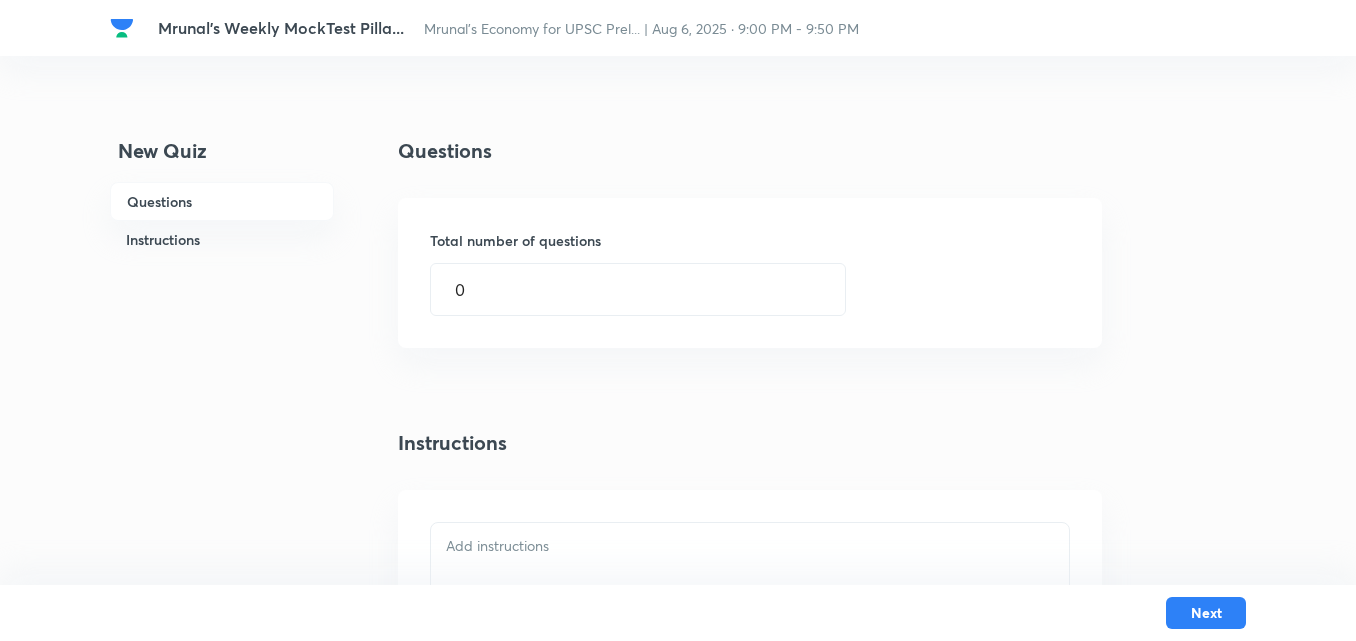 scroll, scrollTop: 0, scrollLeft: 0, axis: both 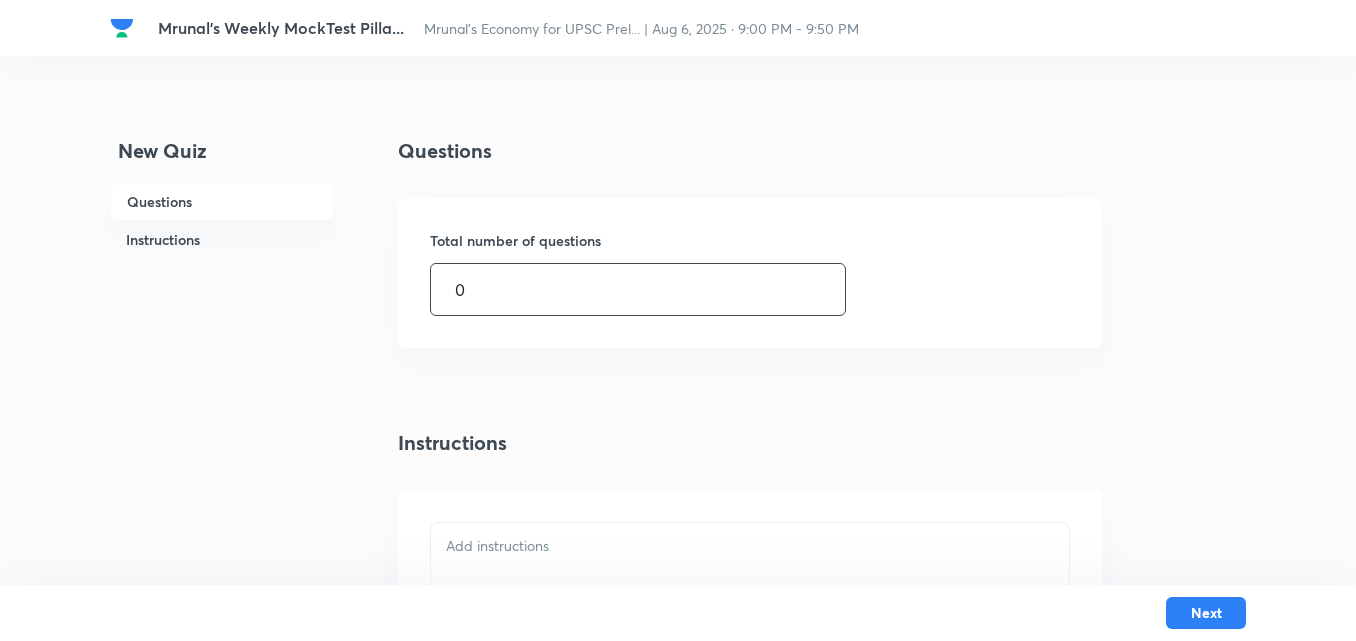 drag, startPoint x: 452, startPoint y: 296, endPoint x: 369, endPoint y: 296, distance: 83 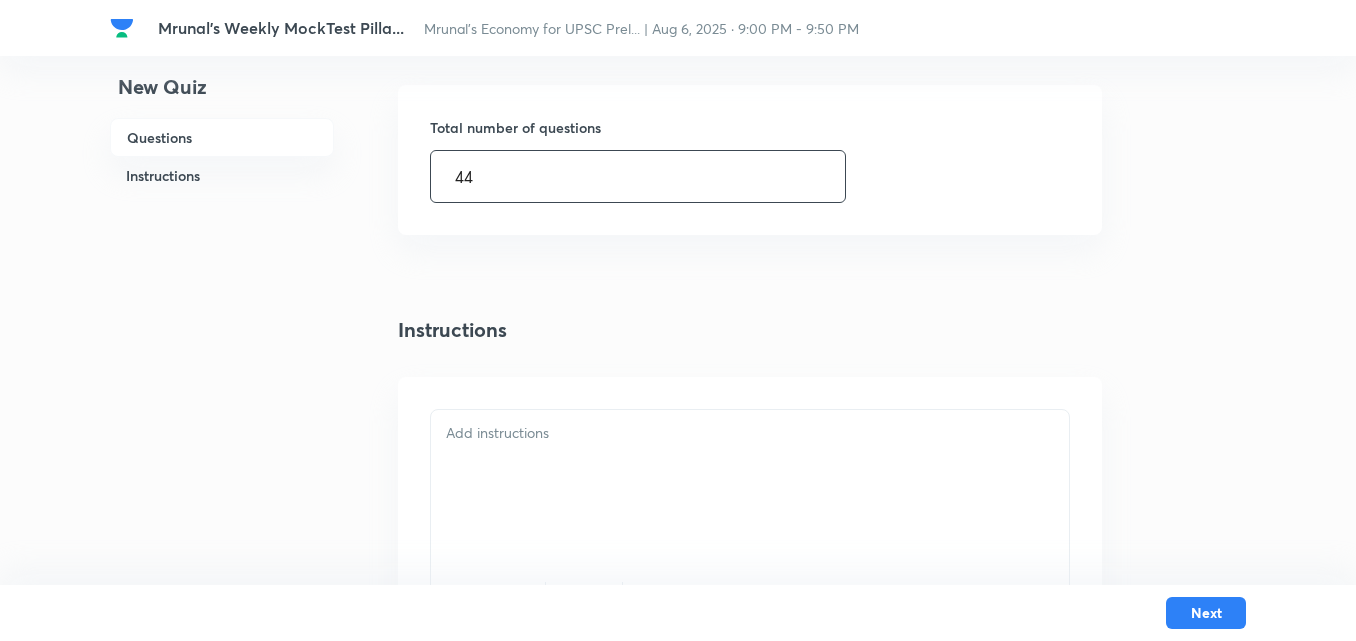 scroll, scrollTop: 200, scrollLeft: 0, axis: vertical 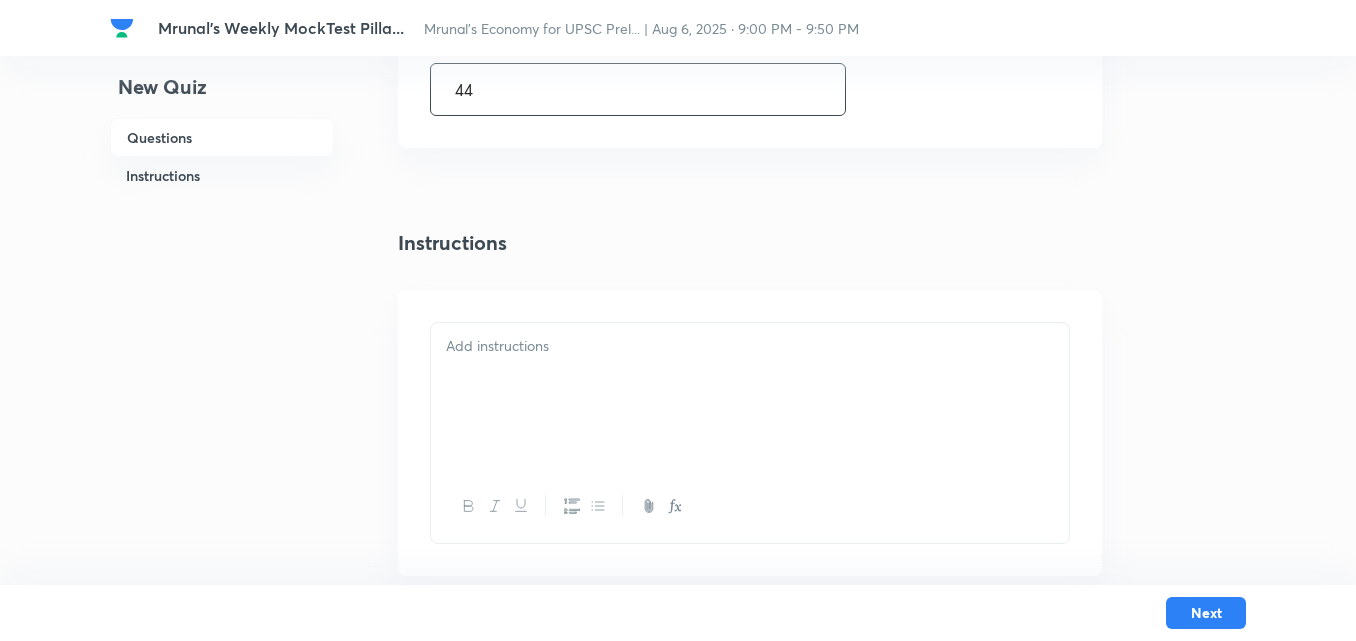 type on "44" 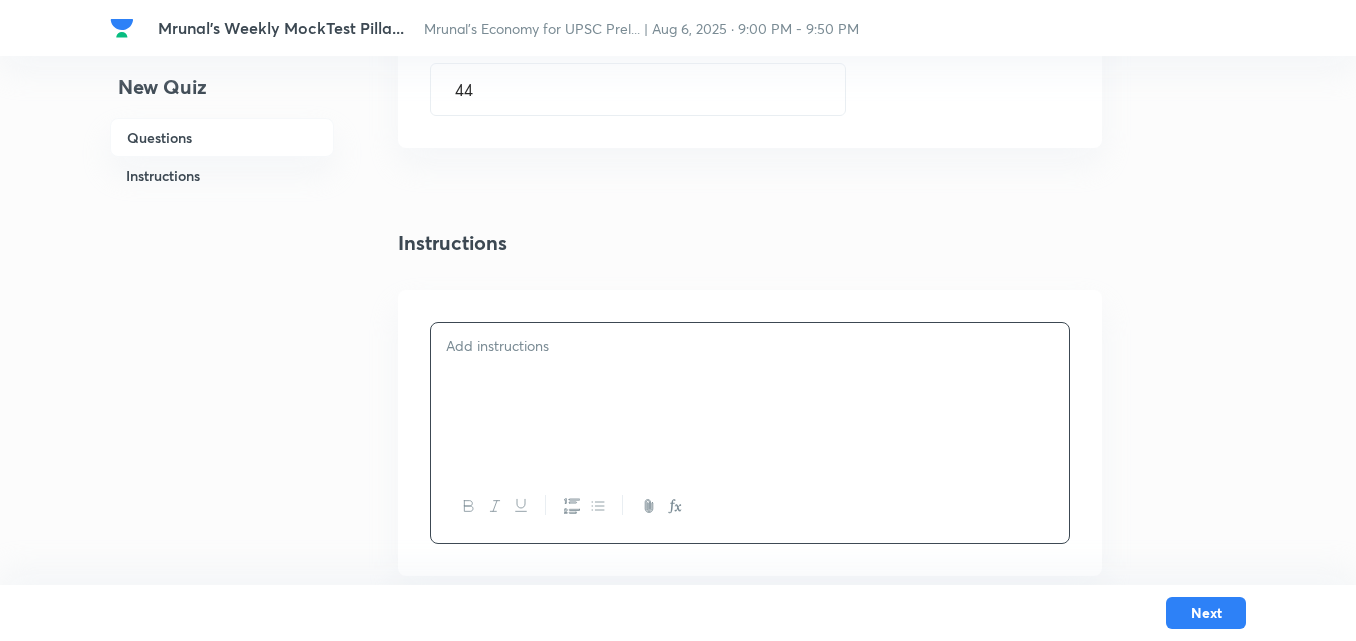 type 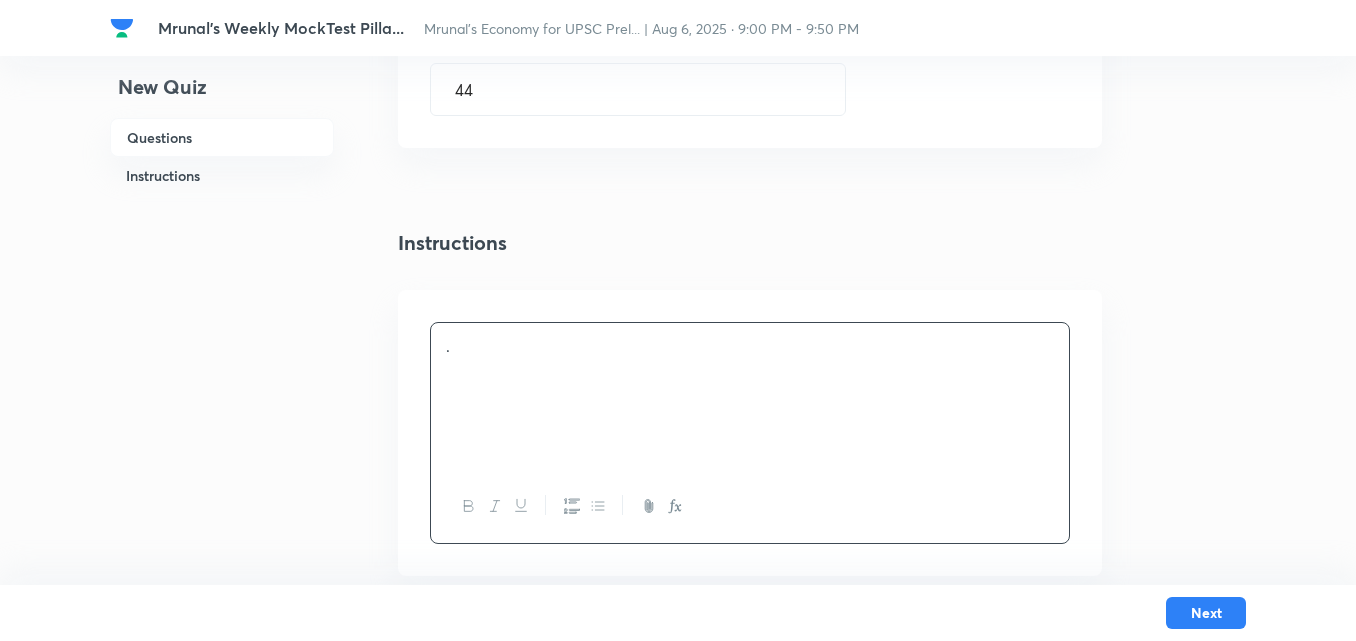 scroll, scrollTop: 100, scrollLeft: 0, axis: vertical 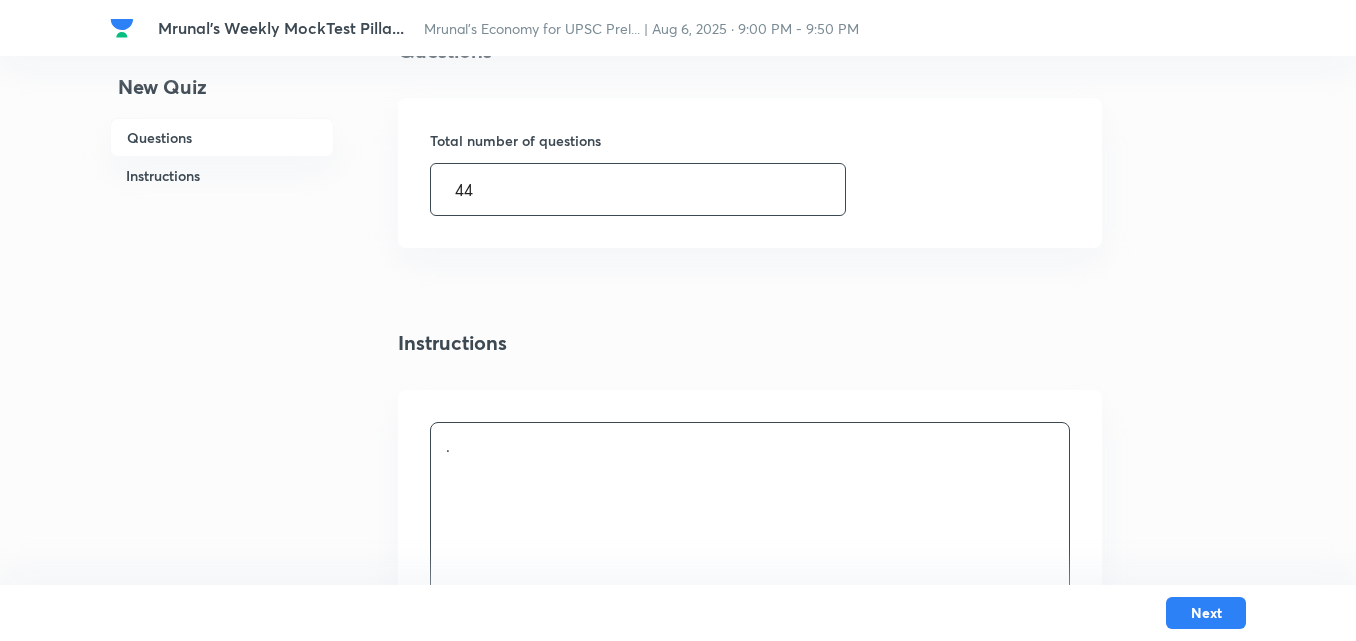 click on "44" at bounding box center (638, 189) 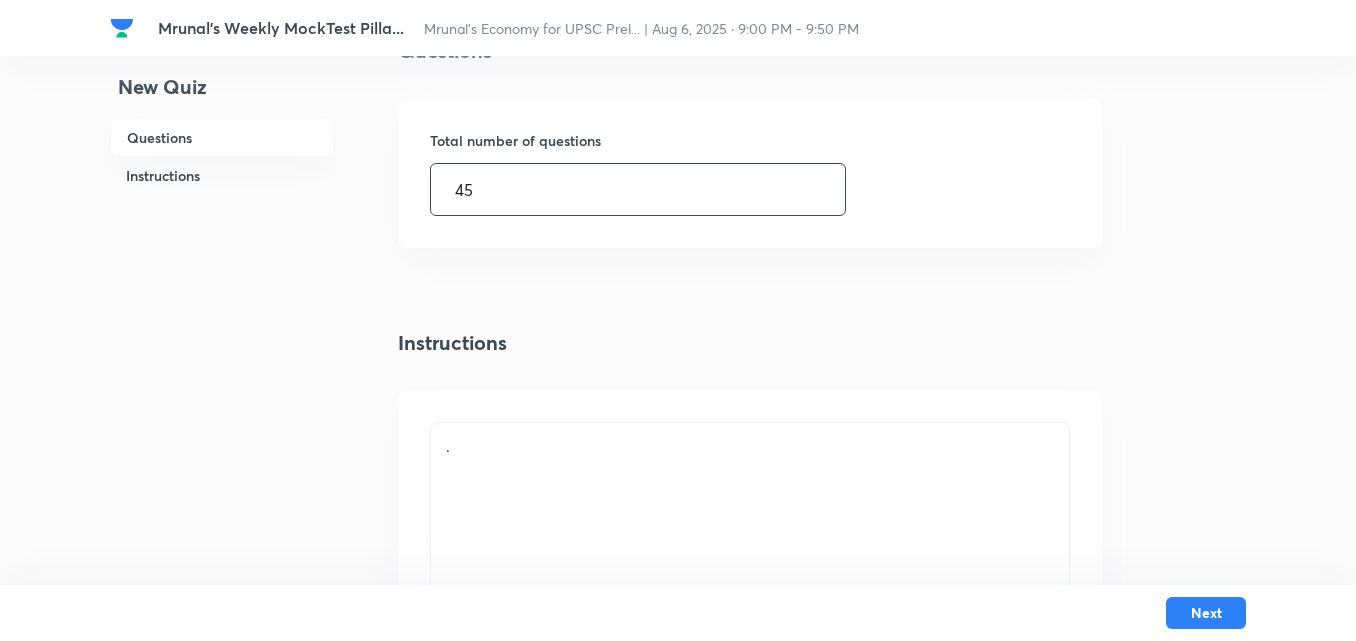 type on "45" 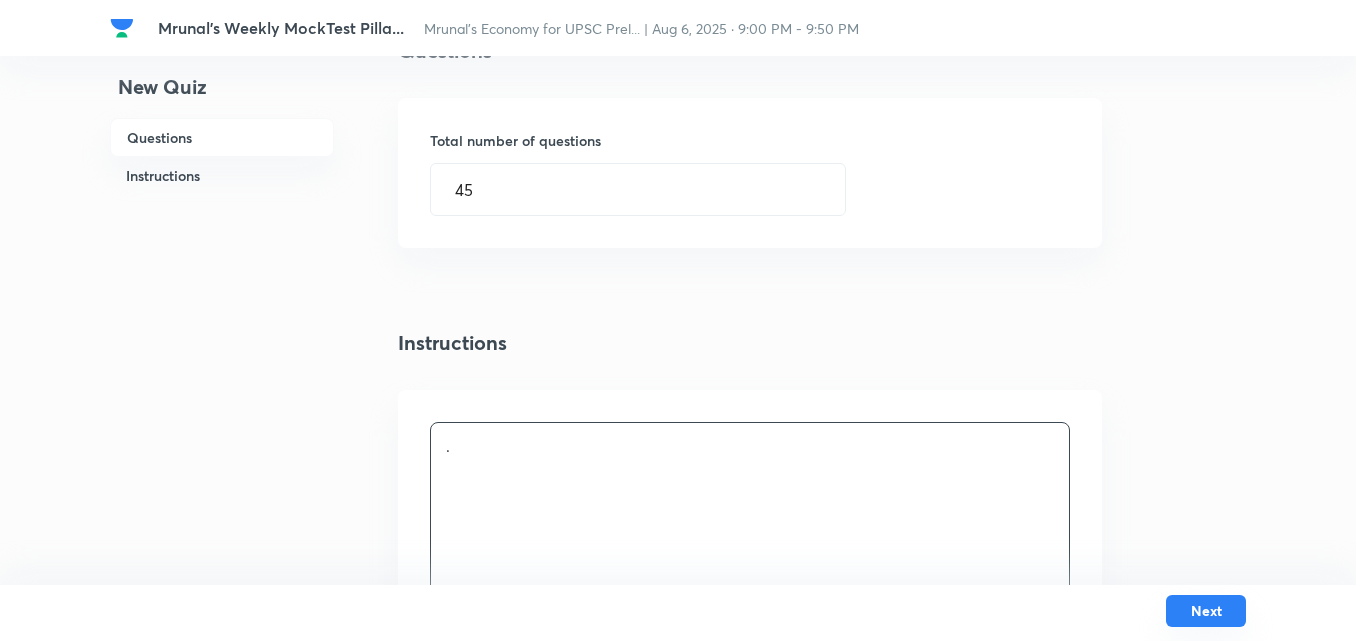 click on "Next" at bounding box center (1206, 611) 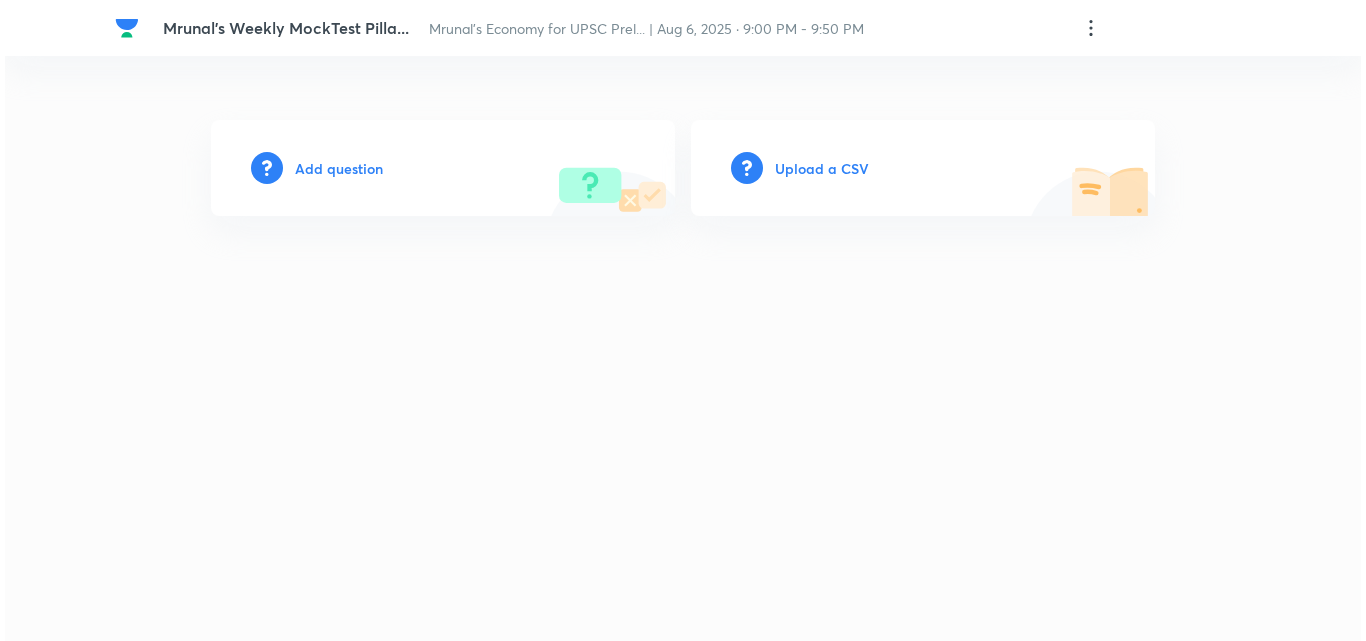 scroll, scrollTop: 0, scrollLeft: 0, axis: both 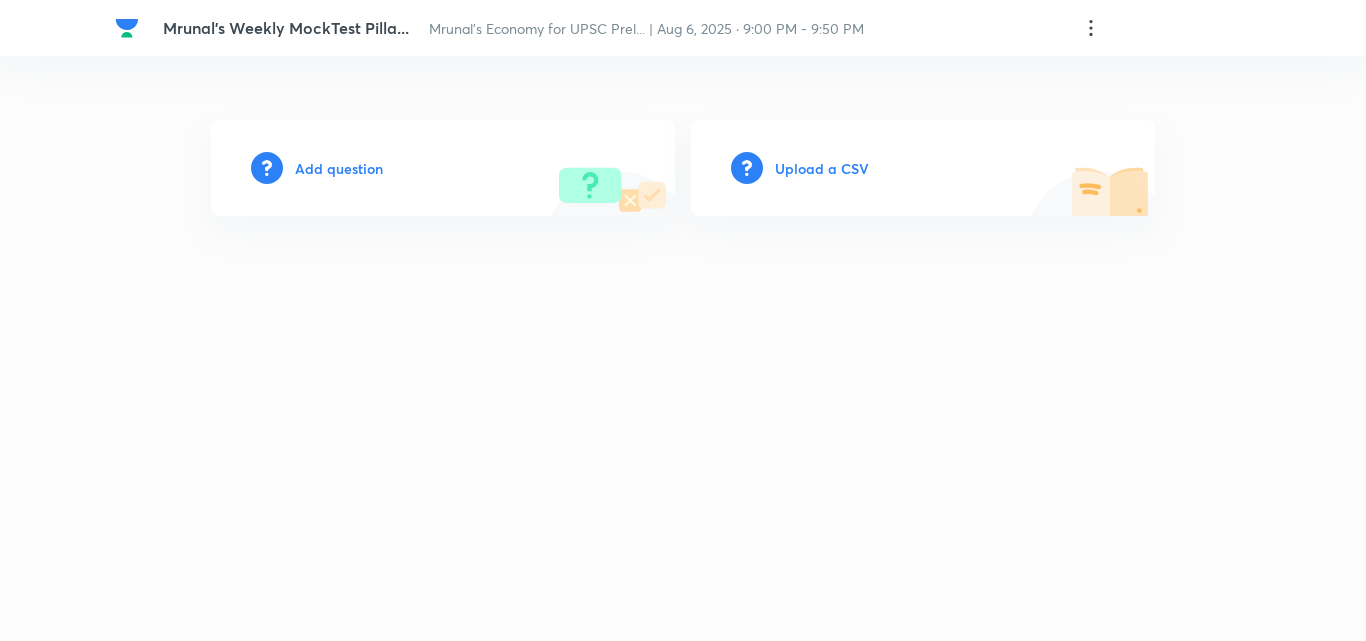 click on "Add question" at bounding box center [339, 168] 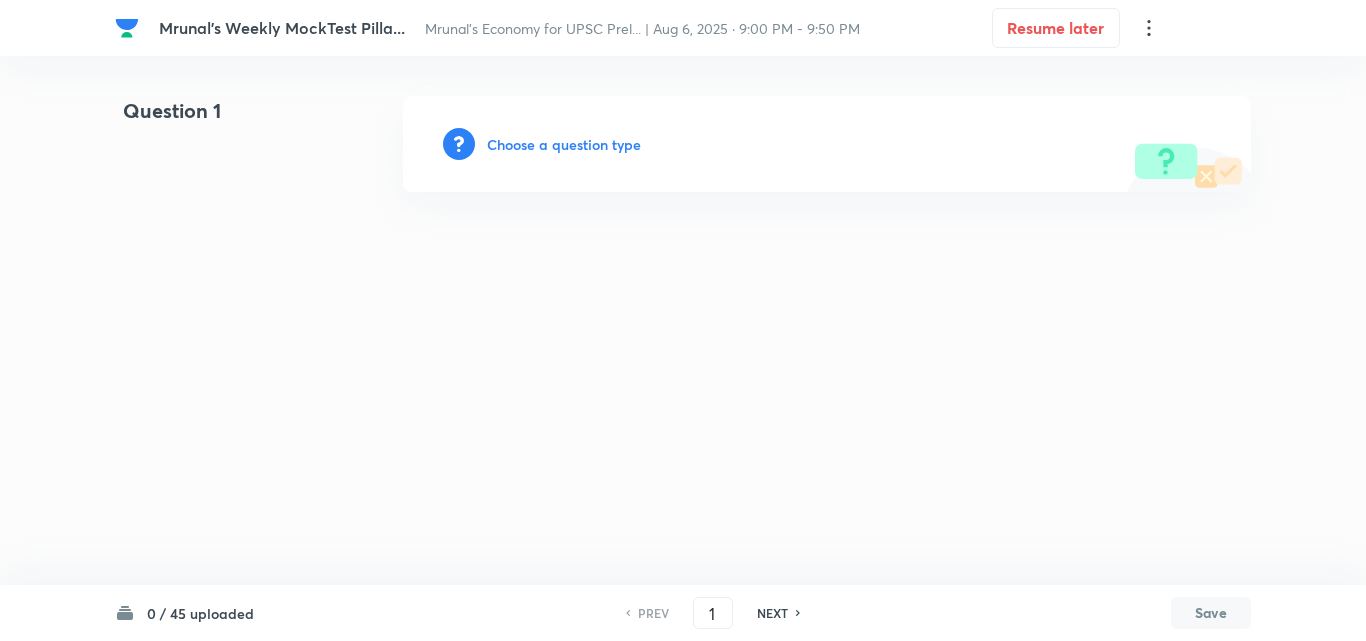 click on "Choose a question type" at bounding box center [564, 144] 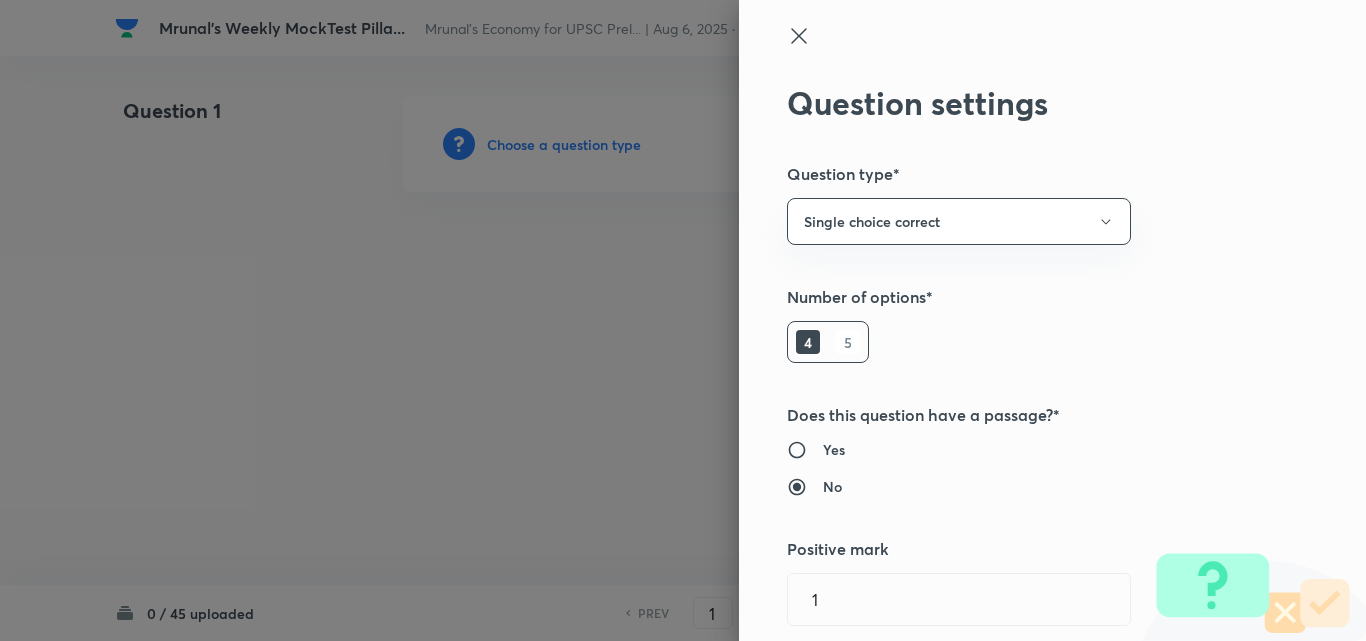 scroll, scrollTop: 300, scrollLeft: 0, axis: vertical 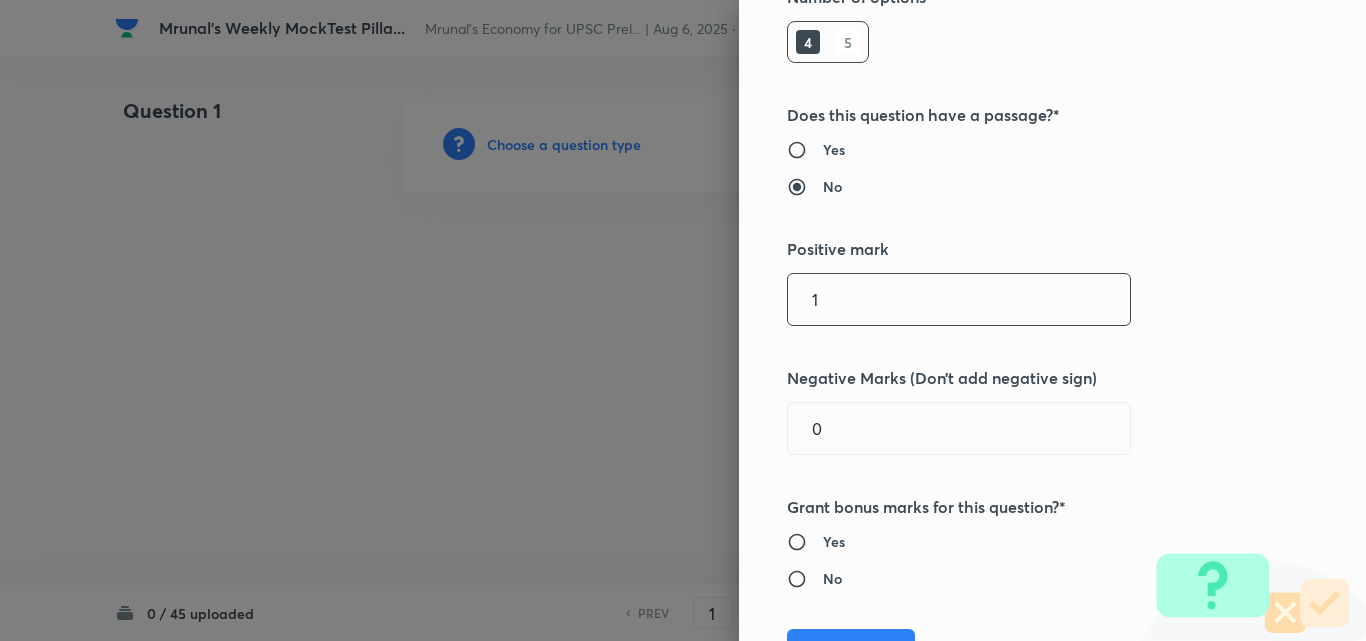 drag, startPoint x: 855, startPoint y: 300, endPoint x: 703, endPoint y: 325, distance: 154.0422 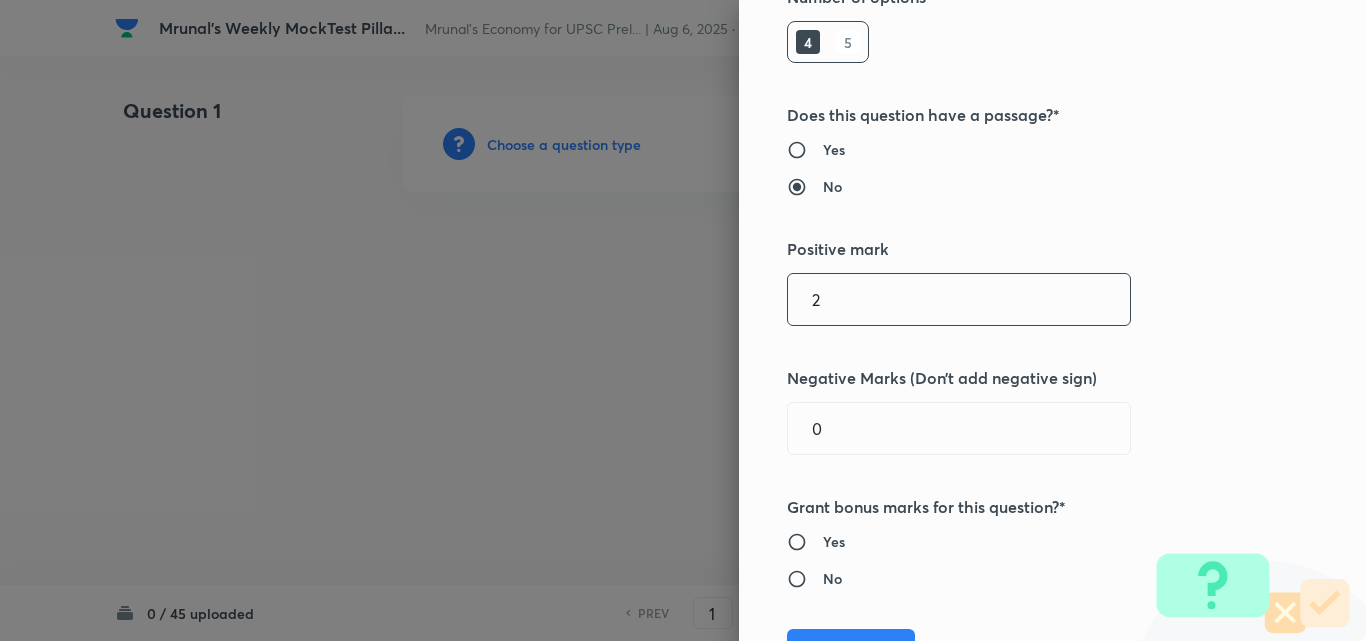 type on "2" 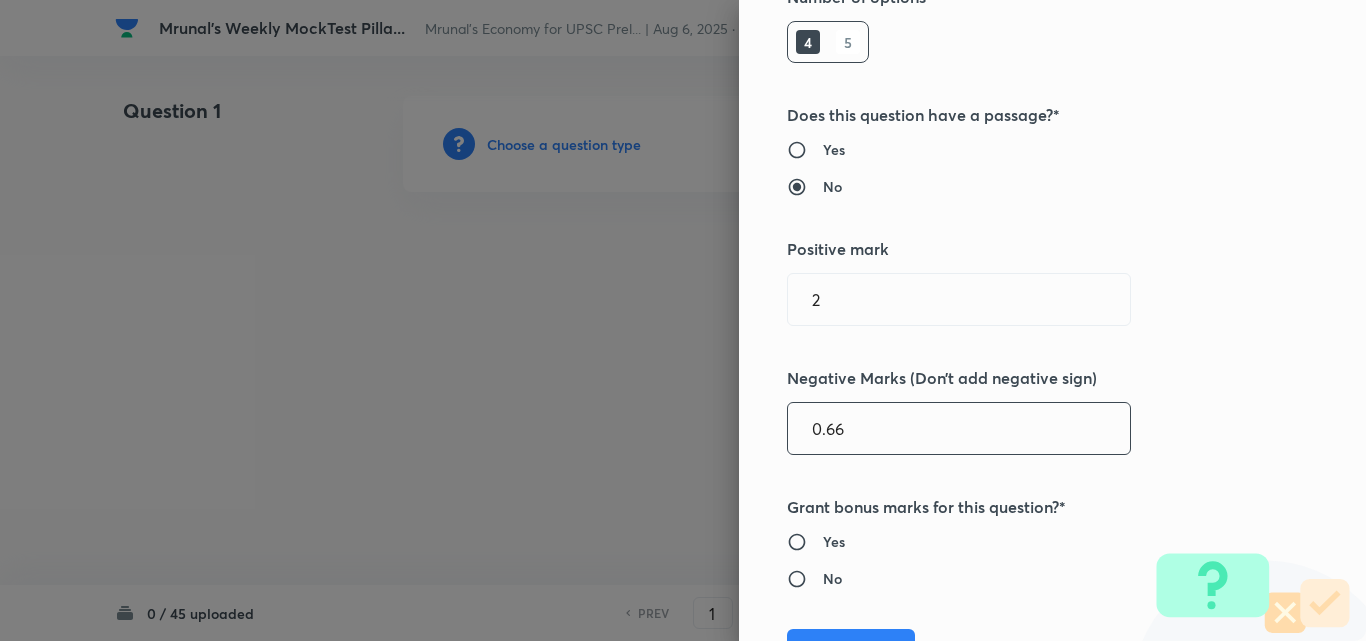 type on "0.66" 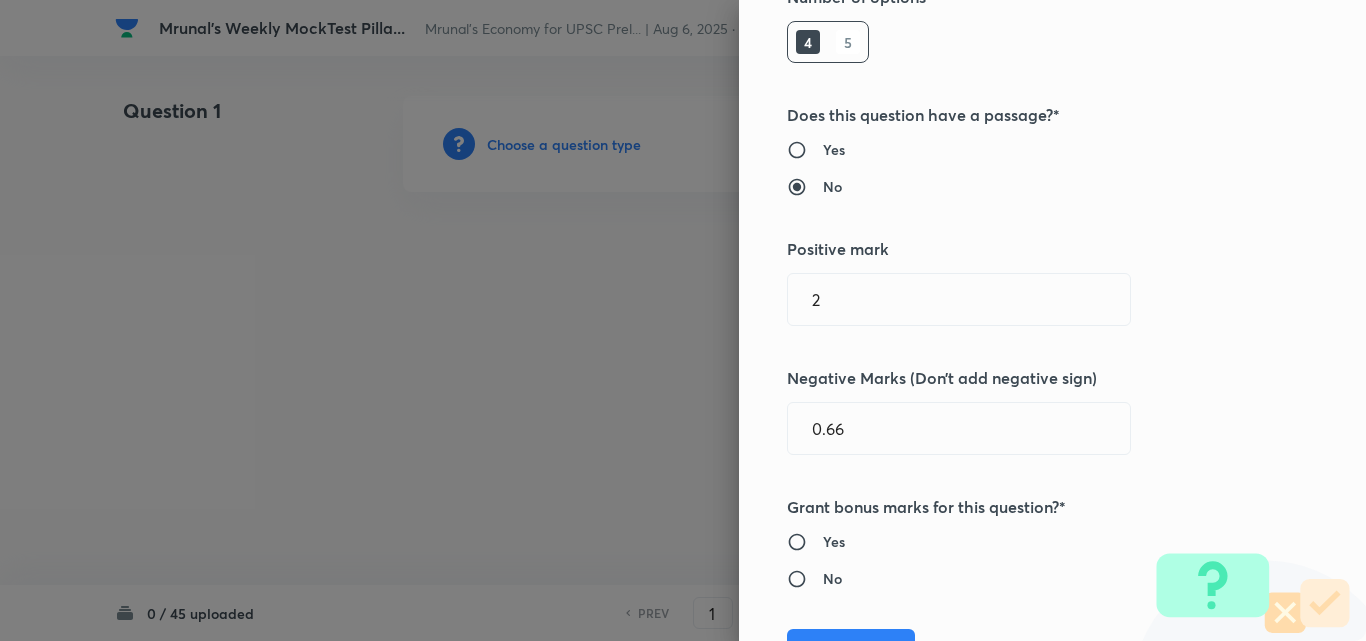click on "Question settings Question type* Single choice correct Number of options* 4 5 Does this question have a passage?* Yes No Positive mark 2 ​ Negative Marks (Don’t add negative sign) 0.66 ​ Grant bonus marks for this question?* Yes No Save" at bounding box center [1052, 320] 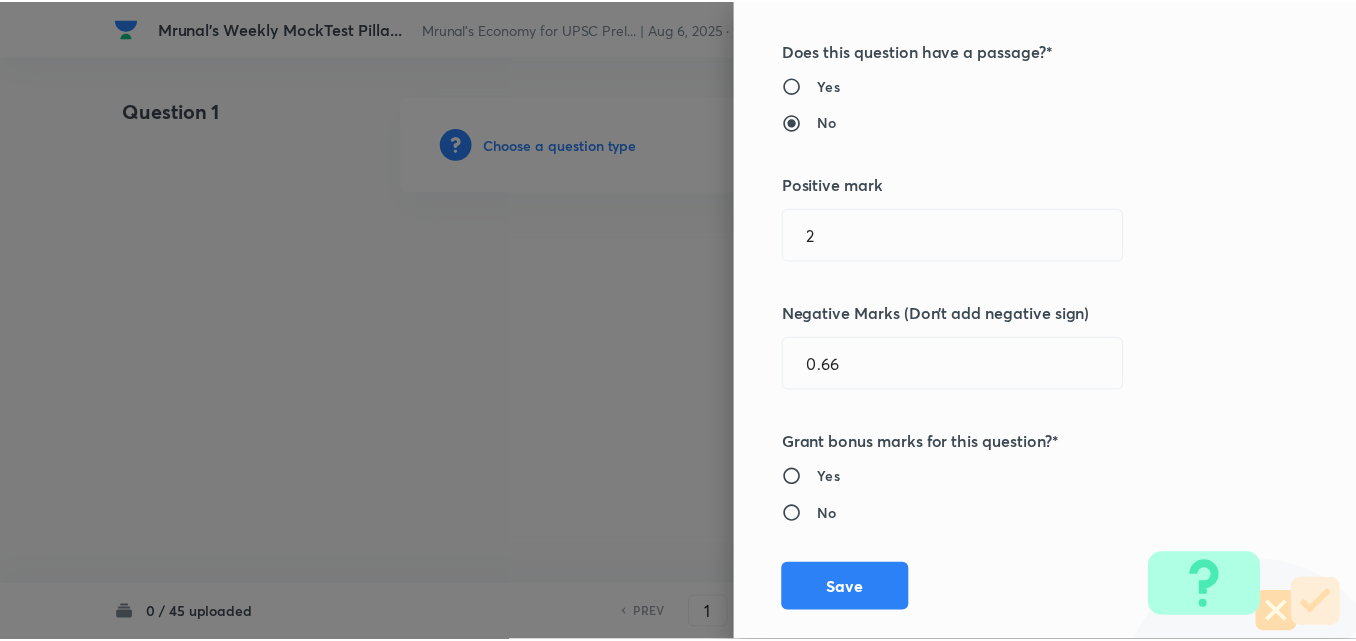 scroll, scrollTop: 400, scrollLeft: 0, axis: vertical 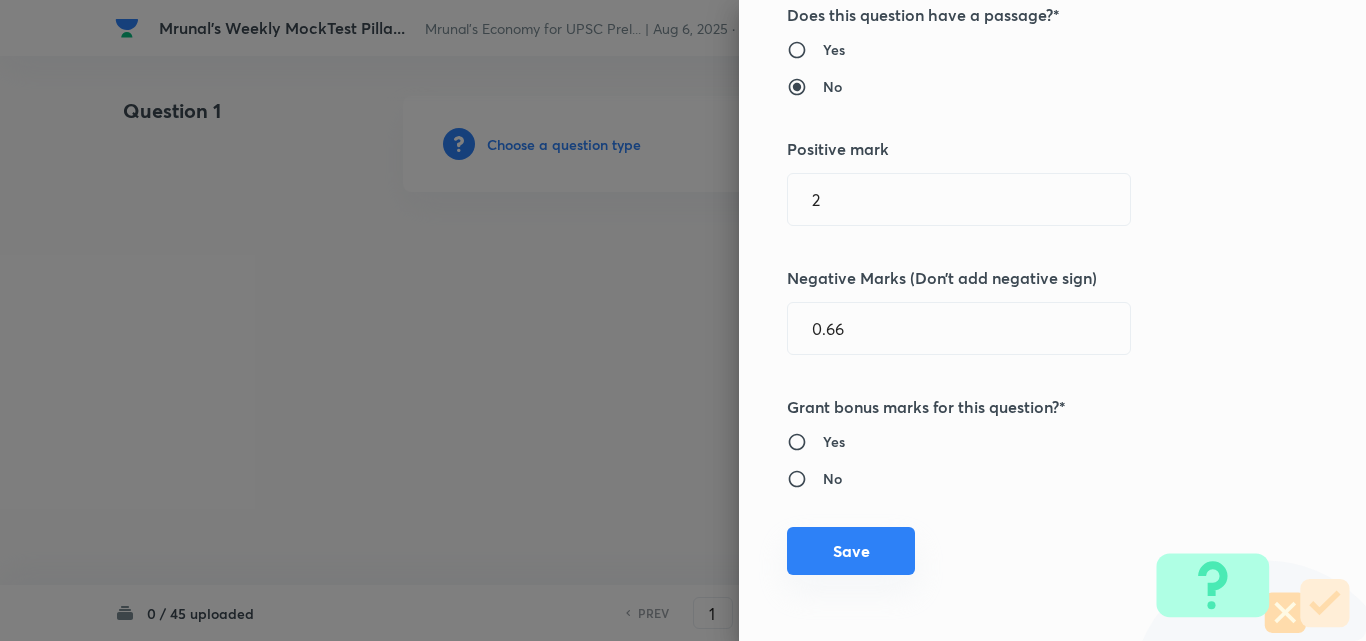 click on "Save" at bounding box center [851, 551] 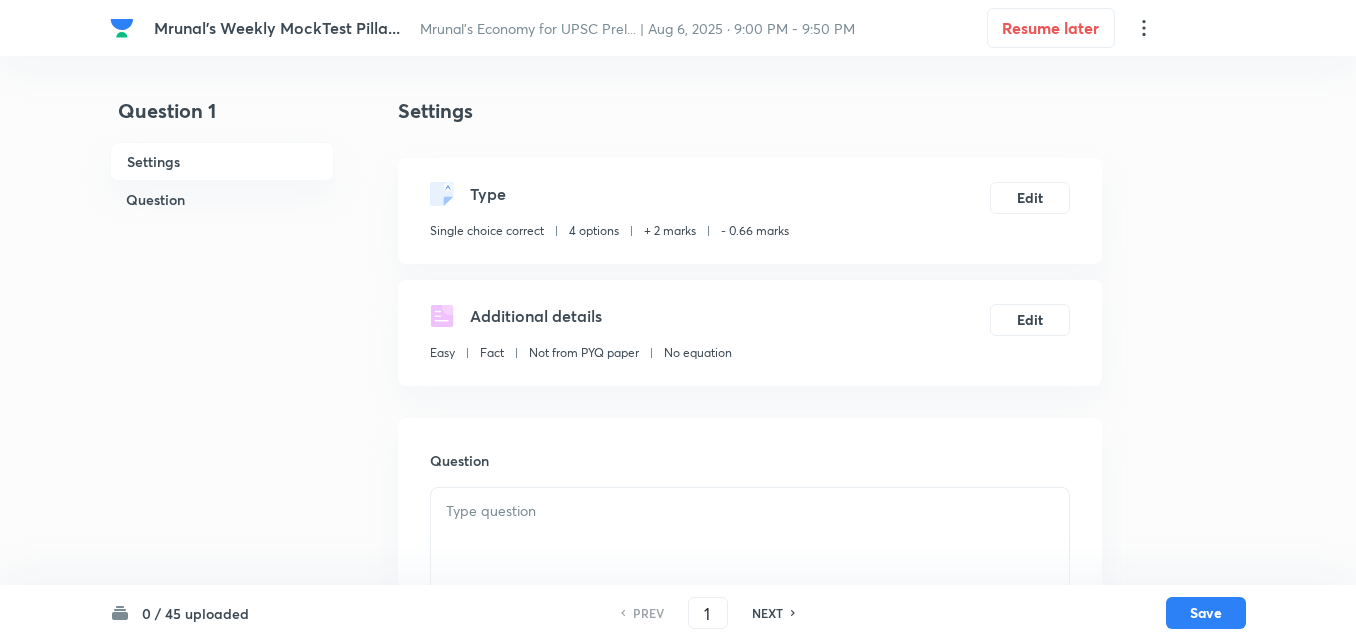 click on "Question" at bounding box center [222, 199] 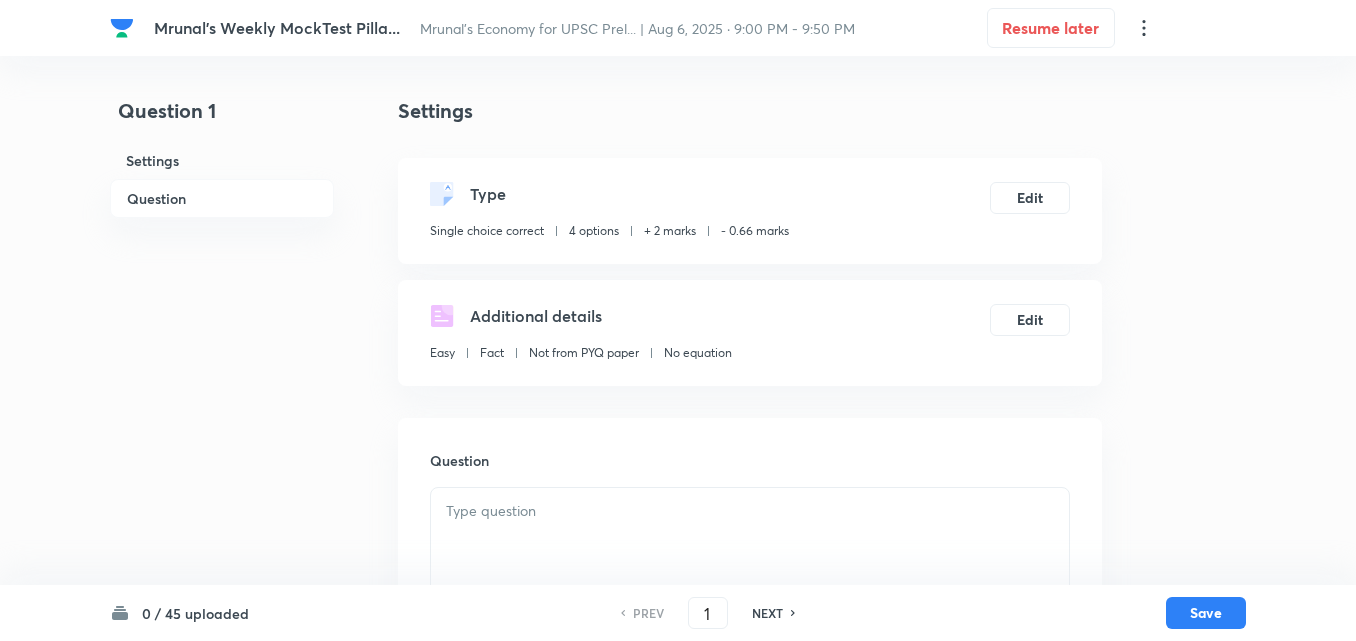 scroll, scrollTop: 346, scrollLeft: 0, axis: vertical 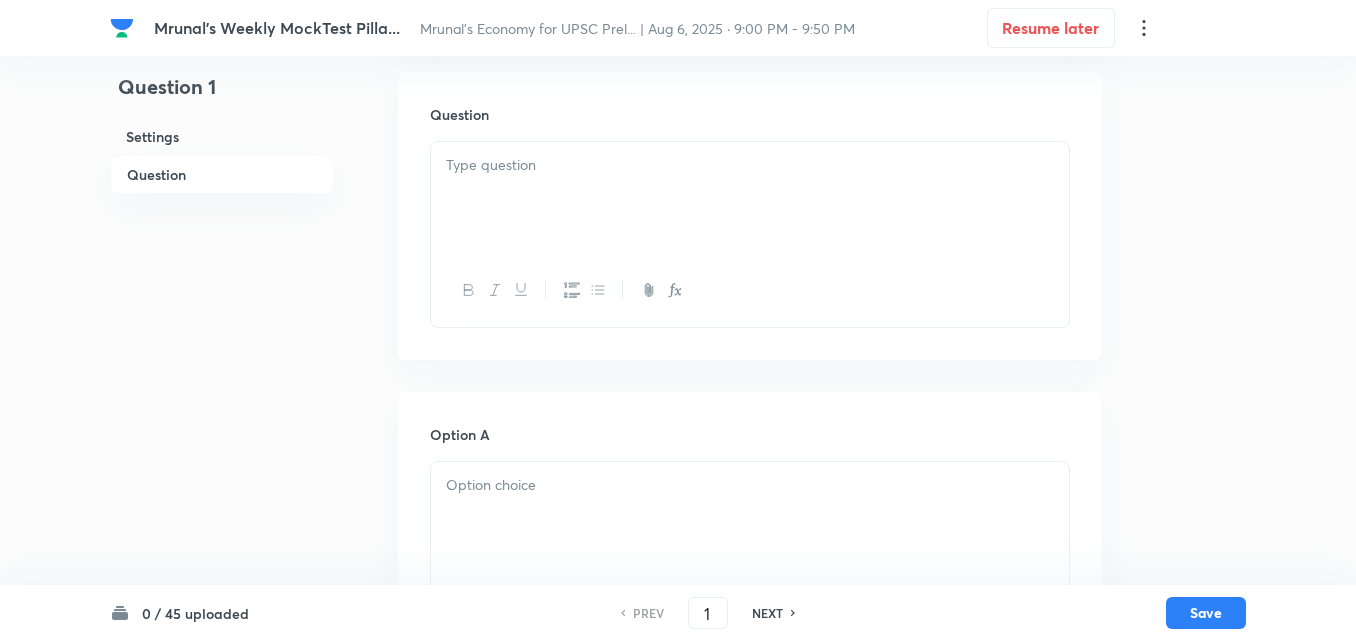 click at bounding box center (750, 198) 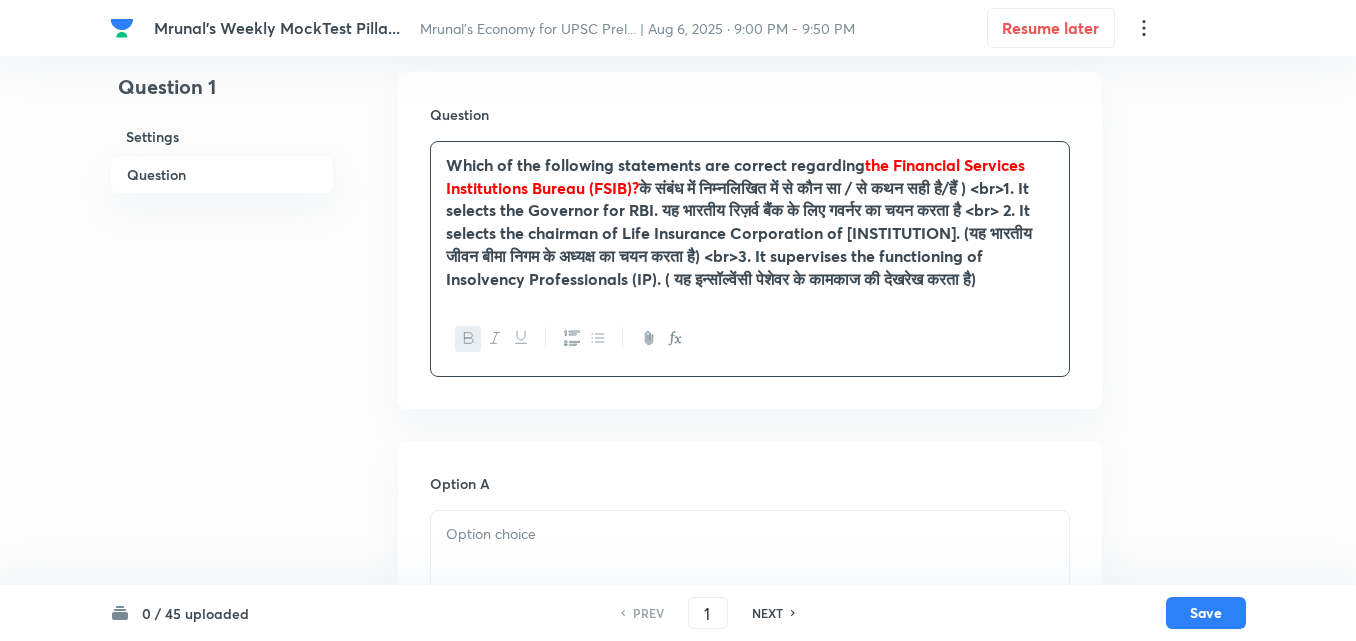 click on "Which of the following statements are correct regarding the Financial Services Institutions Bureau (FSIB)? (FSIB के संबंध में निम्नलिखित में से कौन सा / से कथन सही है/हैं ) <br>1. It selects the Governor for RBI. यह भारतीय रिज़र्व बैंक के लिए गवर्नर का चयन करता है <br> 2. It selects the chairman of Life Insurance Corporation of [INSTITUTION]. (यह भारतीय जीवन बीमा निगम के अध्यक्ष का चयन करता है) <br>3. It supervises the functioning of Insolvency Professionals (IP). ( यह इन्सॉल्वेंसी पेशेवर के कामकाज की देखरेख करता है)" at bounding box center [750, 222] 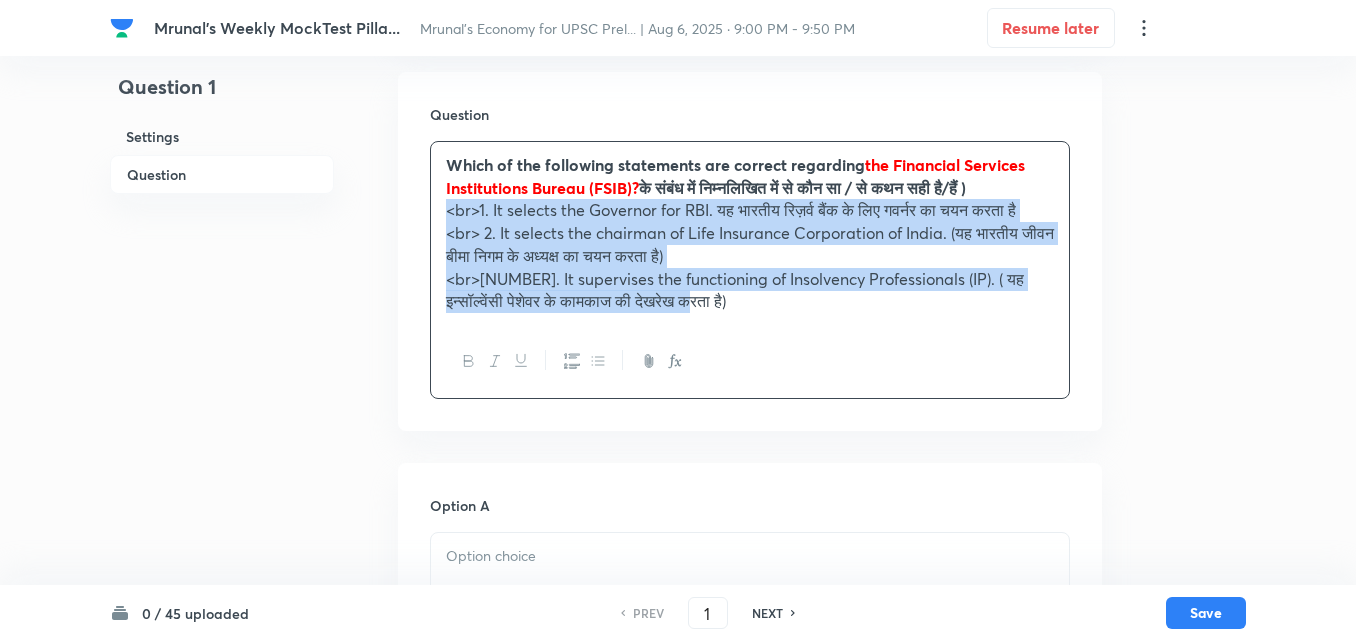 click 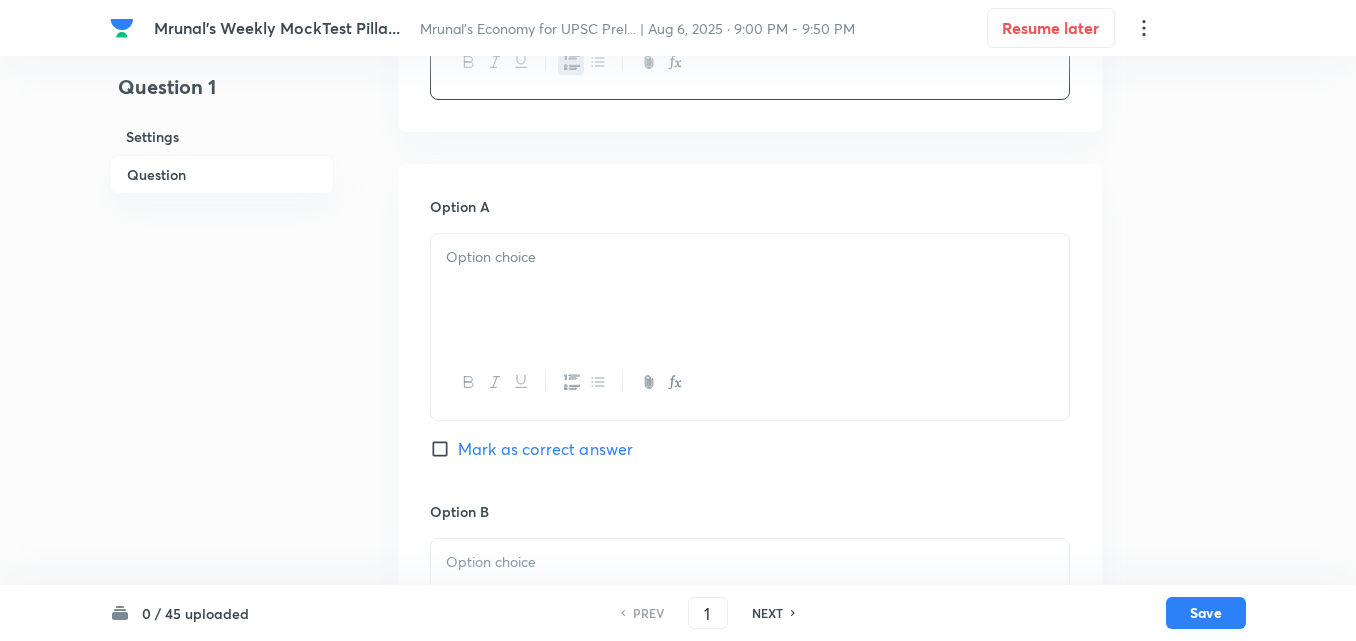 scroll, scrollTop: 646, scrollLeft: 0, axis: vertical 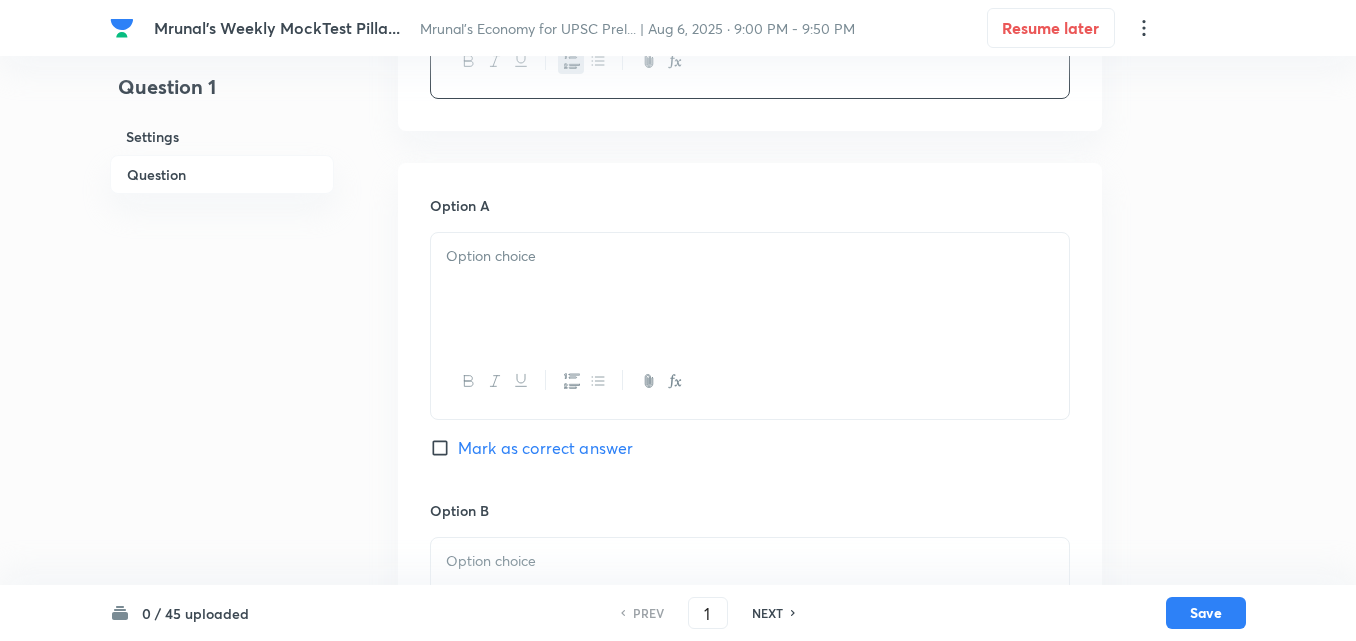 click at bounding box center (750, 289) 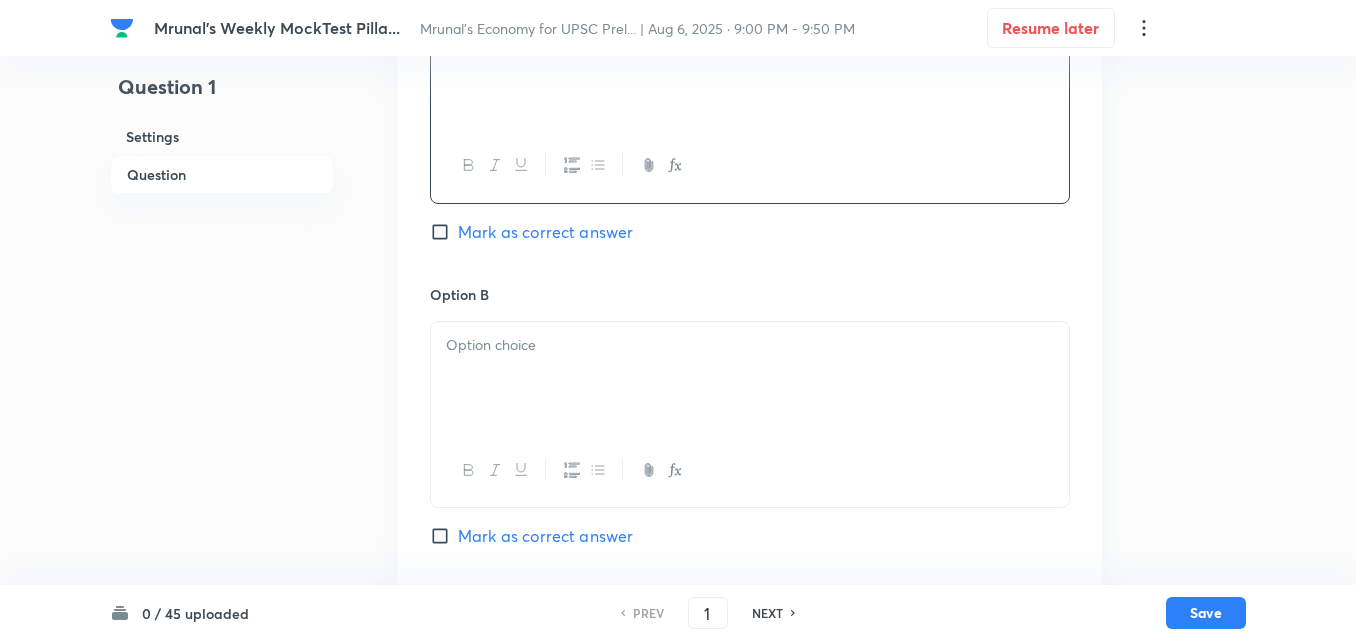 scroll, scrollTop: 946, scrollLeft: 0, axis: vertical 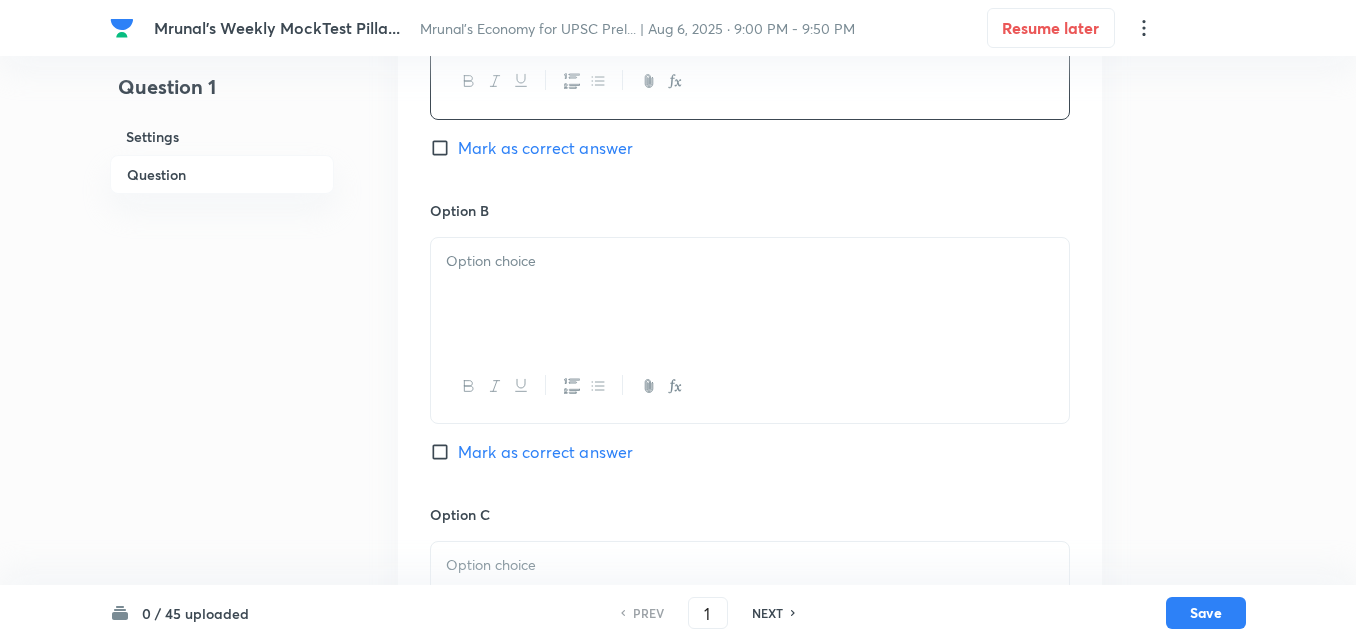 click at bounding box center [750, 294] 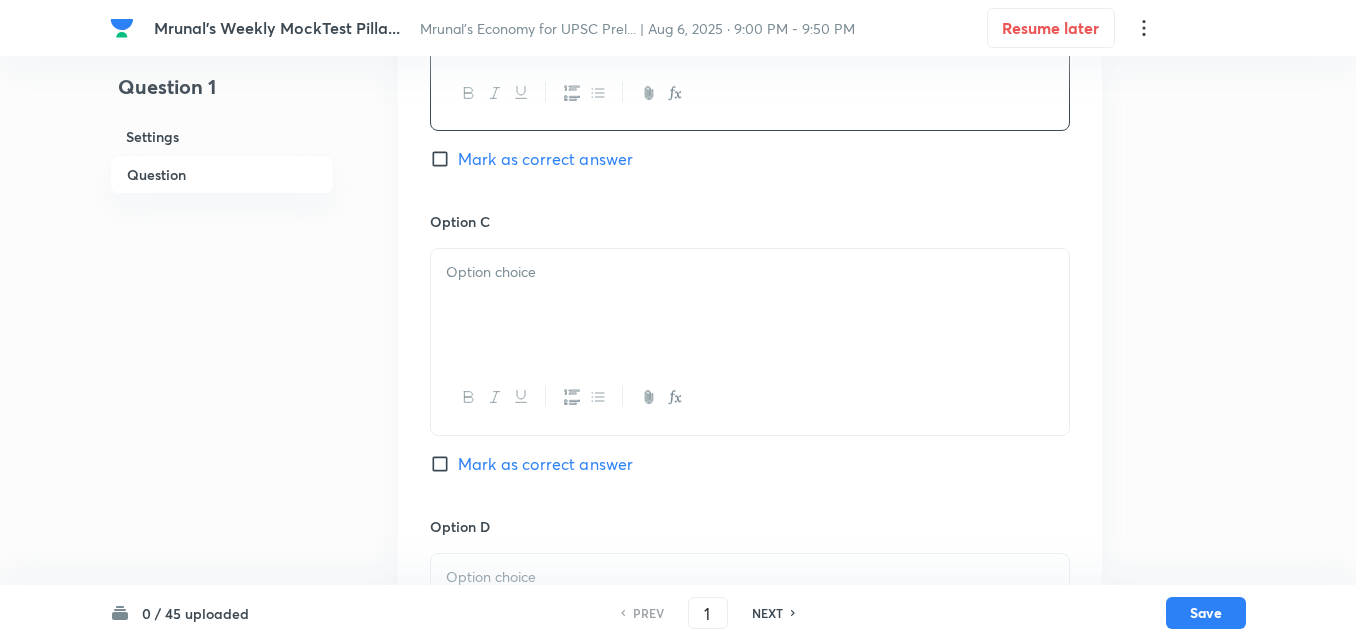 scroll, scrollTop: 1246, scrollLeft: 0, axis: vertical 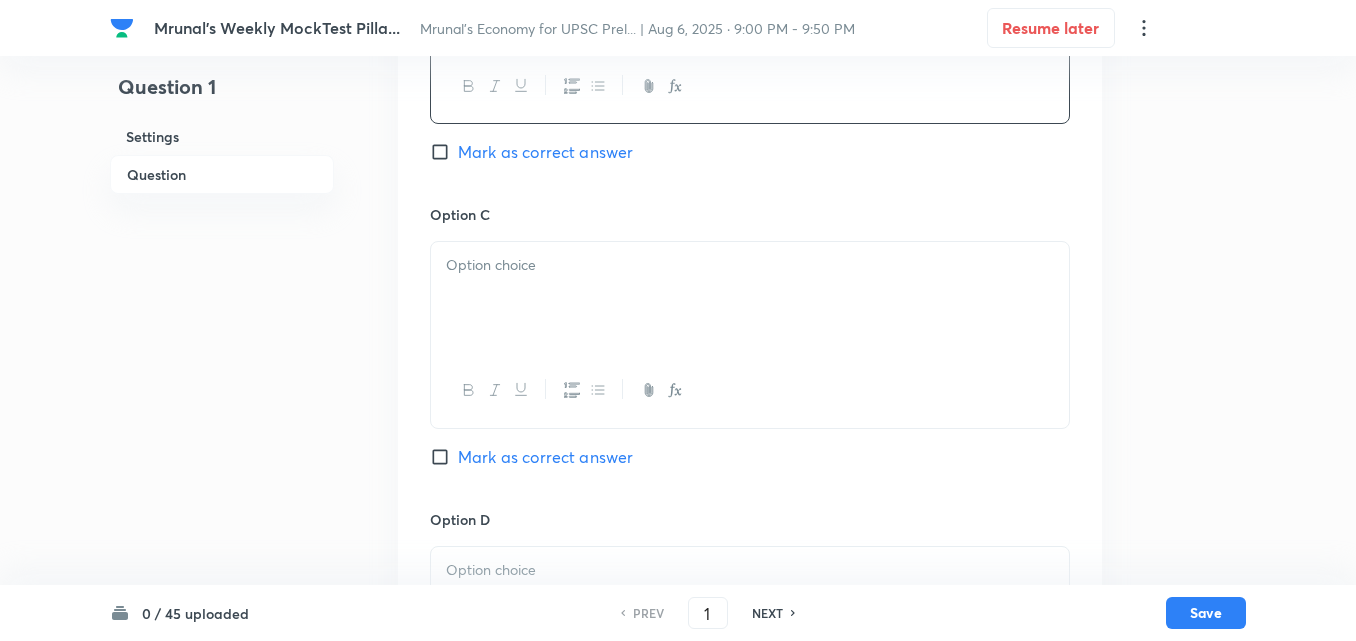click at bounding box center [750, 298] 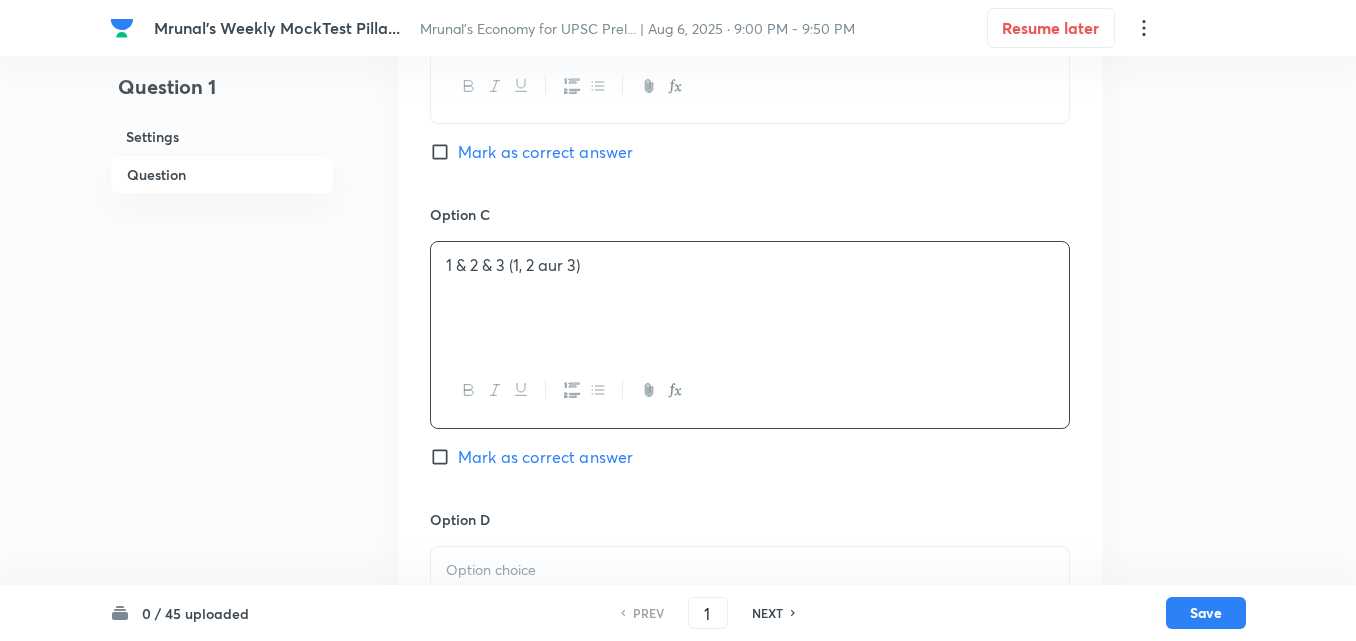 click on "Option B 2 only (केवल 2)  Mark as correct answer" at bounding box center (750, 52) 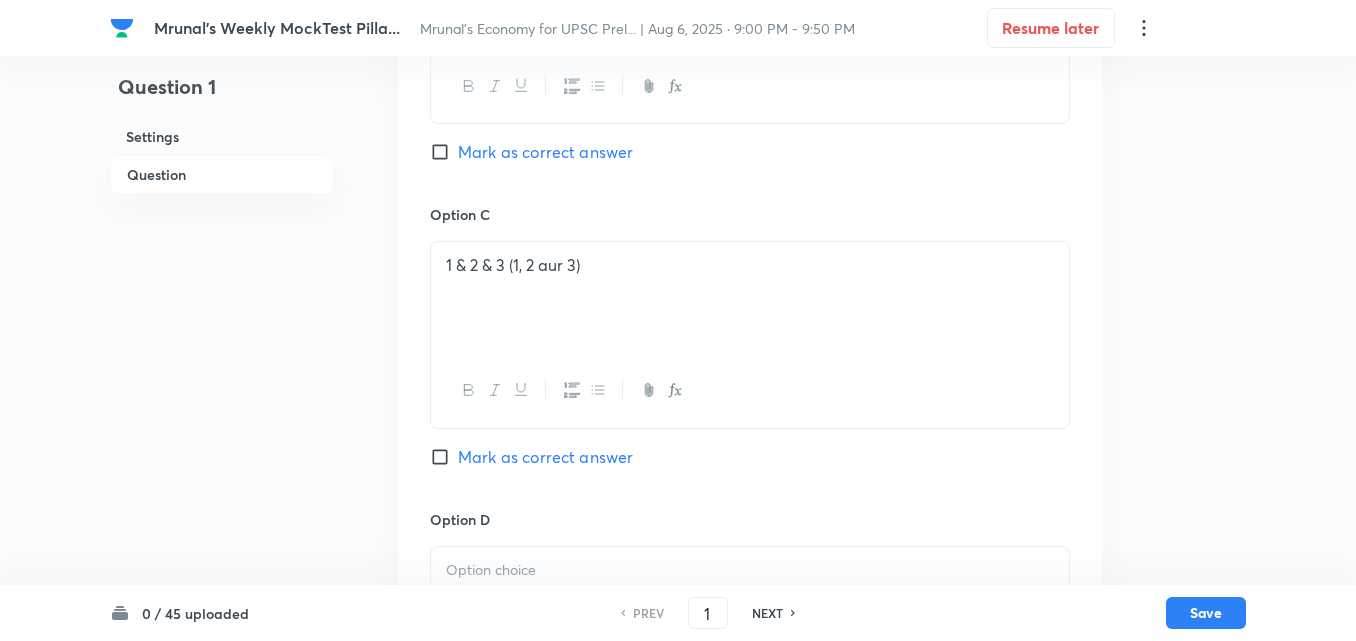 click on "Mark as correct answer" at bounding box center [545, 152] 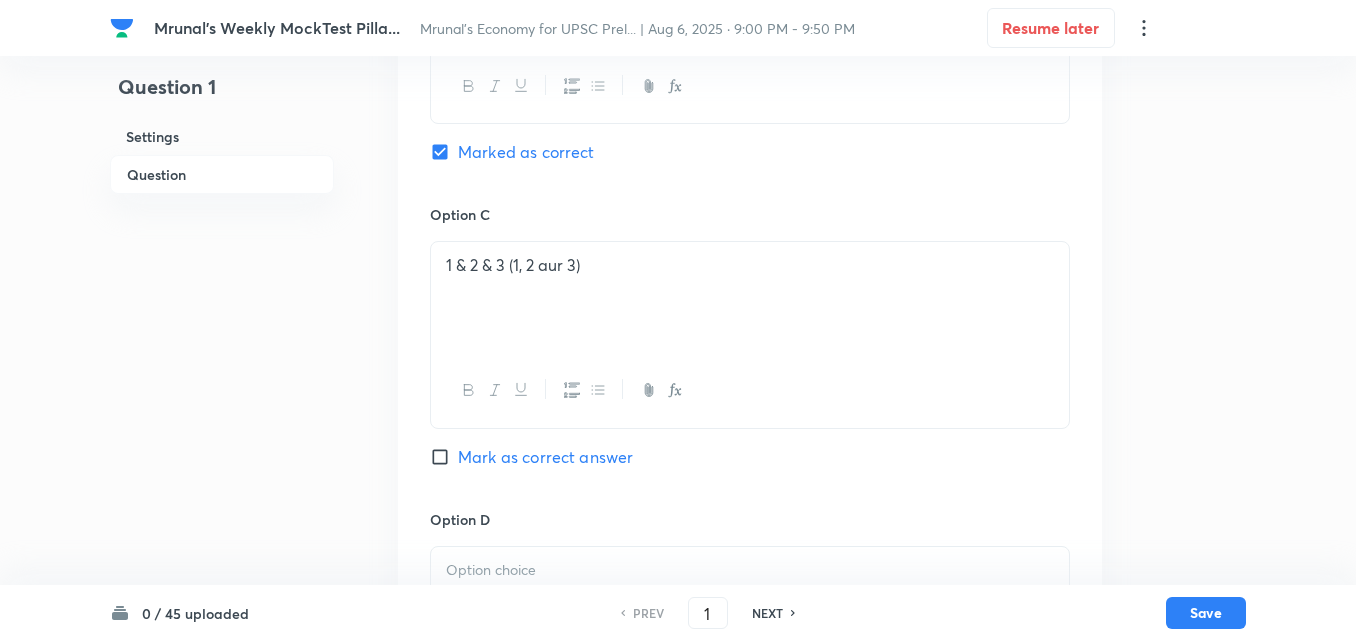 click on "1 & 2 & 3 (1, 2 aur 3)" at bounding box center [750, 298] 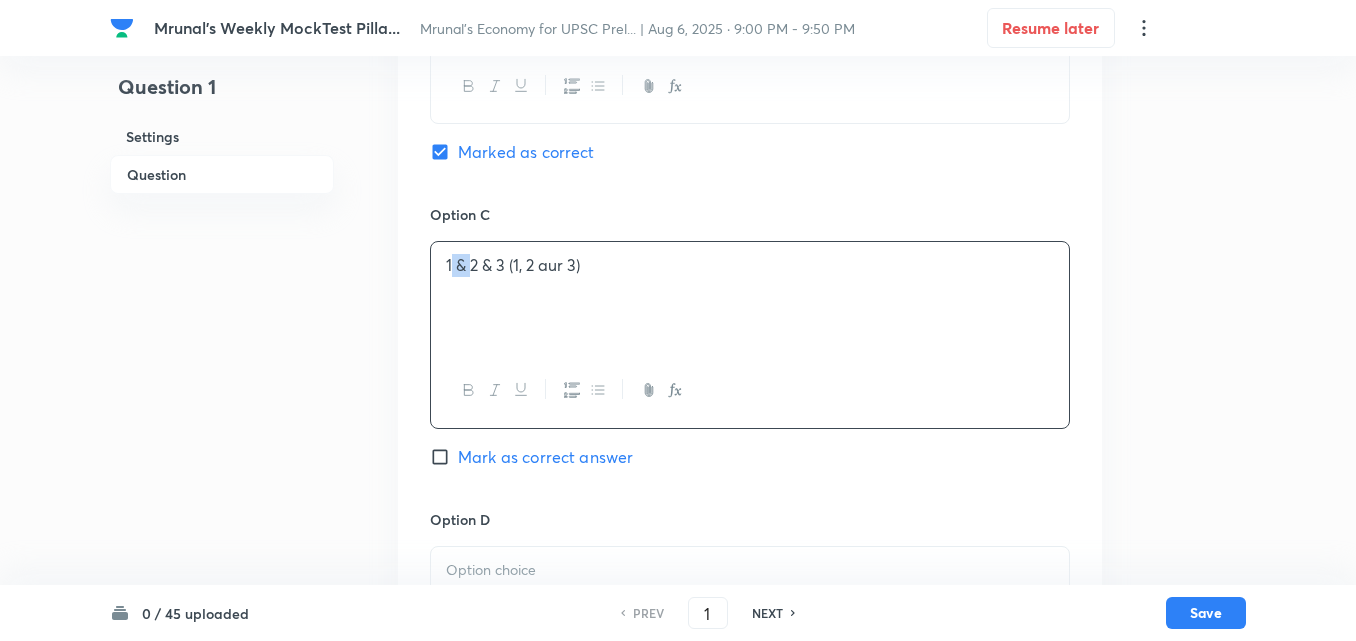type 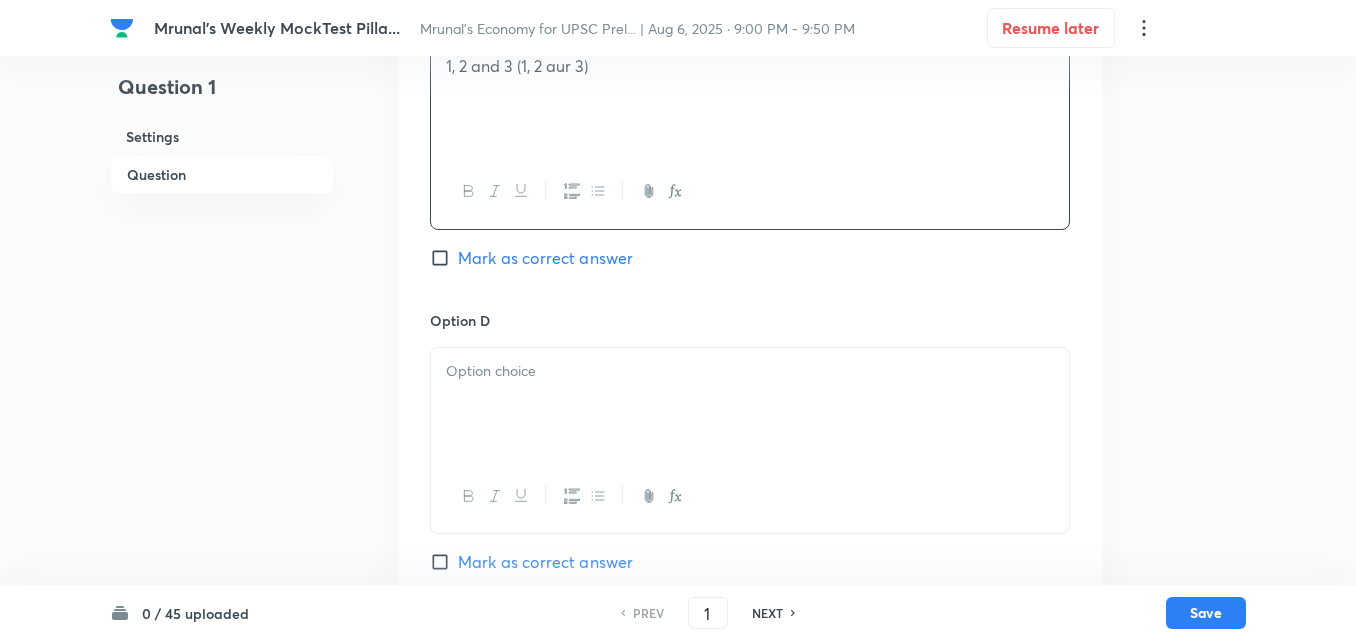 scroll, scrollTop: 1446, scrollLeft: 0, axis: vertical 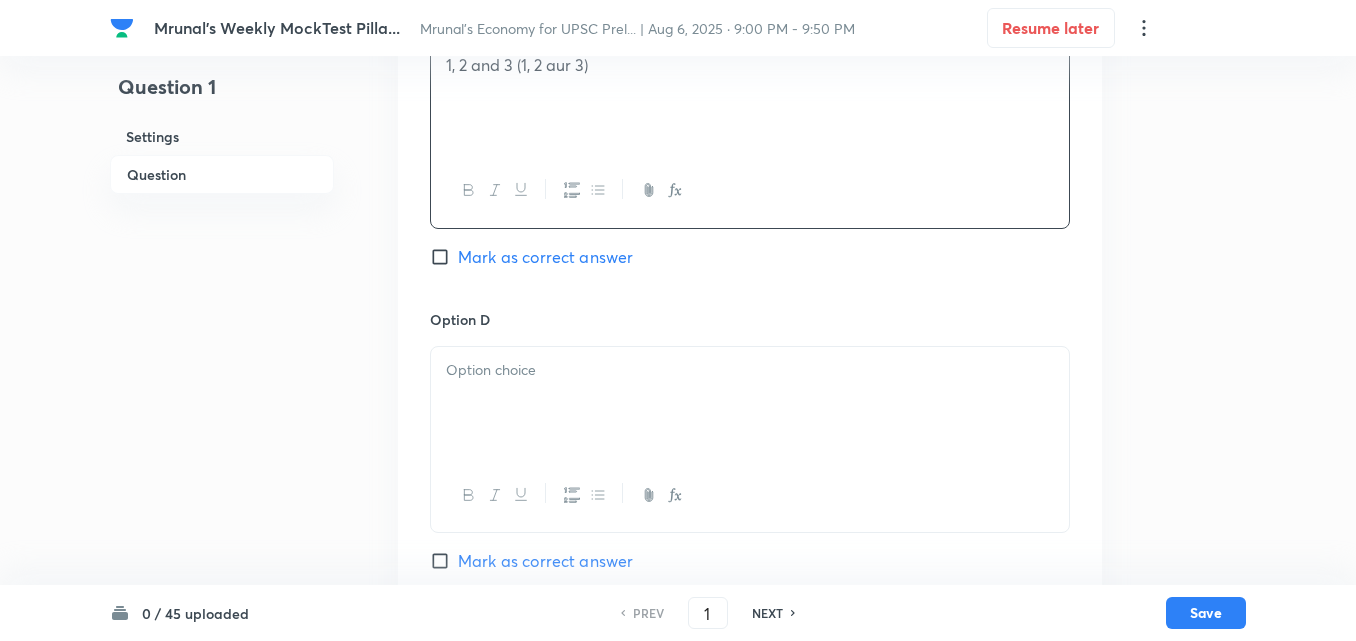 click at bounding box center (750, 403) 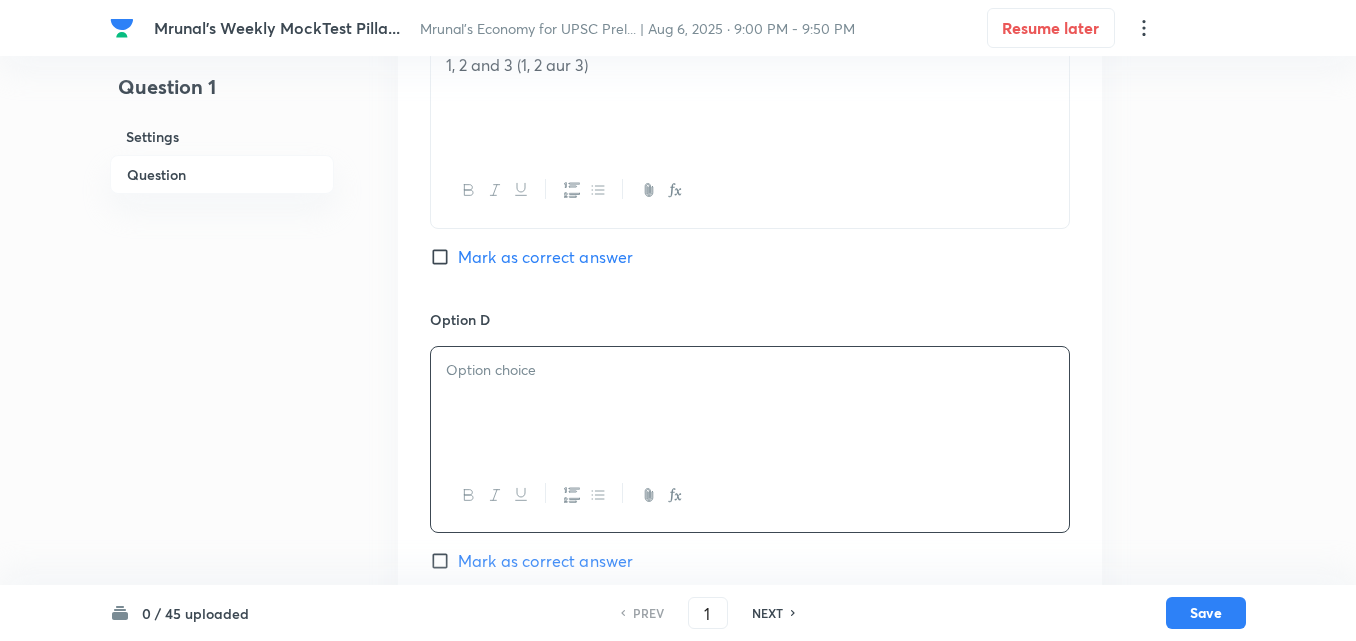 click at bounding box center [750, 403] 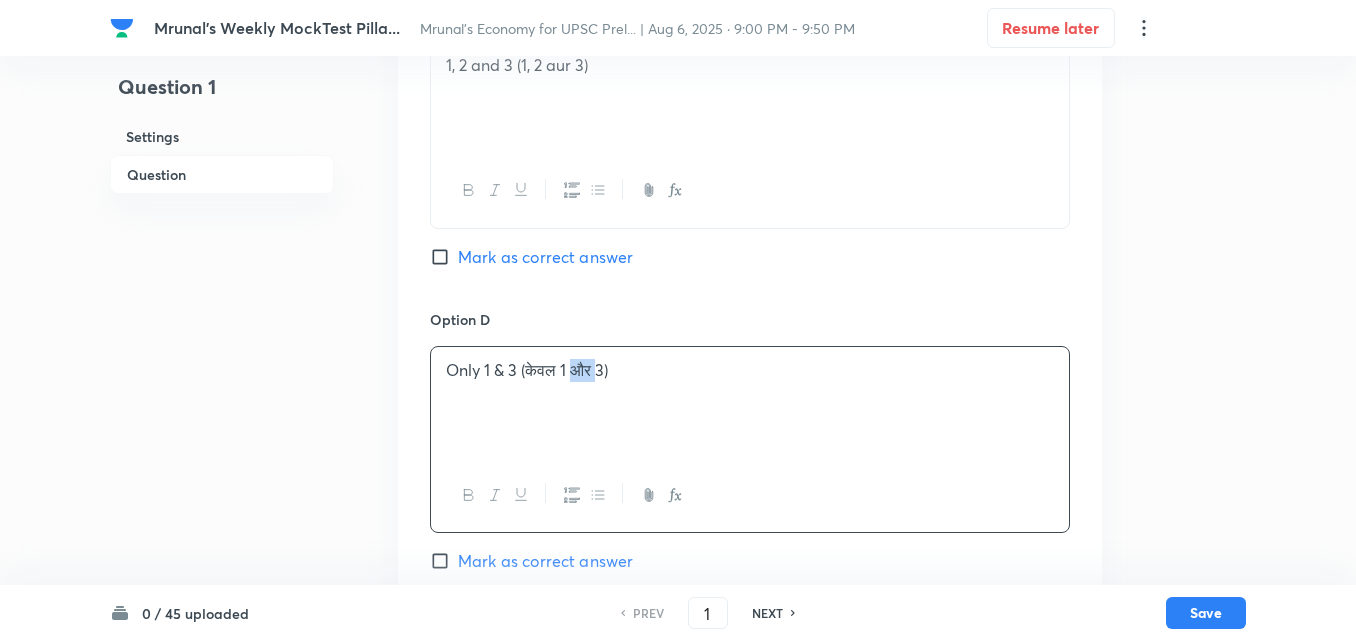 copy on "और" 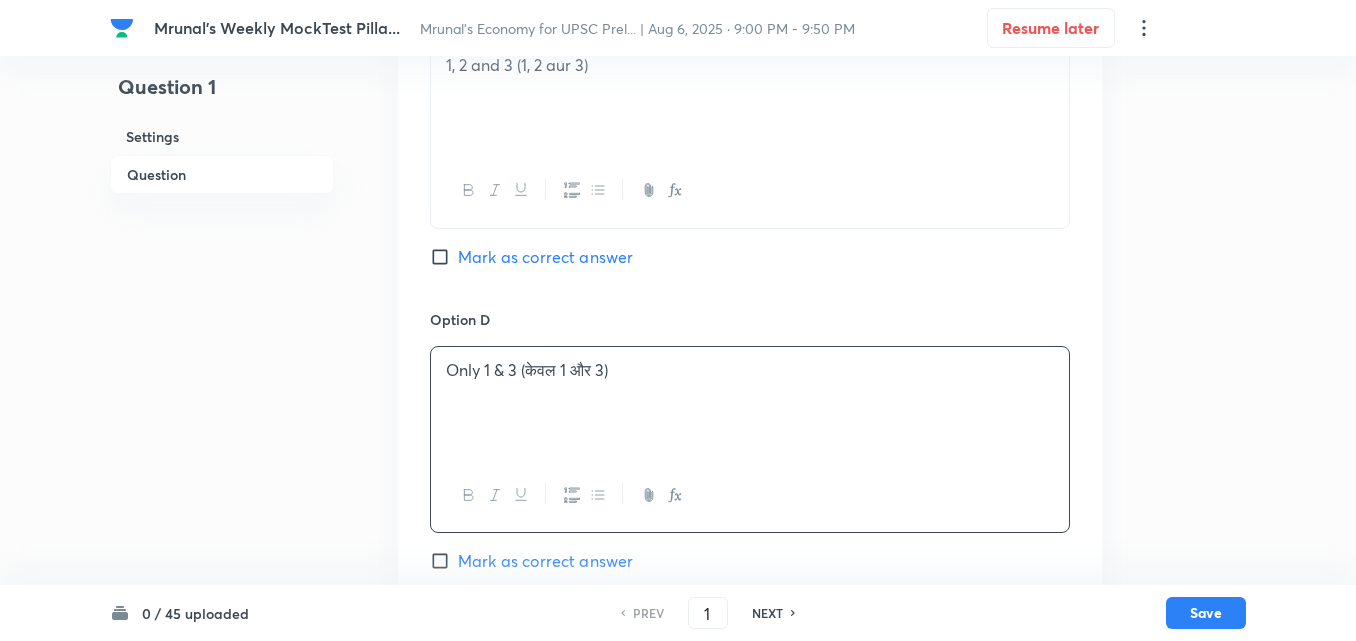 click on "1, 2 and 3 (1, 2 aur 3)" at bounding box center [750, 65] 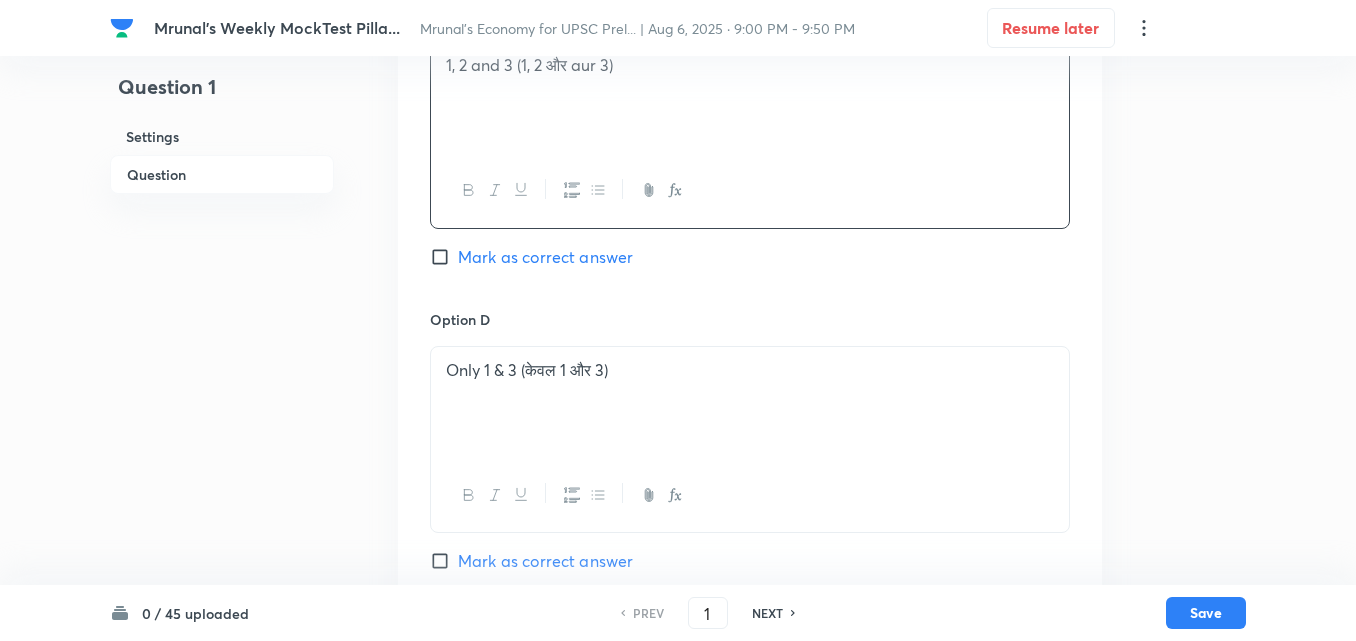 click on "Only 1 & 3 (केवल 1 और 3)" at bounding box center [750, 370] 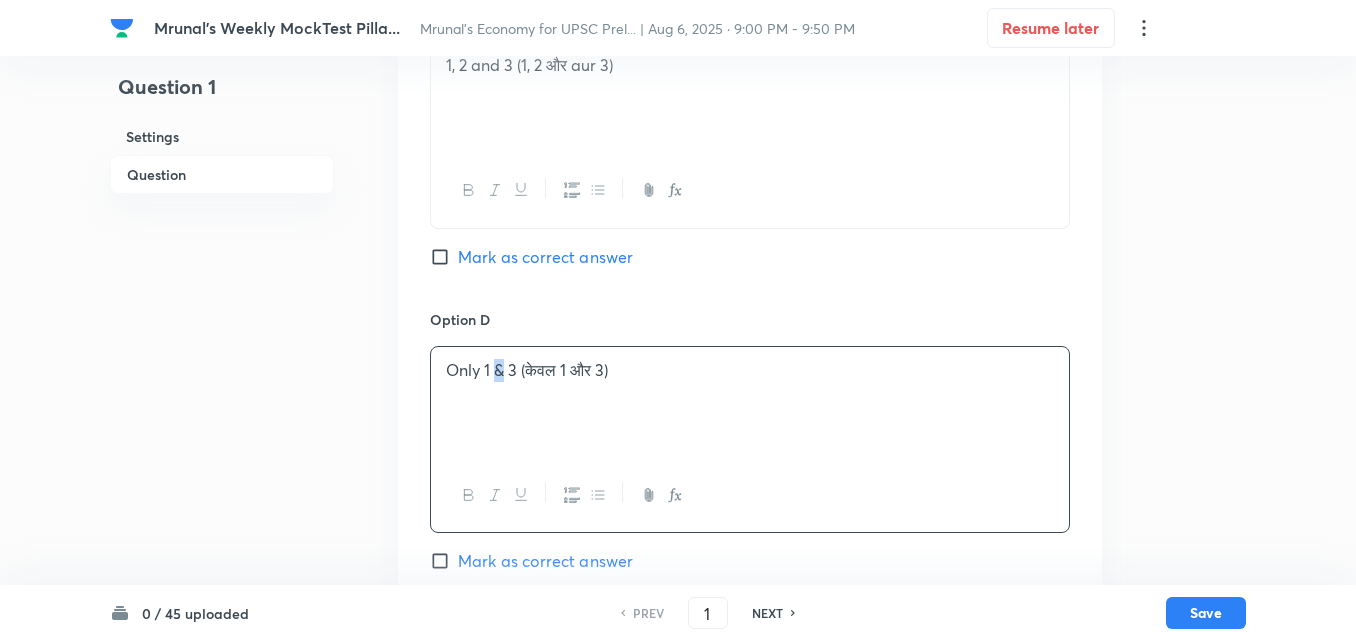 type 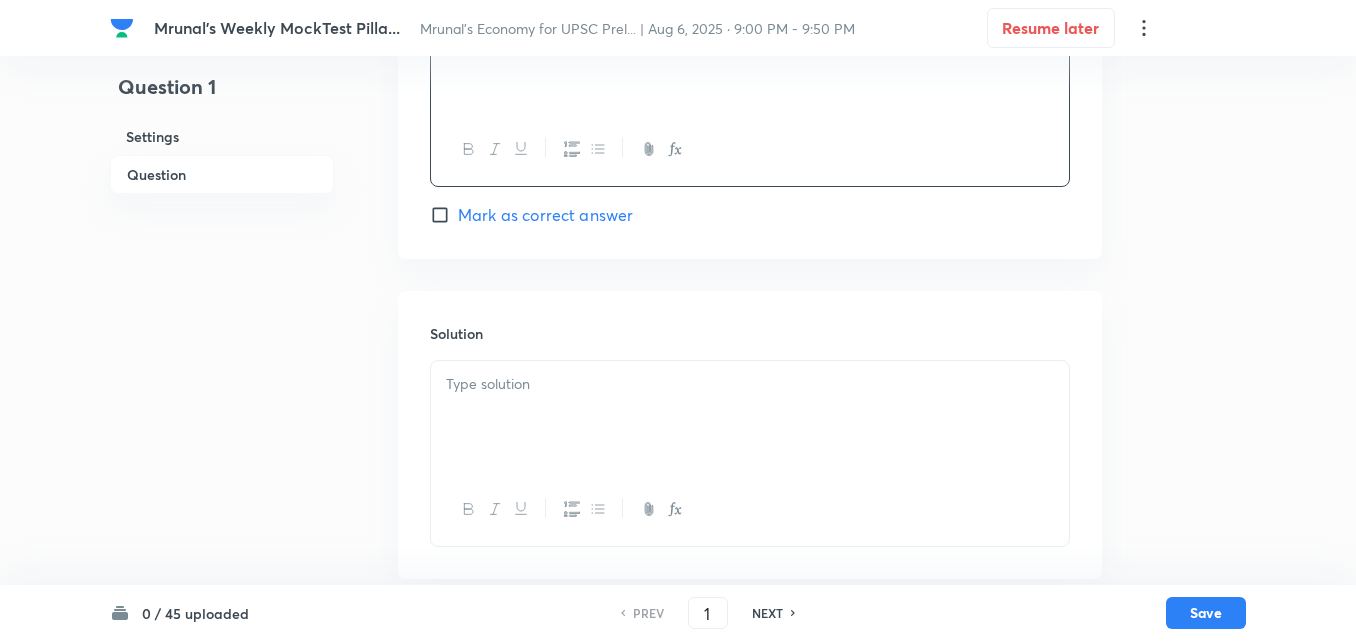 scroll, scrollTop: 1833, scrollLeft: 0, axis: vertical 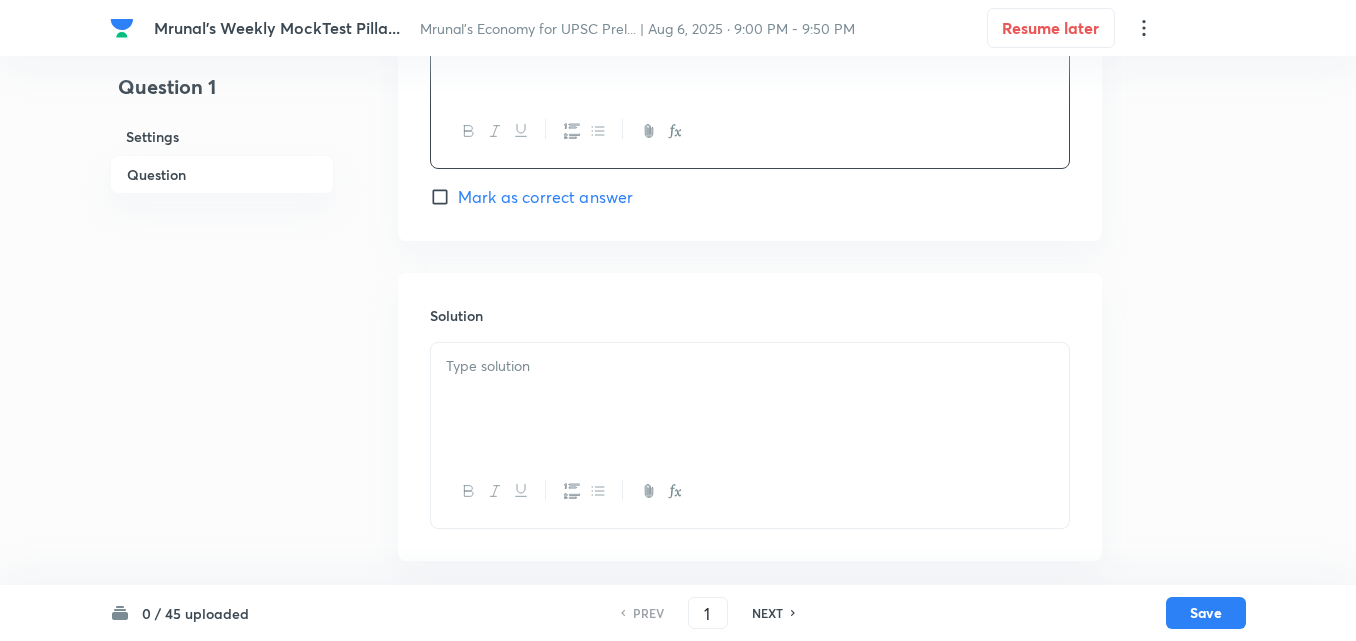 click at bounding box center (750, 366) 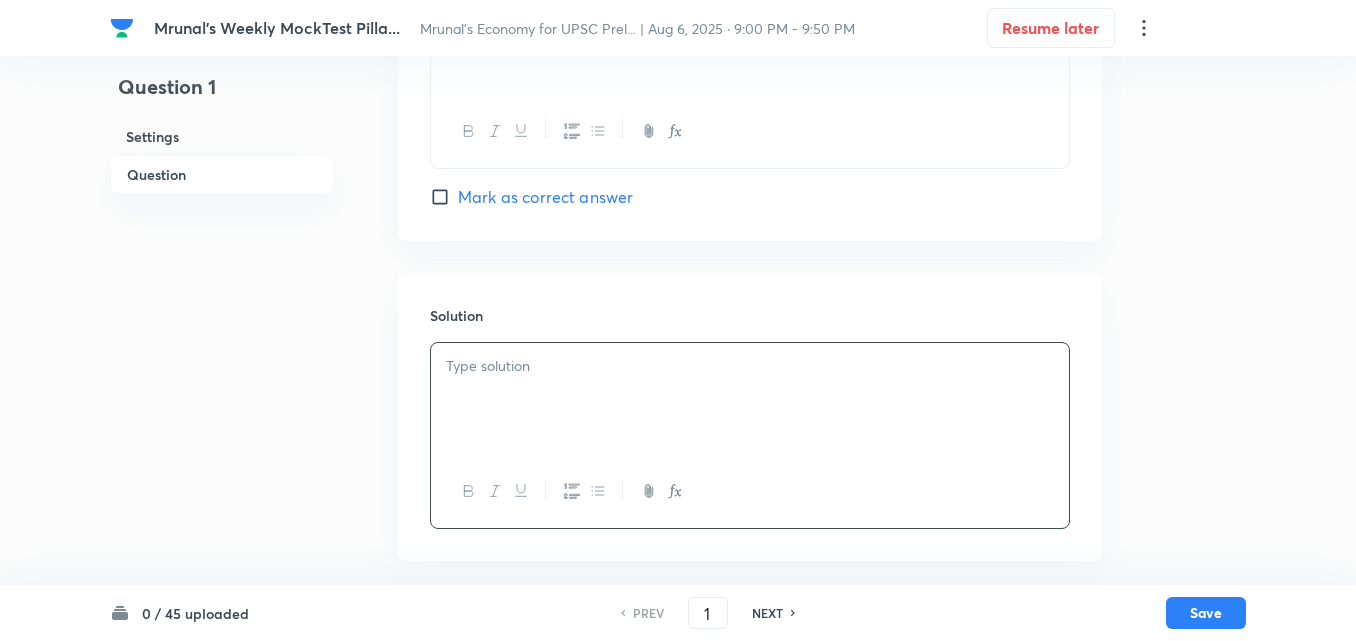 click at bounding box center [750, 366] 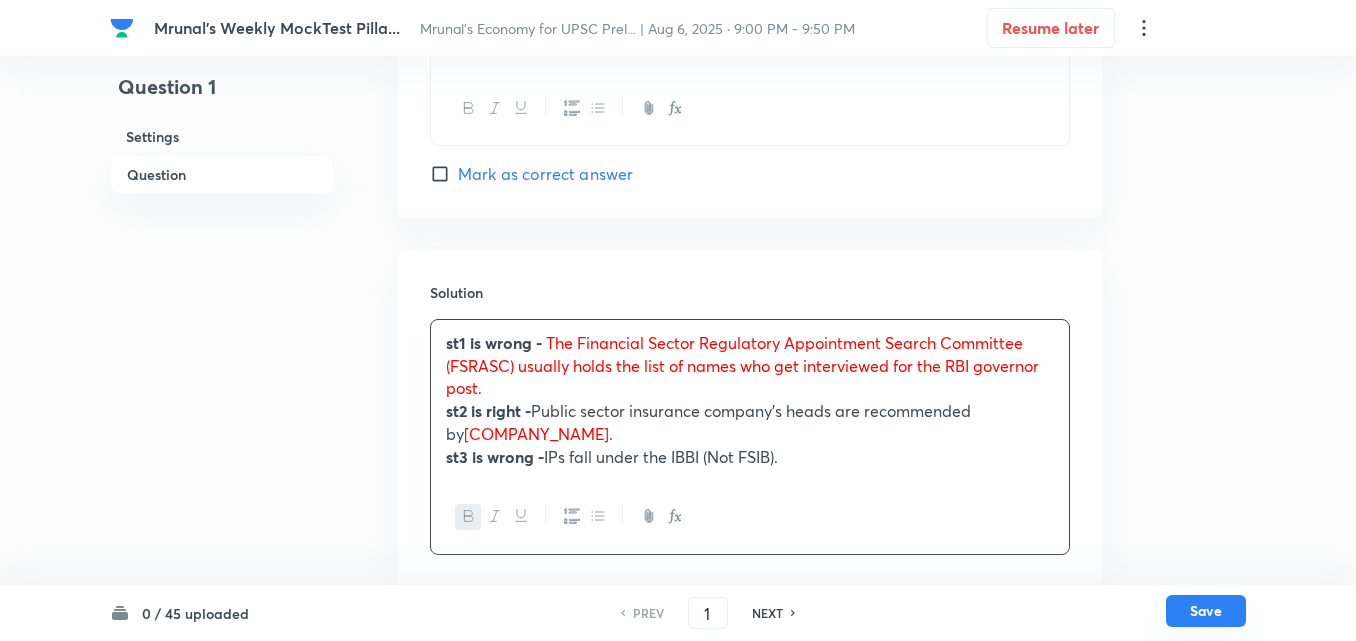 click on "Save" at bounding box center (1206, 611) 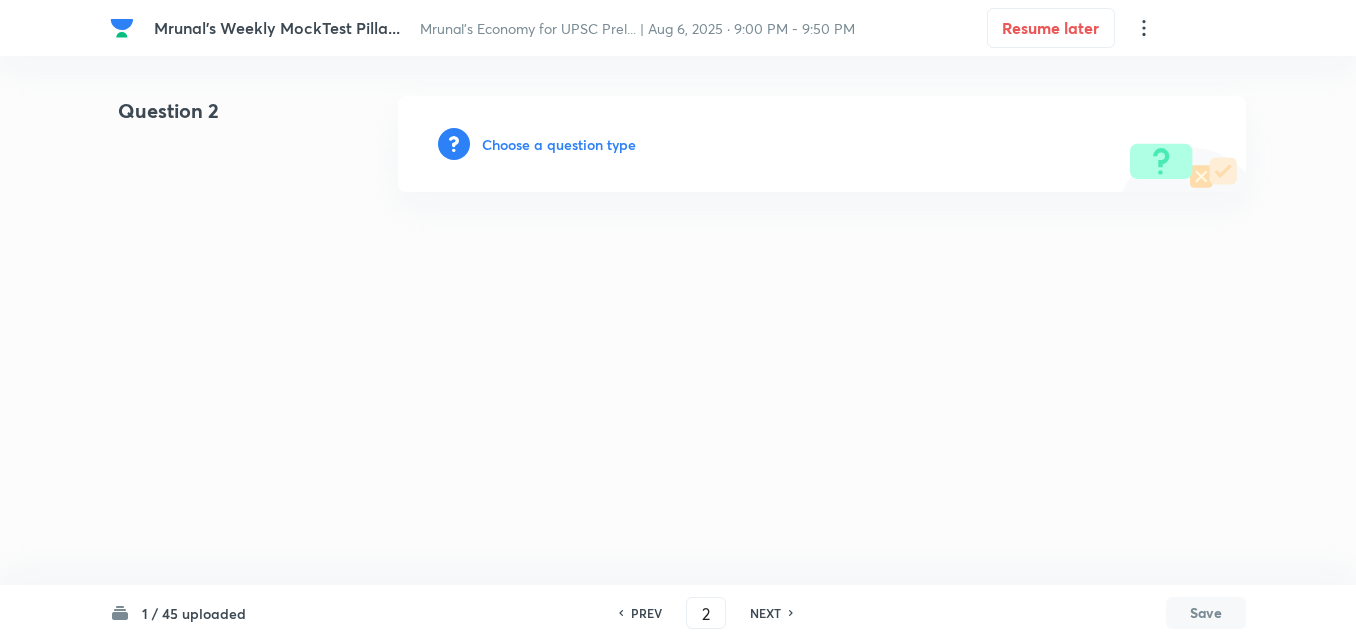 scroll, scrollTop: 0, scrollLeft: 0, axis: both 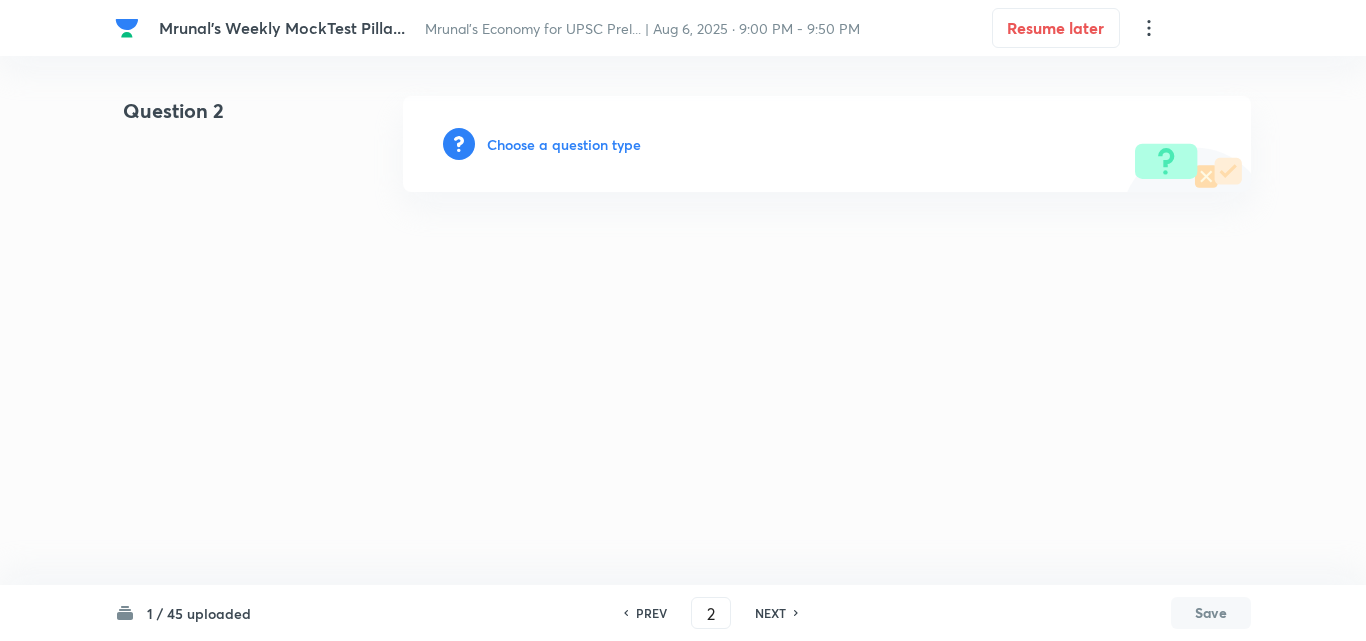 click on "PREV" at bounding box center (651, 613) 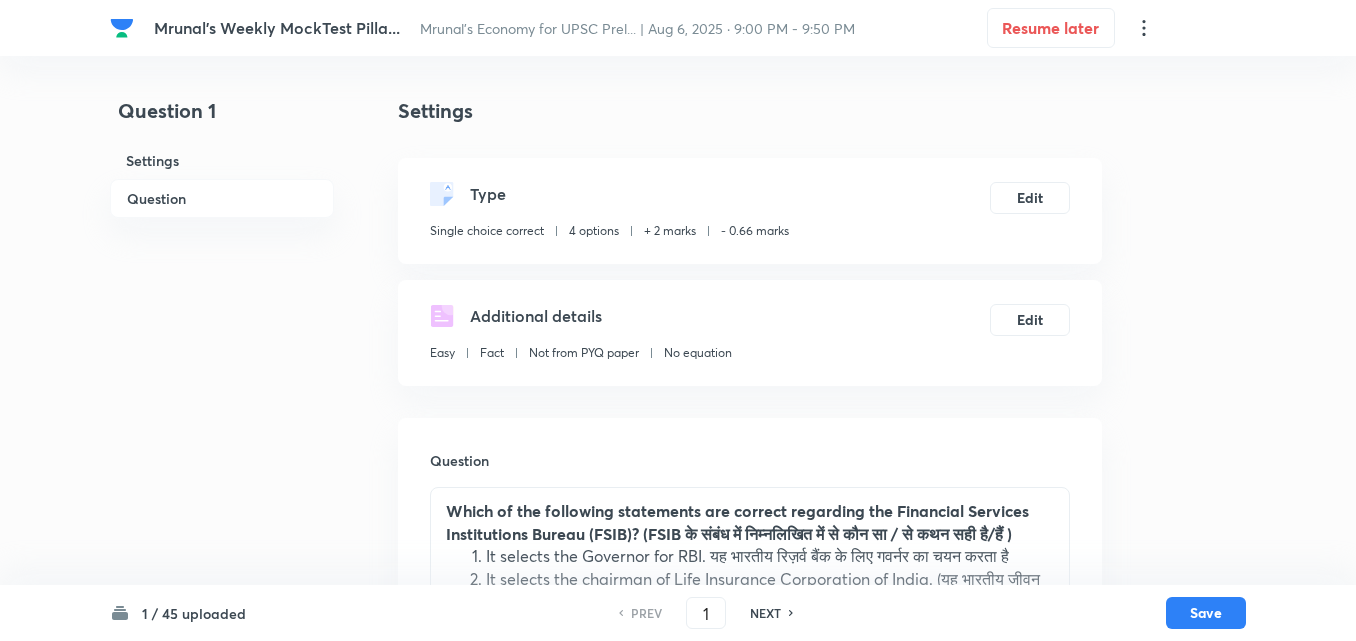 click on "Question" at bounding box center (222, 198) 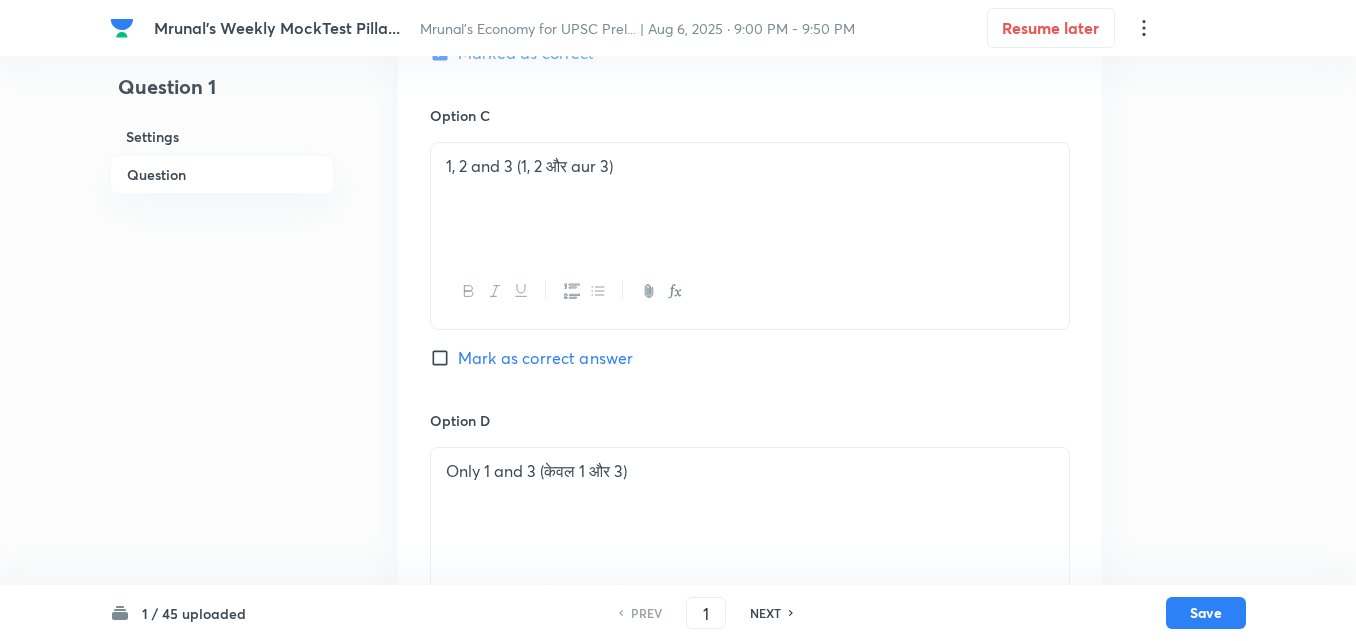scroll, scrollTop: 1346, scrollLeft: 0, axis: vertical 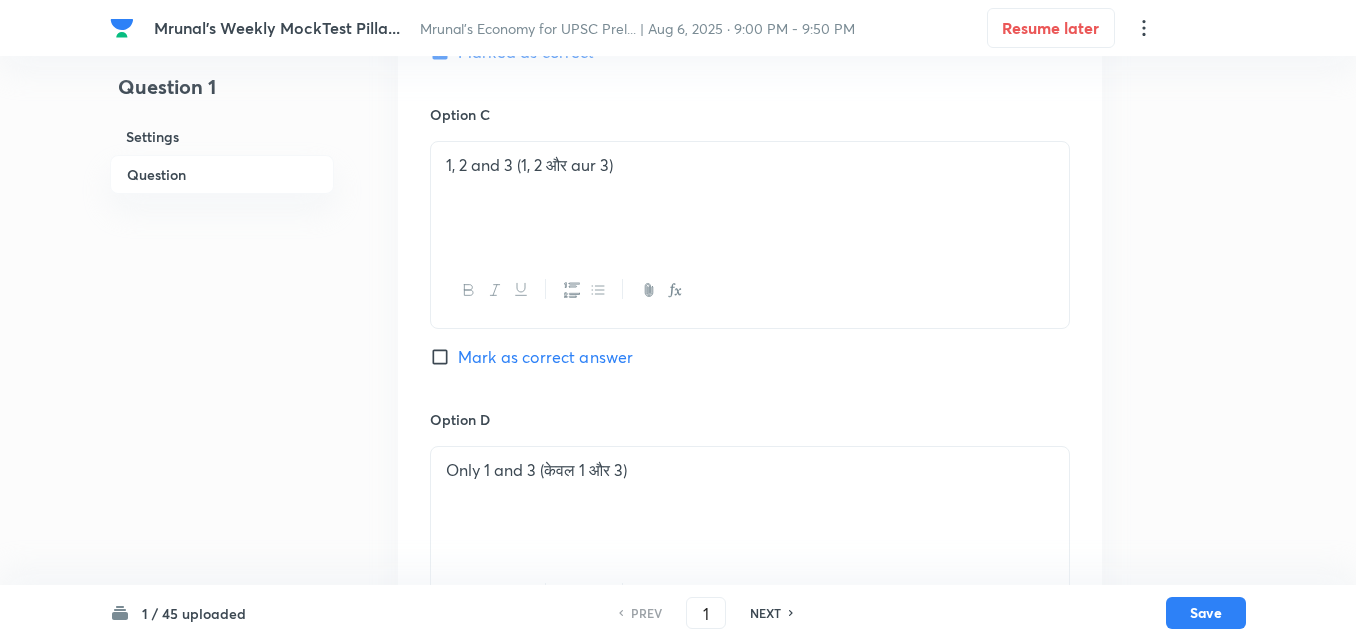 click on "Only 1 and 3 (केवल 1 और 3)" at bounding box center [750, 470] 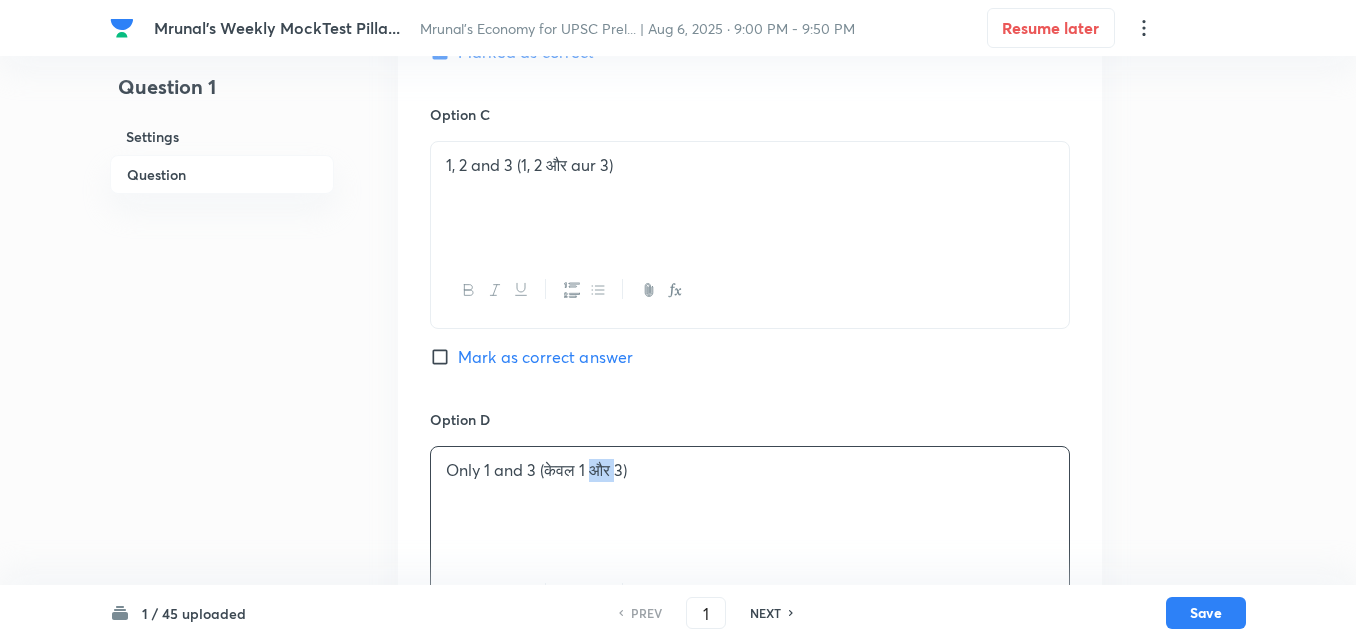 copy on "और" 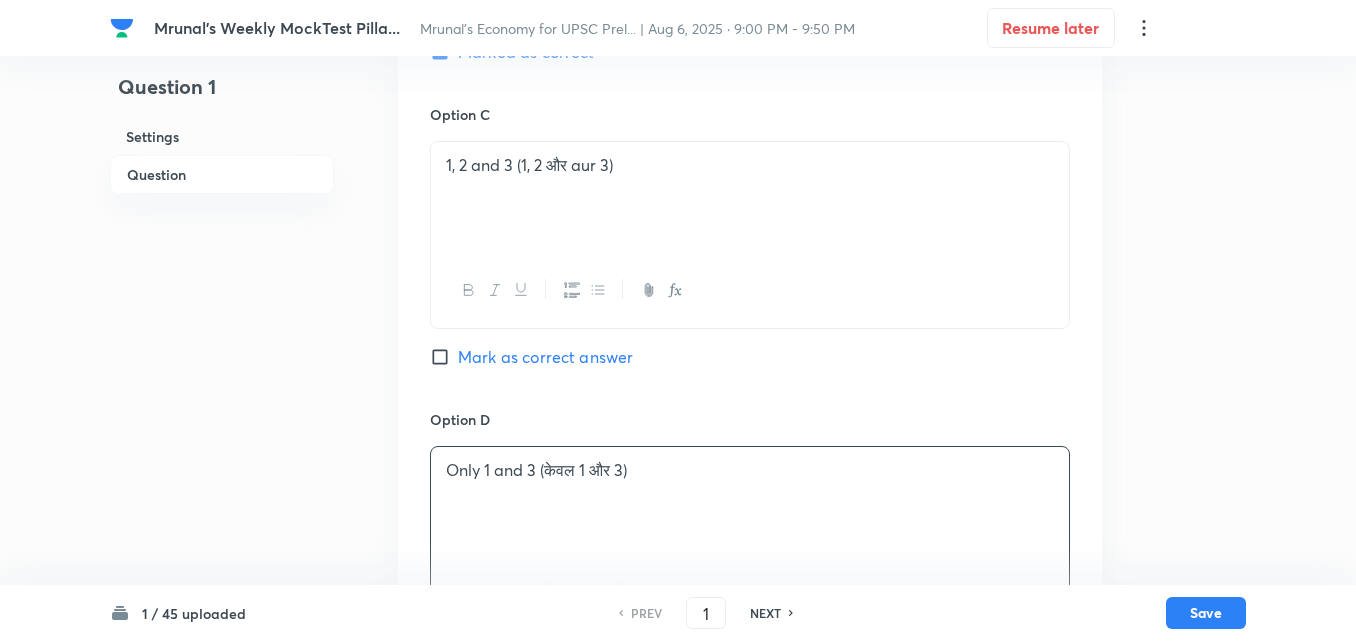 click on "1, 2 and 3 (1, 2 और aur 3)" at bounding box center (750, 165) 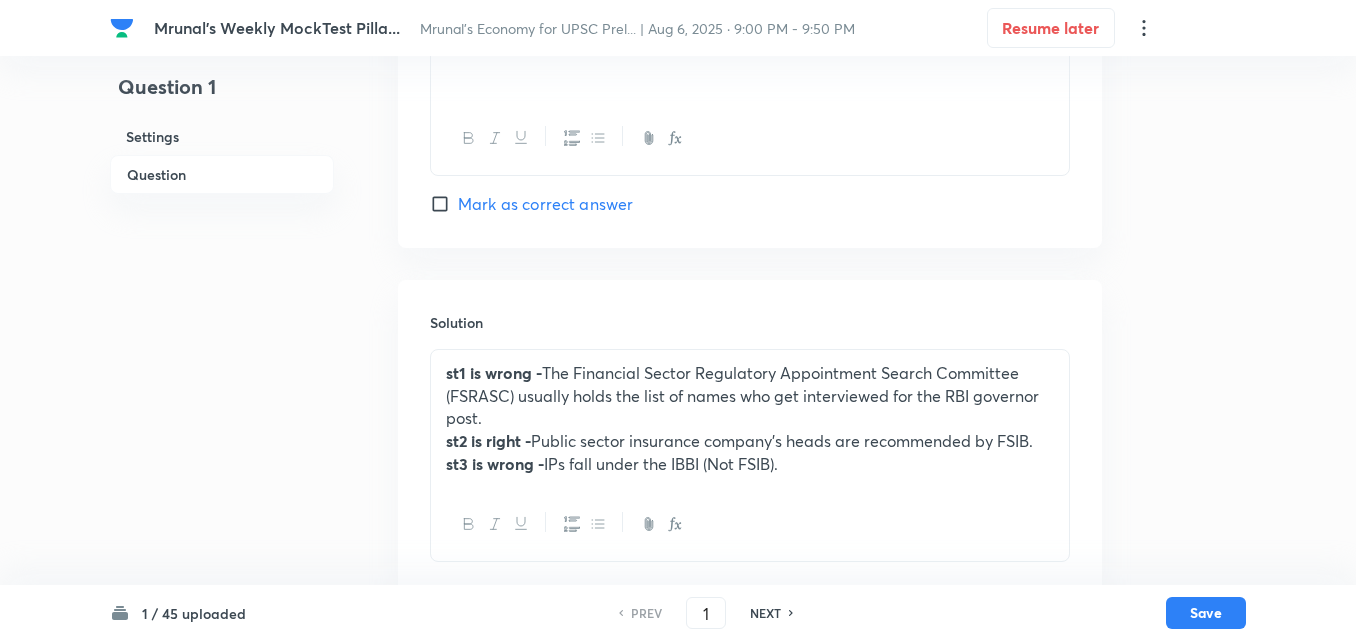 scroll, scrollTop: 1859, scrollLeft: 0, axis: vertical 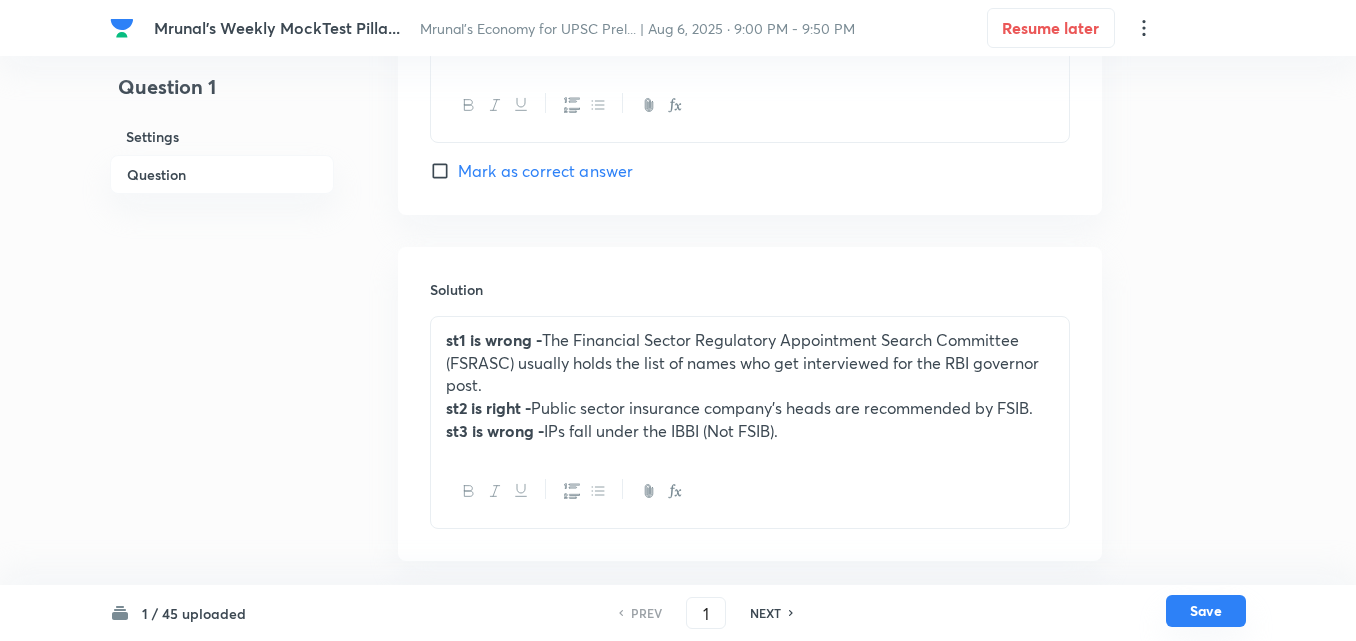 click on "Save" at bounding box center (1206, 611) 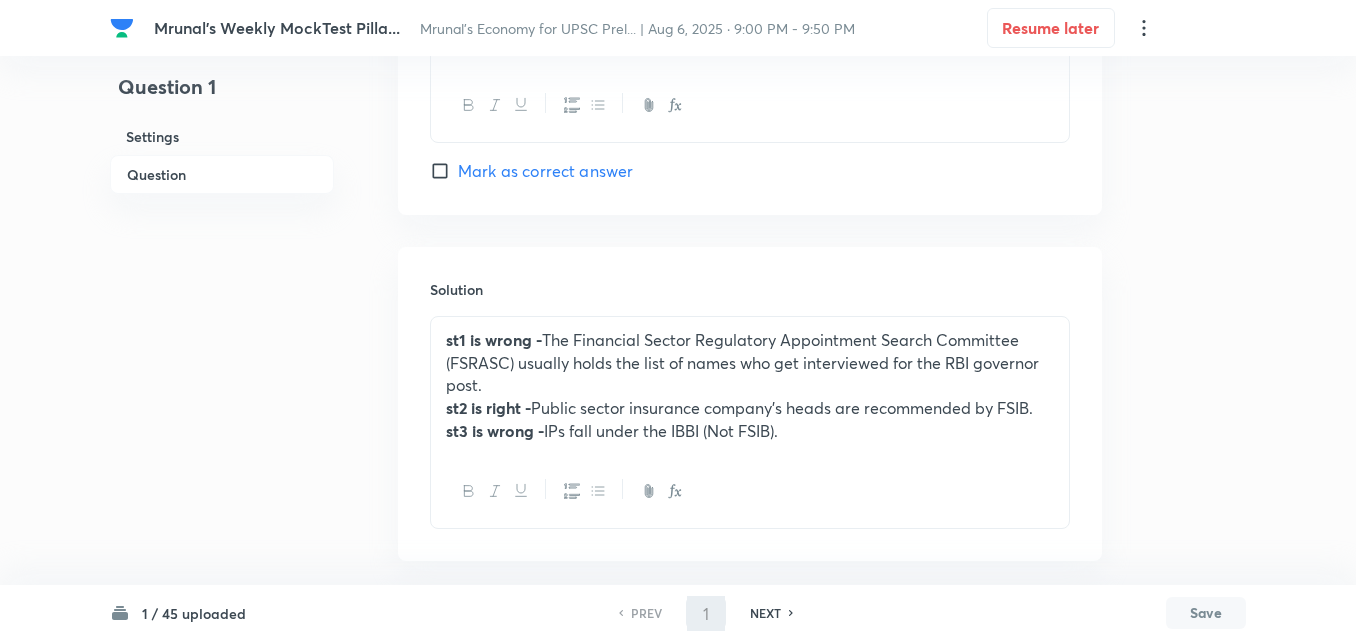 type on "2" 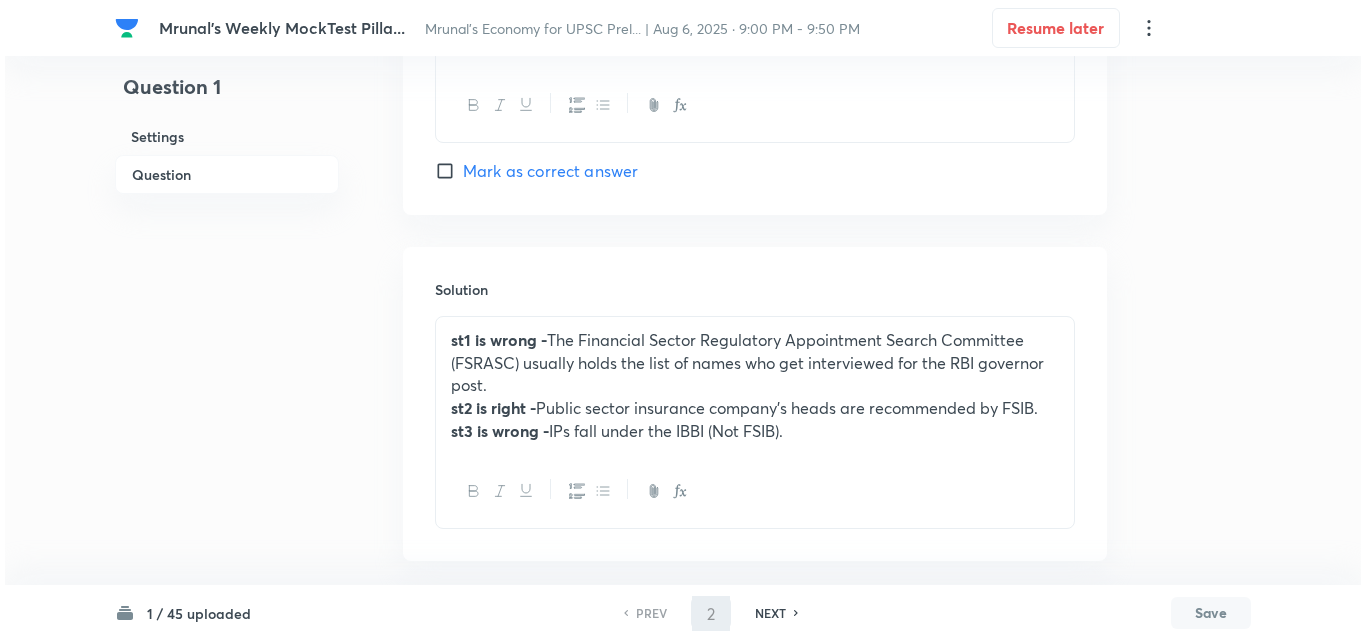 scroll, scrollTop: 0, scrollLeft: 0, axis: both 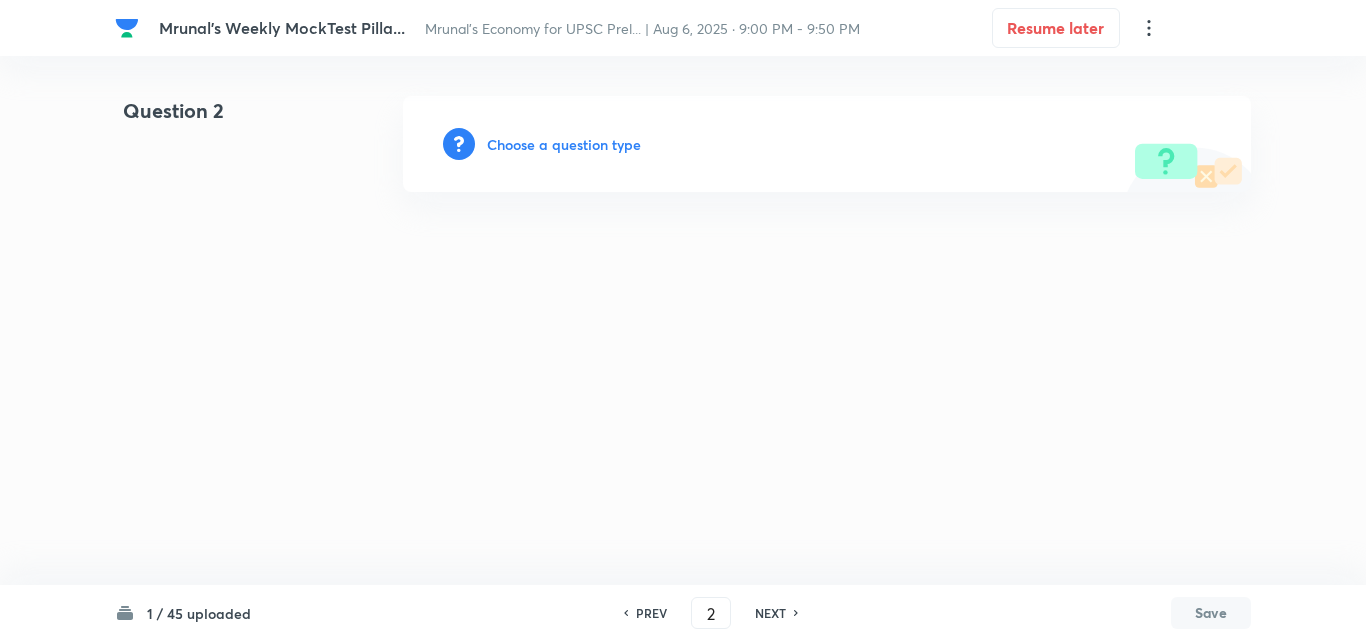 click on "Choose a question type" at bounding box center (564, 144) 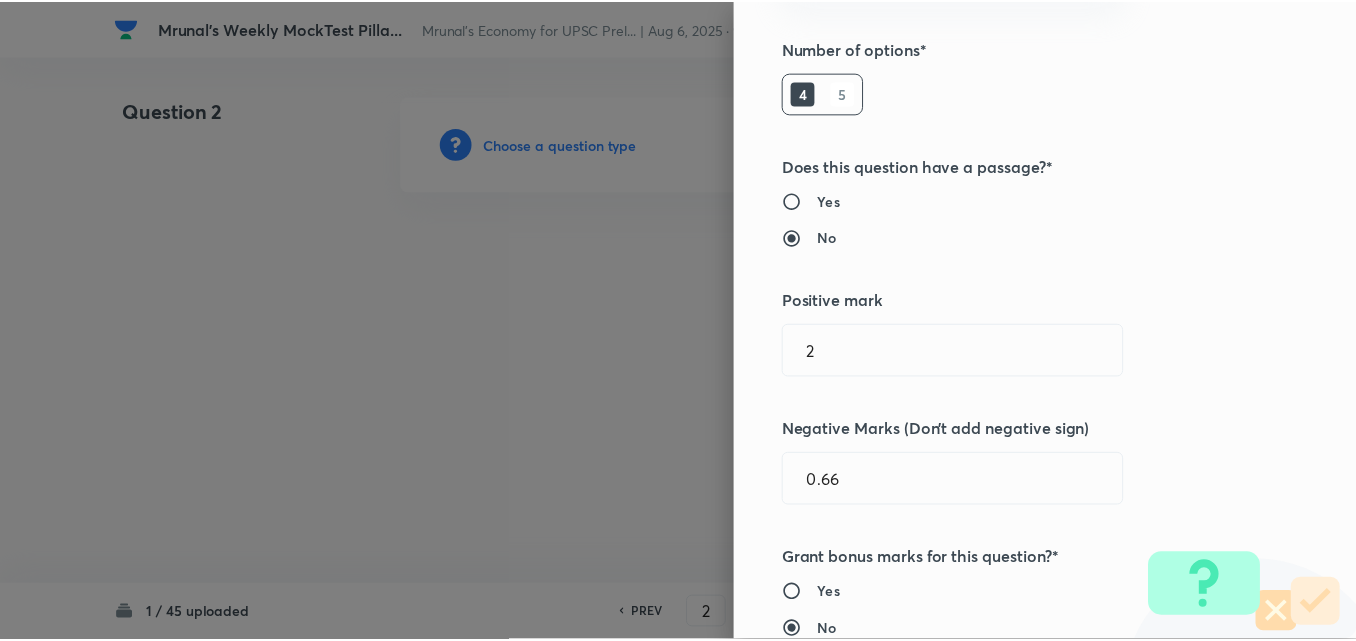 scroll, scrollTop: 400, scrollLeft: 0, axis: vertical 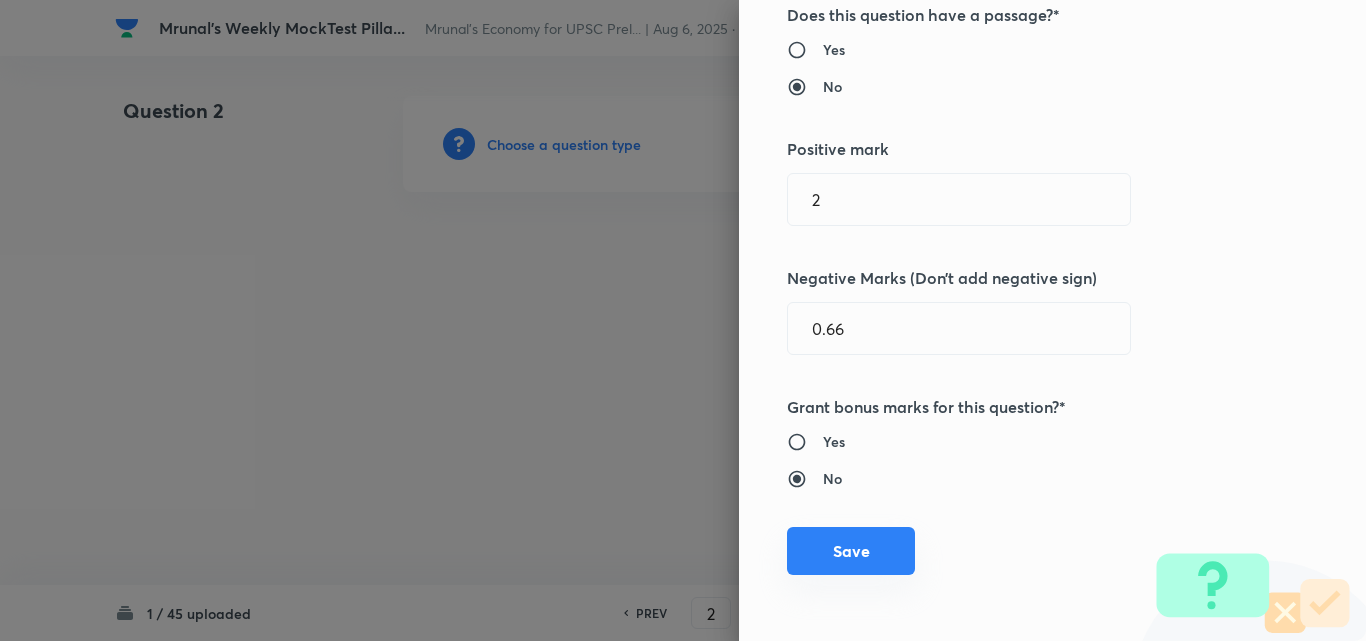 click on "Save" at bounding box center [851, 551] 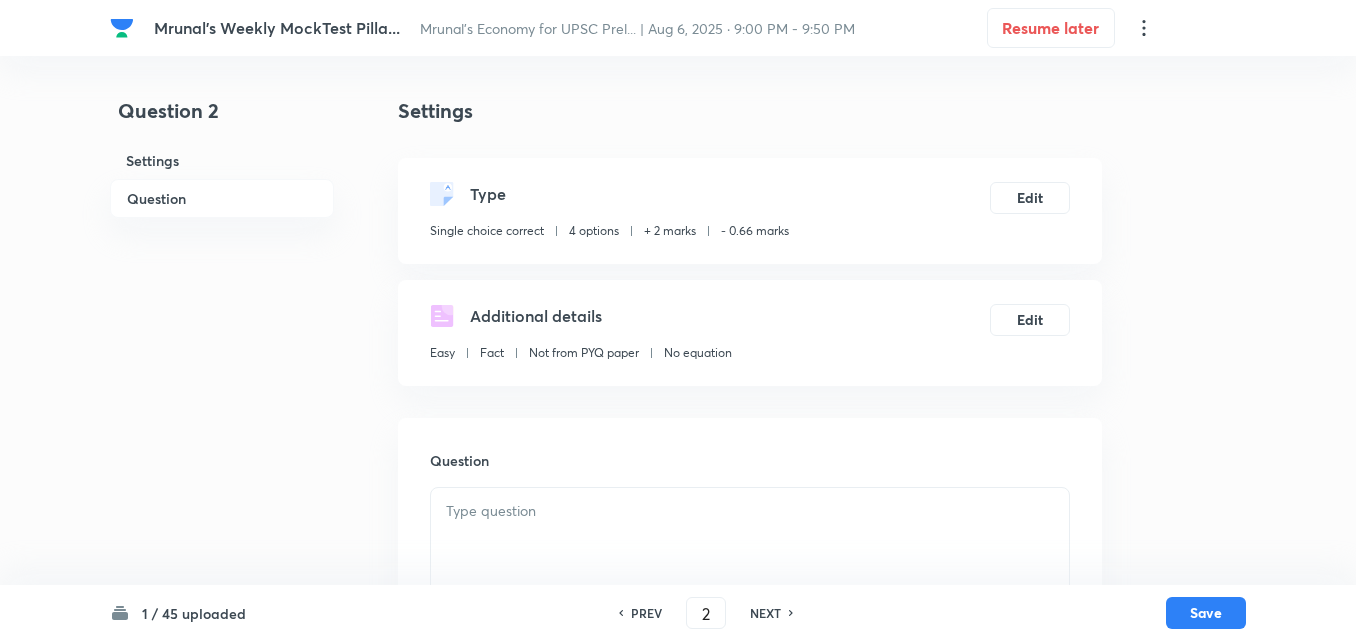 click on "Question" at bounding box center [222, 198] 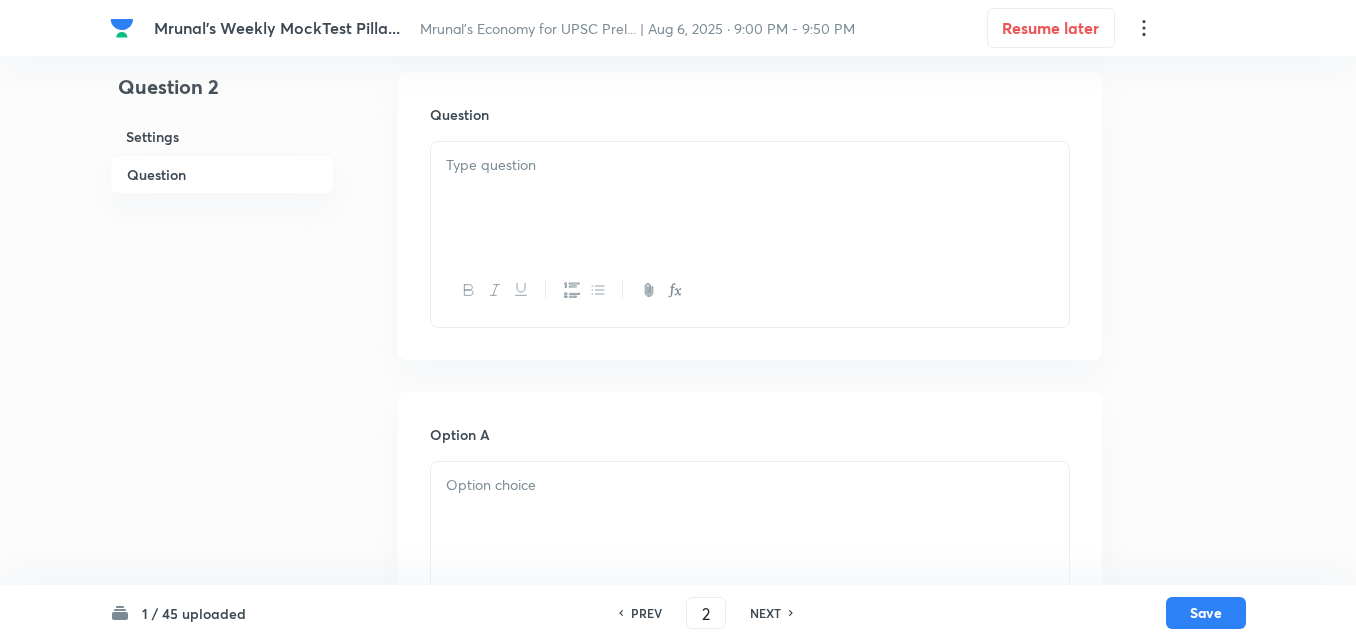 click at bounding box center [750, 198] 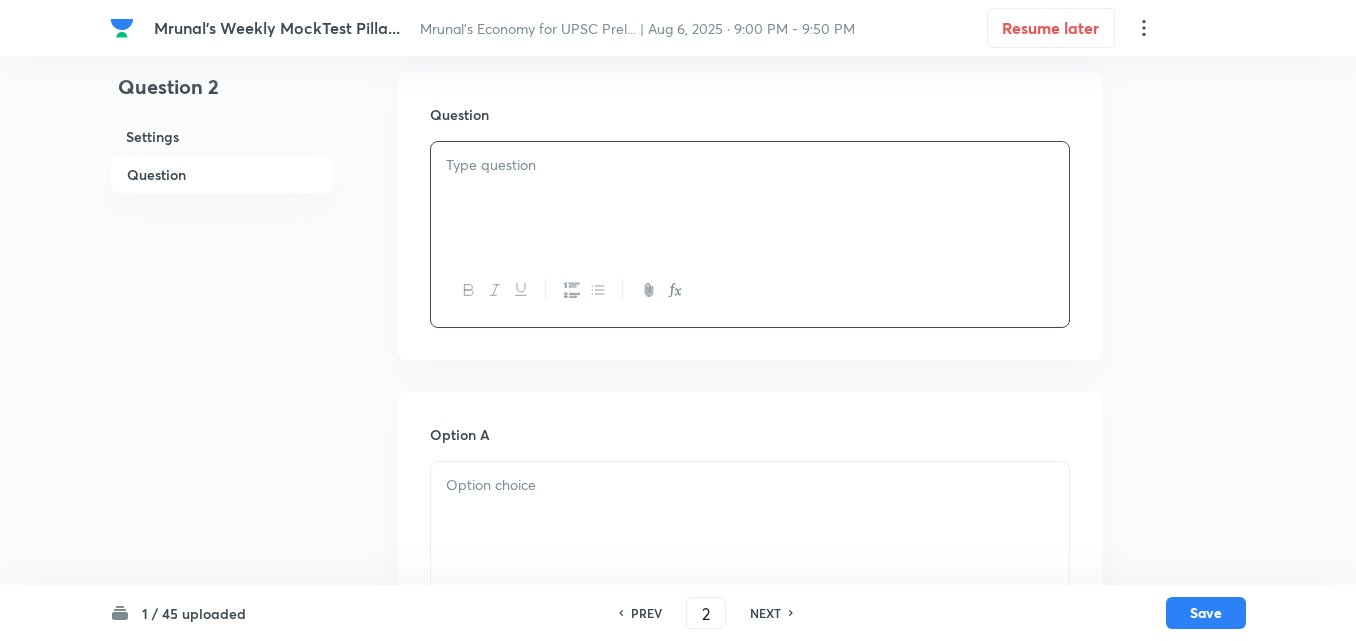 click at bounding box center (750, 198) 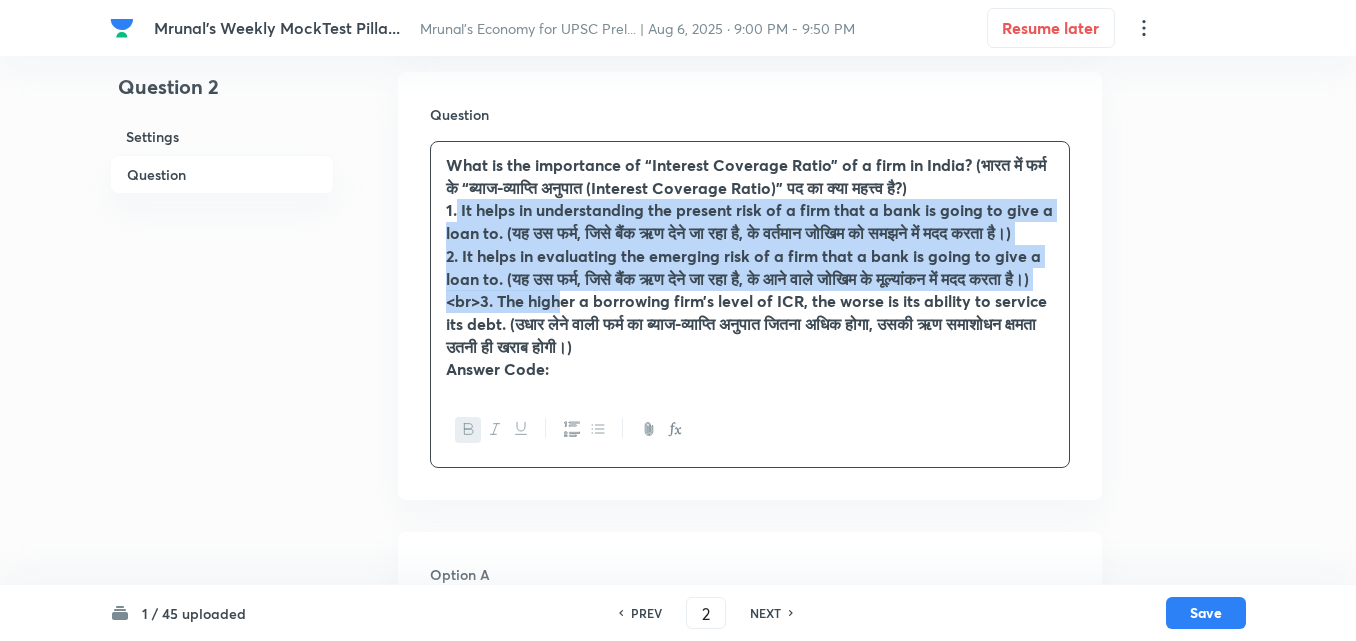 drag, startPoint x: 453, startPoint y: 209, endPoint x: 552, endPoint y: 346, distance: 169.02663 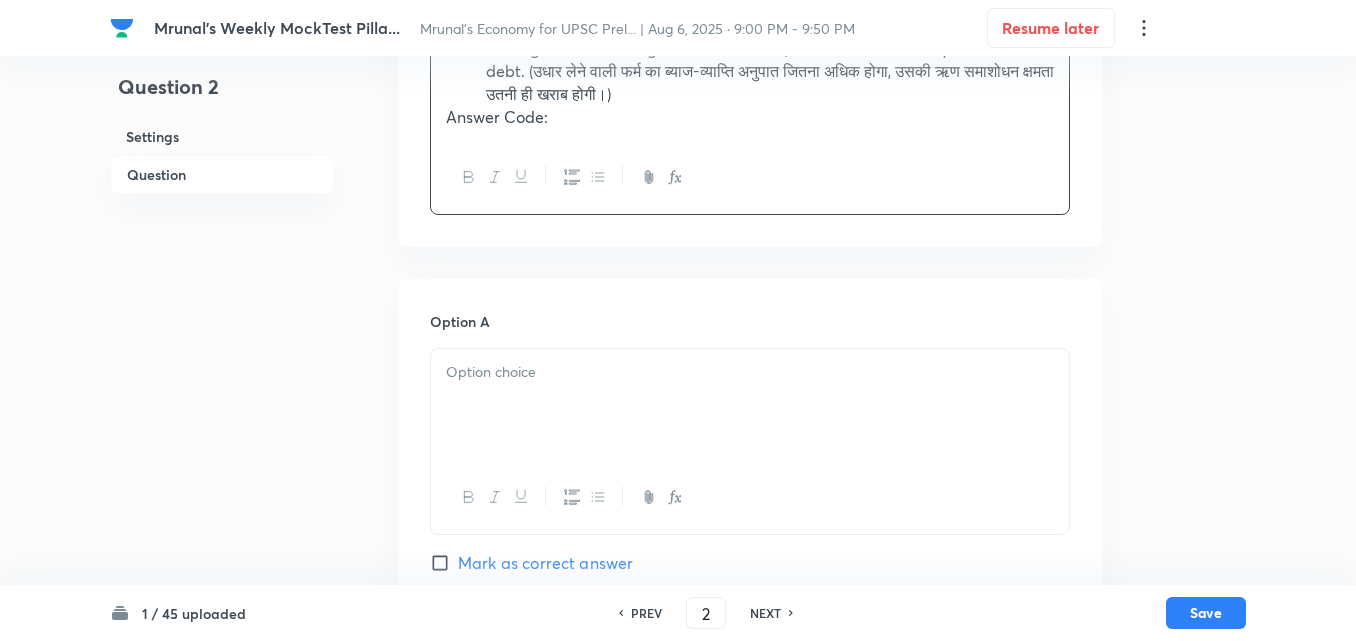 scroll, scrollTop: 646, scrollLeft: 0, axis: vertical 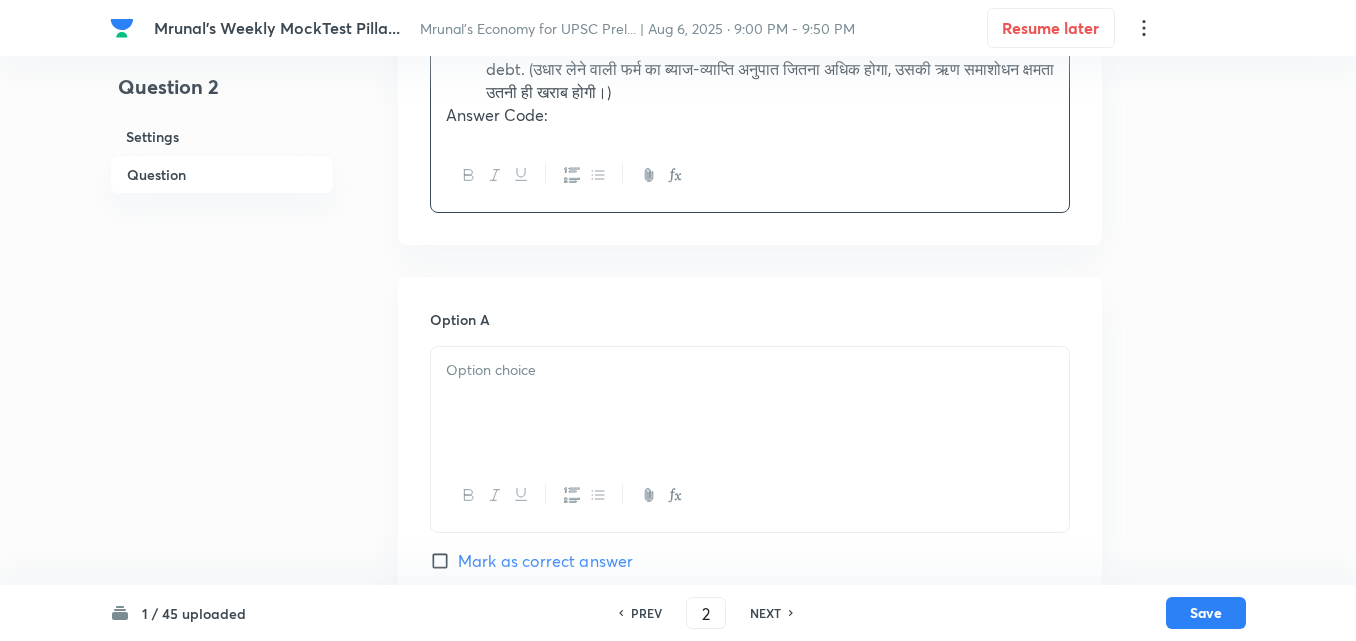 drag, startPoint x: 539, startPoint y: 395, endPoint x: 526, endPoint y: 392, distance: 13.341664 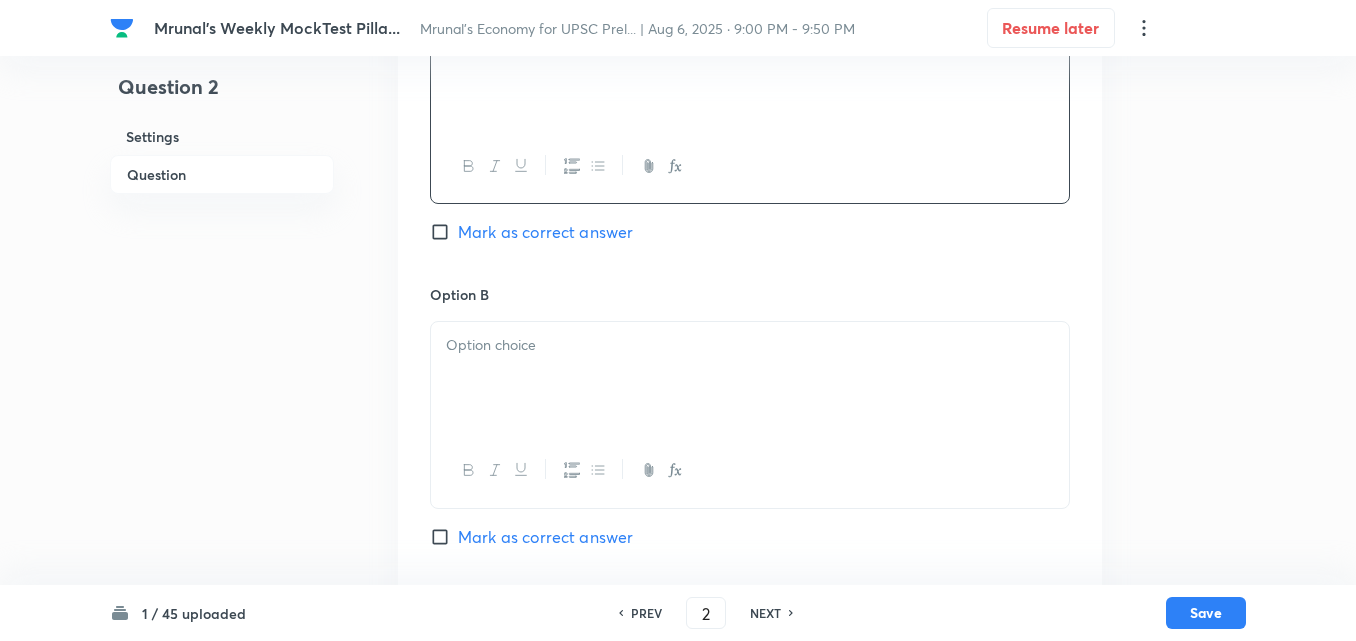 scroll, scrollTop: 1046, scrollLeft: 0, axis: vertical 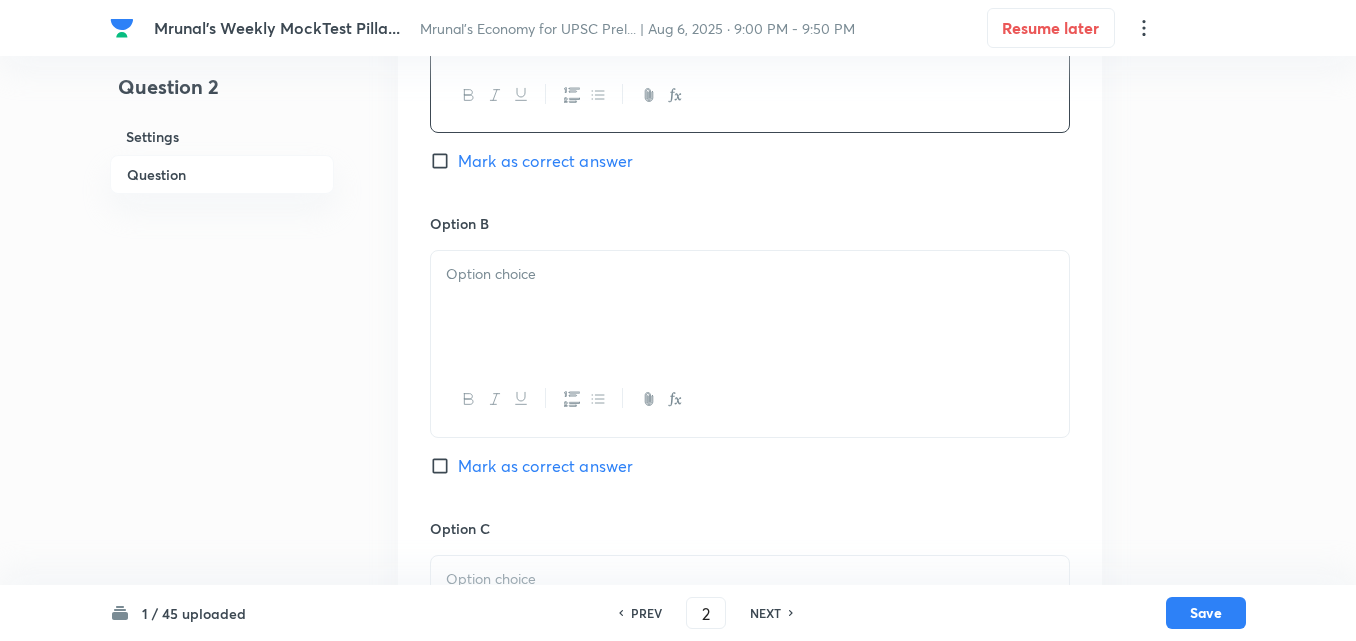 click at bounding box center (750, 307) 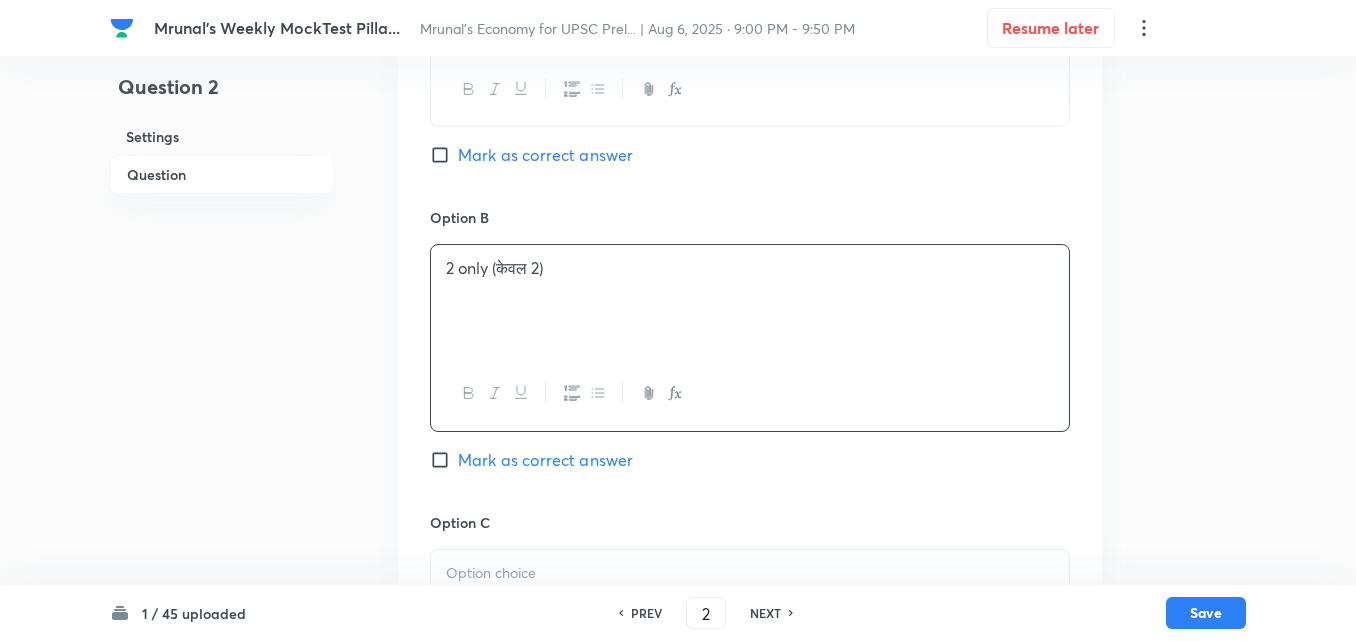 scroll, scrollTop: 1346, scrollLeft: 0, axis: vertical 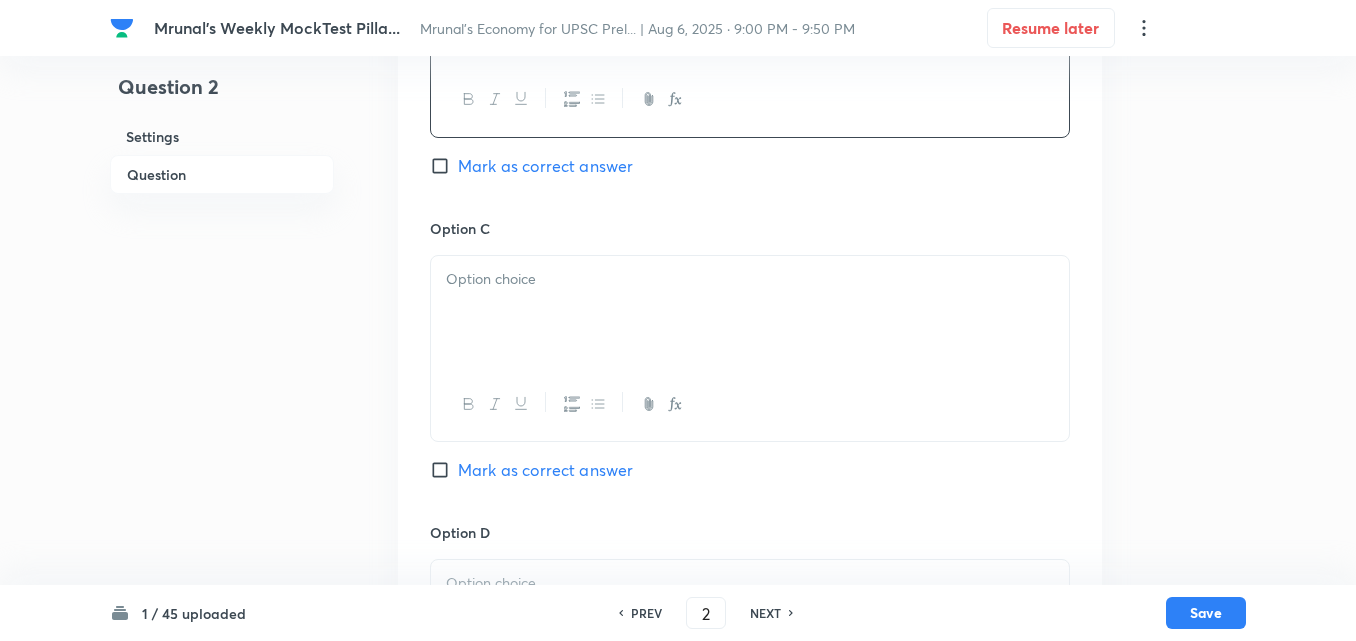 click at bounding box center [750, 312] 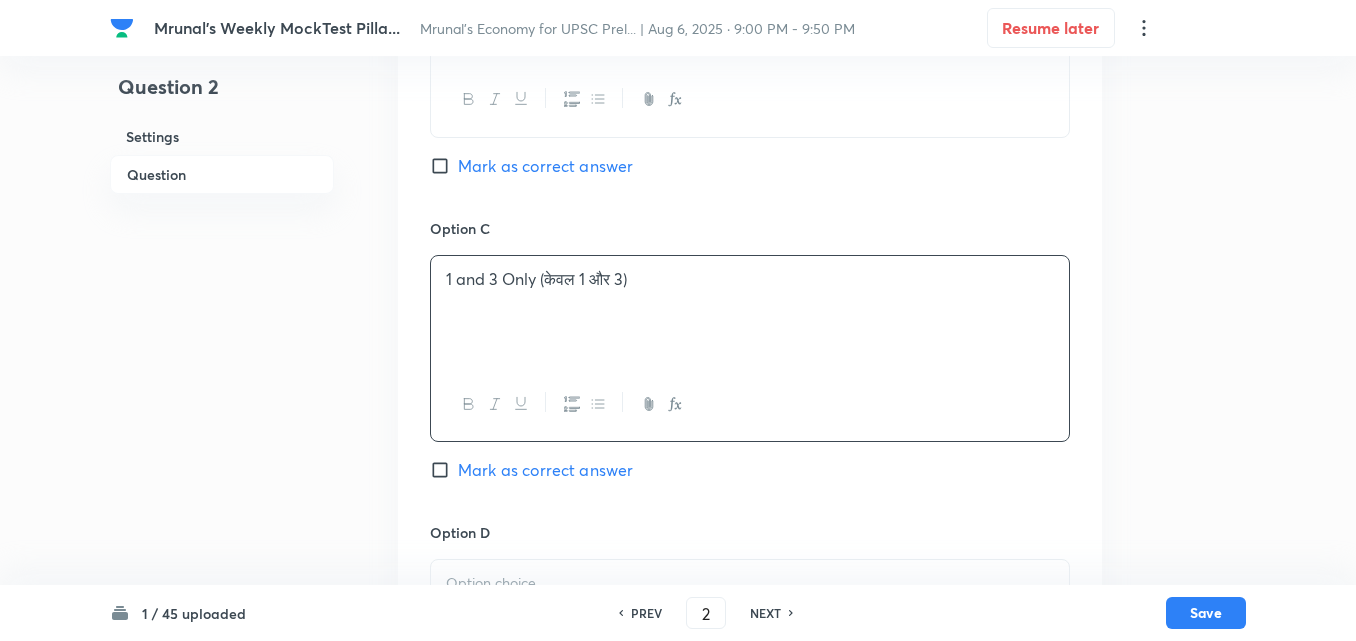 scroll, scrollTop: 946, scrollLeft: 0, axis: vertical 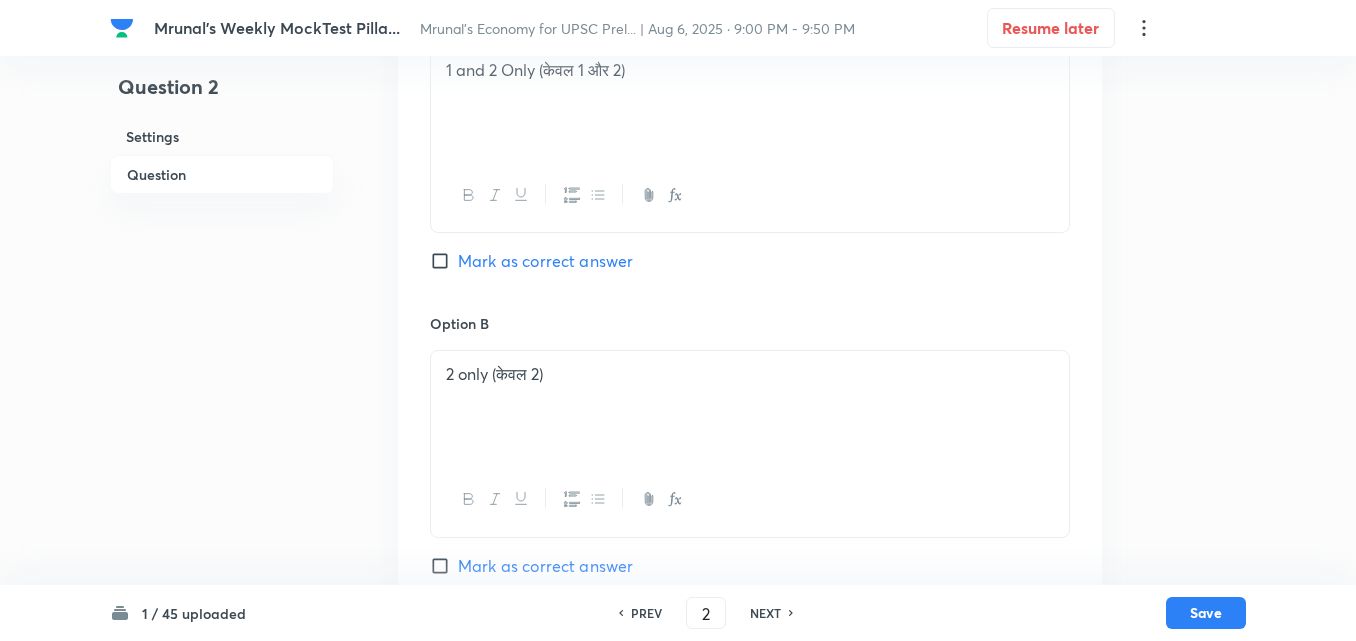 click on "Mark as correct answer" at bounding box center (545, 261) 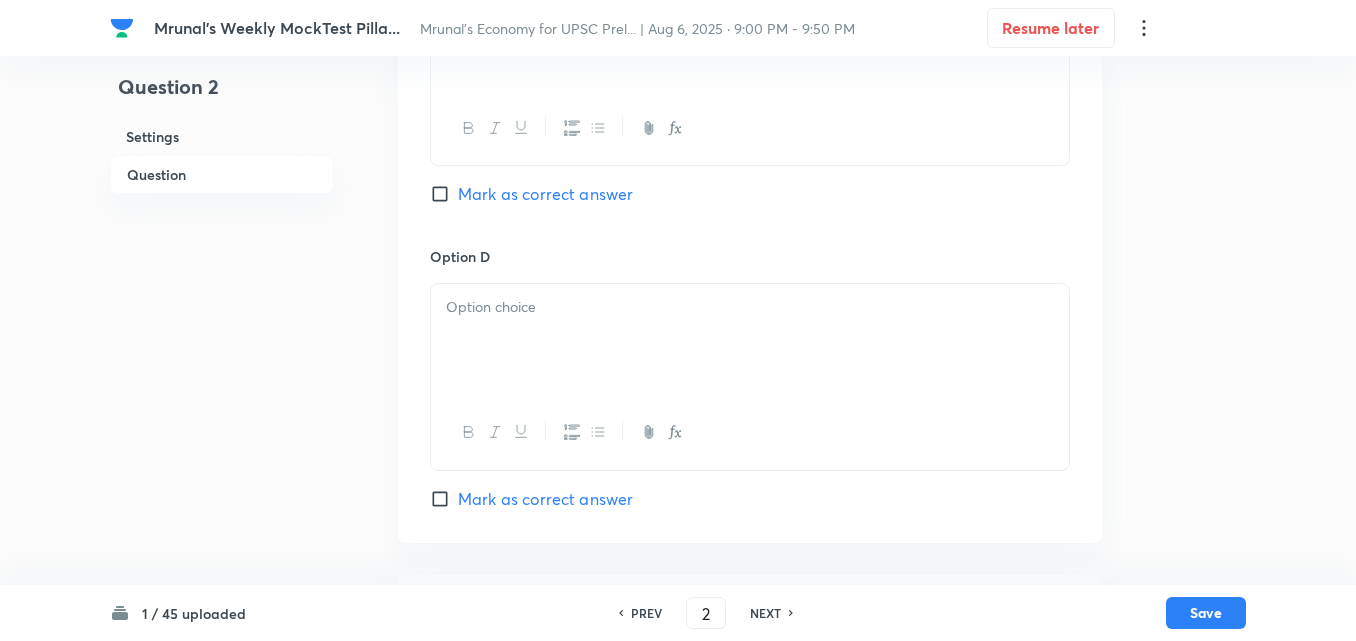 scroll, scrollTop: 1746, scrollLeft: 0, axis: vertical 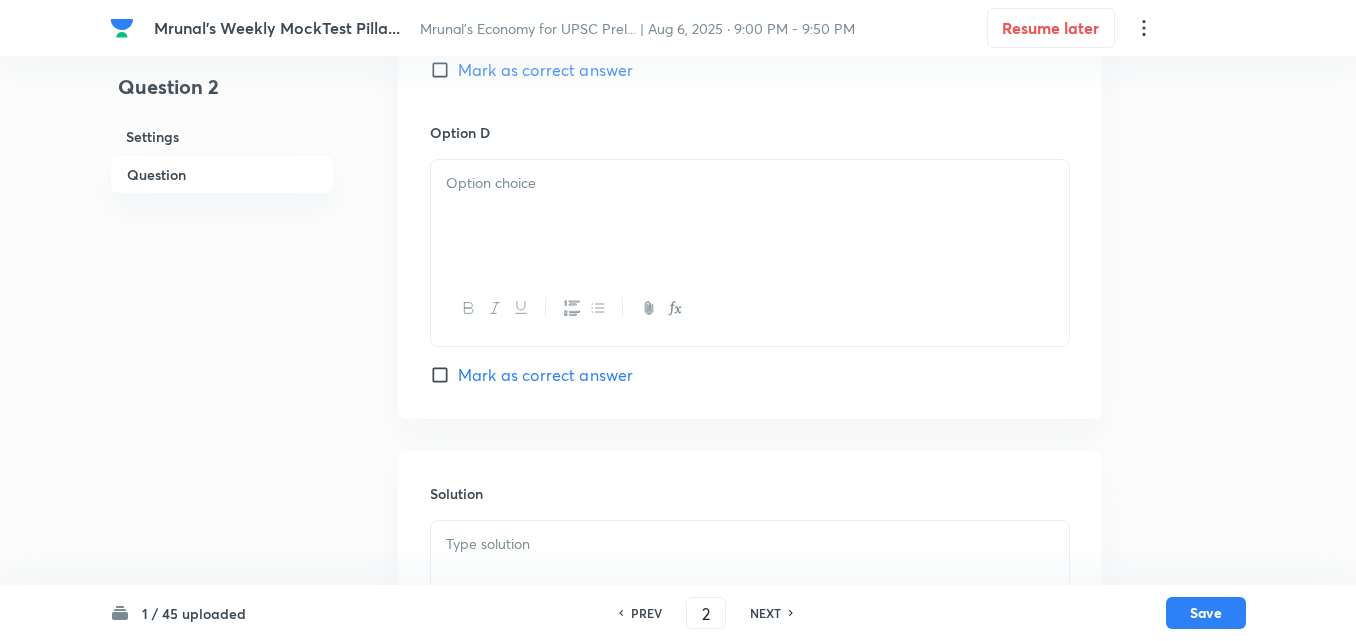click at bounding box center (750, 216) 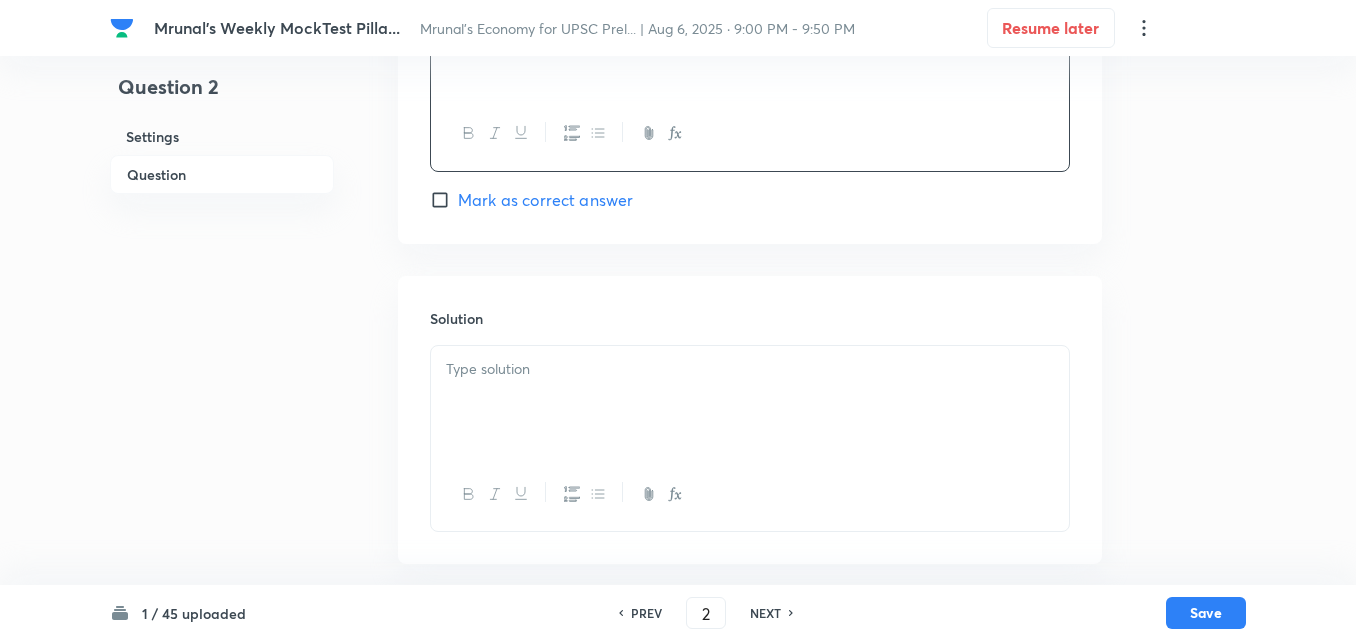 scroll, scrollTop: 1924, scrollLeft: 0, axis: vertical 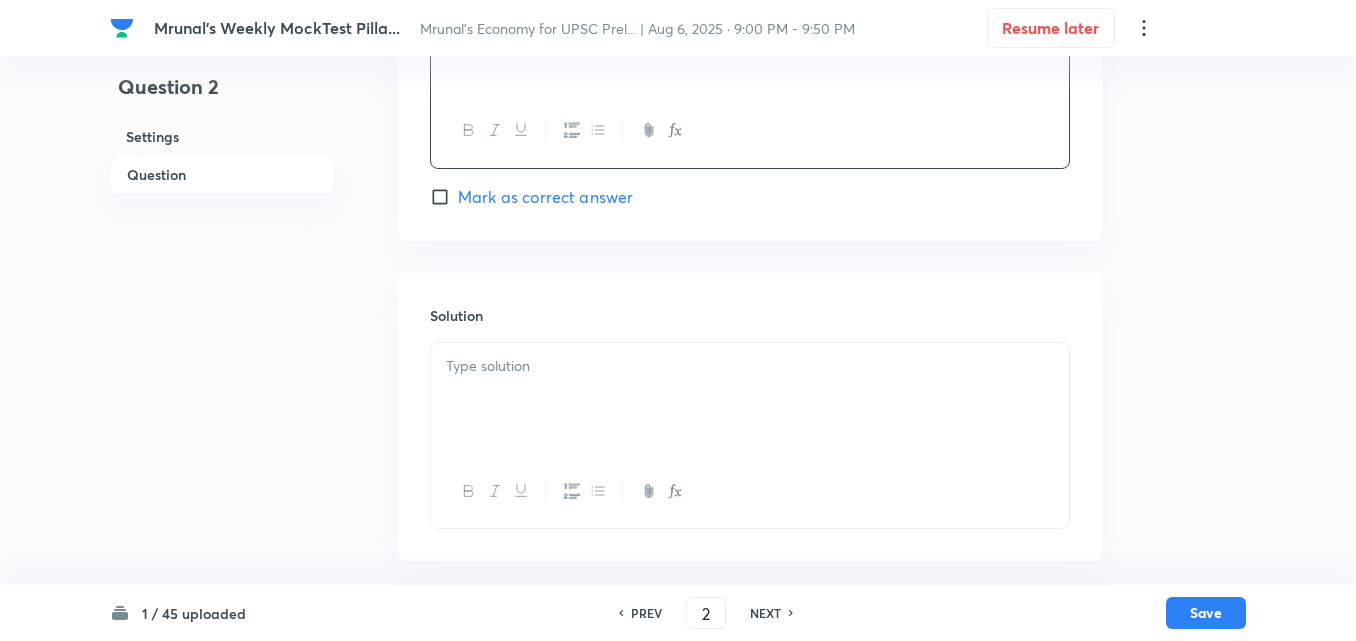 click at bounding box center [750, 366] 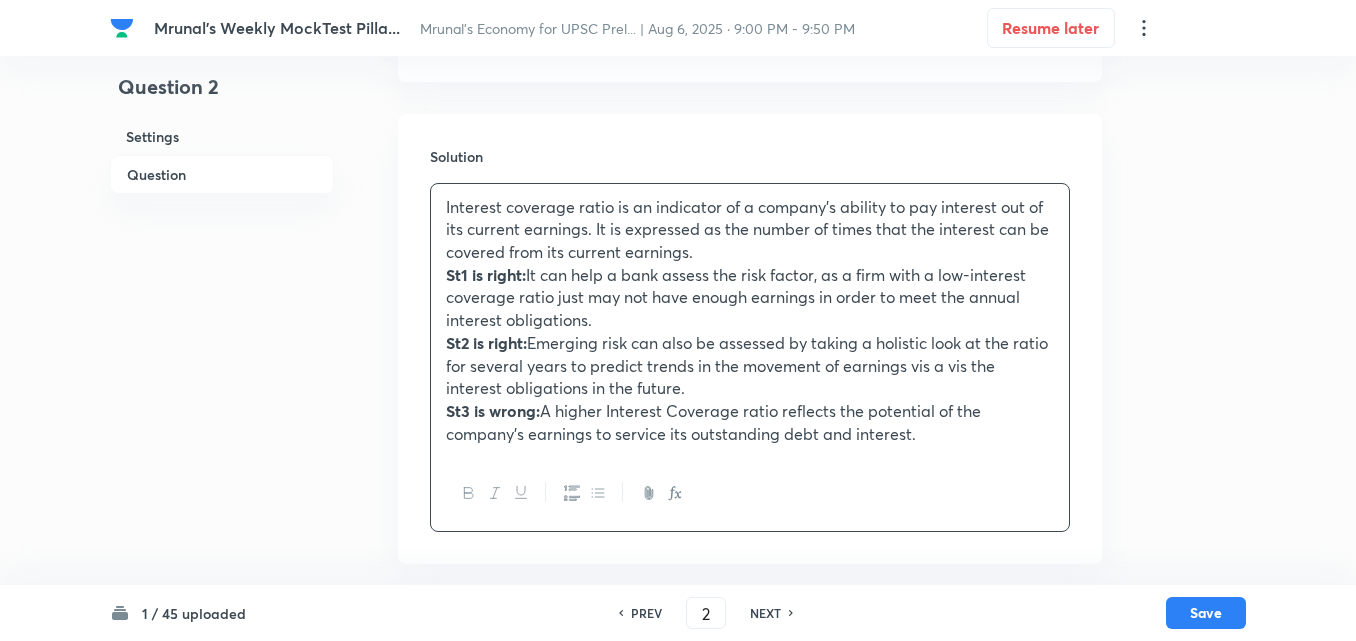 scroll, scrollTop: 2086, scrollLeft: 0, axis: vertical 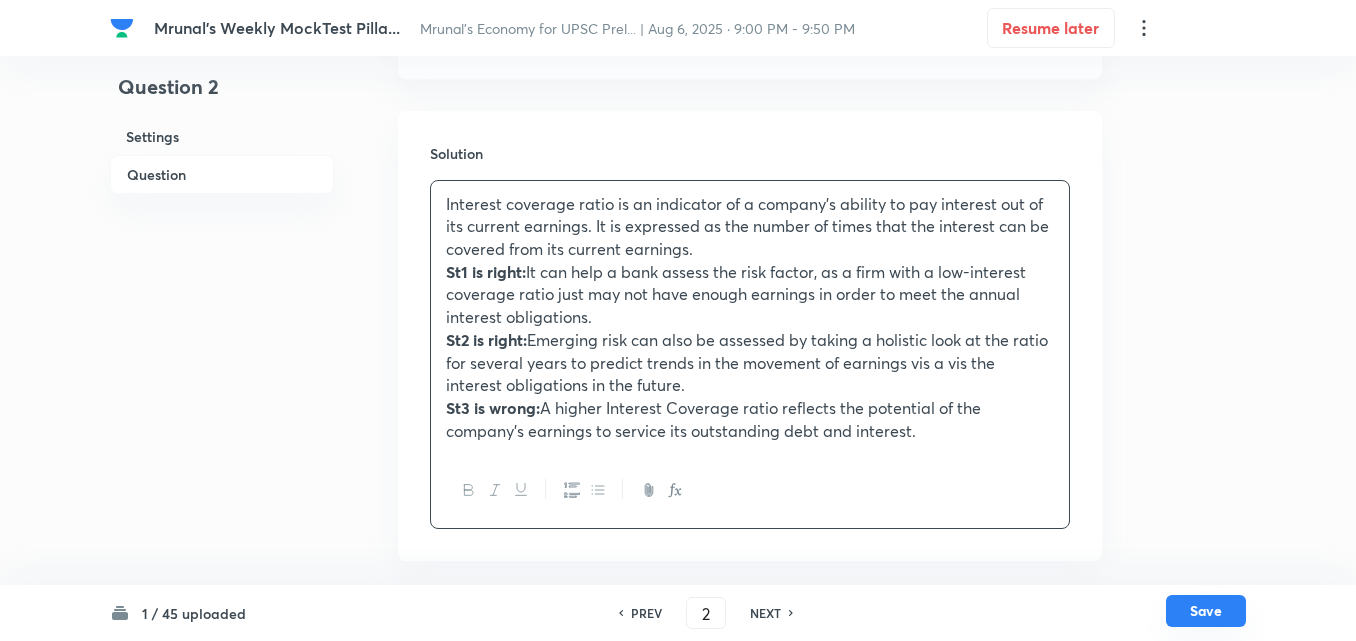 click on "Save" at bounding box center [1206, 611] 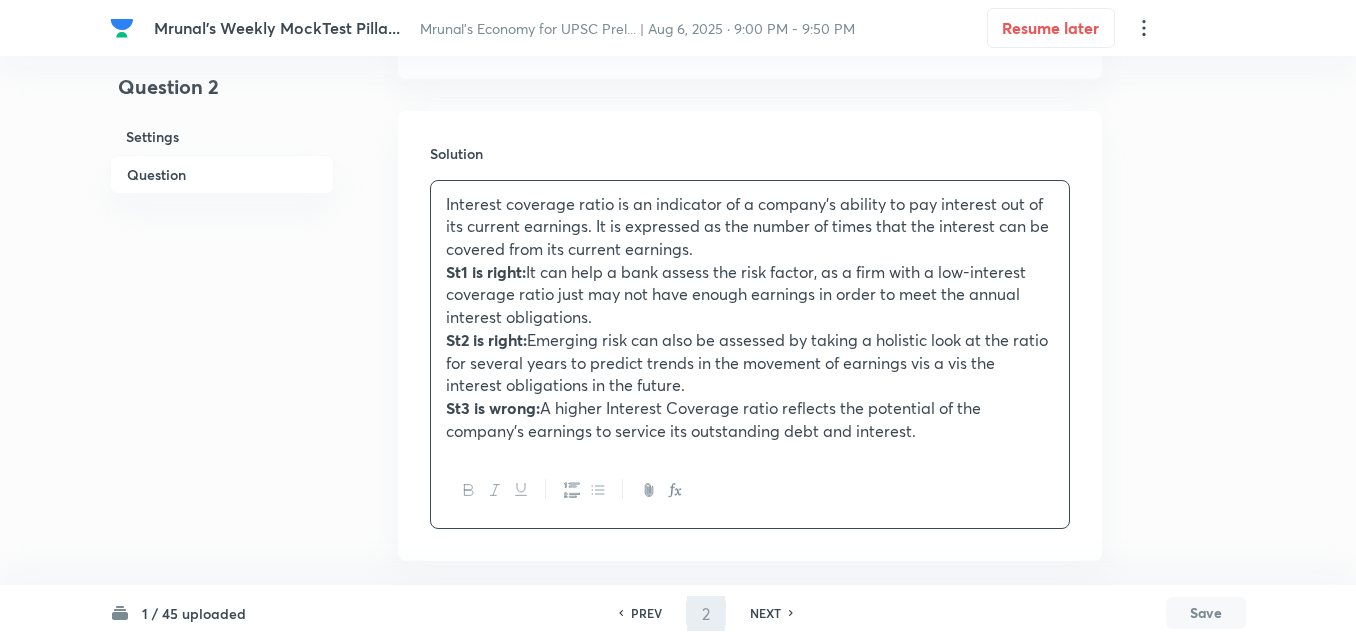 type on "3" 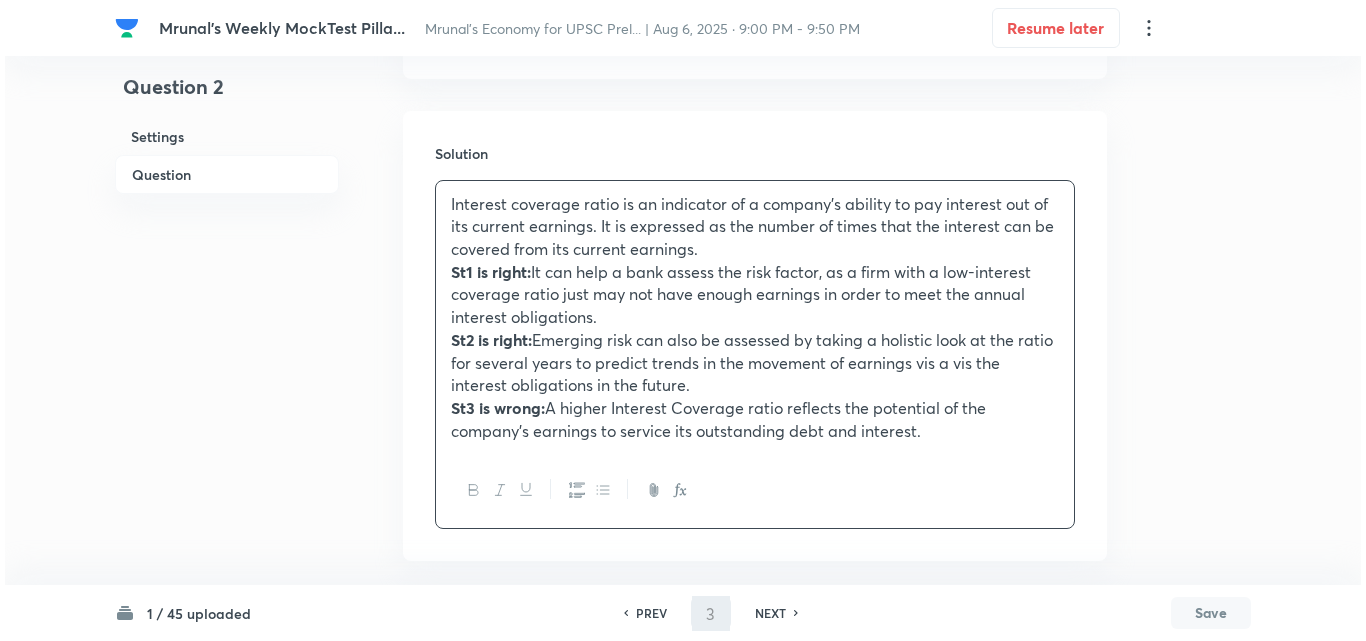 scroll, scrollTop: 0, scrollLeft: 0, axis: both 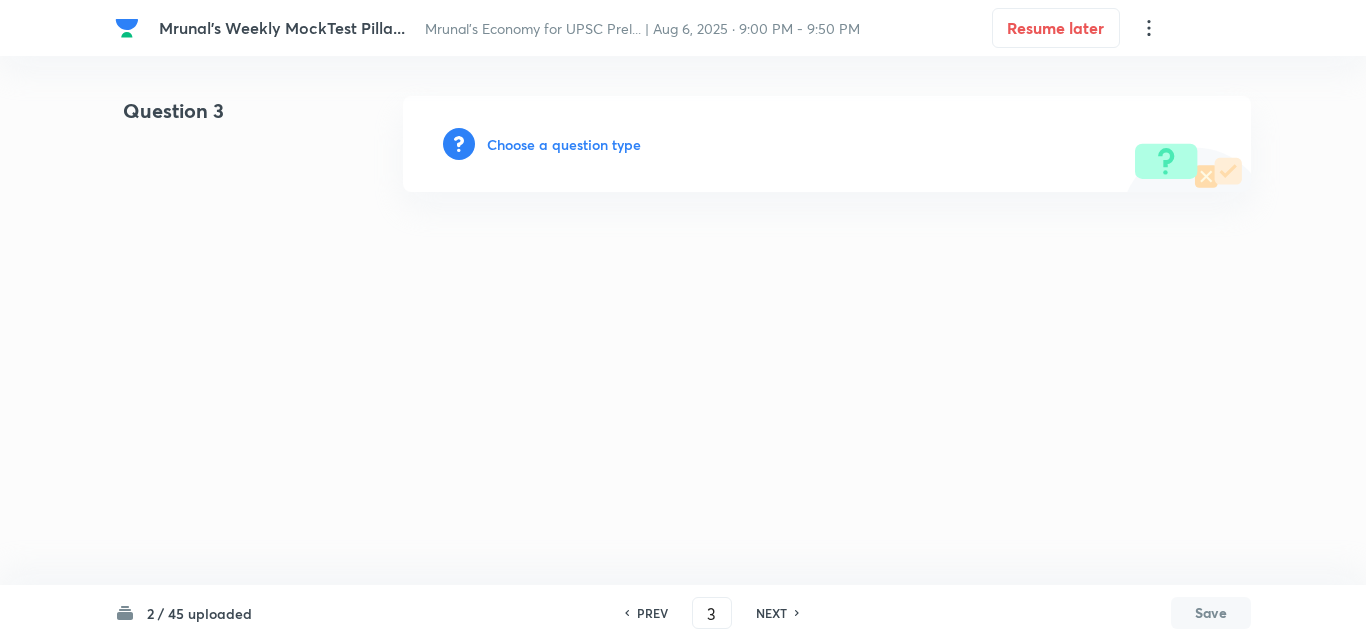 click on "Choose a question type" at bounding box center [564, 144] 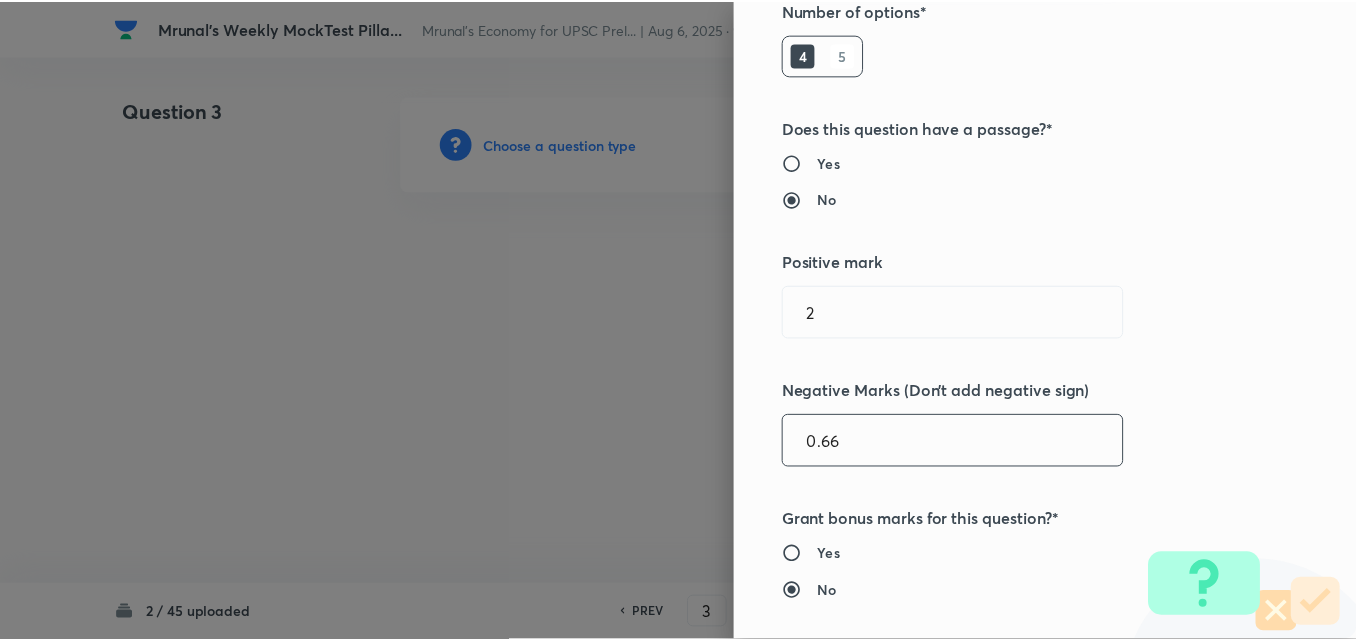 scroll, scrollTop: 400, scrollLeft: 0, axis: vertical 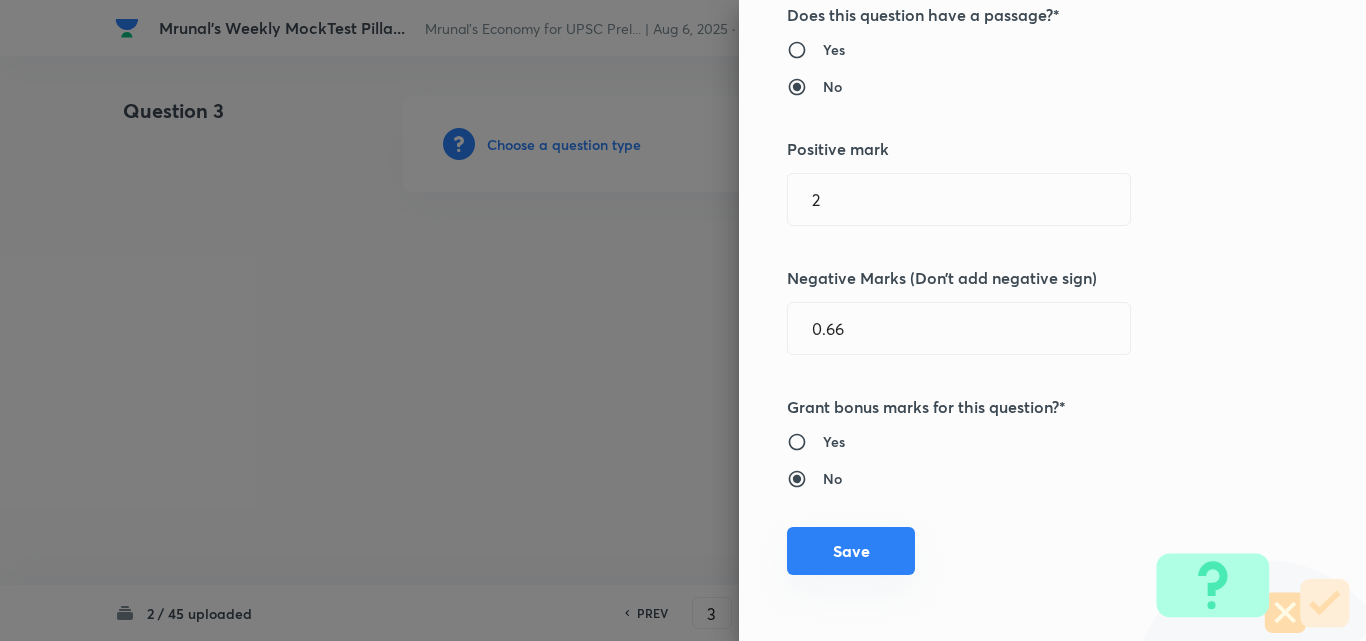 click on "Save" at bounding box center [851, 551] 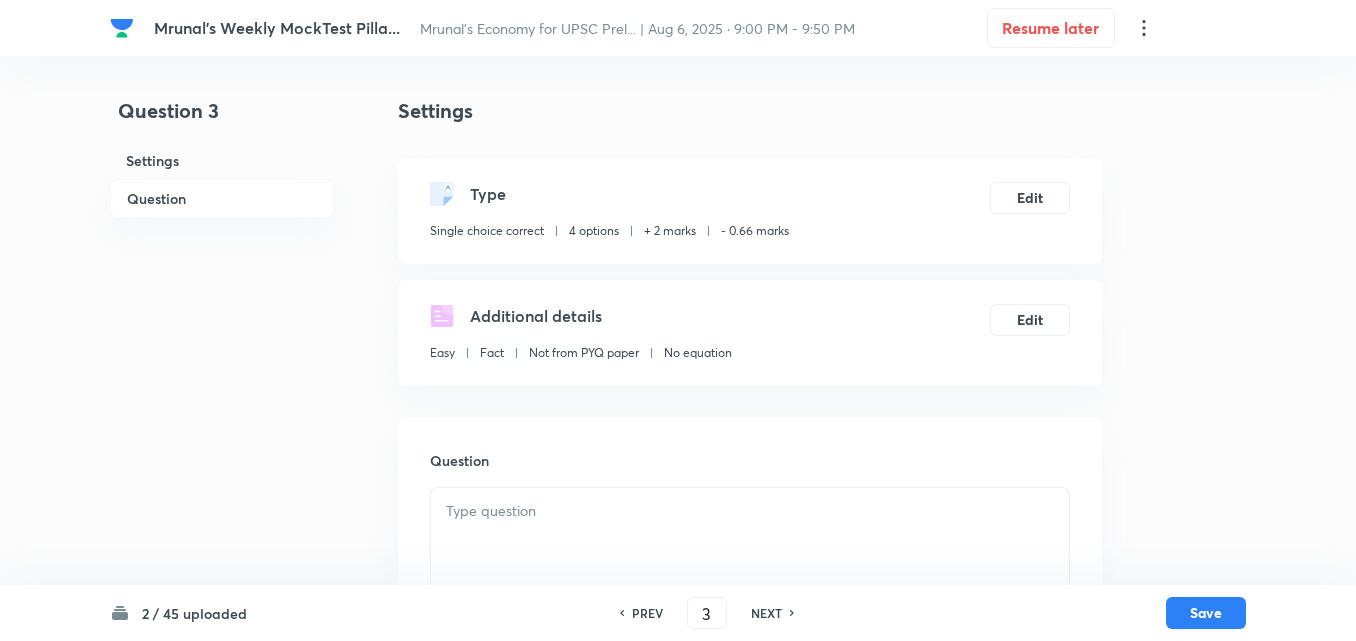 click on "Question" at bounding box center (222, 198) 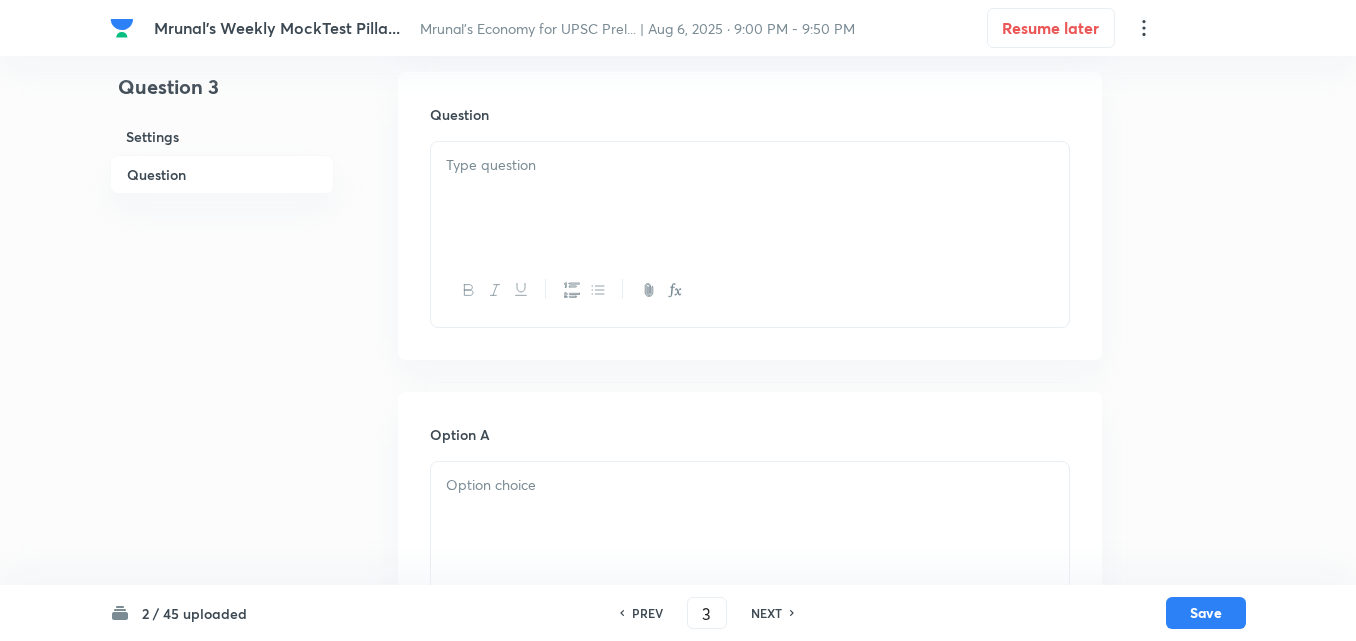 click at bounding box center [750, 198] 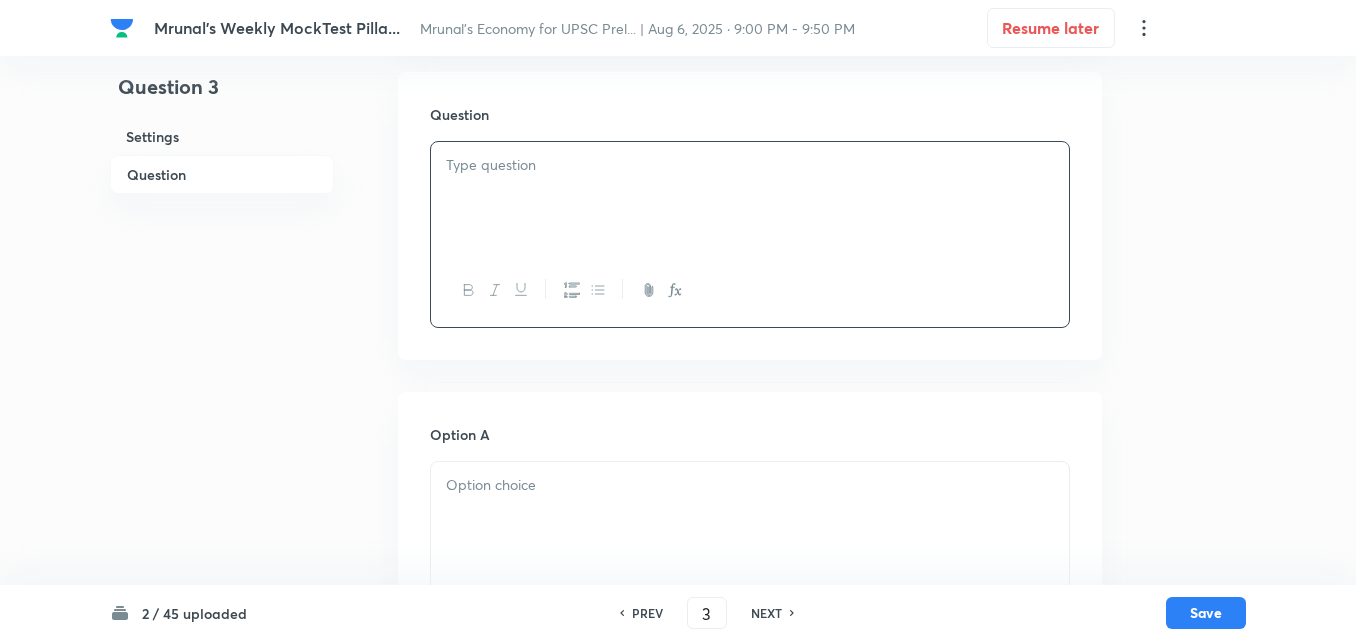 click at bounding box center (750, 198) 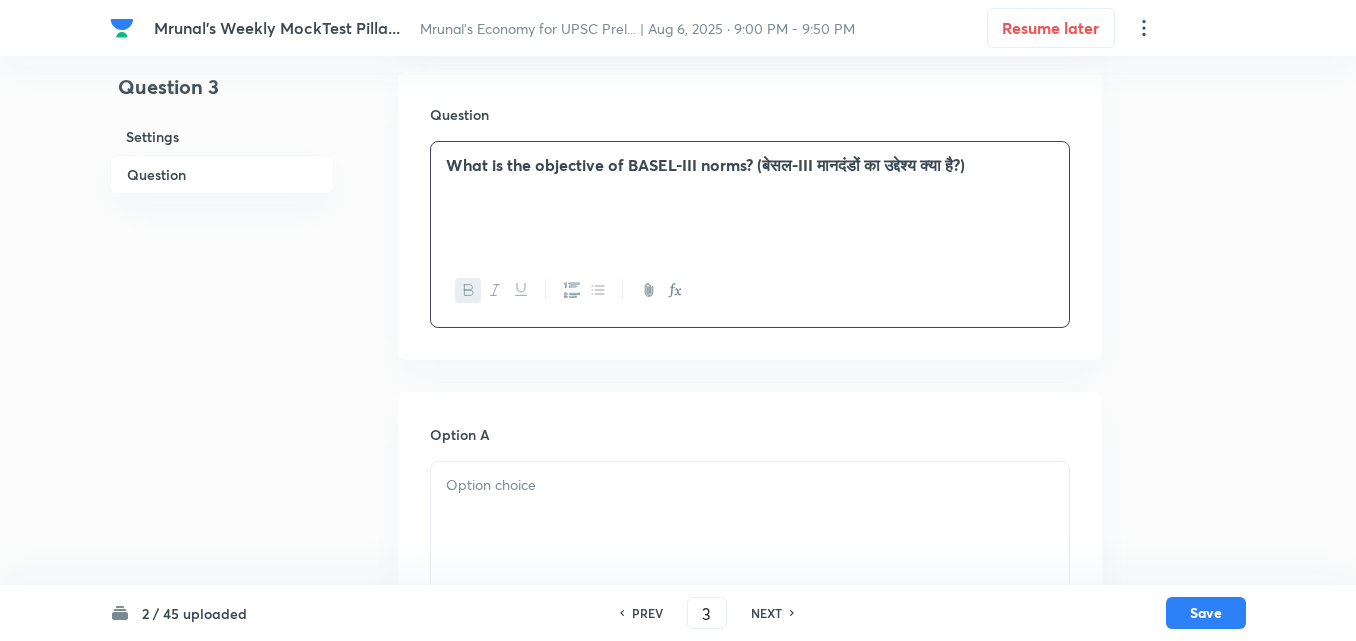 scroll, scrollTop: 646, scrollLeft: 0, axis: vertical 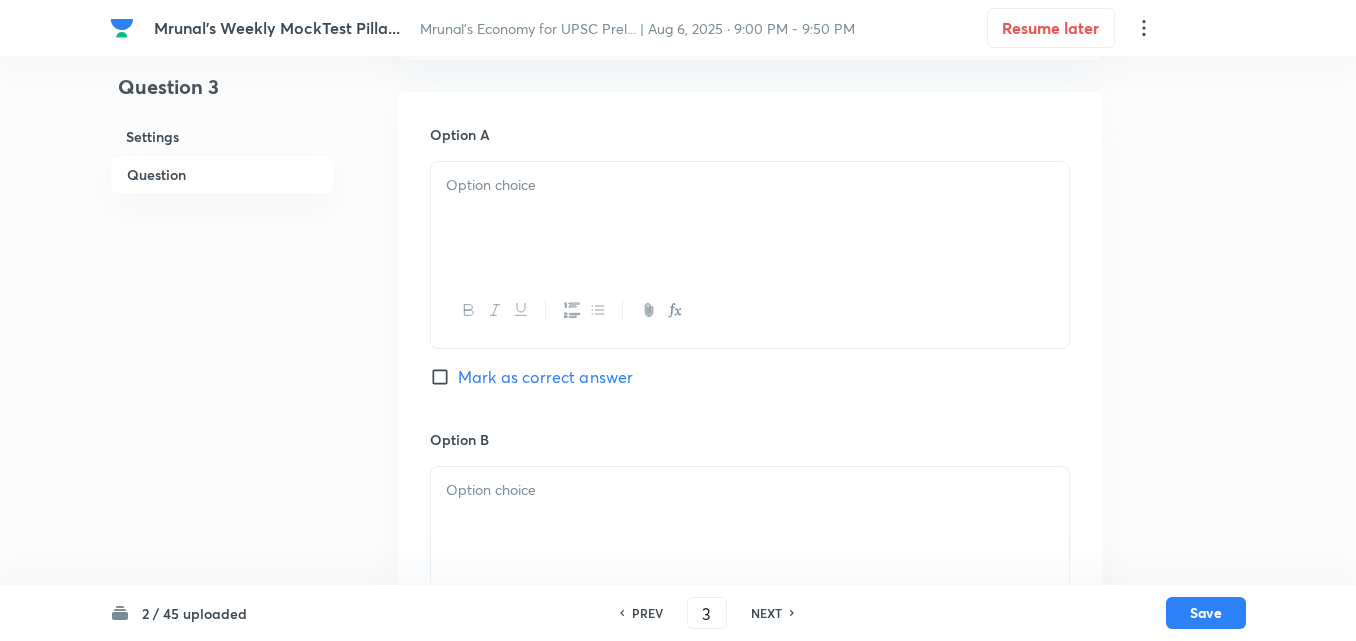 click at bounding box center [750, 218] 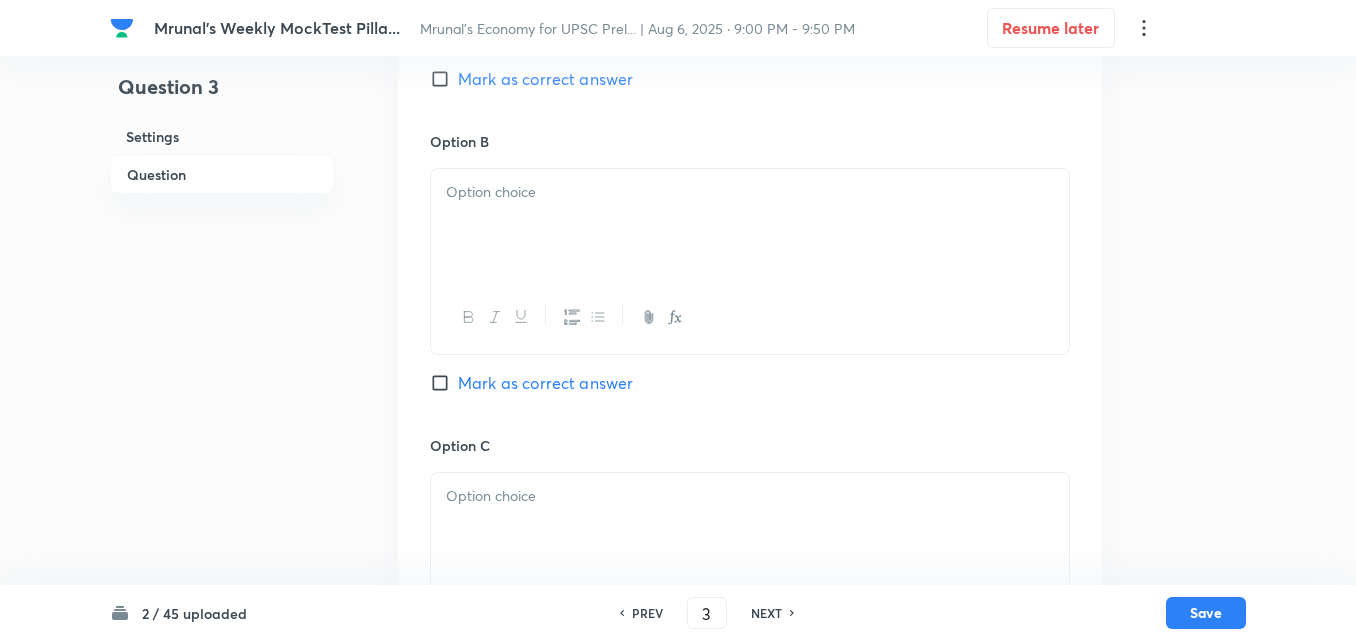 scroll, scrollTop: 946, scrollLeft: 0, axis: vertical 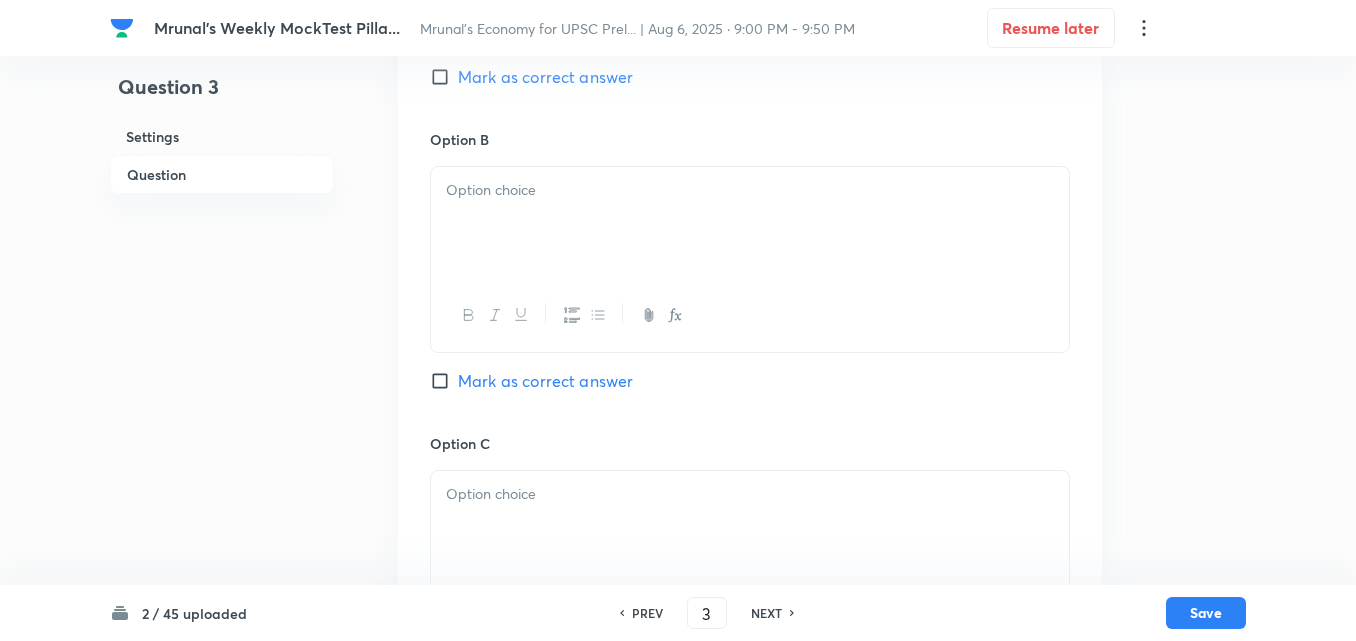 click at bounding box center [750, 223] 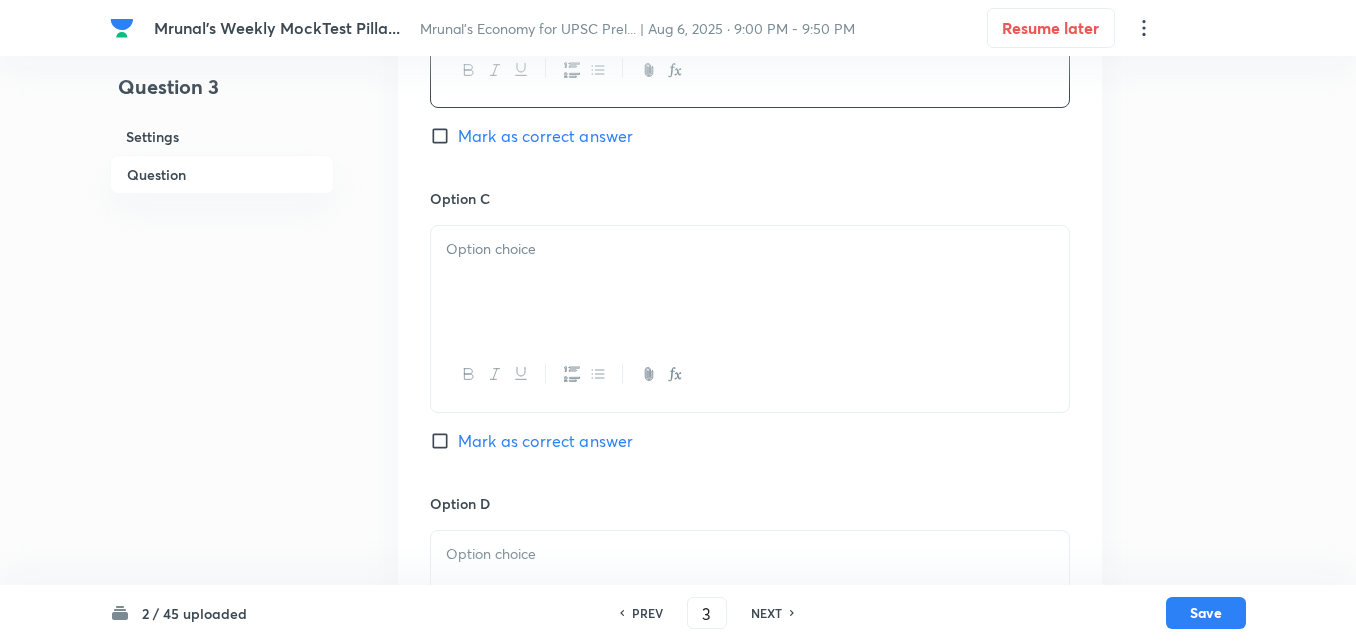 scroll, scrollTop: 1246, scrollLeft: 0, axis: vertical 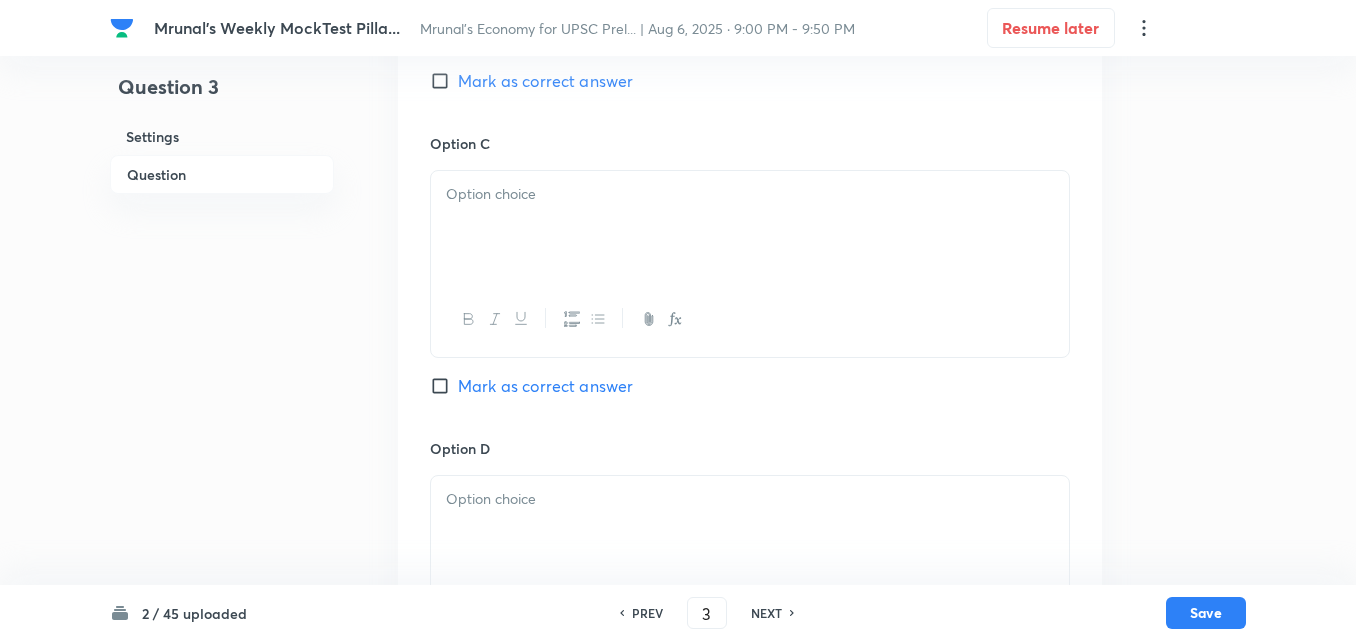 click at bounding box center (750, 227) 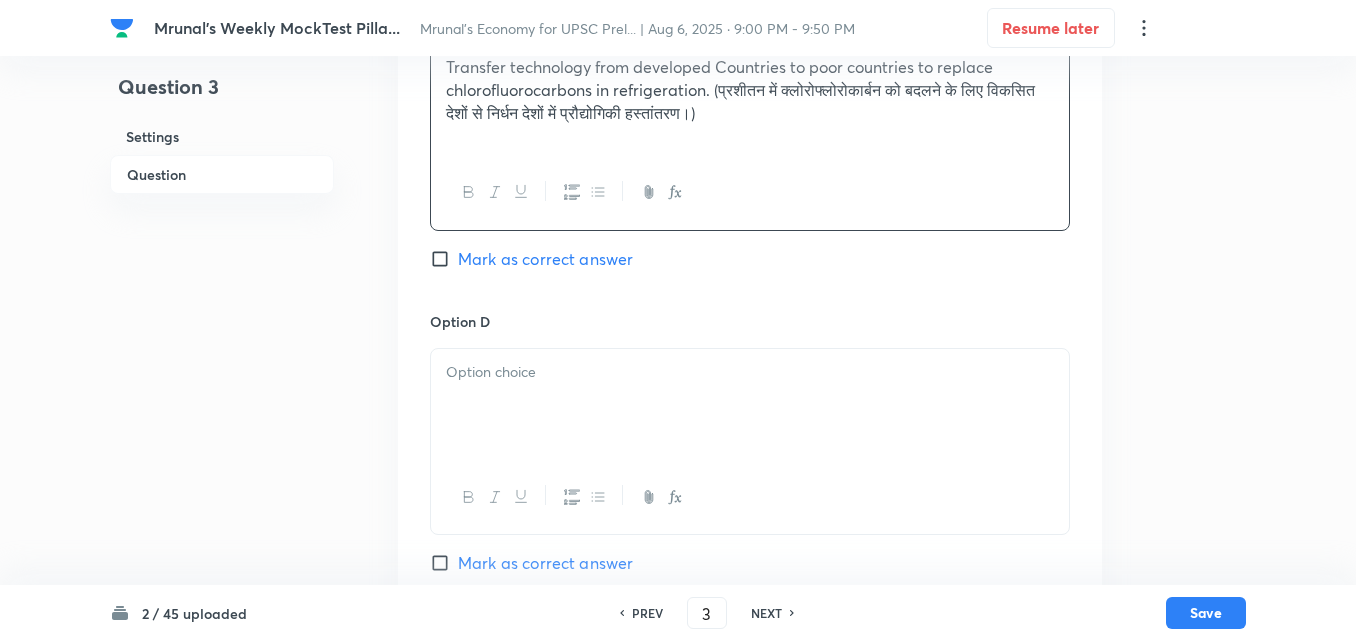 scroll, scrollTop: 1546, scrollLeft: 0, axis: vertical 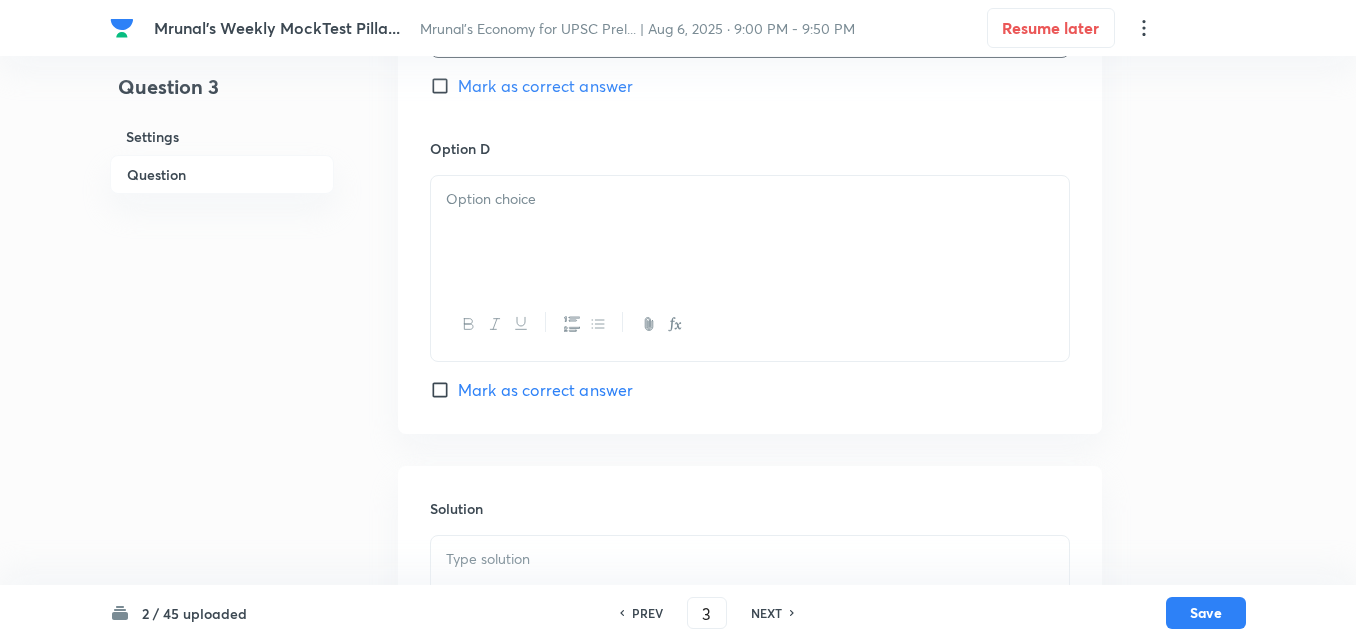 click at bounding box center [750, 232] 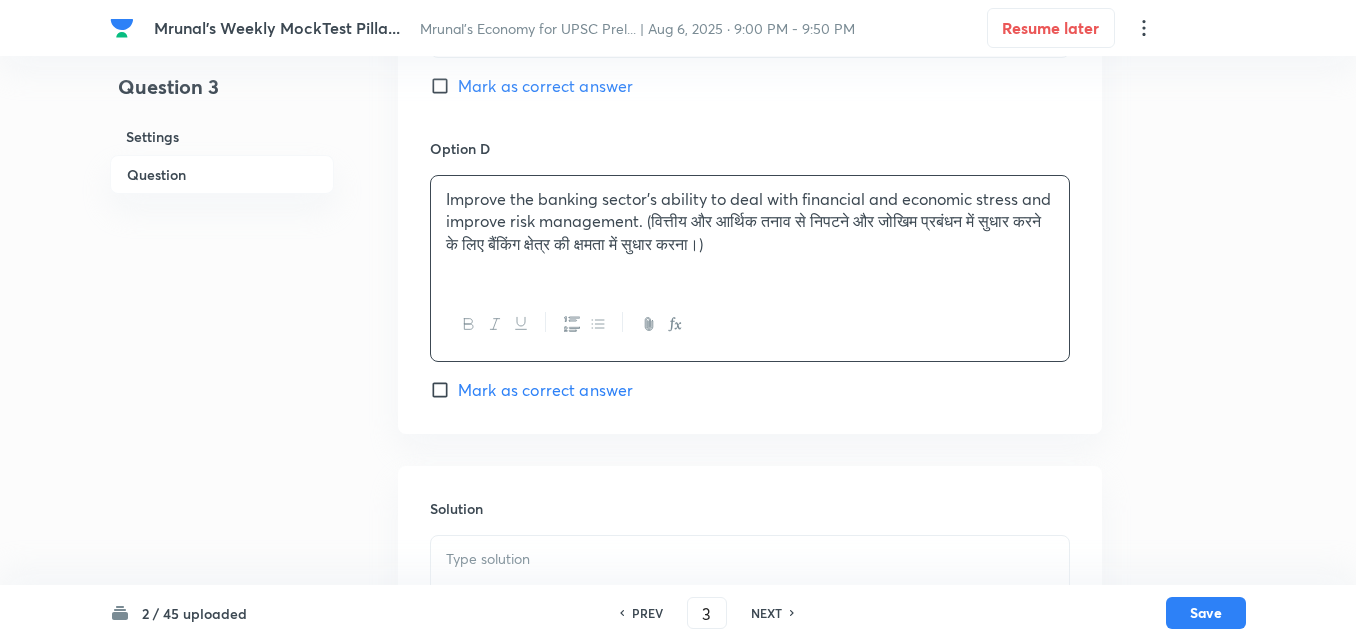 click on "Mark as correct answer" at bounding box center (545, 390) 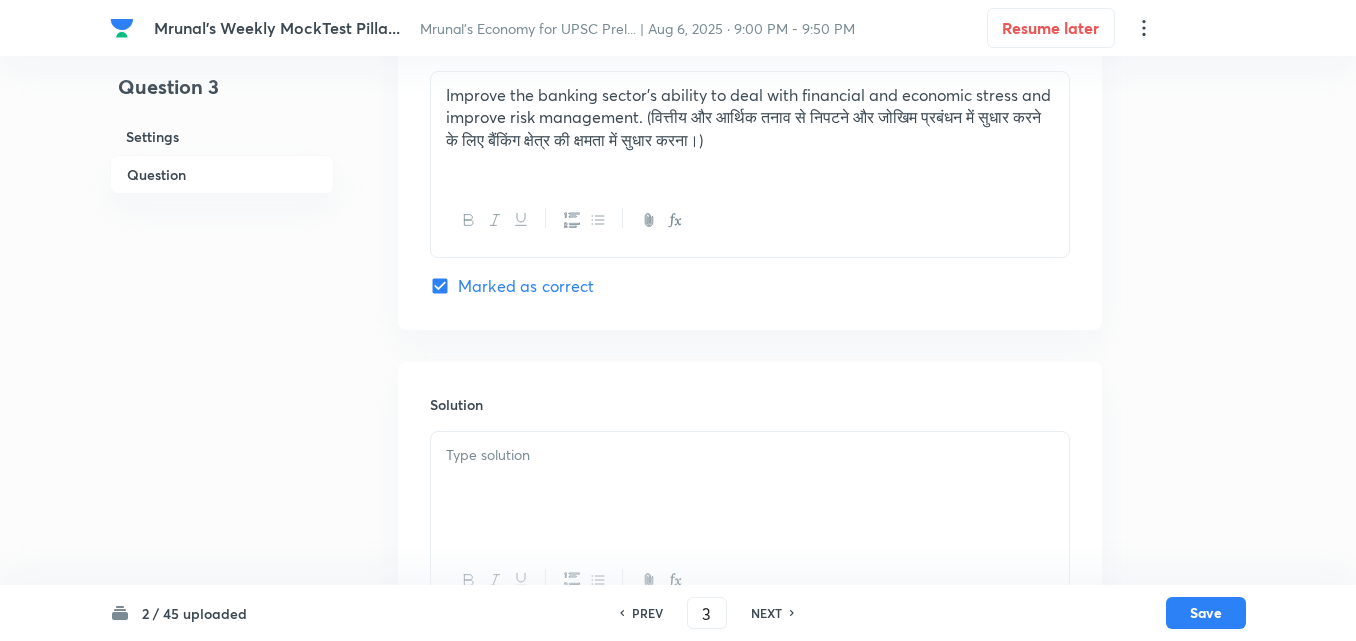 scroll, scrollTop: 1739, scrollLeft: 0, axis: vertical 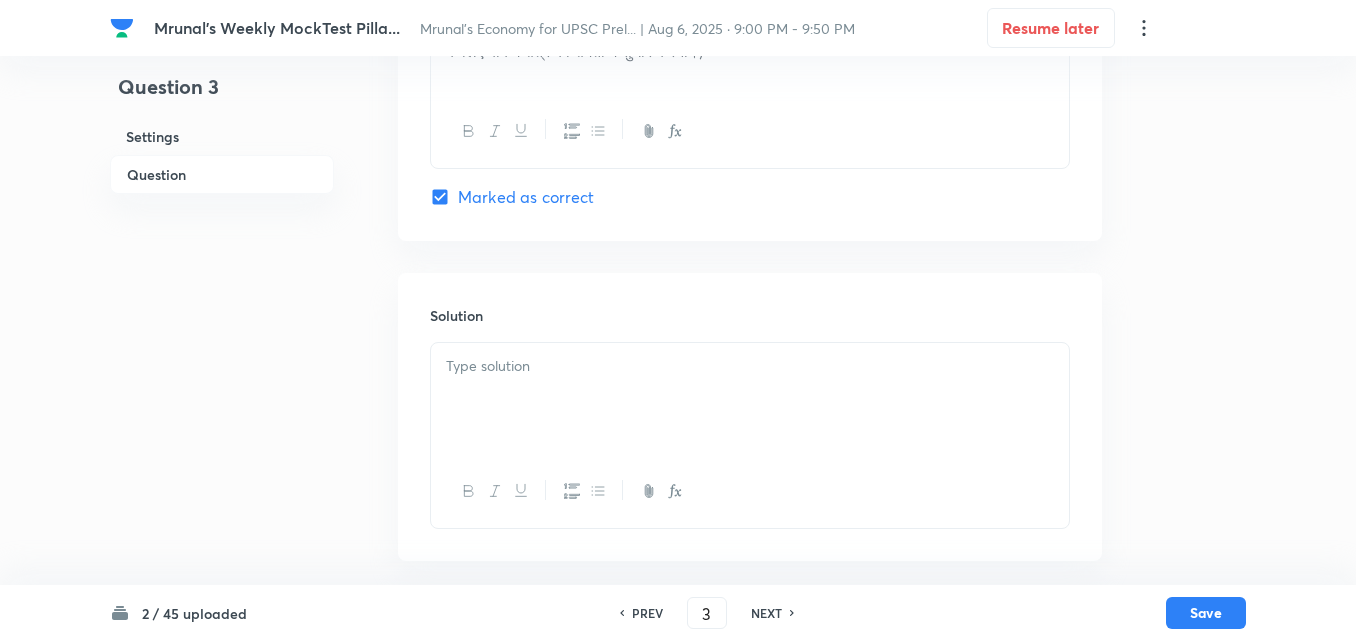 click at bounding box center [750, 399] 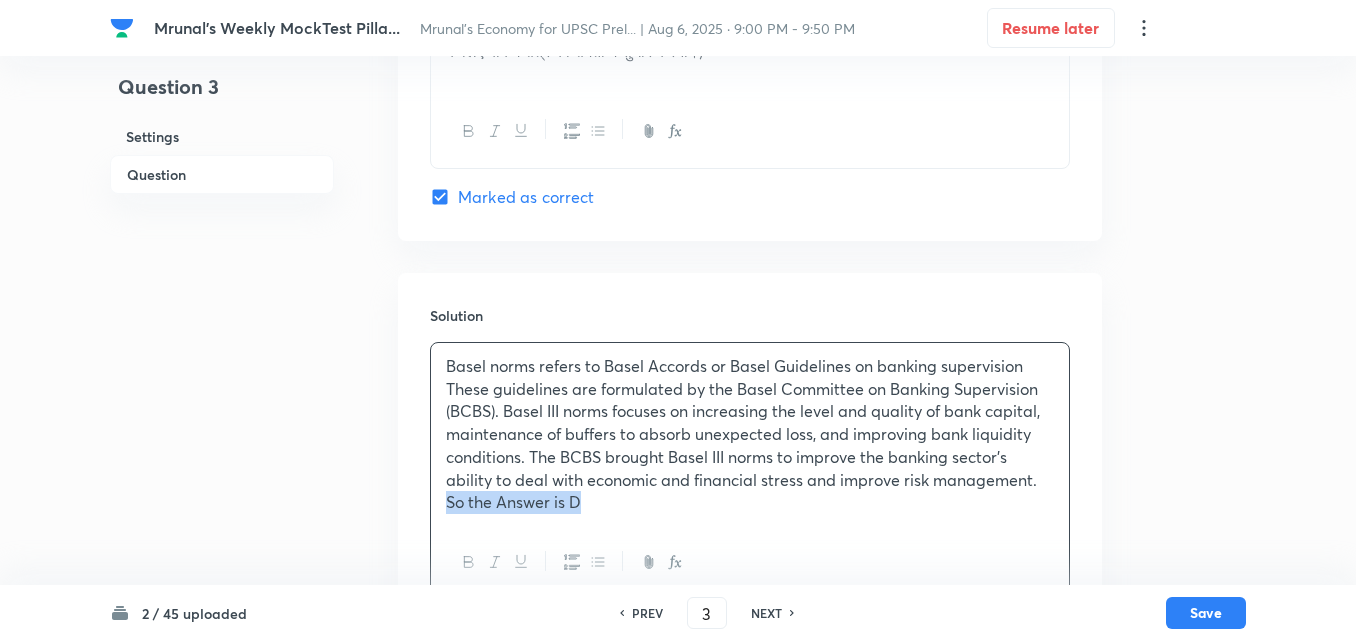 drag, startPoint x: 436, startPoint y: 506, endPoint x: 426, endPoint y: 505, distance: 10.049875 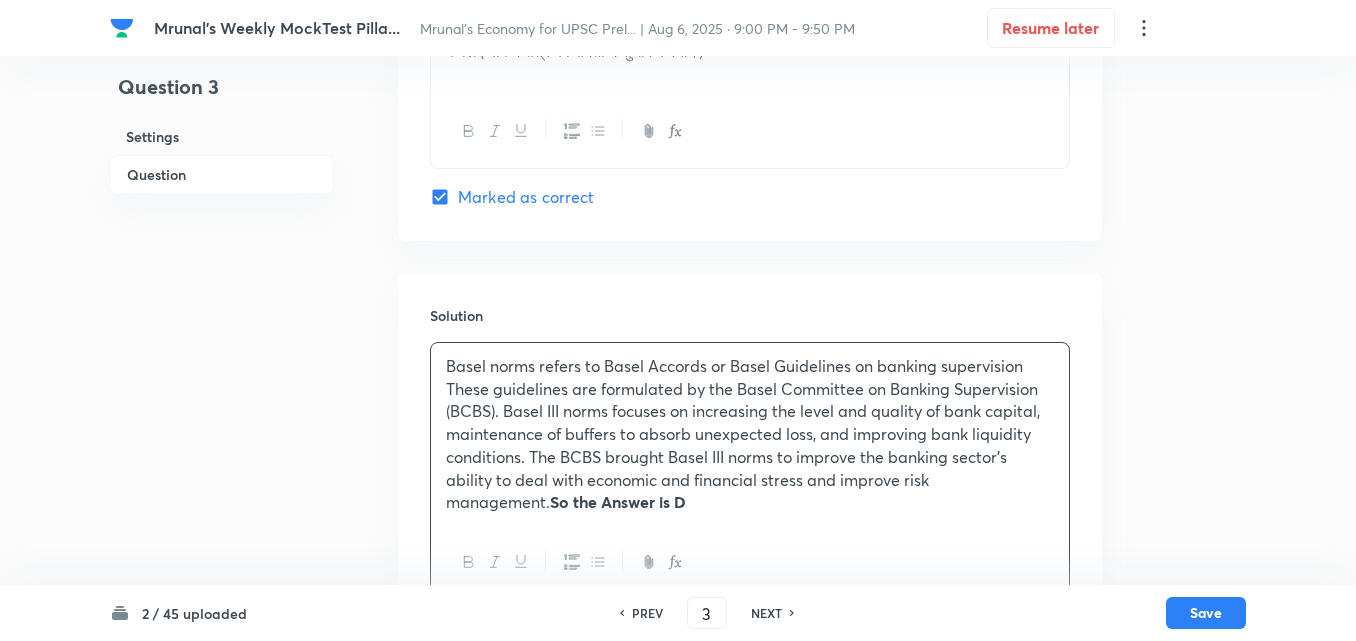 scroll, scrollTop: 1810, scrollLeft: 0, axis: vertical 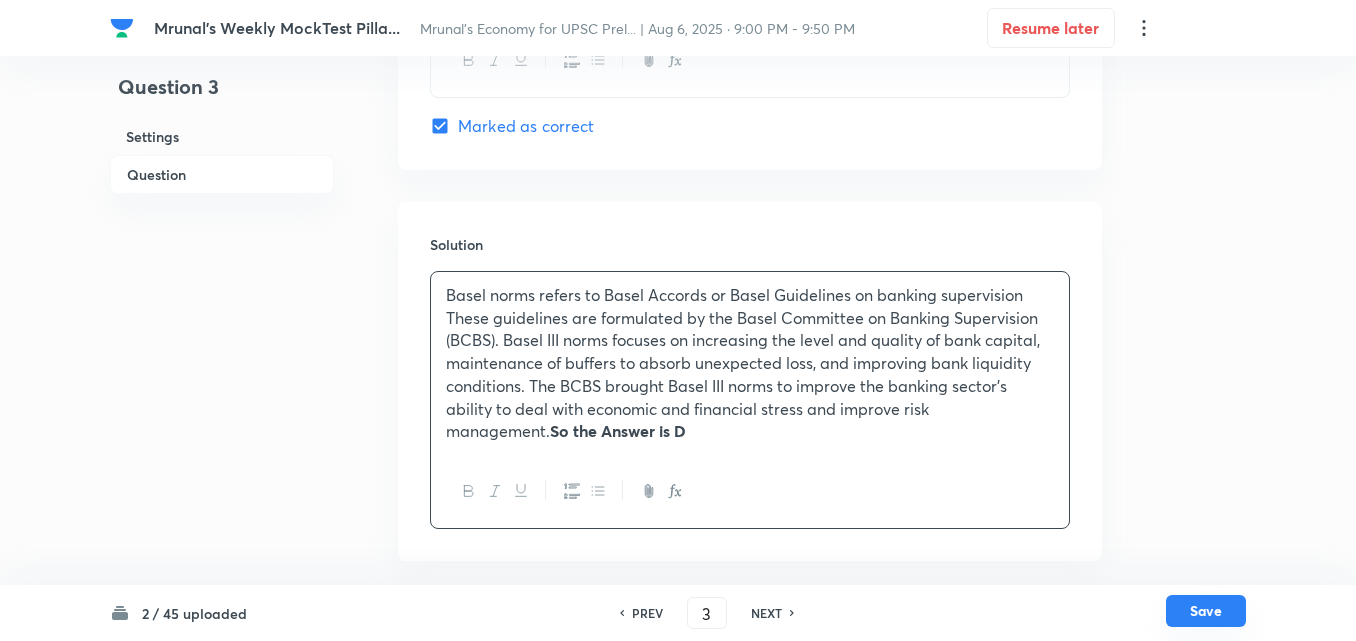 click on "Save" at bounding box center [1206, 611] 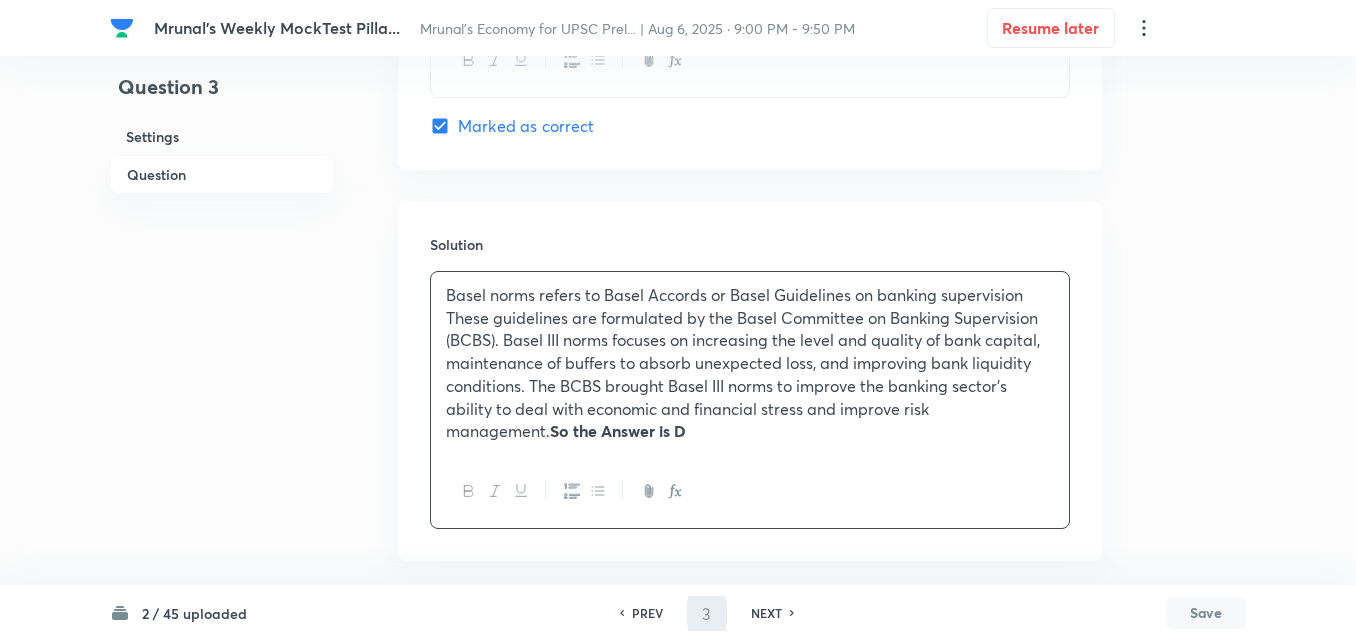 type on "4" 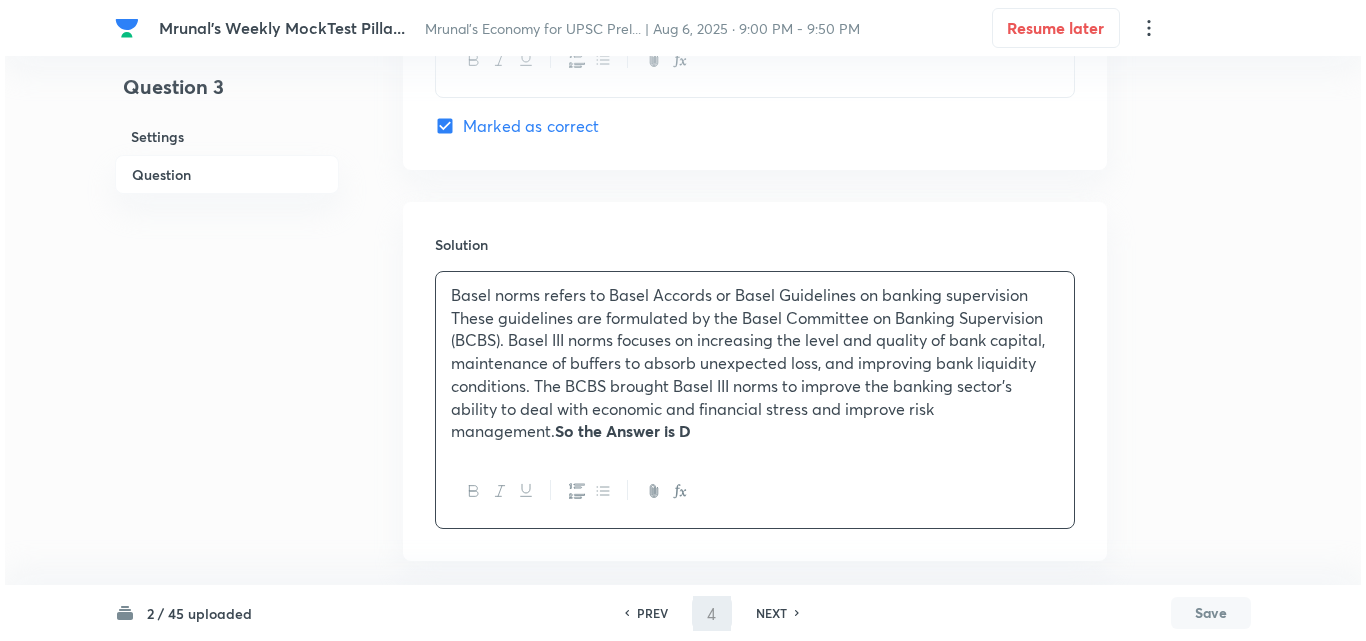 scroll, scrollTop: 0, scrollLeft: 0, axis: both 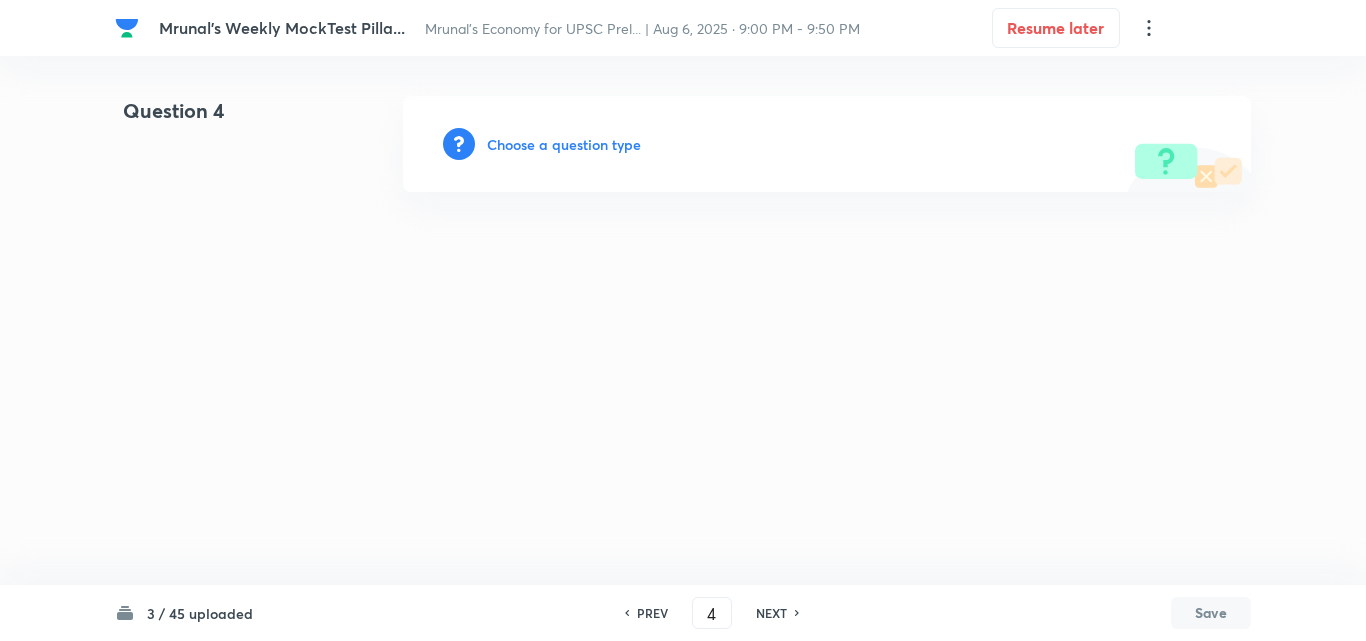 drag, startPoint x: 562, startPoint y: 155, endPoint x: 582, endPoint y: 159, distance: 20.396078 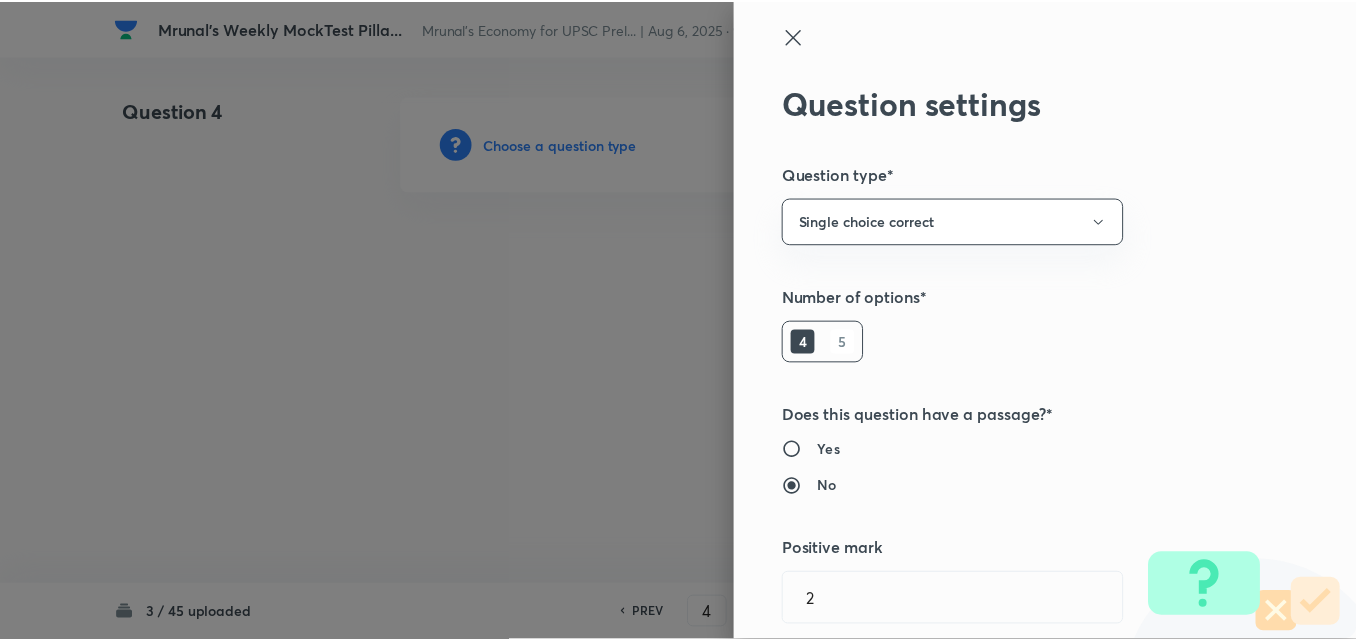 scroll, scrollTop: 400, scrollLeft: 0, axis: vertical 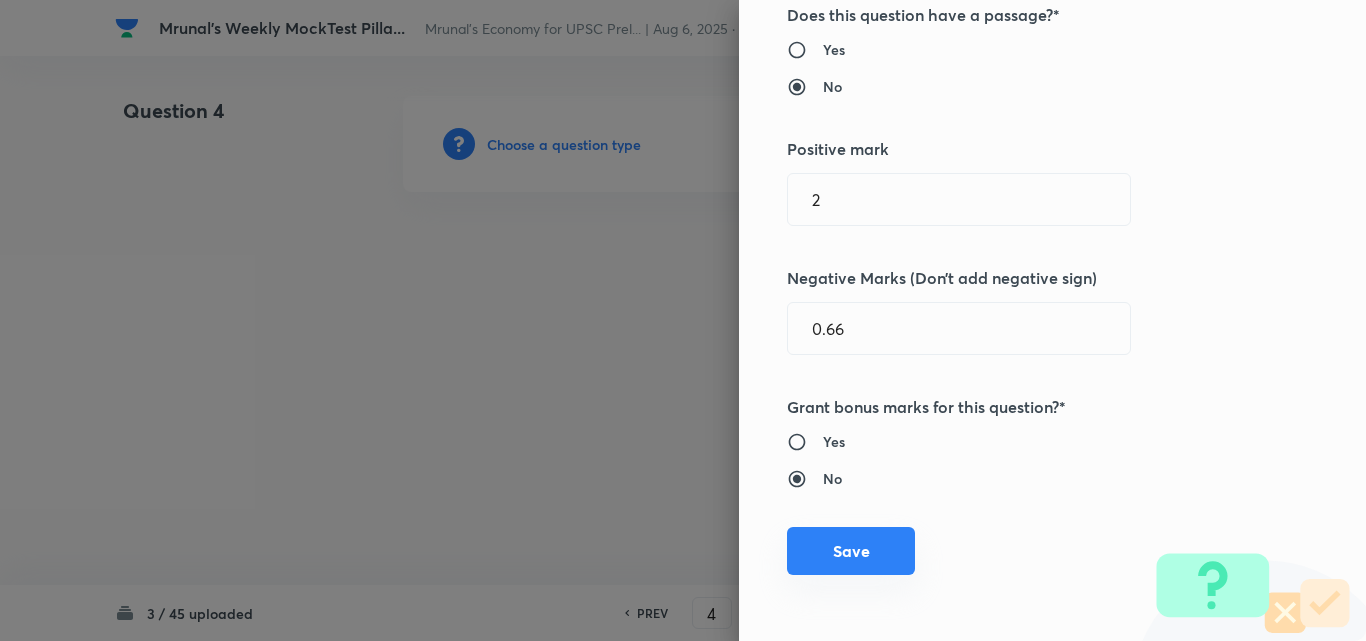 click on "Save" at bounding box center (851, 551) 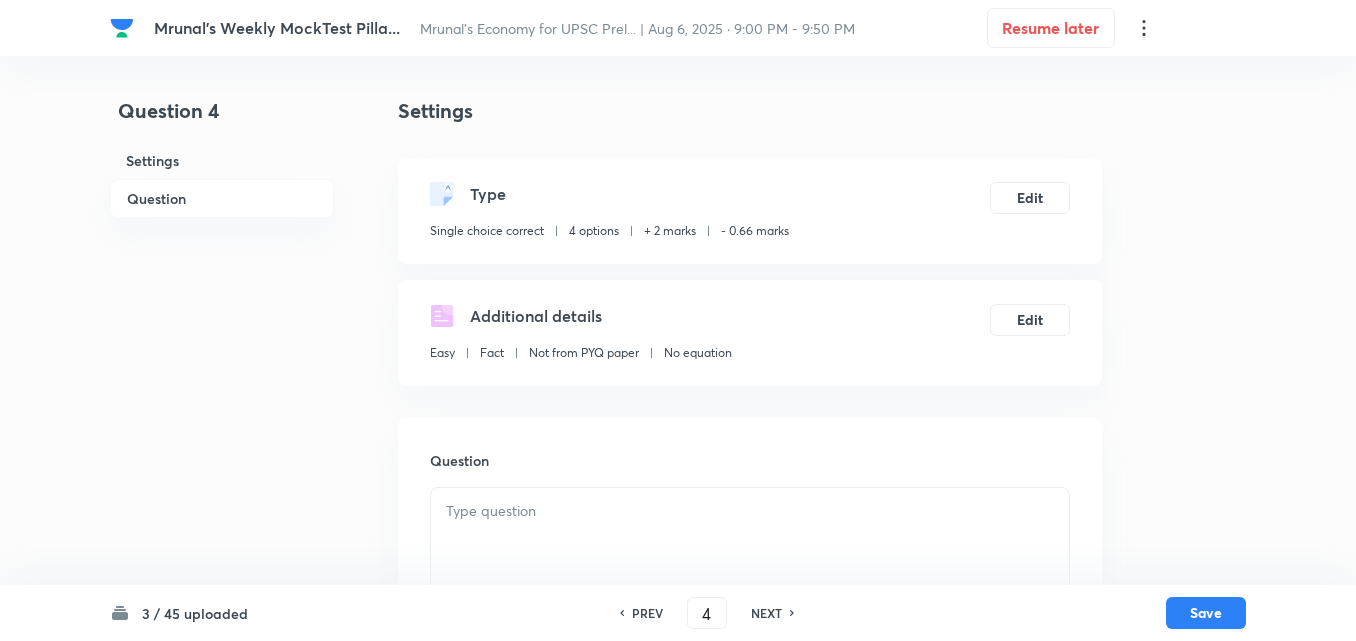 click on "Question" at bounding box center [222, 198] 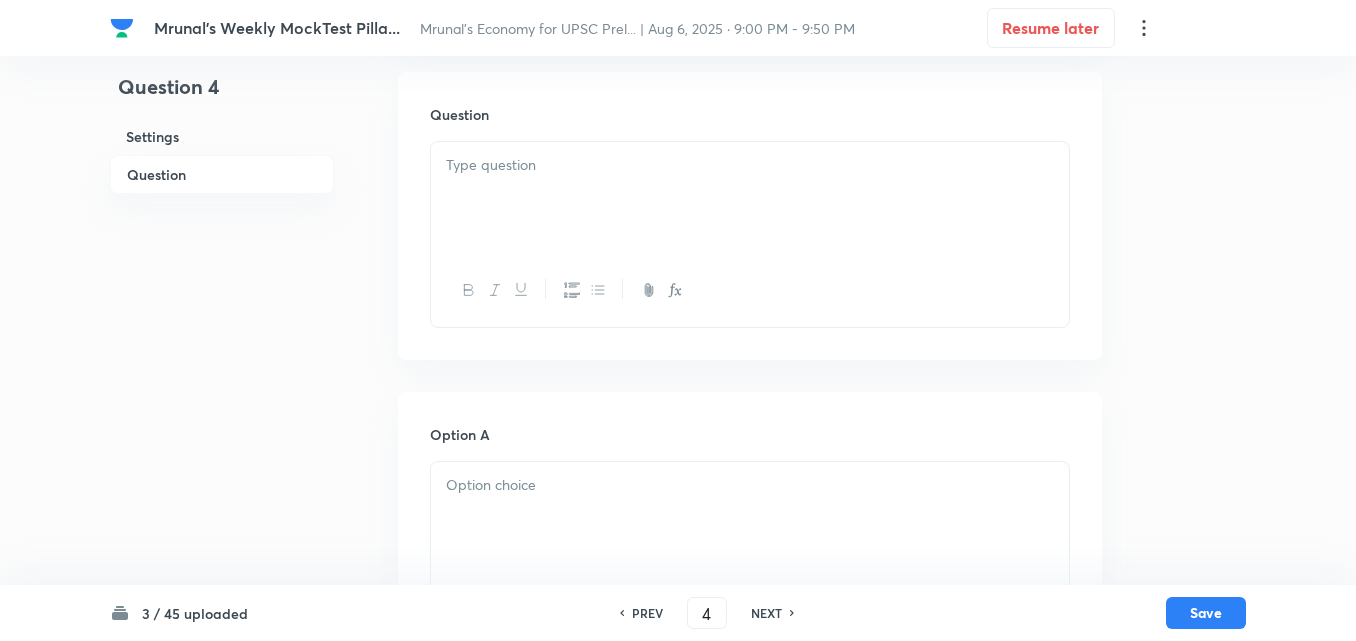 click at bounding box center (750, 198) 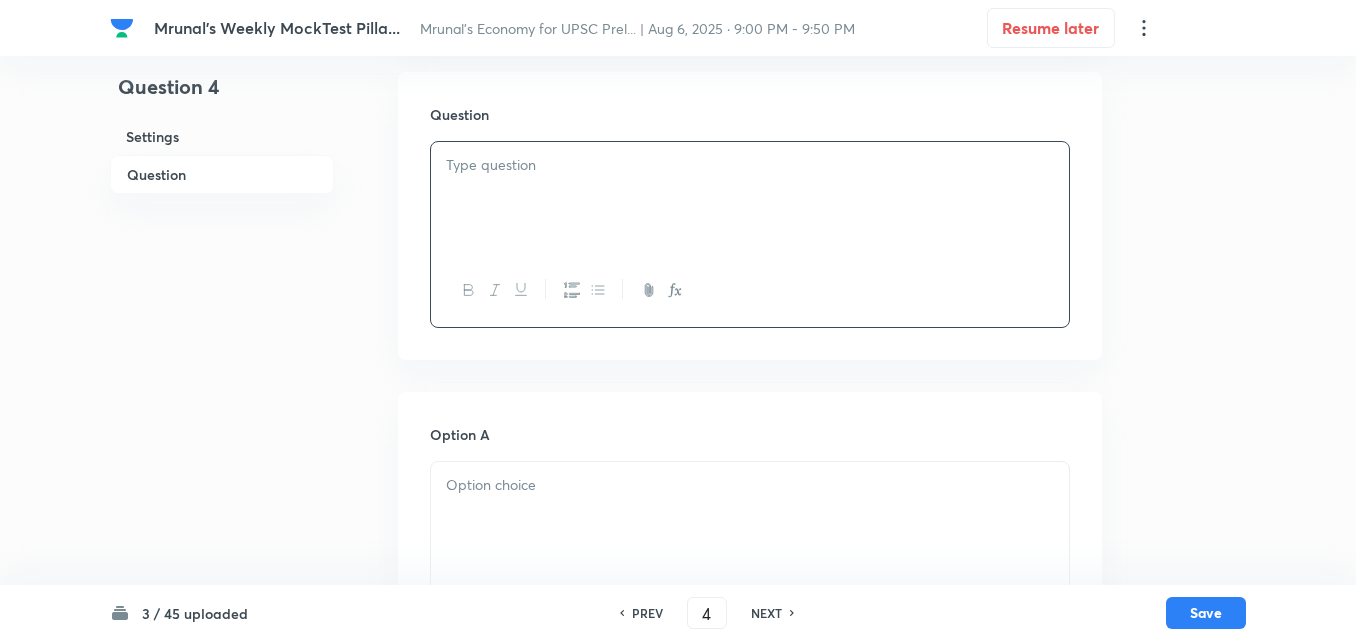 click at bounding box center (750, 198) 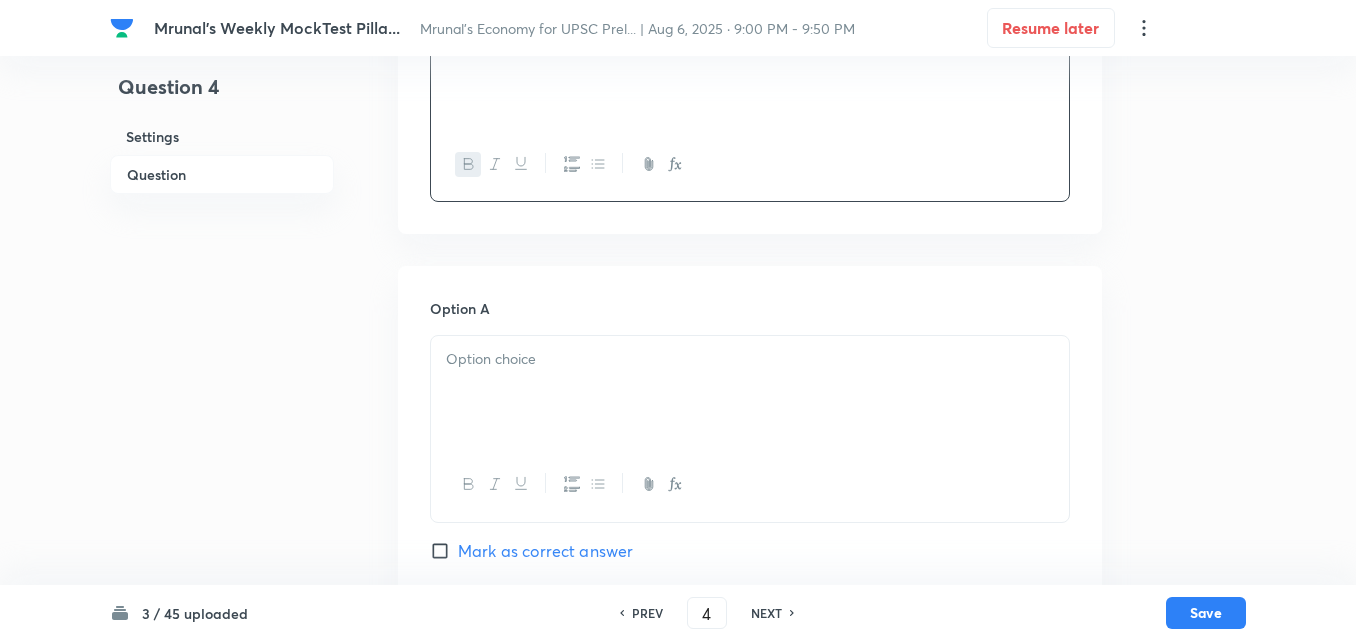 scroll, scrollTop: 646, scrollLeft: 0, axis: vertical 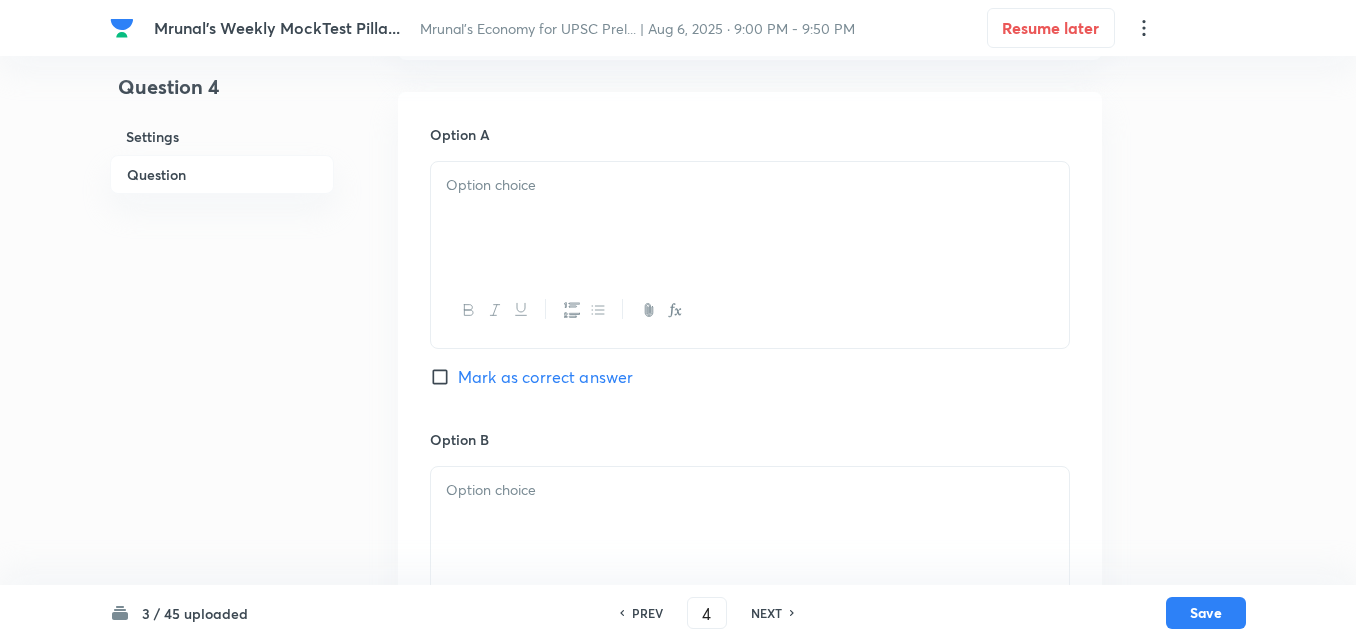click at bounding box center [750, 218] 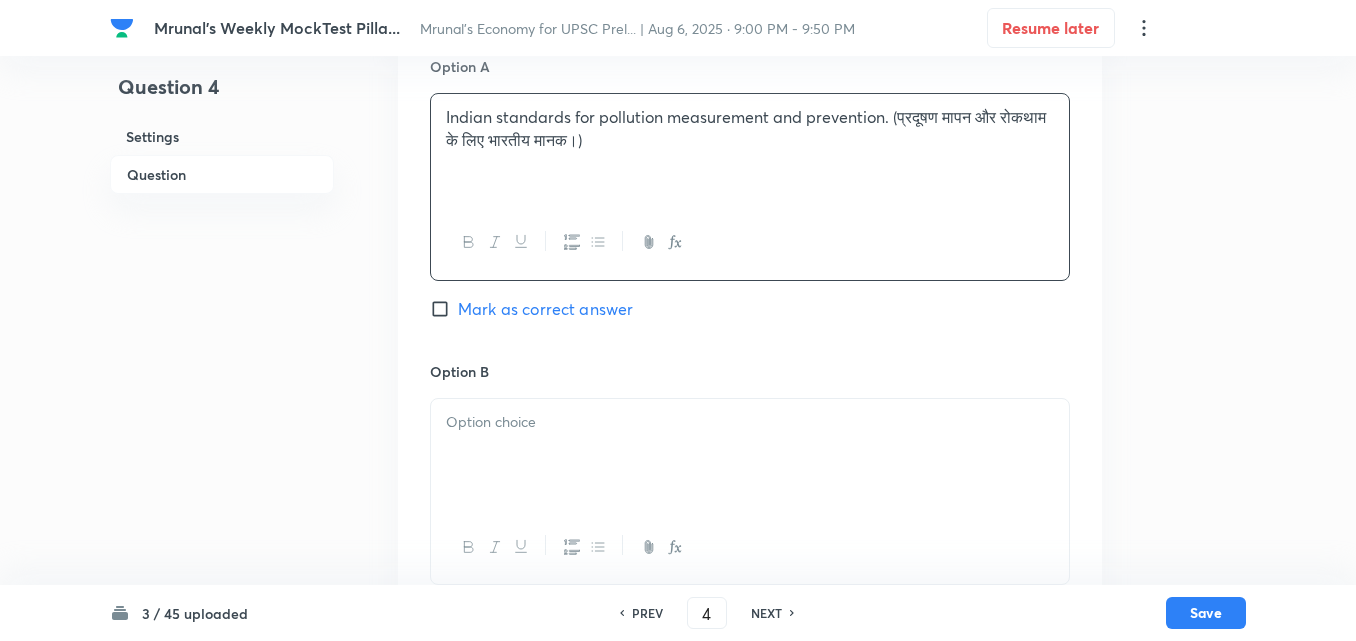 scroll, scrollTop: 946, scrollLeft: 0, axis: vertical 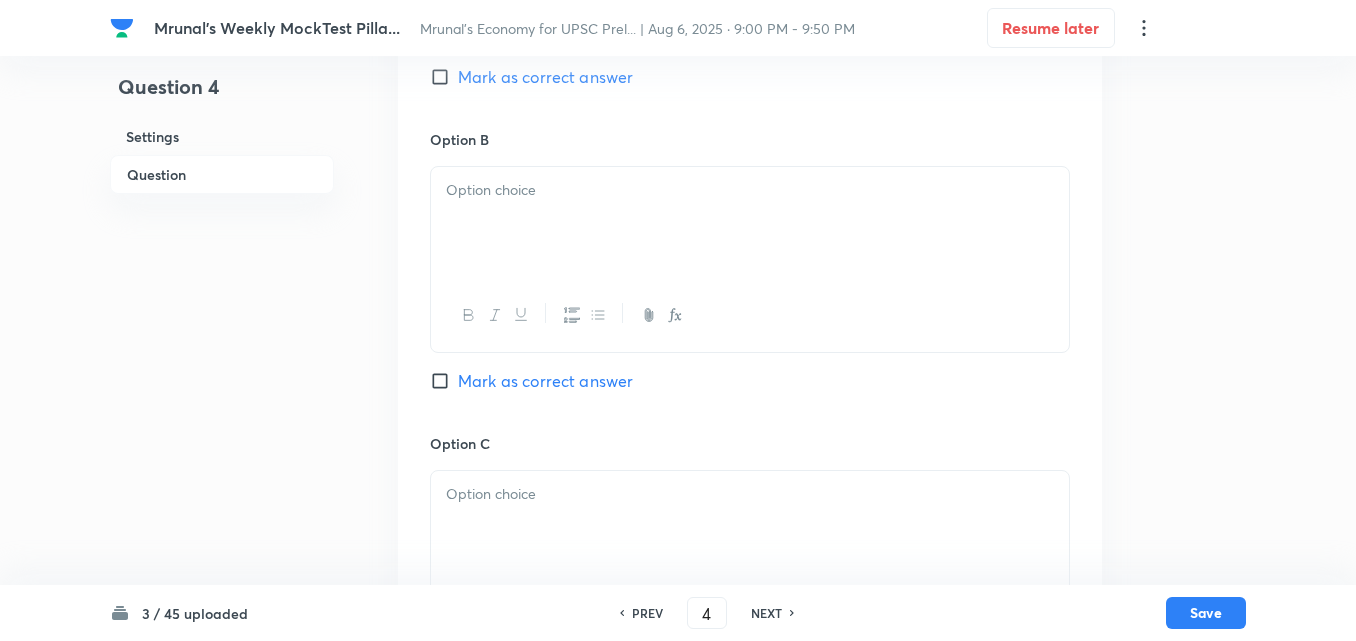 click at bounding box center [750, 223] 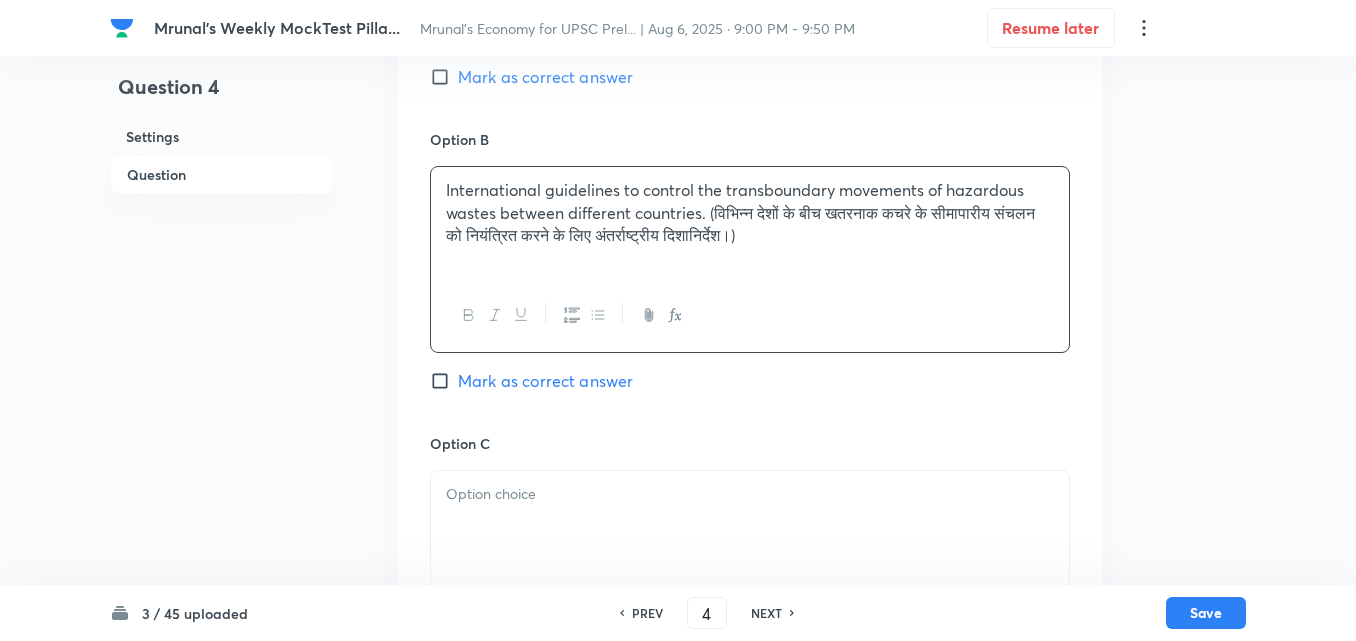 scroll, scrollTop: 1246, scrollLeft: 0, axis: vertical 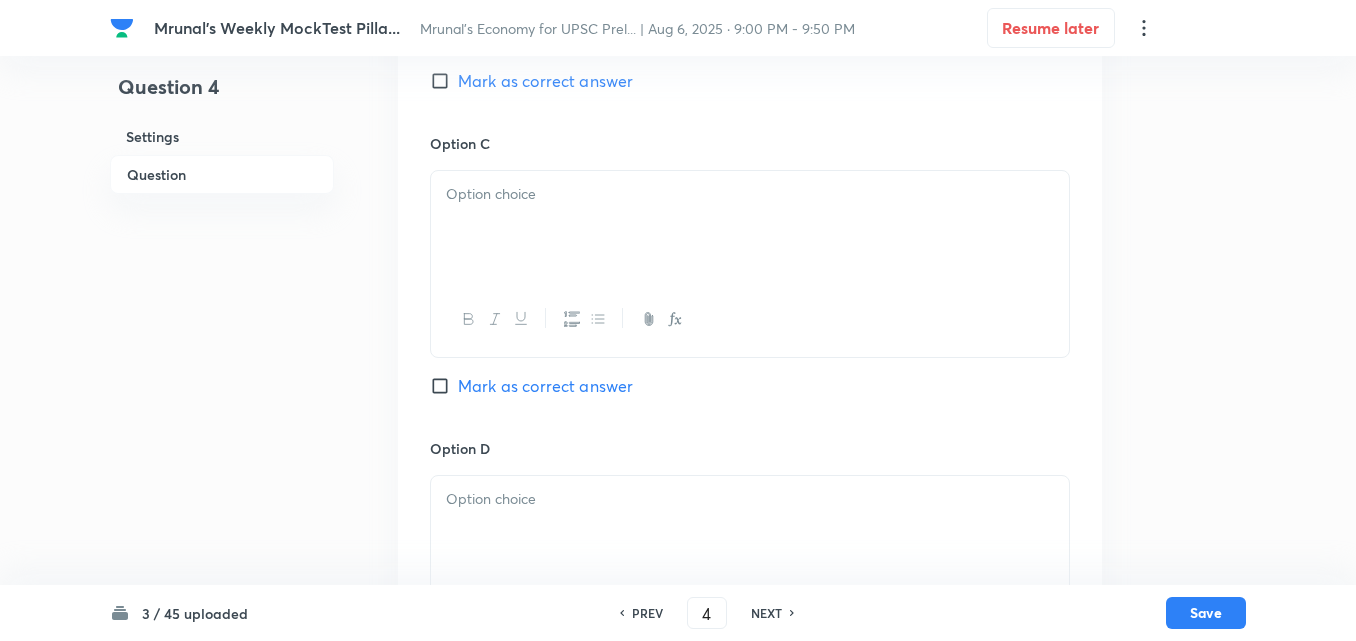 click at bounding box center [750, 227] 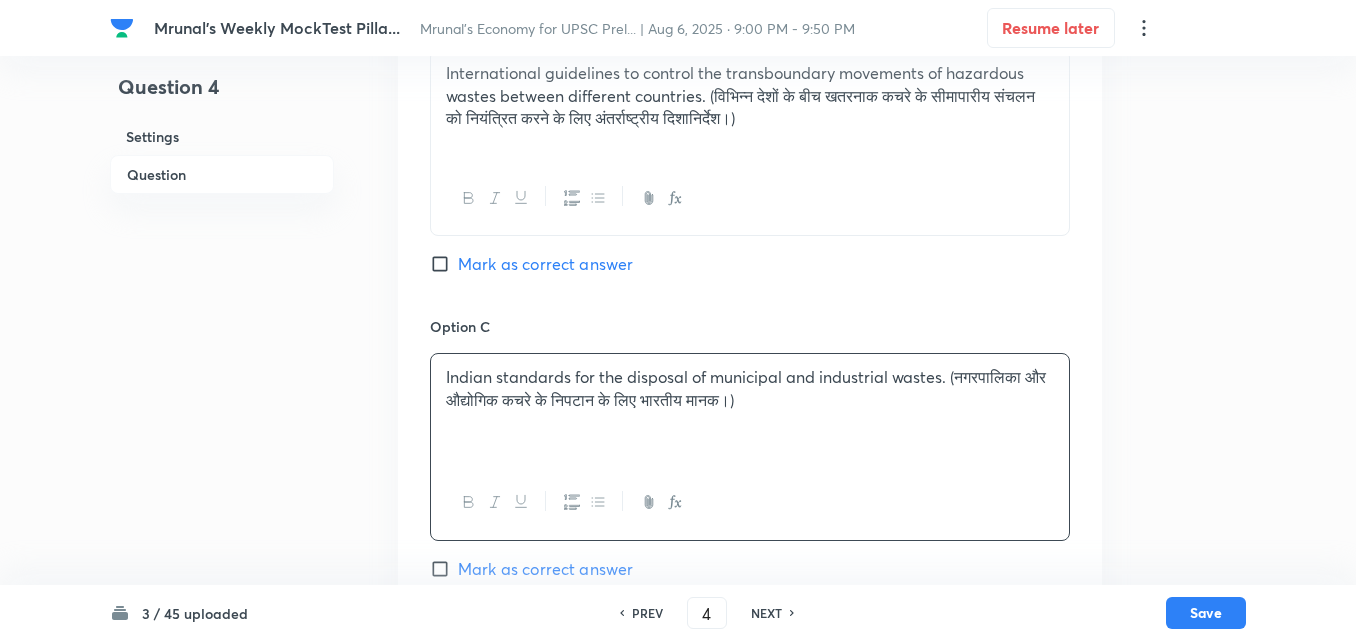 scroll, scrollTop: 1046, scrollLeft: 0, axis: vertical 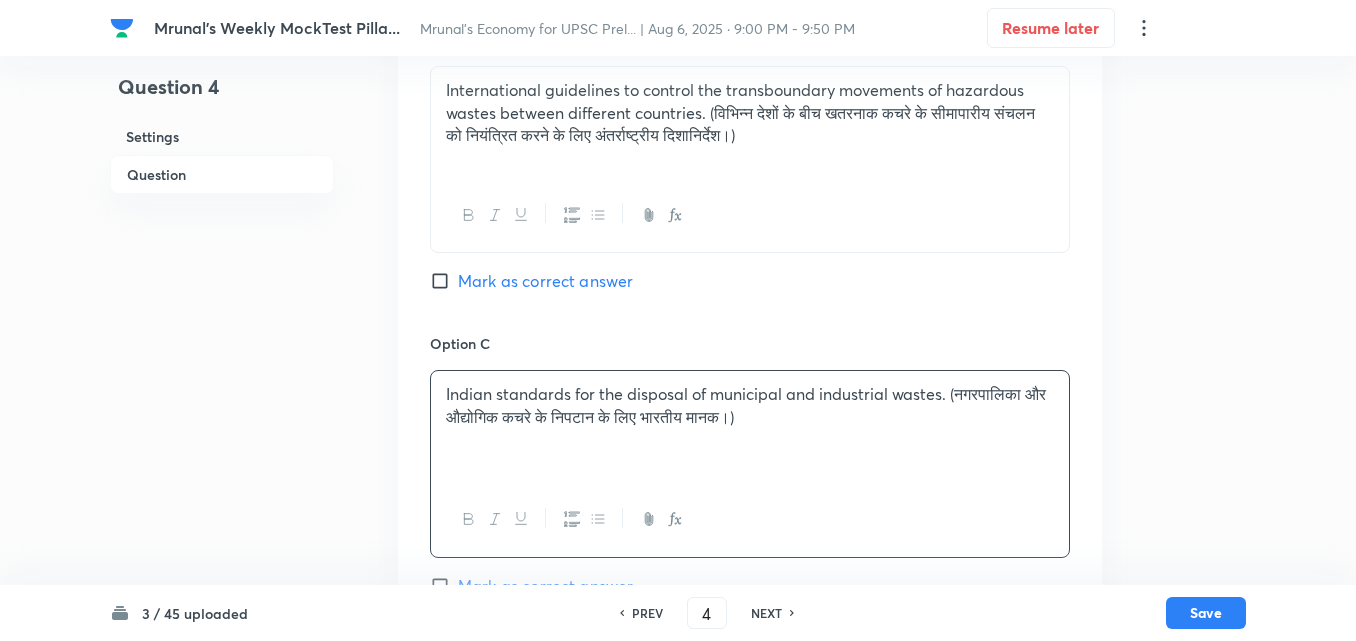 click on "Mark as correct answer" at bounding box center (545, 281) 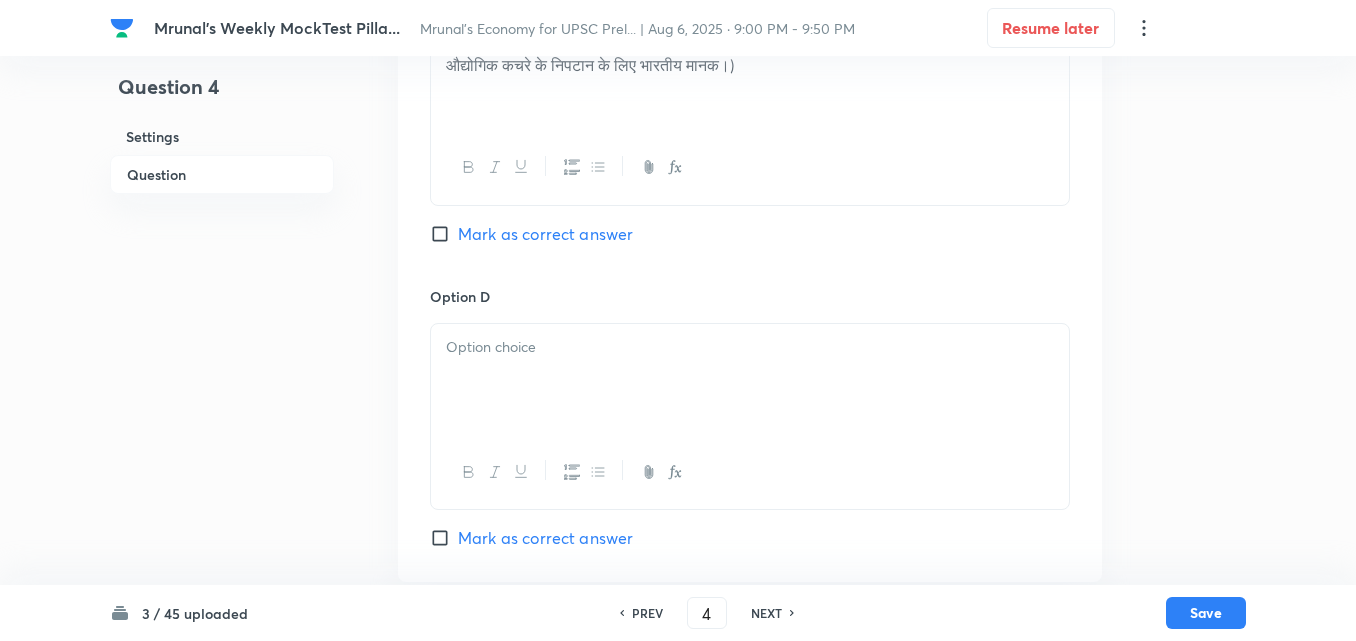 scroll, scrollTop: 1446, scrollLeft: 0, axis: vertical 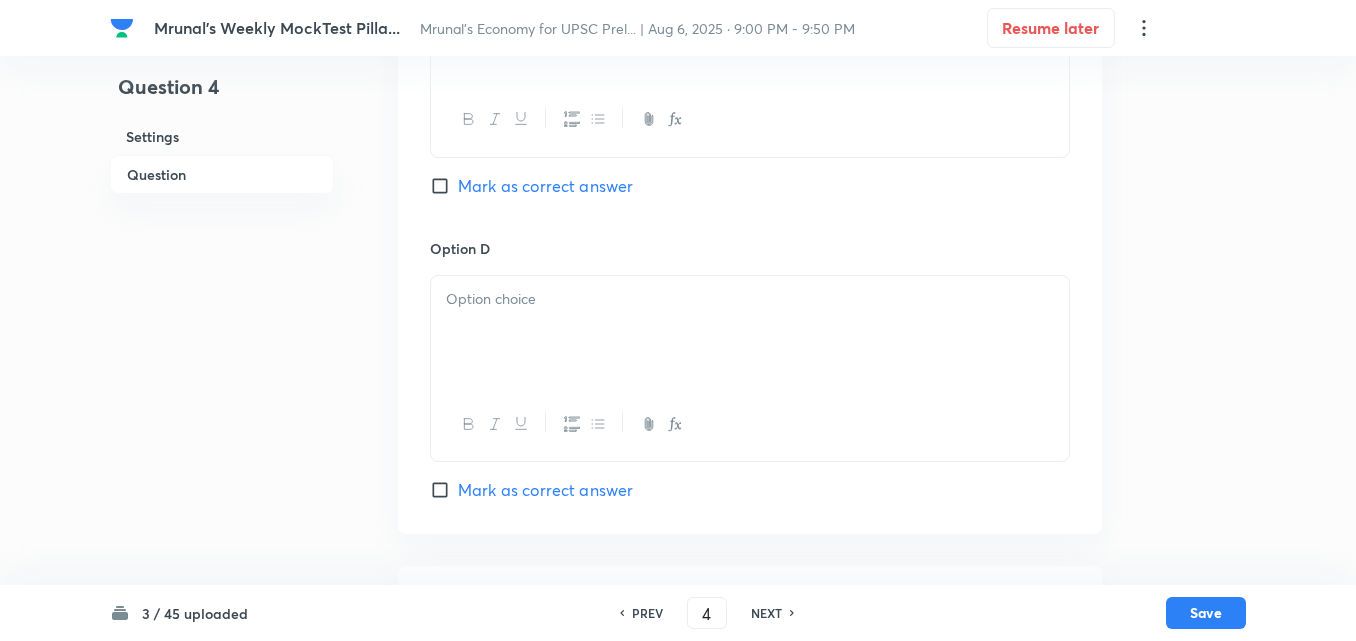 click at bounding box center (750, 332) 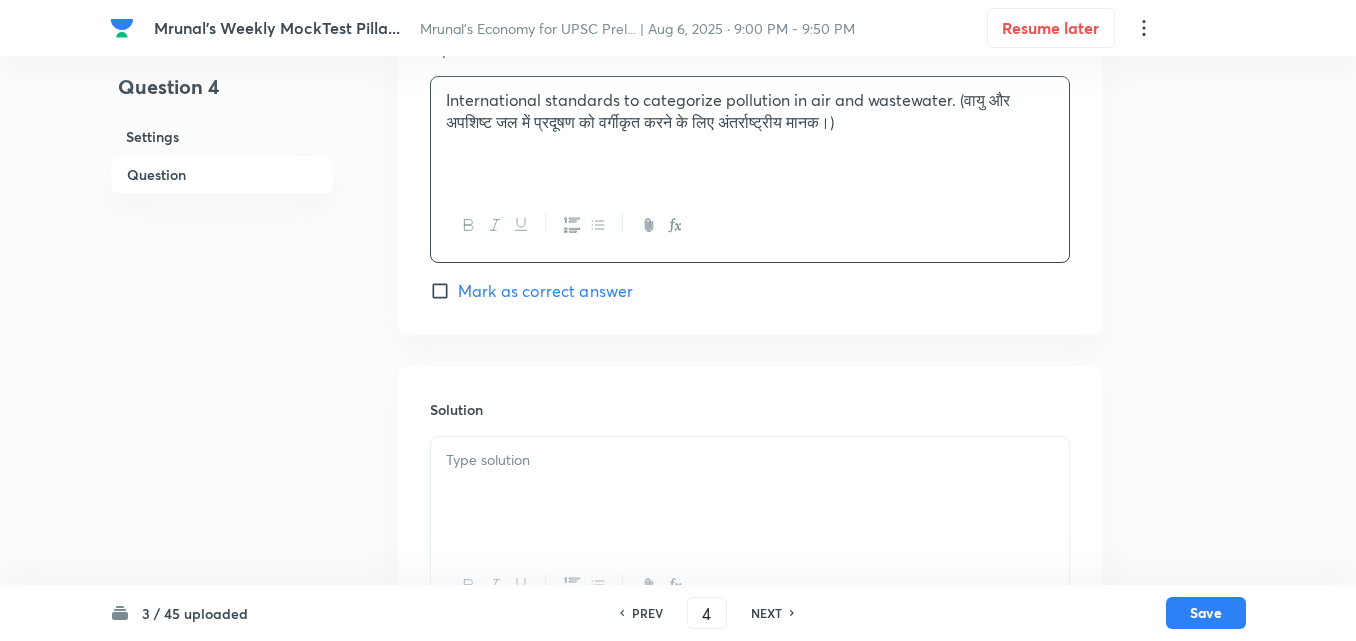 scroll, scrollTop: 1739, scrollLeft: 0, axis: vertical 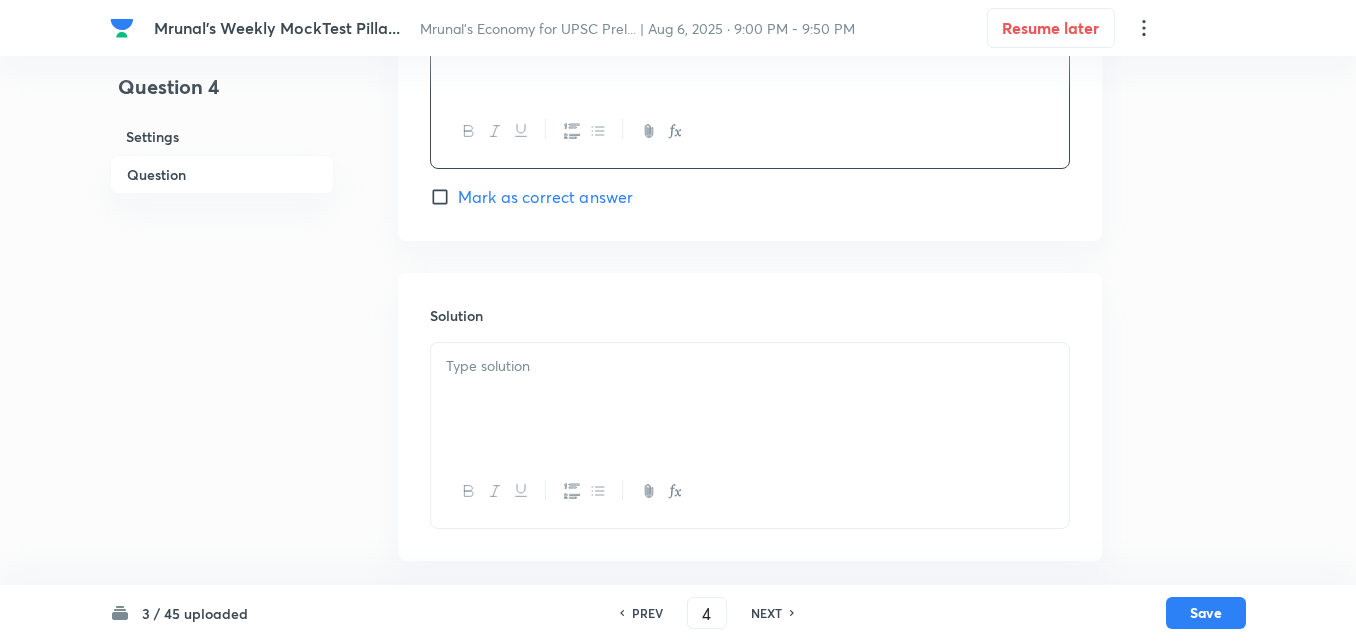 click at bounding box center [750, 399] 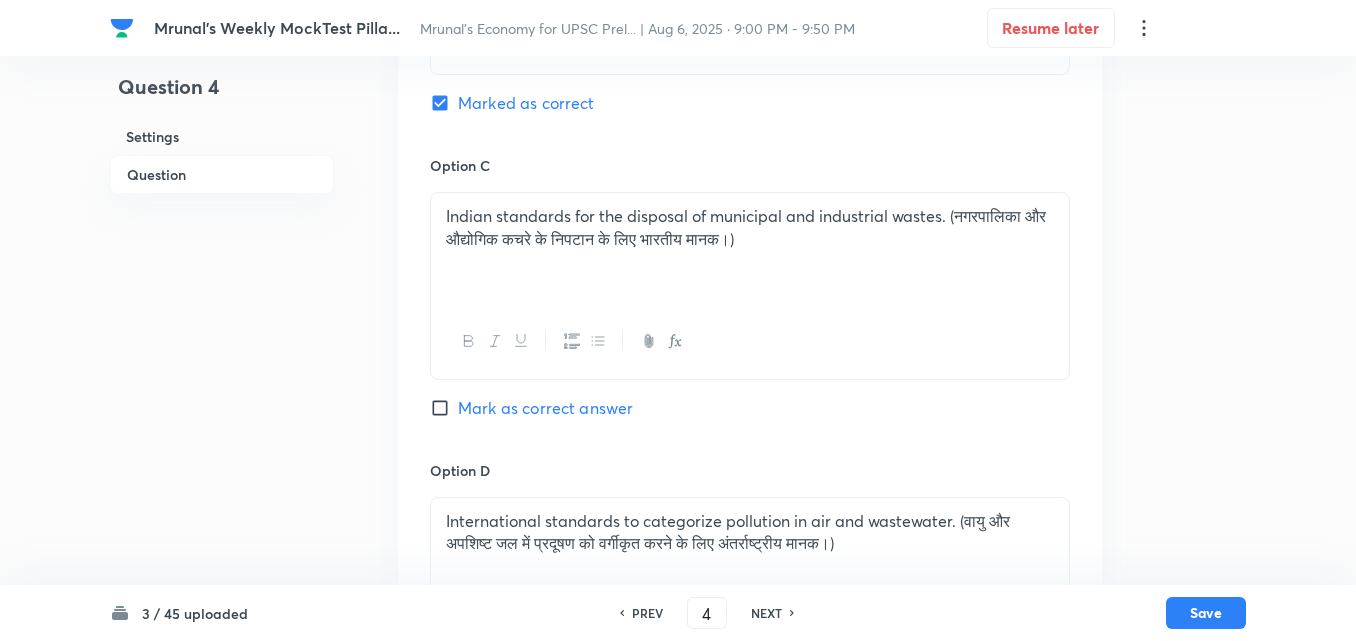 scroll, scrollTop: 924, scrollLeft: 0, axis: vertical 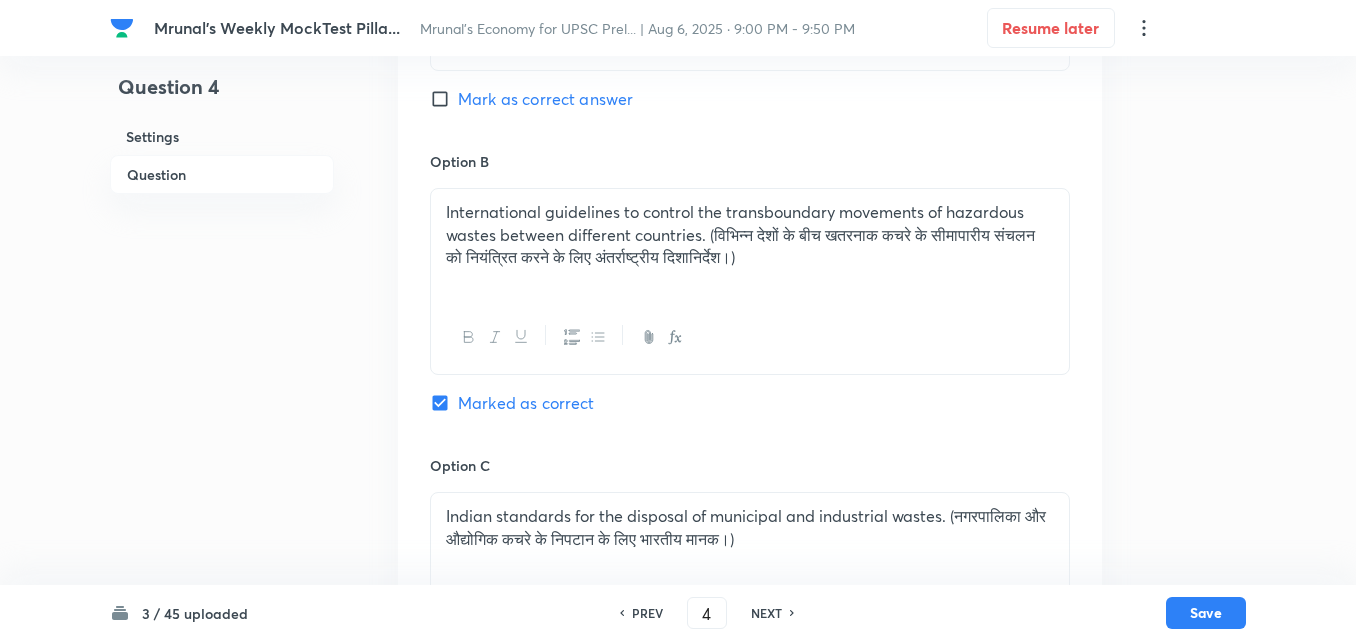 click on "3 / 45 uploaded
PREV 4 ​ NEXT Save" at bounding box center (678, 613) 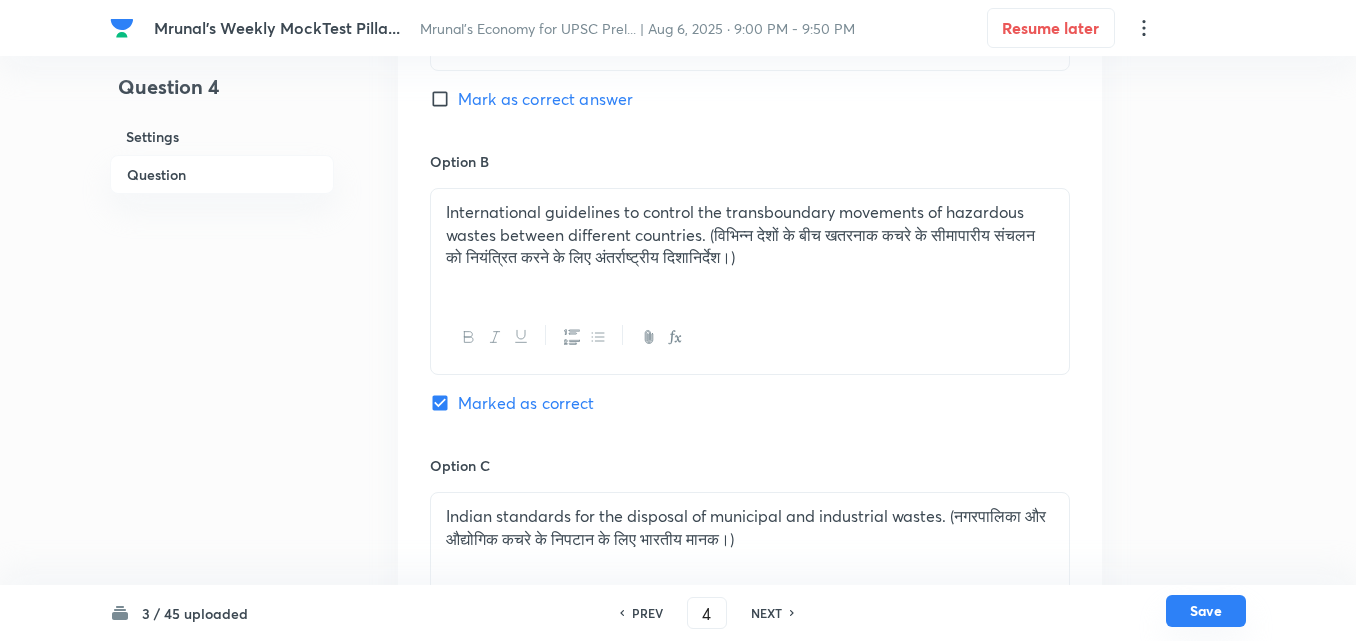 click on "Save" at bounding box center [1206, 611] 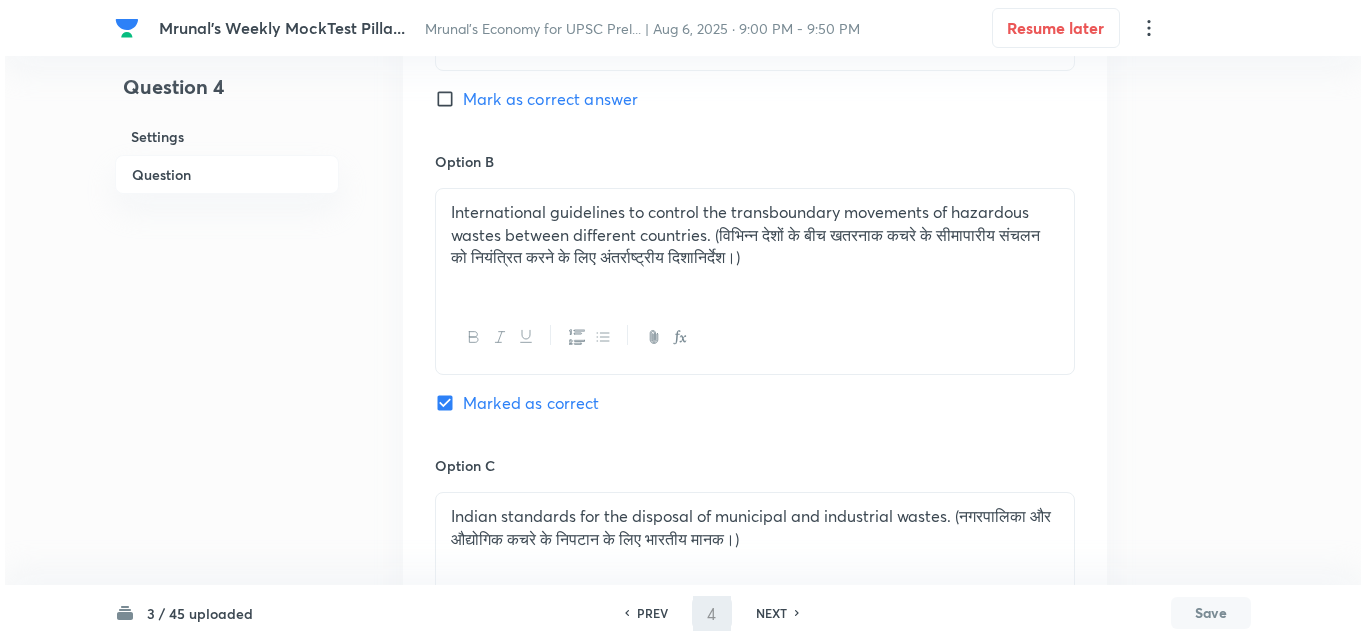 scroll, scrollTop: 0, scrollLeft: 0, axis: both 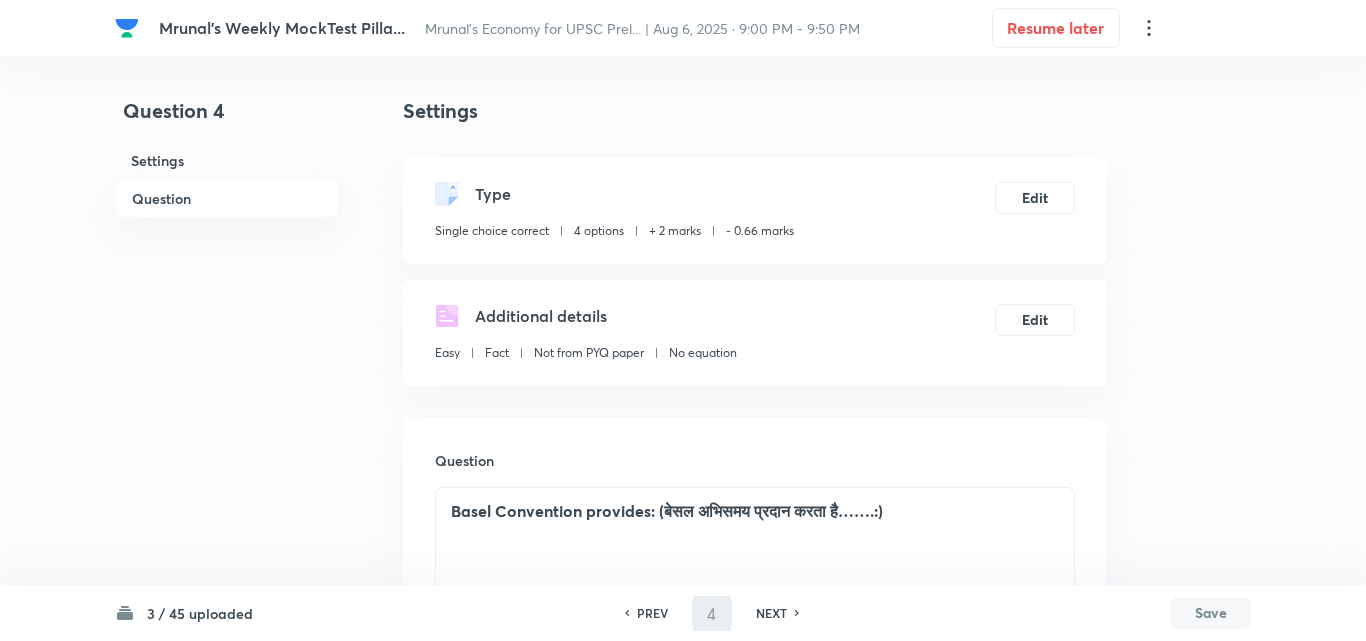 type on "5" 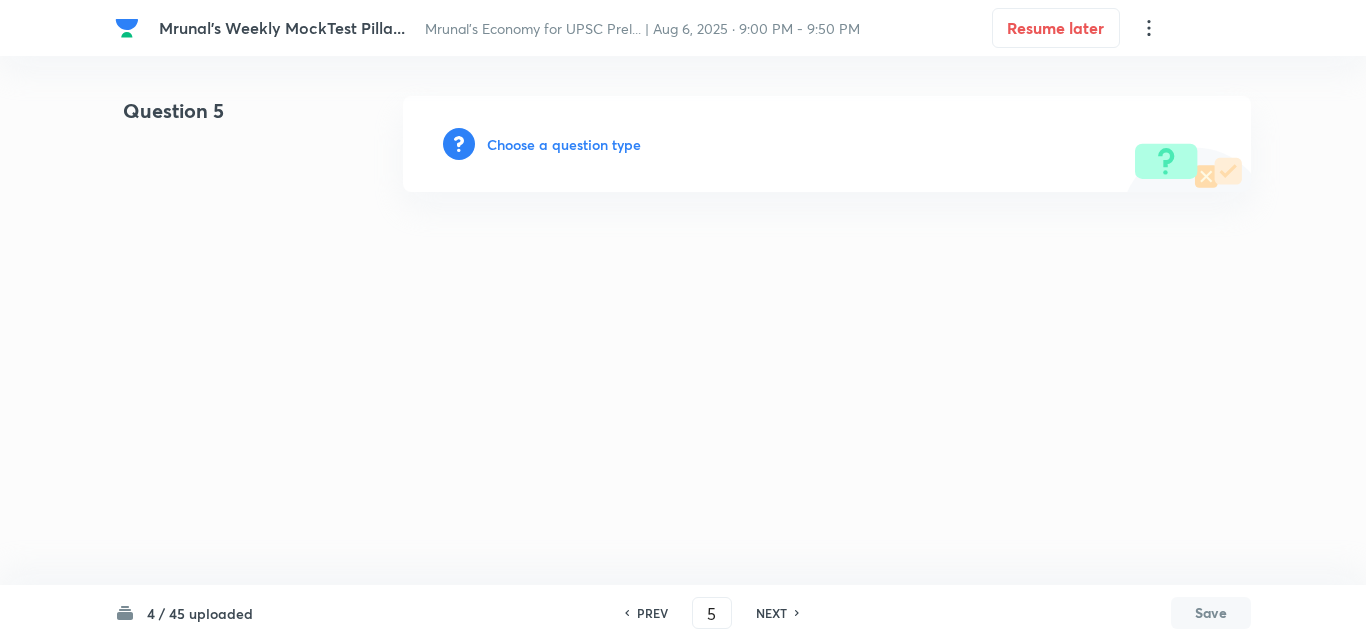 click on "Choose a question type" at bounding box center [564, 144] 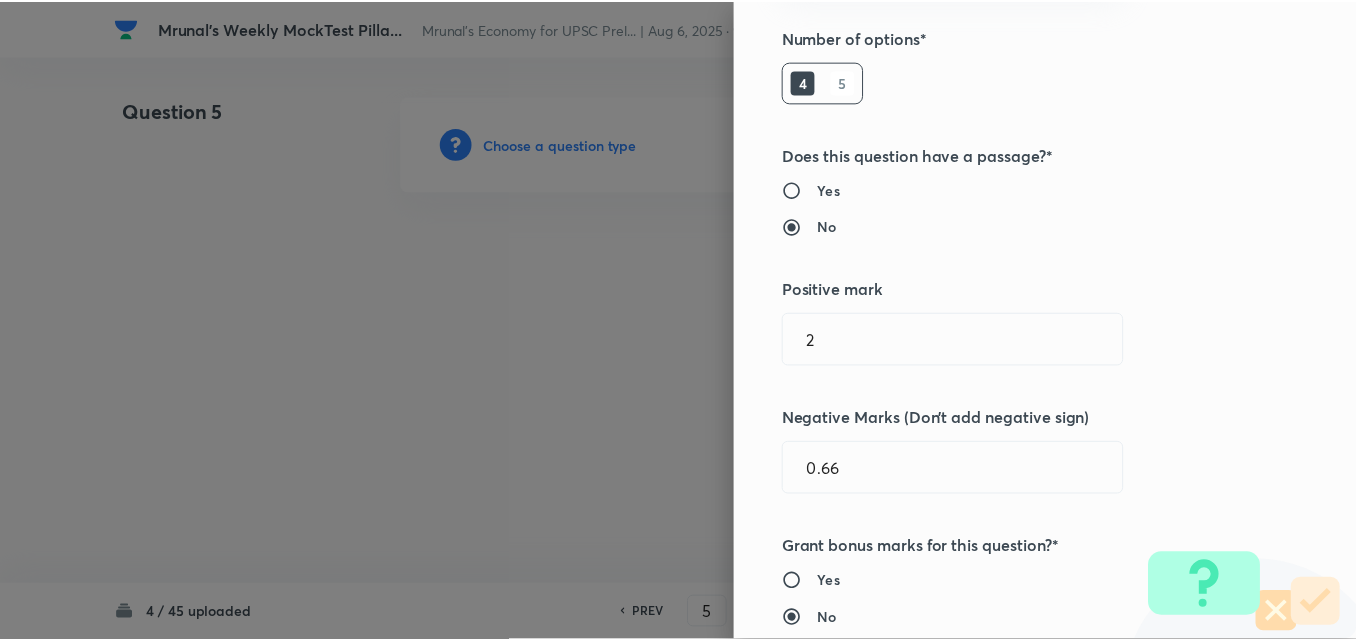 scroll, scrollTop: 400, scrollLeft: 0, axis: vertical 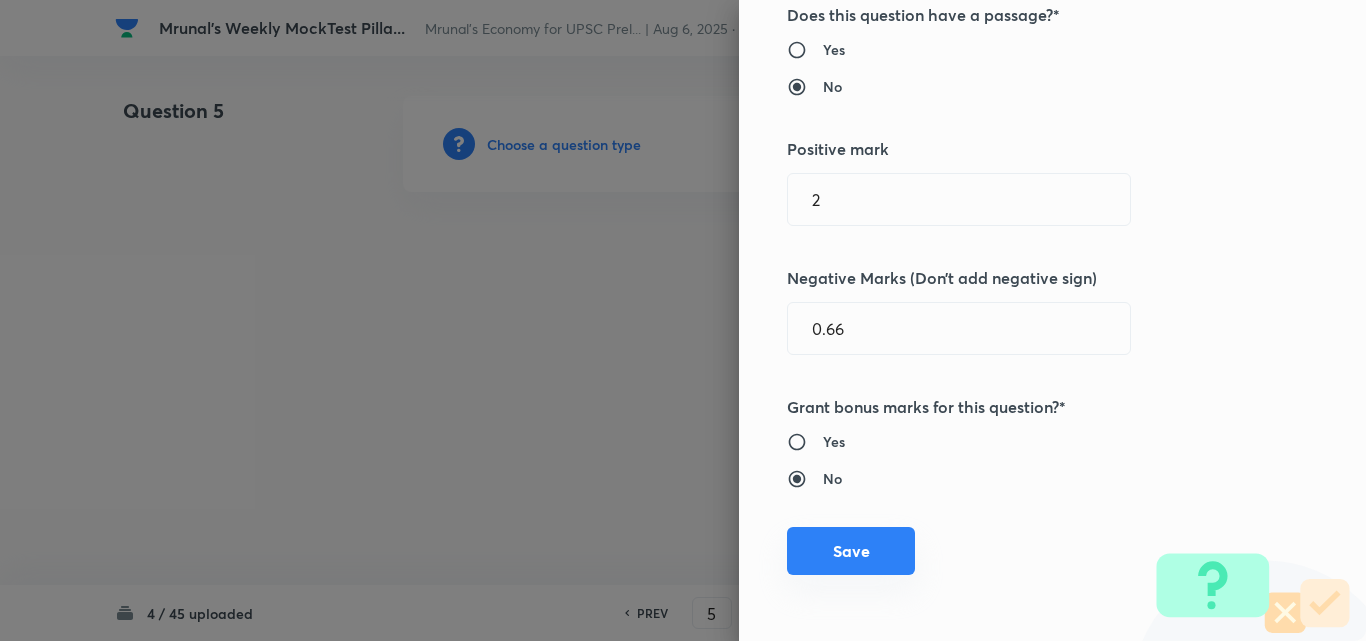click on "Save" at bounding box center [851, 551] 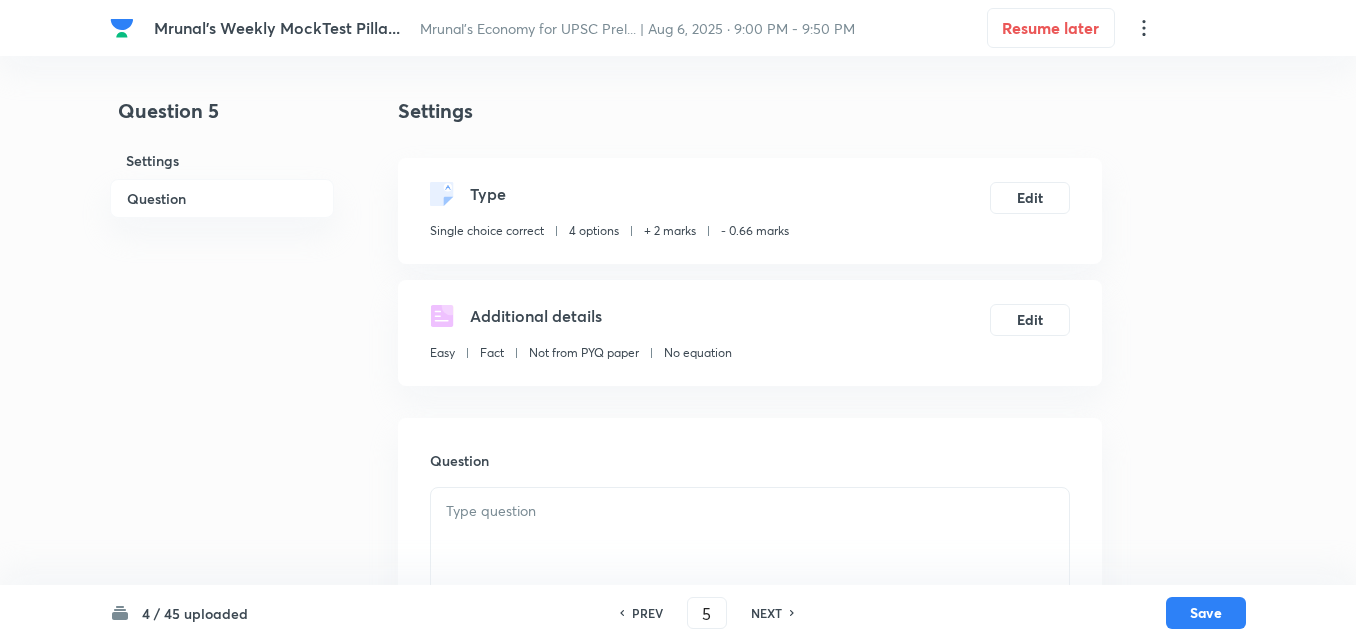 click on "Question" at bounding box center (222, 198) 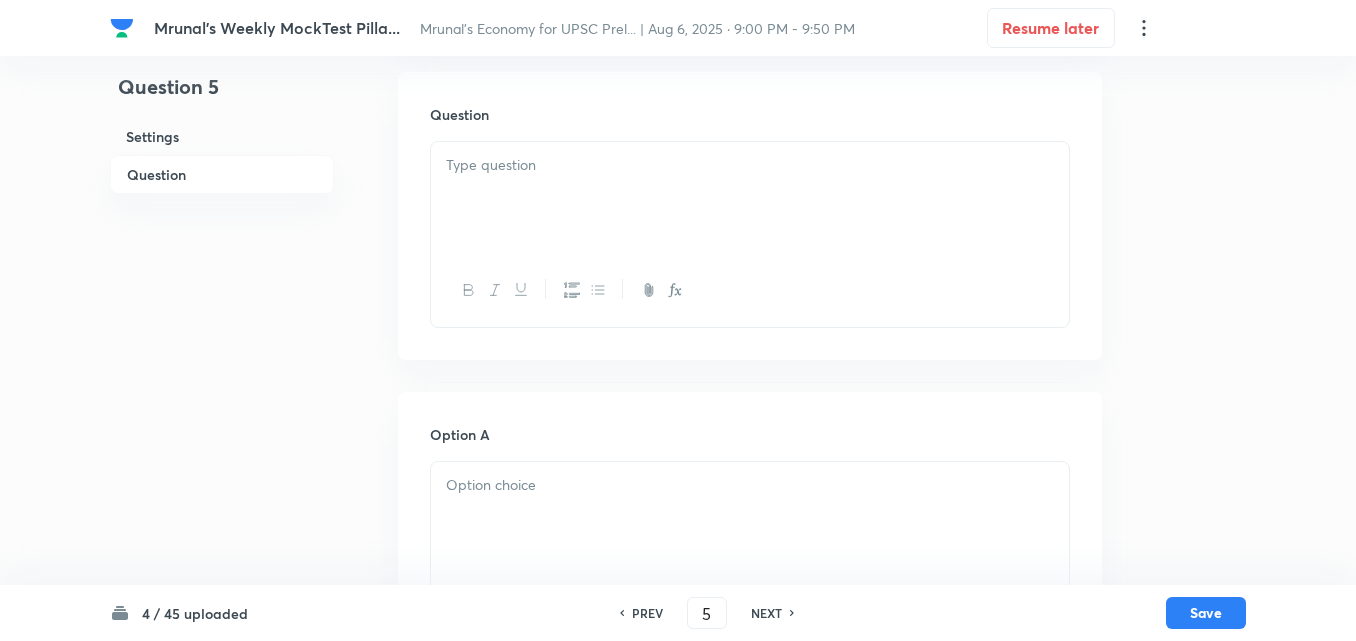 click at bounding box center (750, 198) 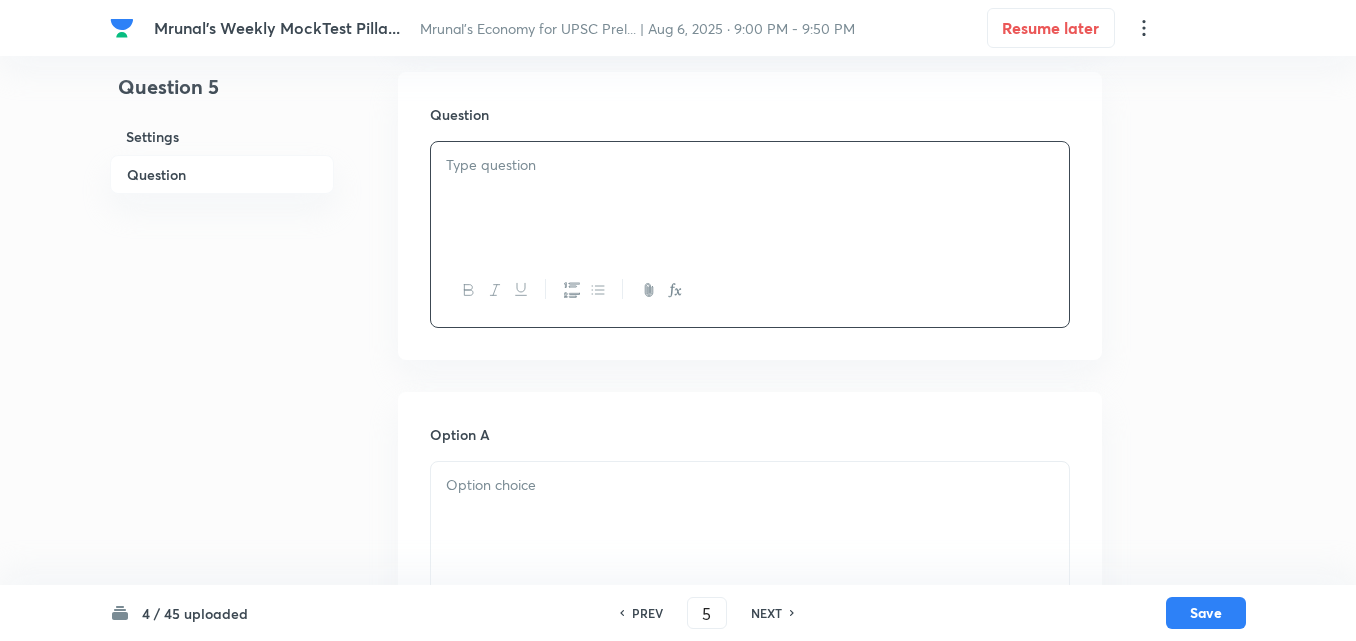 click at bounding box center [750, 198] 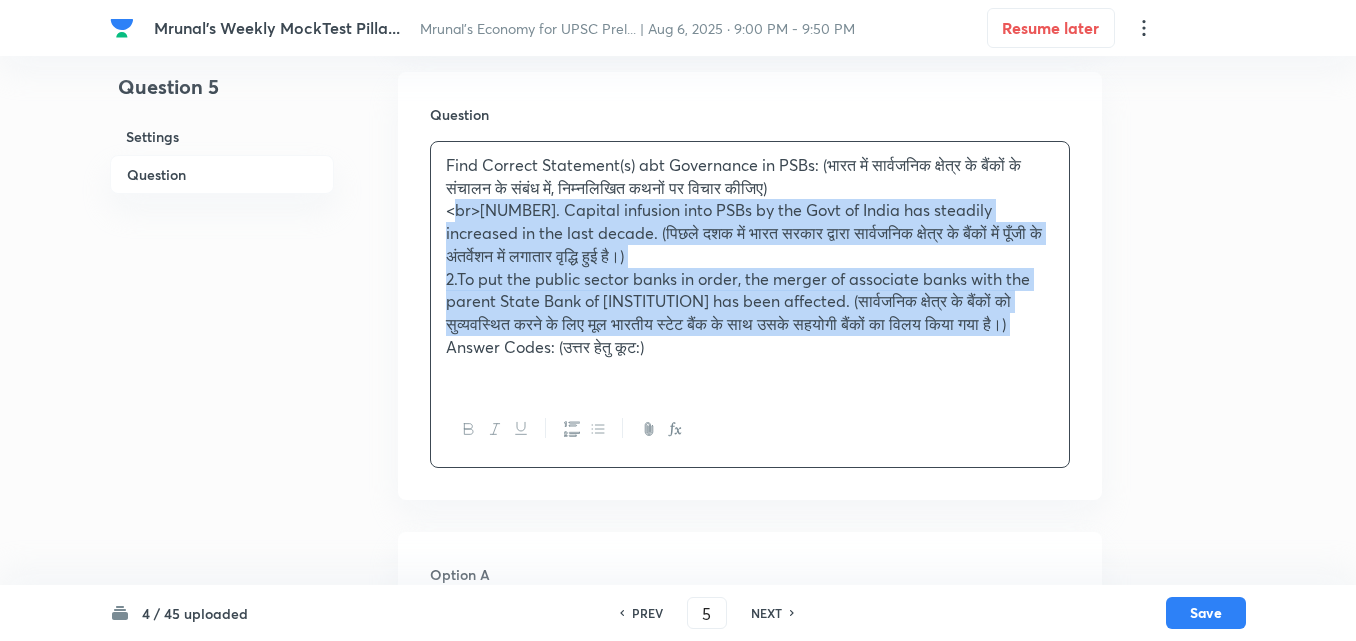 click 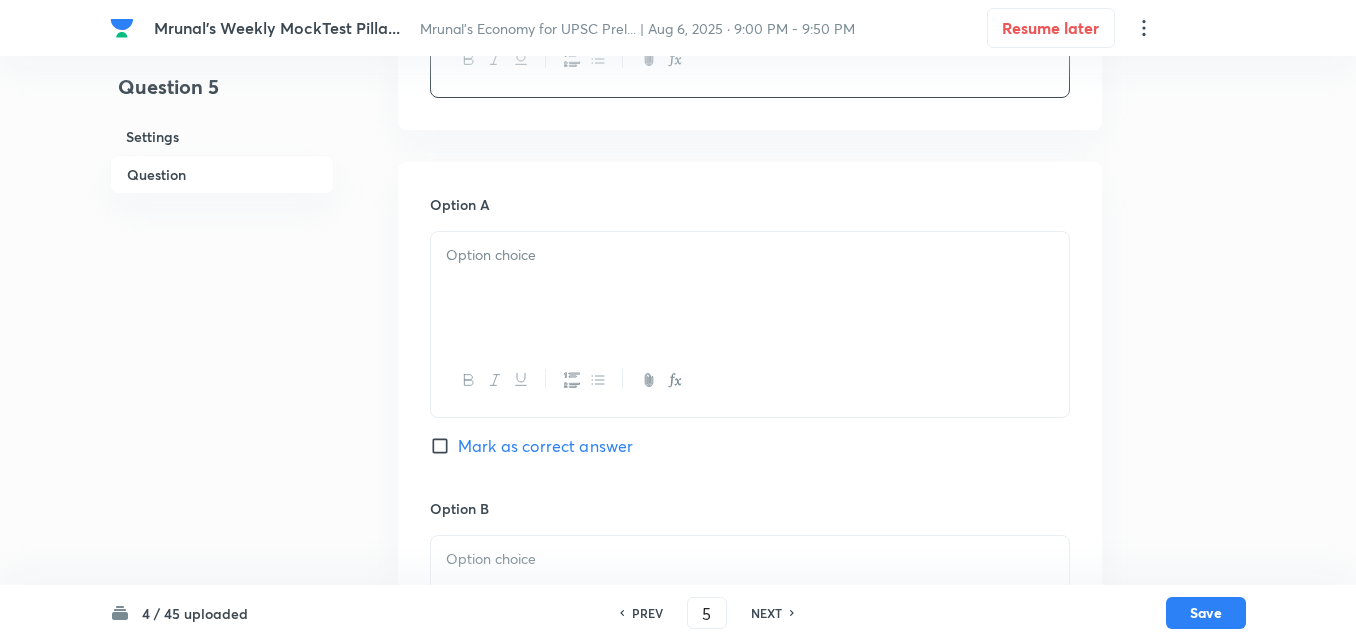 scroll, scrollTop: 746, scrollLeft: 0, axis: vertical 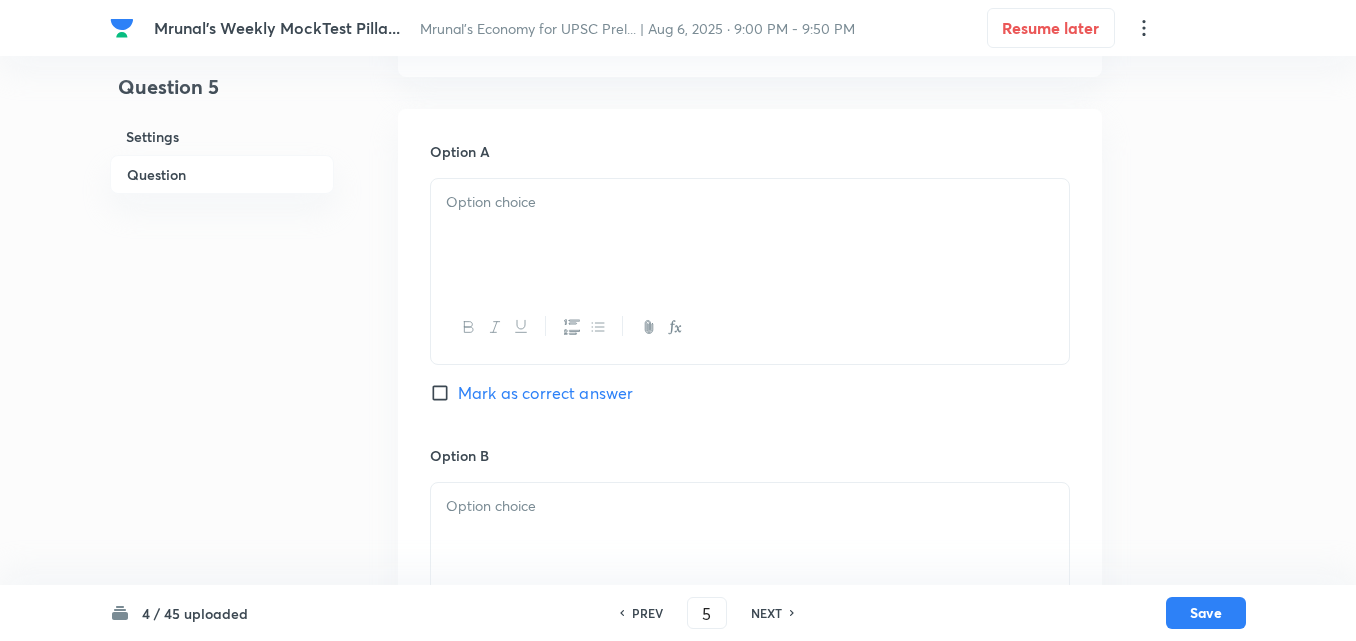 click at bounding box center [750, 235] 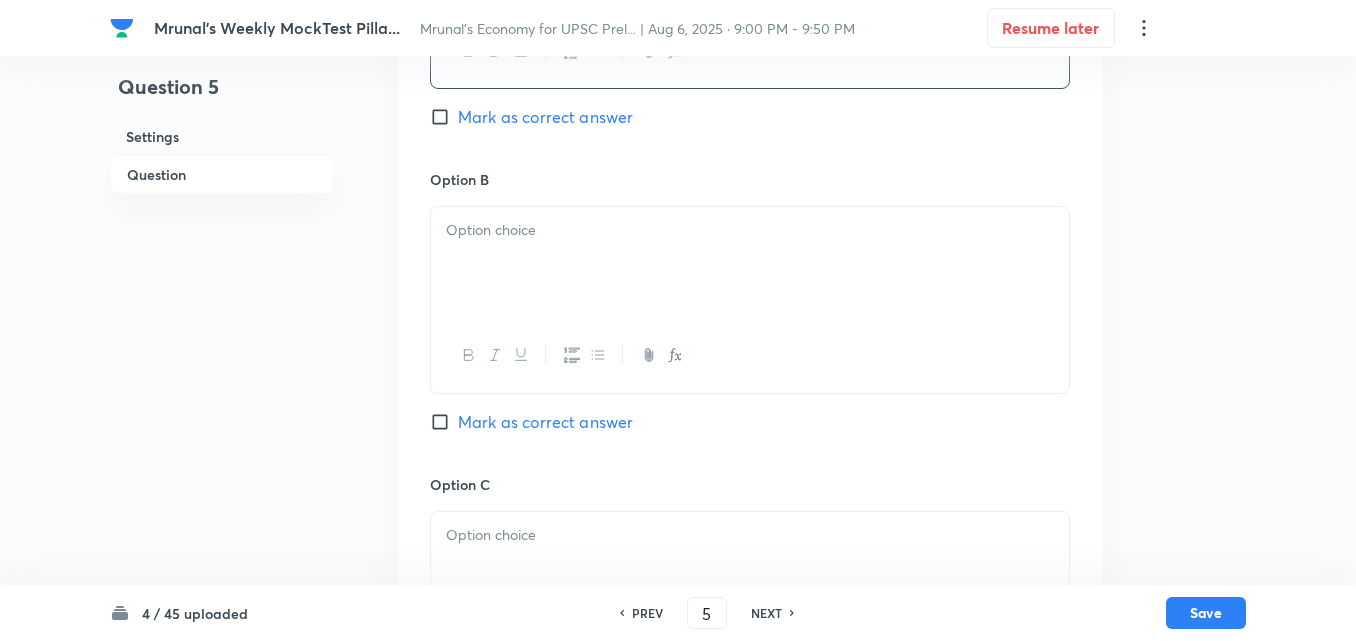 scroll, scrollTop: 1046, scrollLeft: 0, axis: vertical 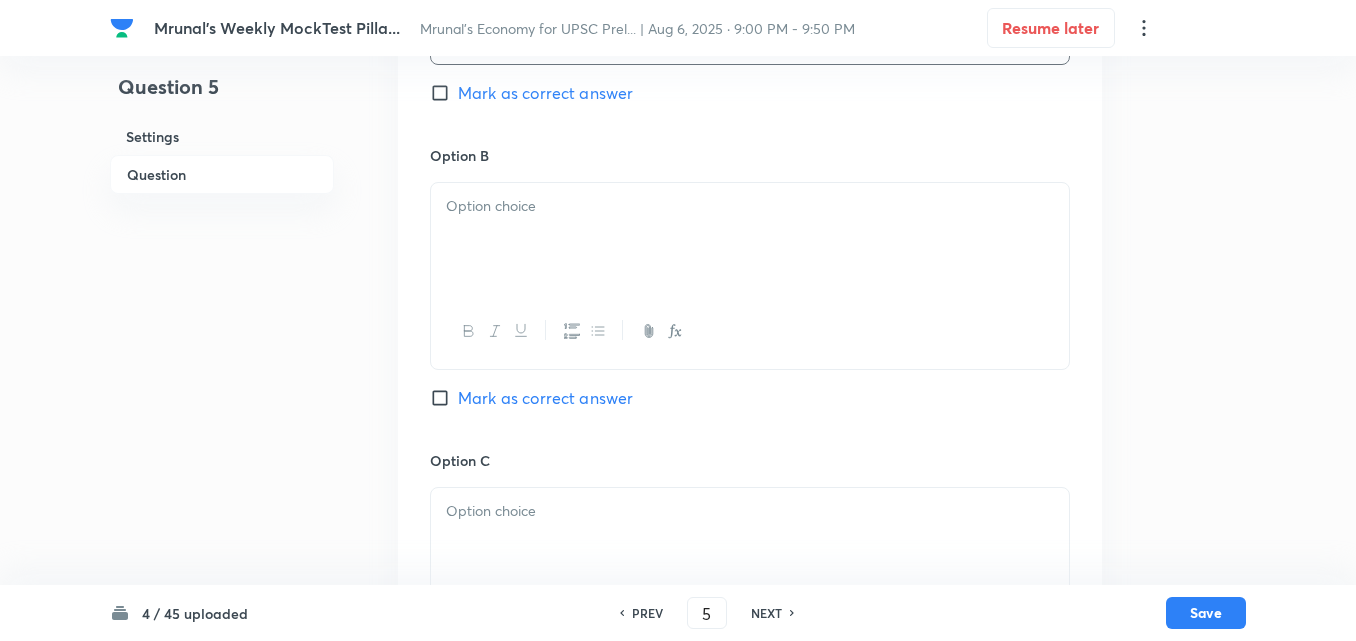 click at bounding box center [750, 239] 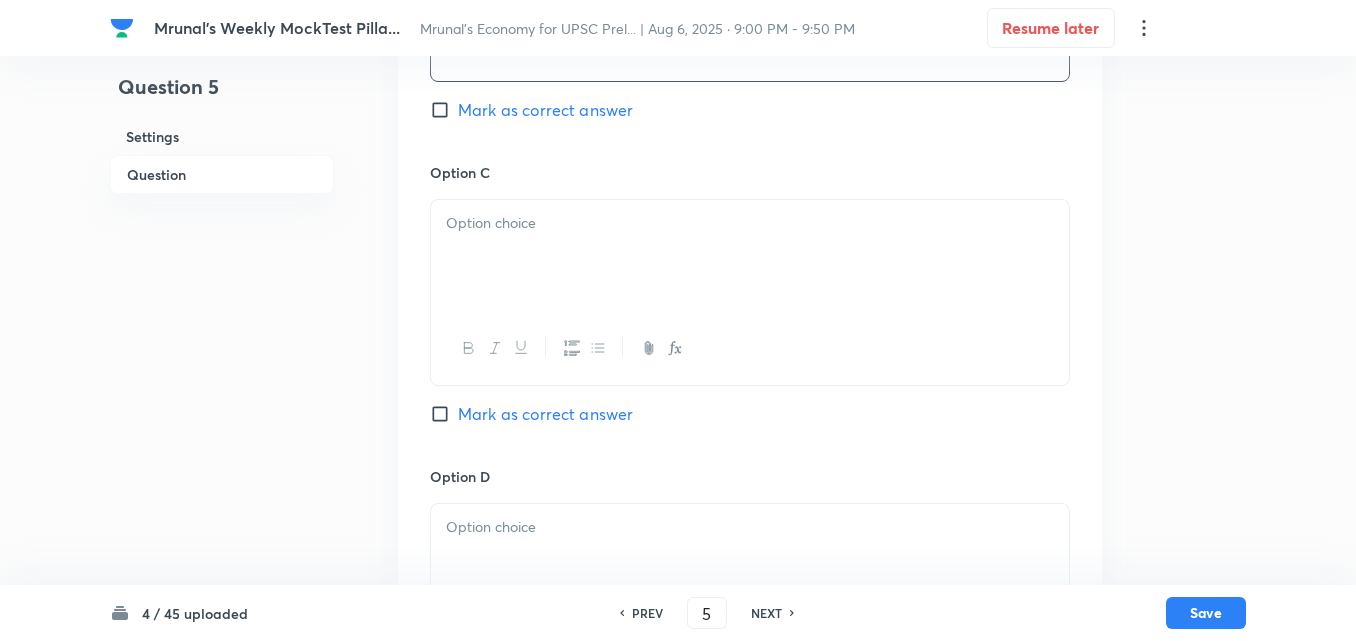 scroll, scrollTop: 1346, scrollLeft: 0, axis: vertical 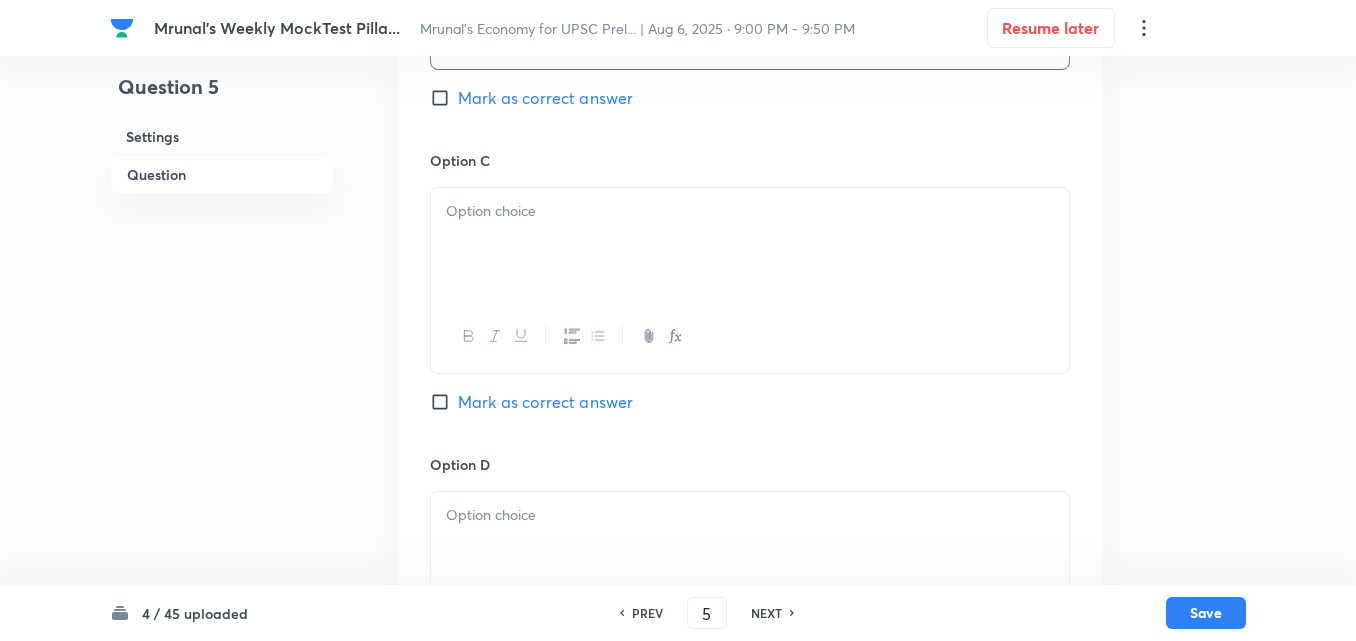 click at bounding box center [750, 244] 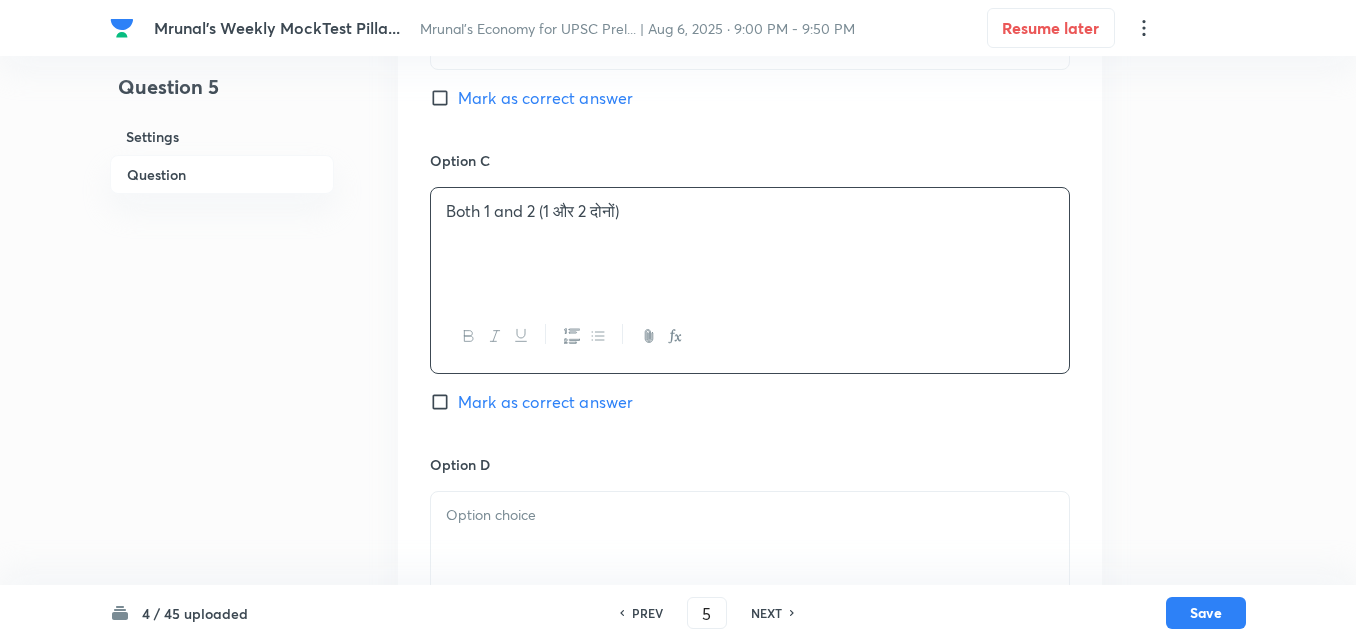 click on "Mark as correct answer" at bounding box center (545, 98) 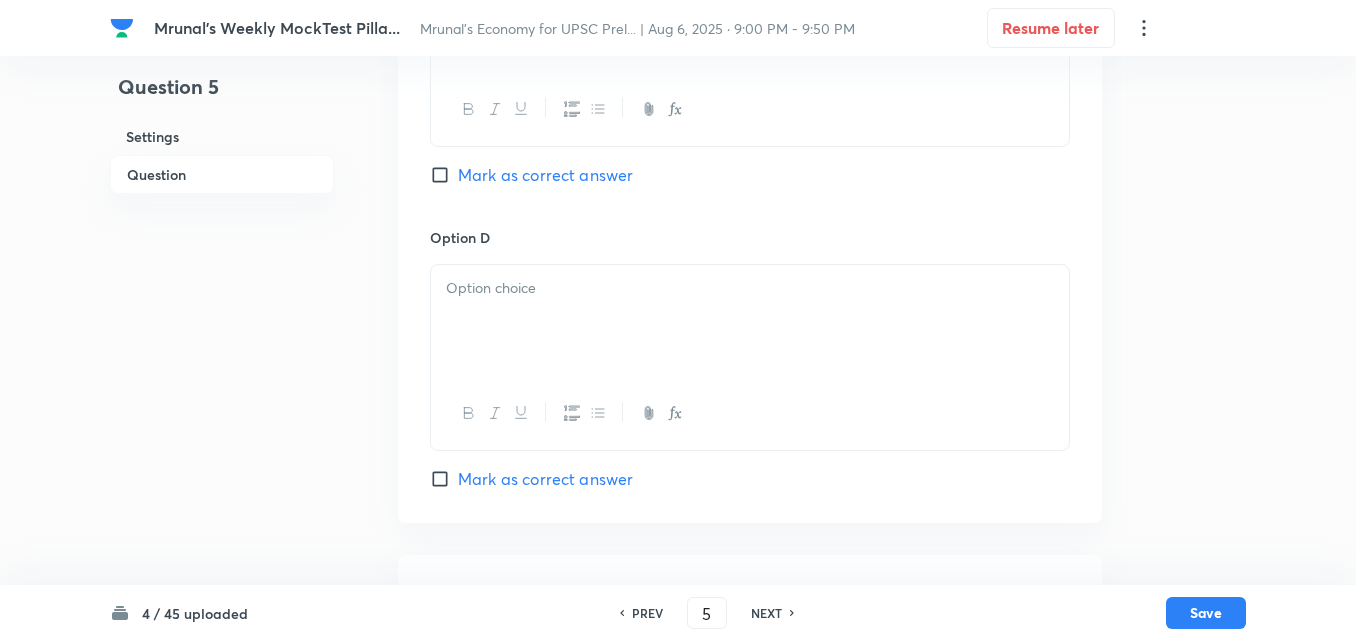 scroll, scrollTop: 1646, scrollLeft: 0, axis: vertical 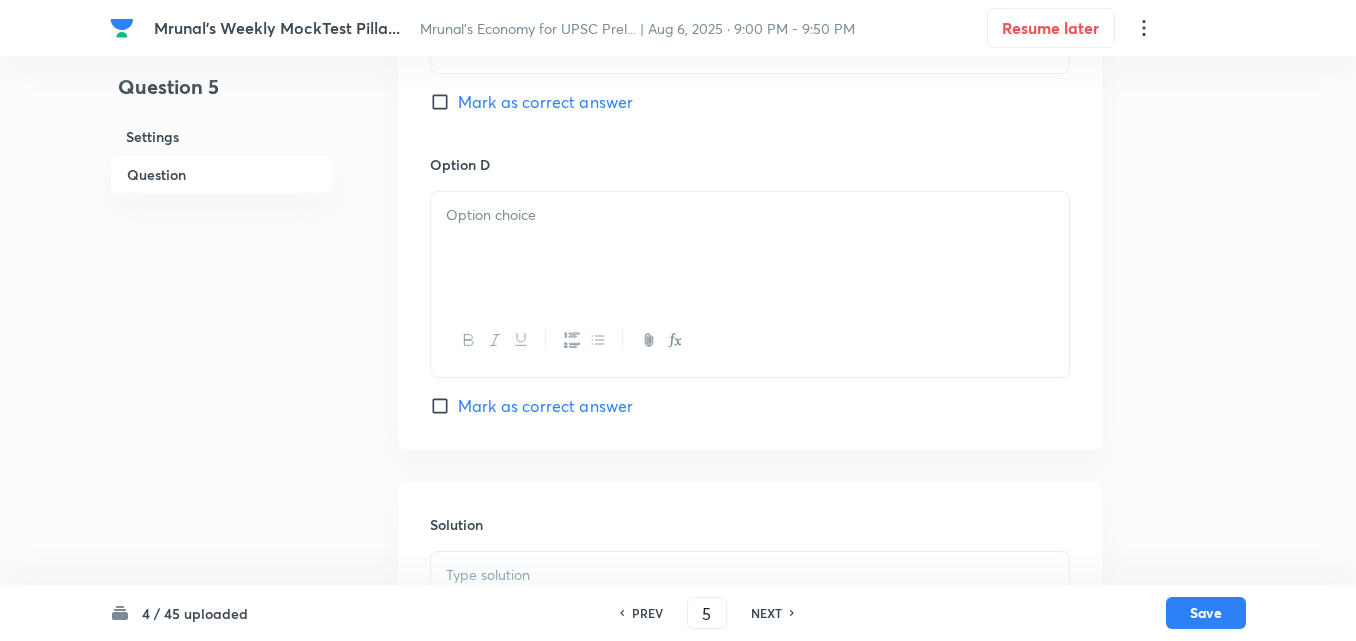 click at bounding box center [750, 248] 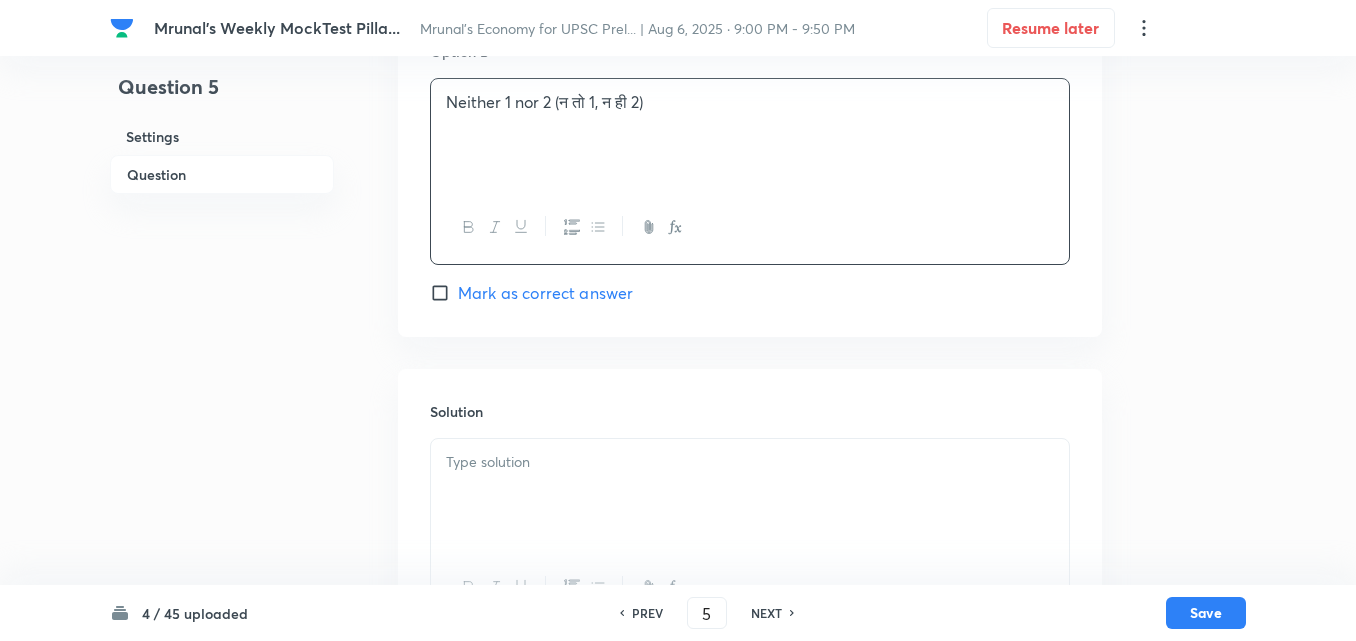 scroll, scrollTop: 1879, scrollLeft: 0, axis: vertical 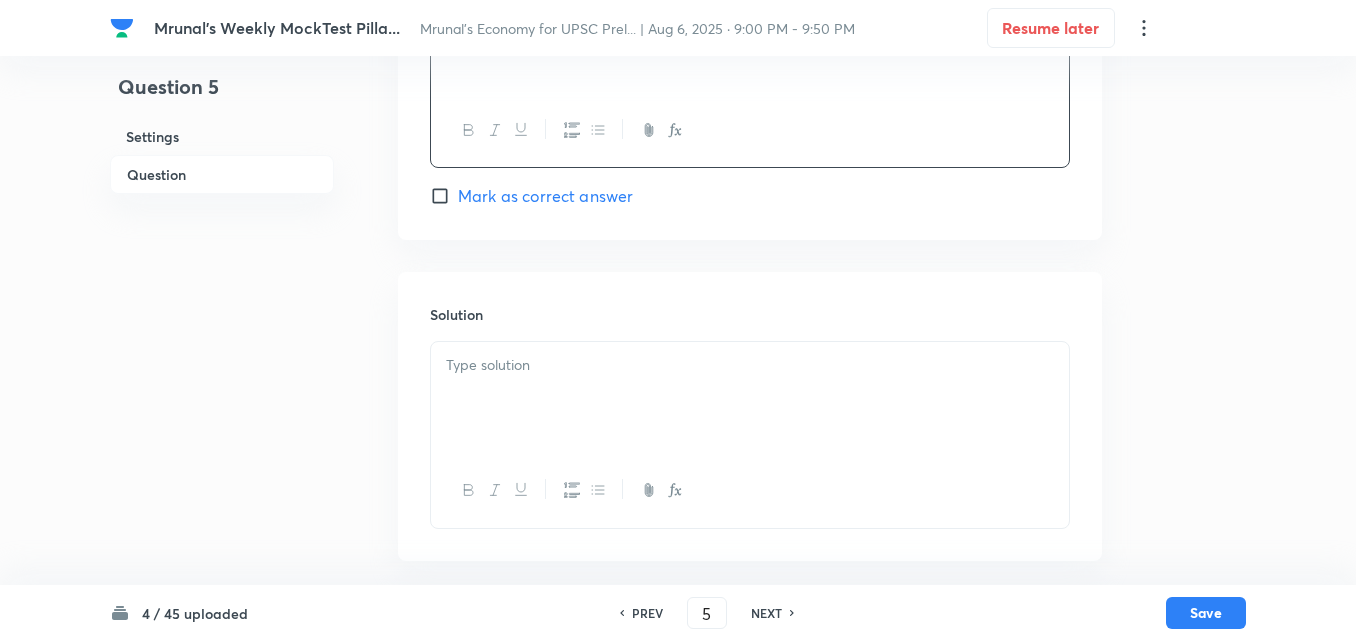 drag, startPoint x: 565, startPoint y: 358, endPoint x: 557, endPoint y: 369, distance: 13.601471 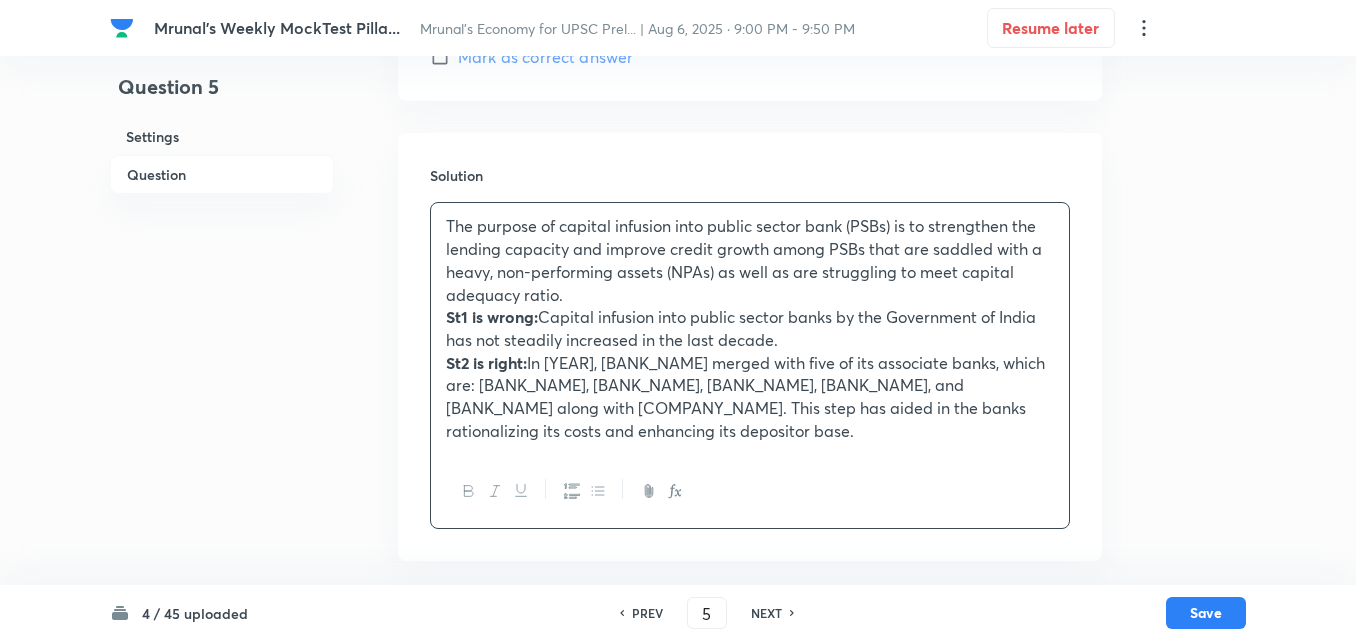 scroll, scrollTop: 2040, scrollLeft: 0, axis: vertical 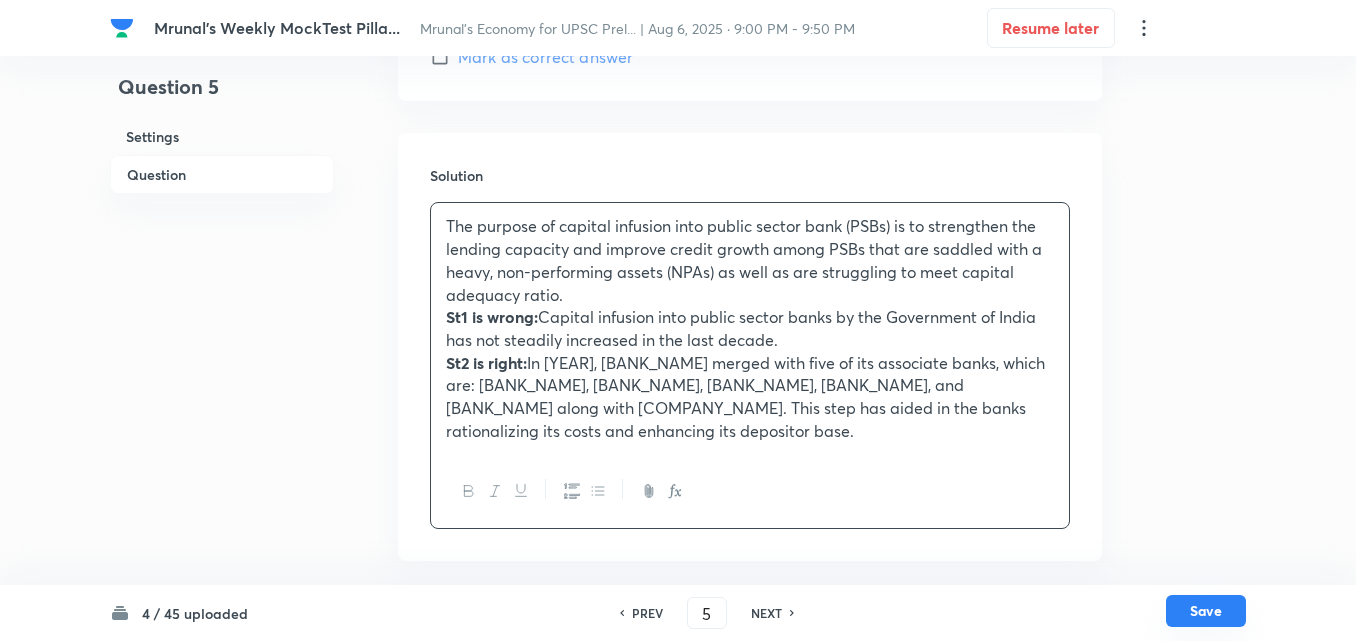 click on "Save" at bounding box center (1206, 611) 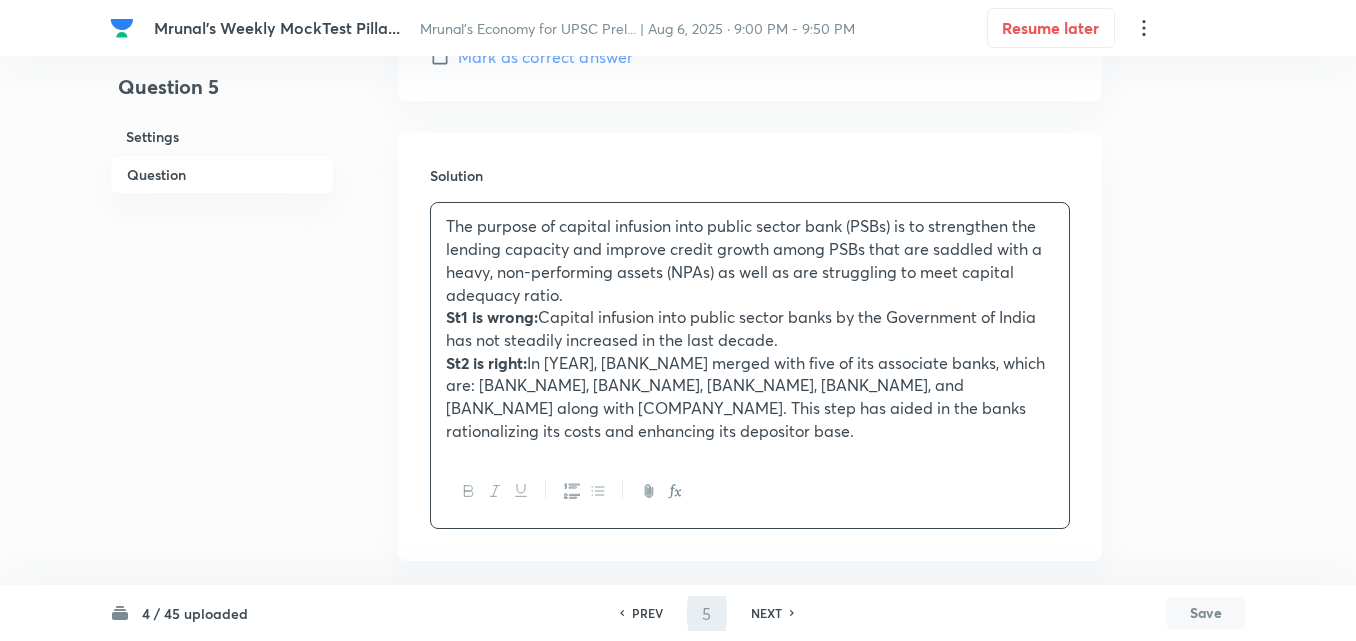 type on "6" 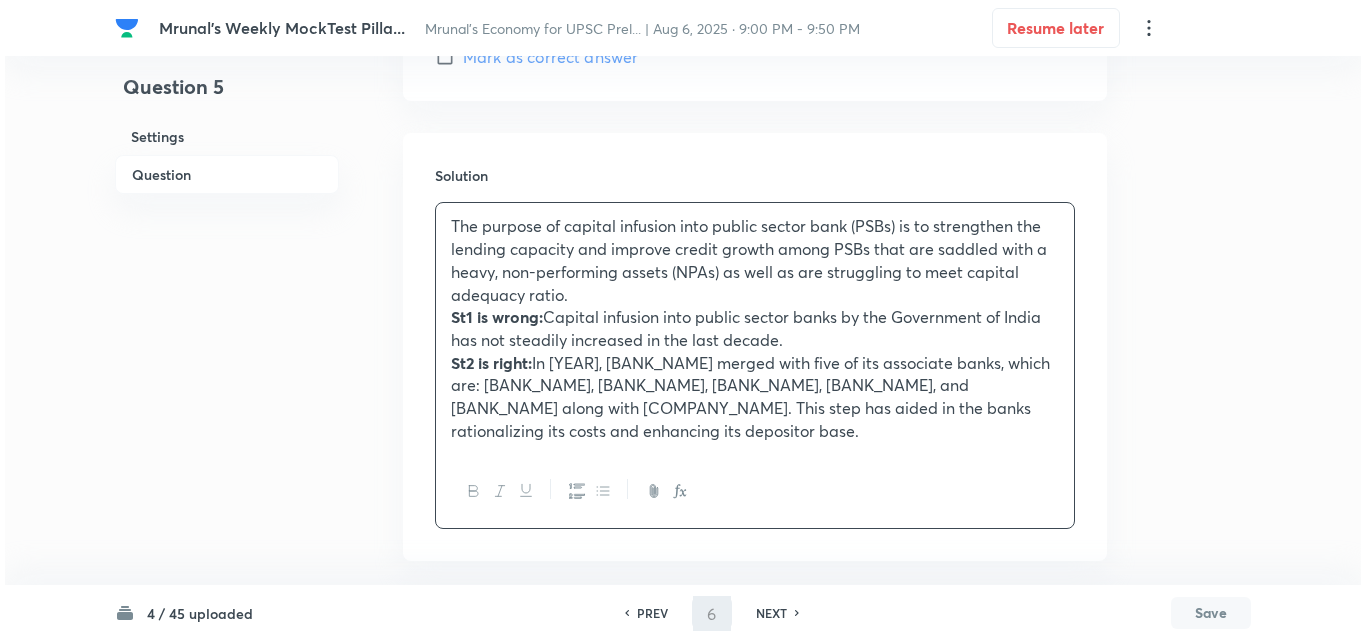 scroll, scrollTop: 0, scrollLeft: 0, axis: both 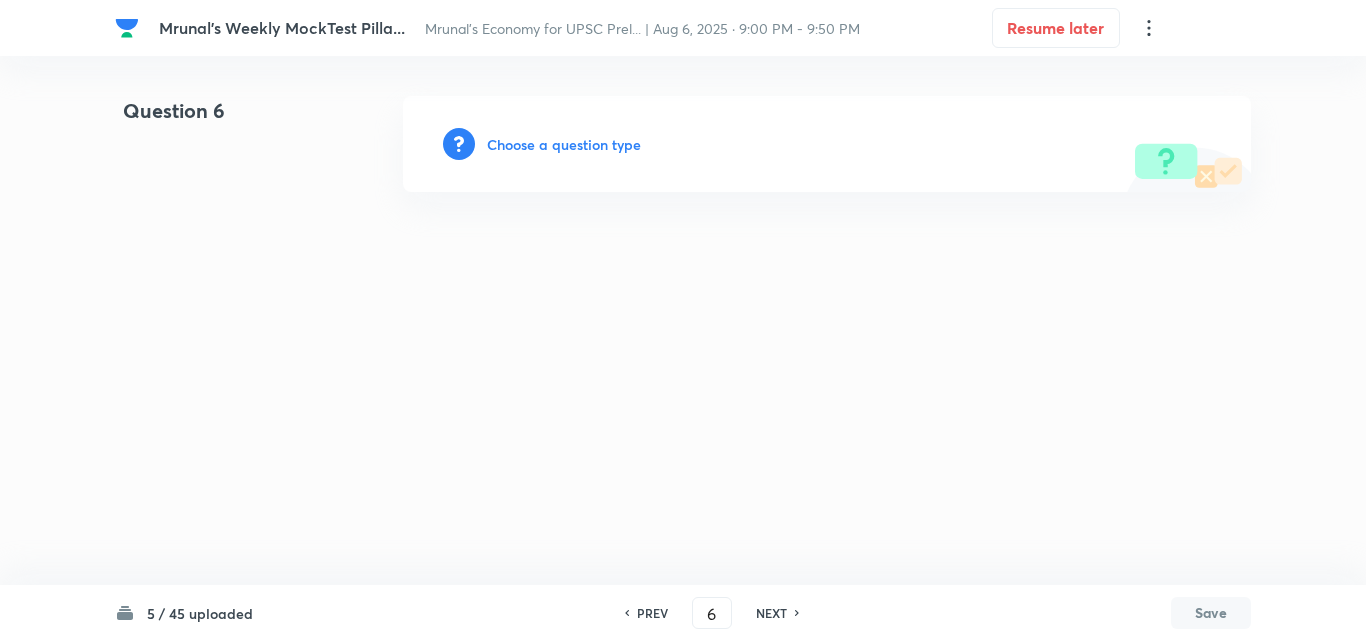 click on "Choose a question type" at bounding box center [564, 144] 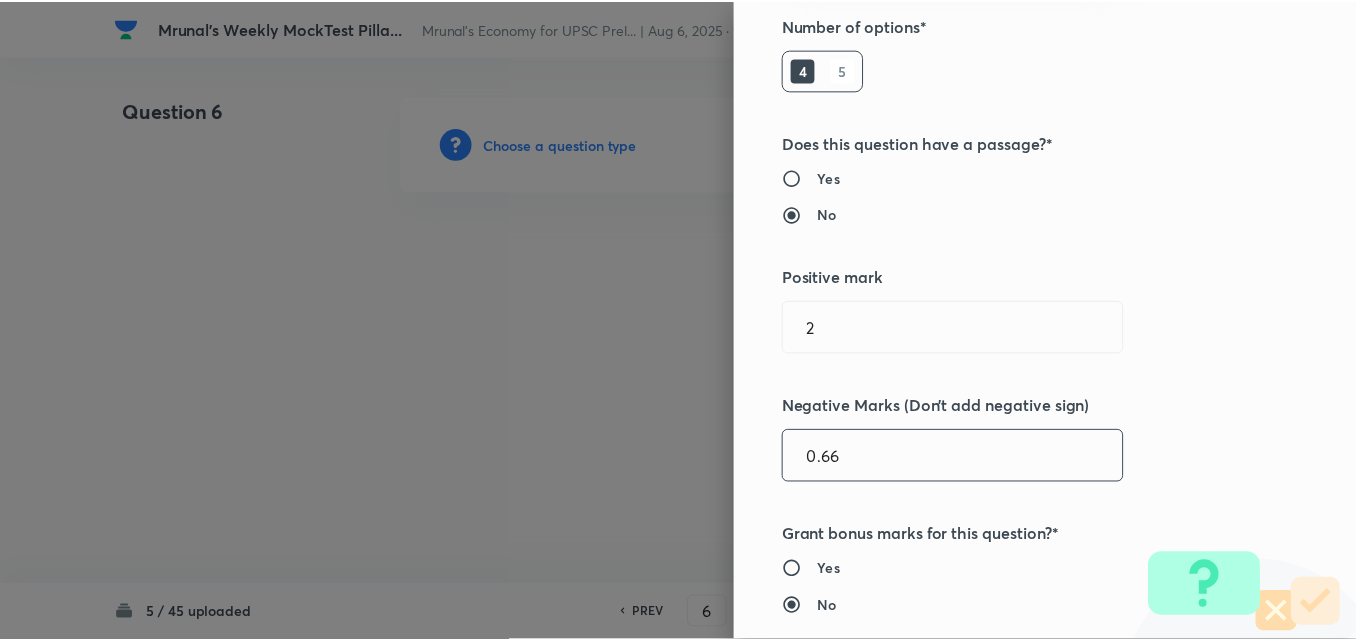 scroll, scrollTop: 400, scrollLeft: 0, axis: vertical 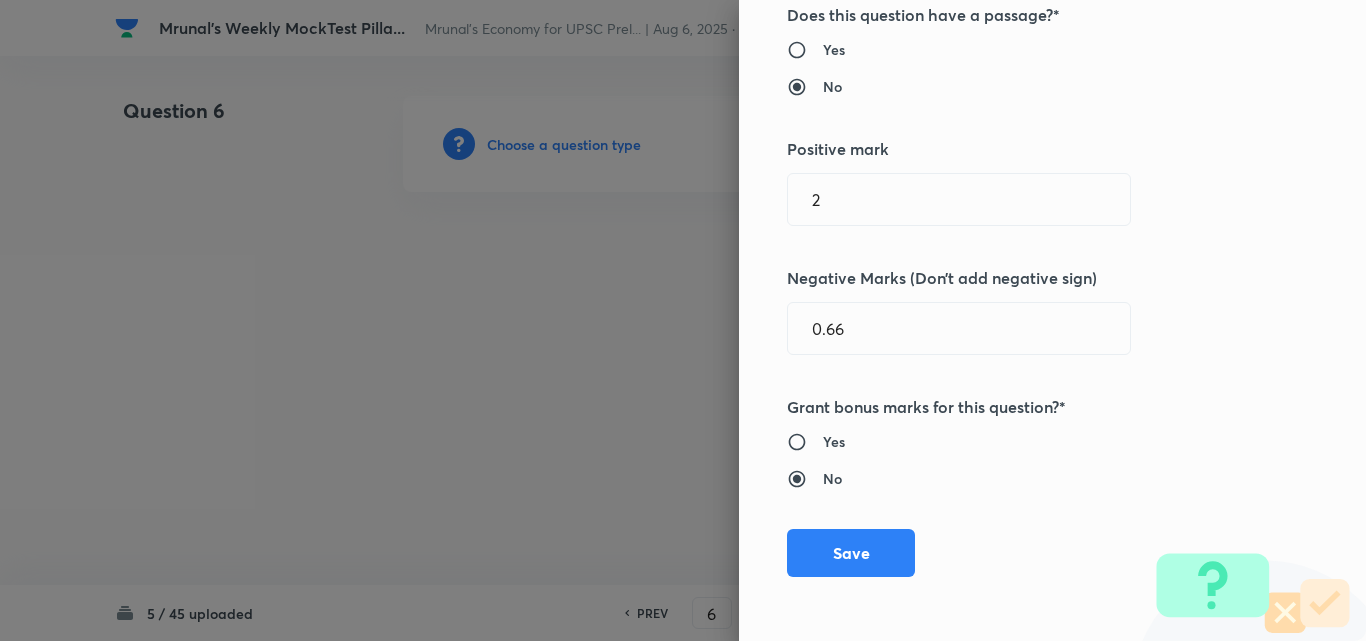 click on "Question settings Question type* Single choice correct Number of options* 4 5 Does this question have a passage?* Yes No Positive mark 2 ​ Negative Marks (Don’t add negative sign) 0.66 ​ Grant bonus marks for this question?* Yes No Save" at bounding box center [1052, 320] 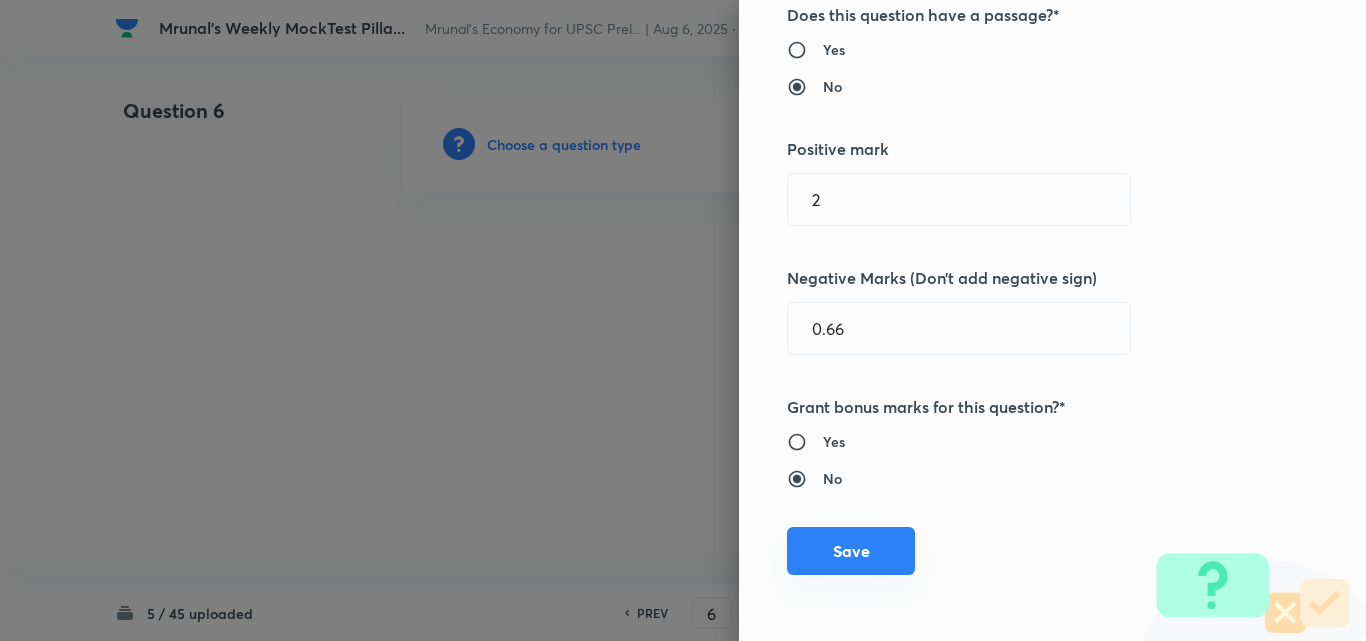 click on "Save" at bounding box center [851, 551] 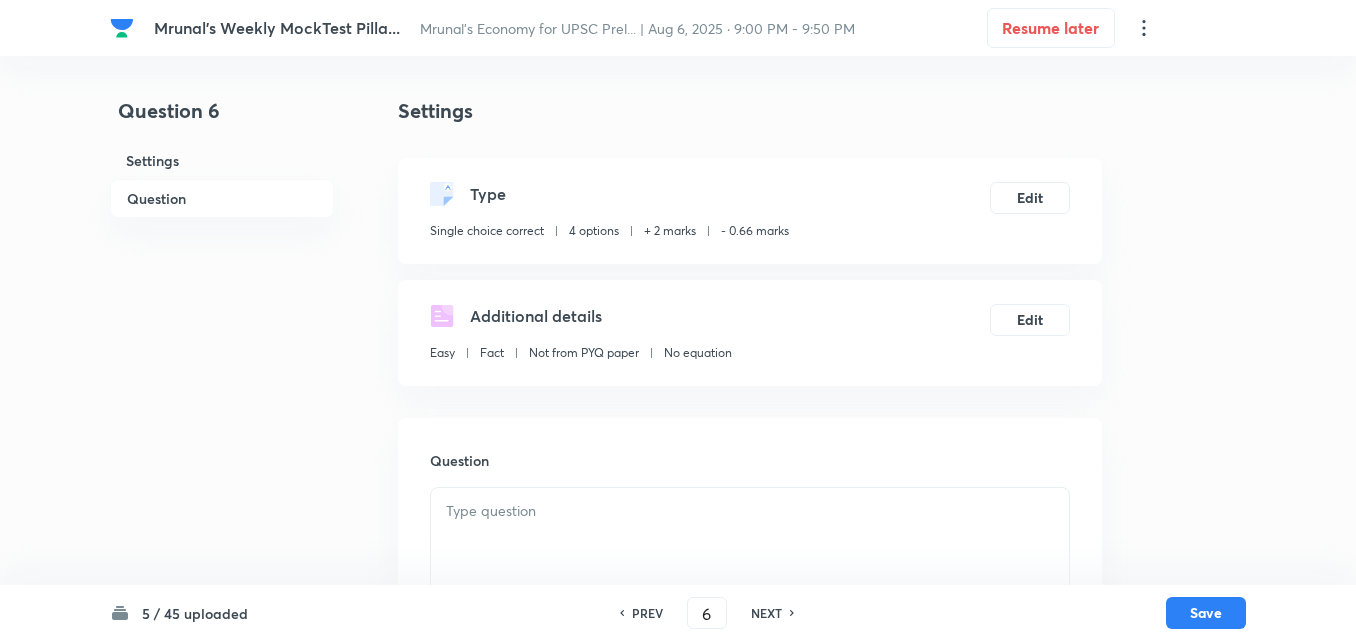 click on "Question" at bounding box center (222, 198) 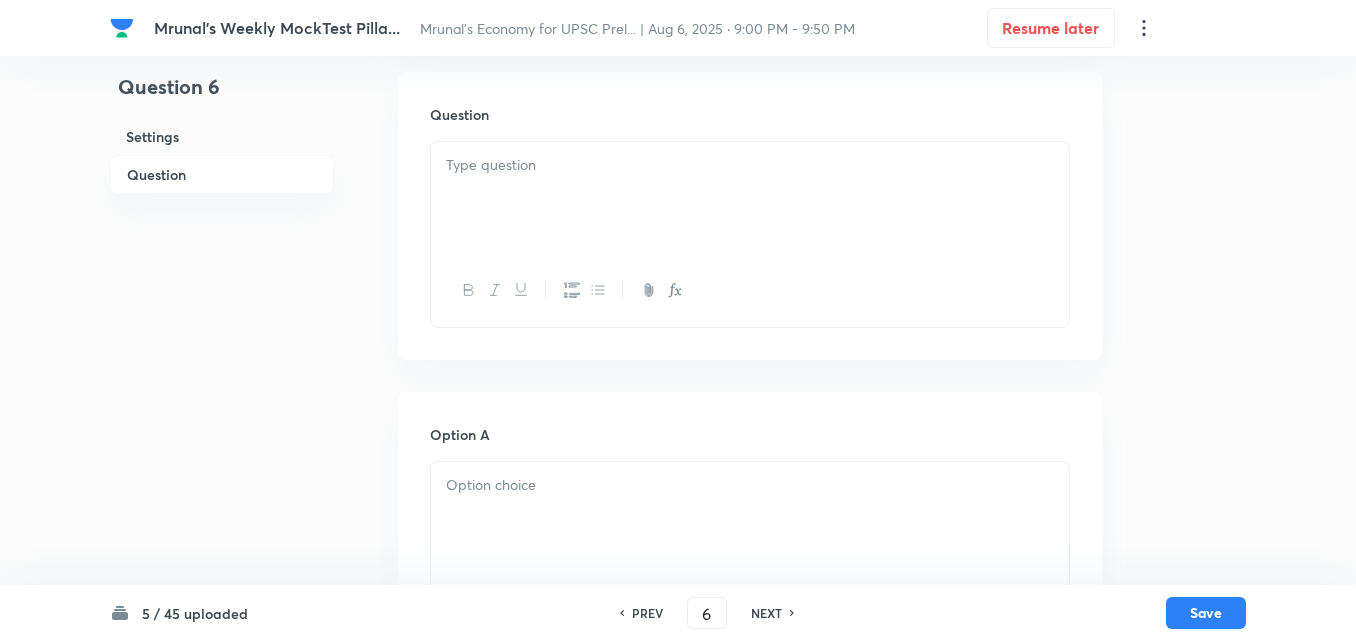 click at bounding box center [750, 198] 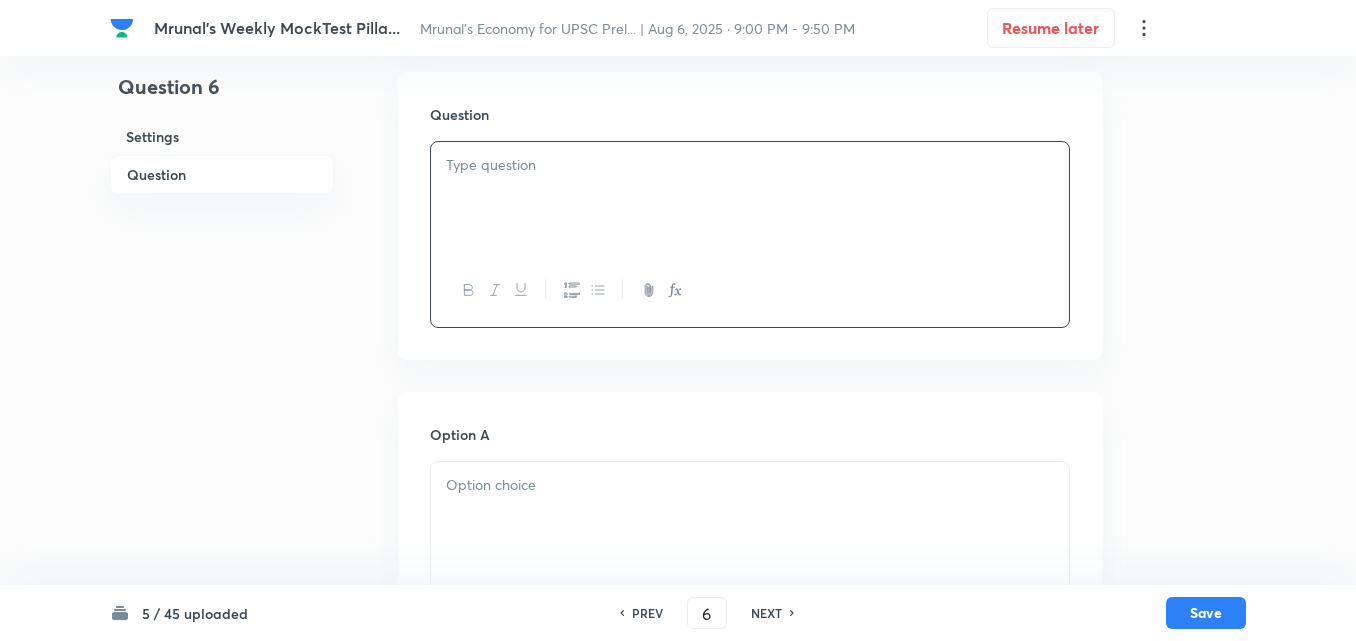 click at bounding box center (750, 198) 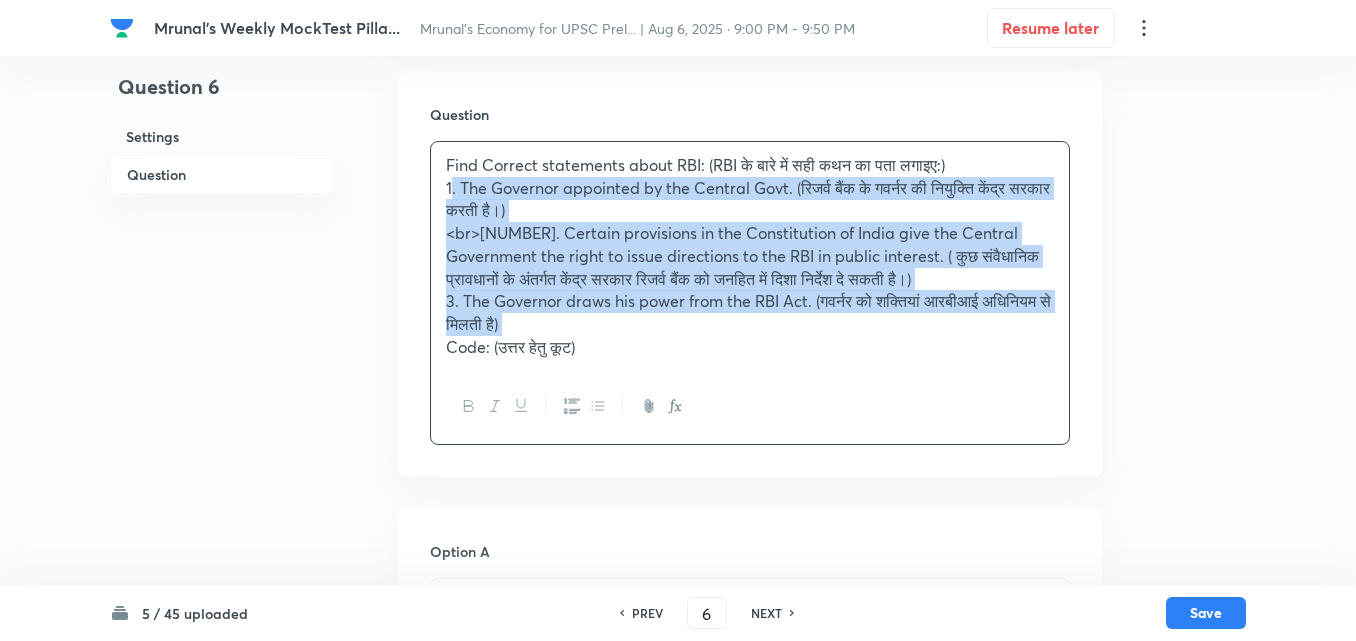 click at bounding box center (571, 406) 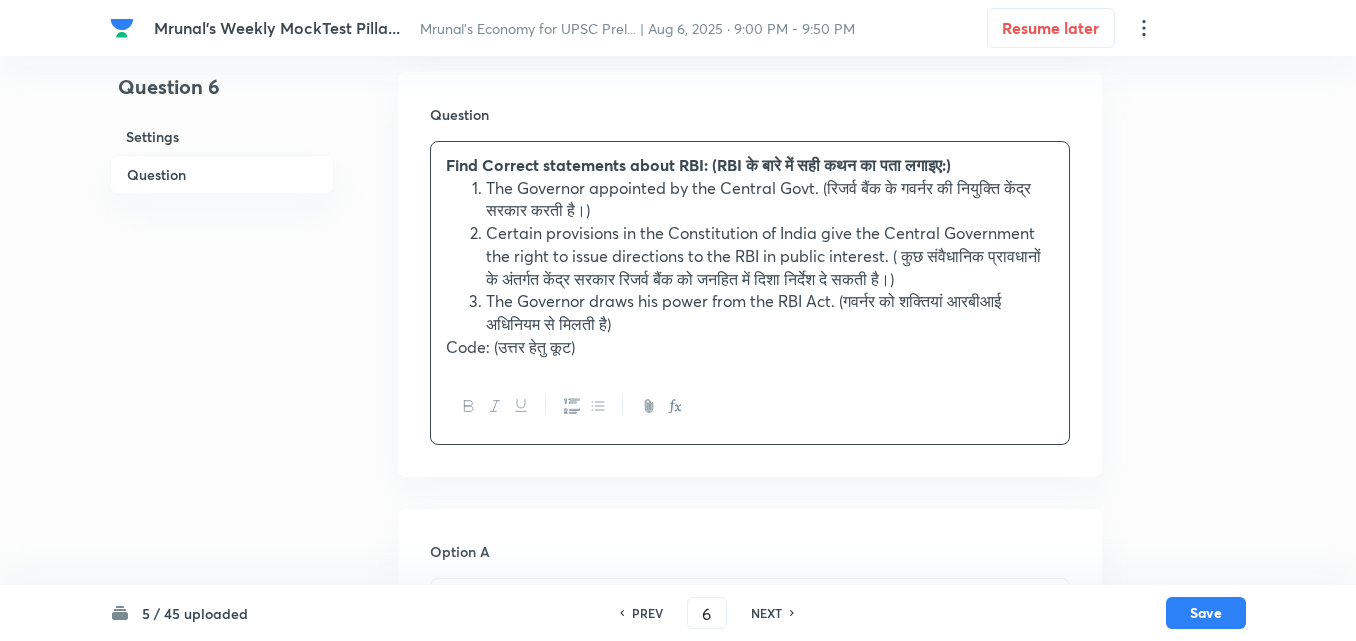 scroll, scrollTop: 646, scrollLeft: 0, axis: vertical 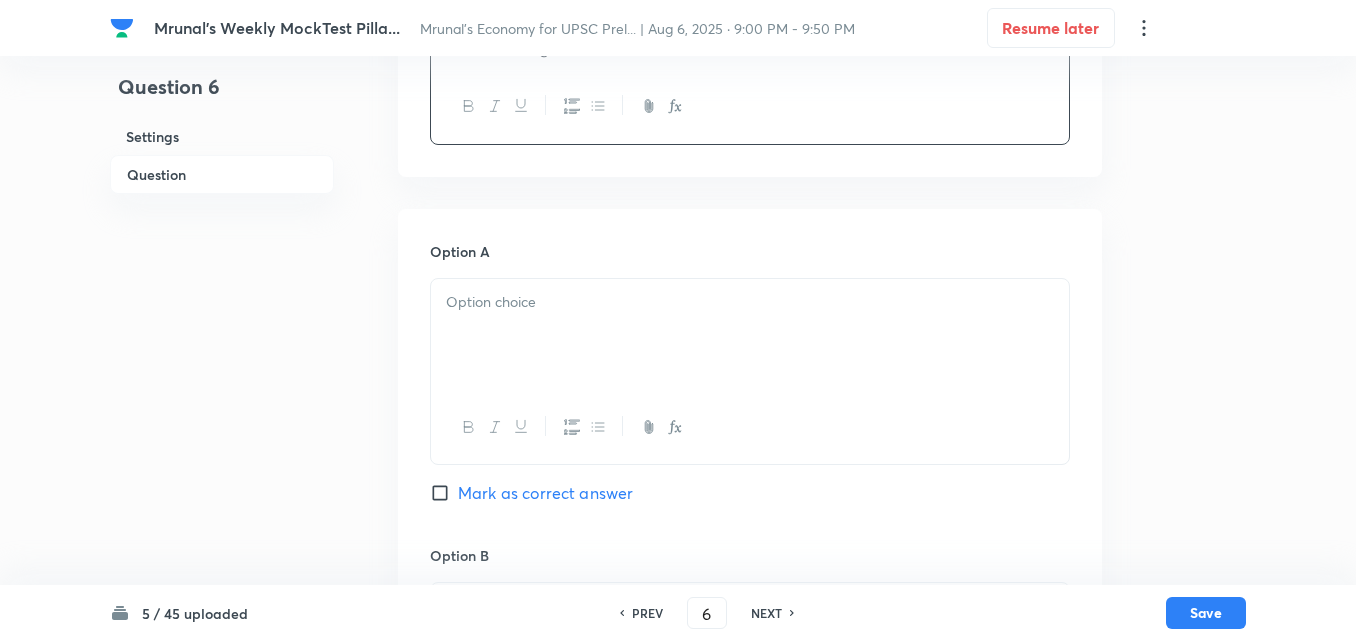 click at bounding box center [750, 335] 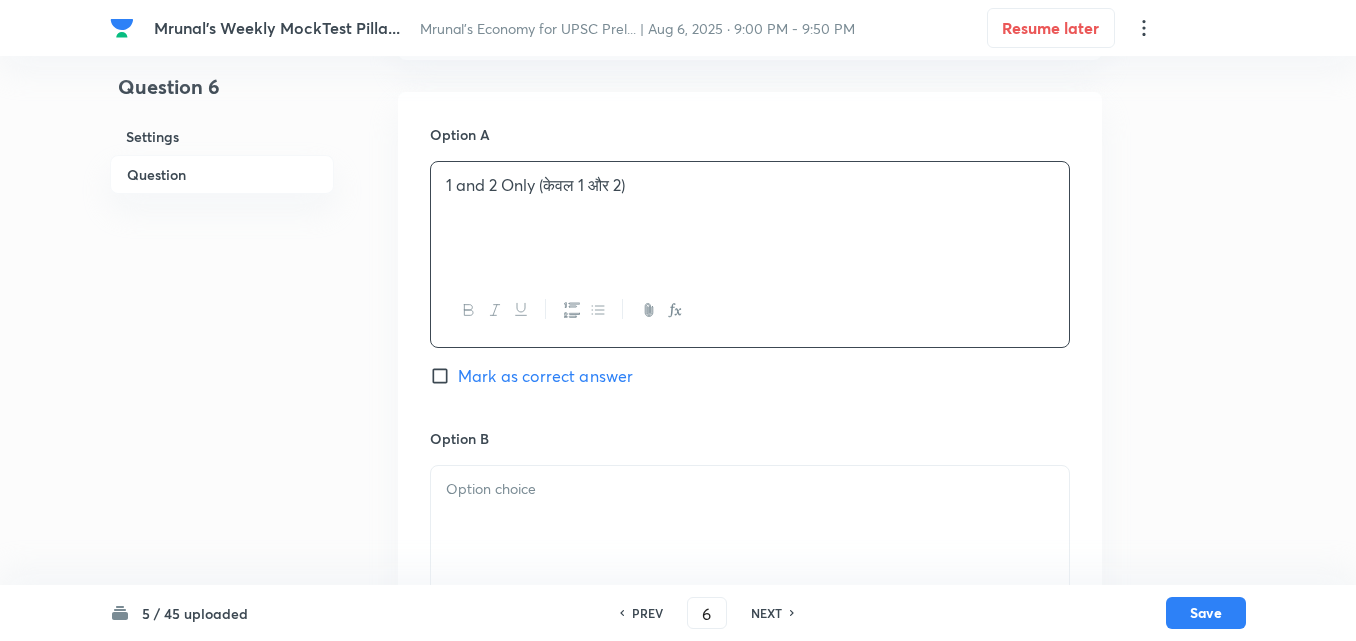 scroll, scrollTop: 946, scrollLeft: 0, axis: vertical 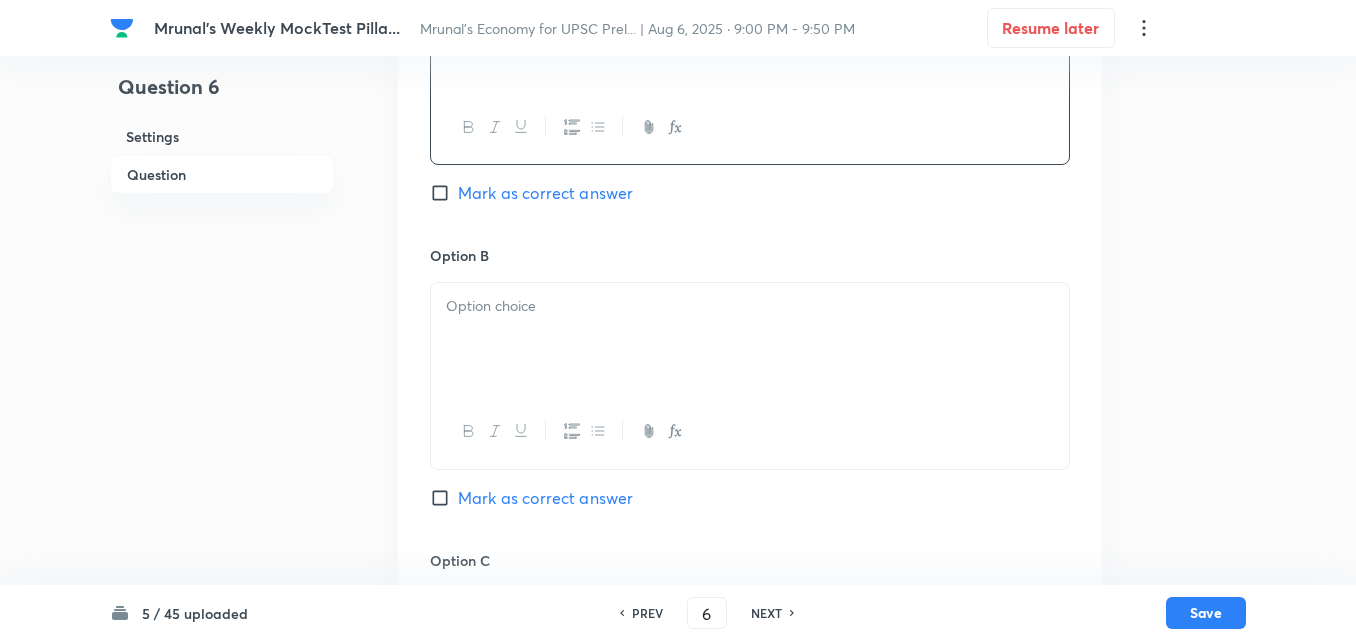click at bounding box center (750, 306) 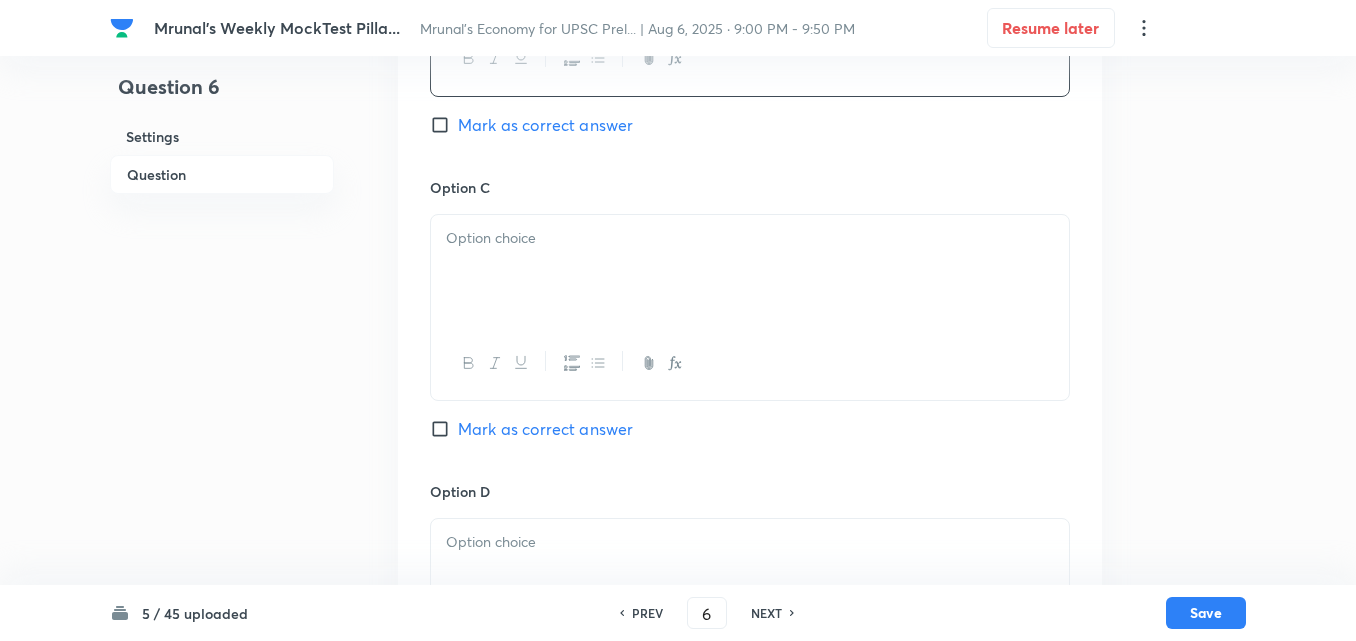 scroll, scrollTop: 1346, scrollLeft: 0, axis: vertical 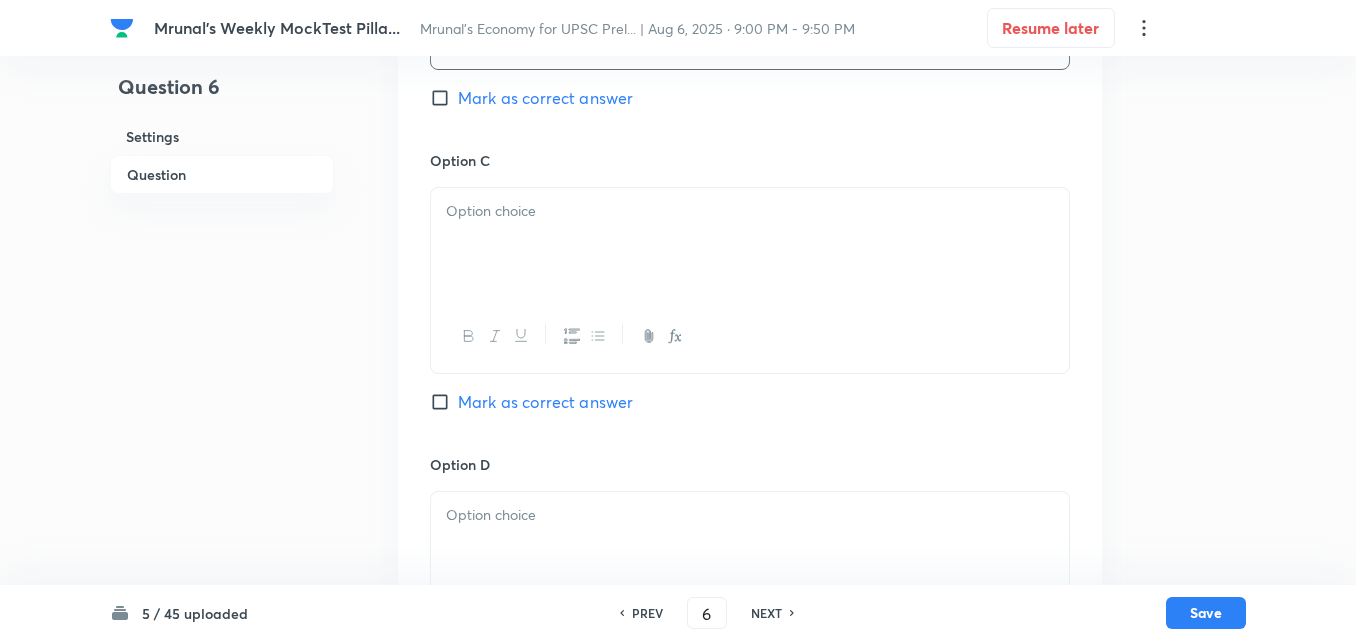 click at bounding box center (750, 211) 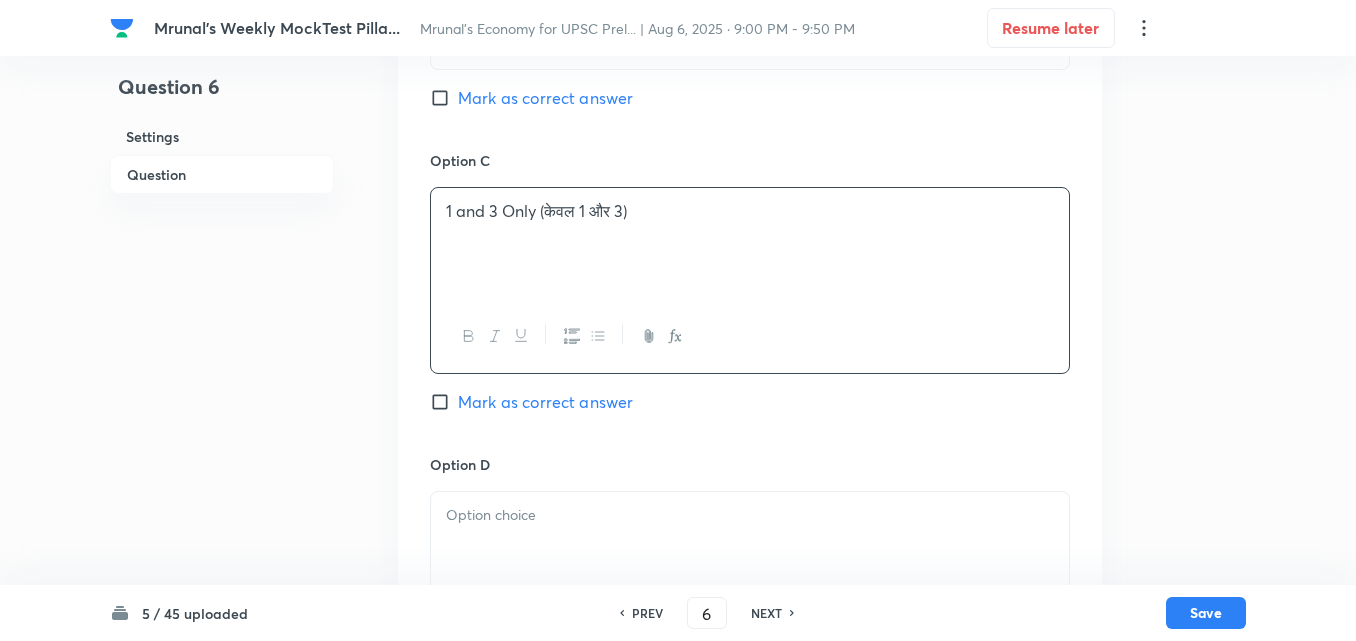 click on "Mark as correct answer" at bounding box center [545, 402] 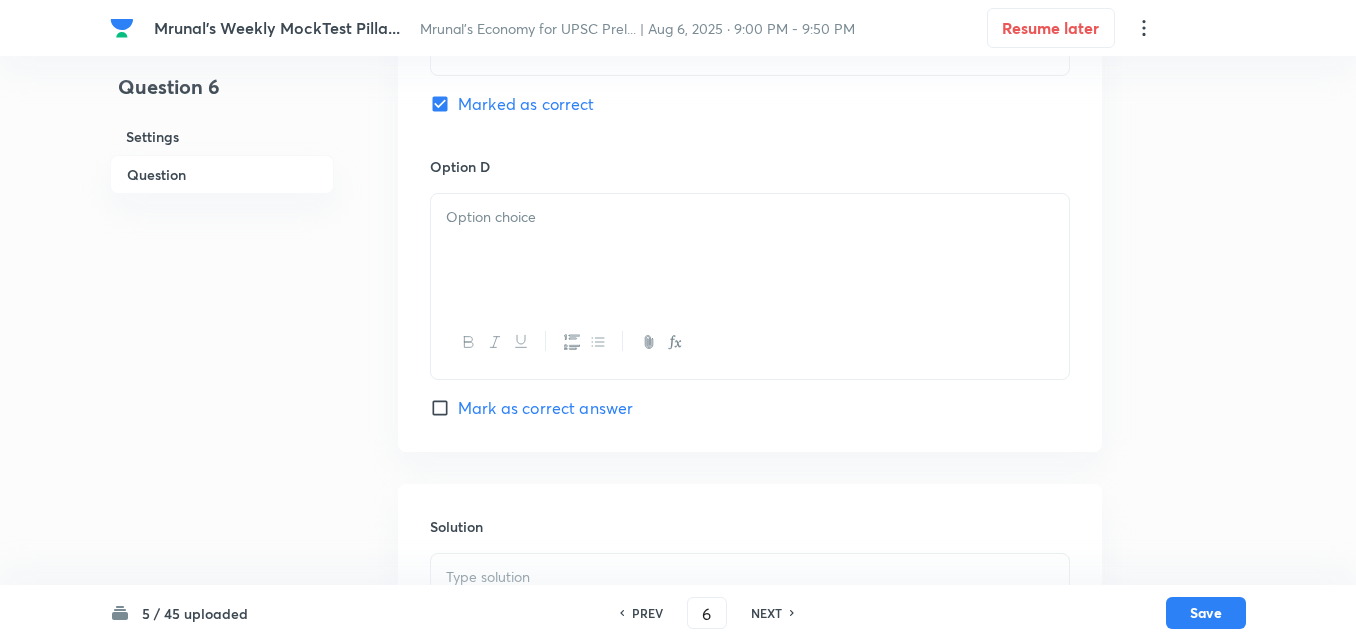 scroll, scrollTop: 1646, scrollLeft: 0, axis: vertical 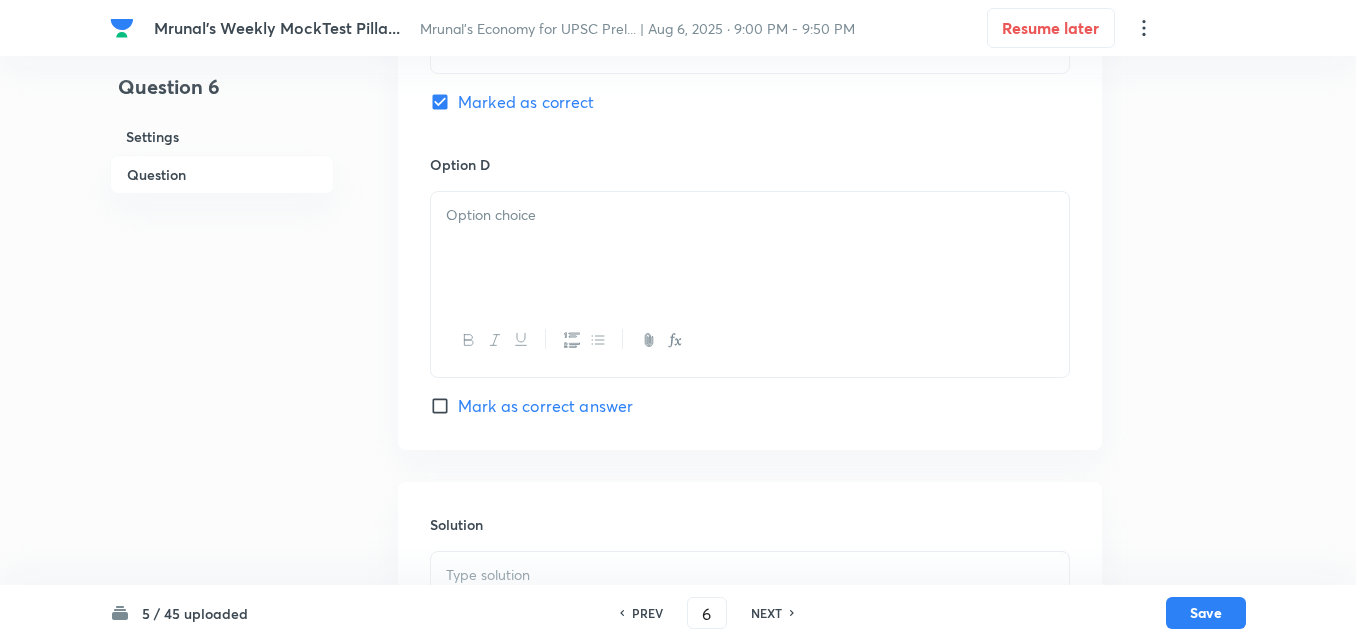 click at bounding box center (750, 248) 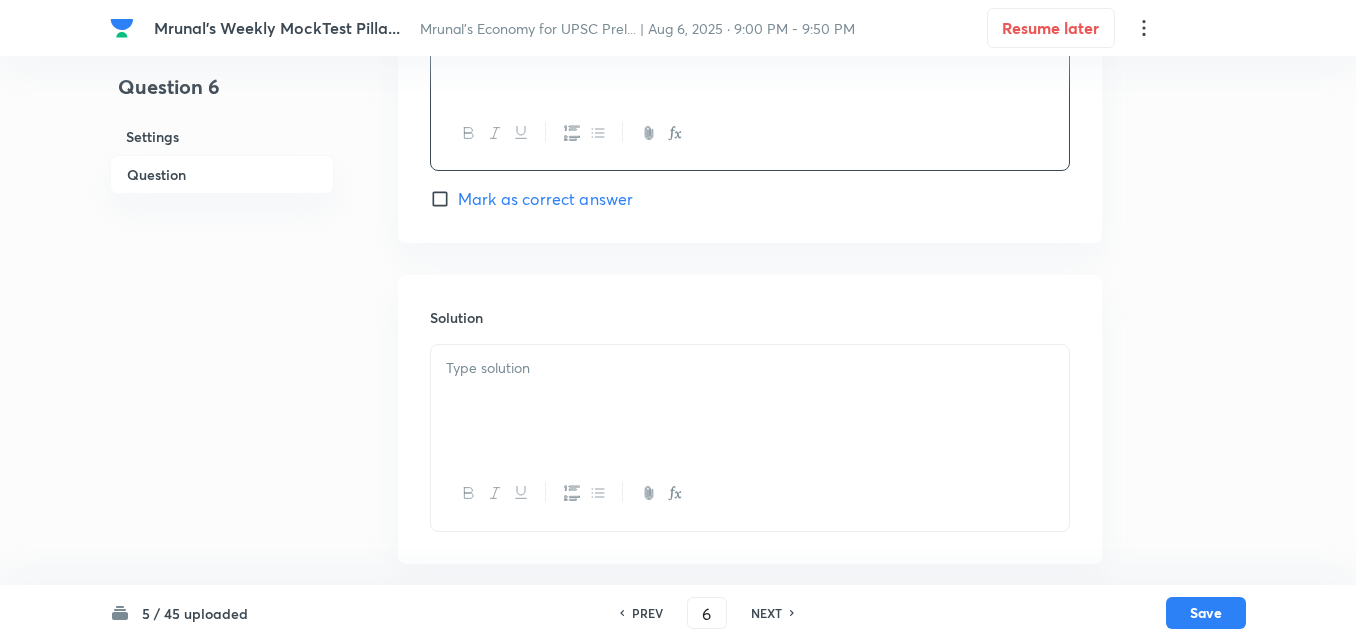 scroll, scrollTop: 1856, scrollLeft: 0, axis: vertical 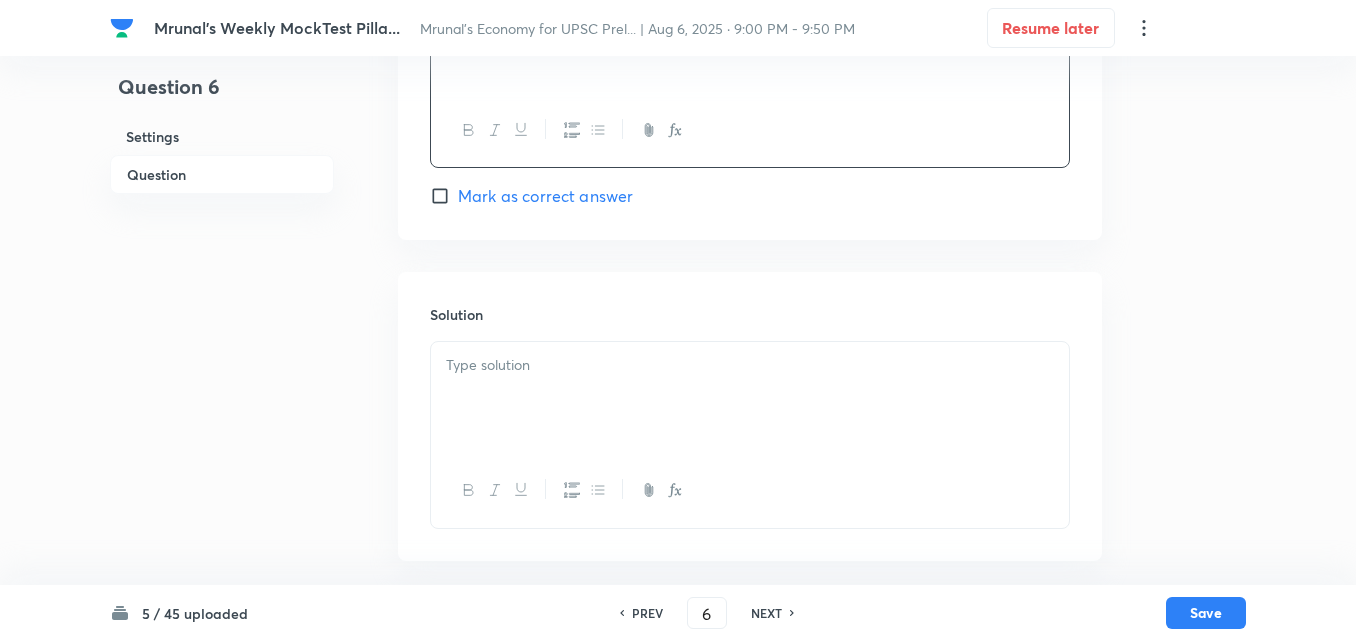 click at bounding box center [750, 398] 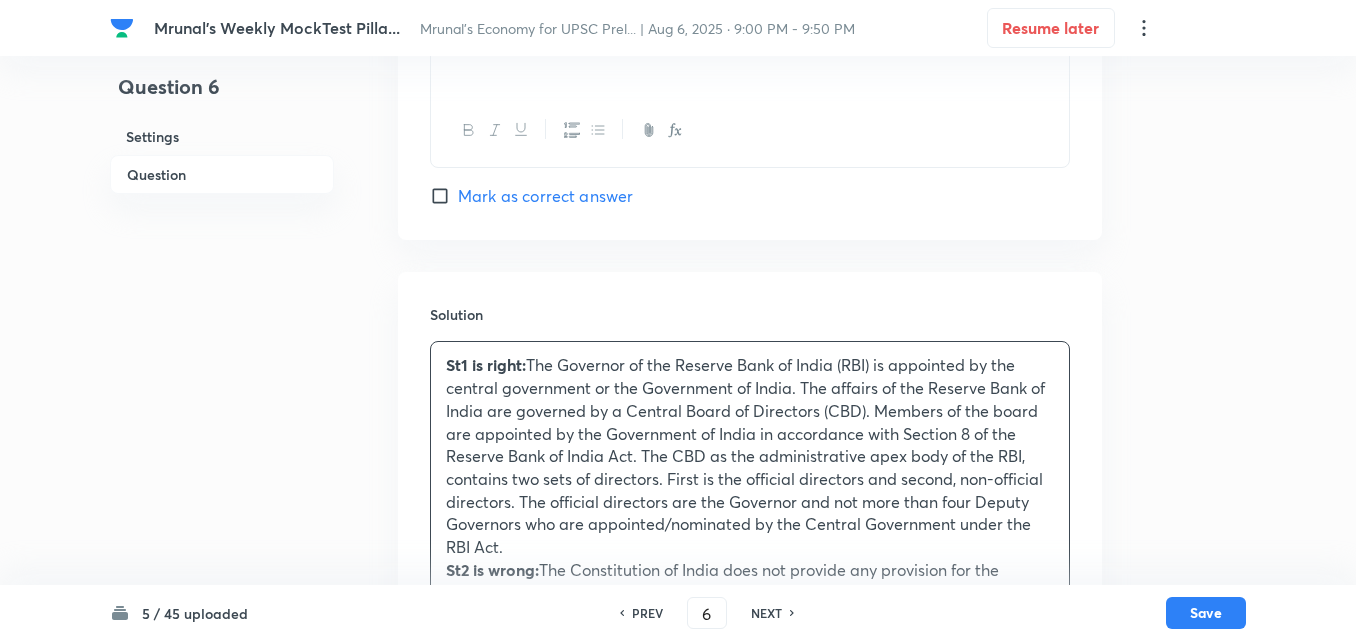scroll, scrollTop: 2154, scrollLeft: 0, axis: vertical 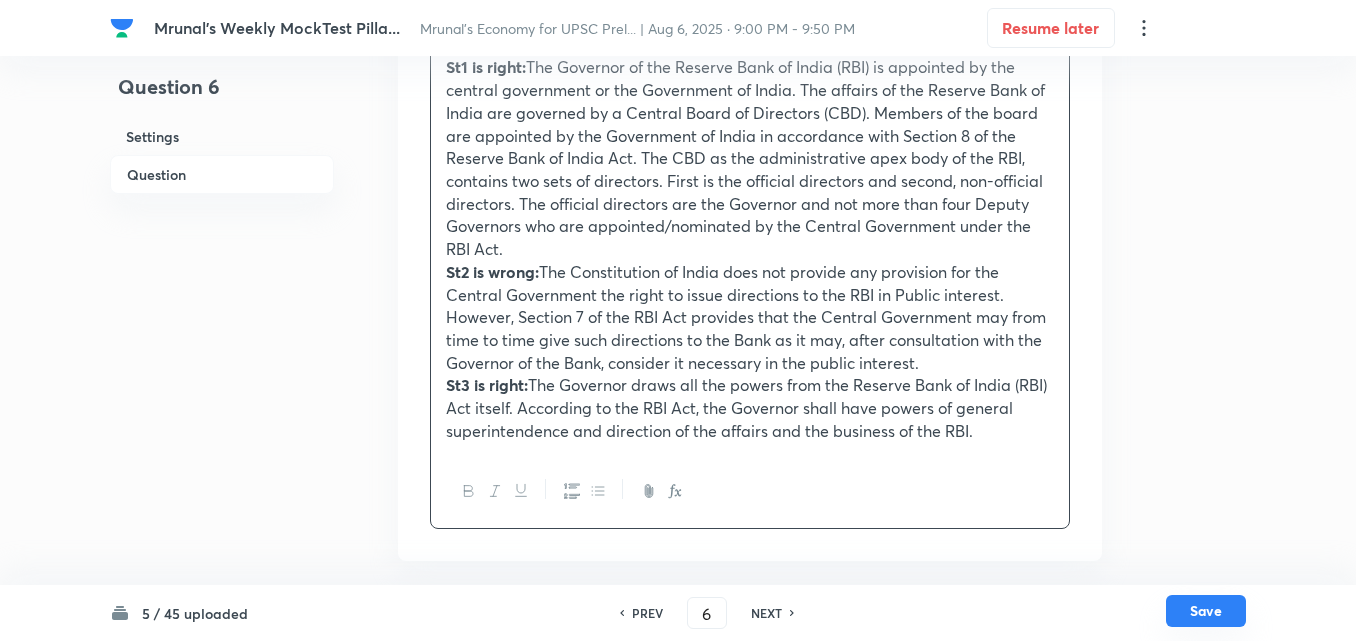 click on "Save" at bounding box center [1206, 611] 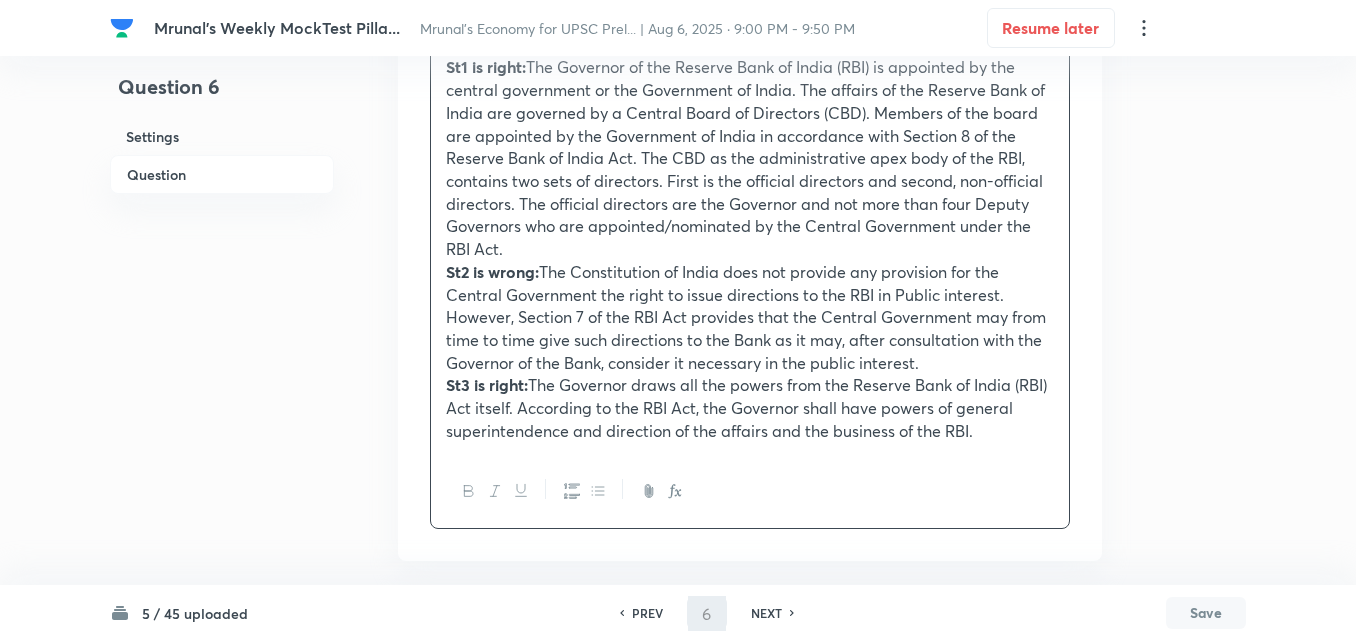 type on "7" 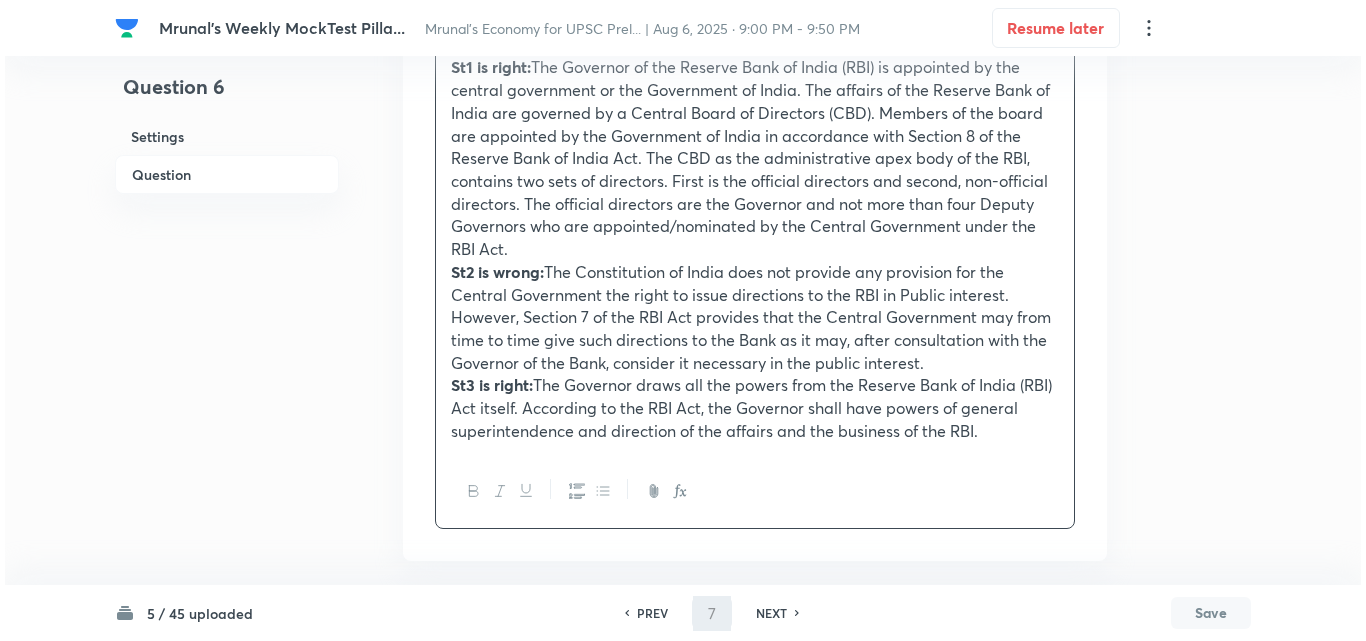 scroll, scrollTop: 0, scrollLeft: 0, axis: both 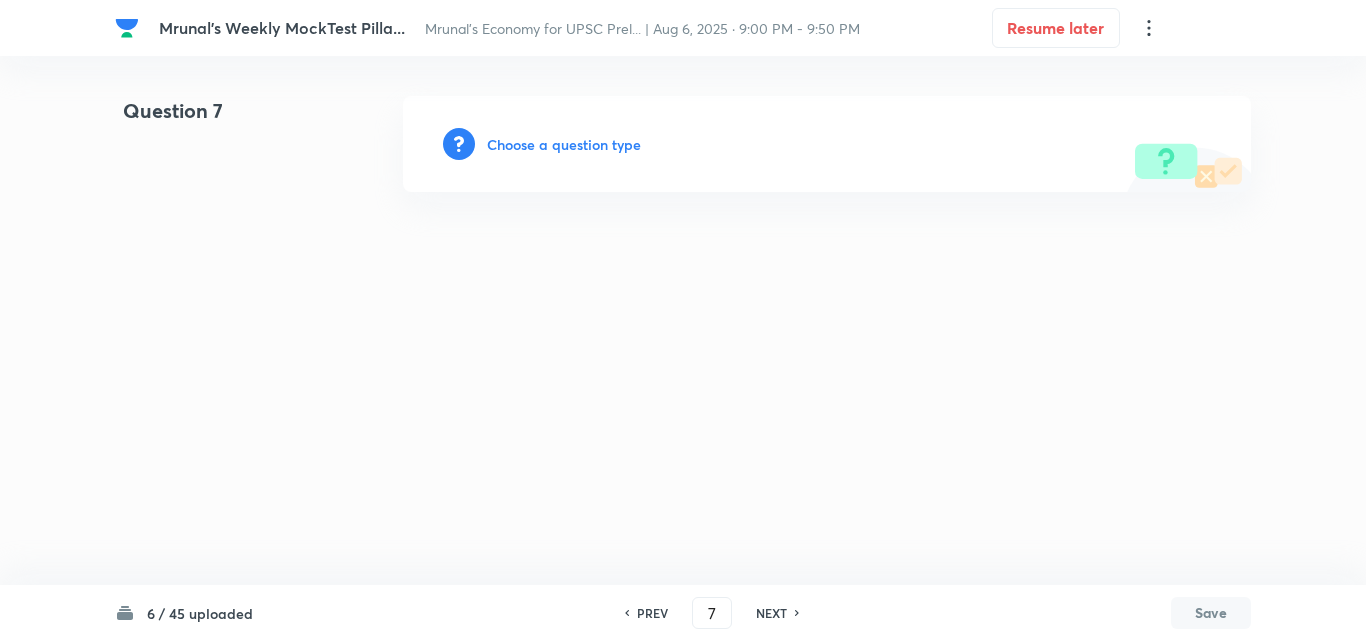 click on "Choose a question type" at bounding box center [564, 144] 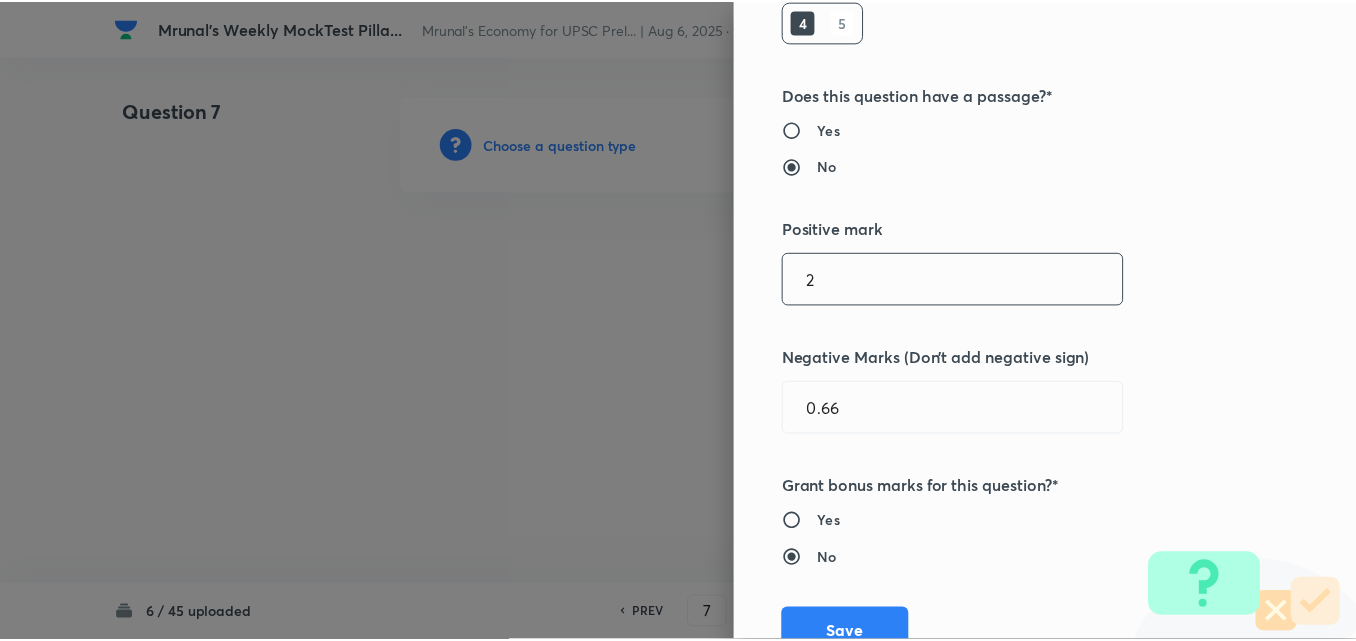 scroll, scrollTop: 400, scrollLeft: 0, axis: vertical 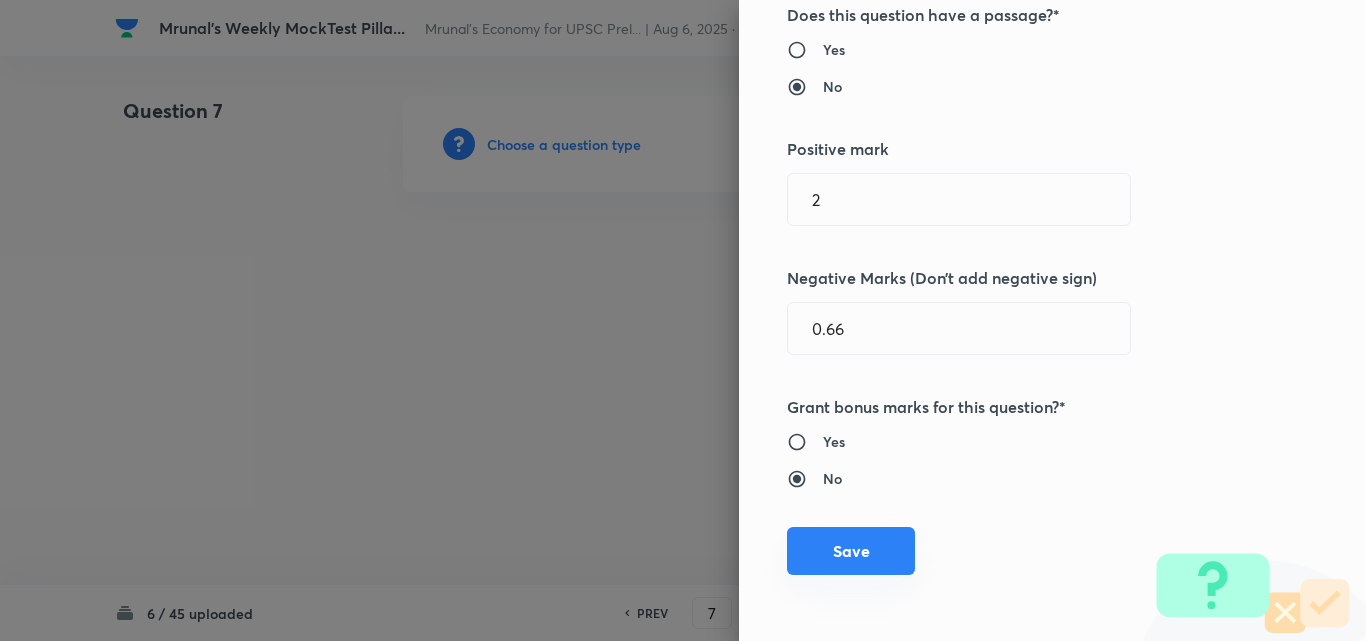 click on "Save" at bounding box center [851, 551] 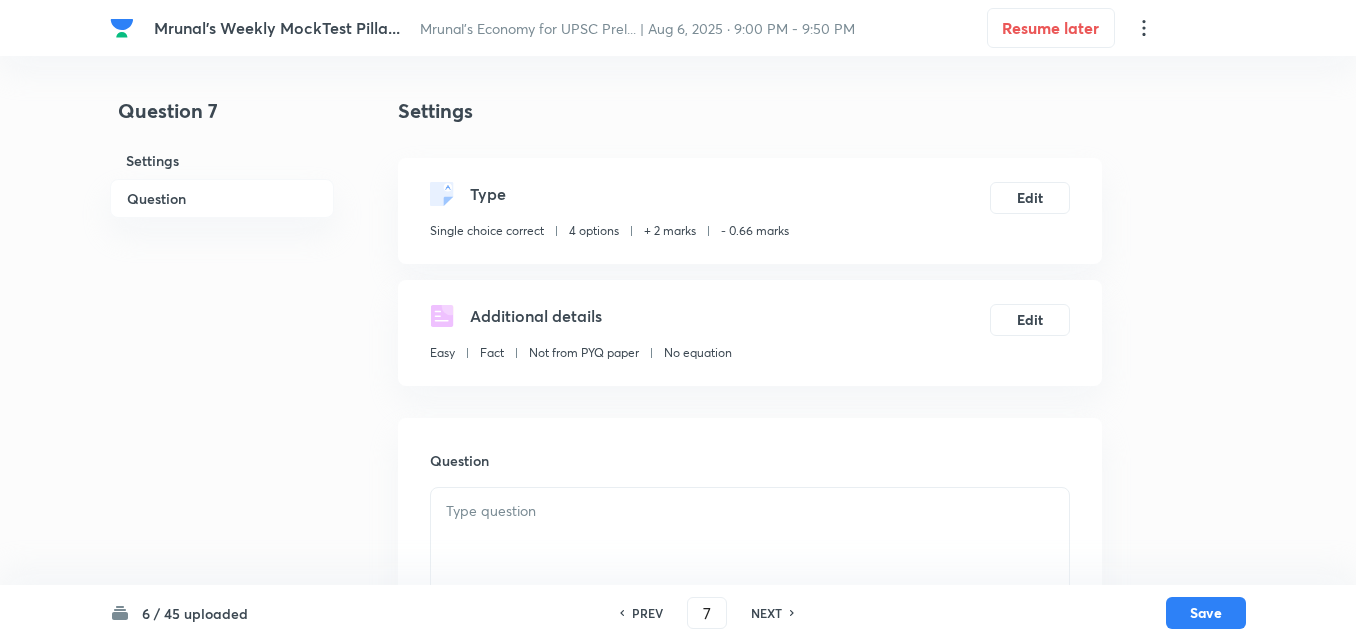 click on "Question" at bounding box center (222, 198) 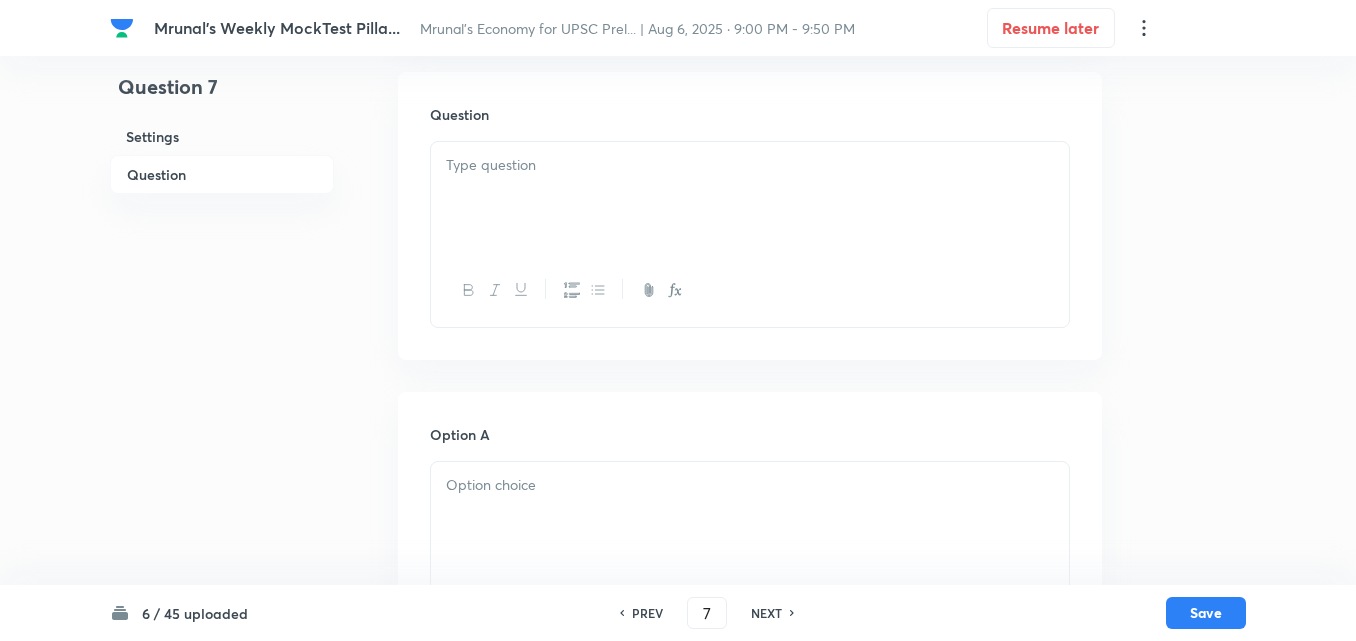 click at bounding box center (750, 198) 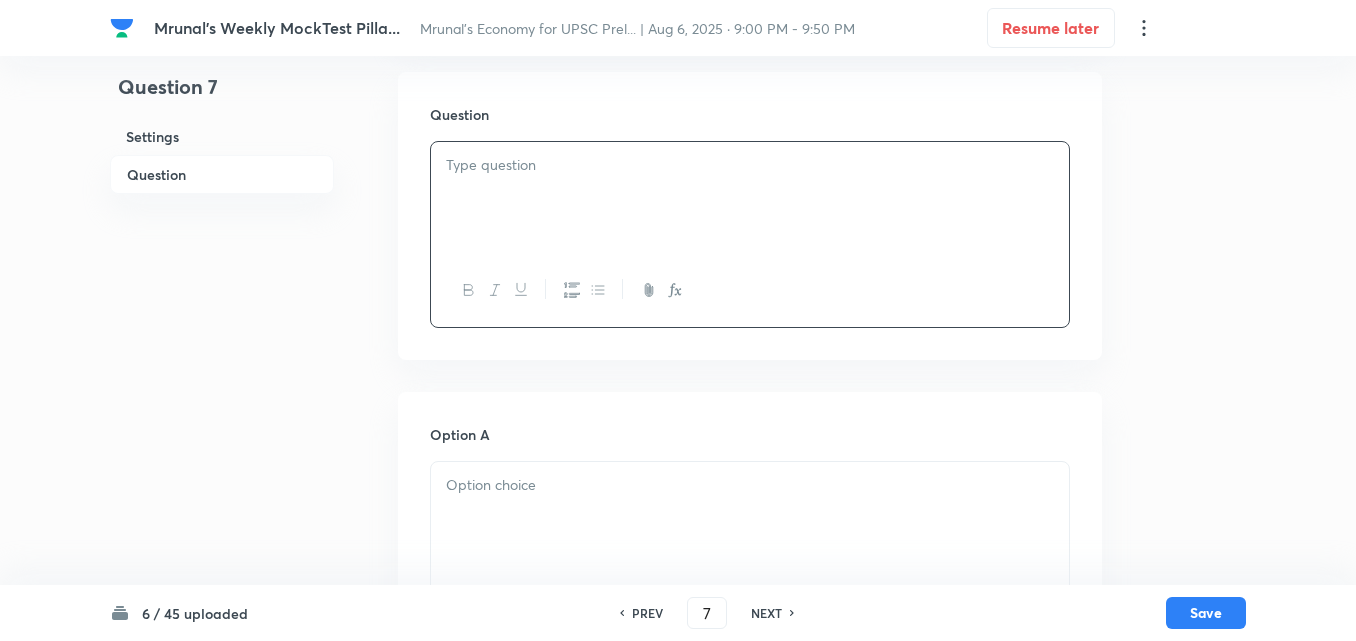 click at bounding box center (750, 198) 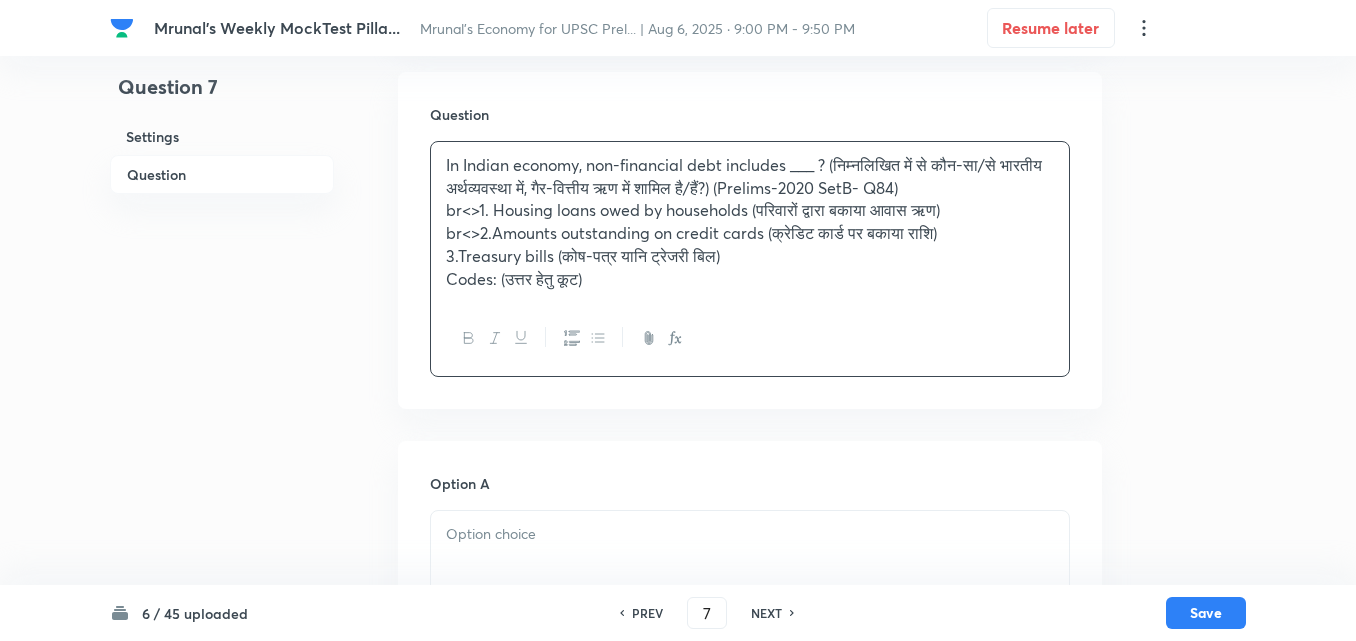 click on "br<>1. Housing loans owed by households (परिवारों द्वारा बकाया आवास ऋण)" at bounding box center (750, 210) 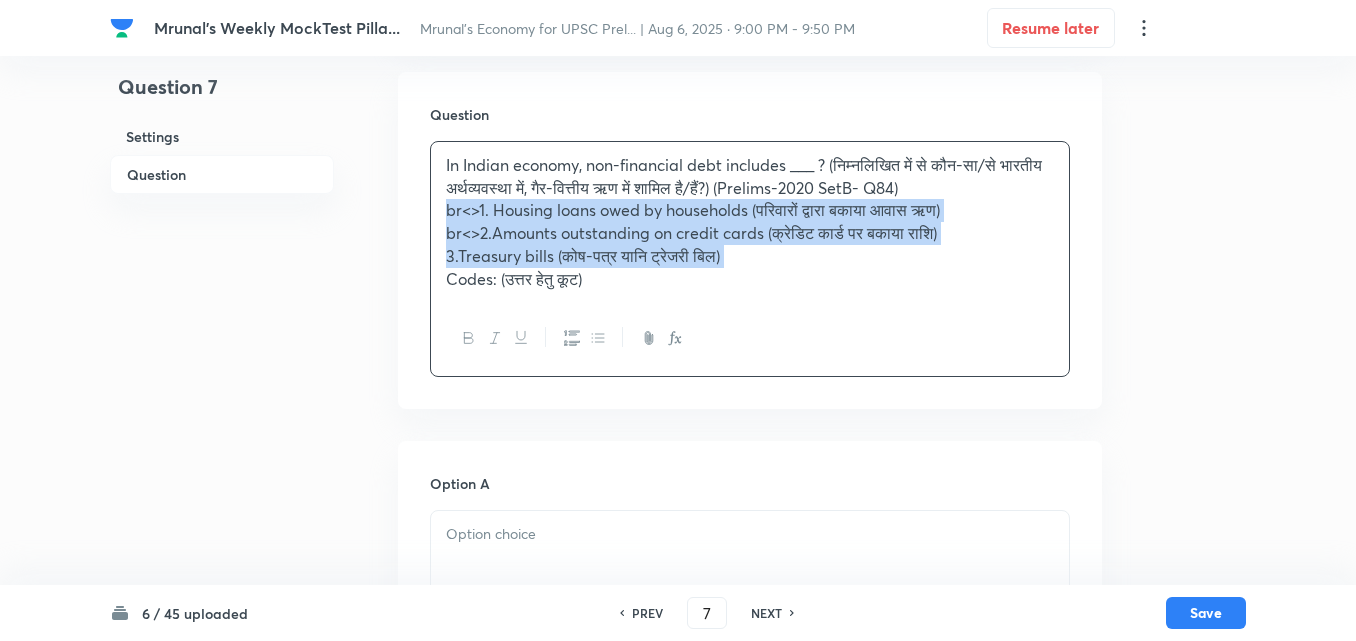 drag, startPoint x: 567, startPoint y: 346, endPoint x: 555, endPoint y: 349, distance: 12.369317 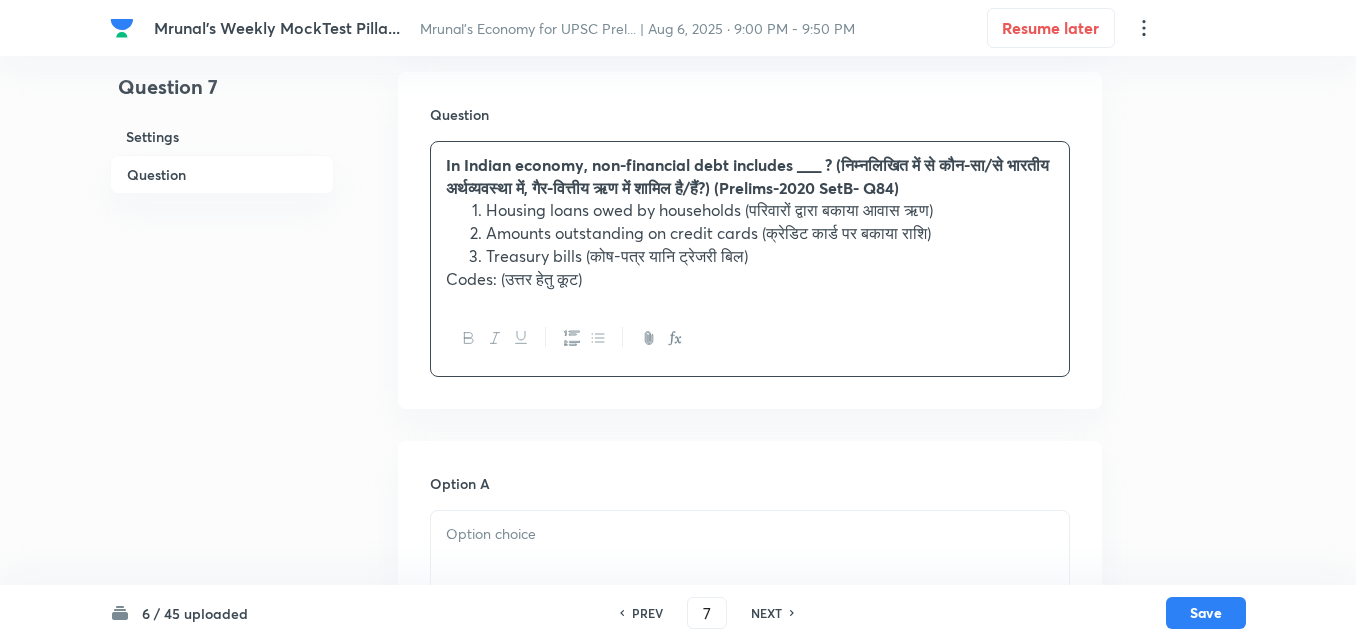 scroll, scrollTop: 646, scrollLeft: 0, axis: vertical 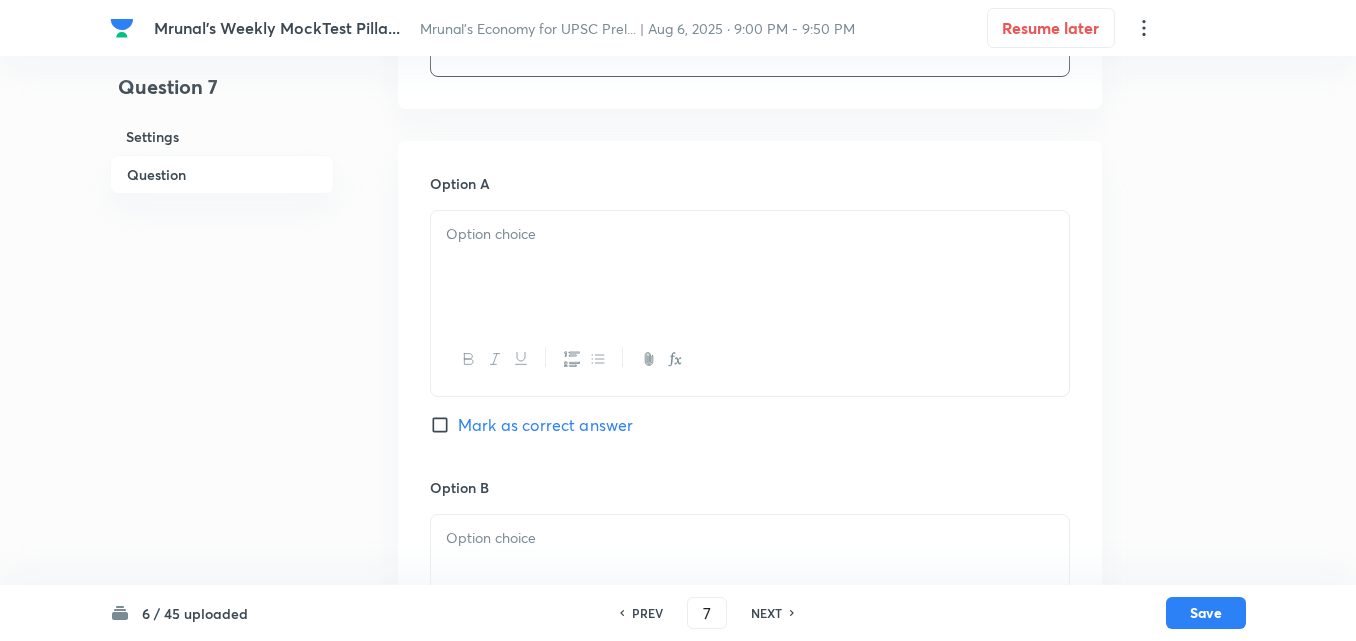 click at bounding box center [750, 267] 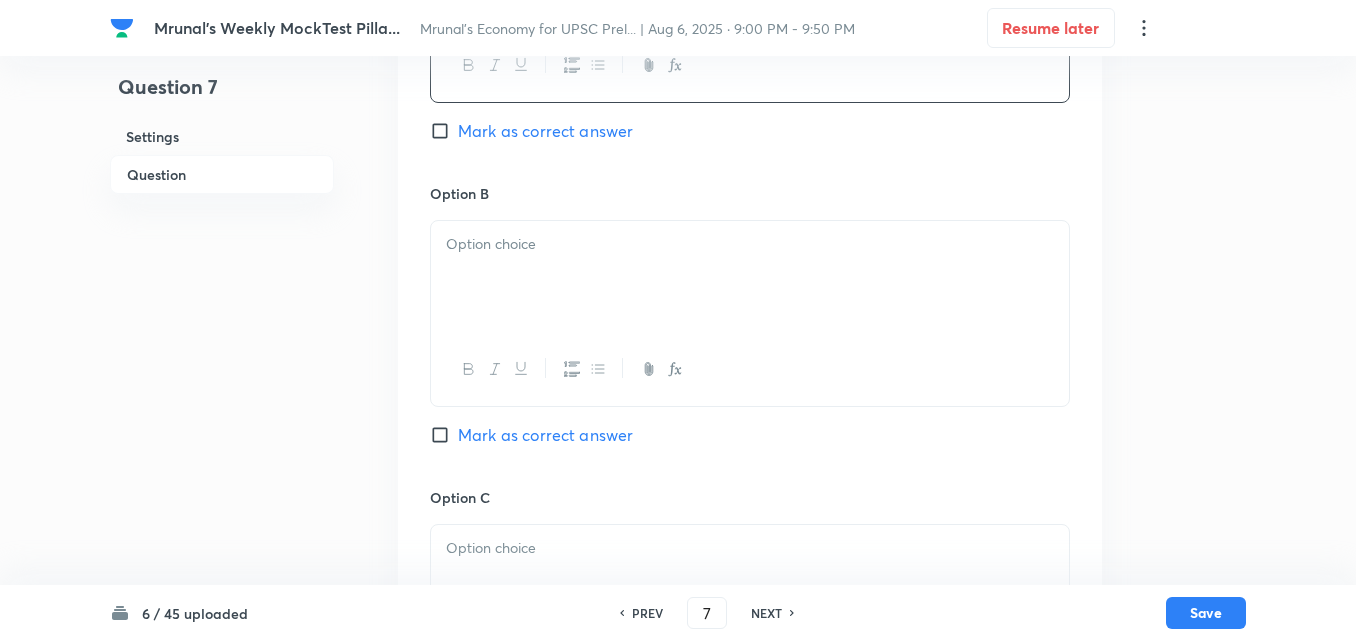 scroll, scrollTop: 946, scrollLeft: 0, axis: vertical 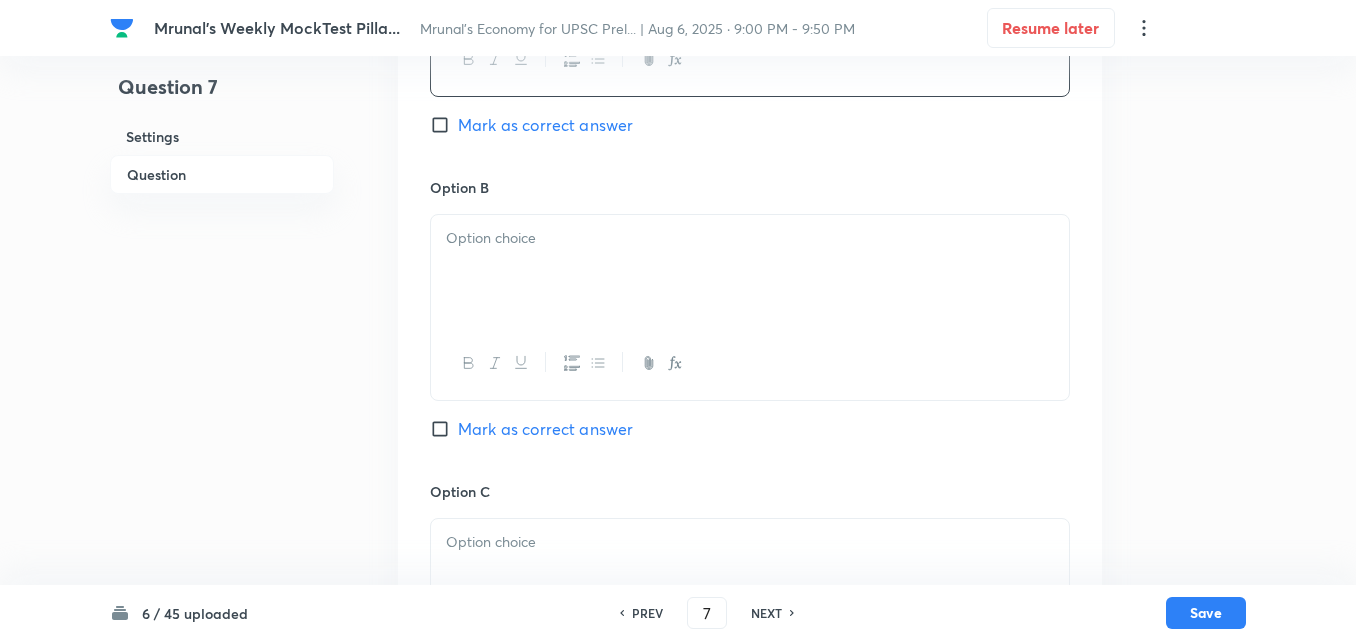click at bounding box center [750, 238] 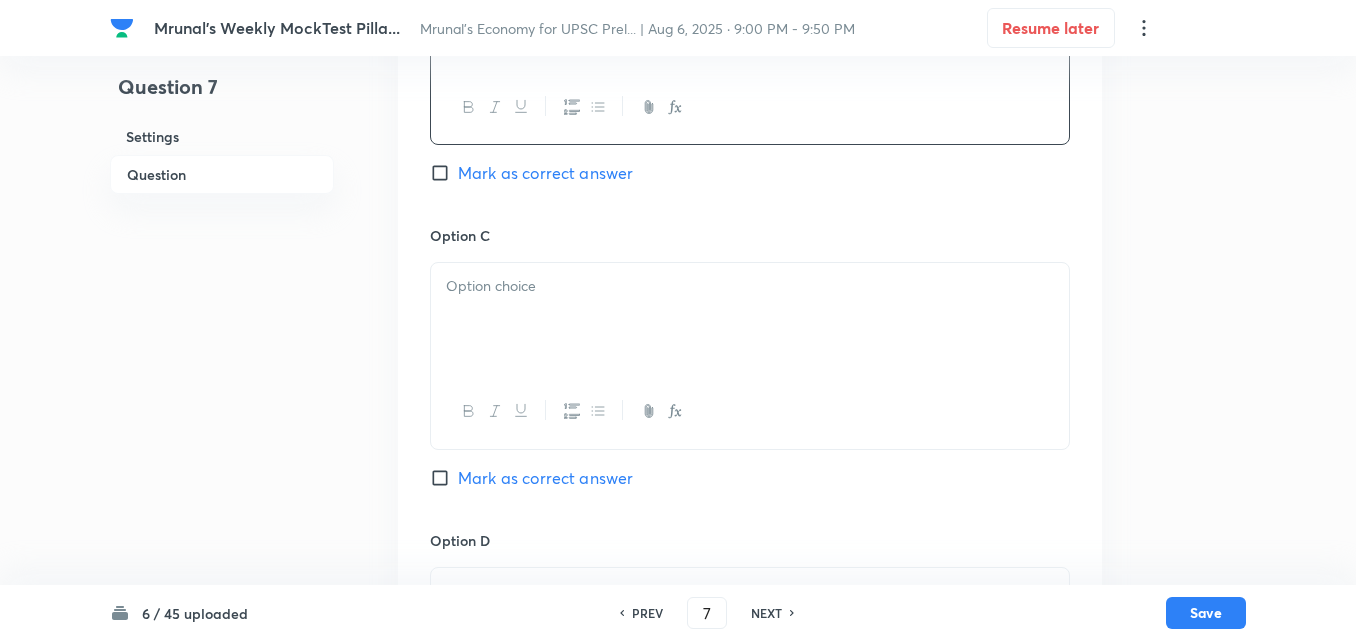 scroll, scrollTop: 1246, scrollLeft: 0, axis: vertical 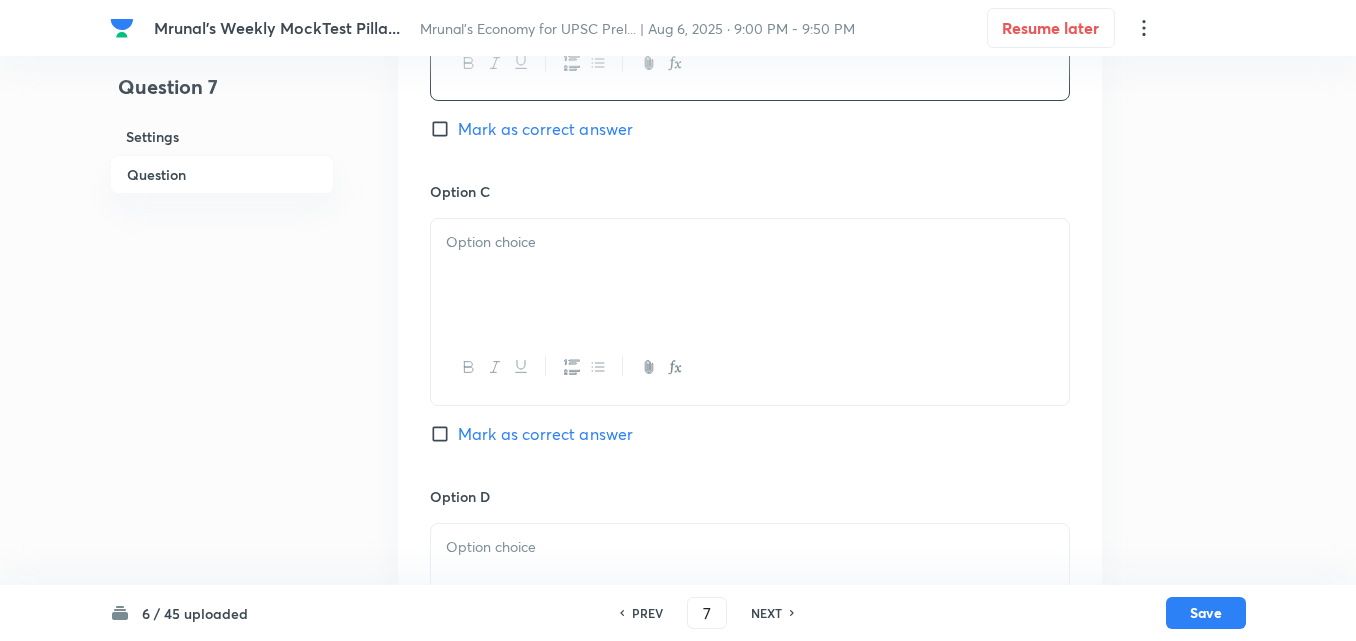 click at bounding box center (750, 275) 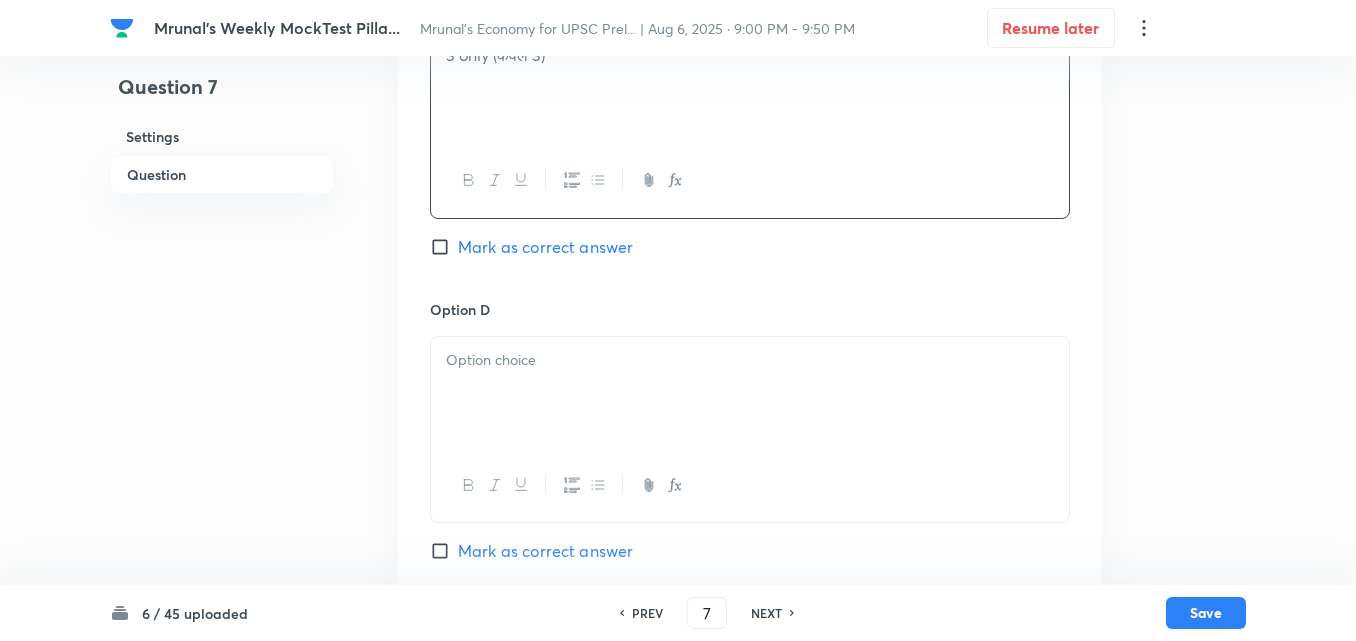 scroll, scrollTop: 1546, scrollLeft: 0, axis: vertical 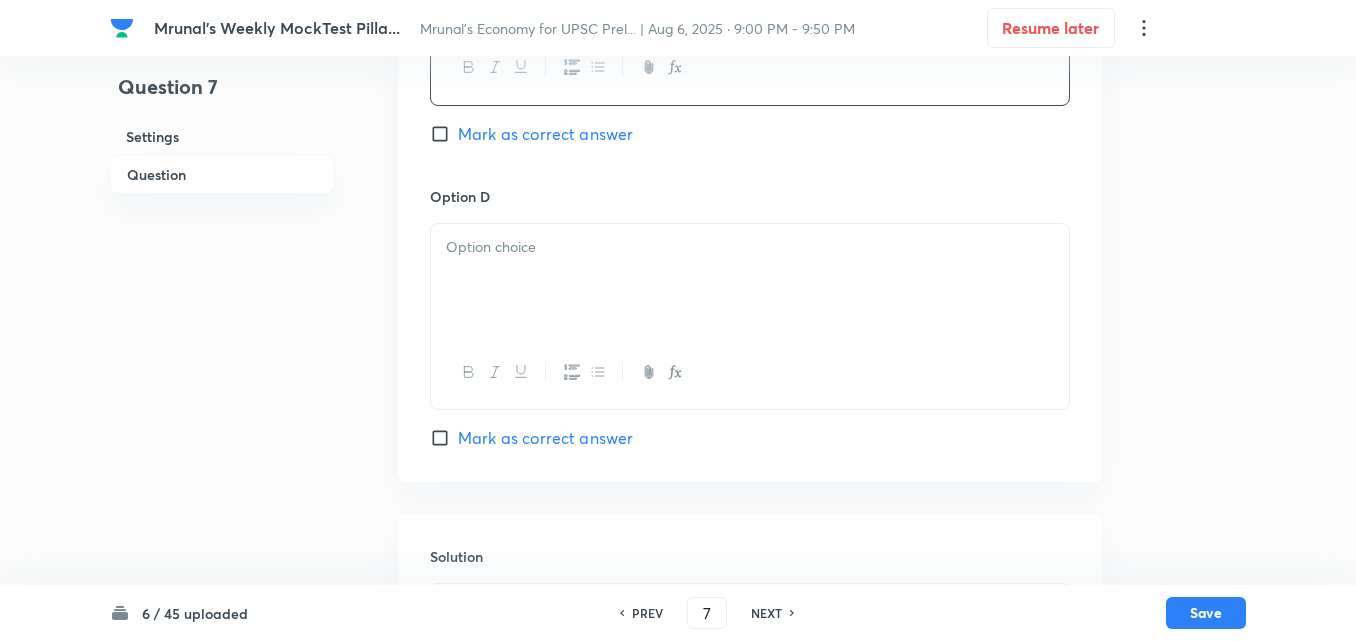 click at bounding box center [750, 247] 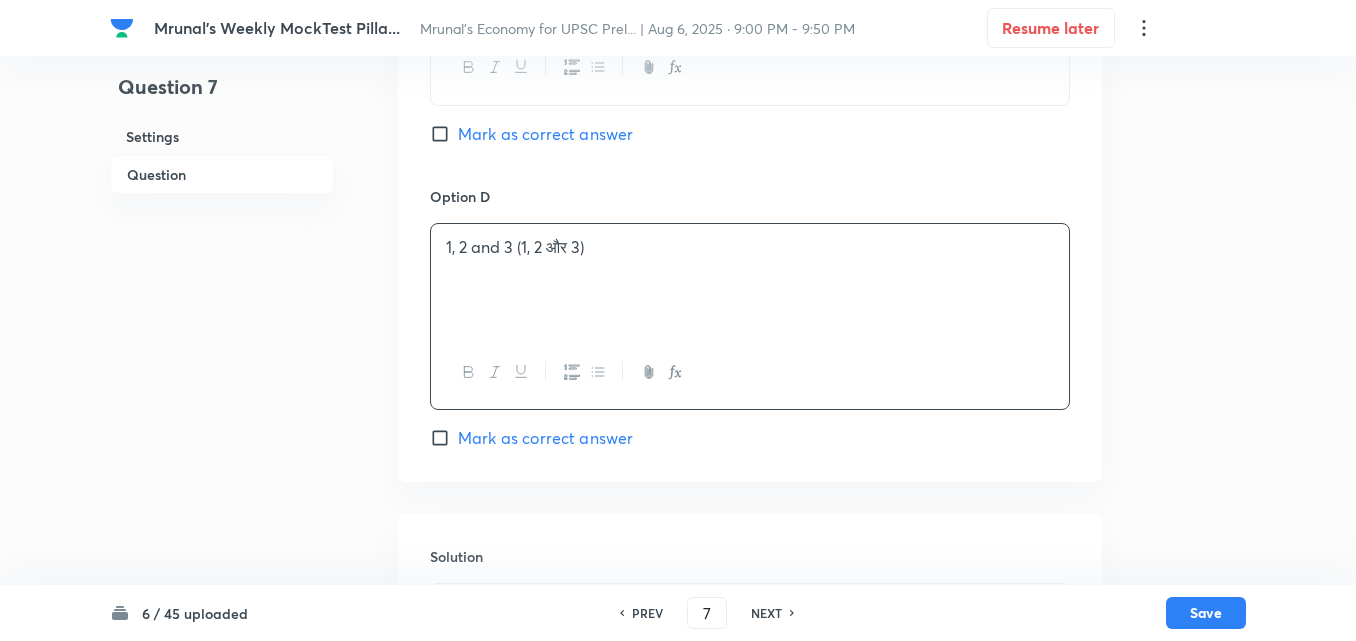 click on "Mark as correct answer" at bounding box center [545, 438] 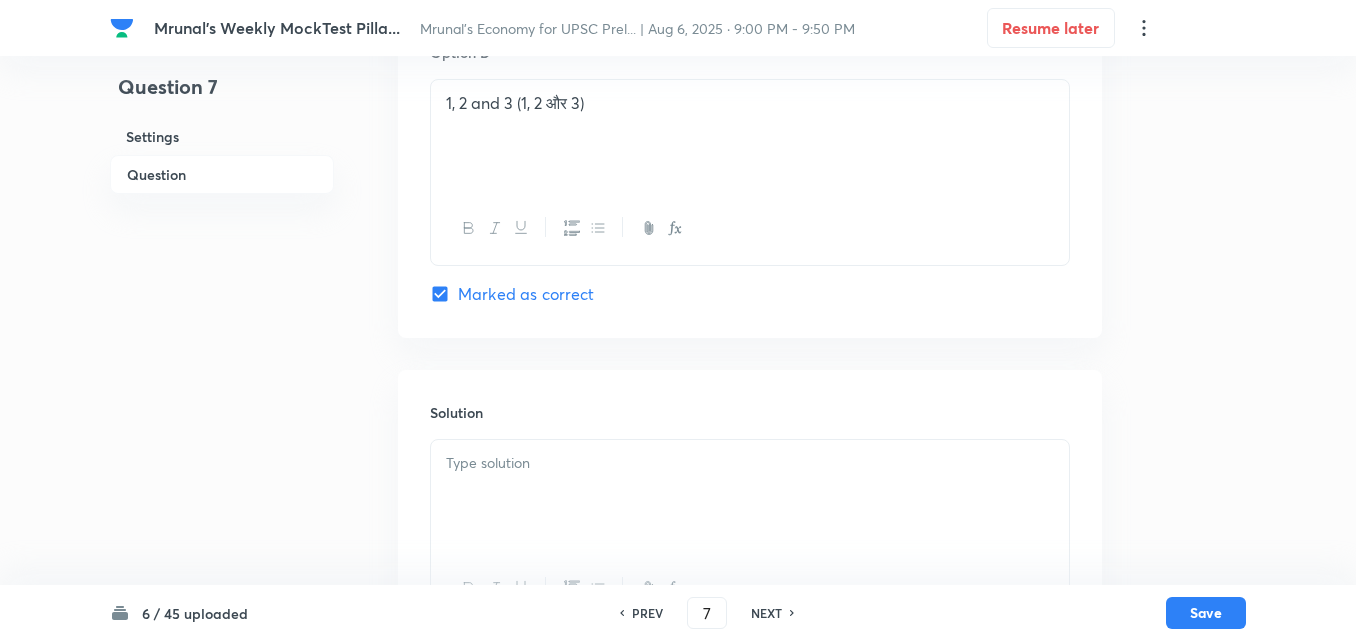 scroll, scrollTop: 1788, scrollLeft: 0, axis: vertical 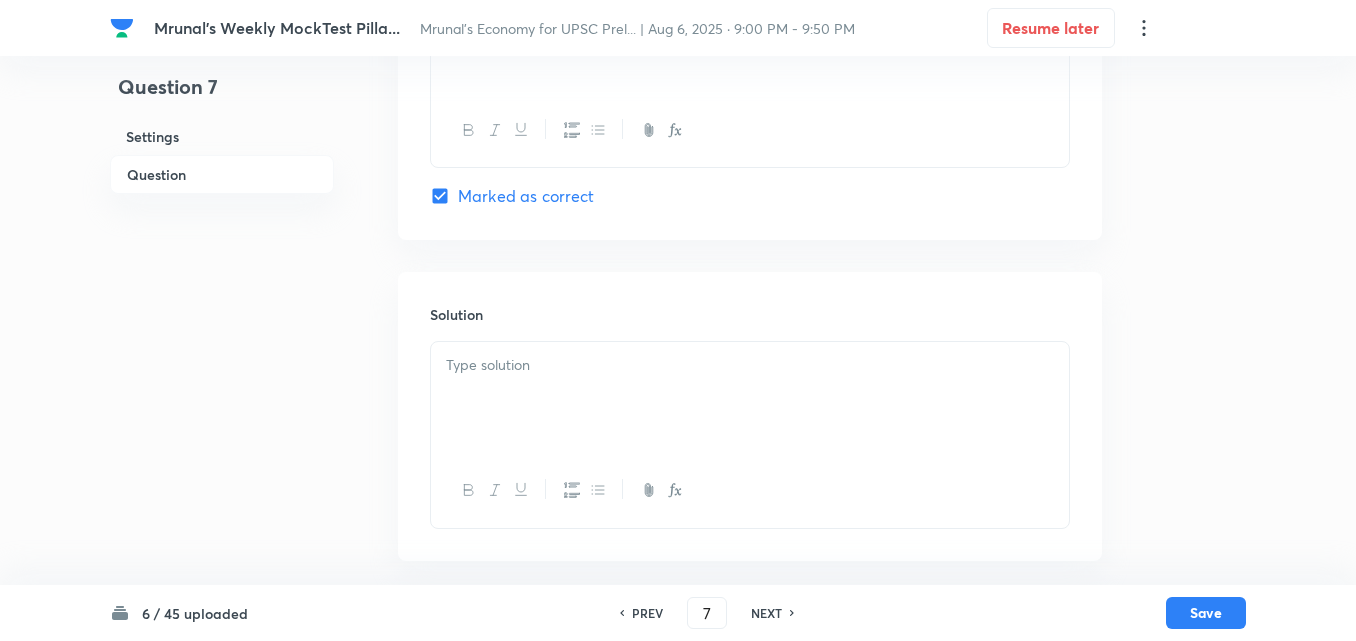 click at bounding box center (750, 365) 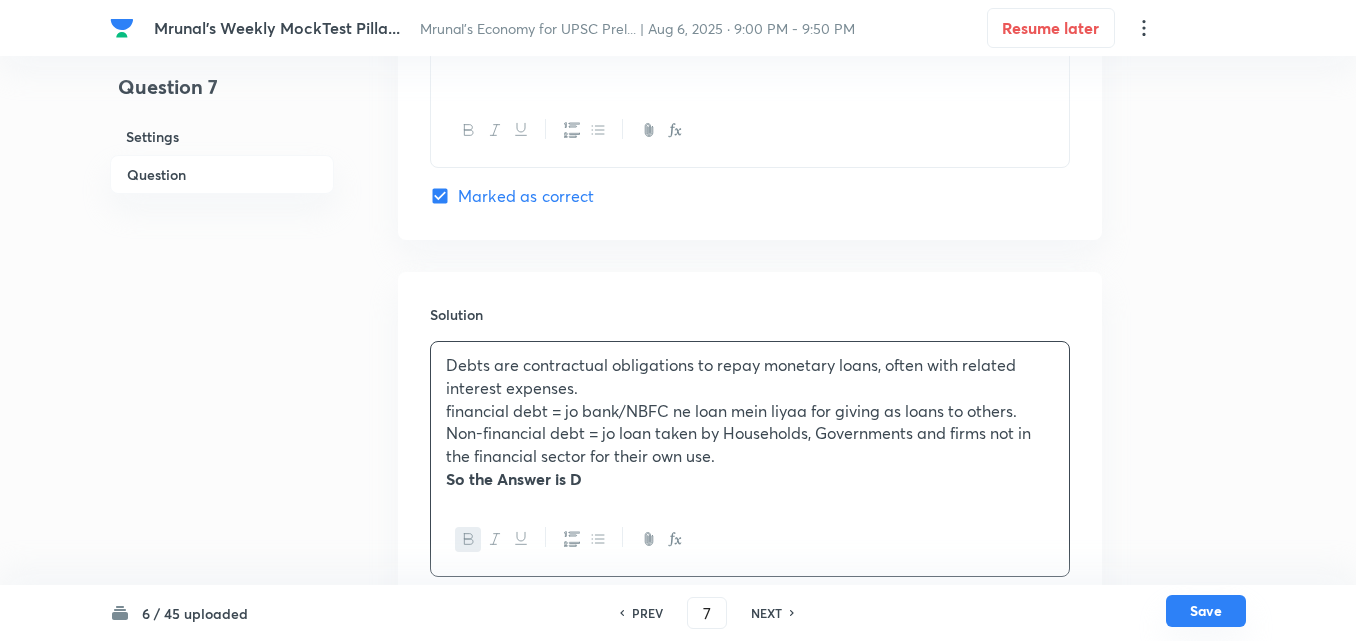 click on "Save" at bounding box center [1206, 611] 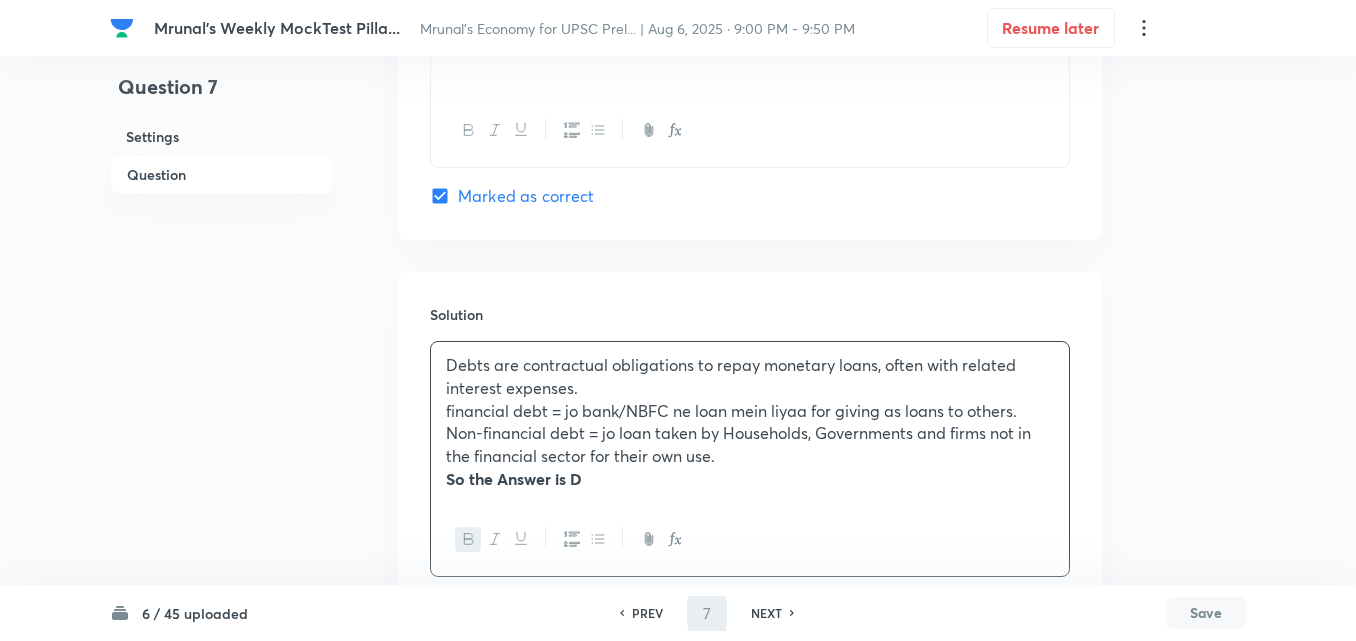 type on "8" 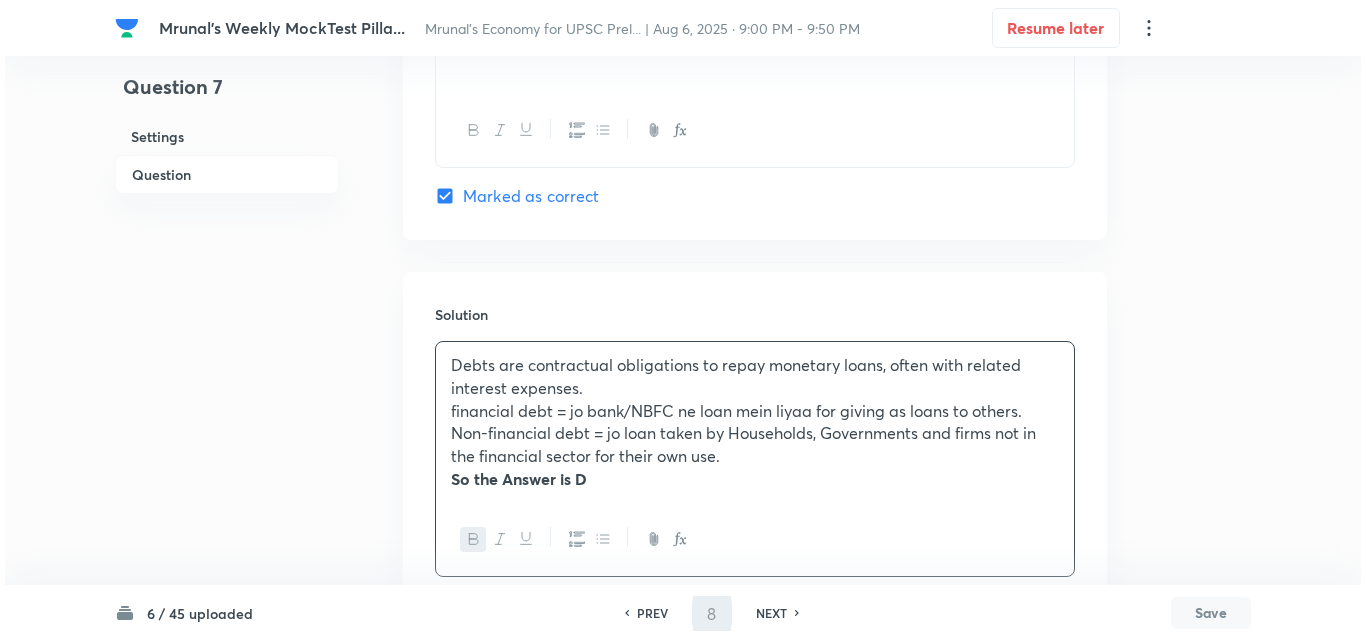 scroll, scrollTop: 0, scrollLeft: 0, axis: both 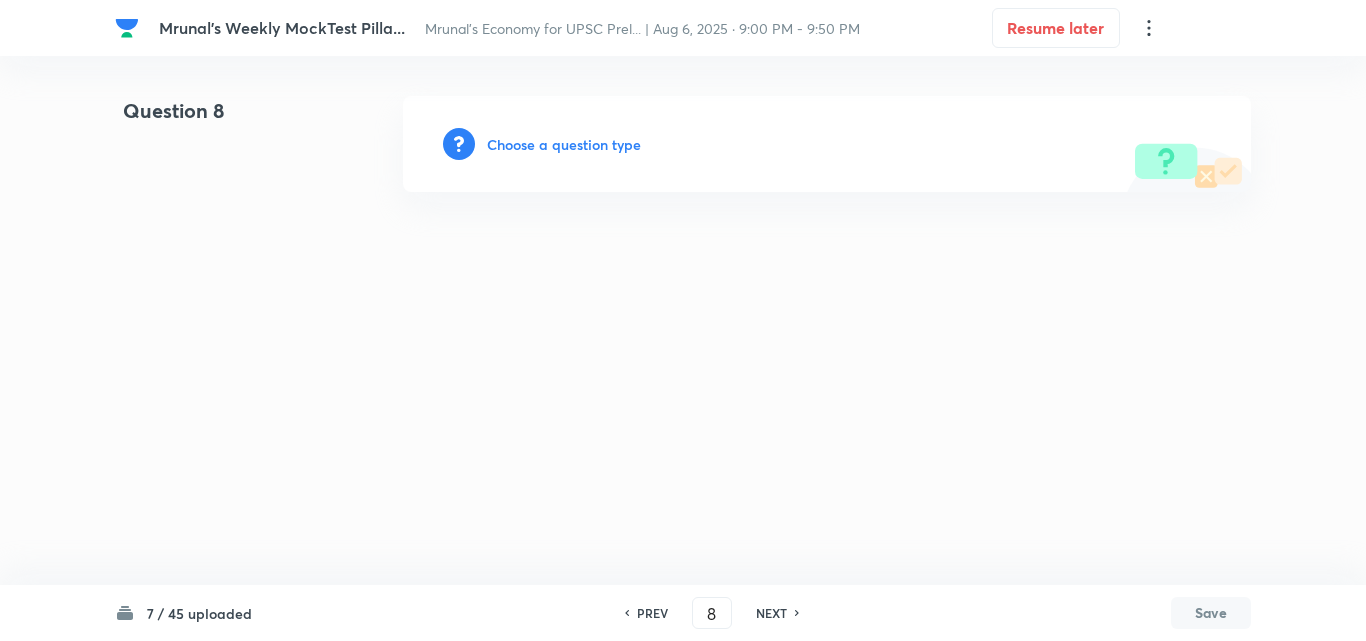 click on "Choose a question type" at bounding box center [827, 144] 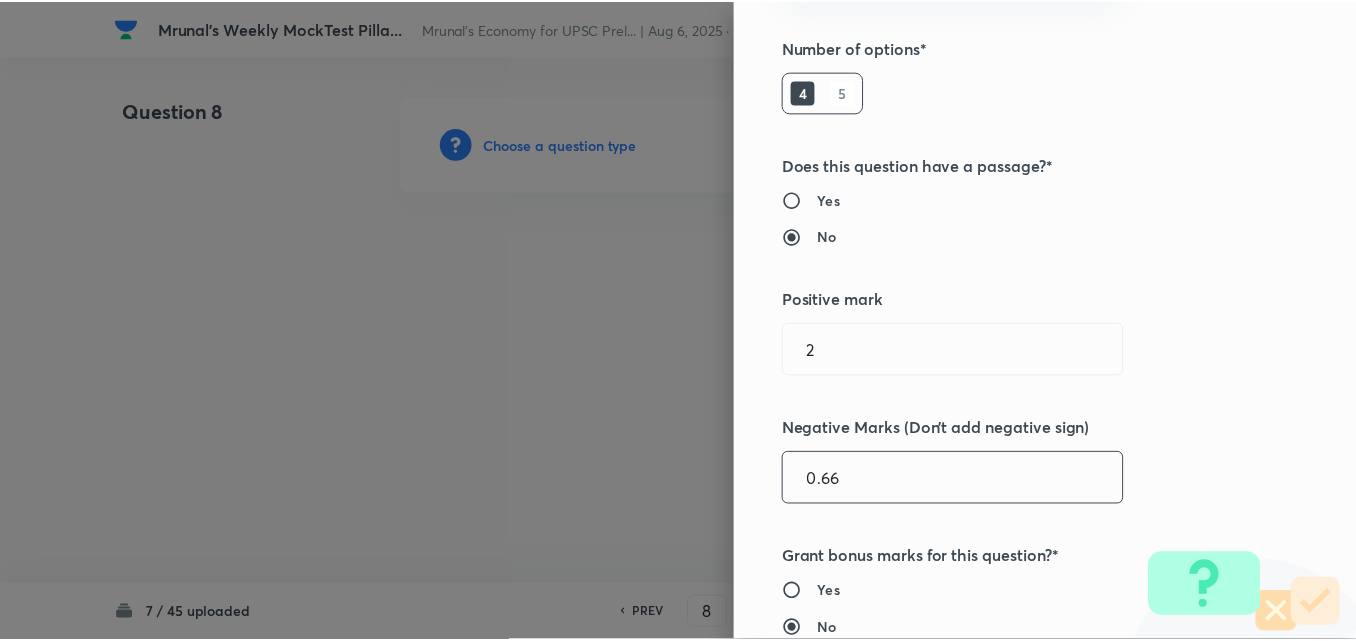 scroll, scrollTop: 400, scrollLeft: 0, axis: vertical 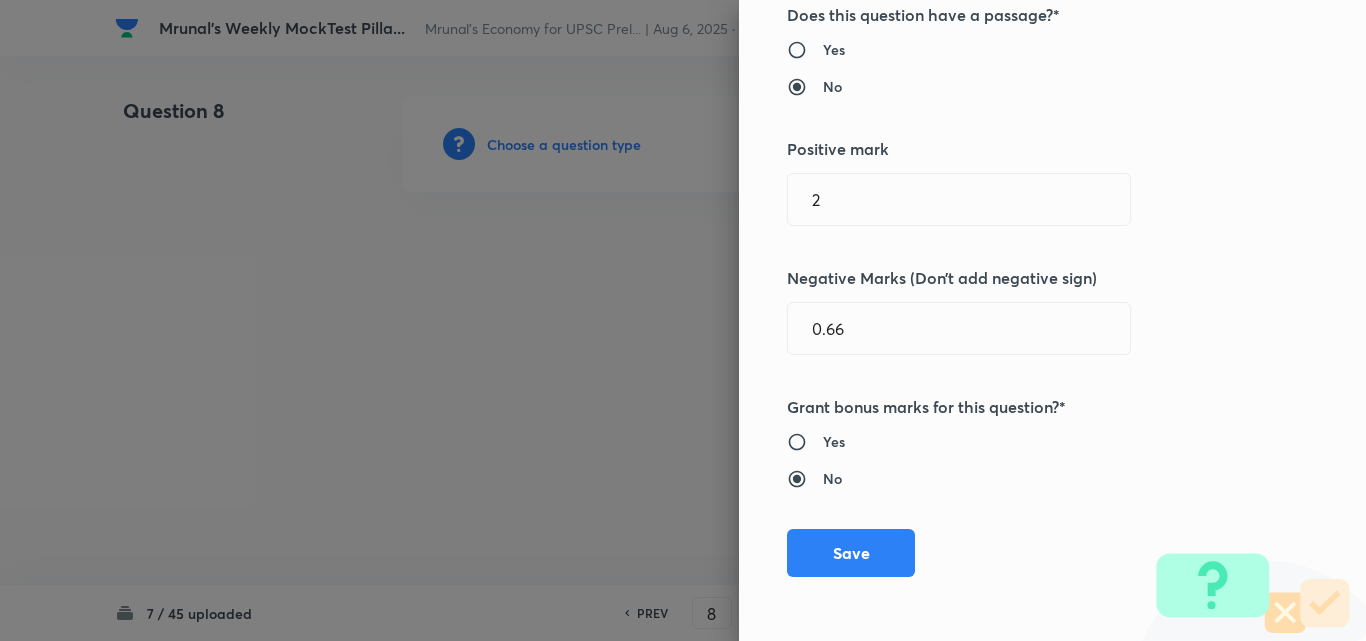 click on "Question settings Question type* Single choice correct Number of options* 4 5 Does this question have a passage?* Yes No Positive mark 2 ​ Negative Marks (Don’t add negative sign) 0.66 ​ Grant bonus marks for this question?* Yes No Save" at bounding box center (1052, 320) 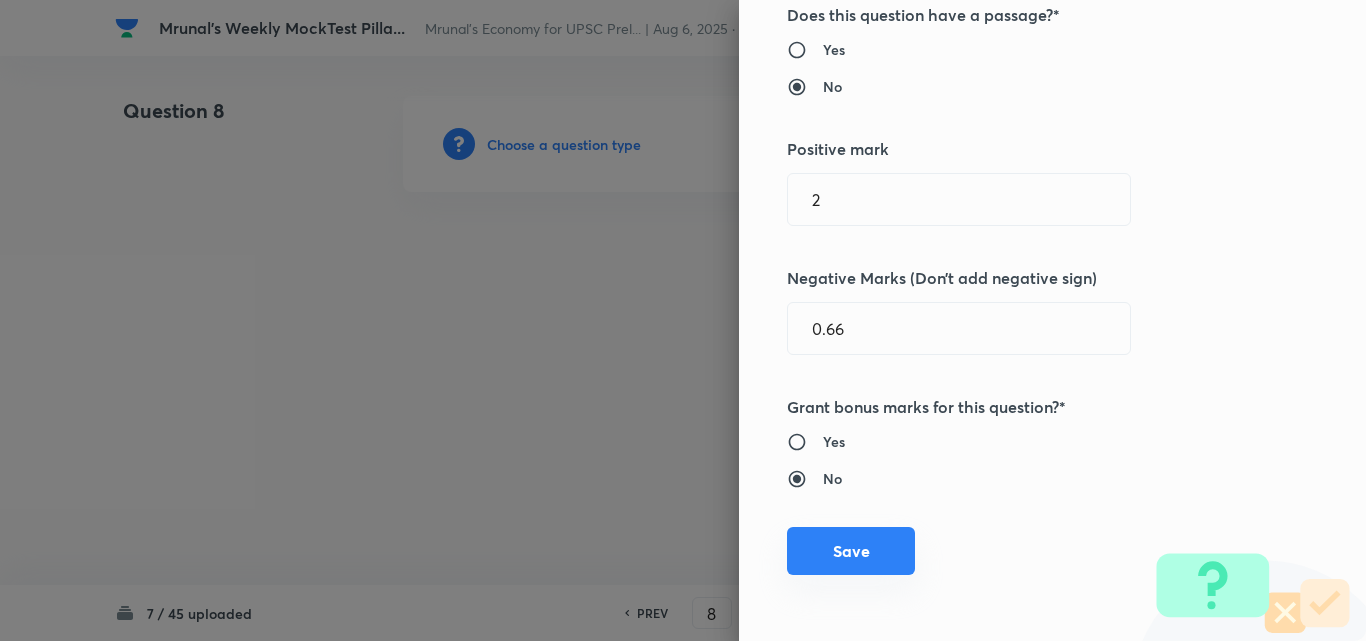 click on "Save" at bounding box center [851, 551] 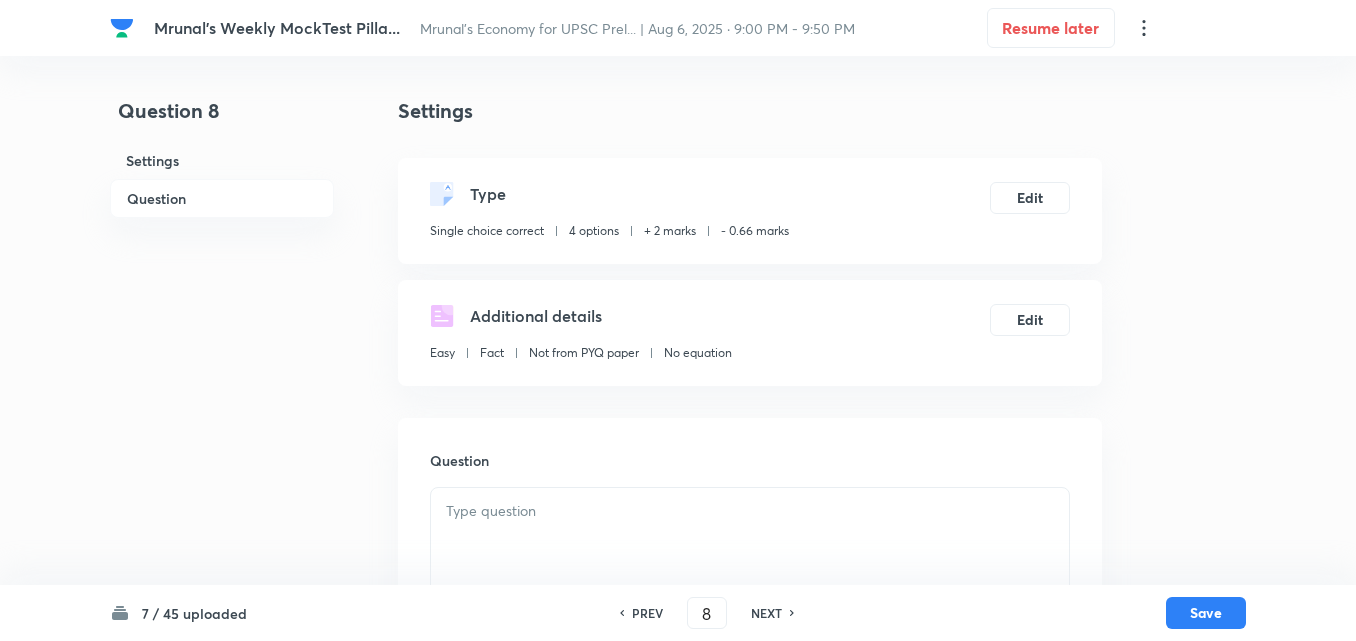click on "Question" at bounding box center [222, 198] 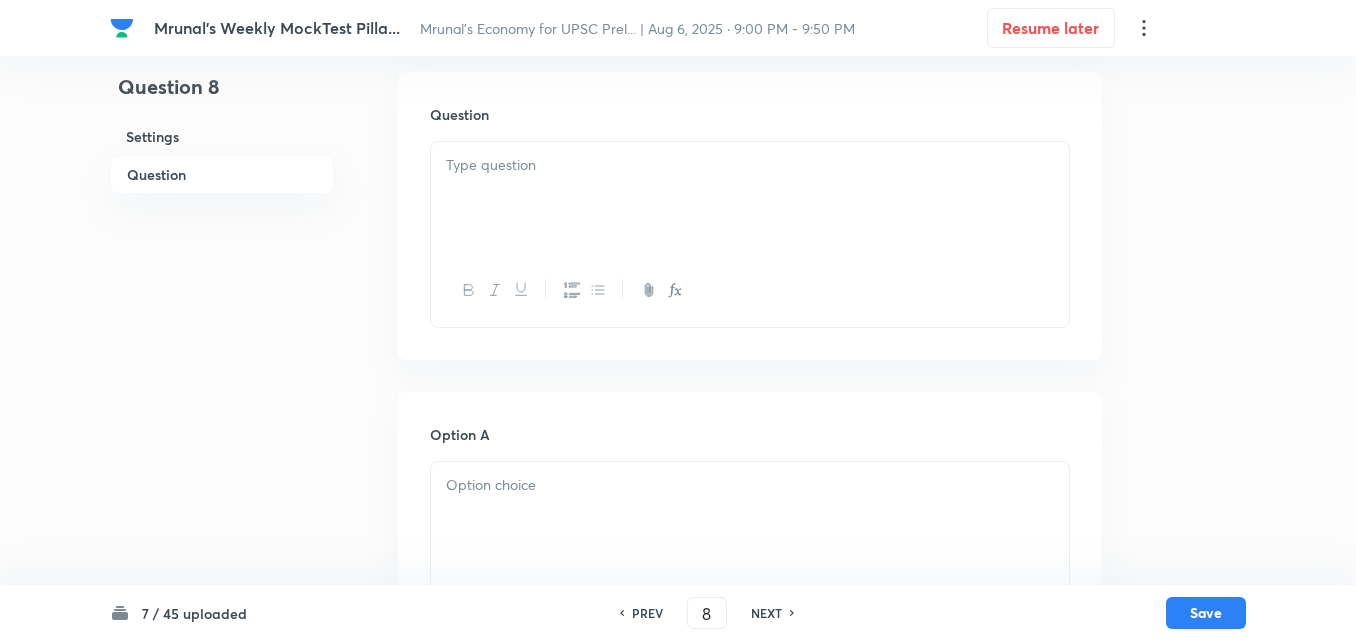 click at bounding box center [750, 198] 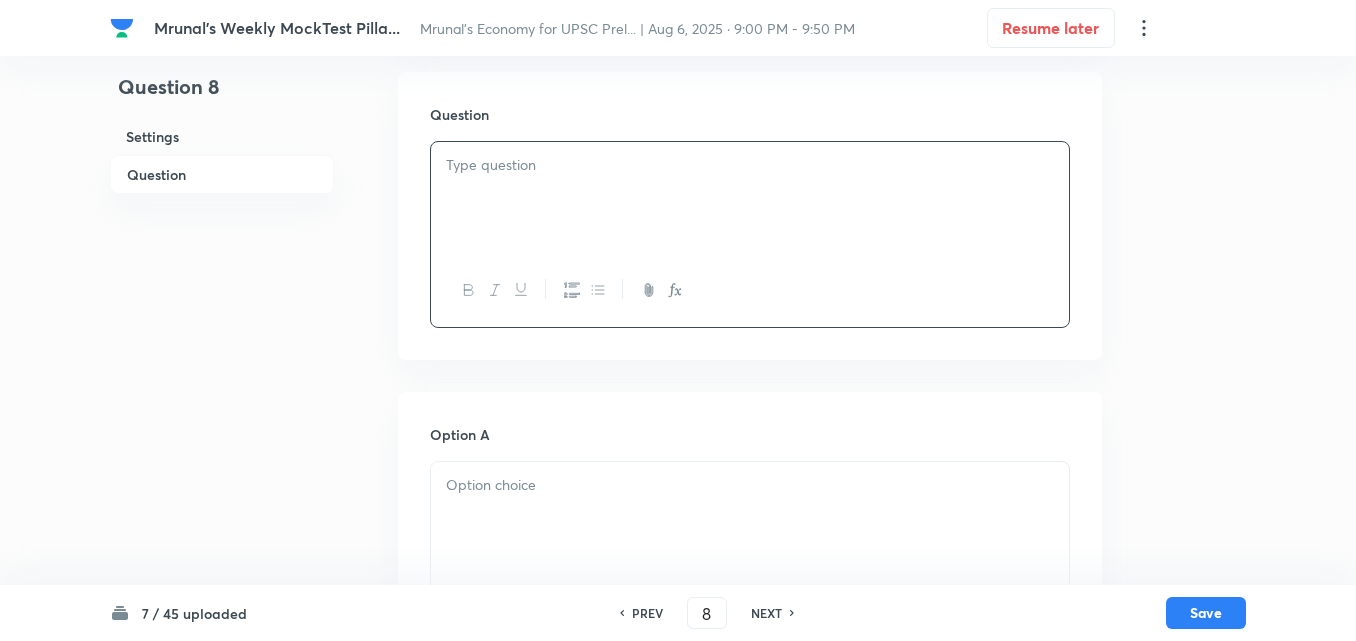 click at bounding box center [750, 198] 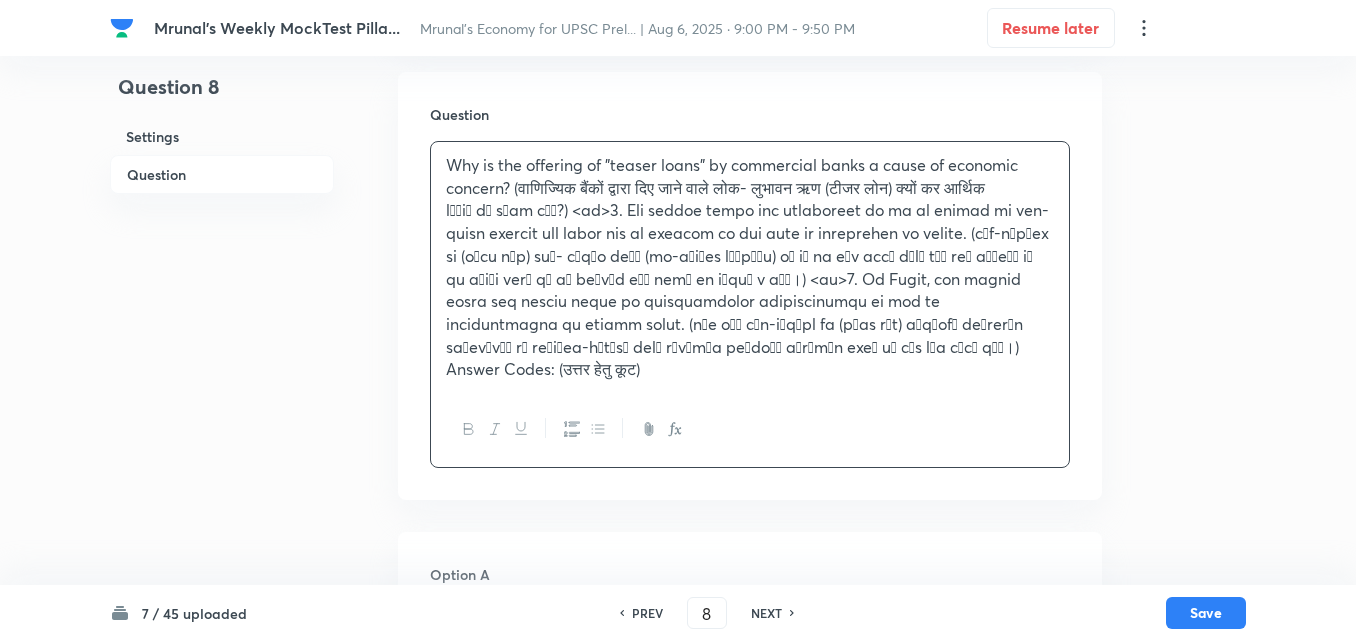 click at bounding box center [750, 278] 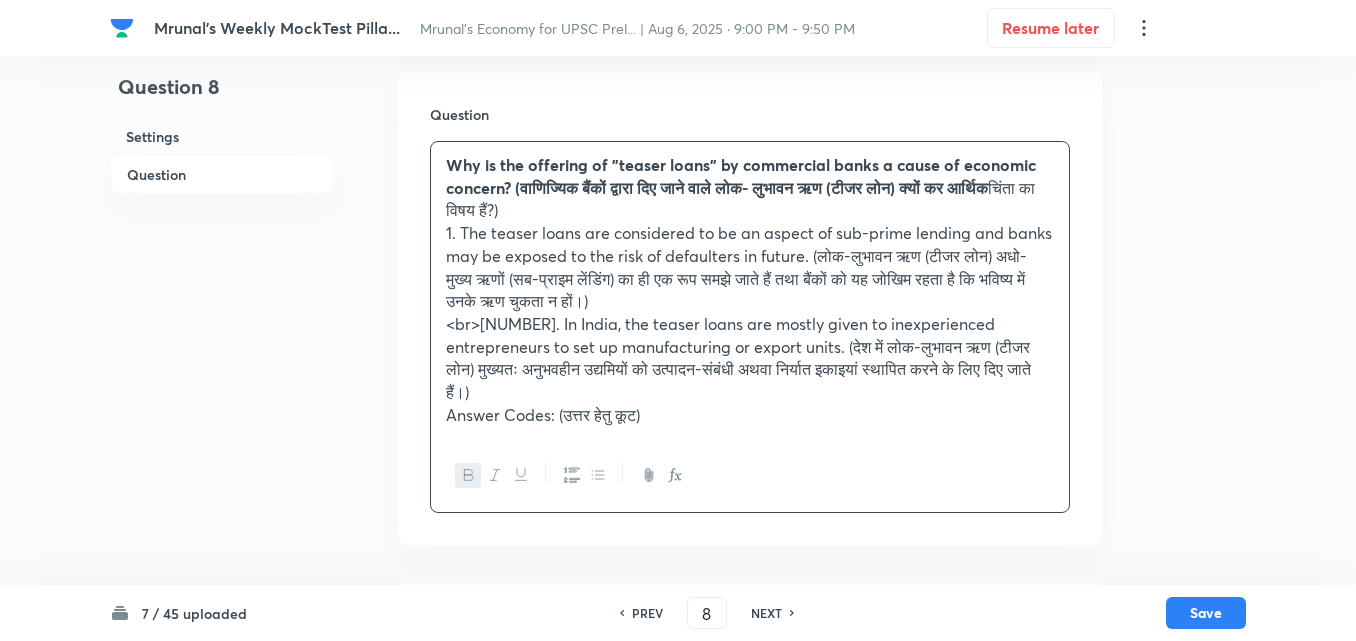type 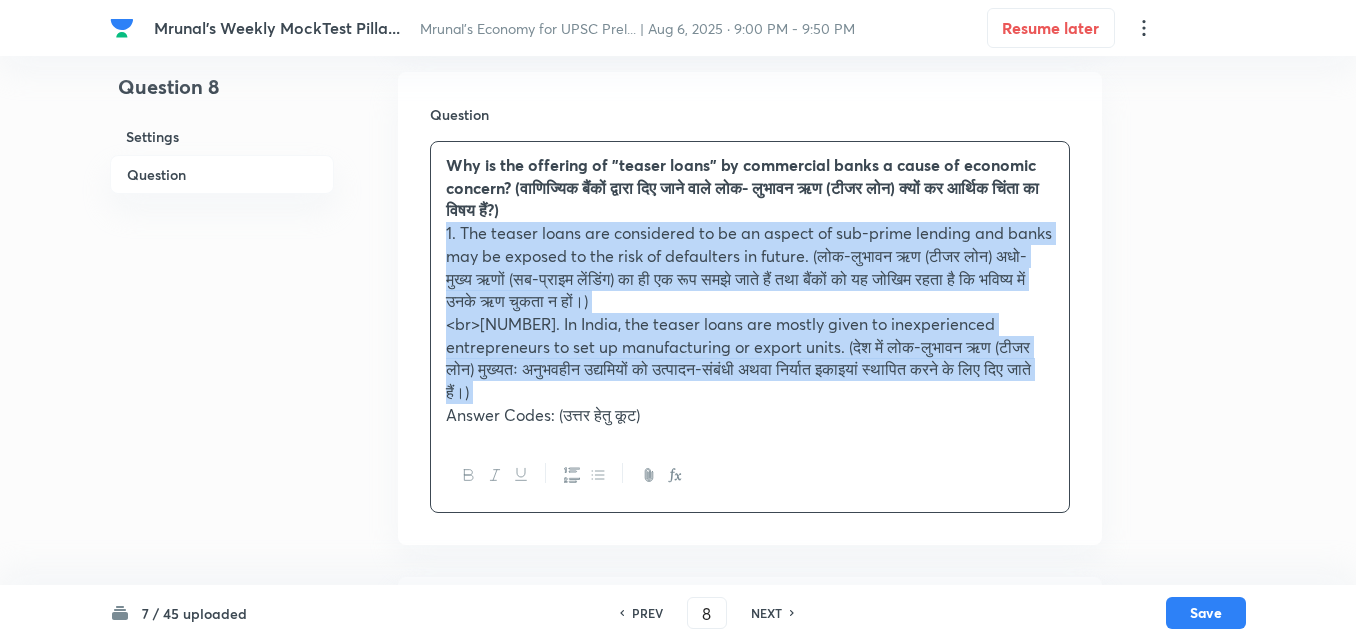 click at bounding box center [750, 475] 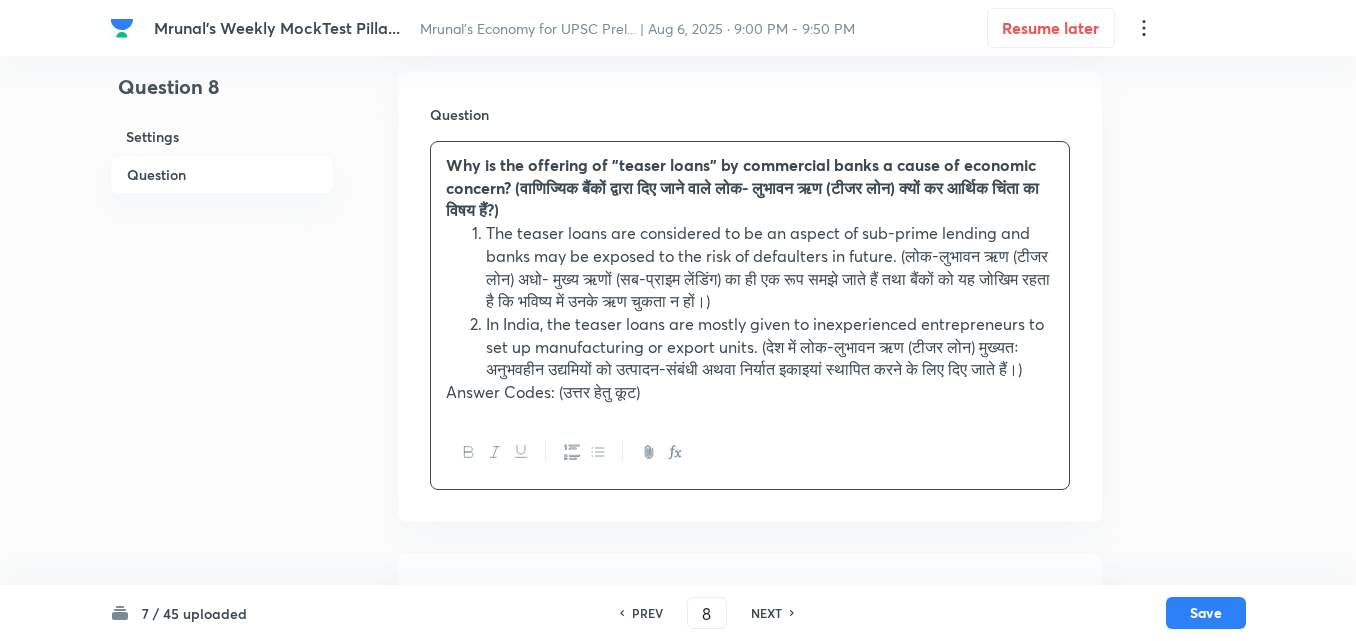 scroll, scrollTop: 746, scrollLeft: 0, axis: vertical 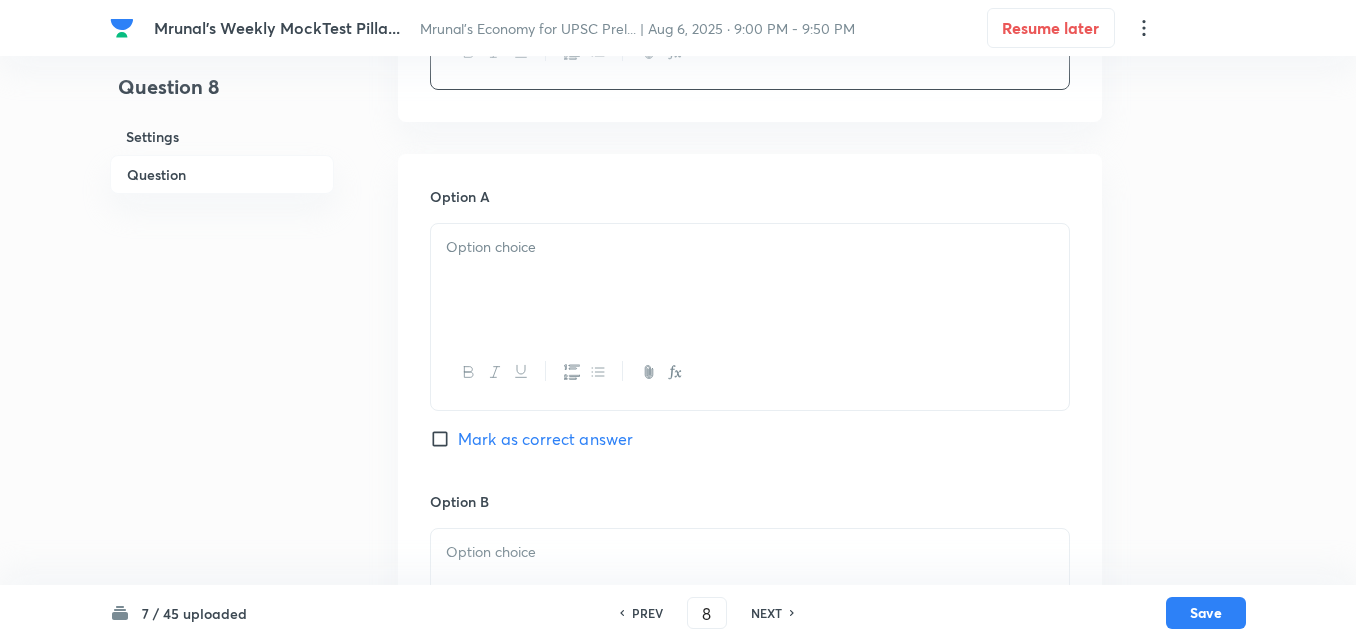 click at bounding box center [750, 280] 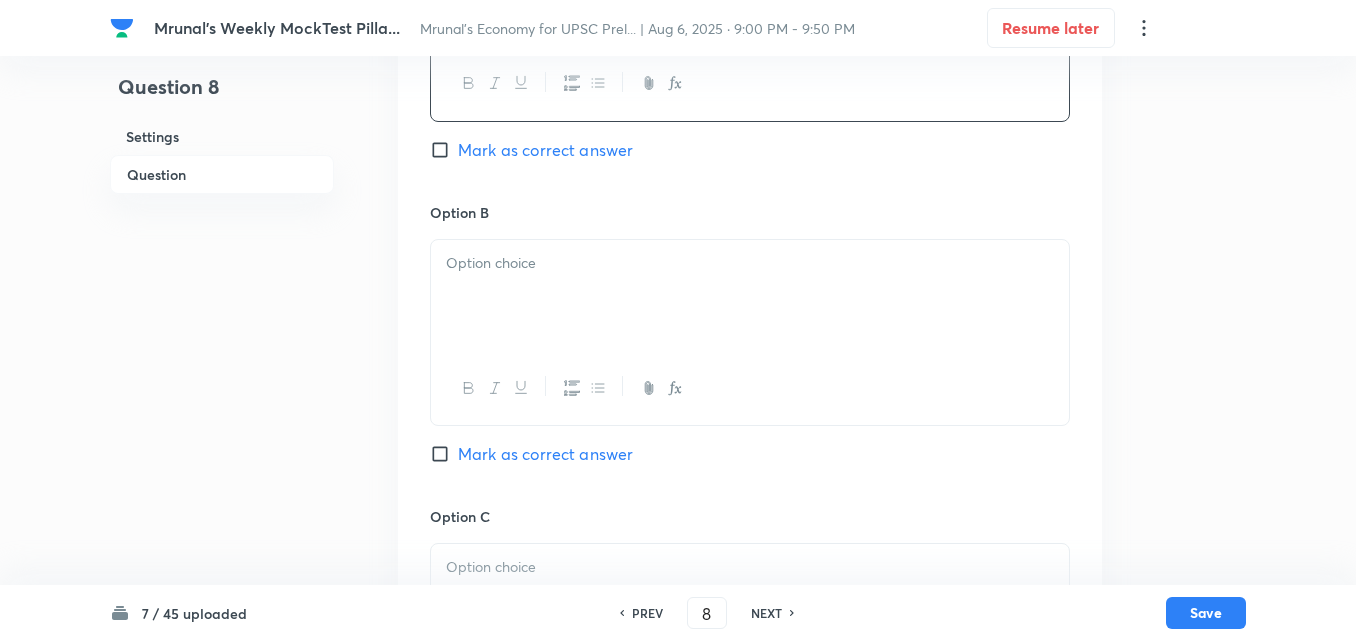 scroll, scrollTop: 1046, scrollLeft: 0, axis: vertical 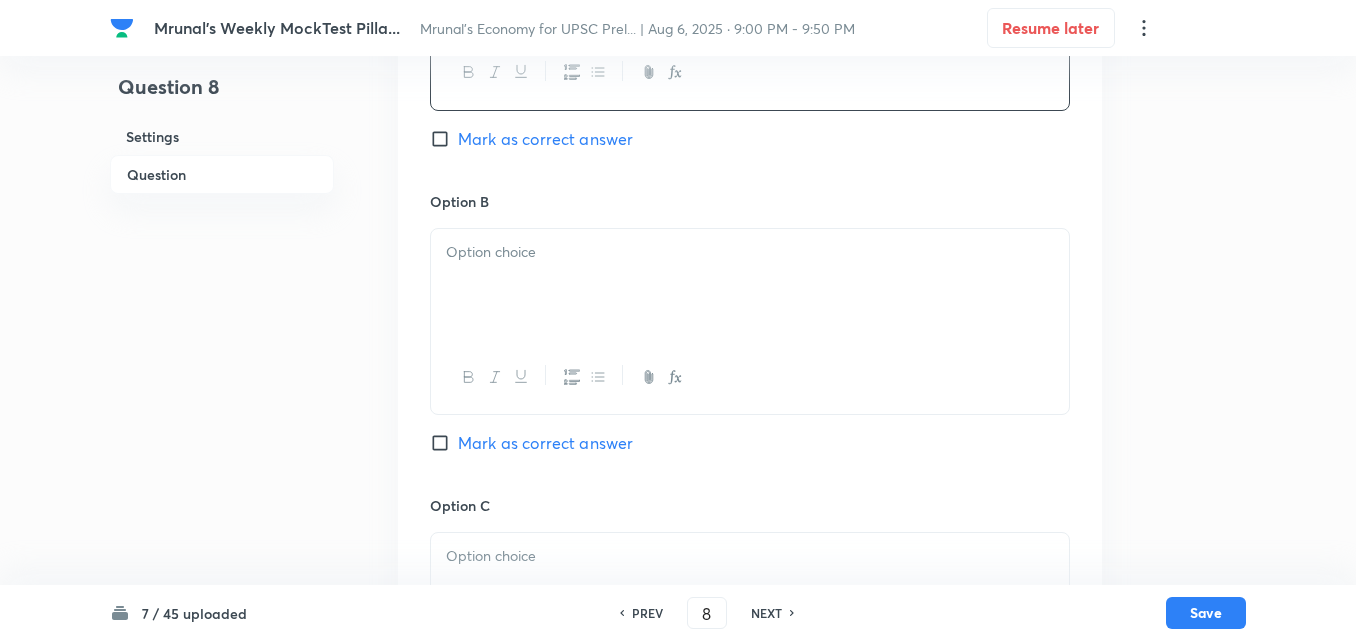 click at bounding box center (750, 285) 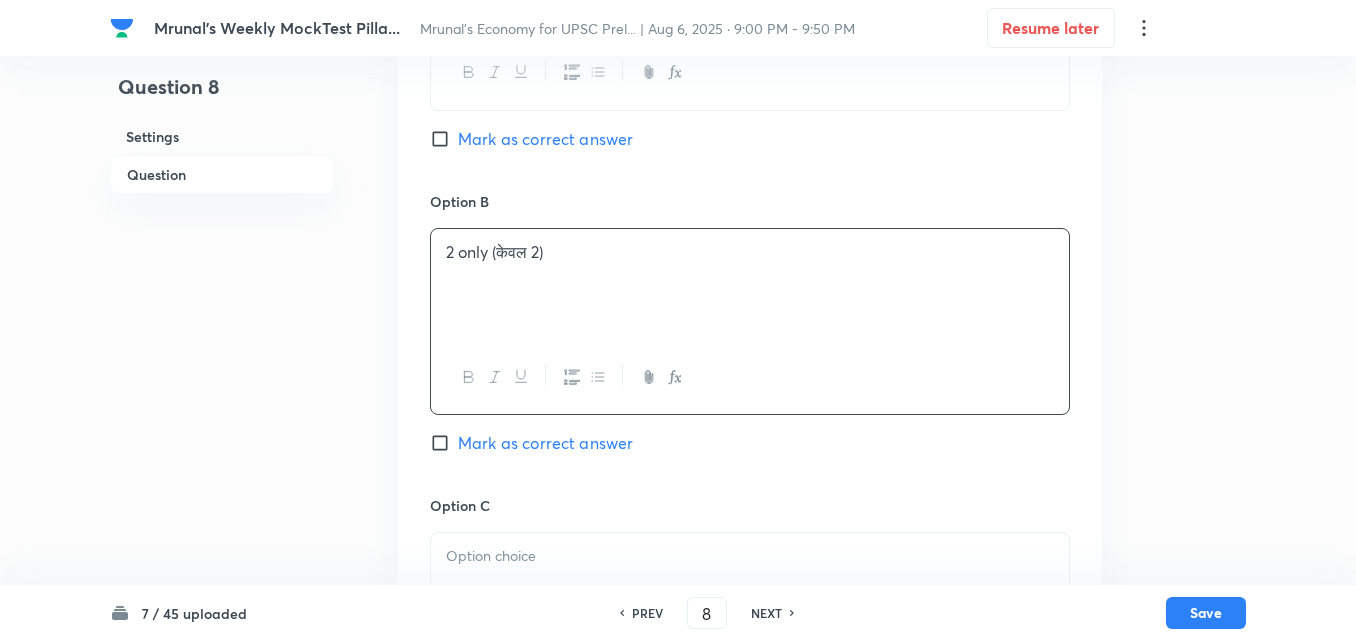 scroll, scrollTop: 1346, scrollLeft: 0, axis: vertical 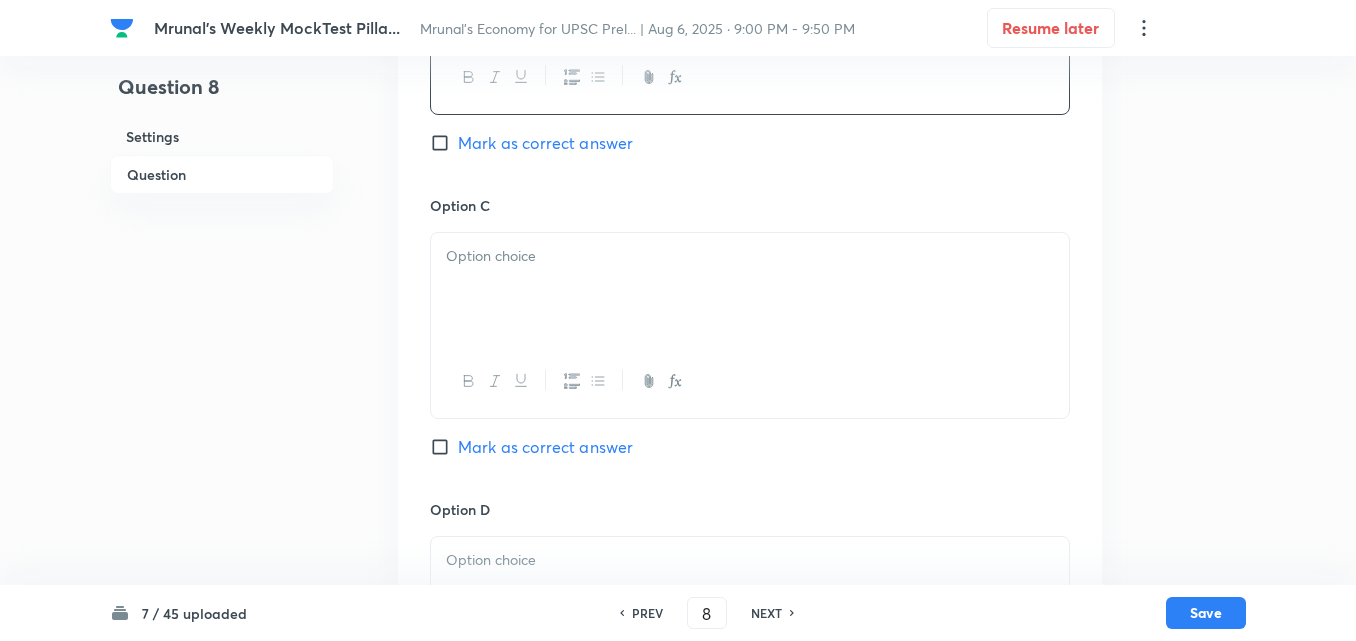 click at bounding box center (750, 289) 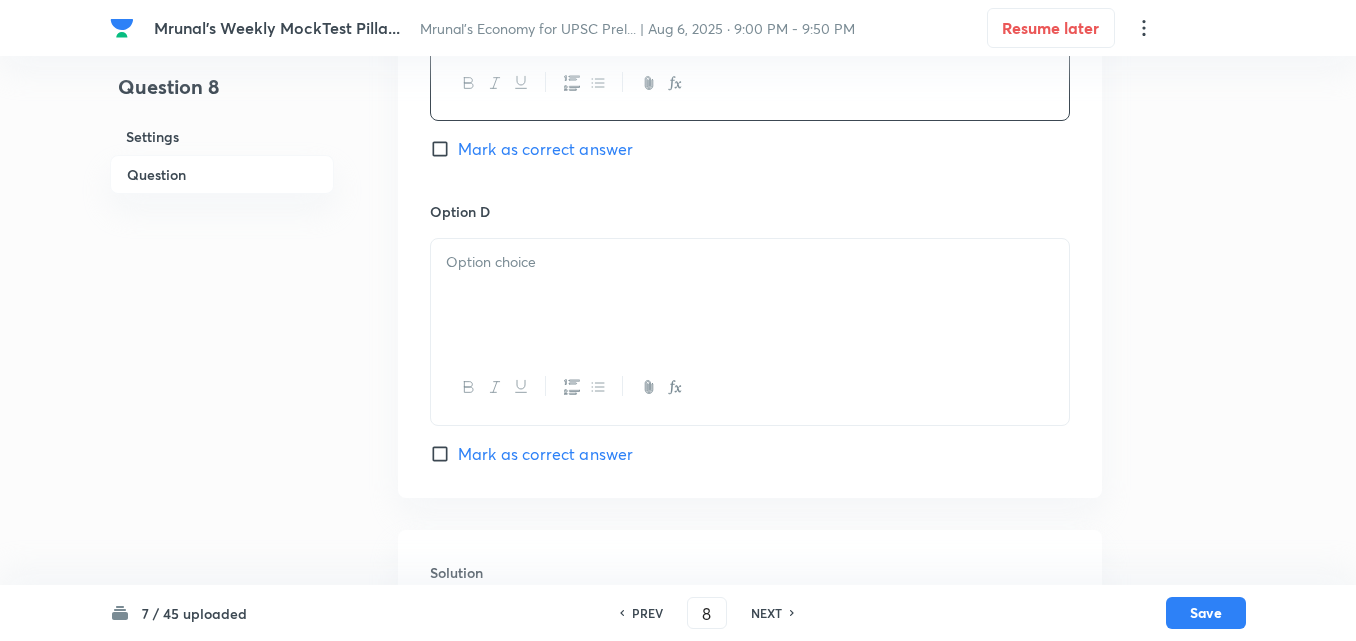 scroll, scrollTop: 1646, scrollLeft: 0, axis: vertical 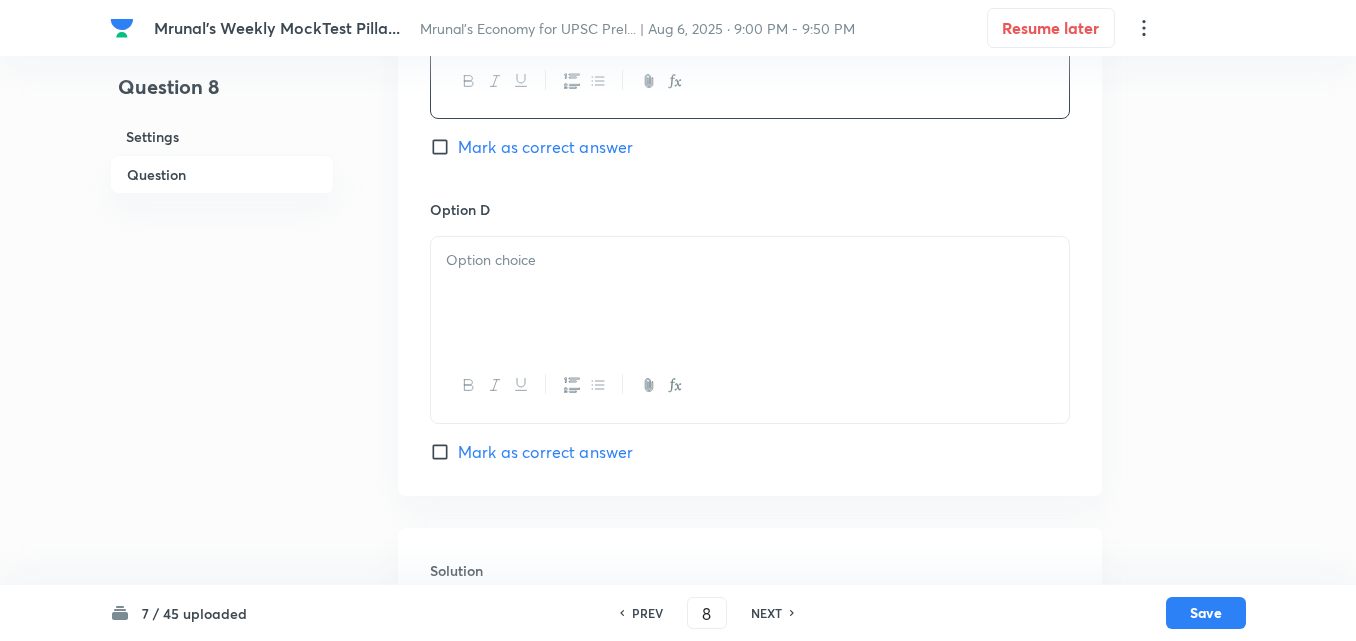 click at bounding box center (750, 293) 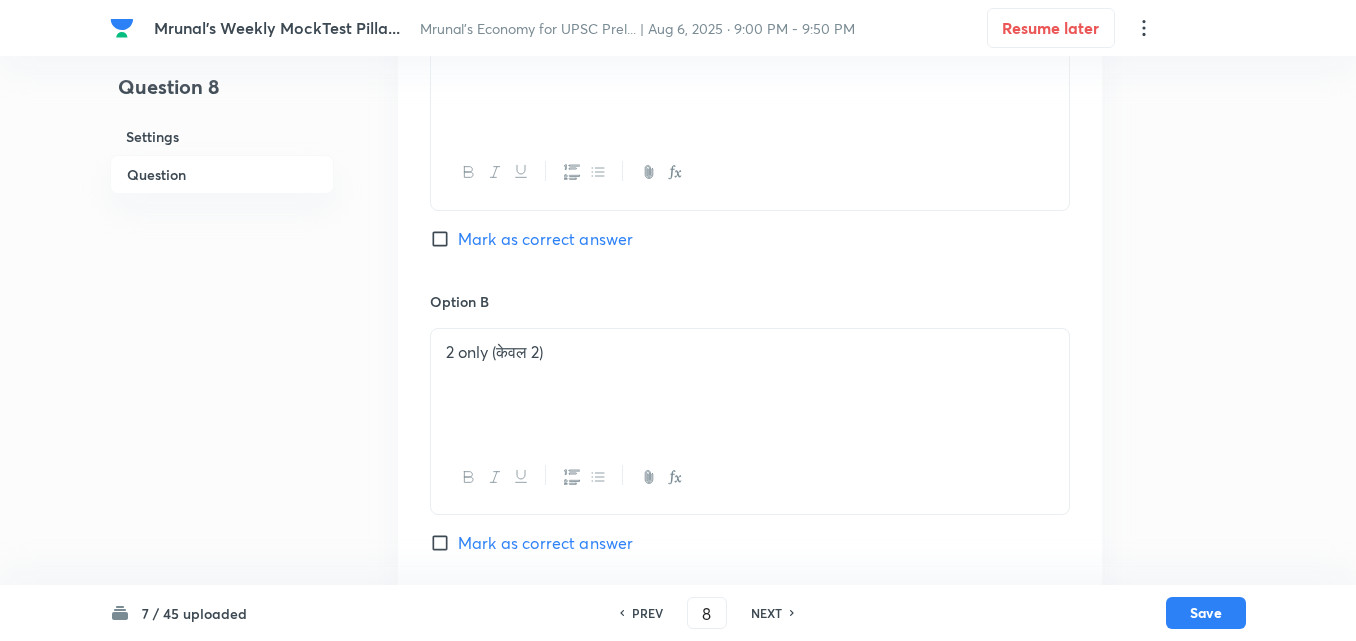 scroll, scrollTop: 646, scrollLeft: 0, axis: vertical 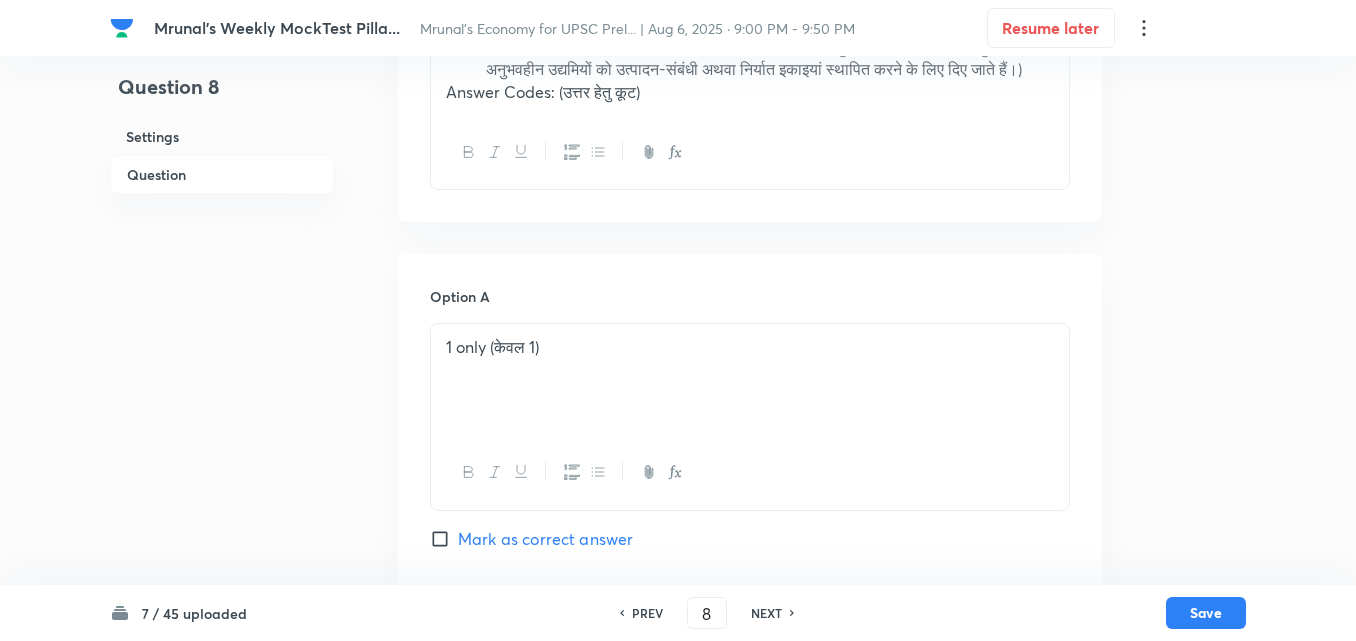 click on "Mark as correct answer" at bounding box center (545, 539) 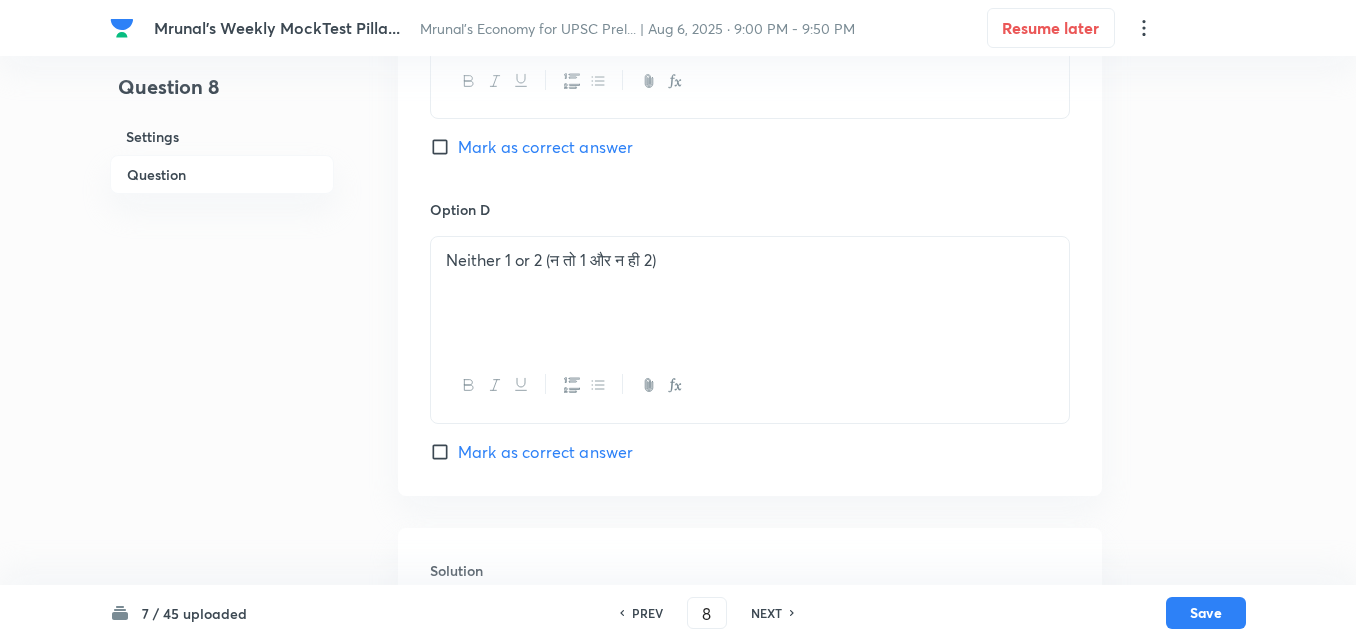 scroll, scrollTop: 1924, scrollLeft: 0, axis: vertical 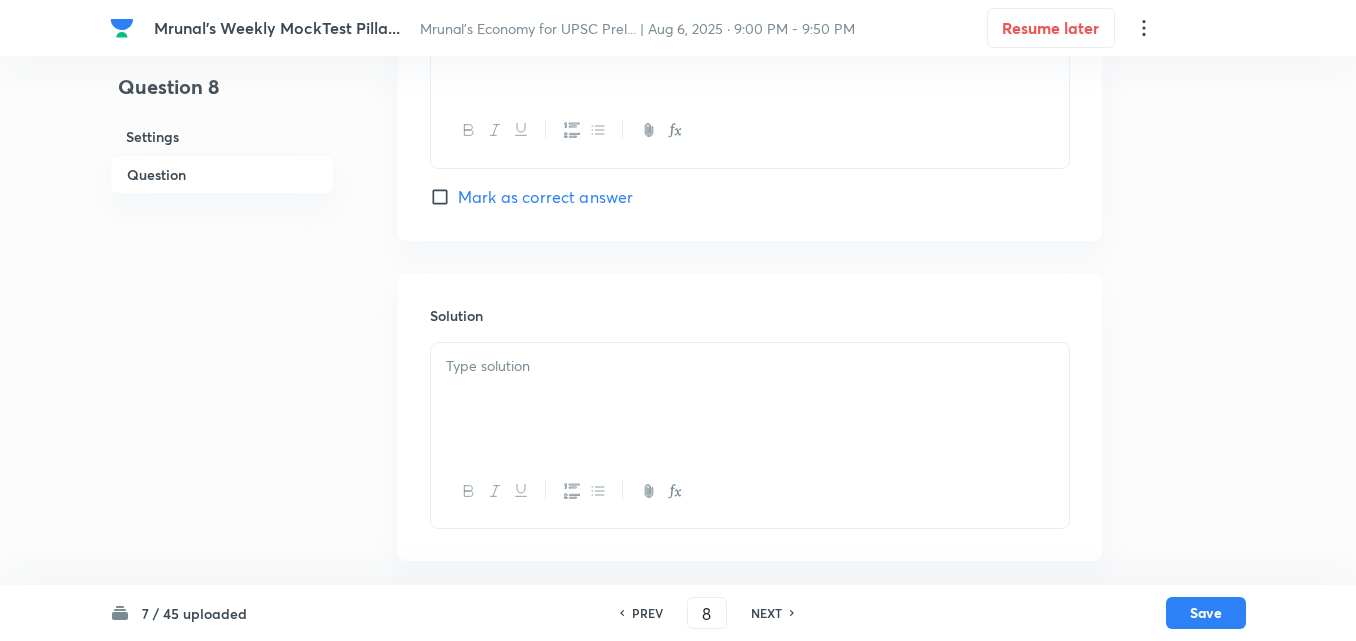 click at bounding box center [750, 366] 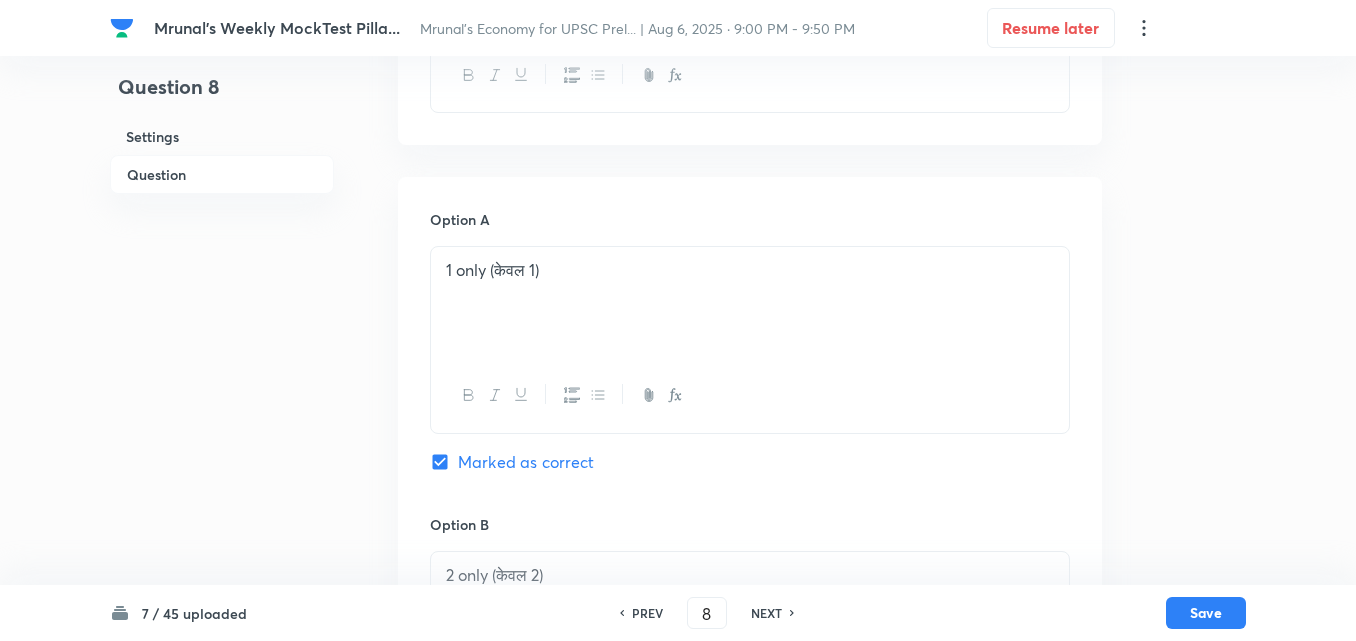 scroll, scrollTop: 524, scrollLeft: 0, axis: vertical 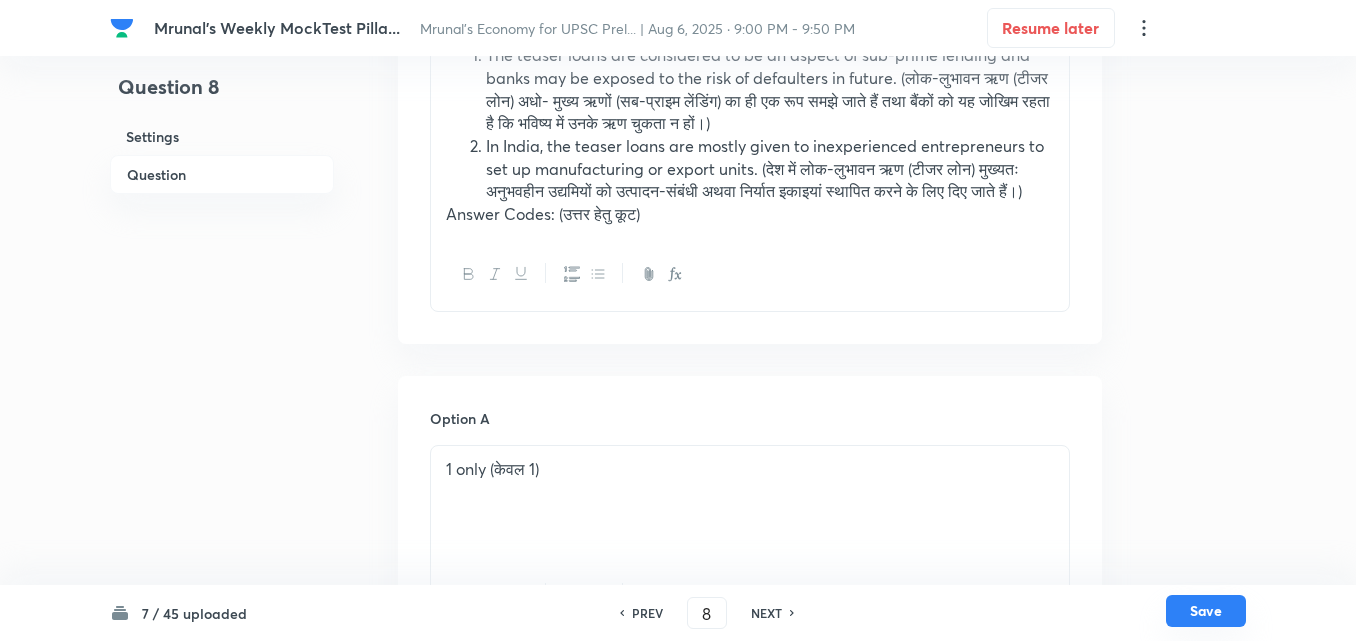 click on "Save" at bounding box center [1206, 611] 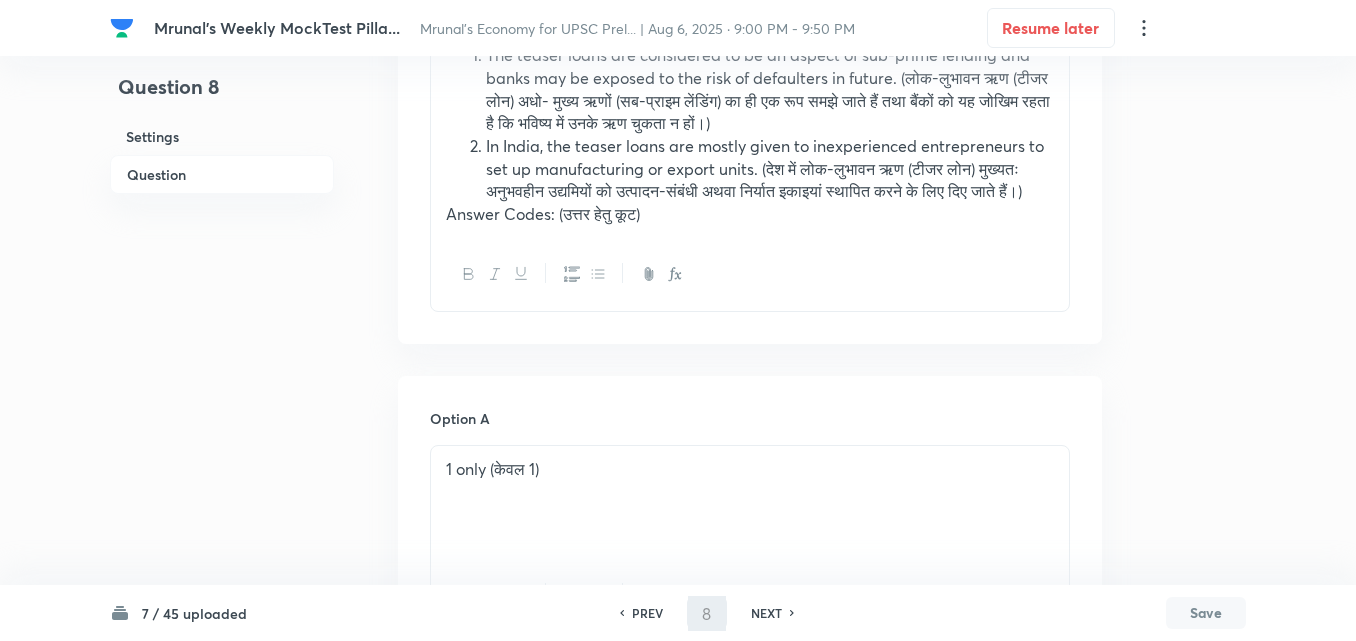 type on "9" 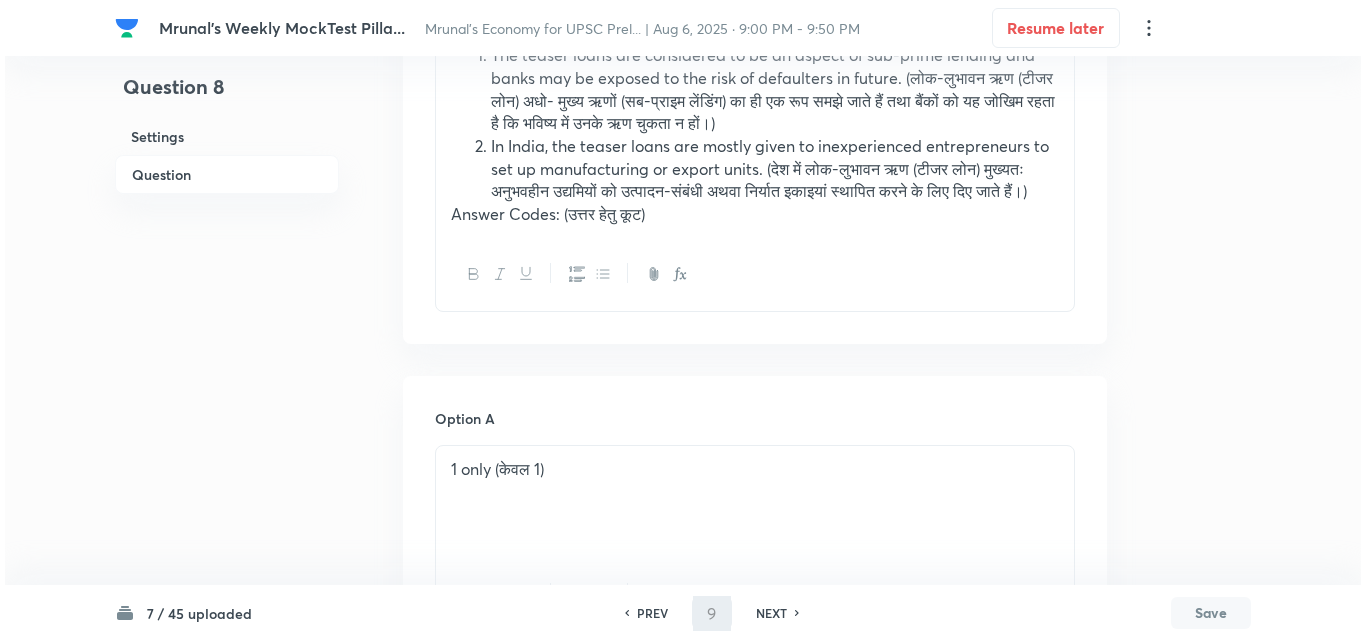 scroll, scrollTop: 0, scrollLeft: 0, axis: both 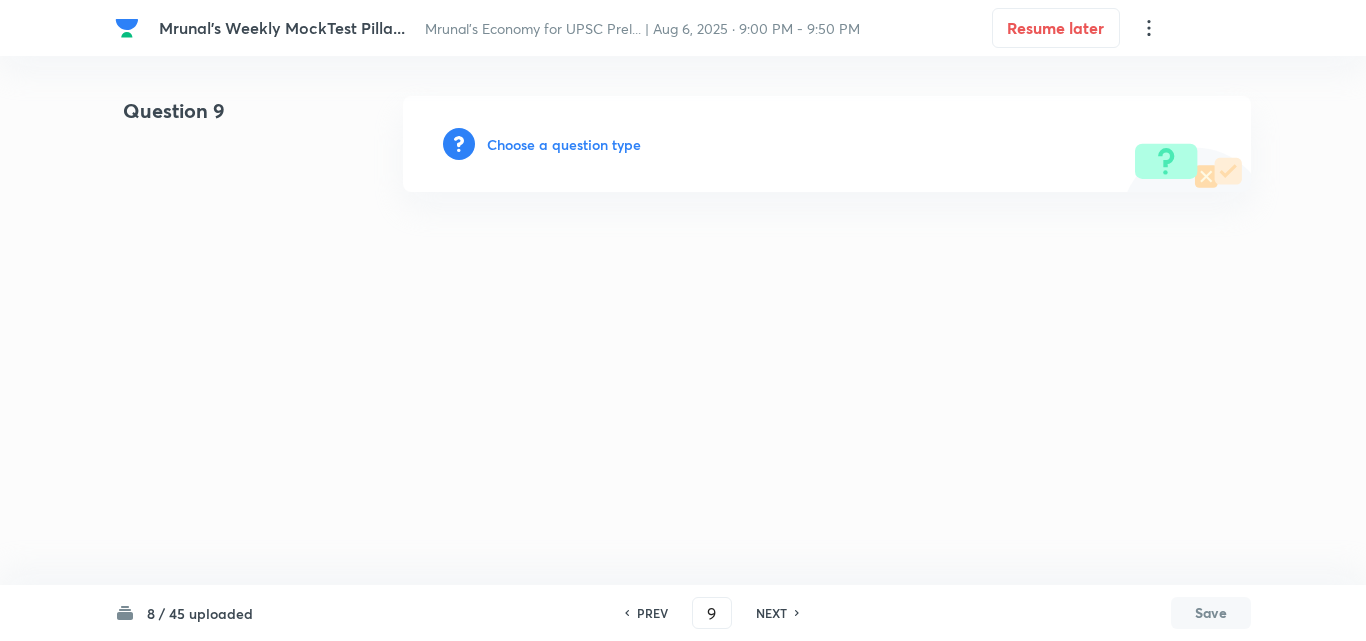 click on "Choose a question type" at bounding box center (564, 144) 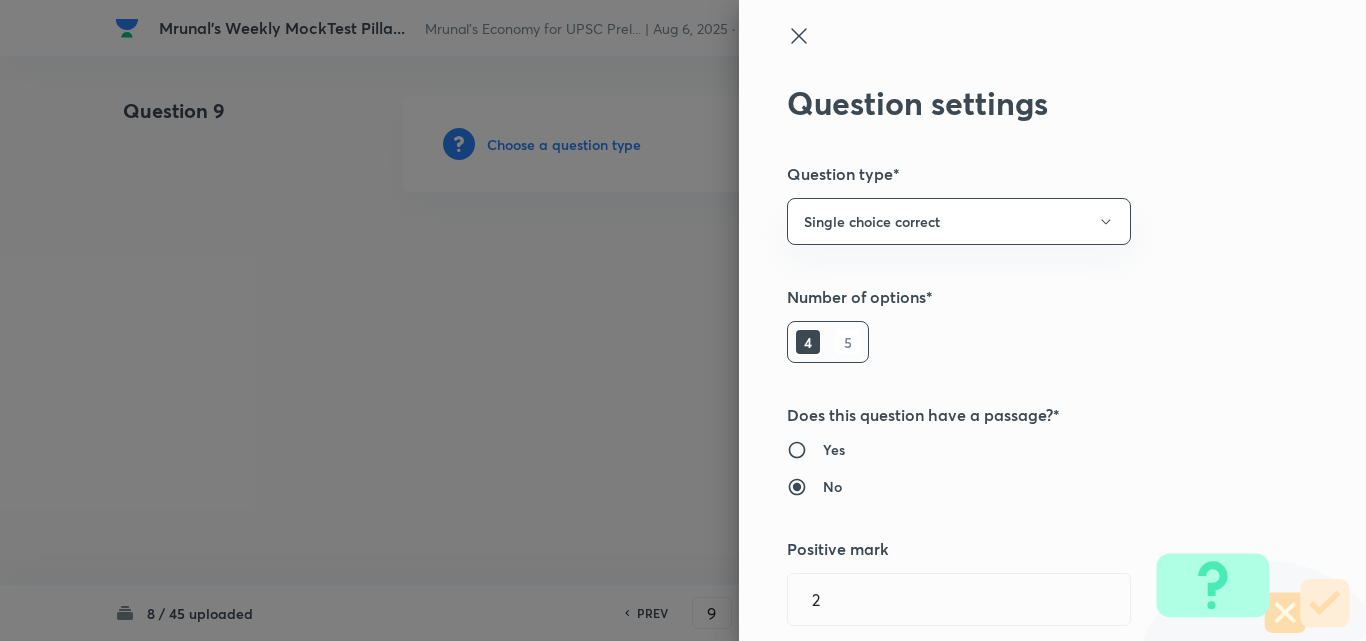 click at bounding box center (683, 320) 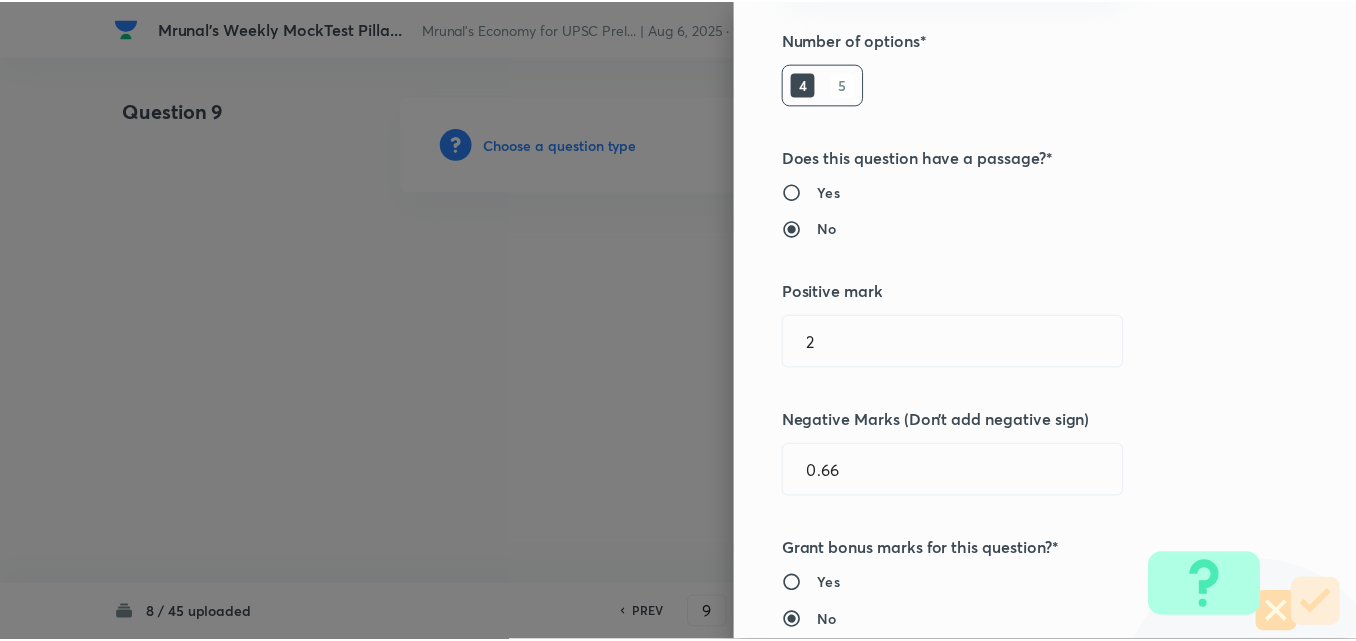 scroll, scrollTop: 400, scrollLeft: 0, axis: vertical 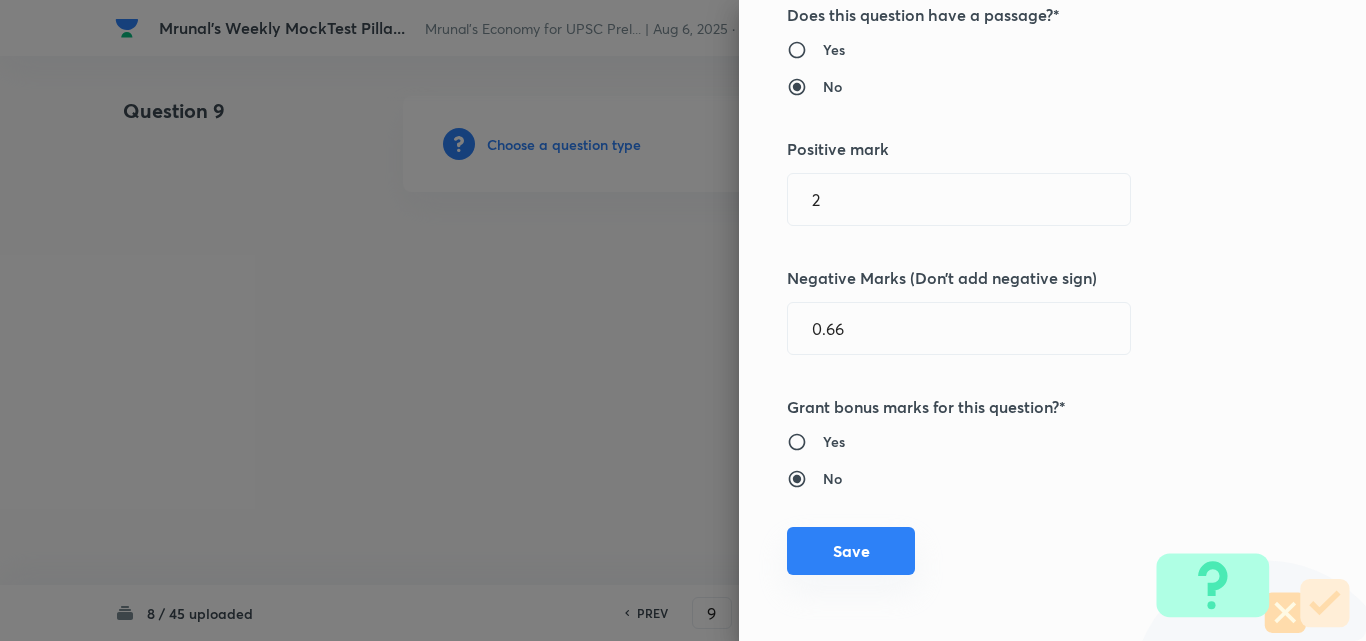 click on "Save" at bounding box center (851, 551) 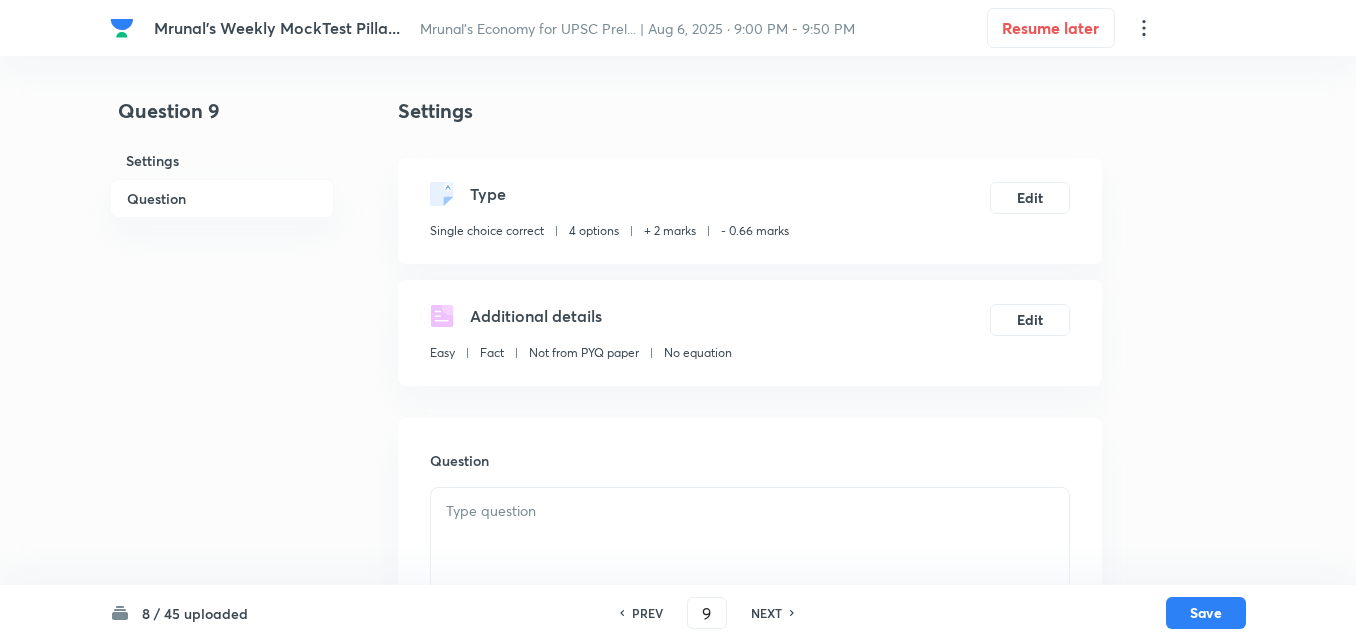 click on "Question" at bounding box center (222, 198) 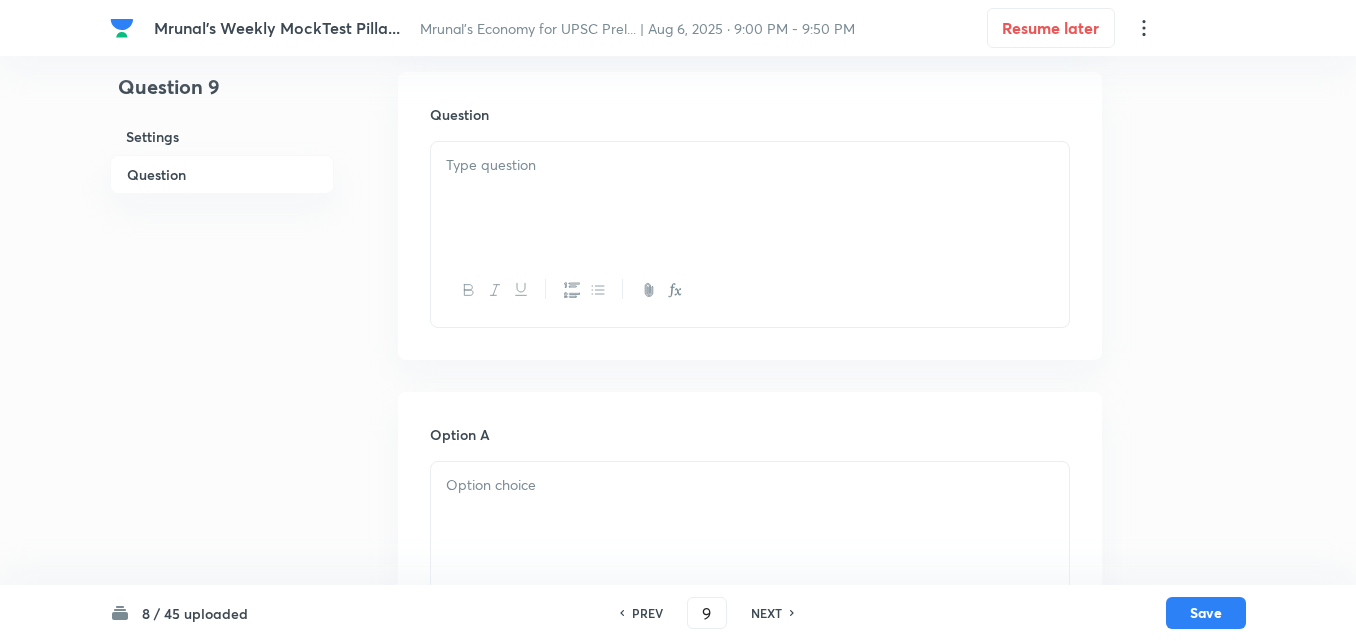 click at bounding box center [750, 198] 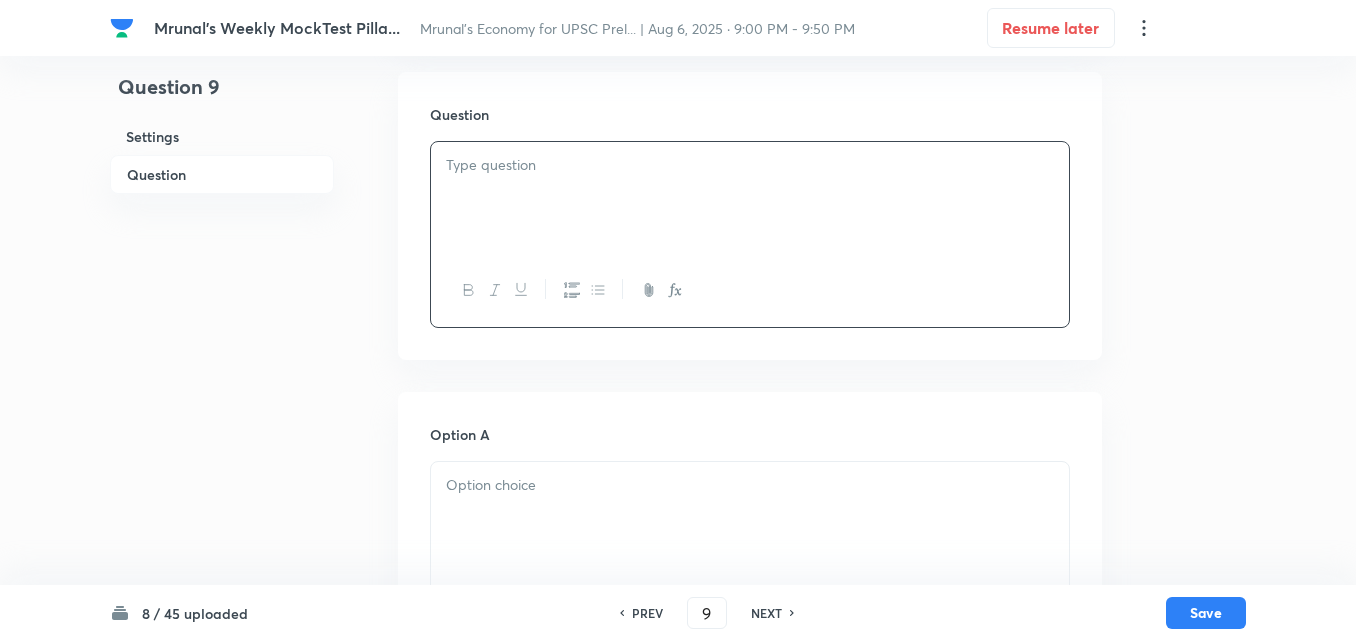 click at bounding box center (750, 198) 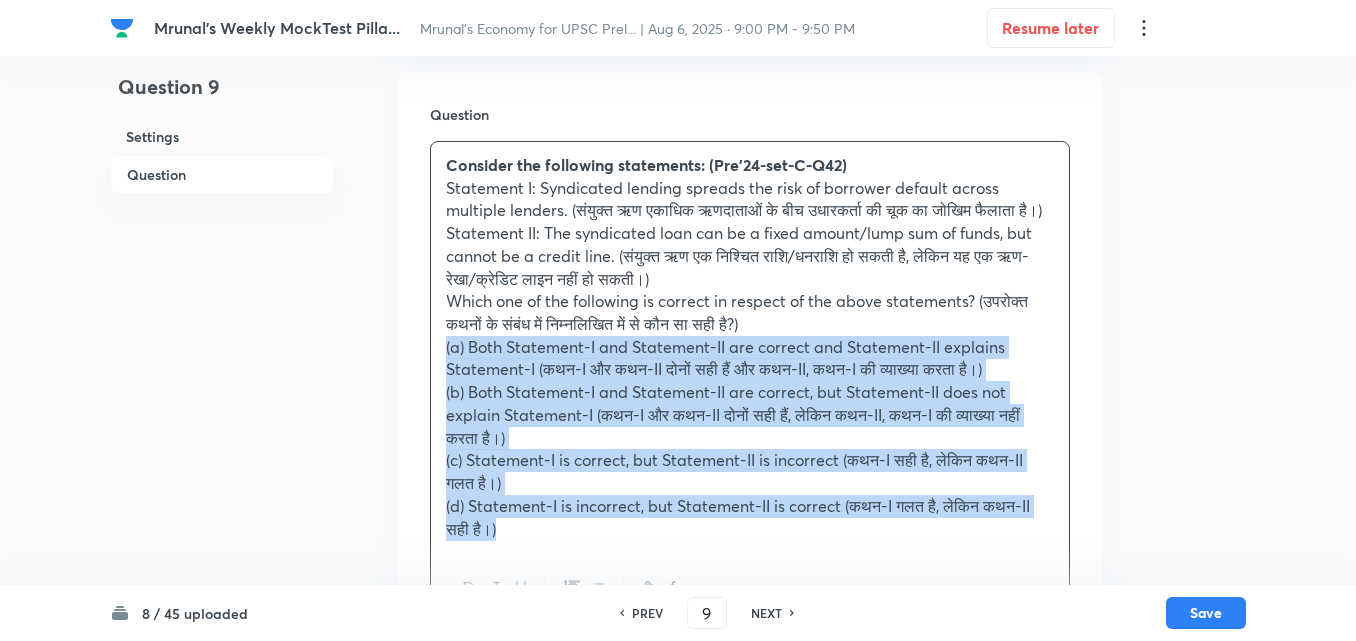 drag, startPoint x: 430, startPoint y: 393, endPoint x: 400, endPoint y: 379, distance: 33.105892 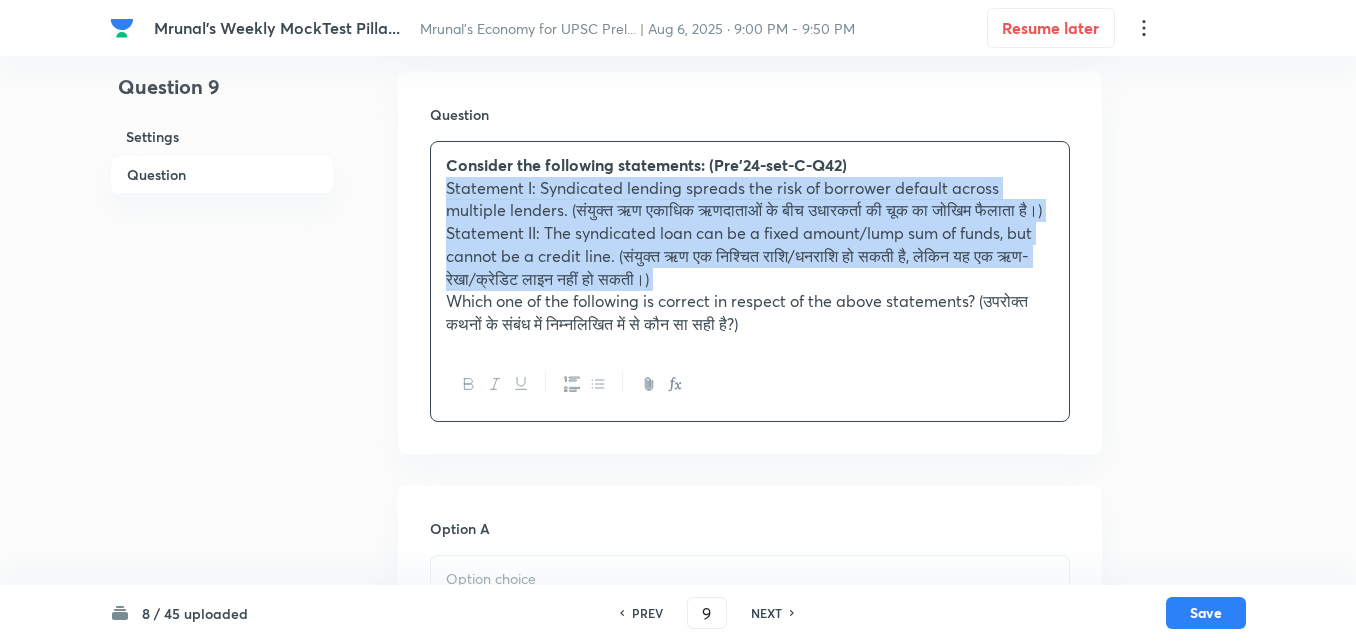click 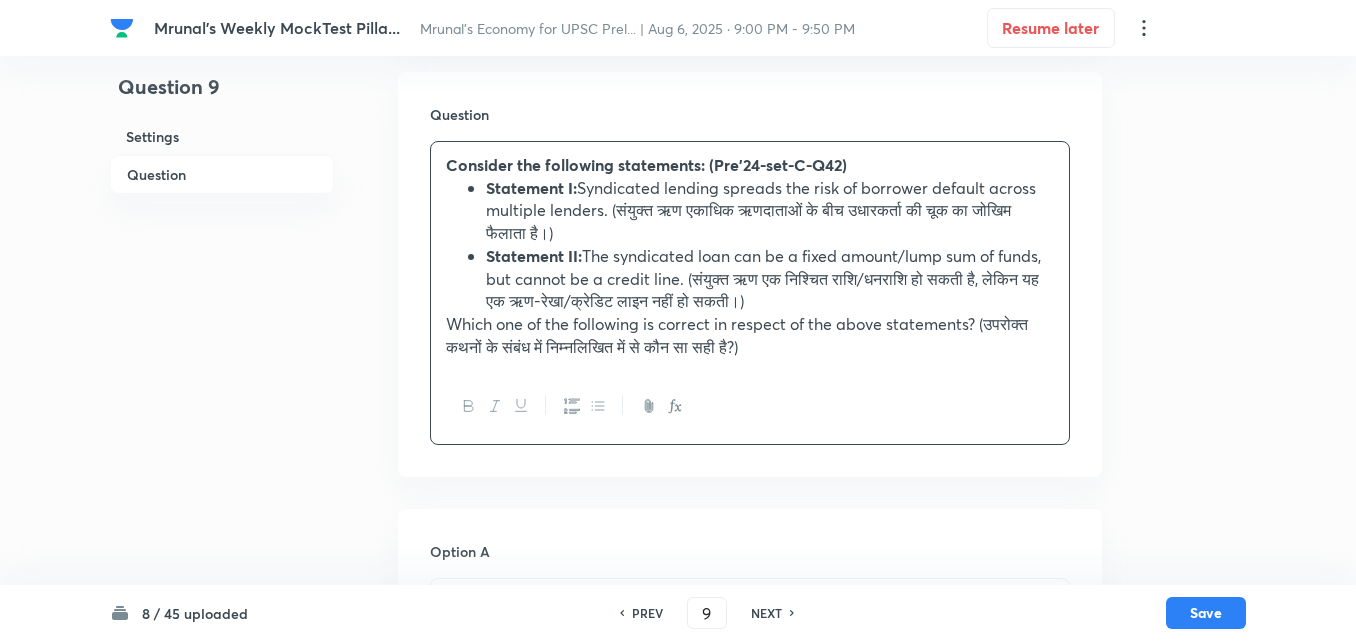 scroll, scrollTop: 746, scrollLeft: 0, axis: vertical 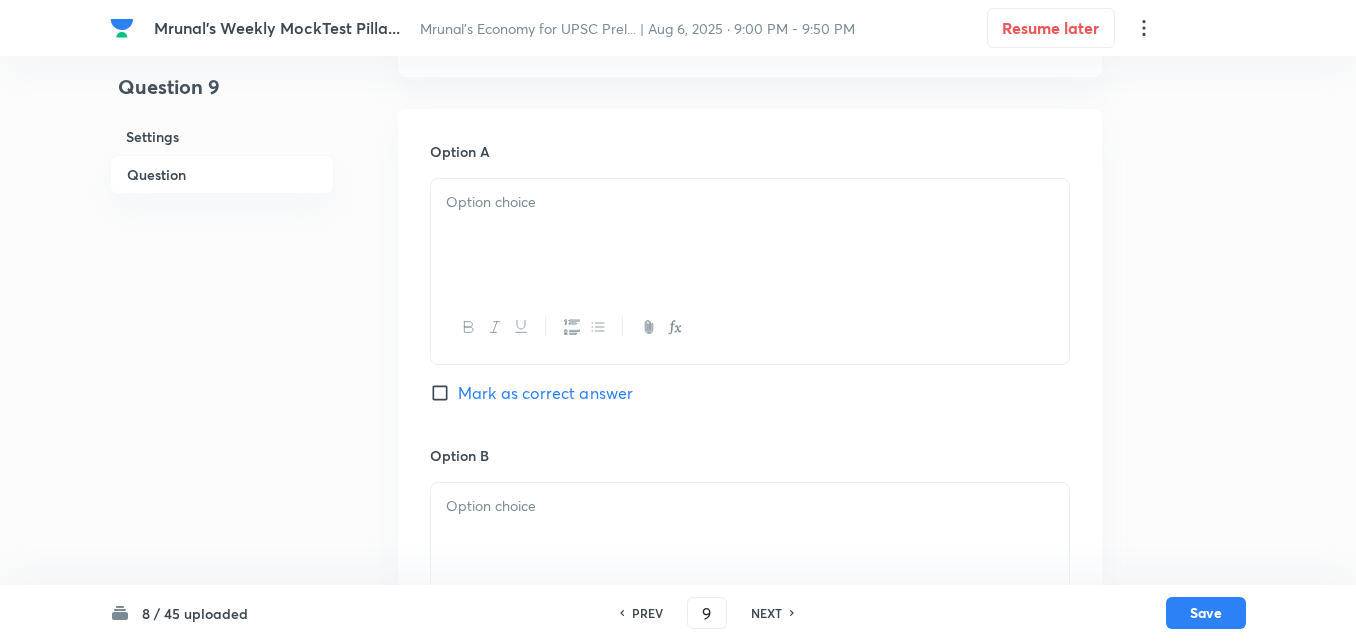 click at bounding box center [750, 235] 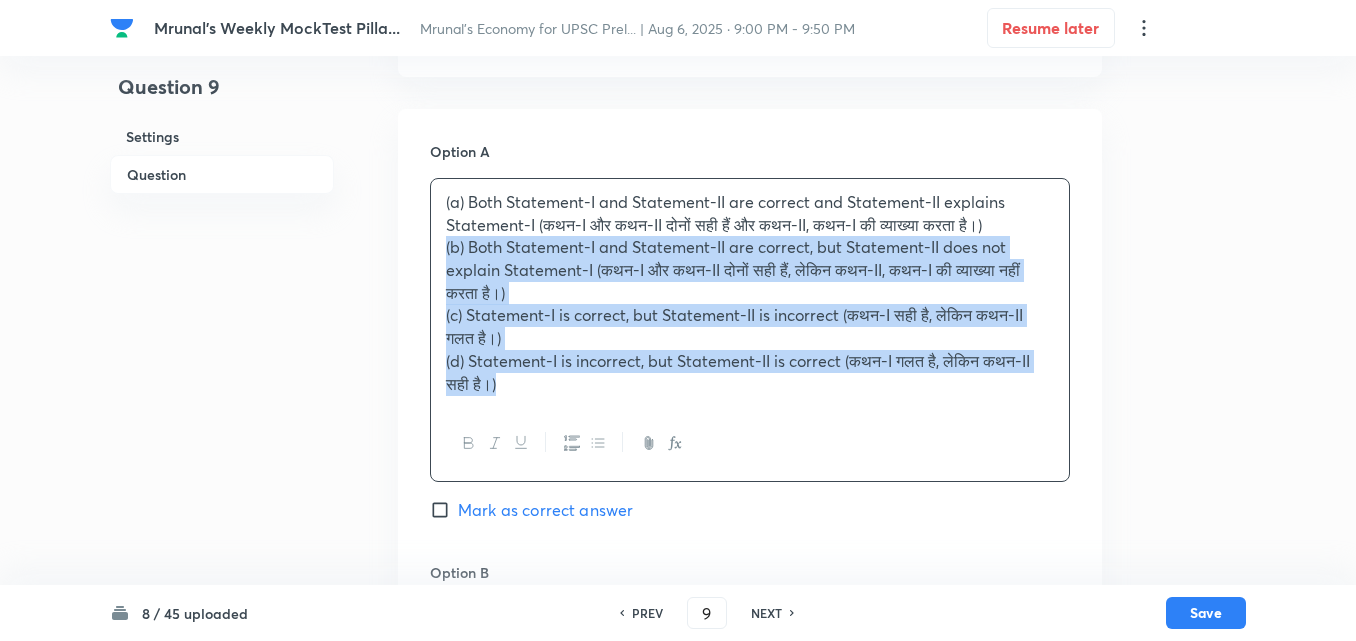 click on "Question 9 Settings Question Settings Type Single choice correct 4 options + 2 marks - 0.66 marks Edit Additional details Easy Fact Not from PYQ paper No equation Edit Question Consider the following statements: (Pre’24-set-C-Q42) Statement I: Syndicated lending spreads the risk of borrower default across multiple lenders. (संयुक्त ऋण एकाधिक ऋणदाताओं के बीच उधारकर्ता की चूक का जोखिम फैलाता है।) Statement II: The syndicated loan can be a fixed amount/lump sum of funds, but cannot be a credit line. (संयुक्त ऋण एक निश्चित राशि/धनराशि हो सकती है, लेकिन यह एक ऋण-रेखा/क्रेडिट लाइन नहीं हो सकती।) Option A (c) Statement-I is correct, but Statement-II is incorrect (कथन-I सही है, लेकिन कथन-II गलत है।) Option B" at bounding box center (678, 608) 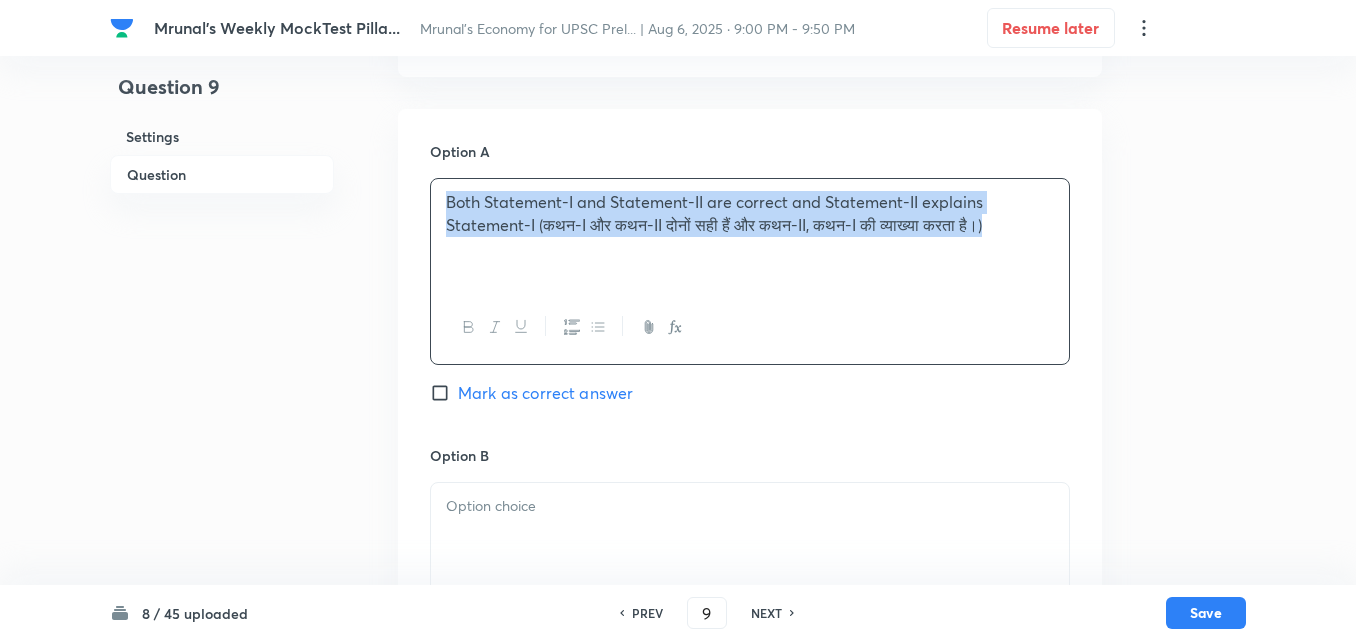 scroll, scrollTop: 946, scrollLeft: 0, axis: vertical 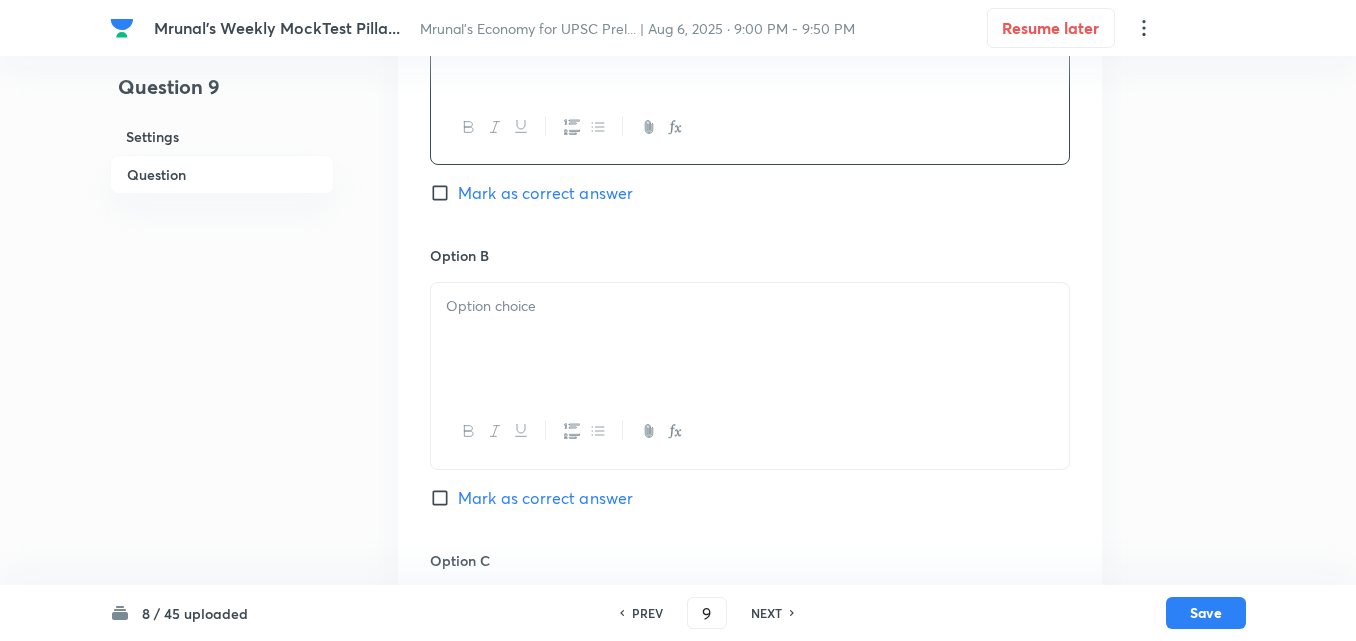 click at bounding box center (750, 339) 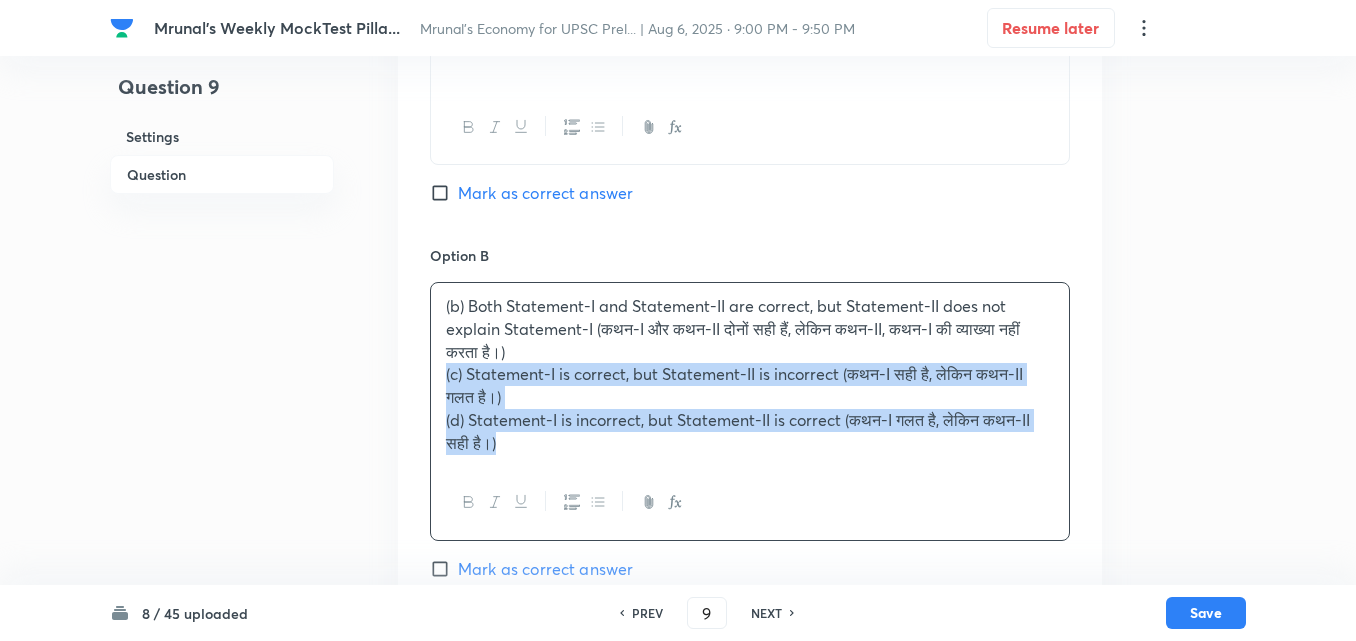 drag, startPoint x: 437, startPoint y: 361, endPoint x: 420, endPoint y: 364, distance: 17.262676 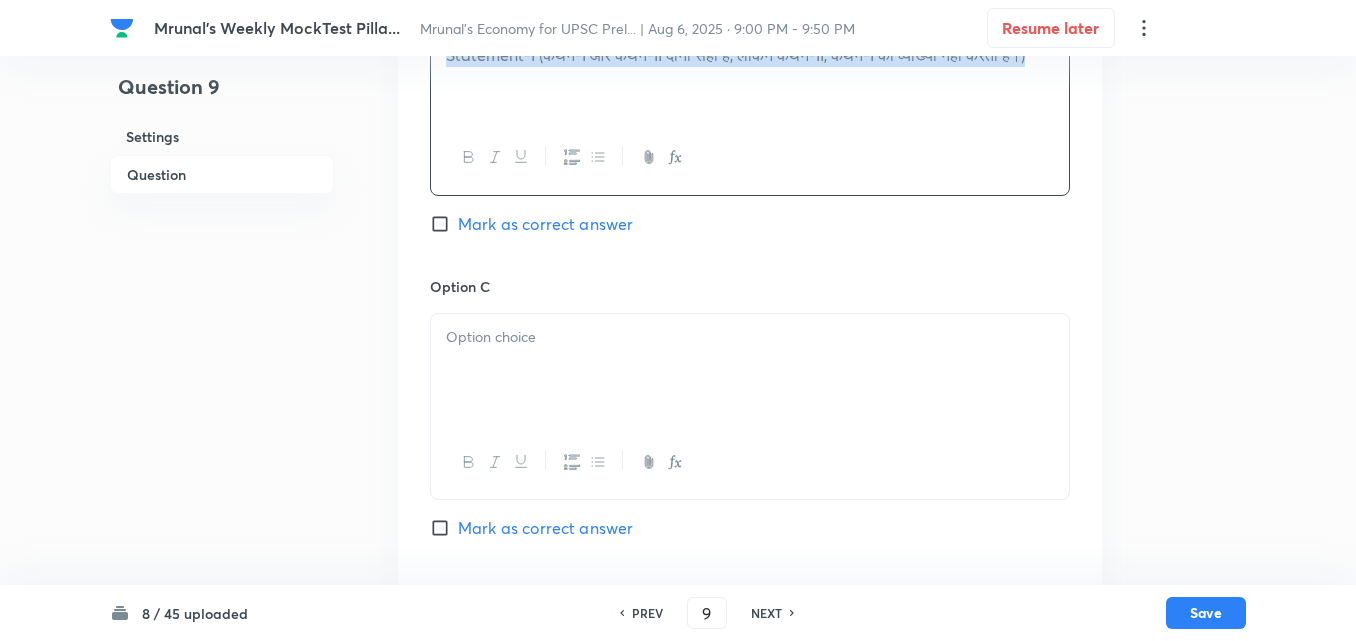 scroll, scrollTop: 1346, scrollLeft: 0, axis: vertical 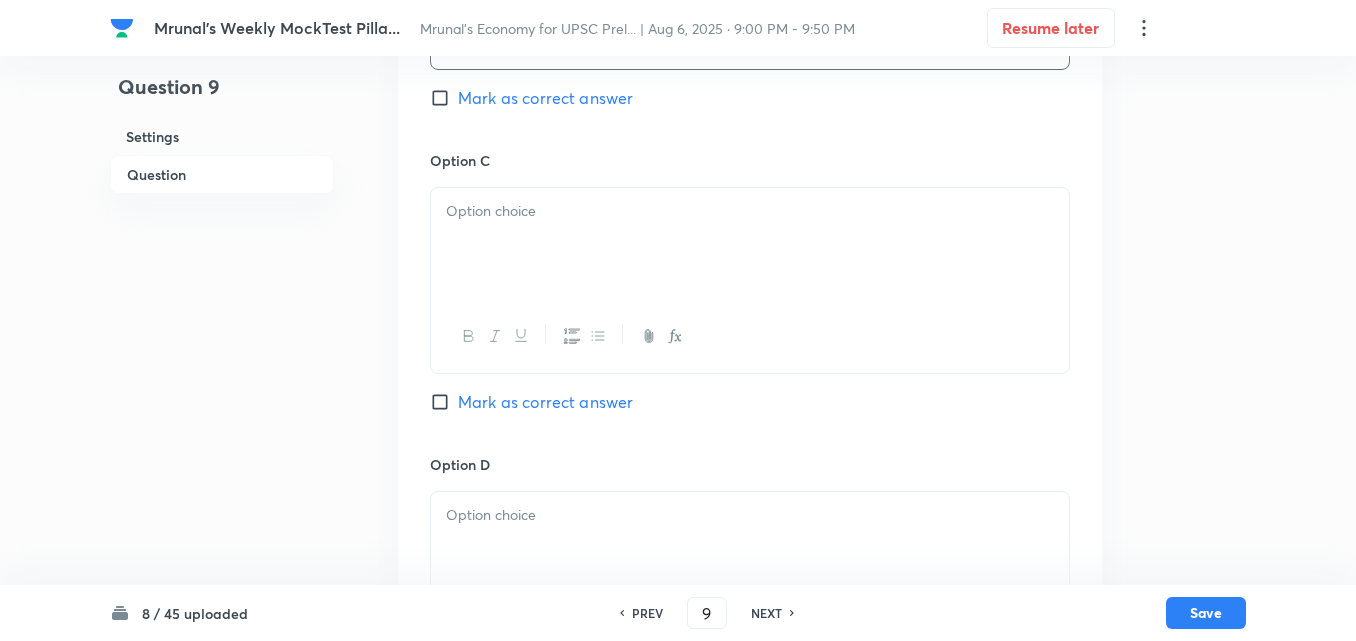 click at bounding box center (750, 244) 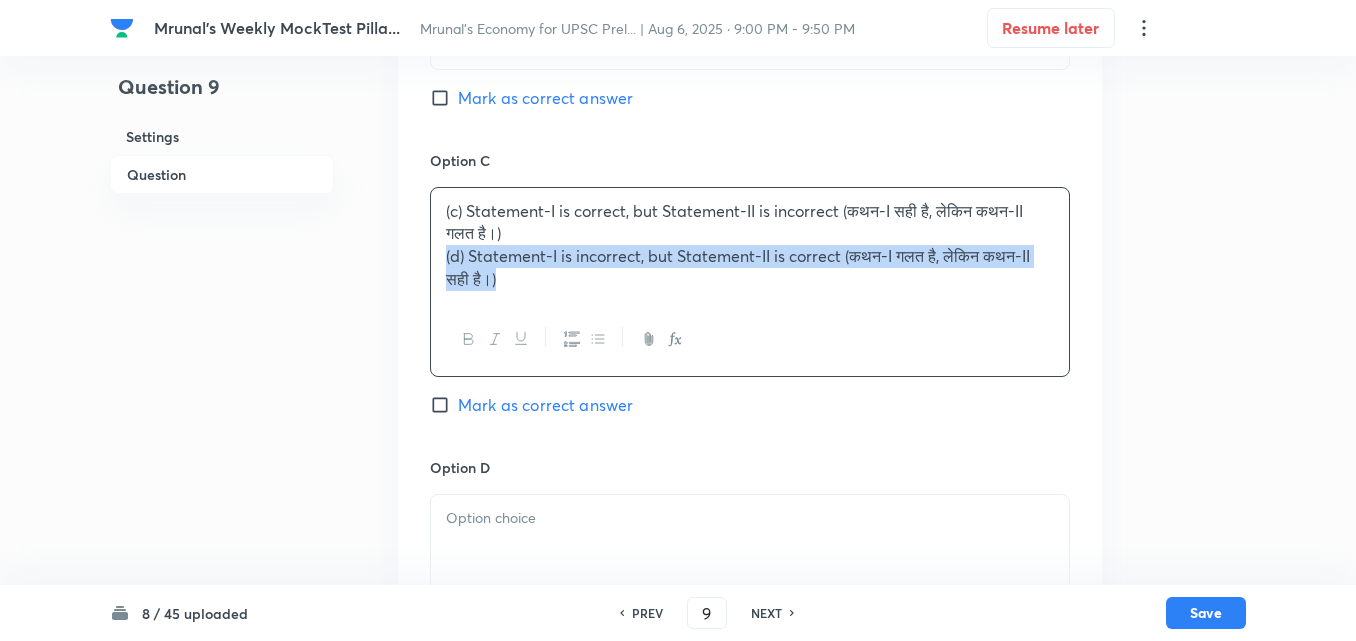 drag, startPoint x: 413, startPoint y: 254, endPoint x: 399, endPoint y: 268, distance: 19.79899 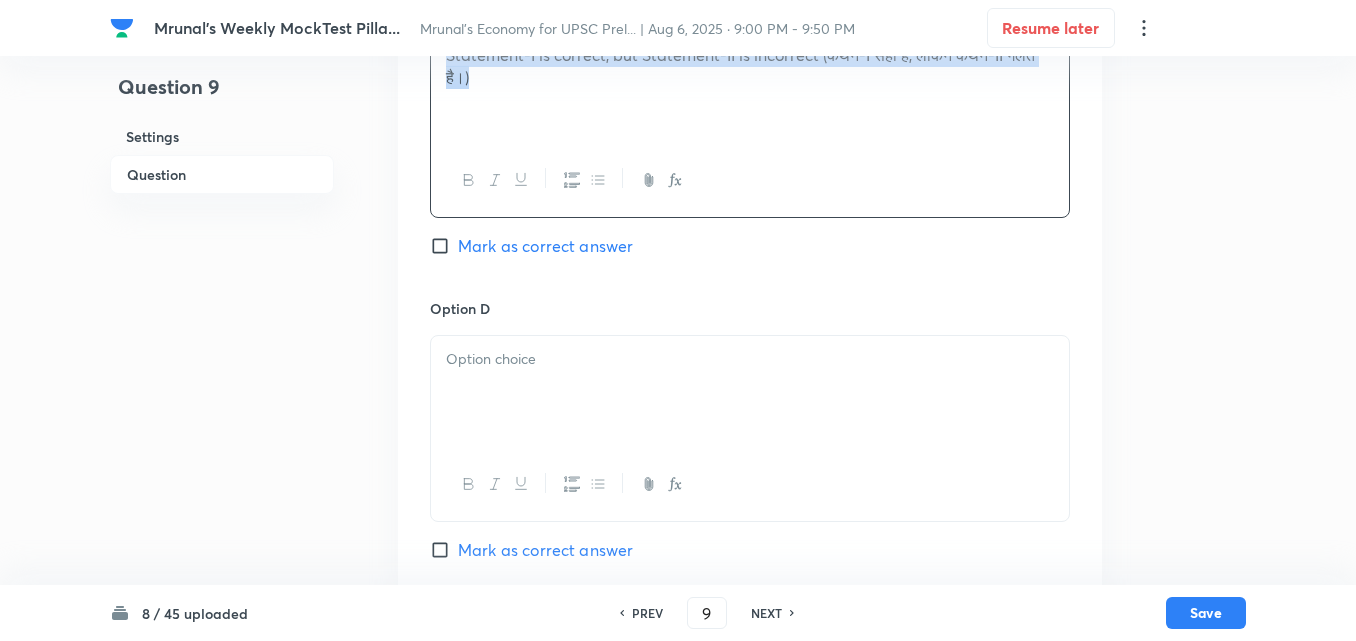 scroll, scrollTop: 1646, scrollLeft: 0, axis: vertical 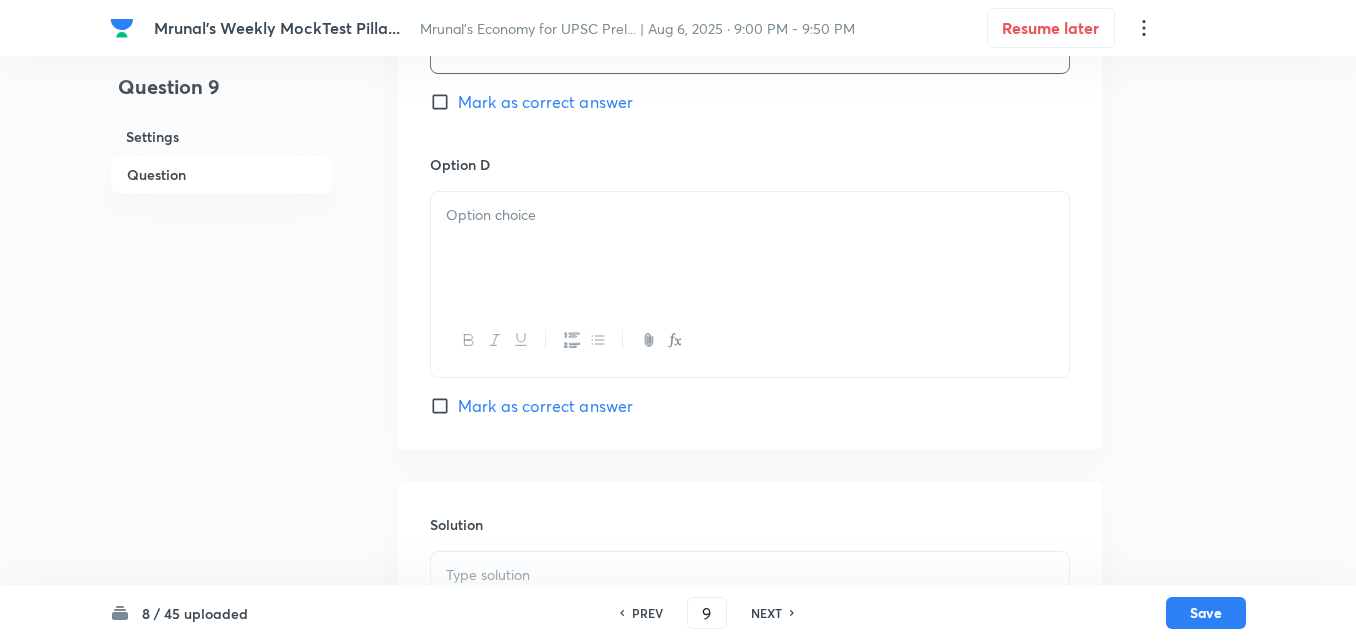 click at bounding box center (750, 248) 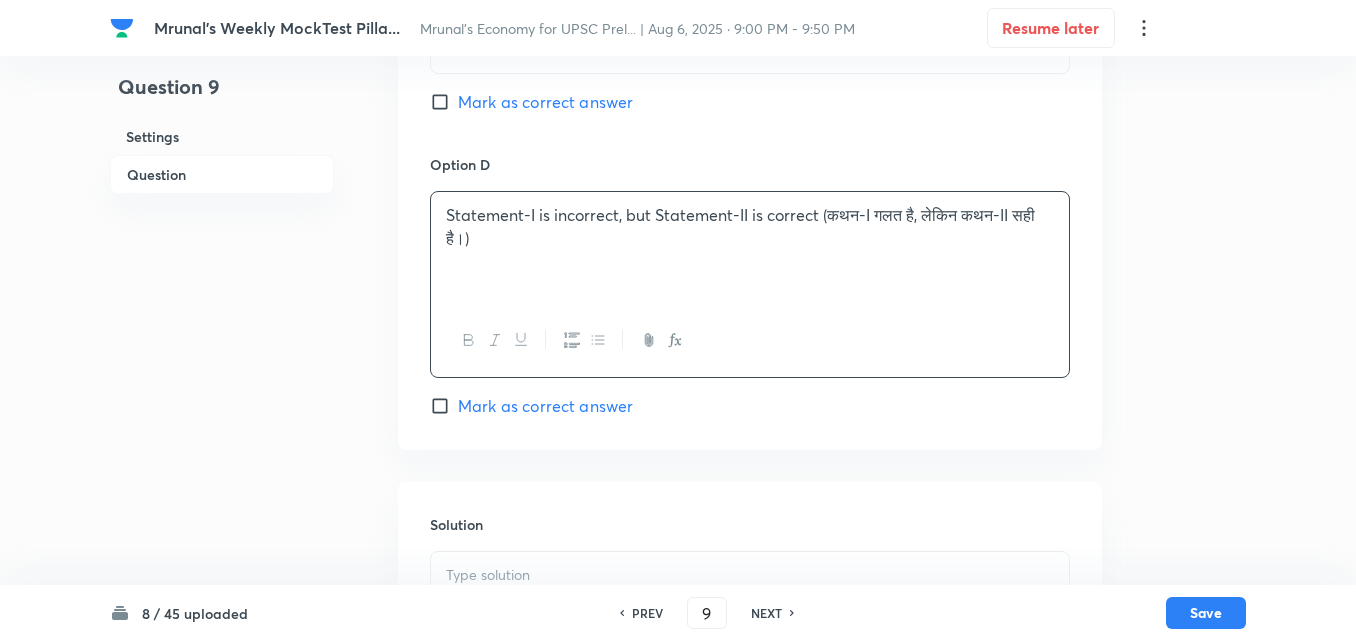 click on "Mark as correct answer" at bounding box center [545, 102] 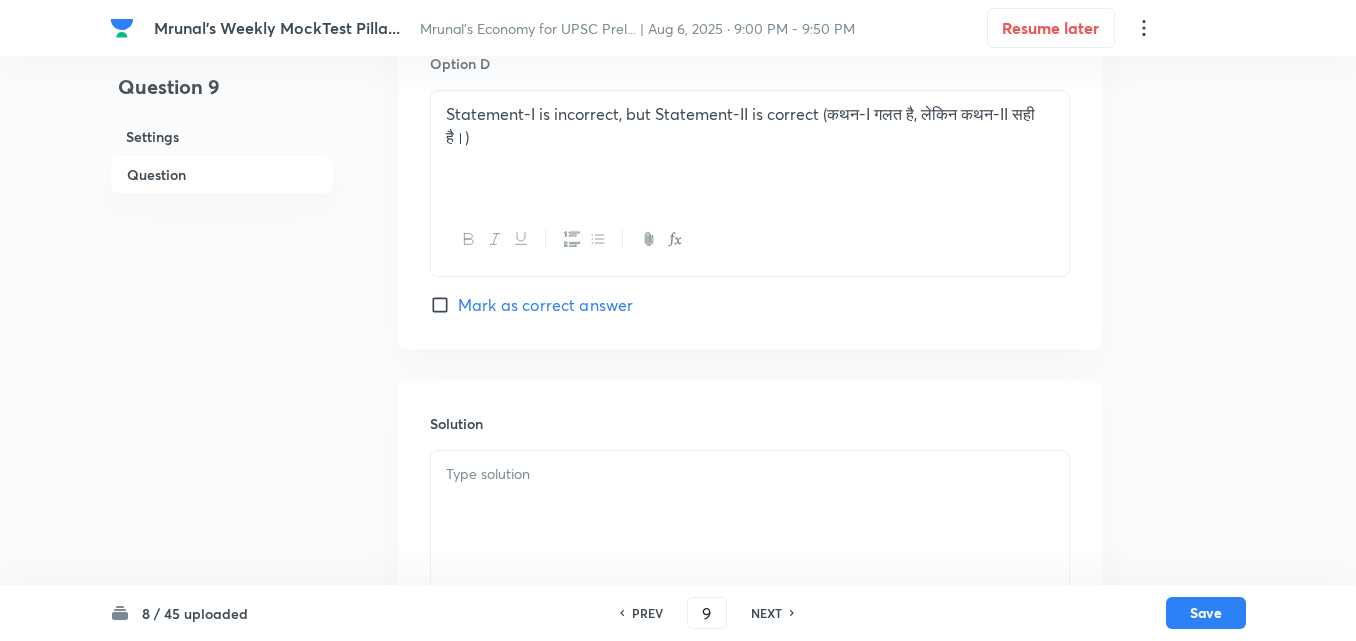 scroll, scrollTop: 1856, scrollLeft: 0, axis: vertical 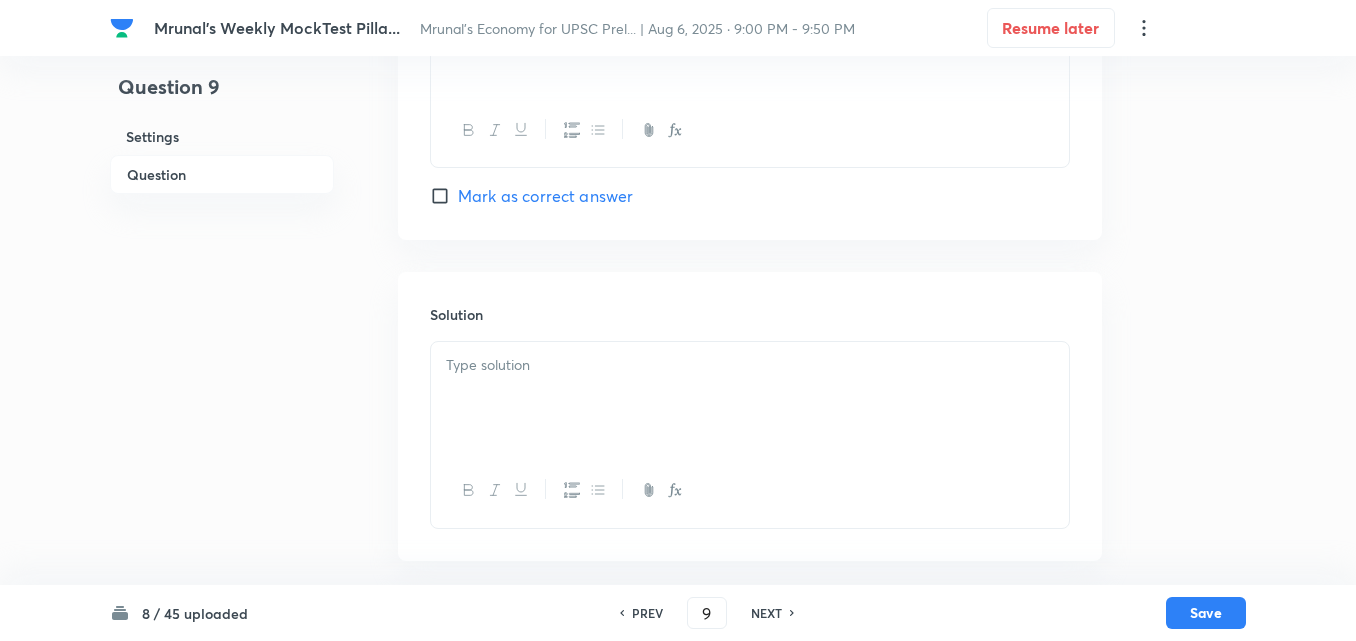 drag, startPoint x: 531, startPoint y: 394, endPoint x: 510, endPoint y: 407, distance: 24.698177 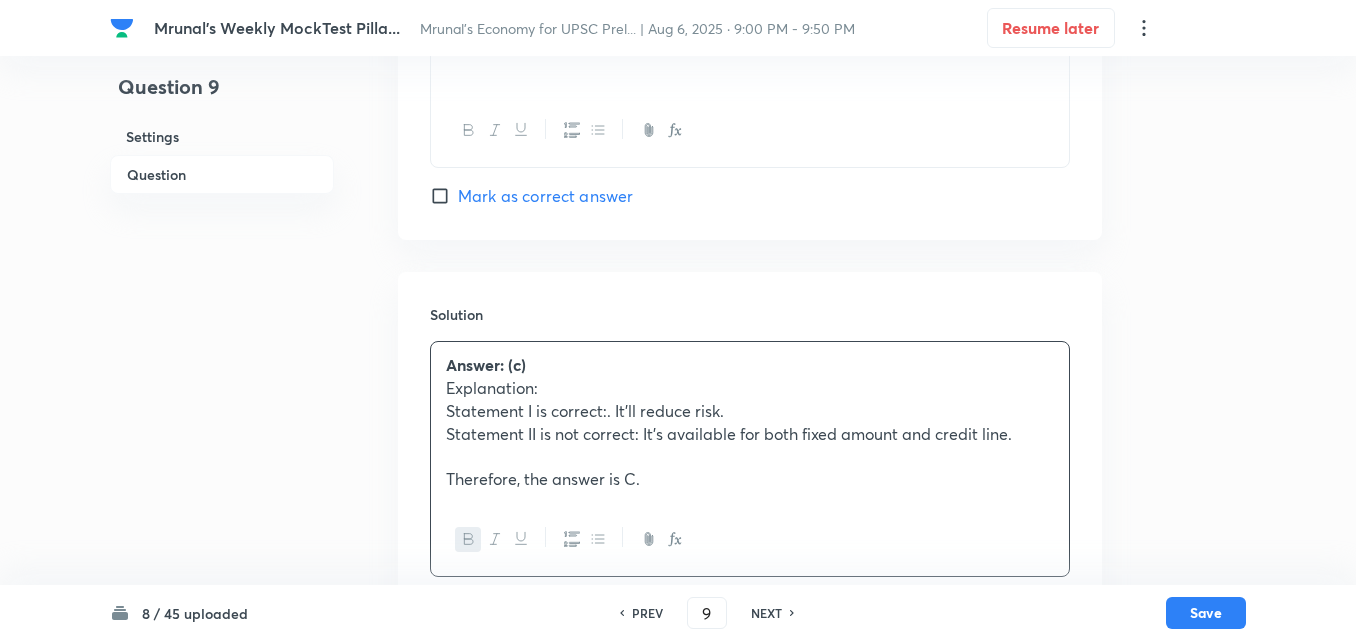 click on "Statement I is correct:. It’ll reduce risk." at bounding box center [750, 411] 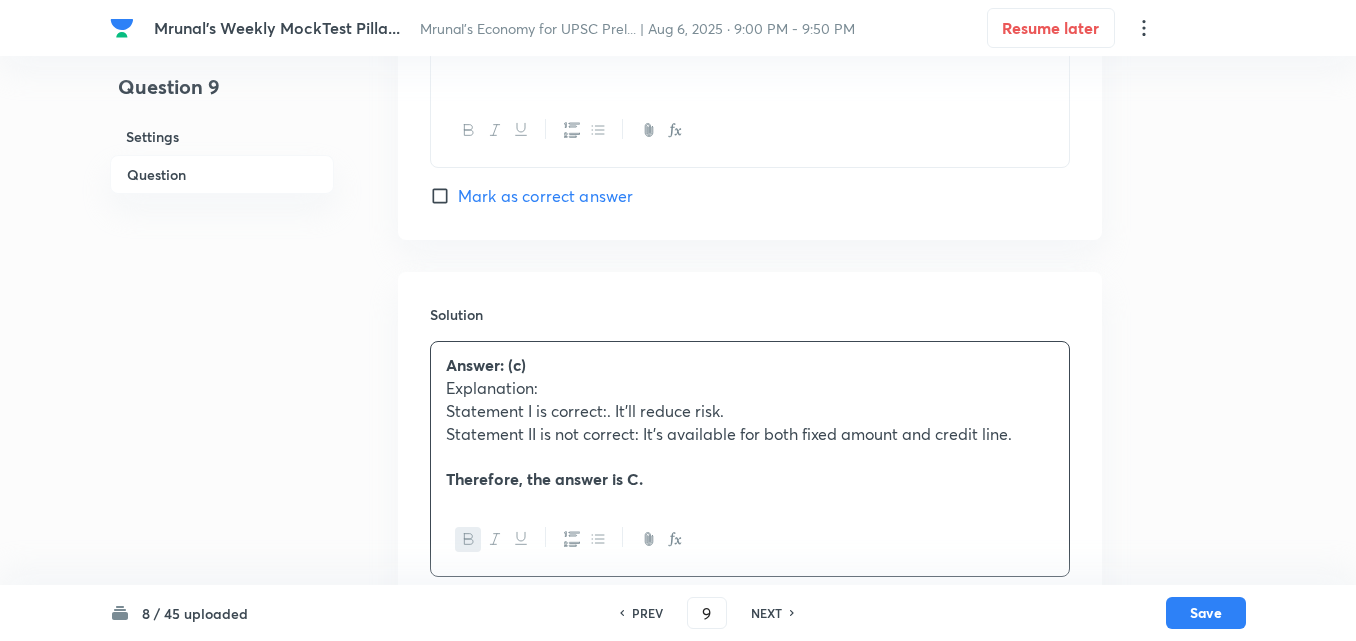 scroll, scrollTop: 1256, scrollLeft: 0, axis: vertical 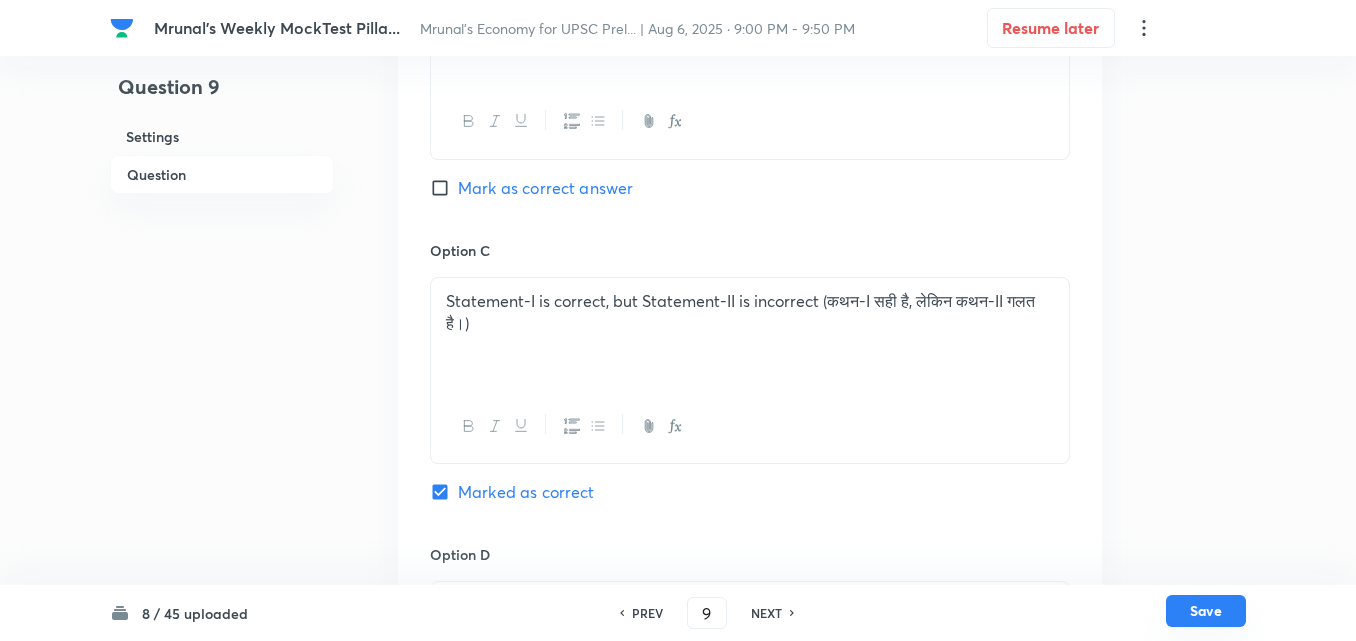 click on "Save" at bounding box center (1206, 611) 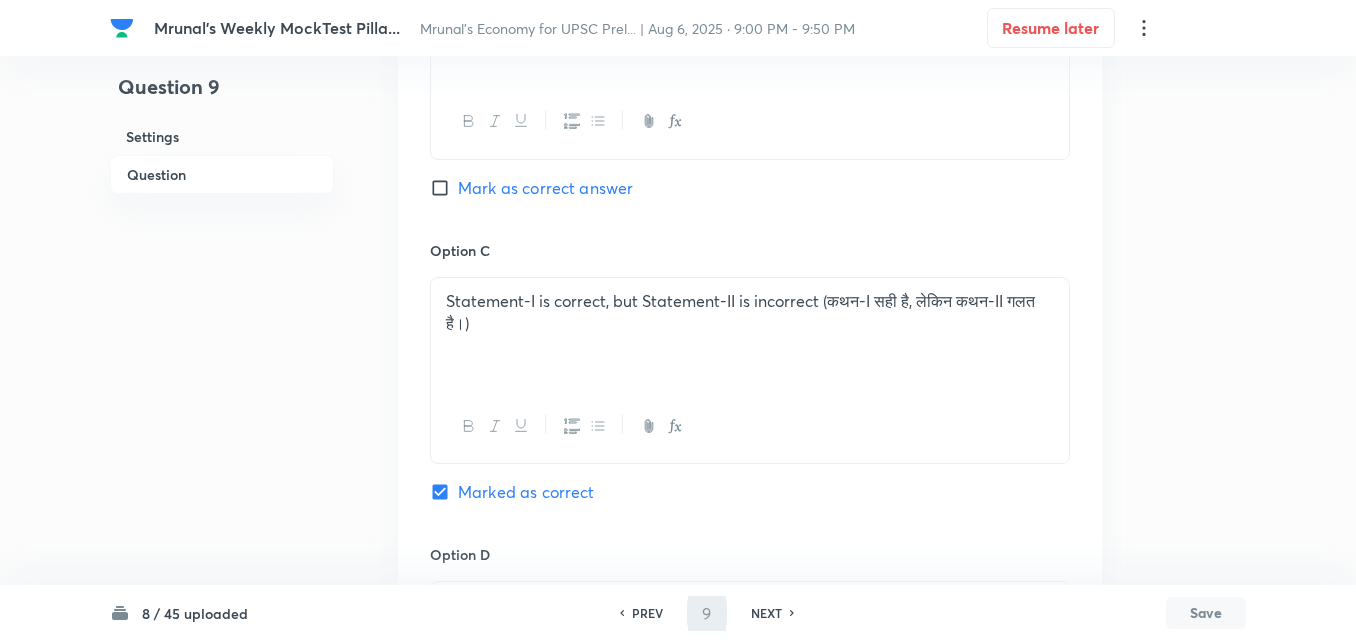type on "10" 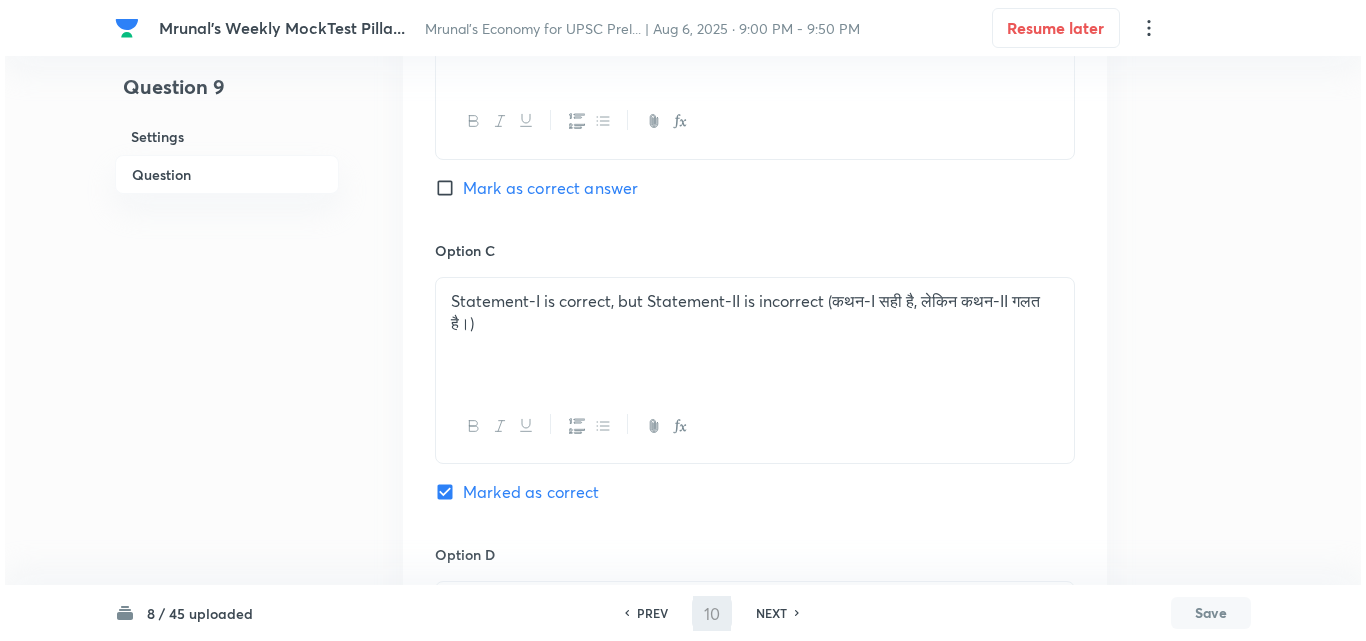 scroll, scrollTop: 0, scrollLeft: 0, axis: both 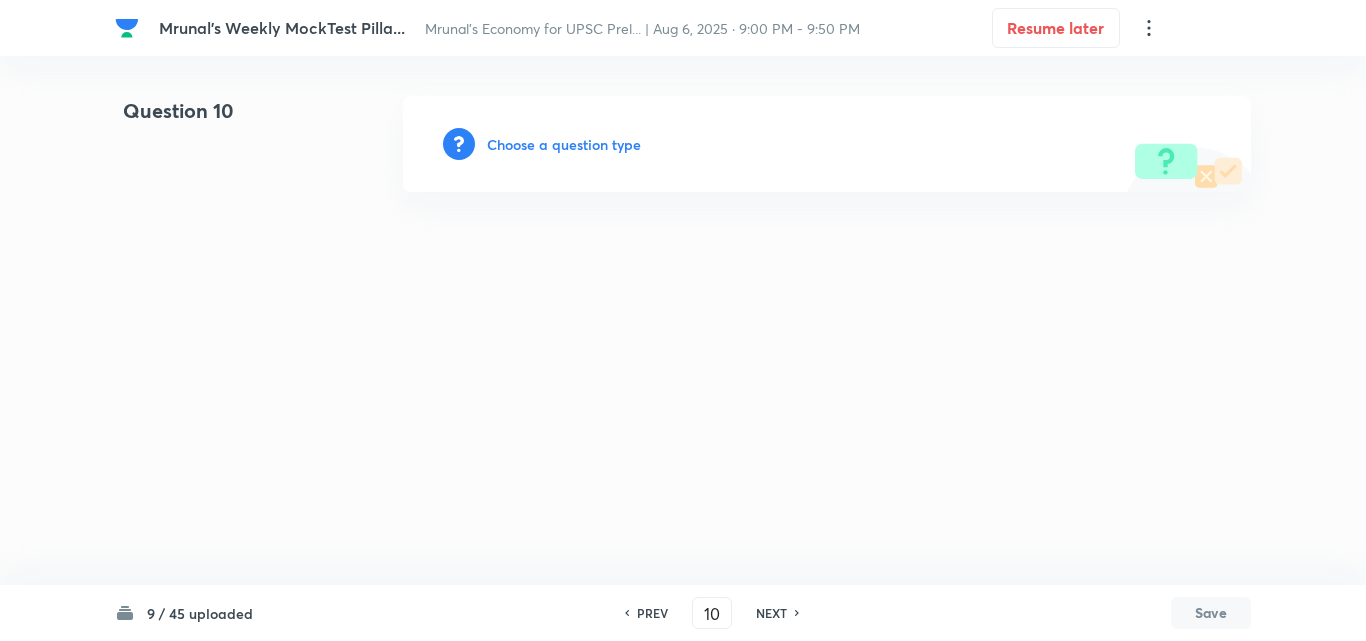click on "Choose a question type" at bounding box center [564, 144] 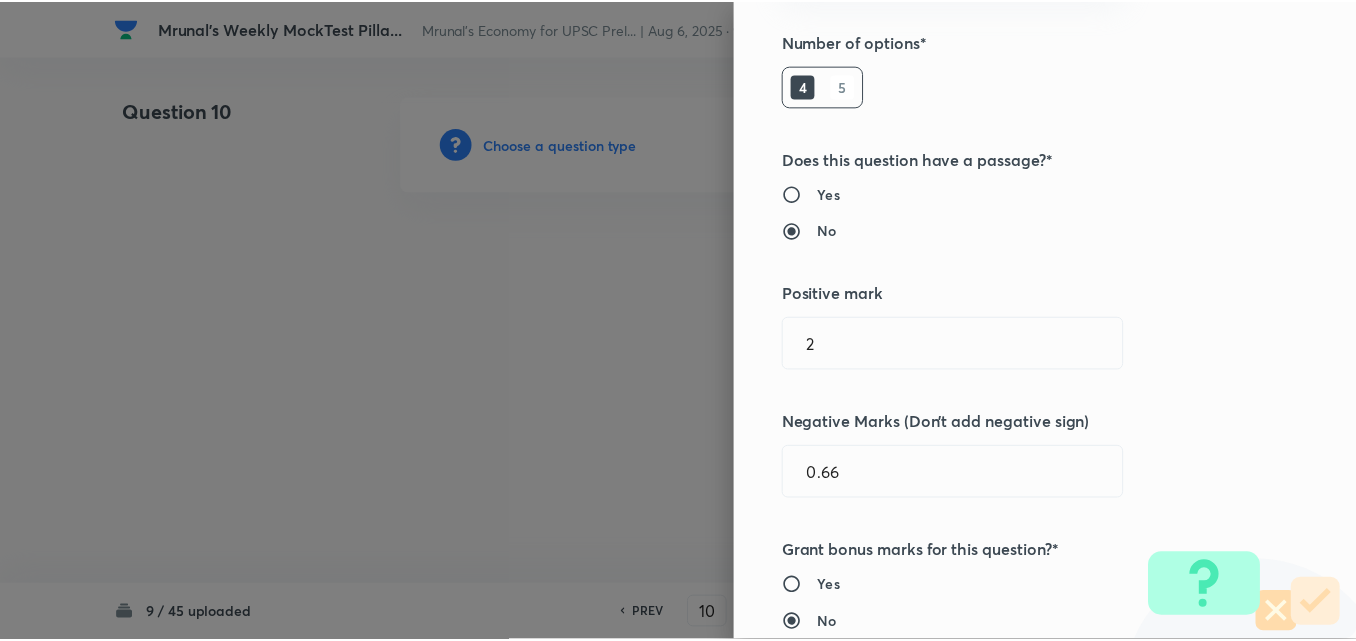 scroll, scrollTop: 400, scrollLeft: 0, axis: vertical 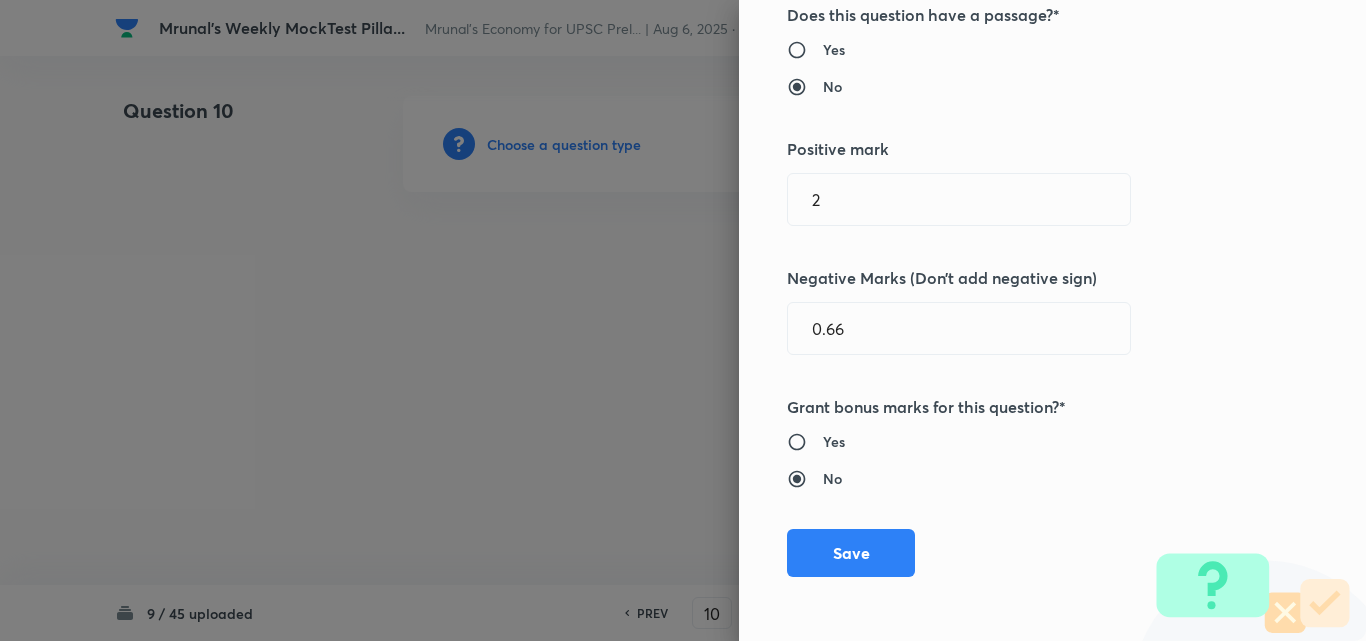 drag, startPoint x: 823, startPoint y: 542, endPoint x: 758, endPoint y: 516, distance: 70.00714 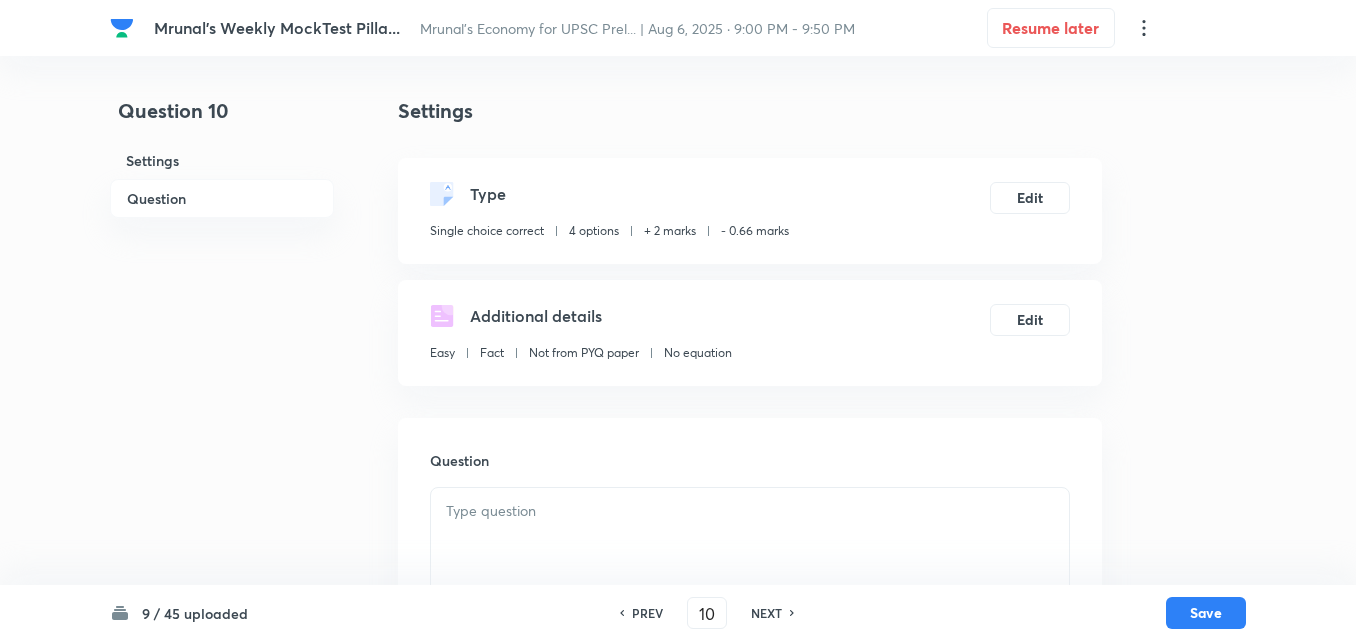 click on "Question" at bounding box center (222, 198) 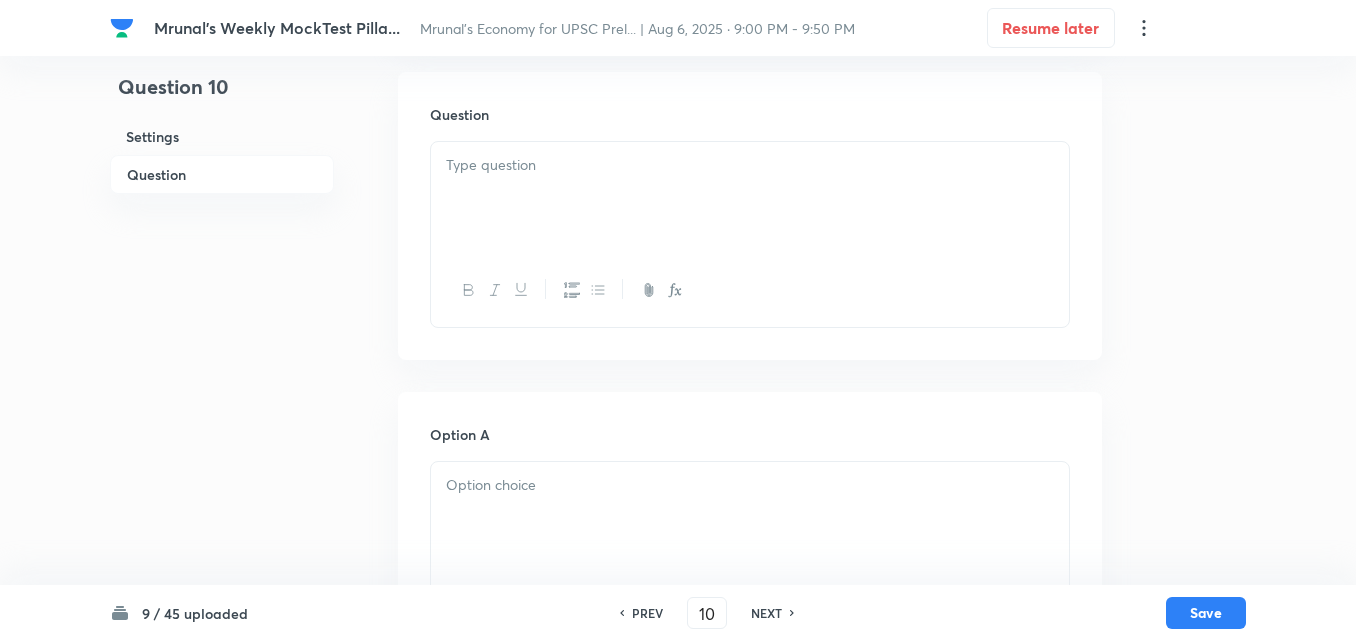 click at bounding box center (750, 198) 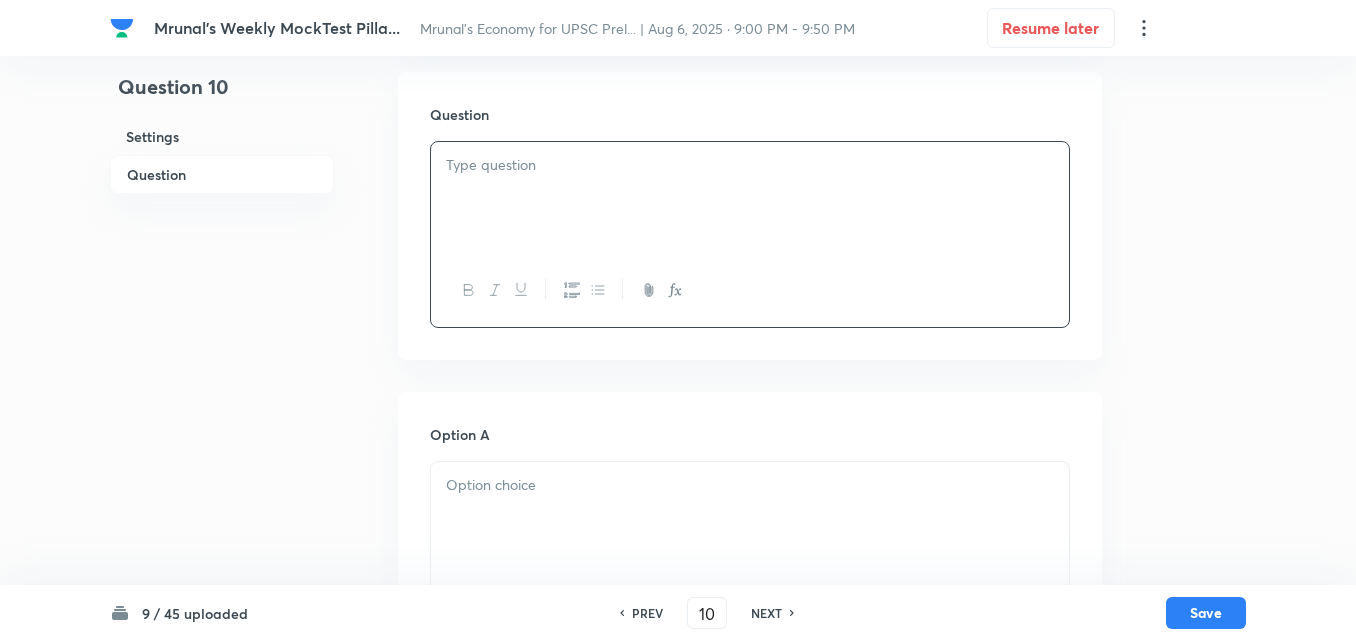 click at bounding box center (750, 198) 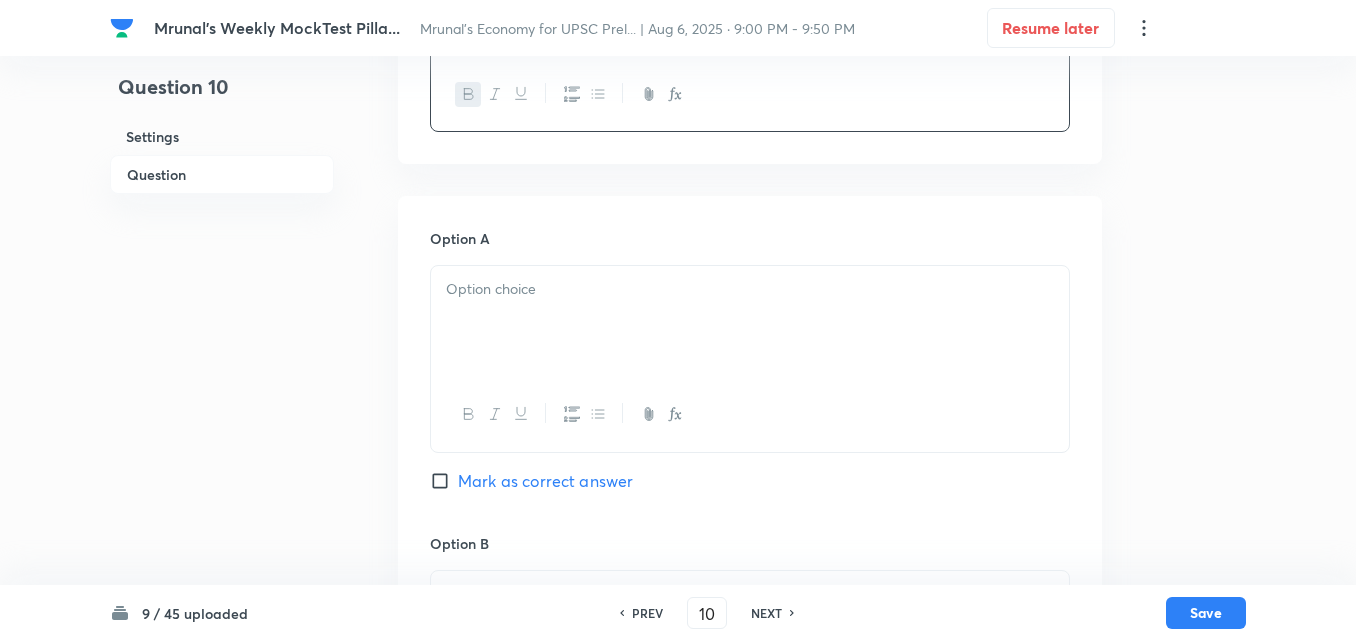scroll, scrollTop: 546, scrollLeft: 0, axis: vertical 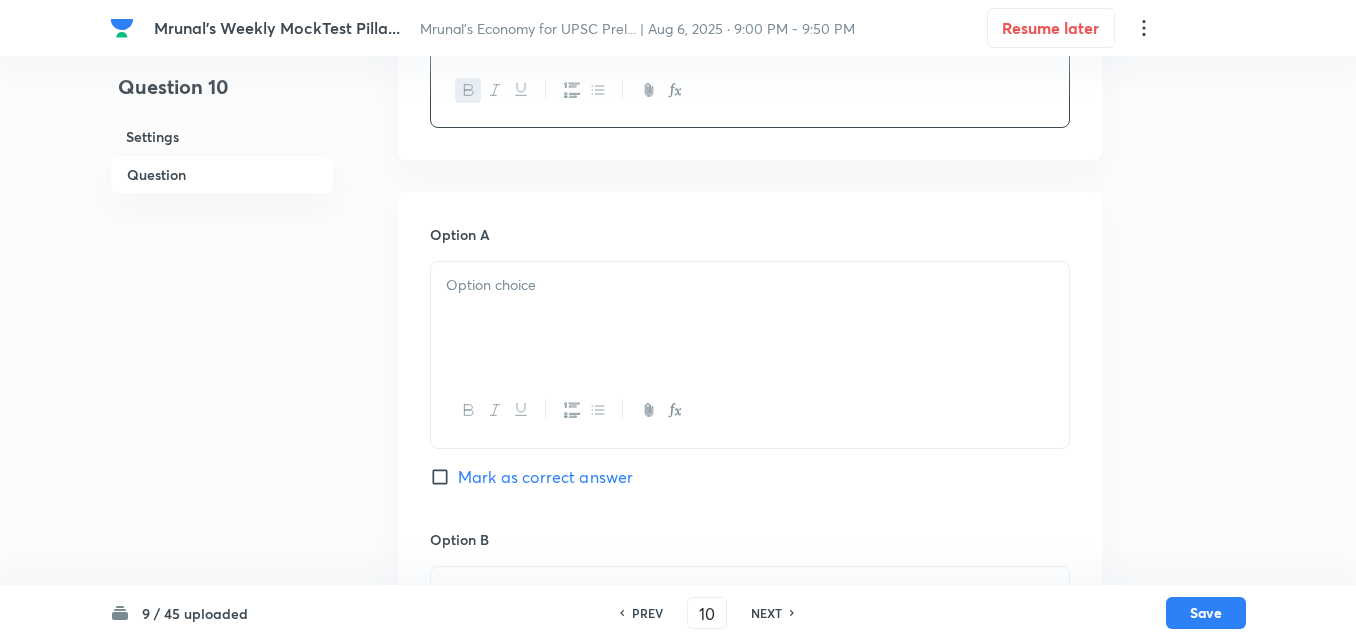 click at bounding box center [750, 318] 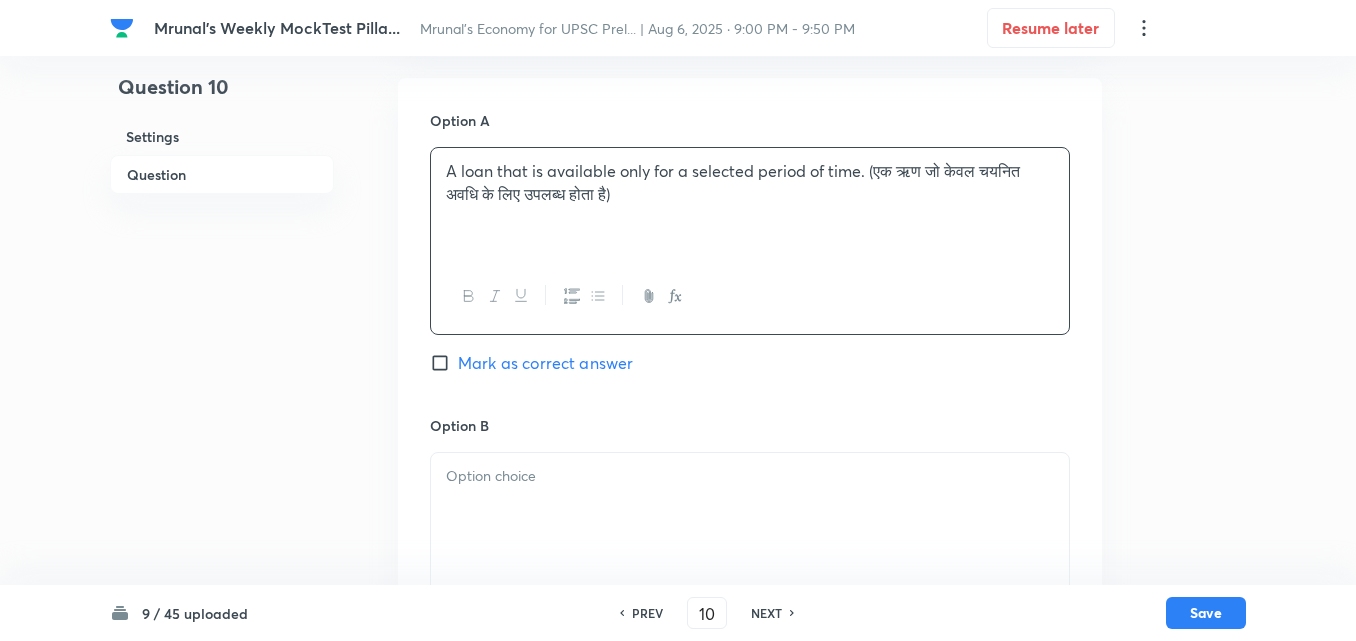 scroll, scrollTop: 846, scrollLeft: 0, axis: vertical 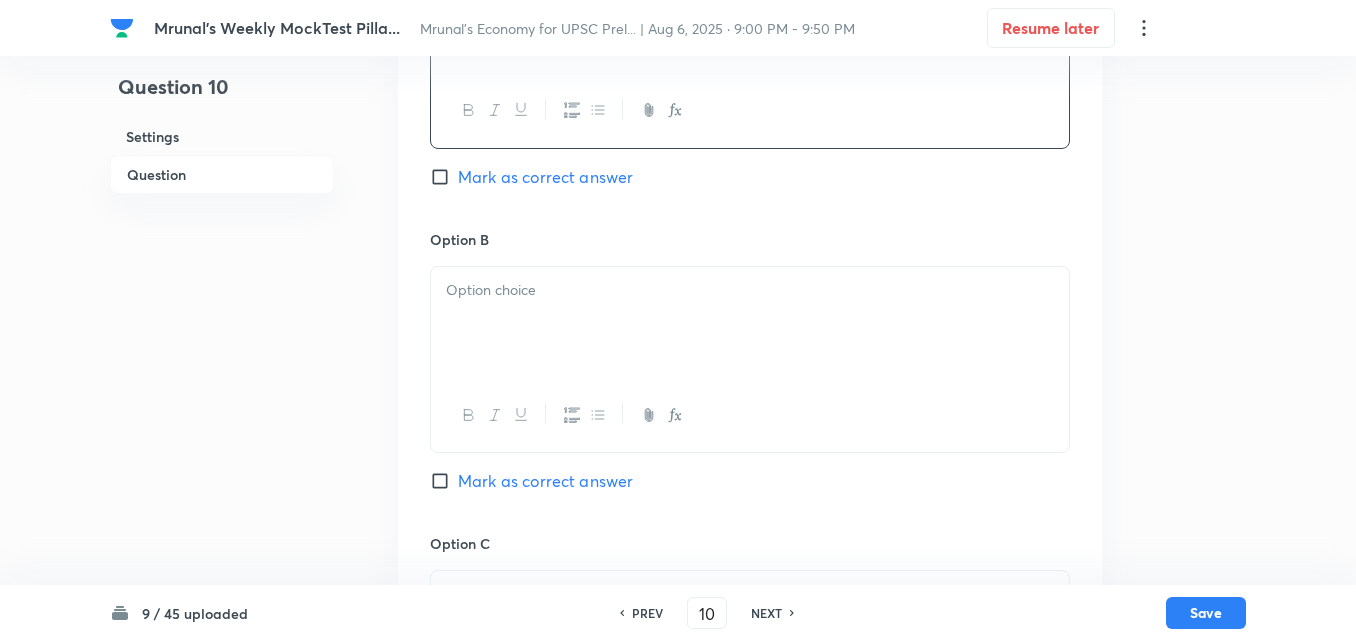 click at bounding box center [750, 290] 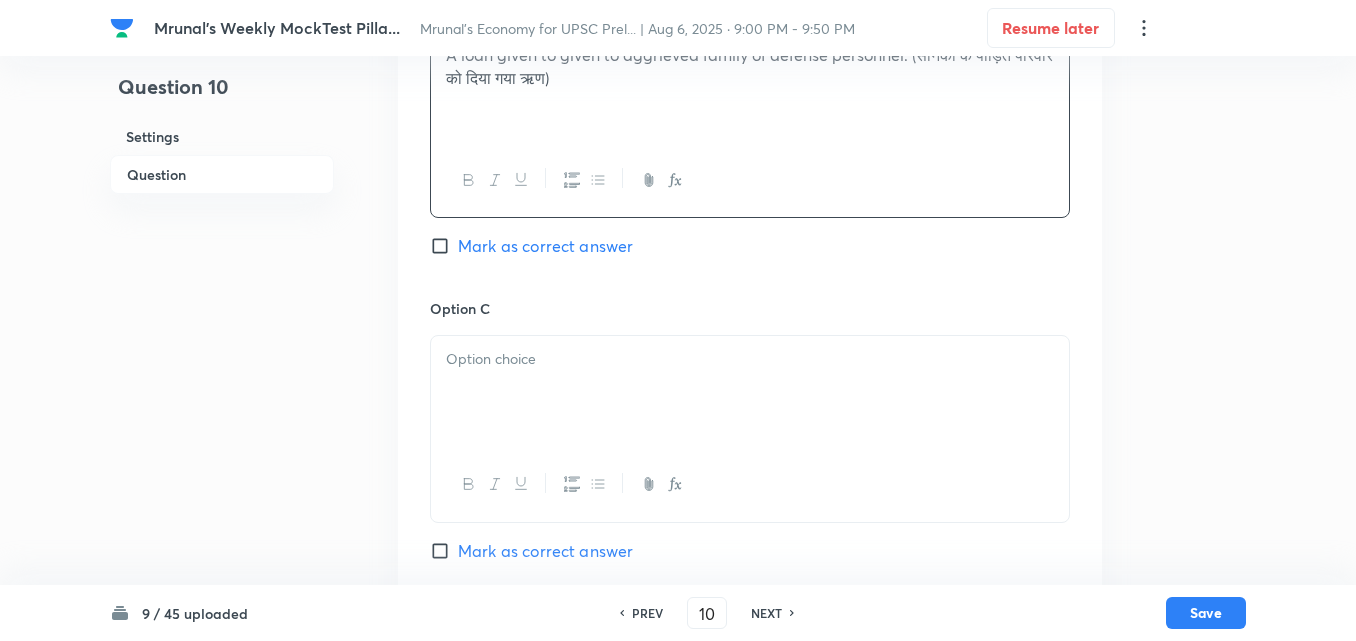 scroll, scrollTop: 1146, scrollLeft: 0, axis: vertical 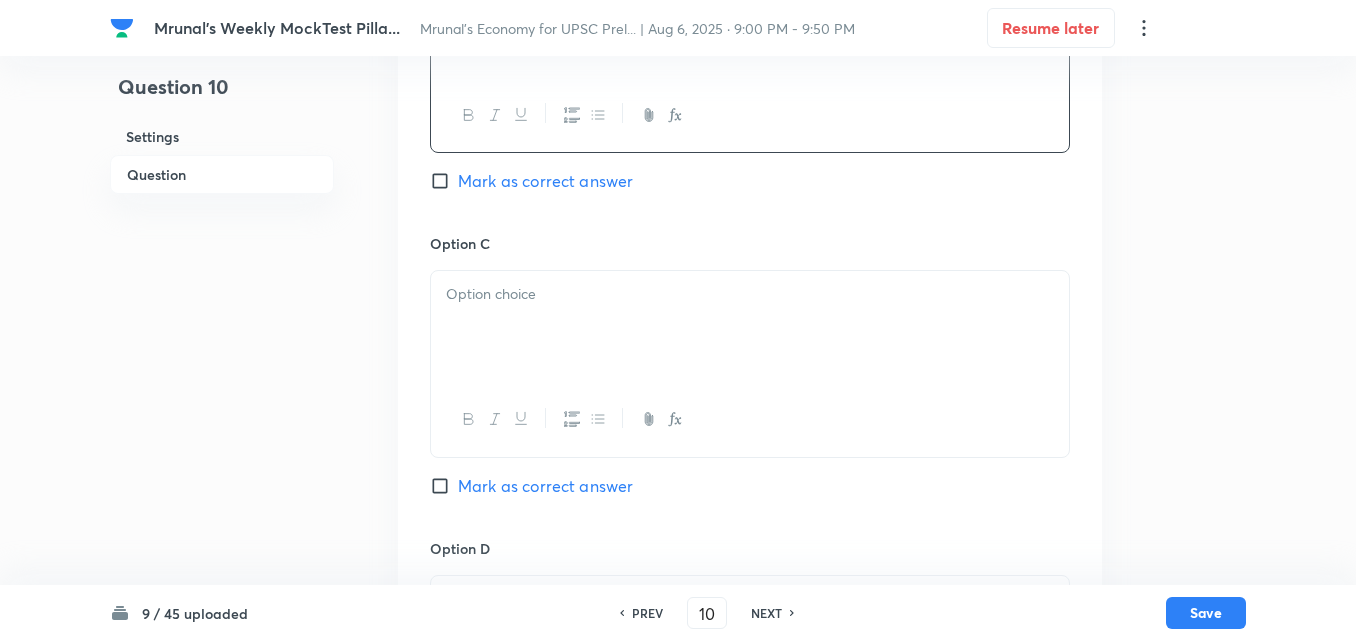 click at bounding box center (750, 294) 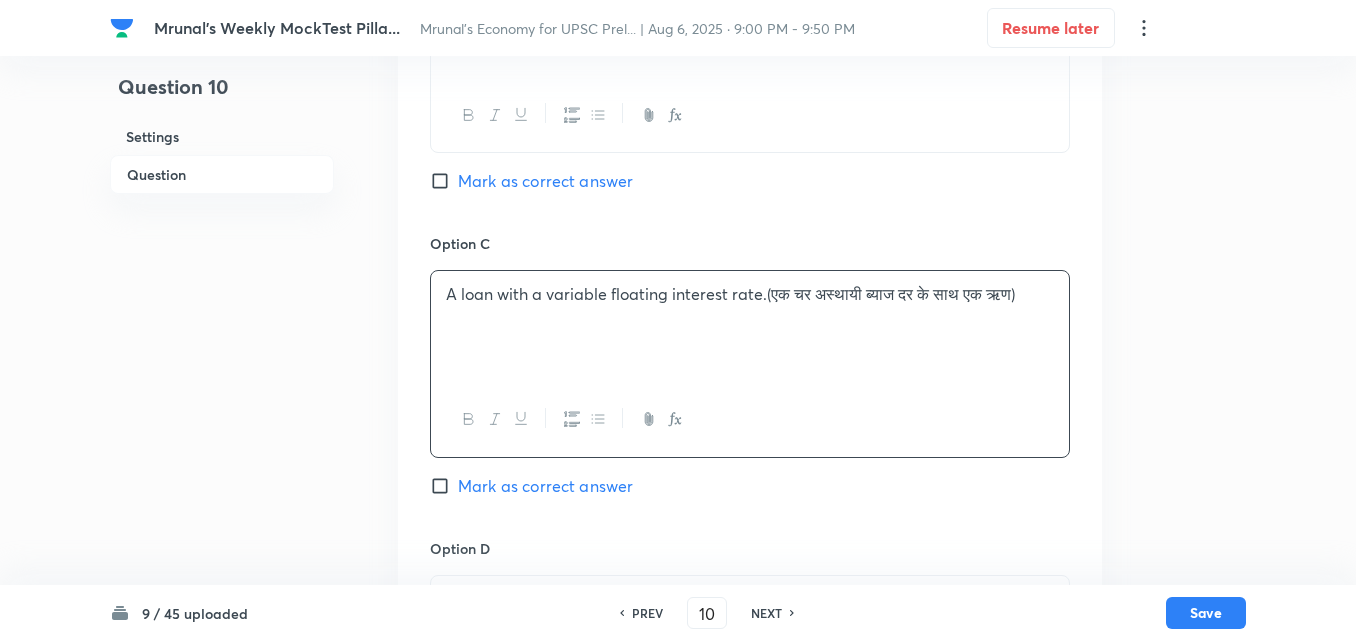 click on "Mark as correct answer" at bounding box center (545, 486) 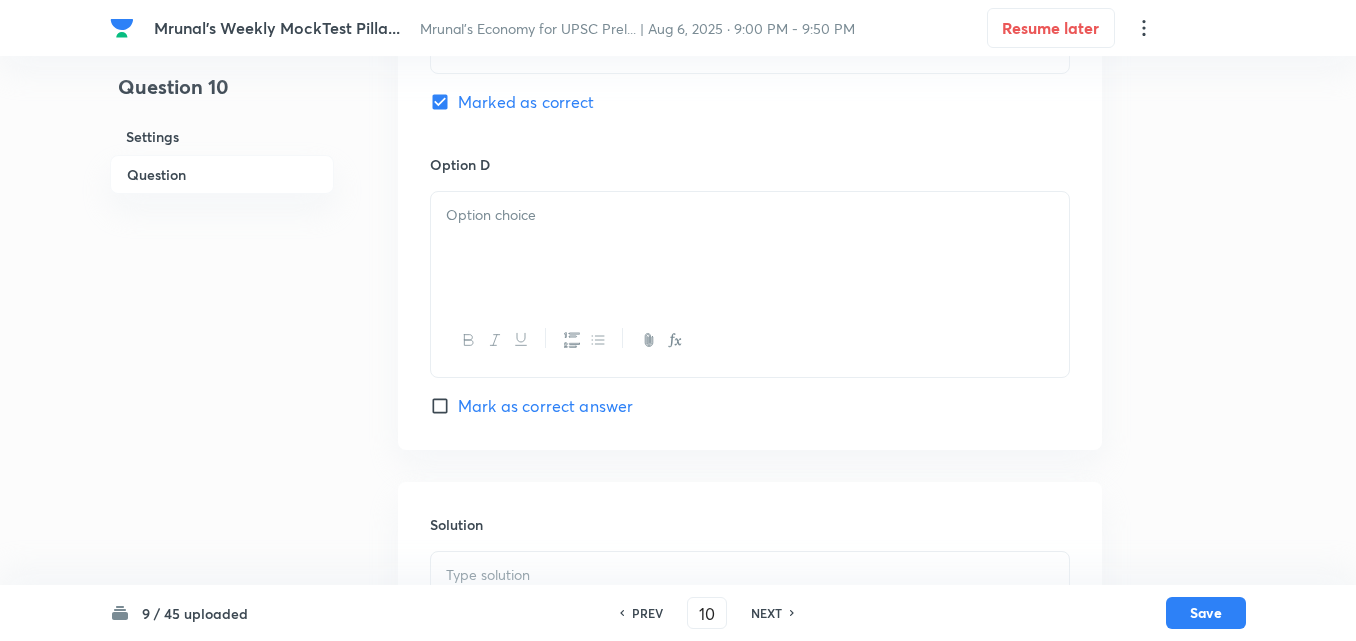 scroll, scrollTop: 1546, scrollLeft: 0, axis: vertical 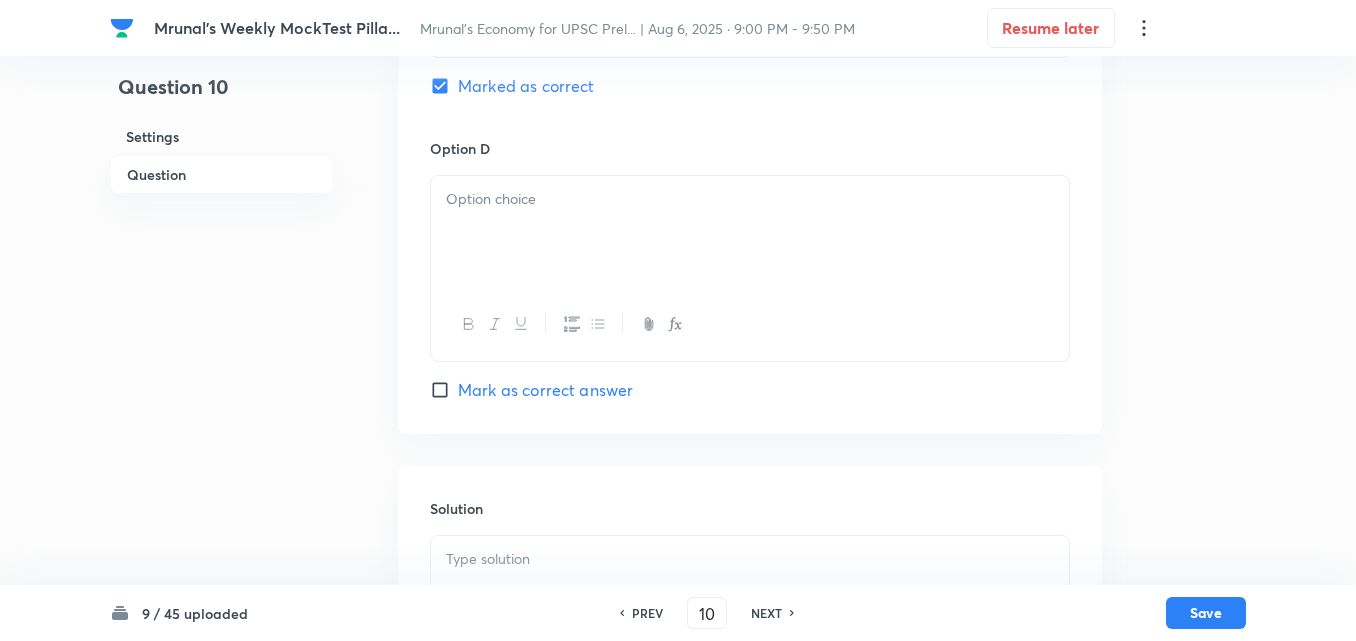 click at bounding box center [750, 232] 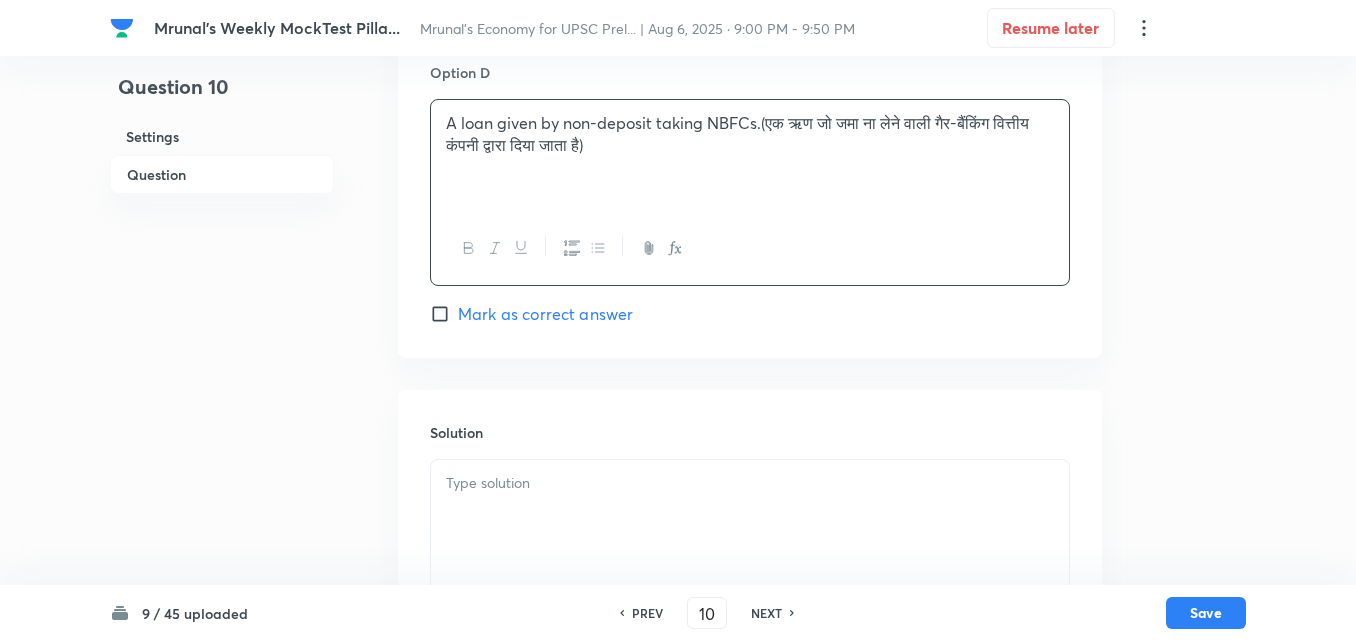 scroll, scrollTop: 1739, scrollLeft: 0, axis: vertical 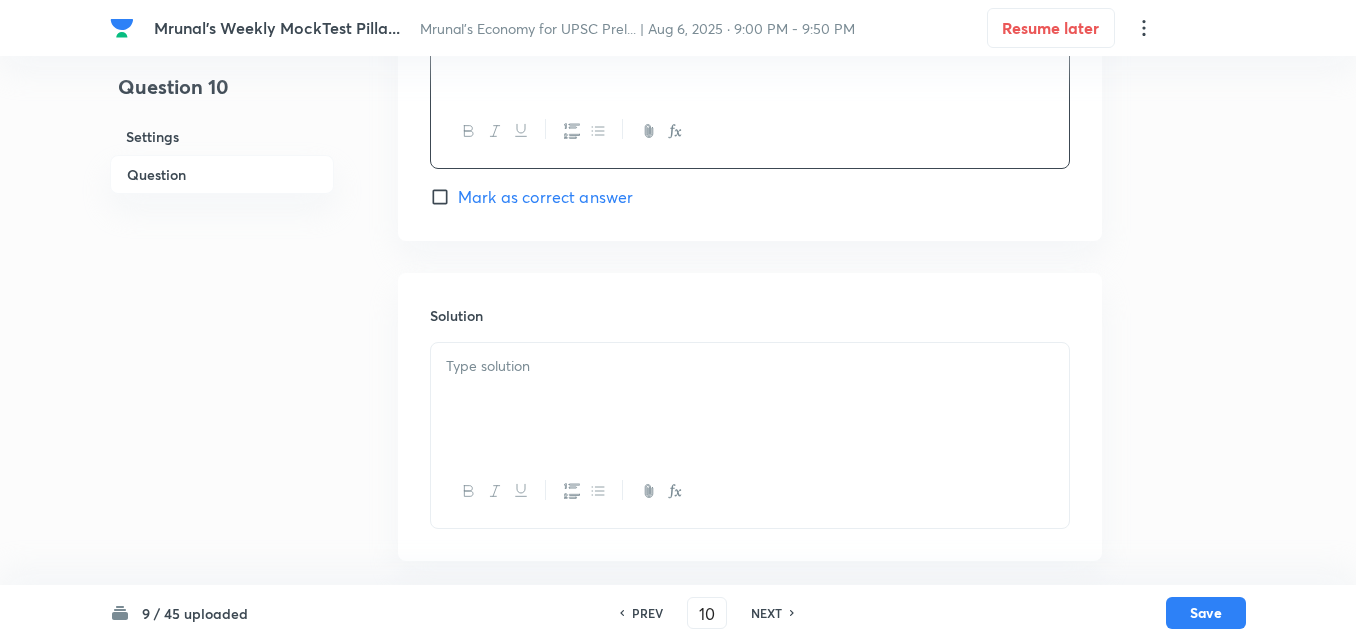 click at bounding box center (750, 399) 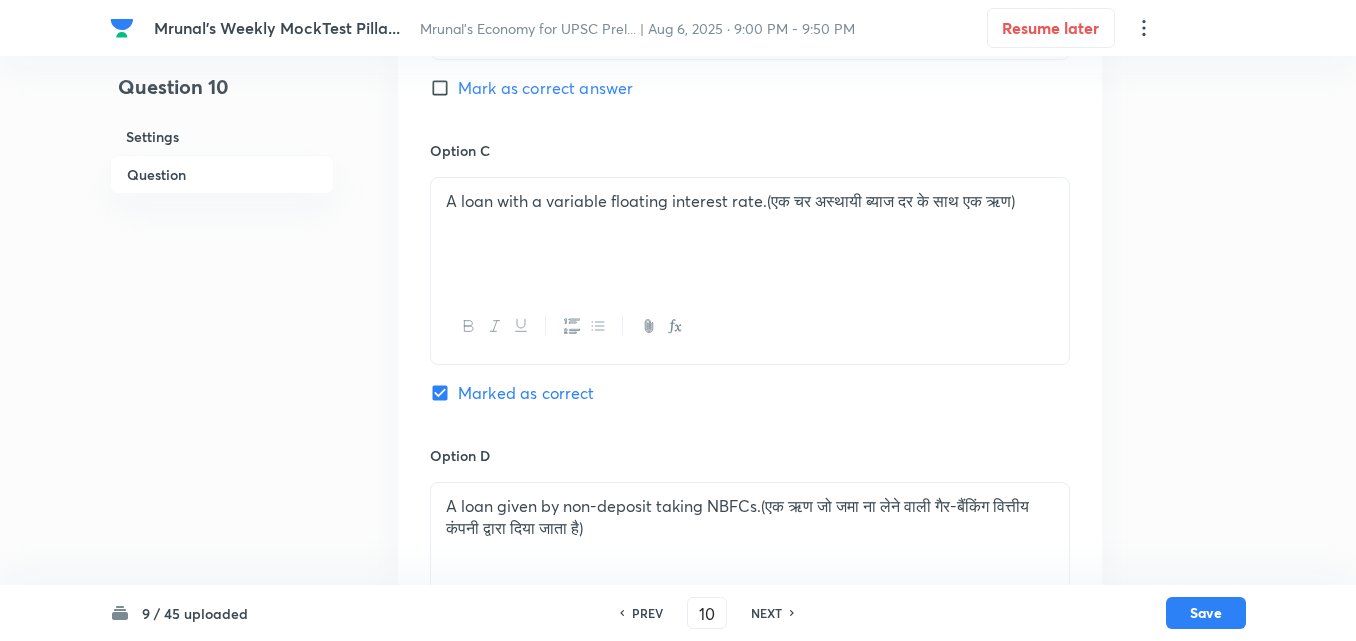 scroll, scrollTop: 1742, scrollLeft: 0, axis: vertical 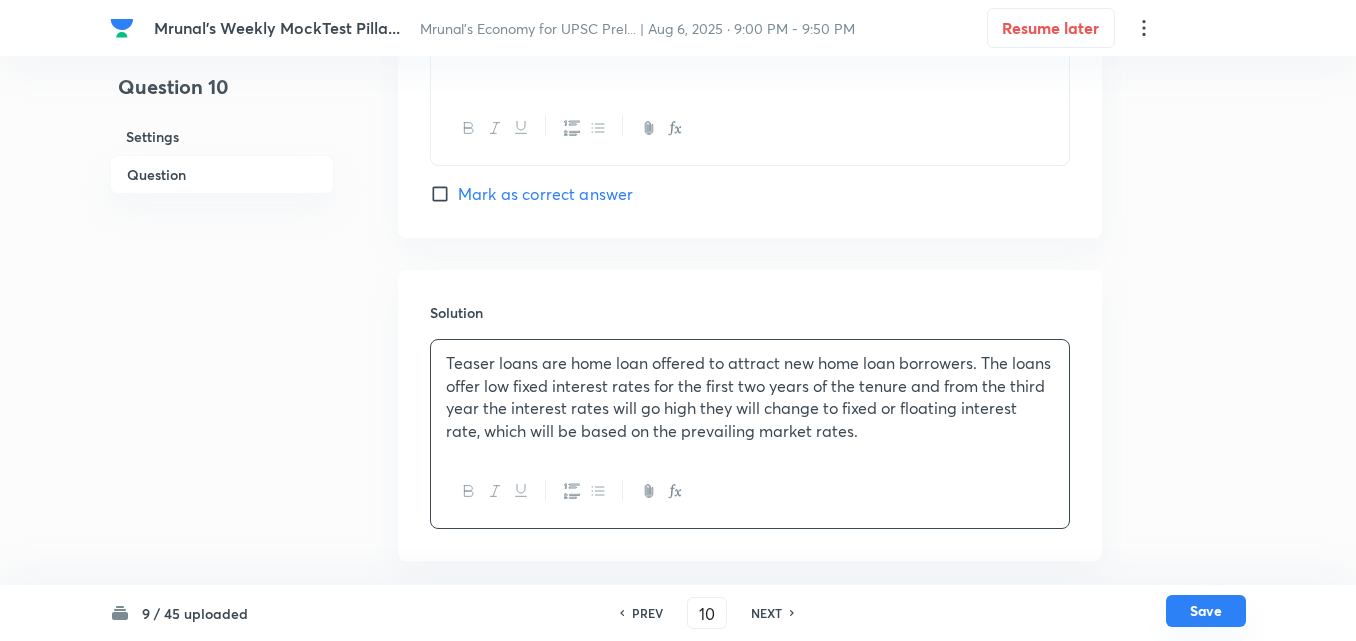 click on "Save" at bounding box center (1206, 611) 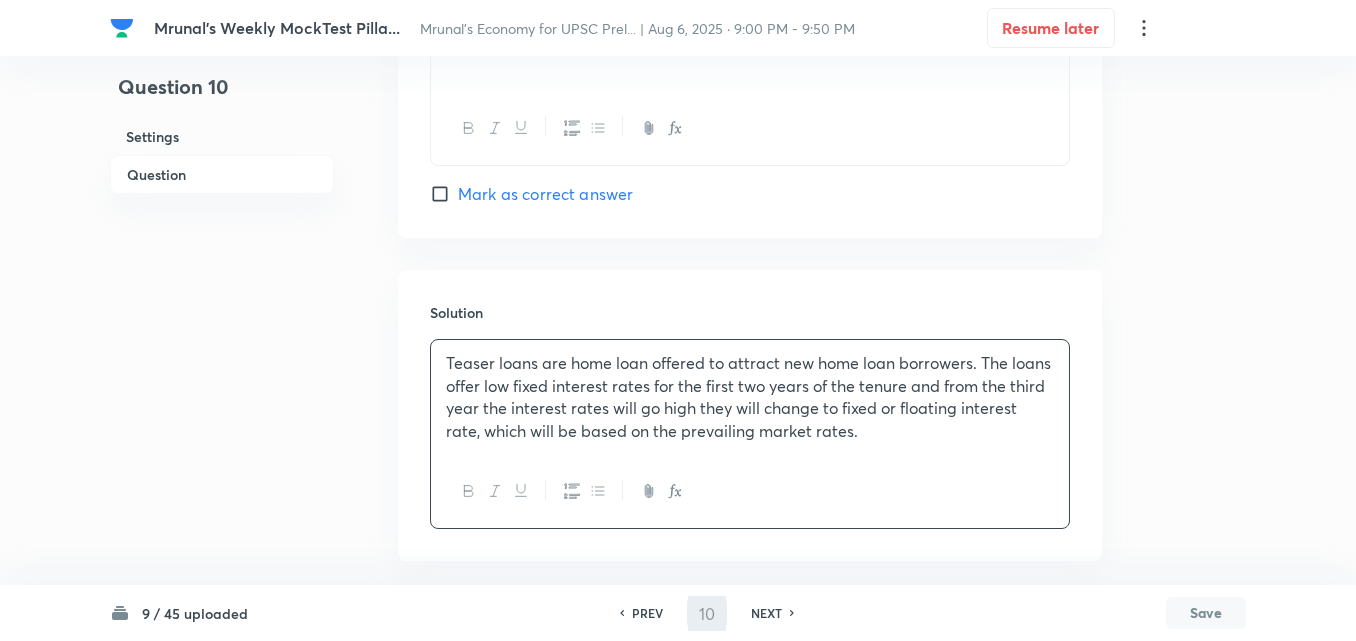 type on "11" 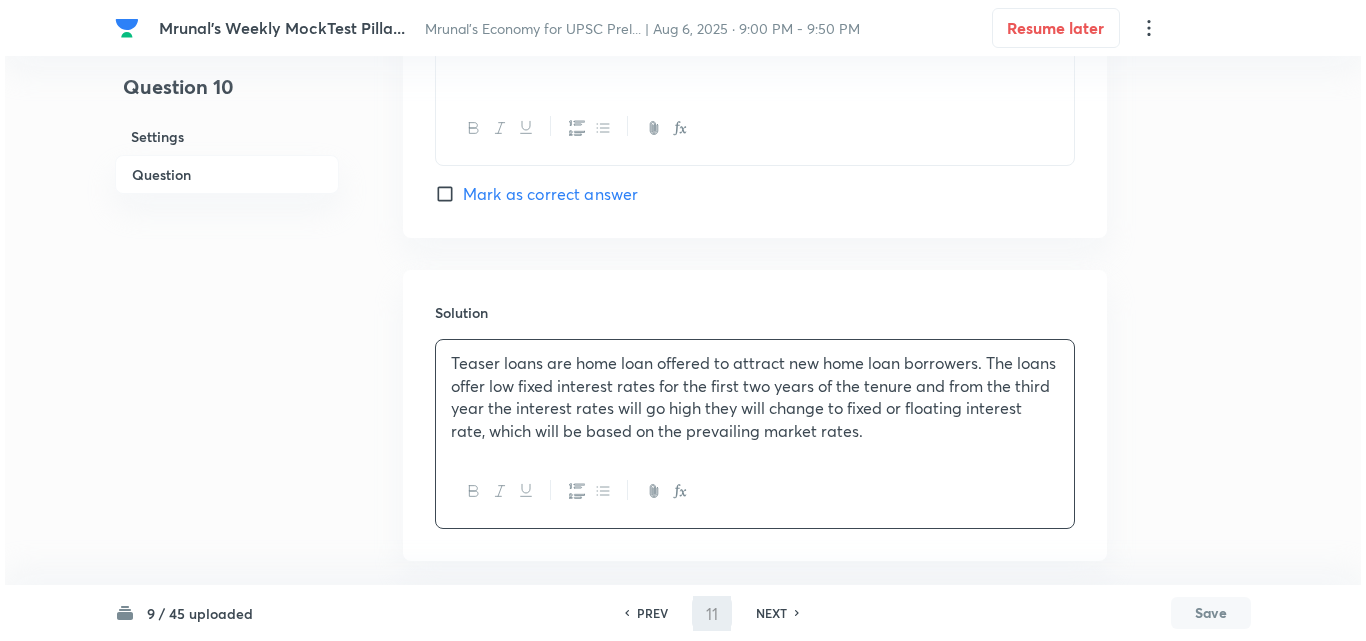 scroll, scrollTop: 0, scrollLeft: 0, axis: both 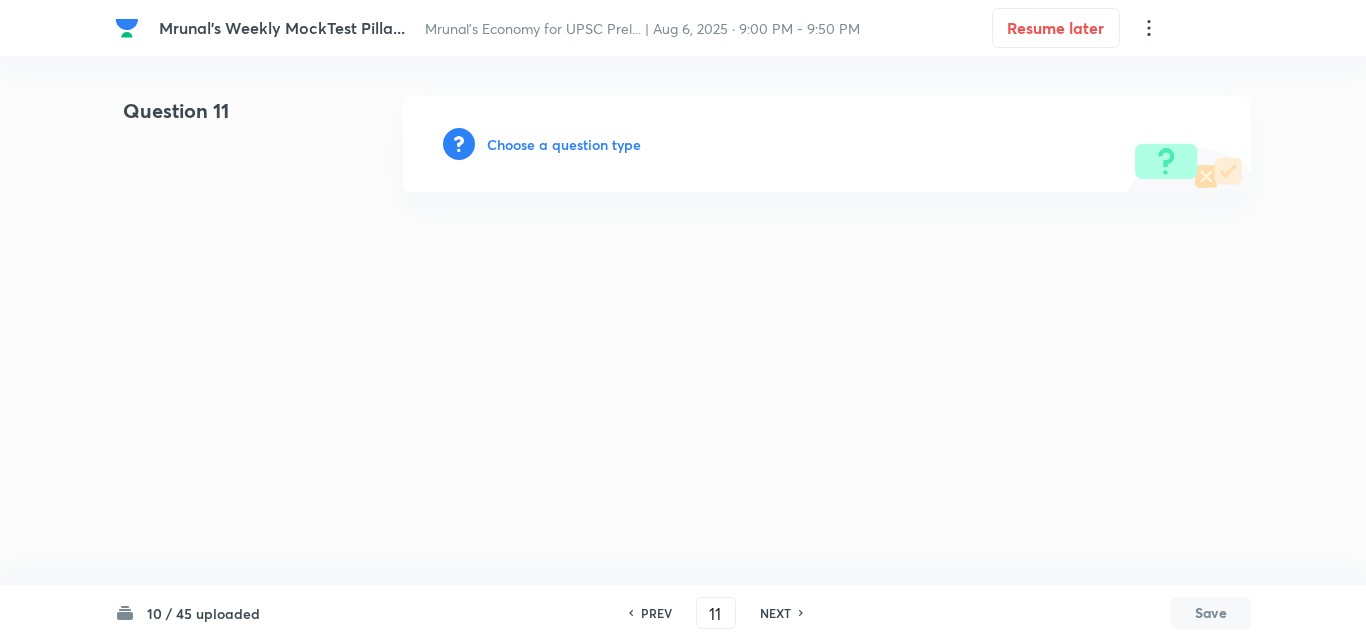 click on "Choose a question type" at bounding box center [827, 144] 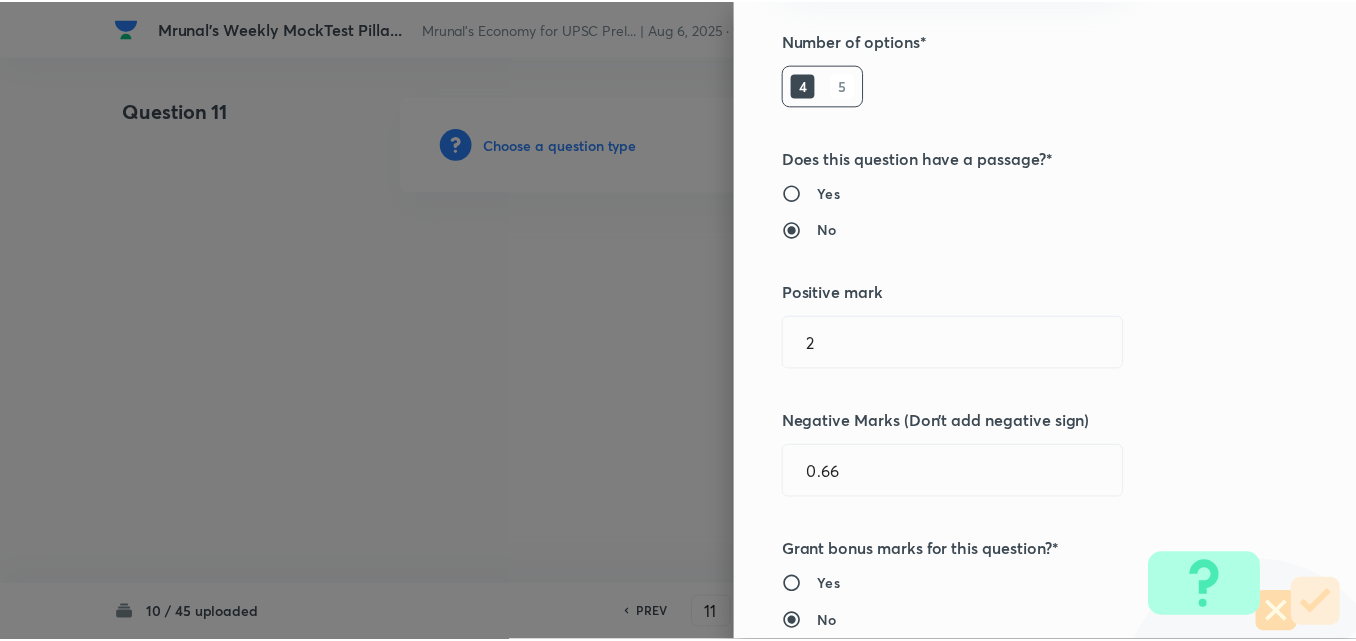 scroll, scrollTop: 400, scrollLeft: 0, axis: vertical 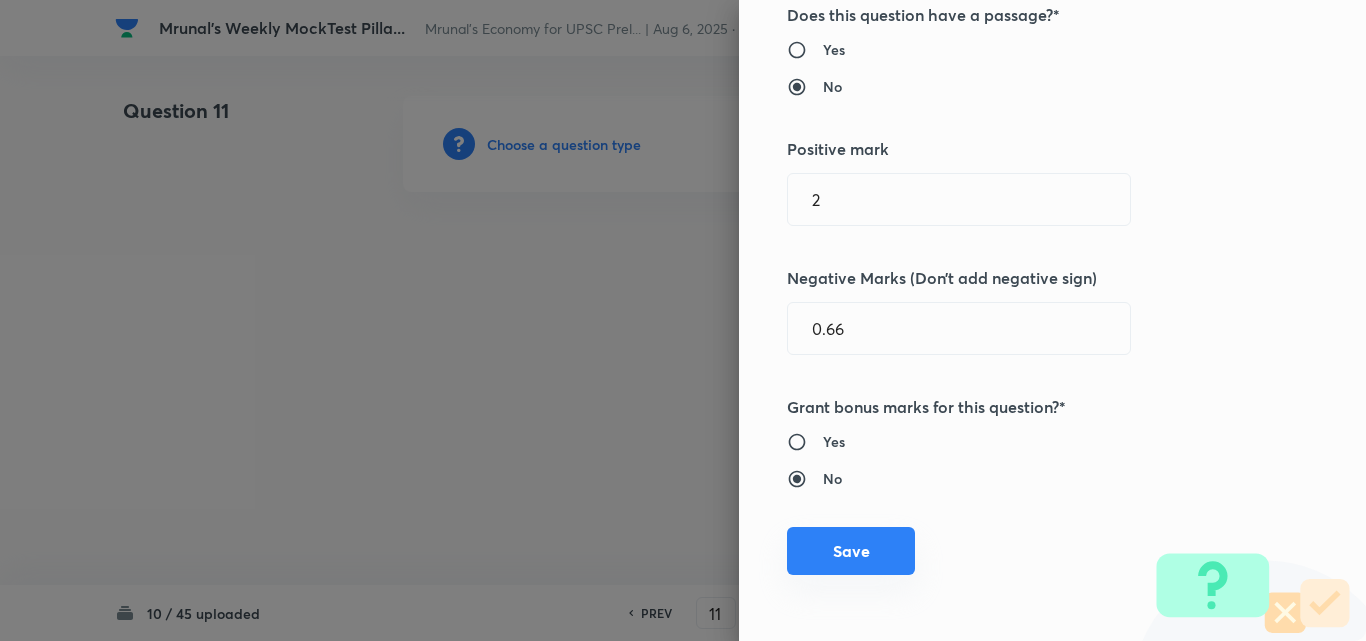 drag, startPoint x: 847, startPoint y: 538, endPoint x: 818, endPoint y: 526, distance: 31.38471 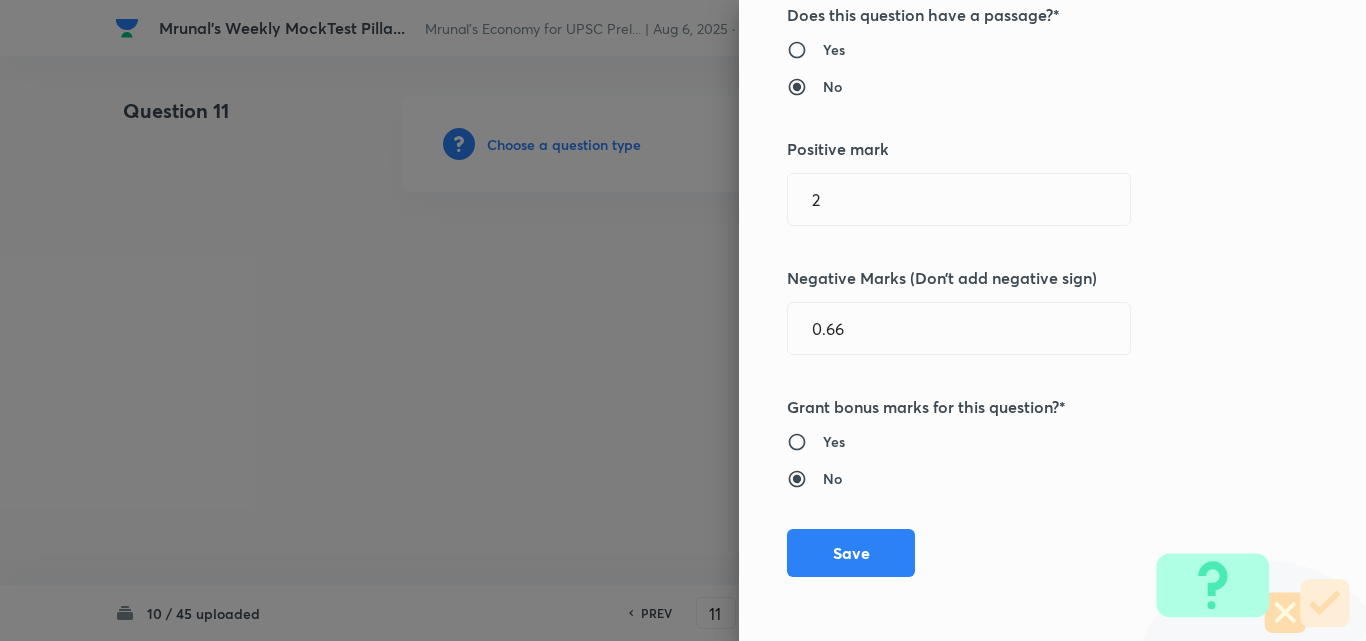 click on "Save" at bounding box center [851, 553] 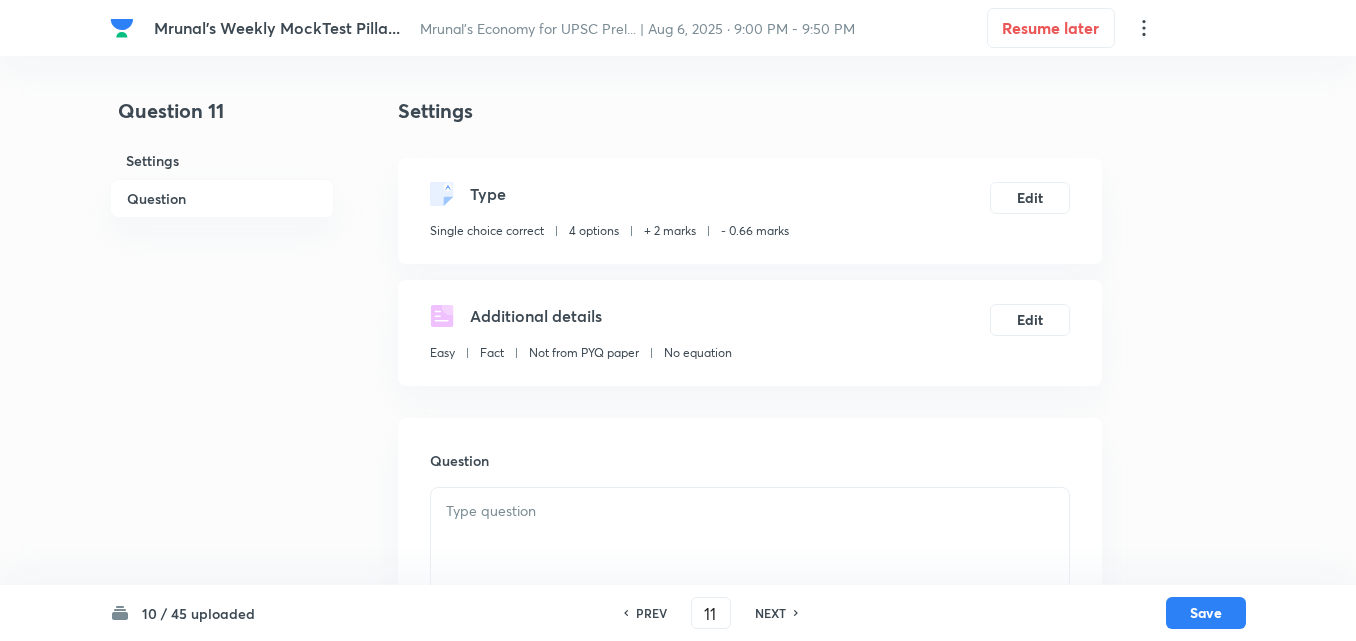 click on "Question" at bounding box center (222, 198) 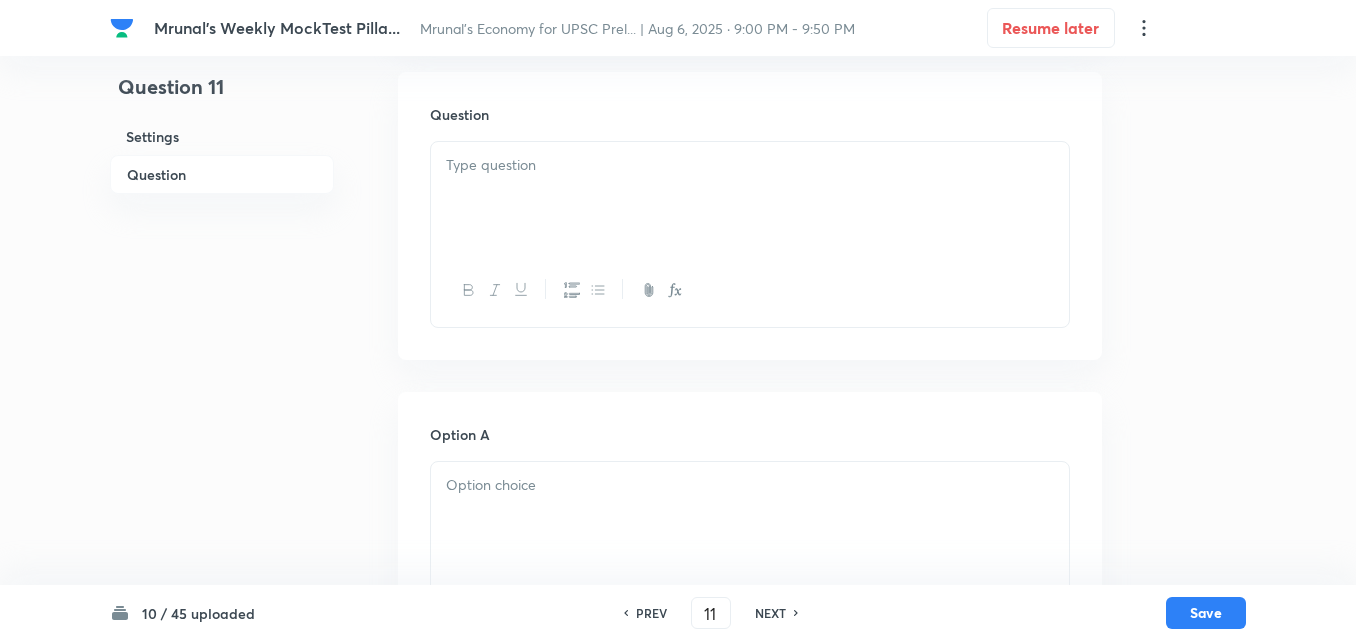 click at bounding box center [750, 198] 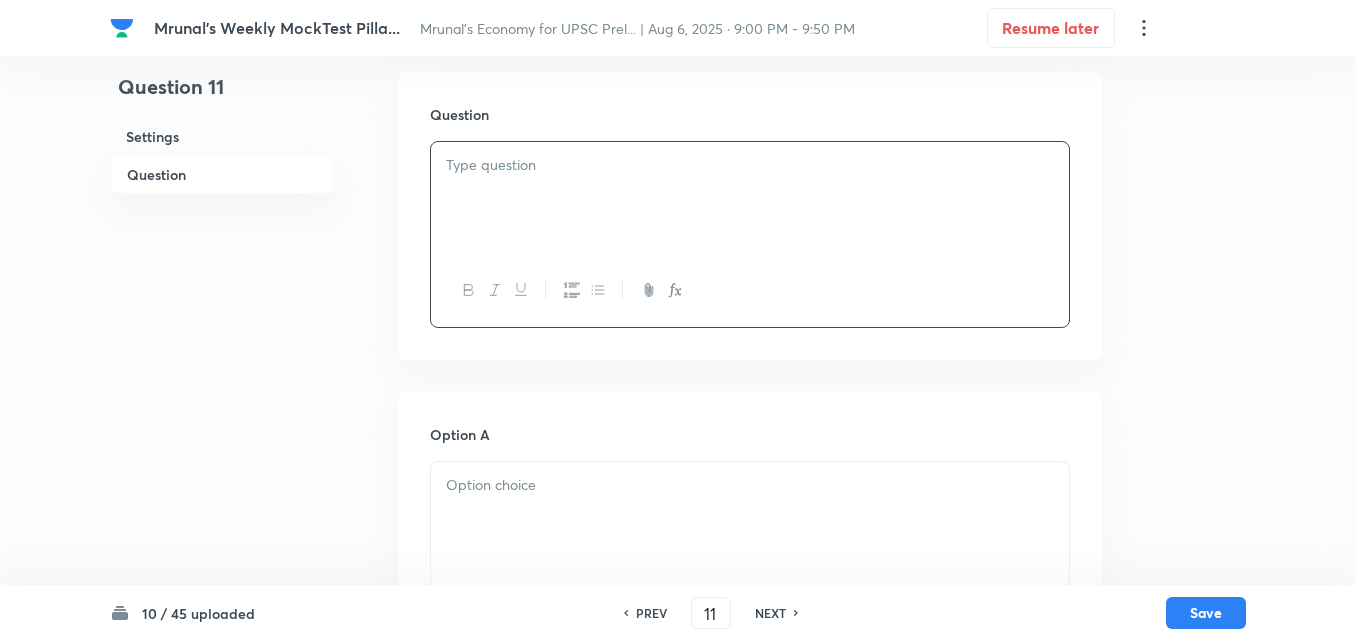 click on "Question" at bounding box center [222, 174] 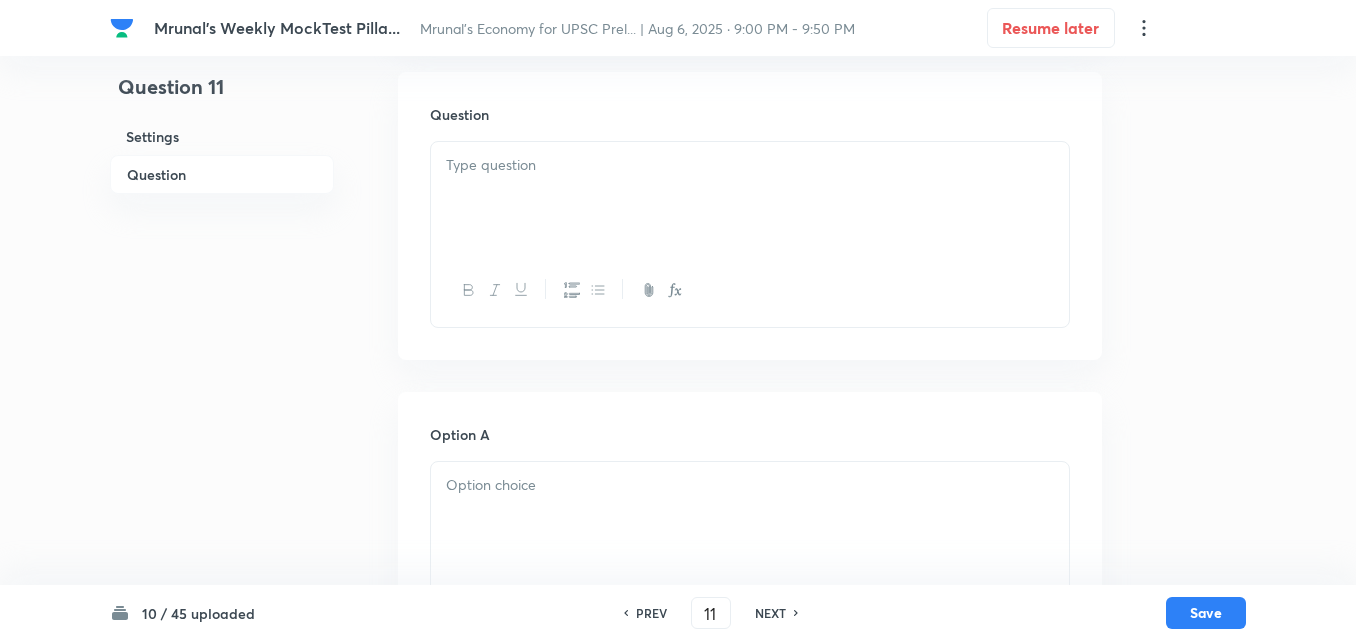 click on "Question" at bounding box center [222, 174] 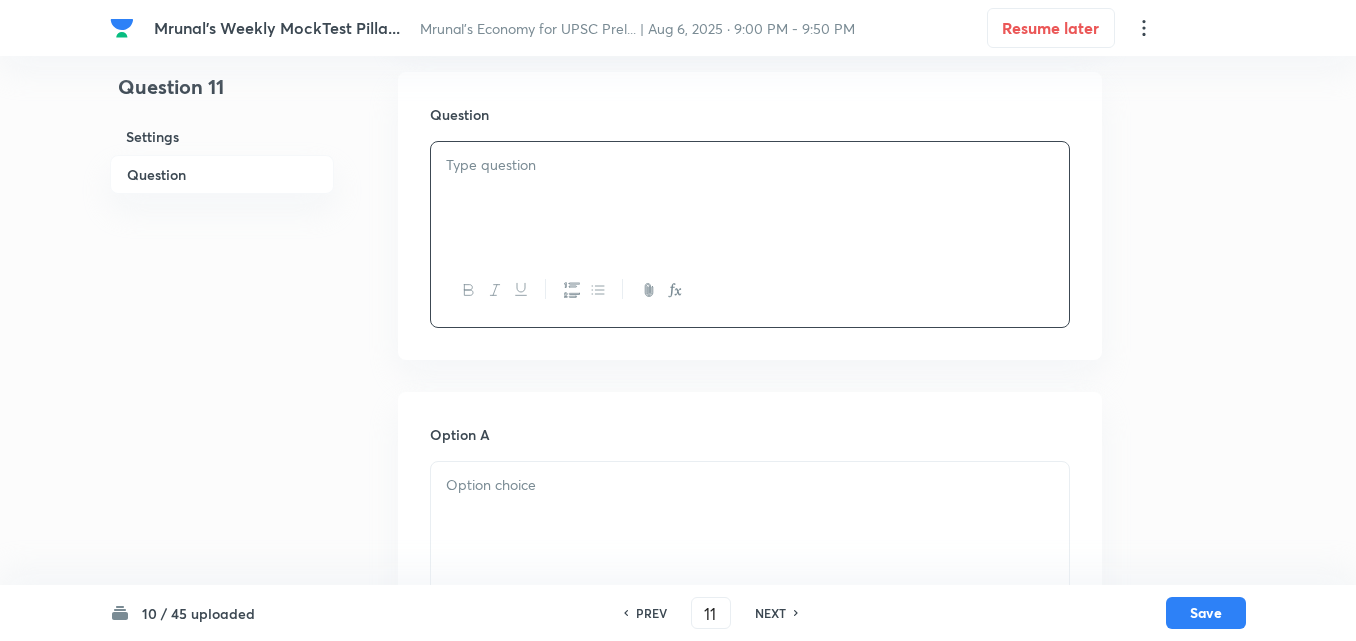 click at bounding box center [750, 198] 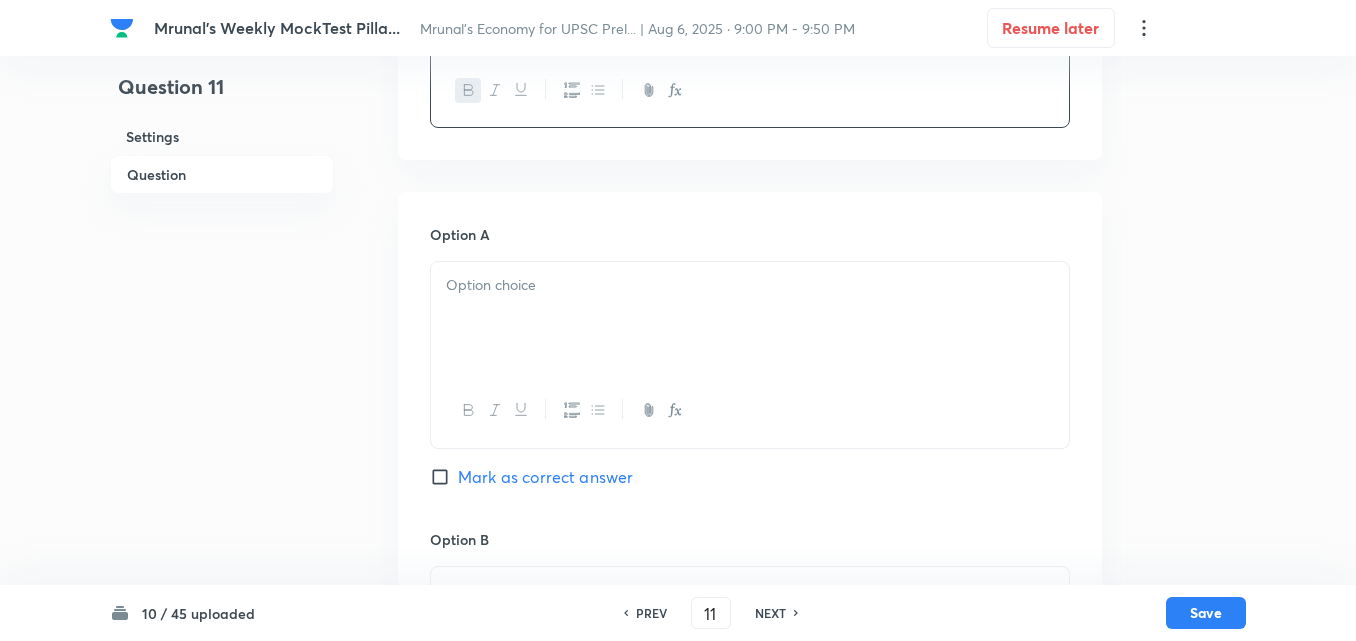 click at bounding box center (750, 318) 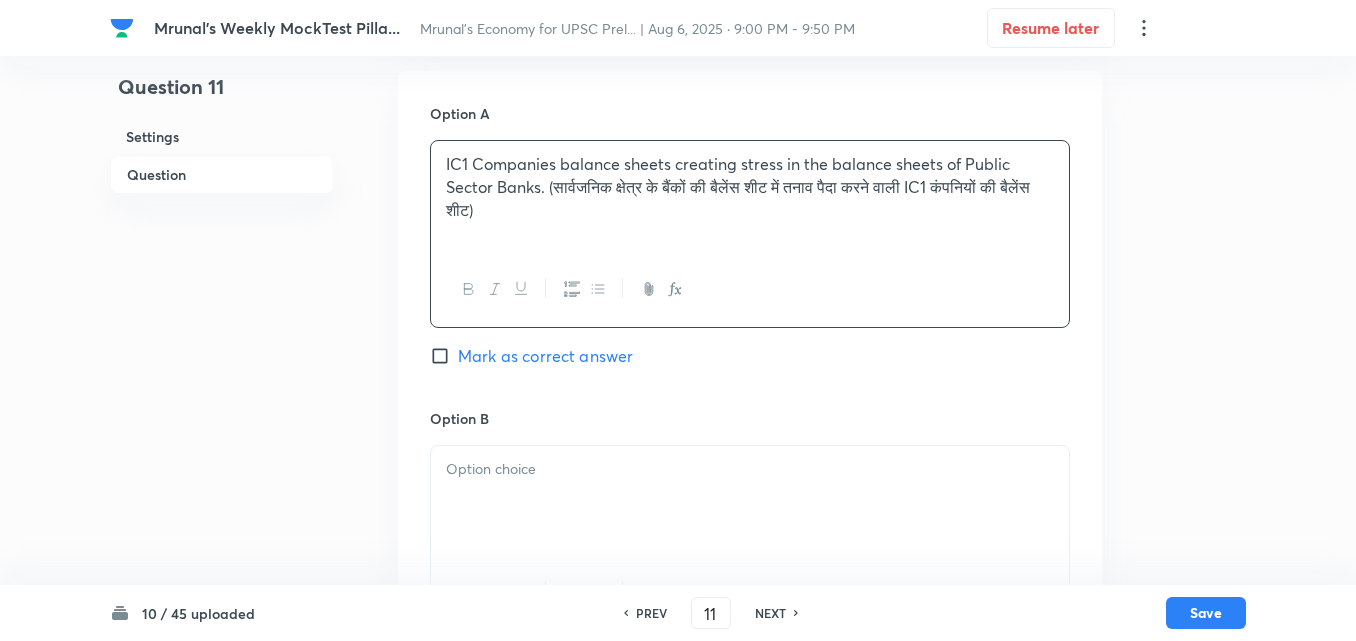 scroll, scrollTop: 846, scrollLeft: 0, axis: vertical 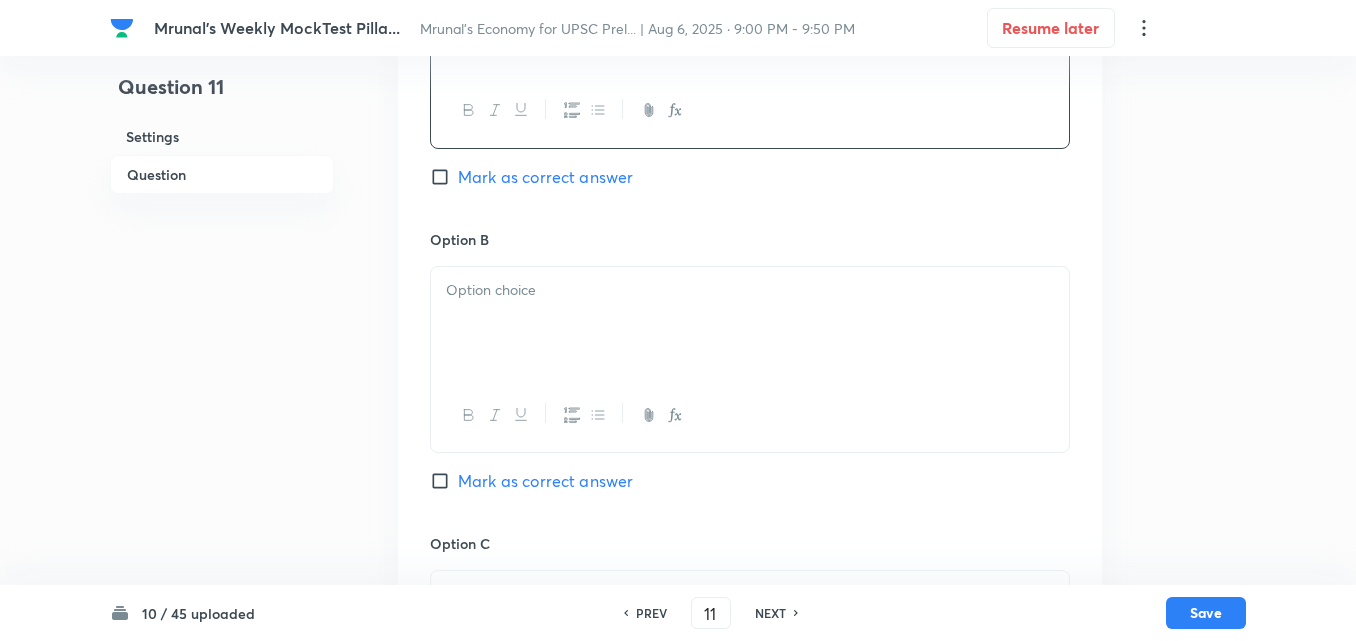 click at bounding box center (750, 323) 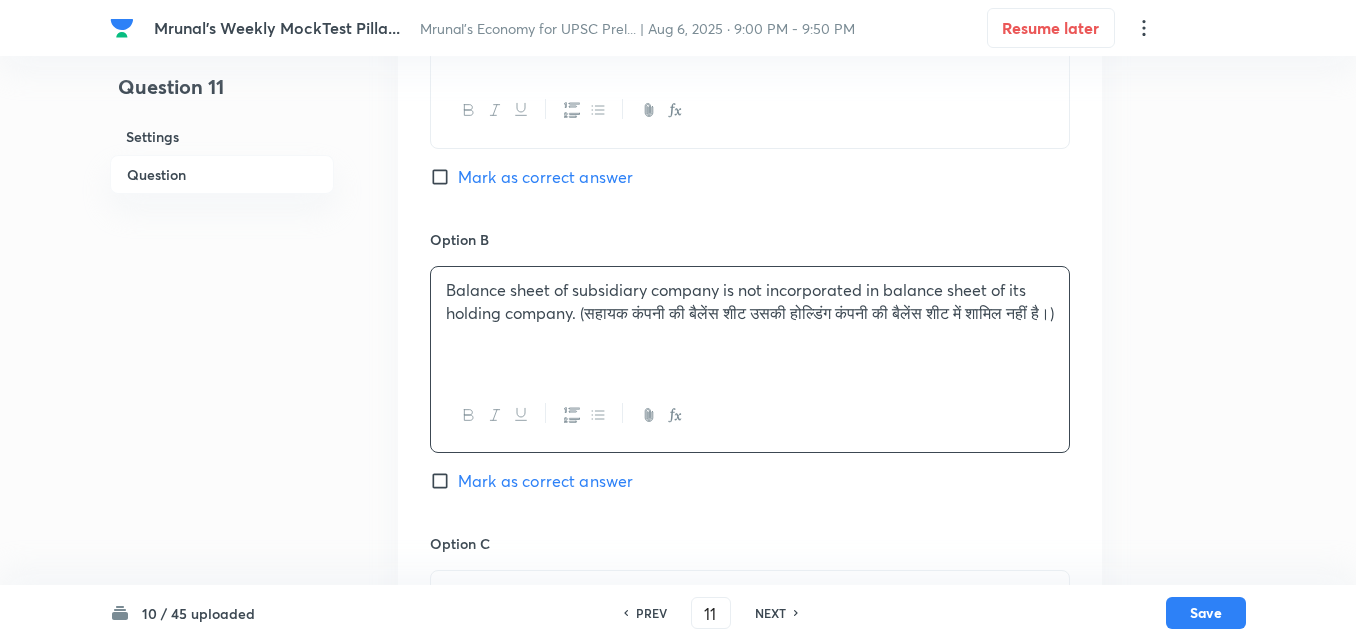 click on "Mark as correct answer" at bounding box center (545, 177) 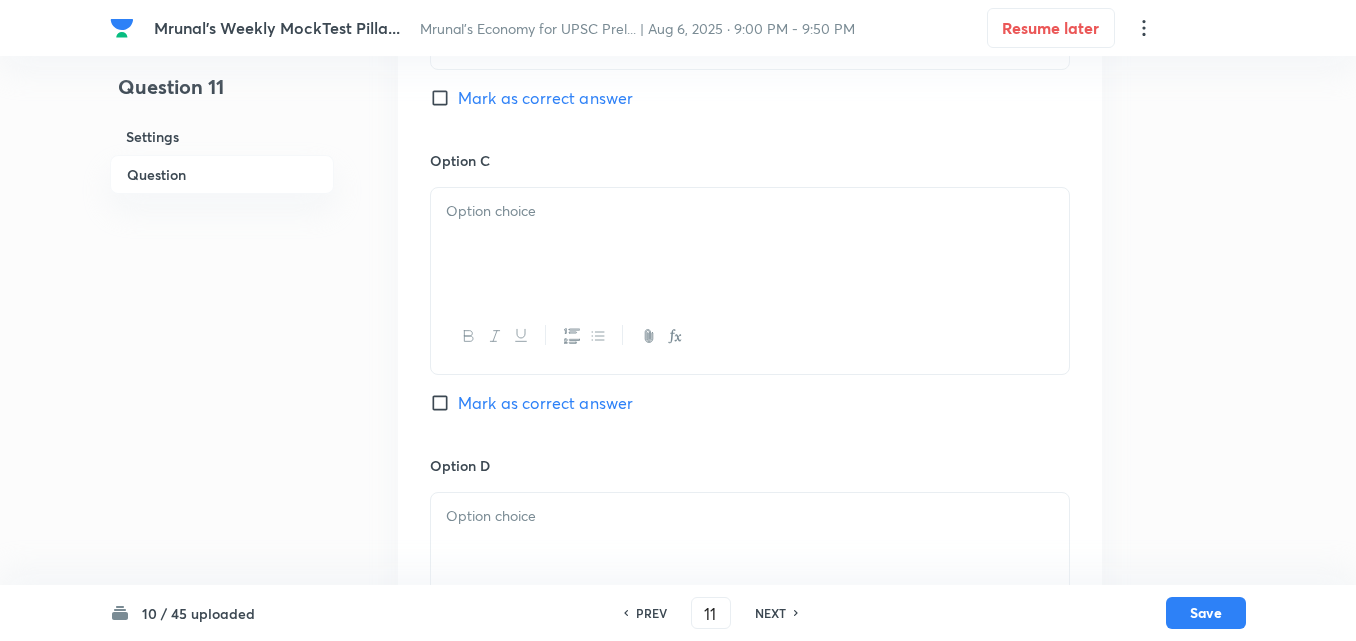 scroll, scrollTop: 1246, scrollLeft: 0, axis: vertical 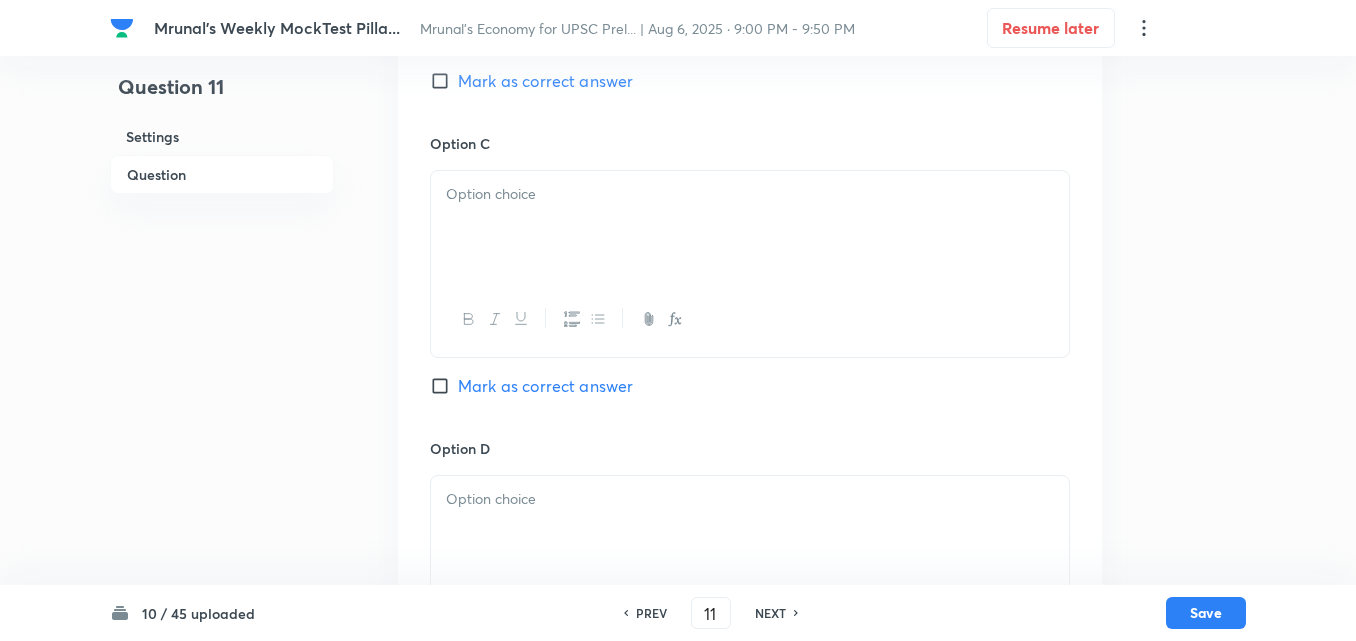 click at bounding box center [750, 227] 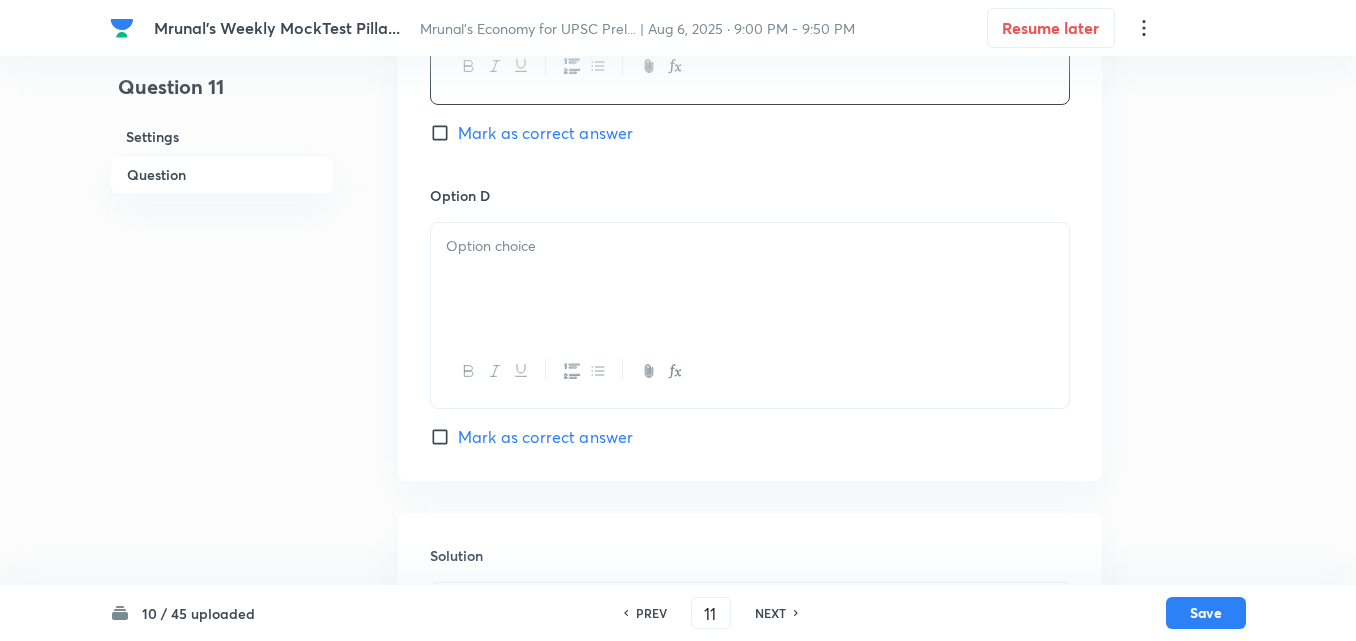 scroll, scrollTop: 1546, scrollLeft: 0, axis: vertical 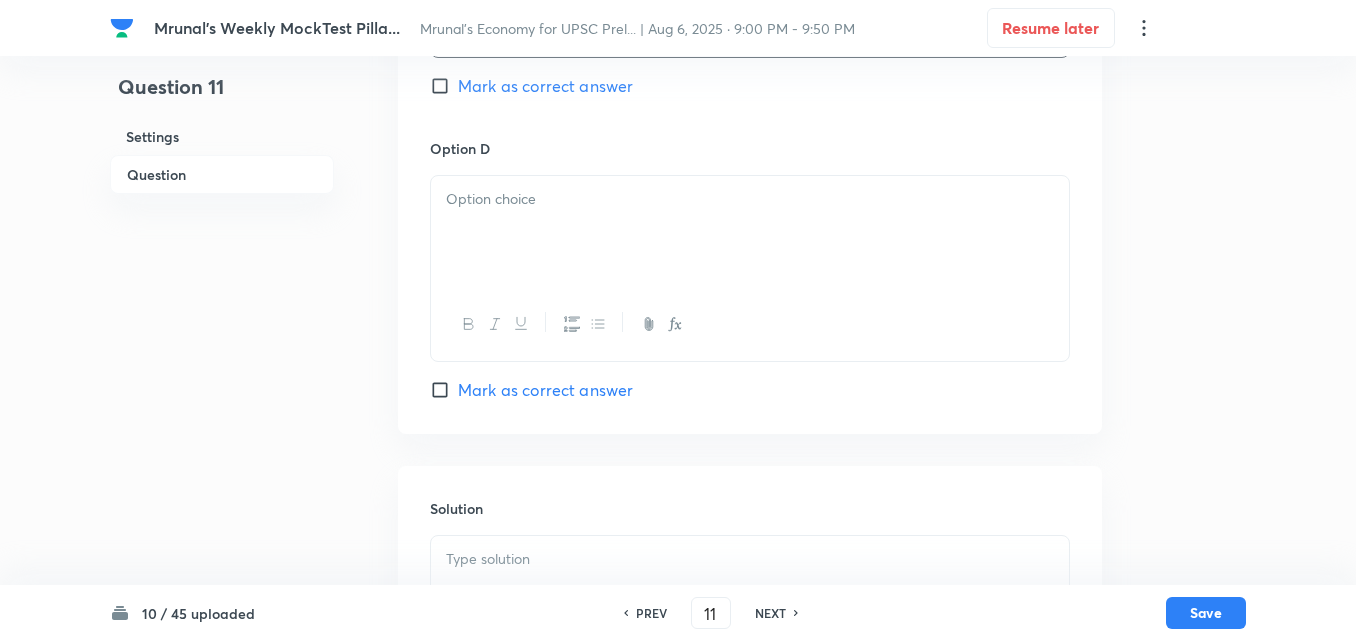 click at bounding box center [750, 232] 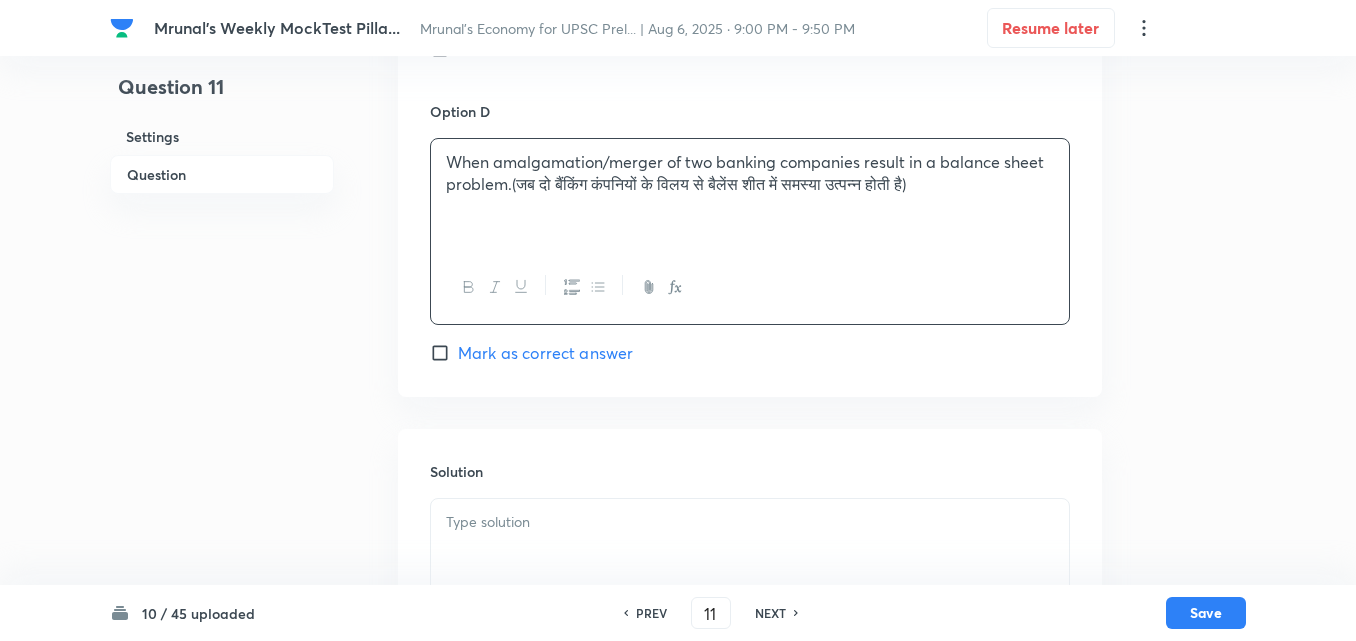 scroll, scrollTop: 1739, scrollLeft: 0, axis: vertical 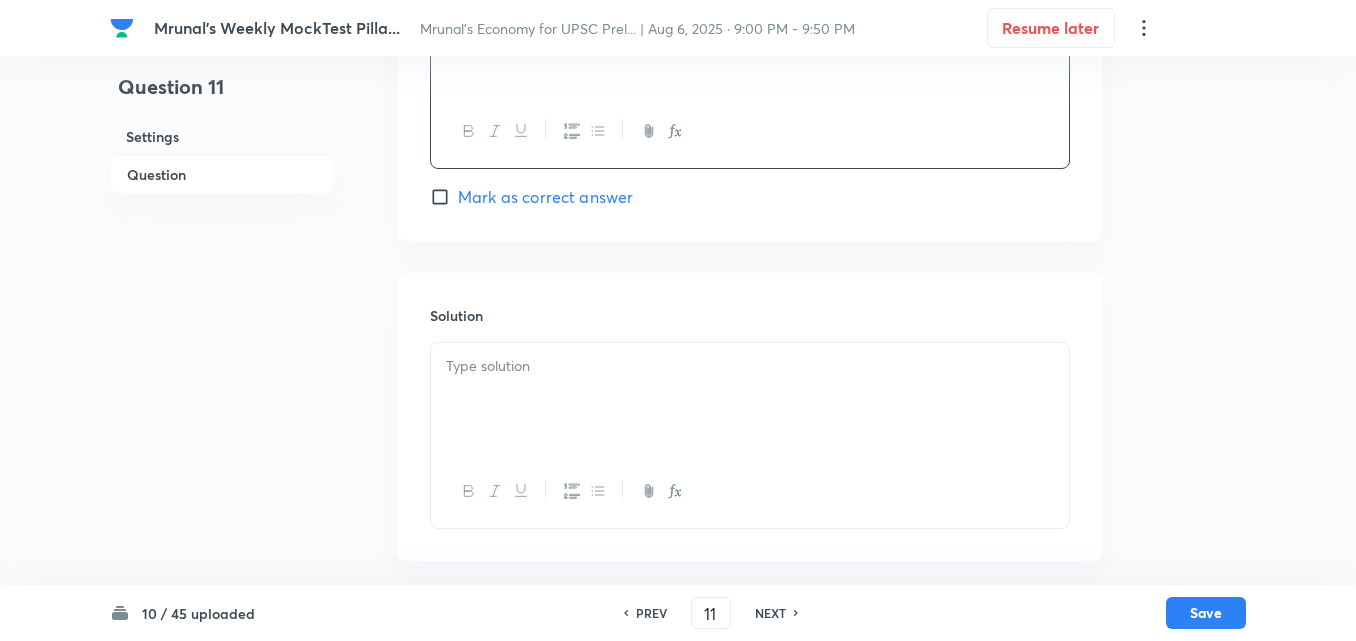 click at bounding box center [750, 399] 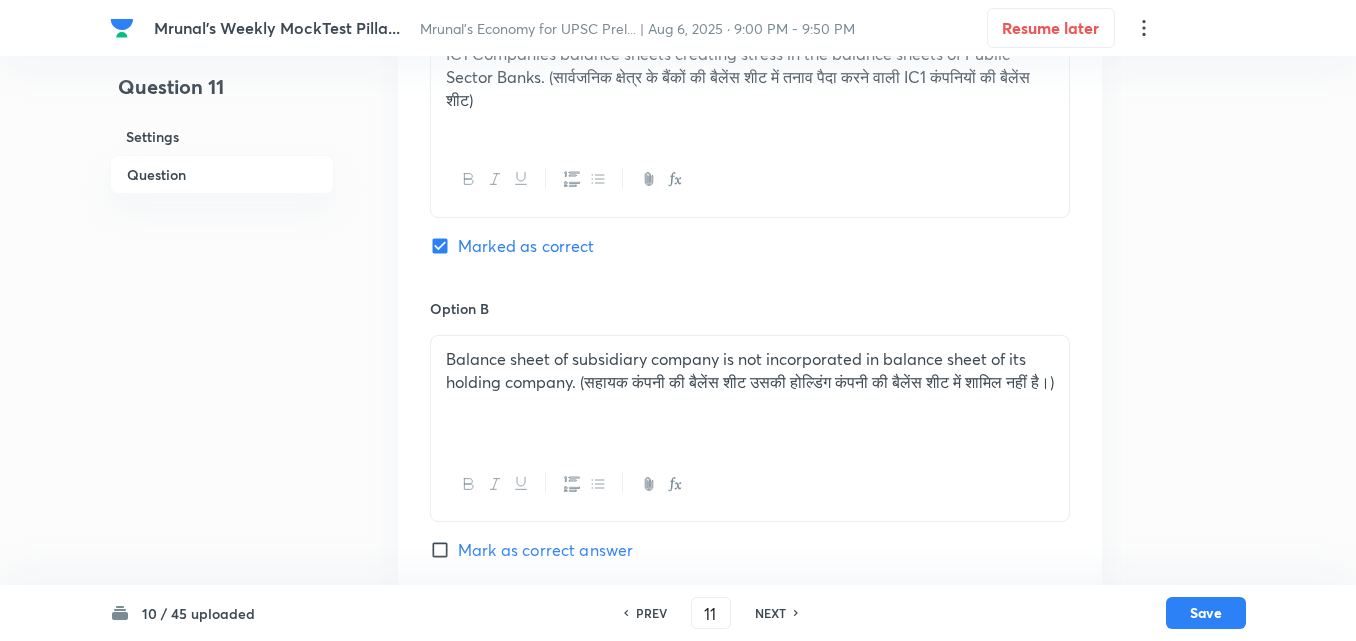 scroll, scrollTop: 639, scrollLeft: 0, axis: vertical 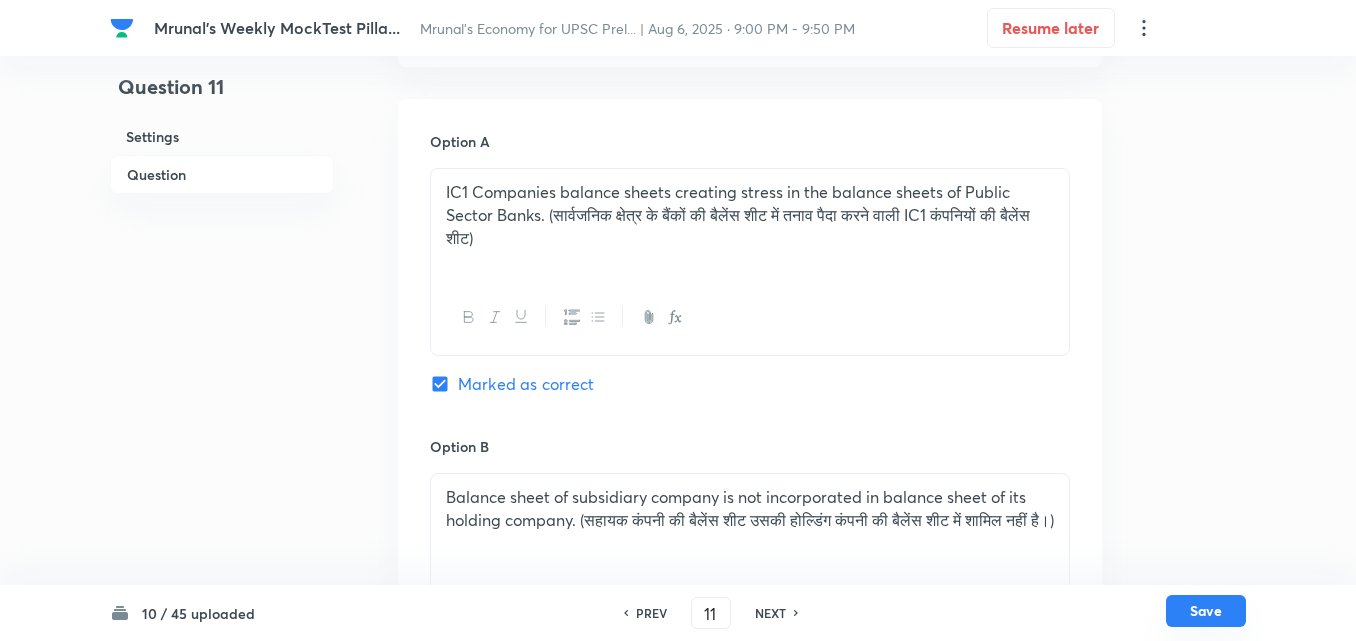 click on "Save" at bounding box center (1206, 611) 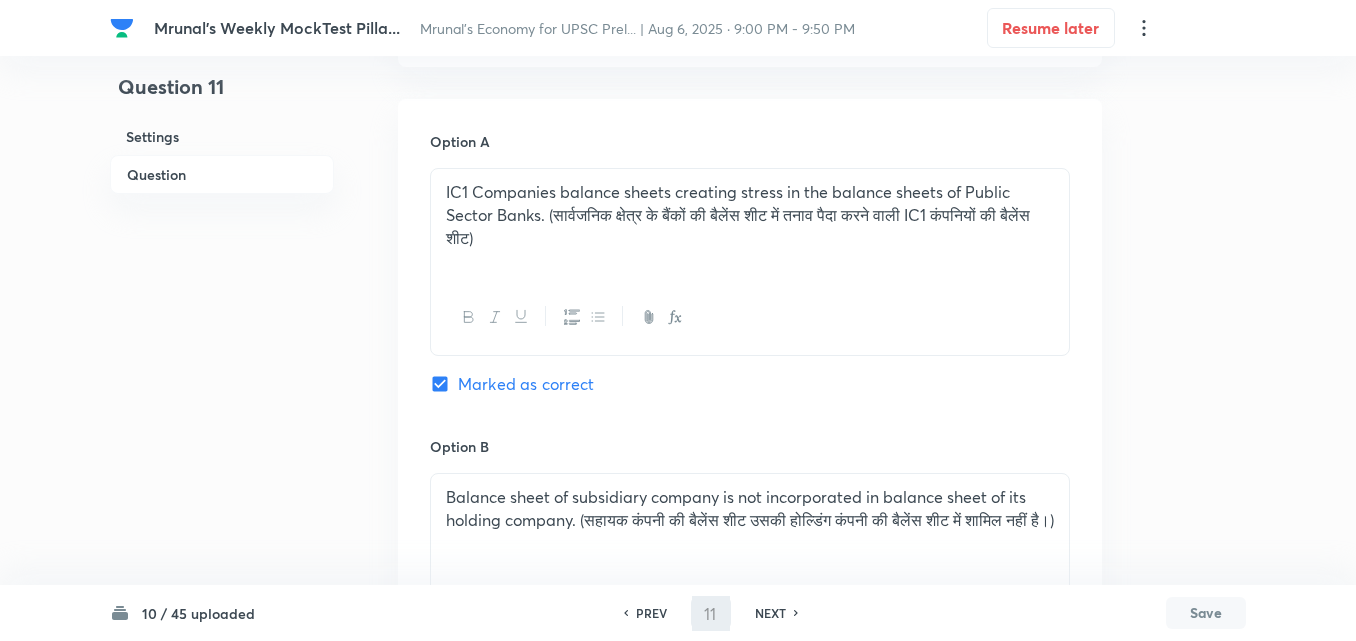 type on "12" 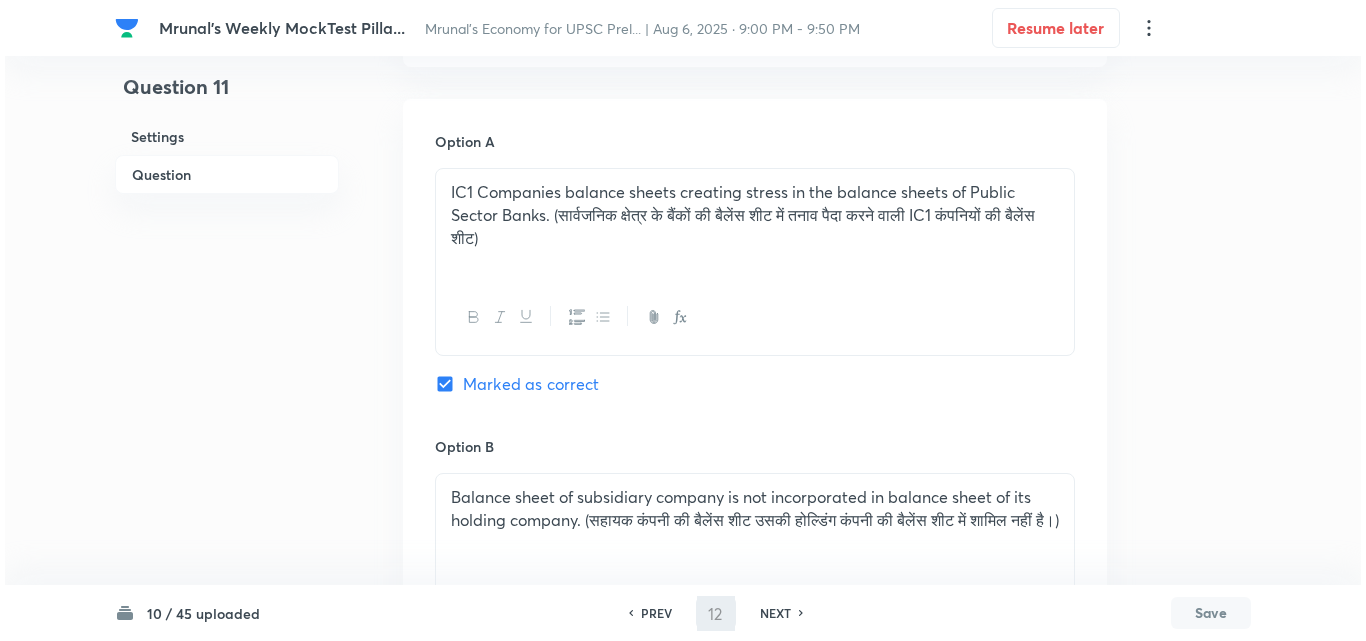 scroll, scrollTop: 0, scrollLeft: 0, axis: both 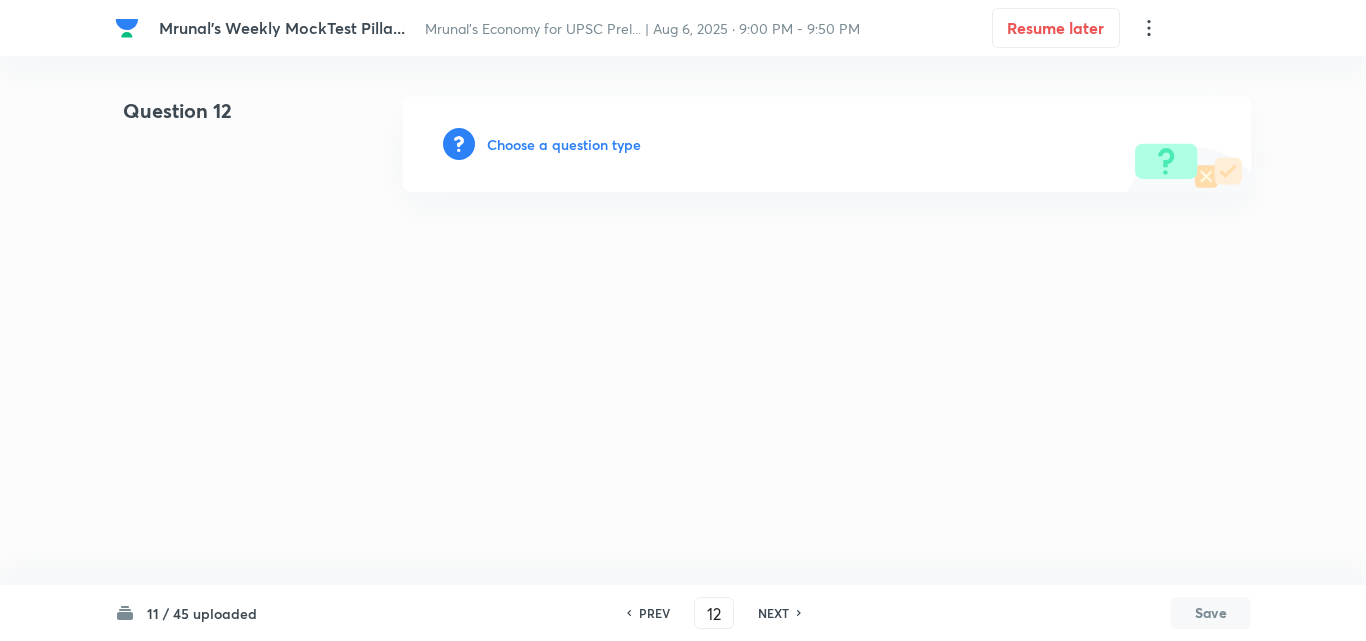 click on "Choose a question type" at bounding box center [564, 144] 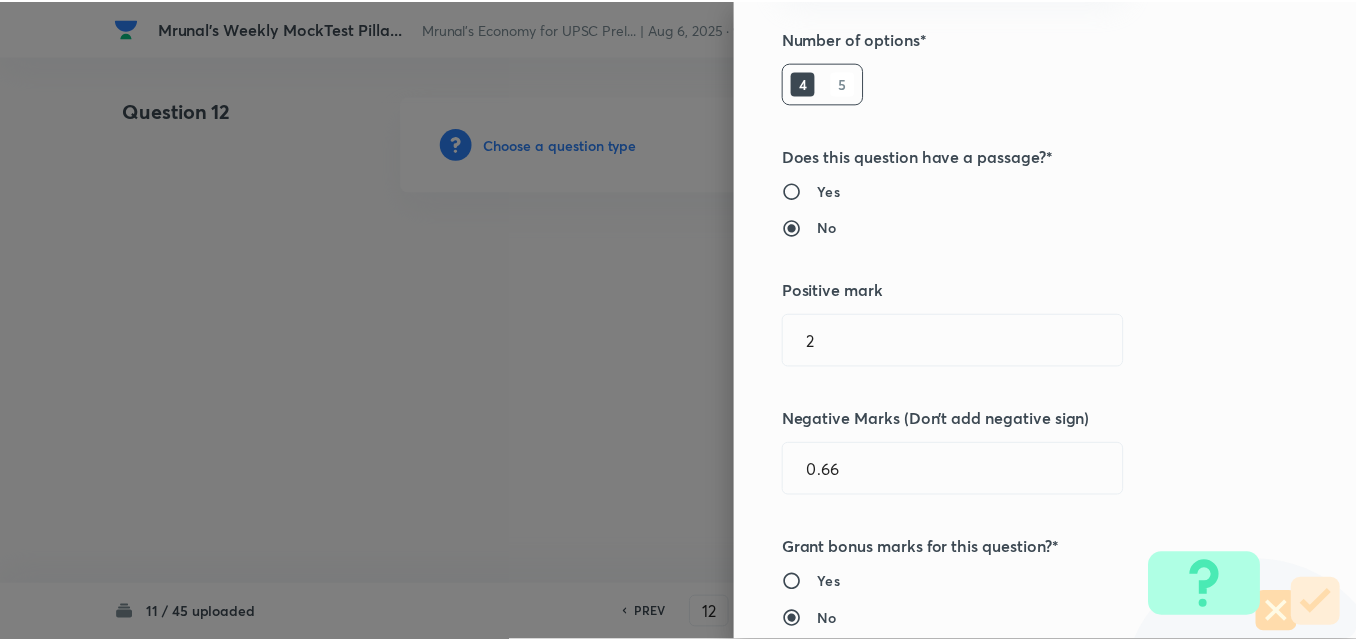 scroll, scrollTop: 400, scrollLeft: 0, axis: vertical 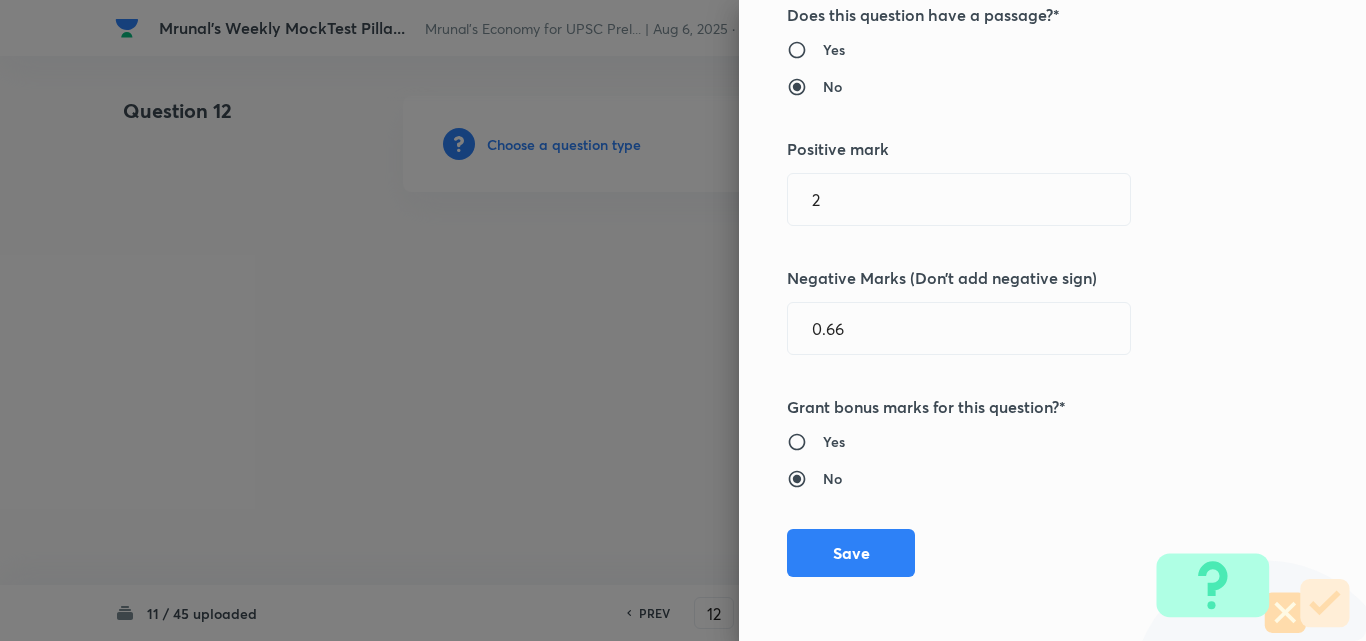drag, startPoint x: 851, startPoint y: 562, endPoint x: 572, endPoint y: 416, distance: 314.89206 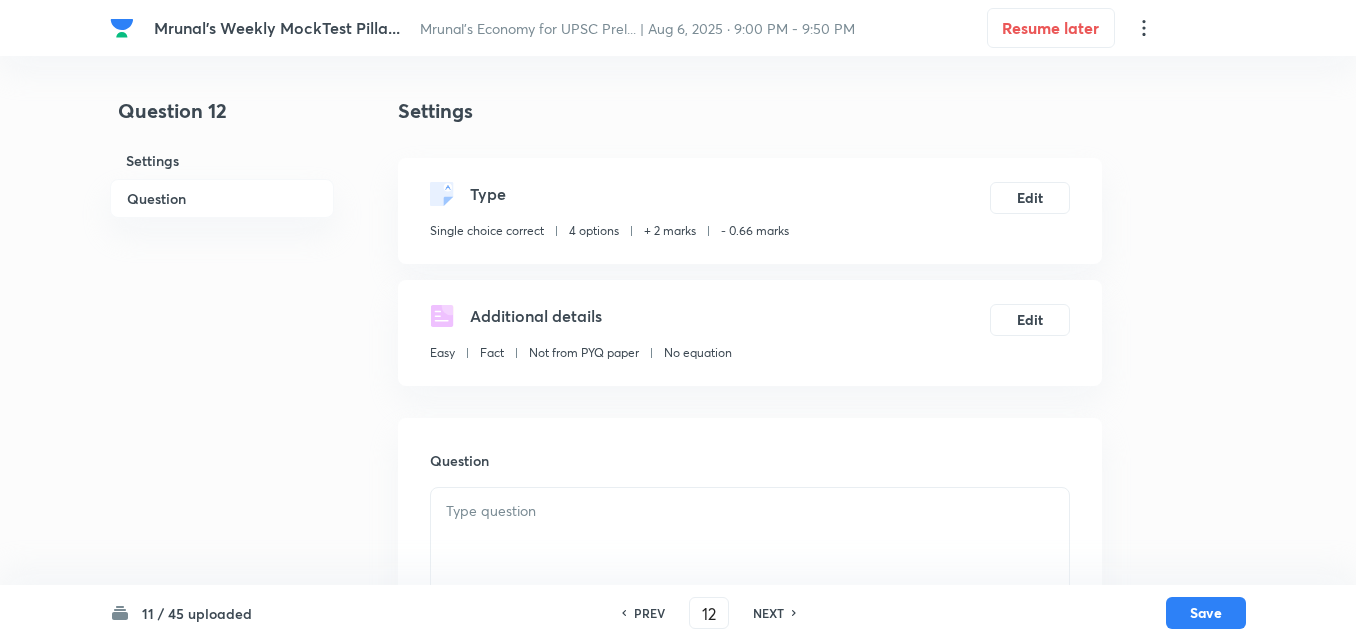 click on "Question" at bounding box center [222, 198] 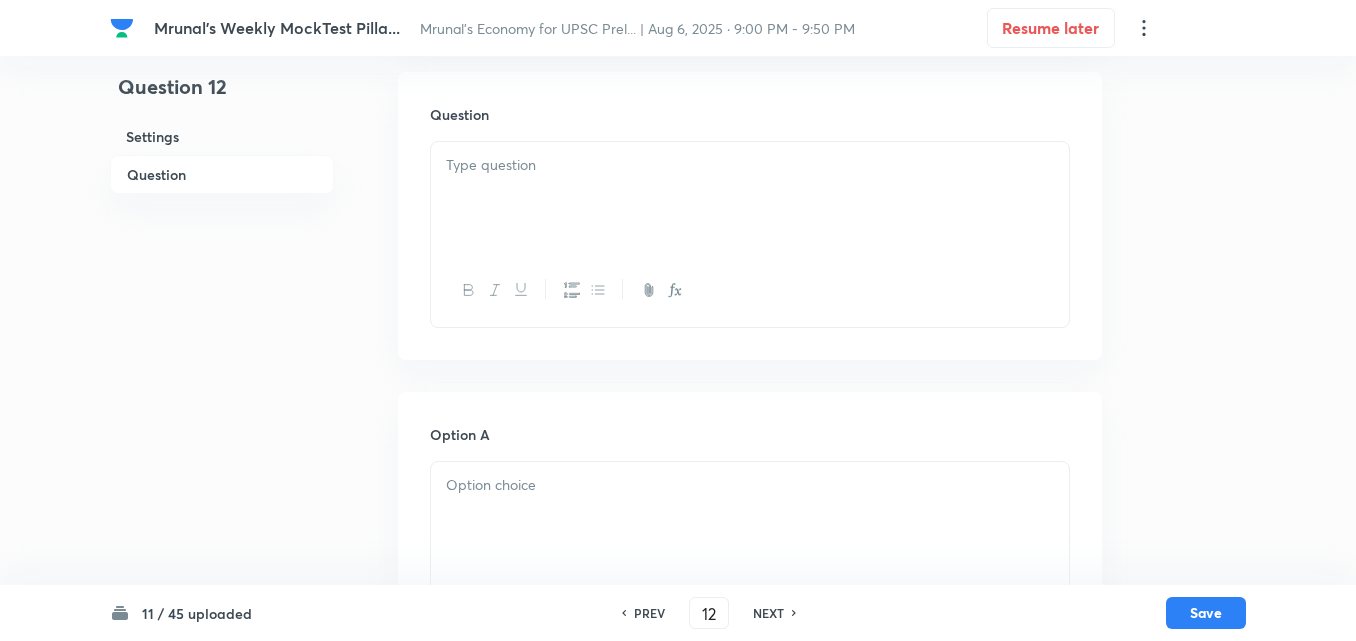 click at bounding box center (750, 198) 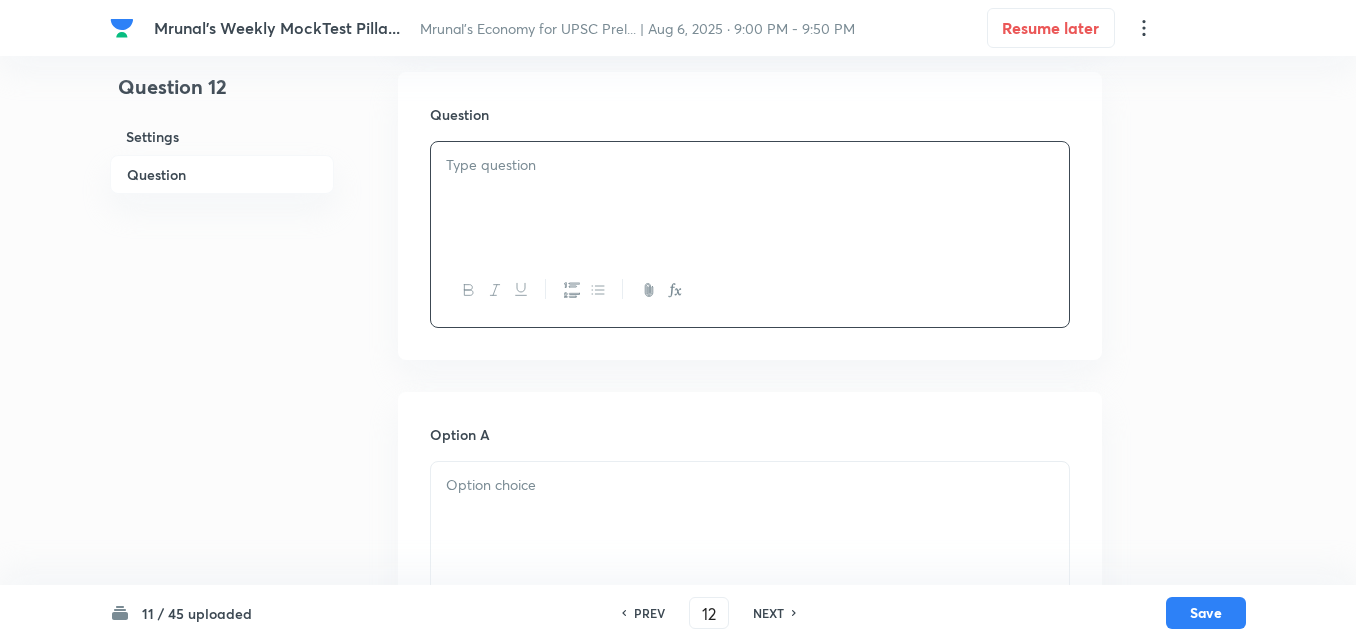 click at bounding box center [750, 198] 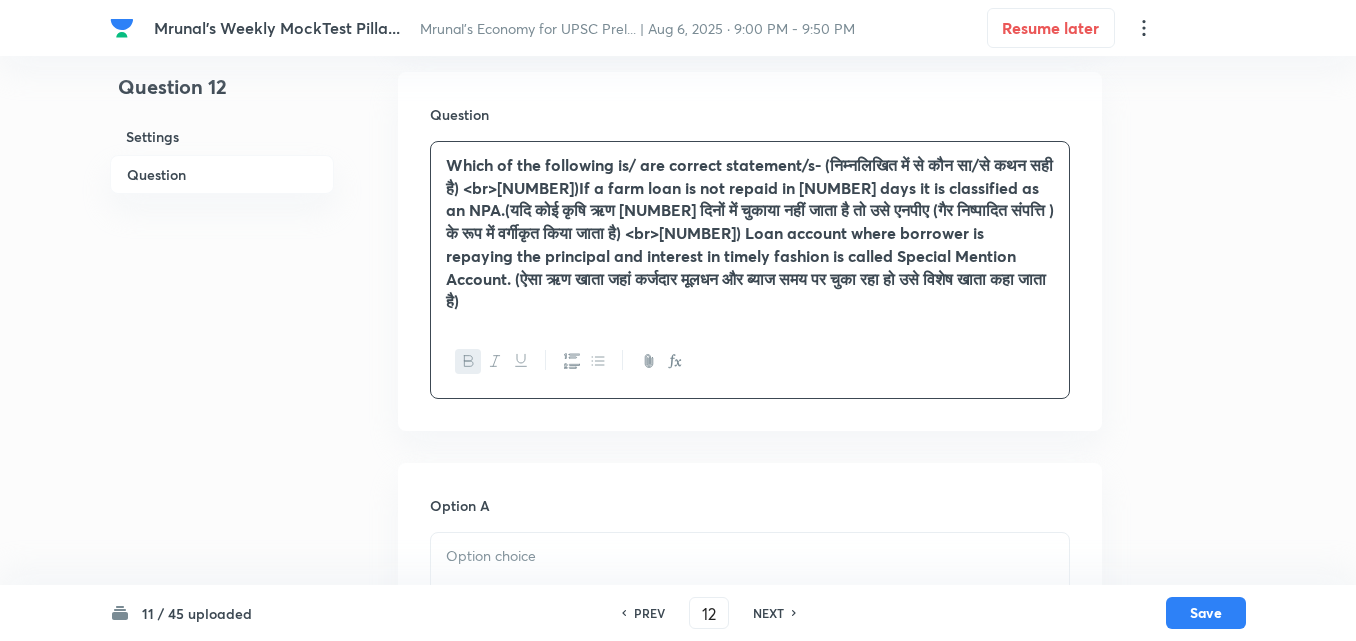 click on "Which of the following is/ are correct statement/s- (निम्नलिखित में से कौन सा/से कथन सही है) <br>[NUMBER])If a farm loan is not repaid in [NUMBER] days it is classified as an NPA.(यदि कोई कृषि ऋण [NUMBER] दिनों में चुकाया नहीं जाता है तो उसे एनपीए (गैर निष्पादित संपत्ति ) के रूप में वर्गीकृत किया जाता है) <br>[NUMBER]) Loan account where borrower is repaying the principal and interest in timely fashion is called Special Mention Account. (ऐसा ऋण खाता जहां कर्जदार मूलधन और ब्याज समय पर चुका रहा हो उसे विशेष खाता कहा जाता है)" at bounding box center [750, 232] 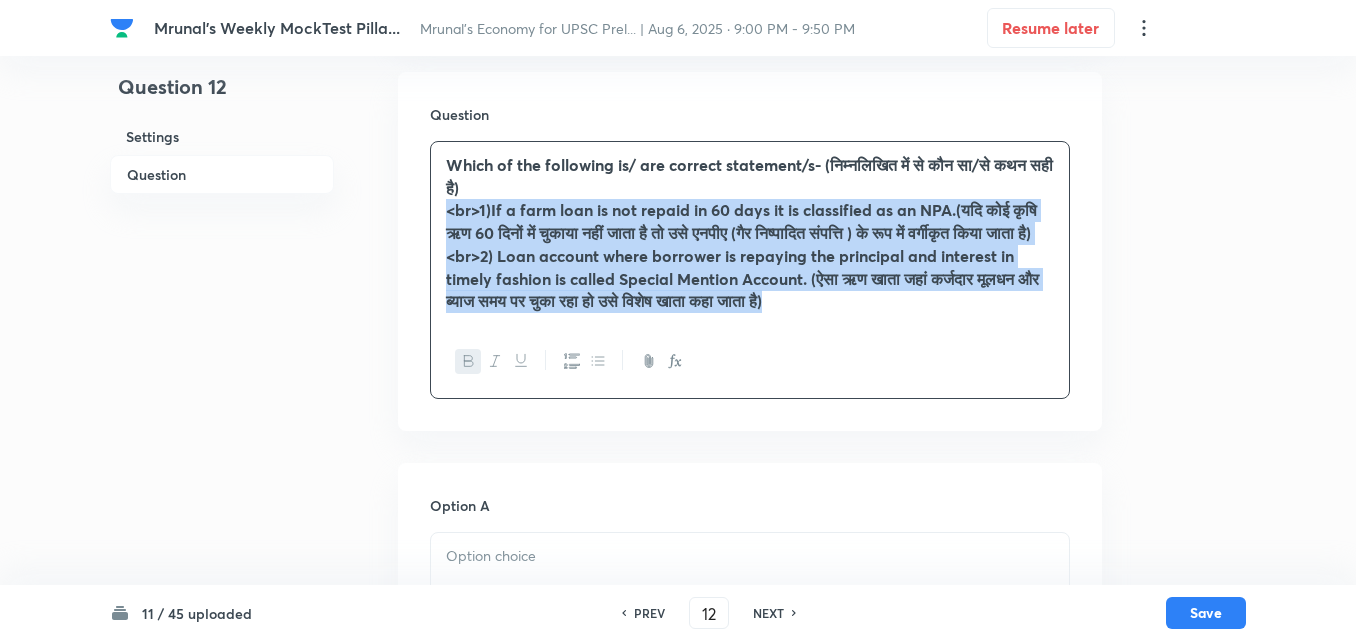 click at bounding box center (571, 361) 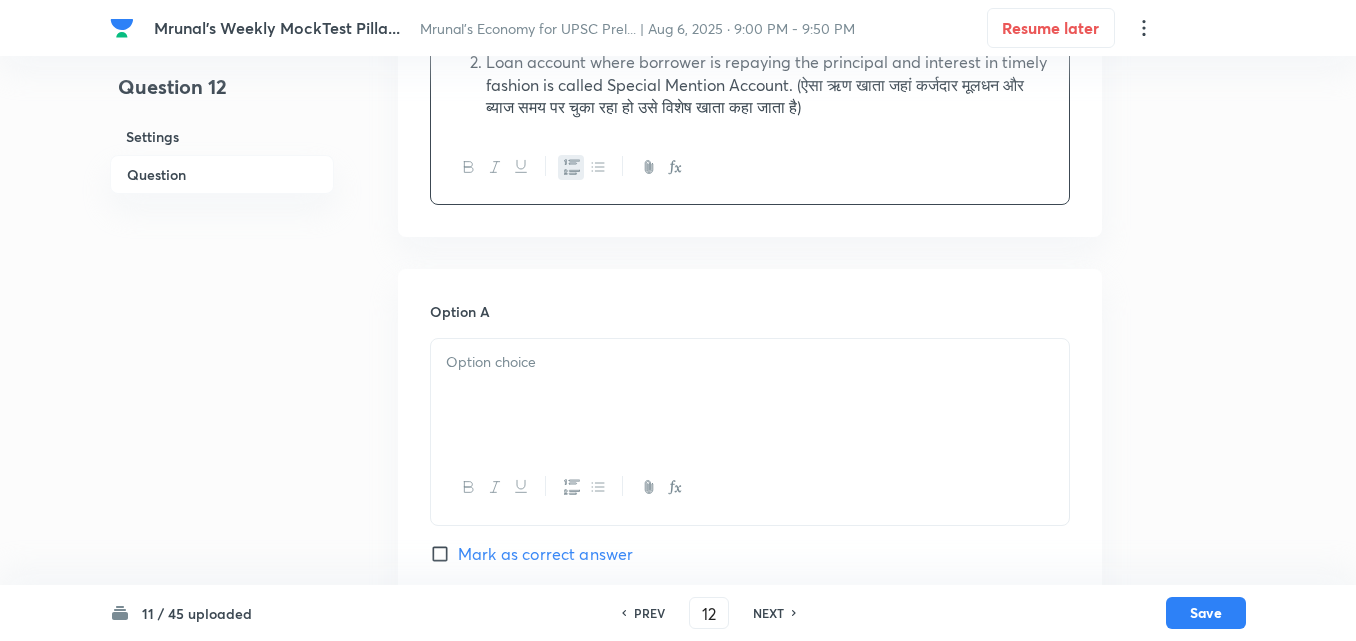 scroll, scrollTop: 546, scrollLeft: 0, axis: vertical 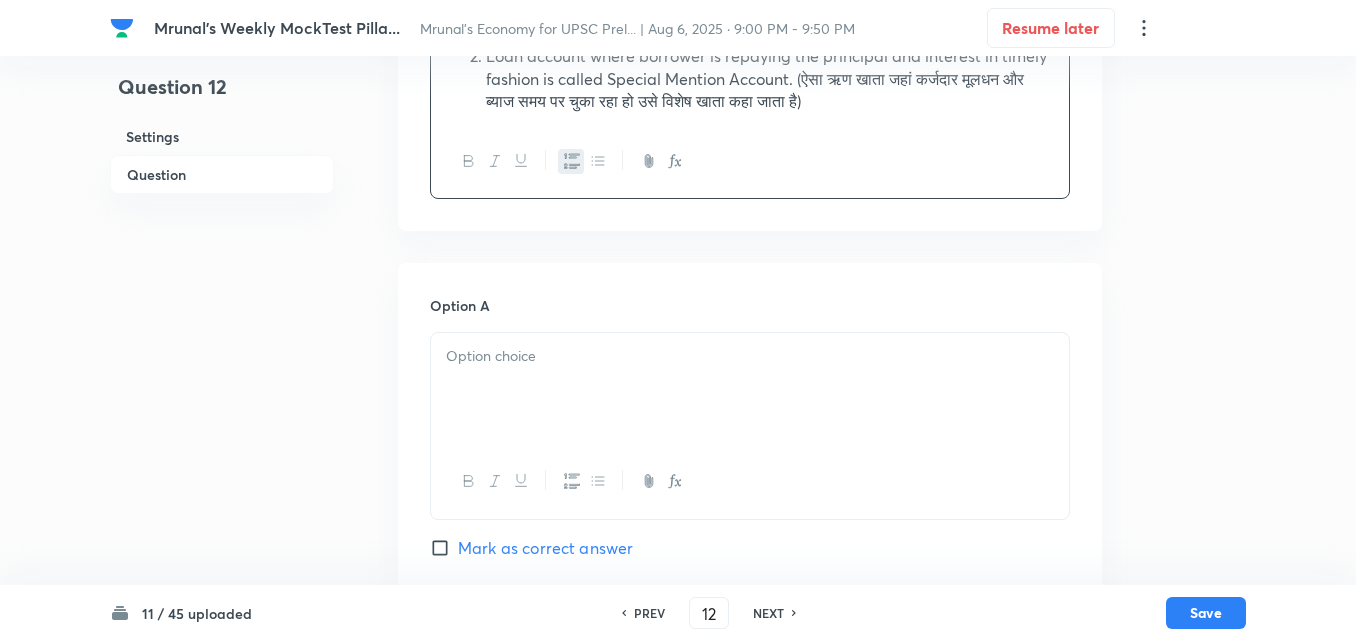 click at bounding box center [750, 389] 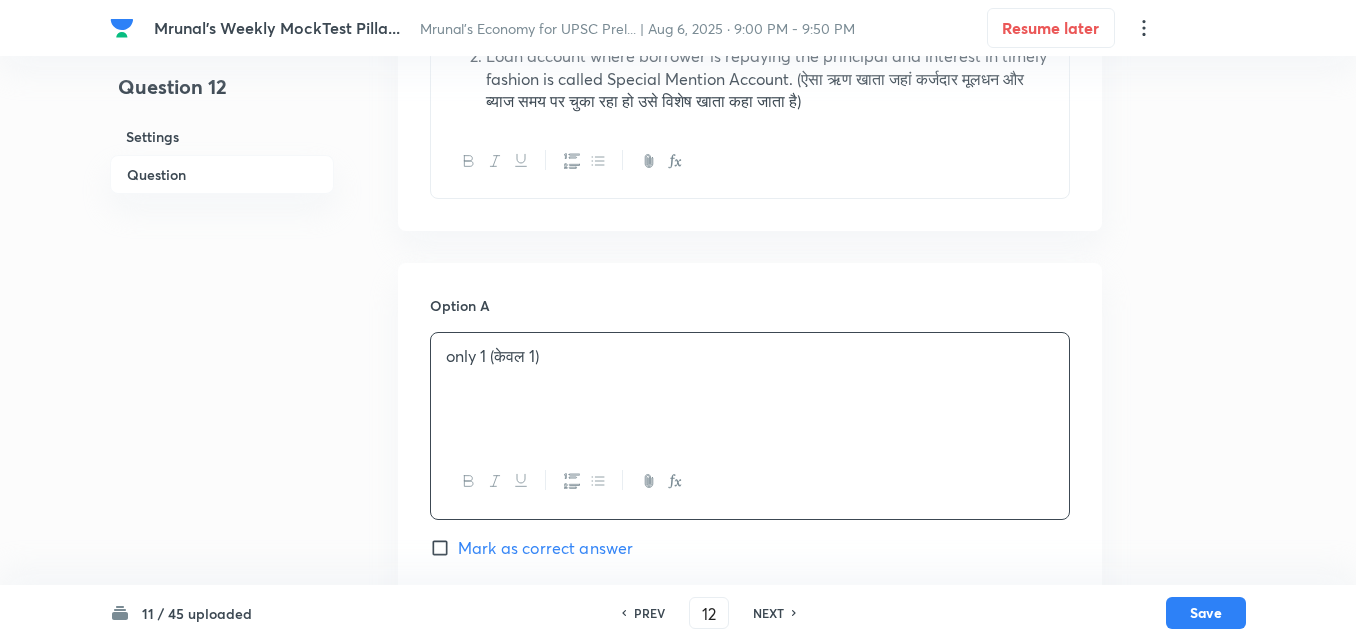 scroll, scrollTop: 946, scrollLeft: 0, axis: vertical 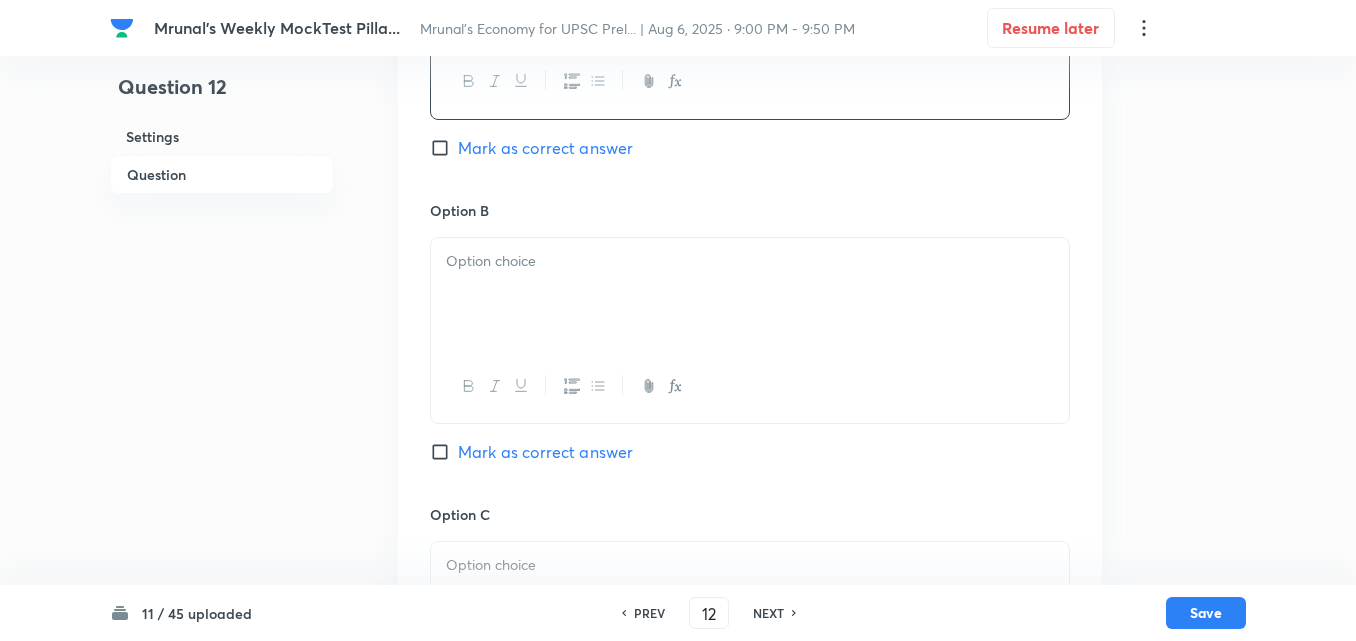 click at bounding box center (750, 294) 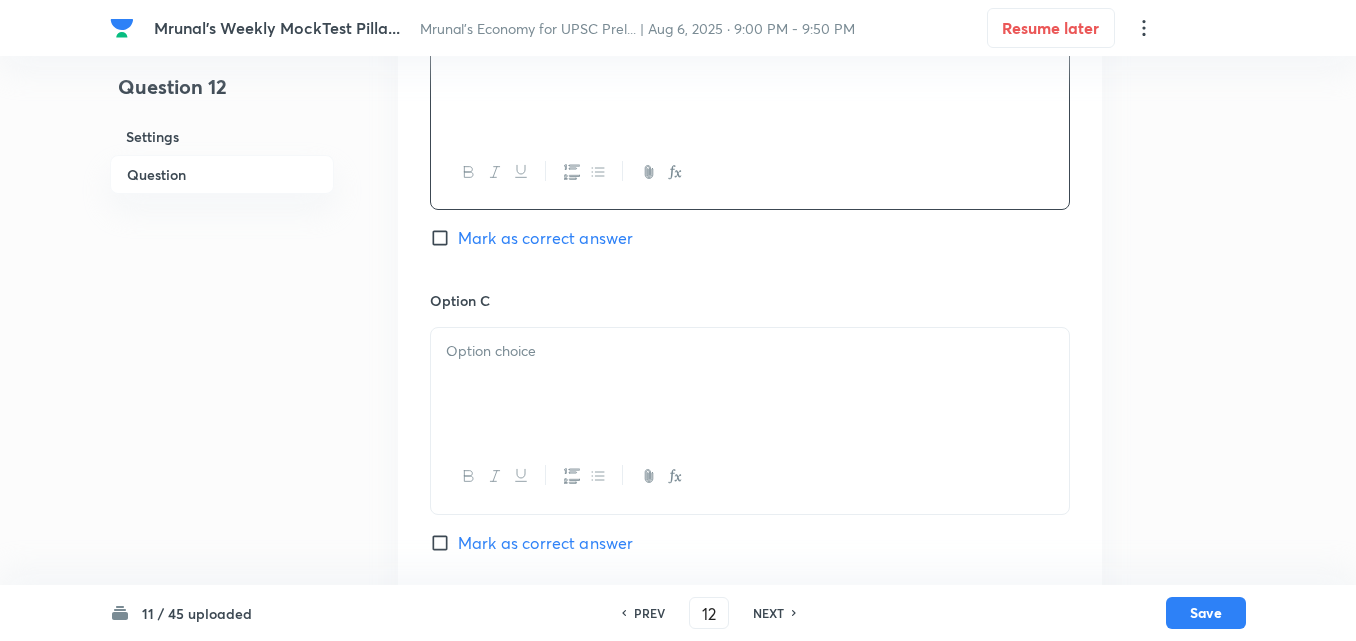 scroll, scrollTop: 1346, scrollLeft: 0, axis: vertical 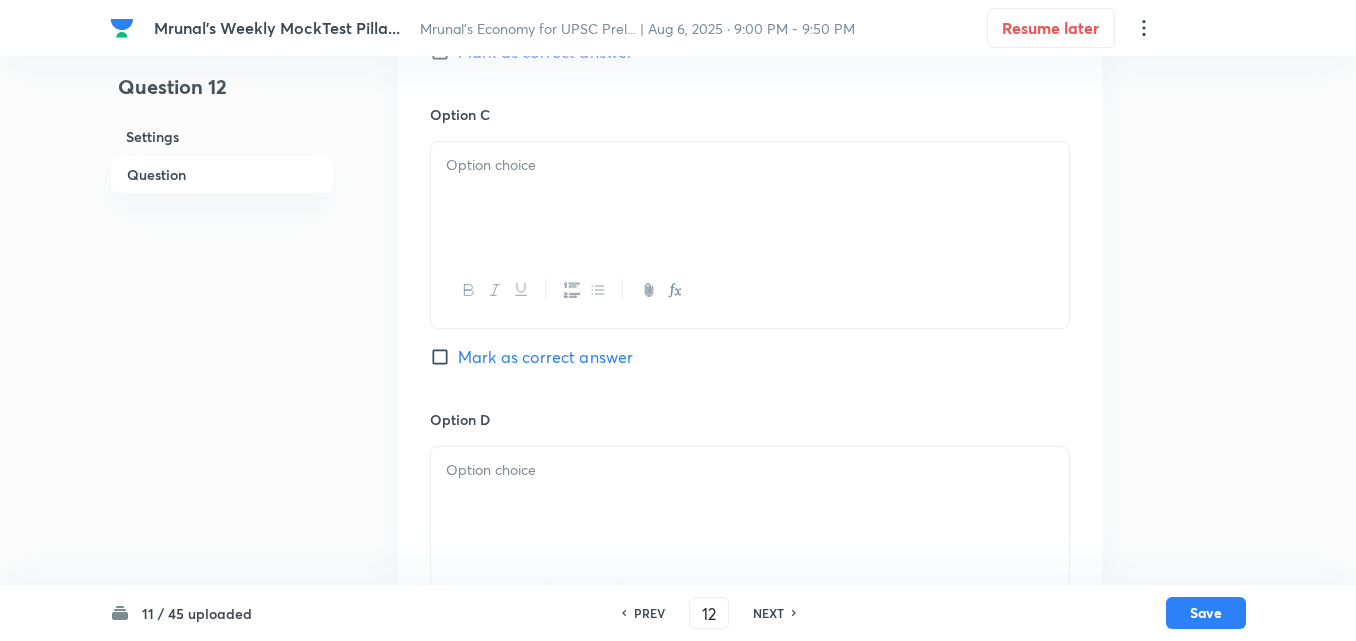 click at bounding box center [750, 198] 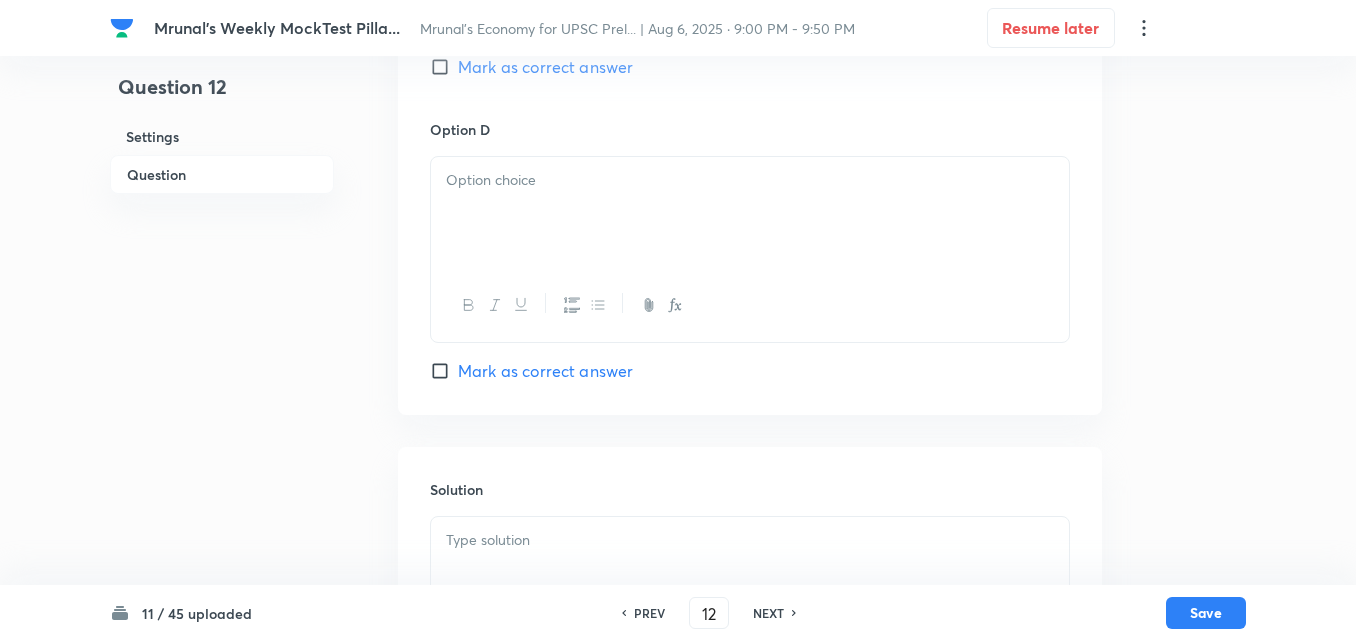 scroll, scrollTop: 1646, scrollLeft: 0, axis: vertical 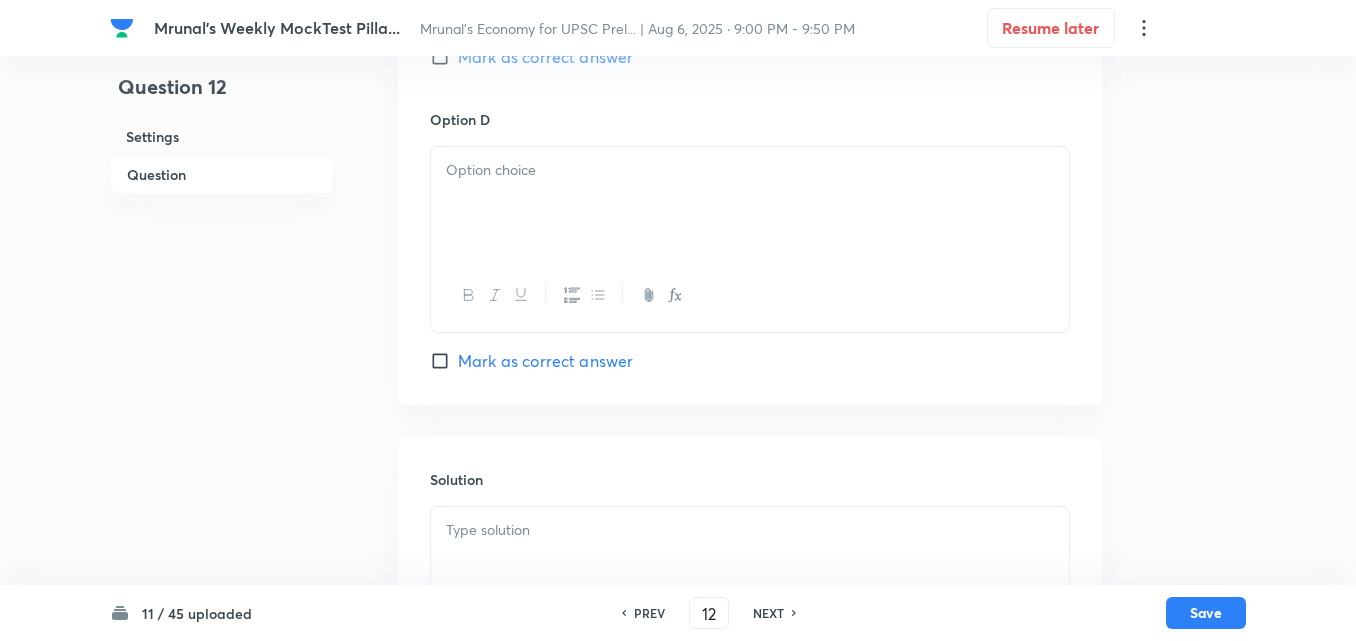 drag, startPoint x: 517, startPoint y: 272, endPoint x: 513, endPoint y: 241, distance: 31.257 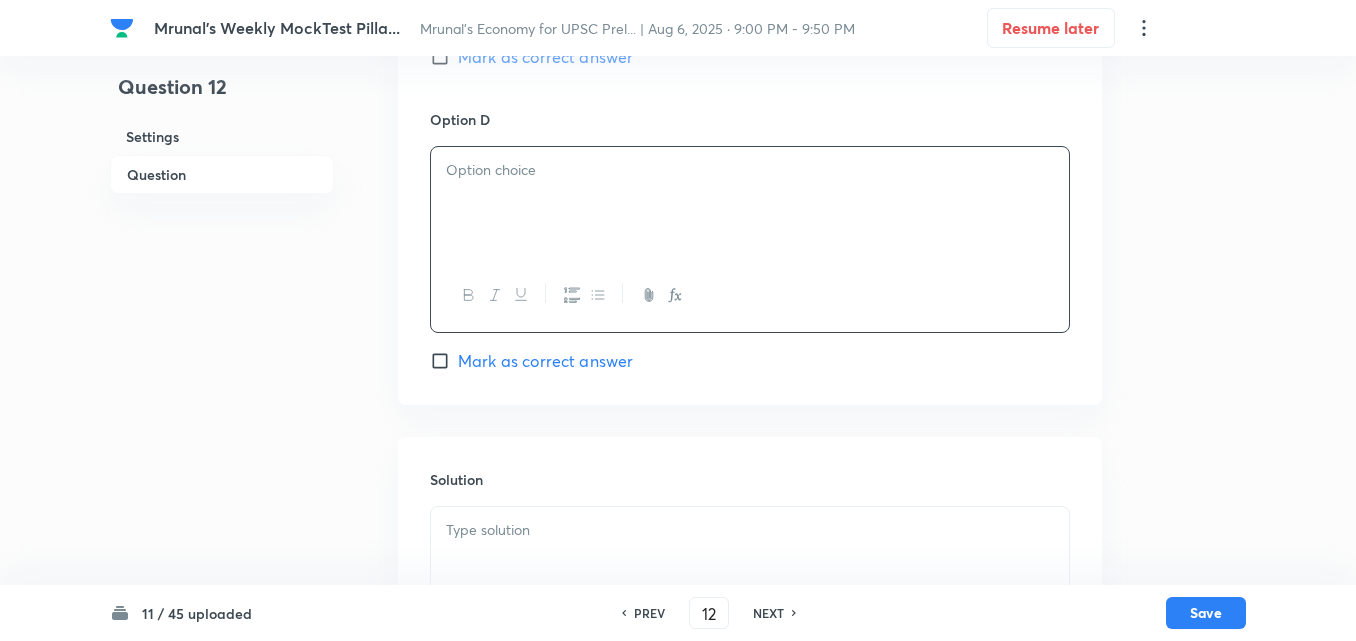 click at bounding box center (750, 203) 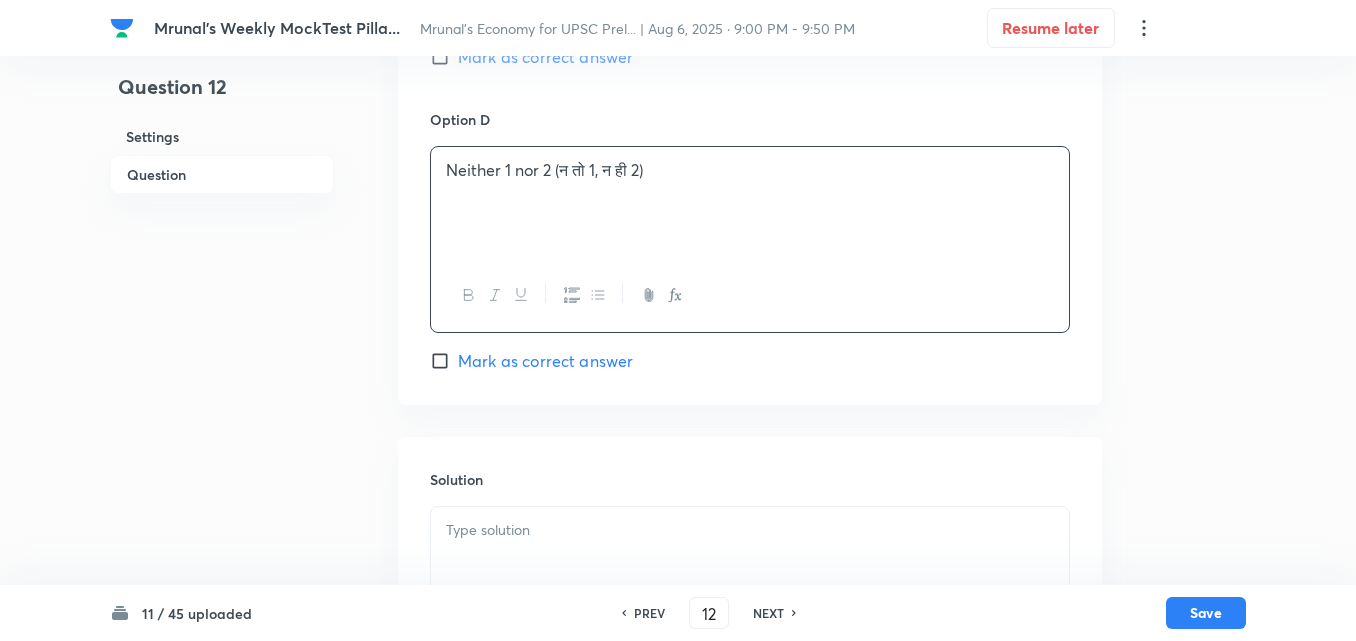 click on "Mark as correct answer" at bounding box center (545, 361) 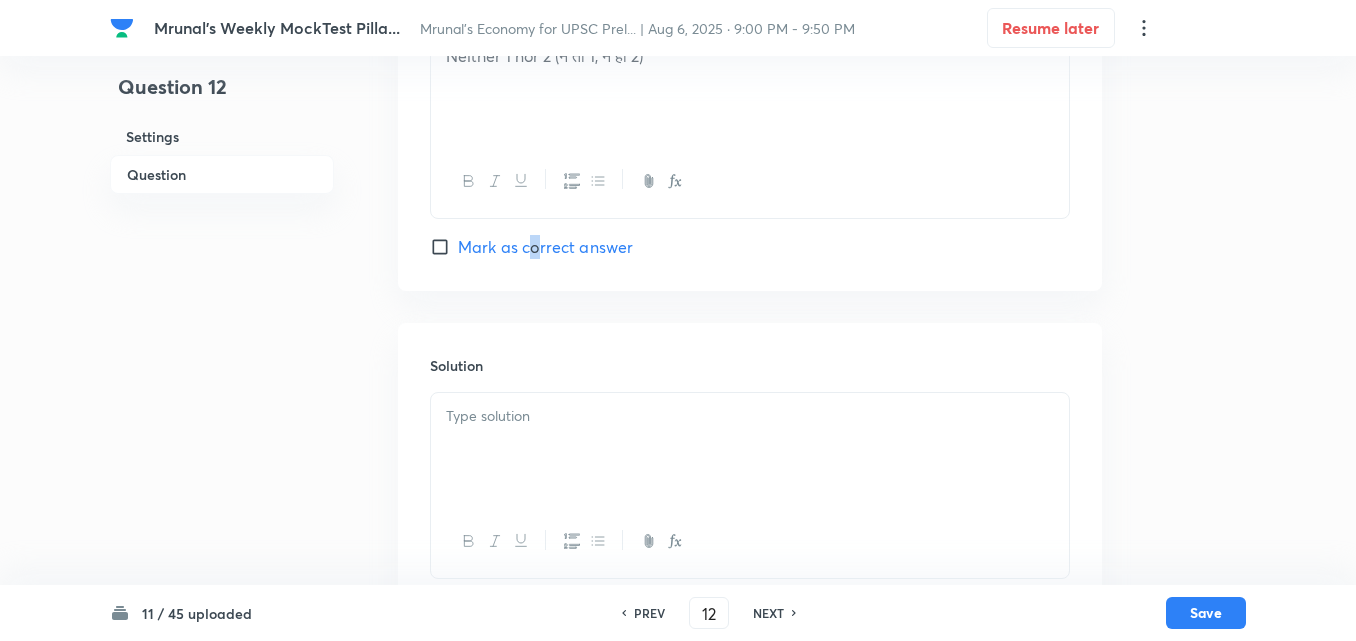 scroll, scrollTop: 1833, scrollLeft: 0, axis: vertical 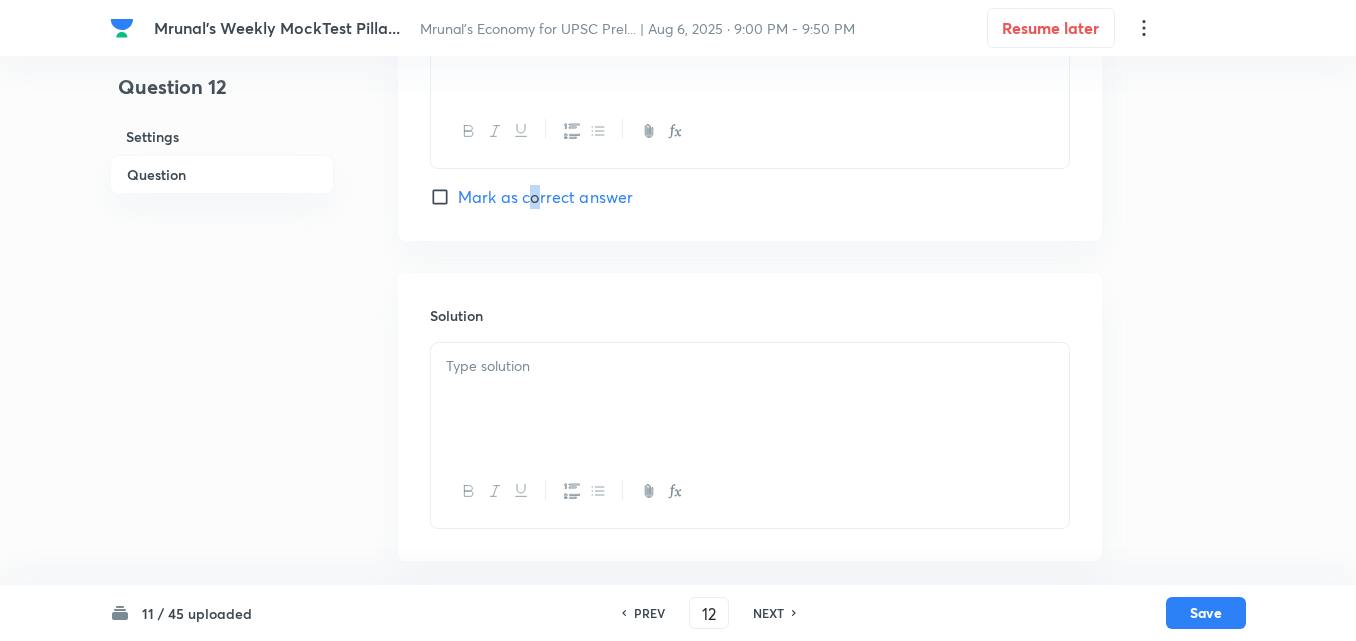 click on "Mark as correct answer" at bounding box center (545, 197) 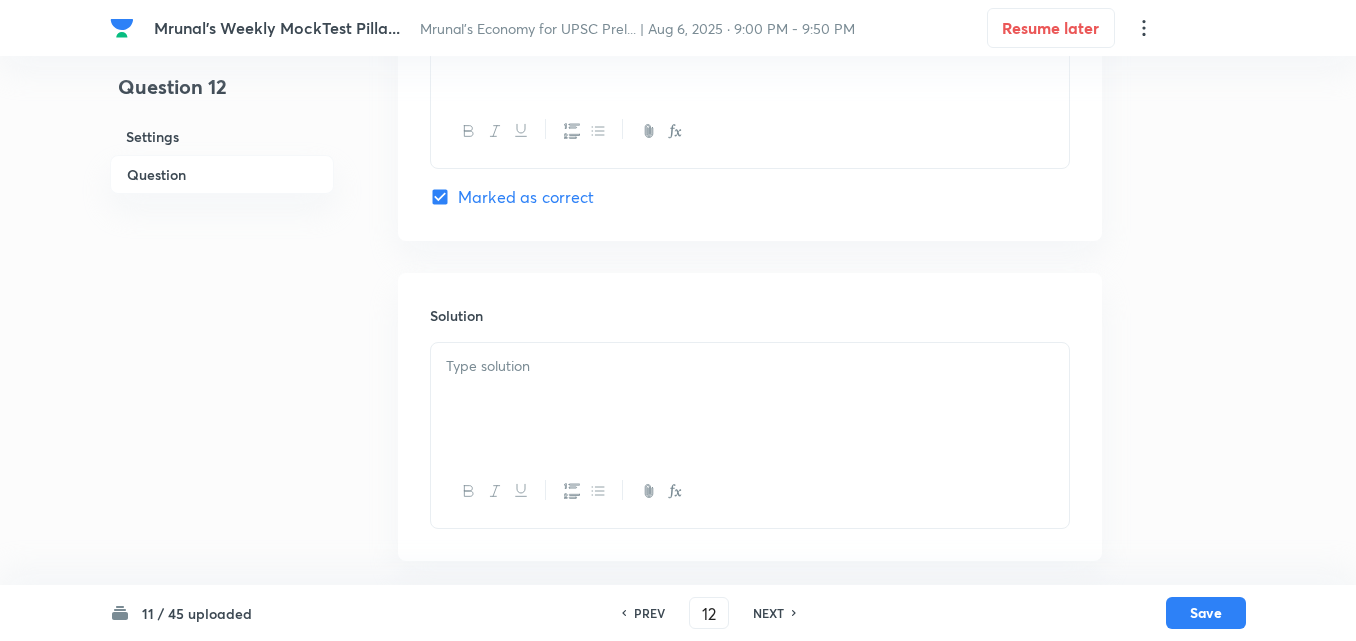 click at bounding box center [750, 399] 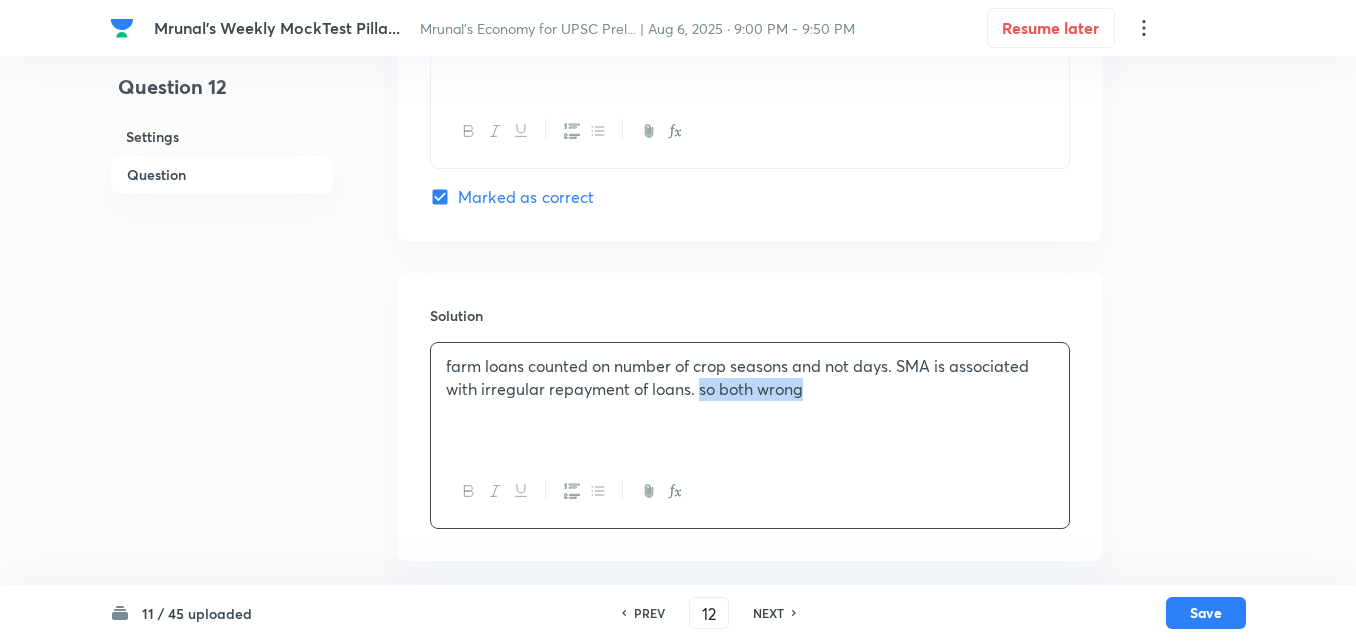 click on "farm loans counted on number of crop seasons and not days. SMA is associated with irregular repayment of loans. so both wrong" at bounding box center [750, 399] 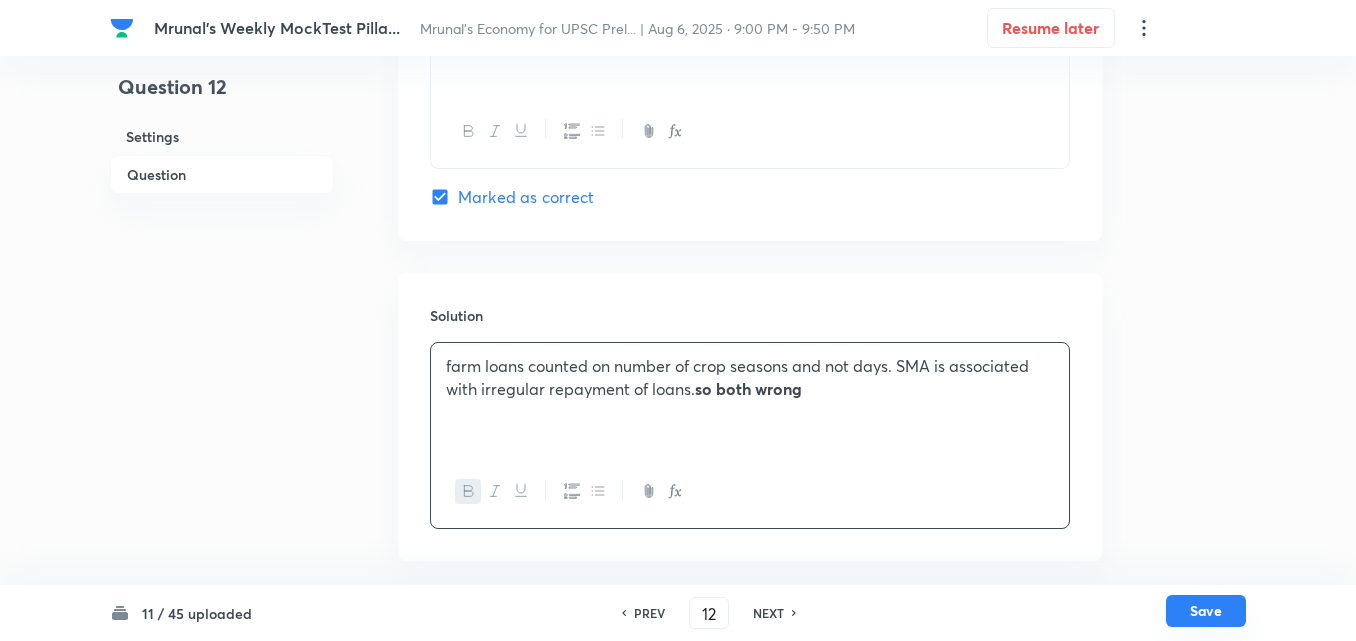 click on "Save" at bounding box center [1206, 611] 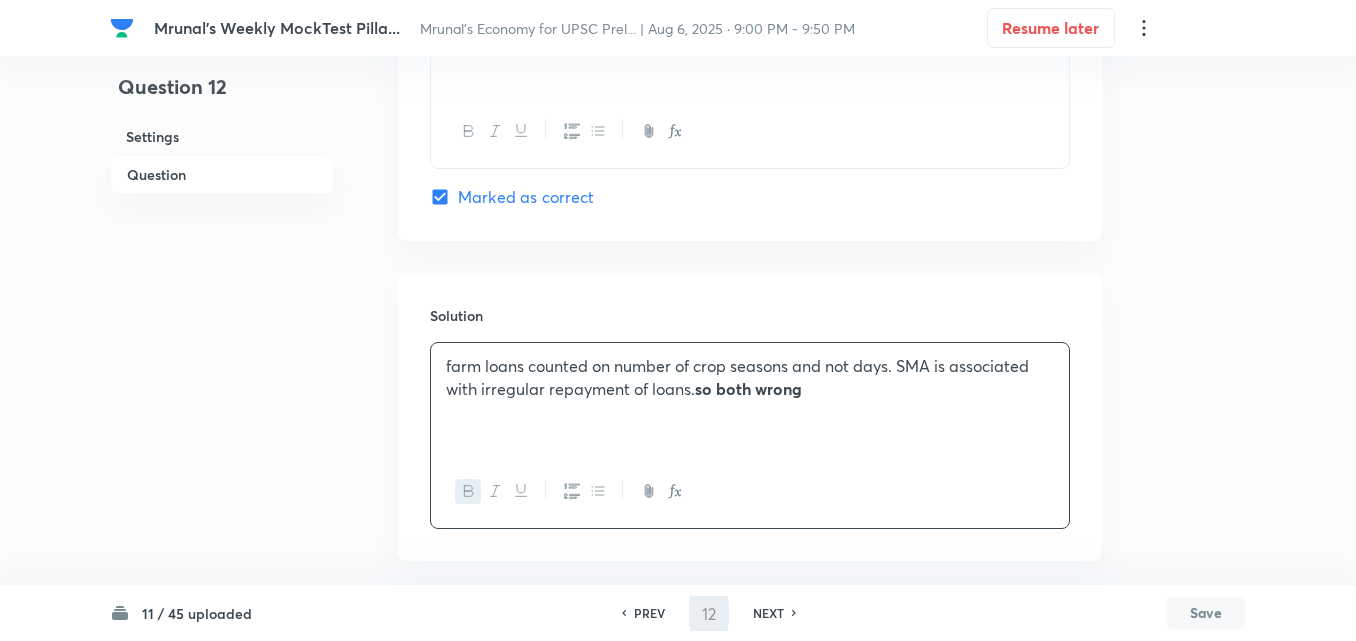 type on "13" 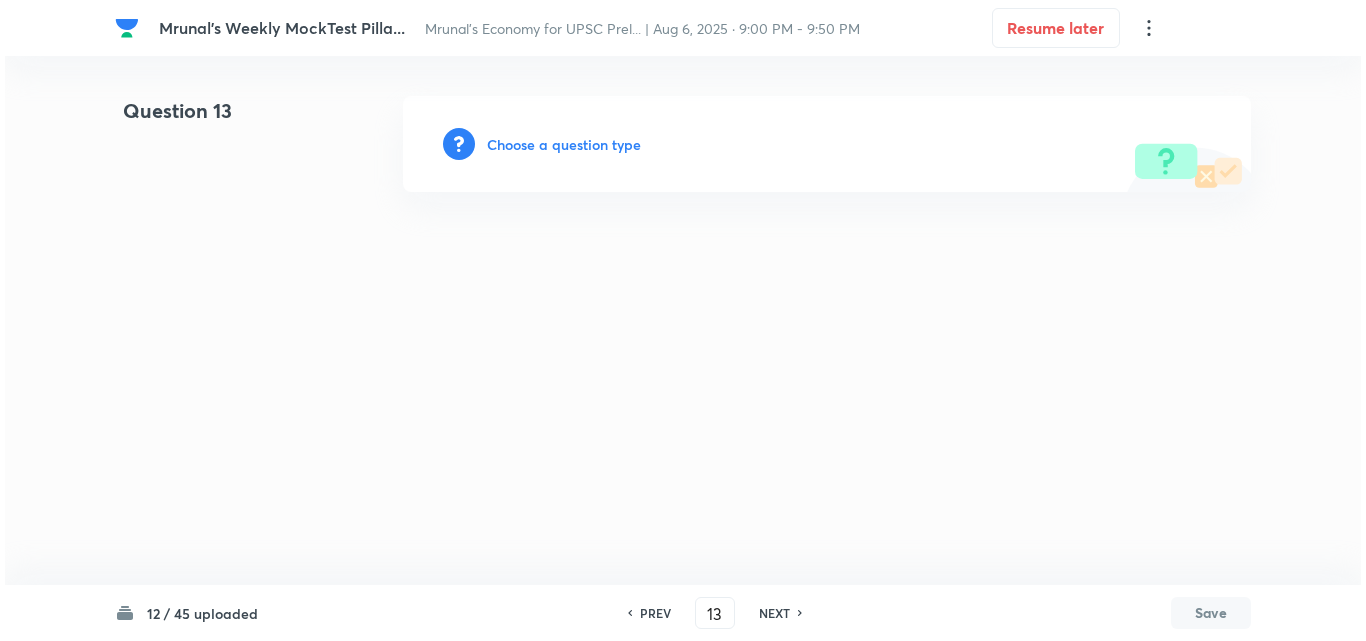 scroll, scrollTop: 0, scrollLeft: 0, axis: both 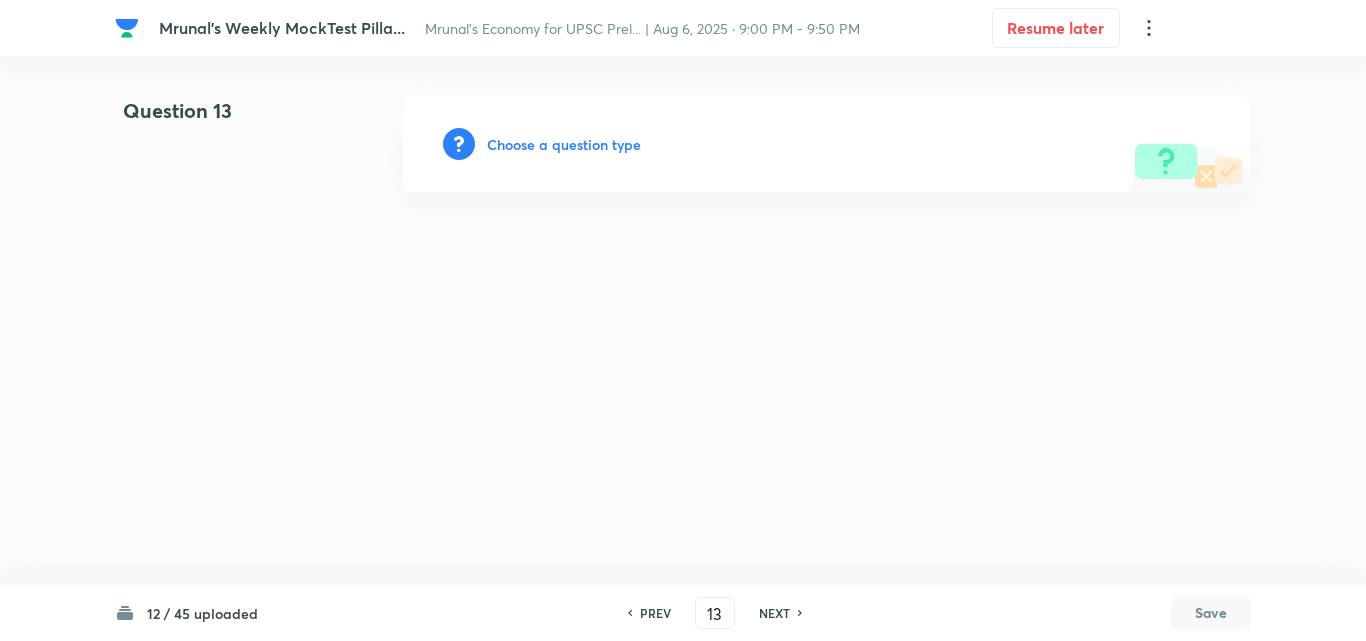 click on "Choose a question type" at bounding box center (564, 144) 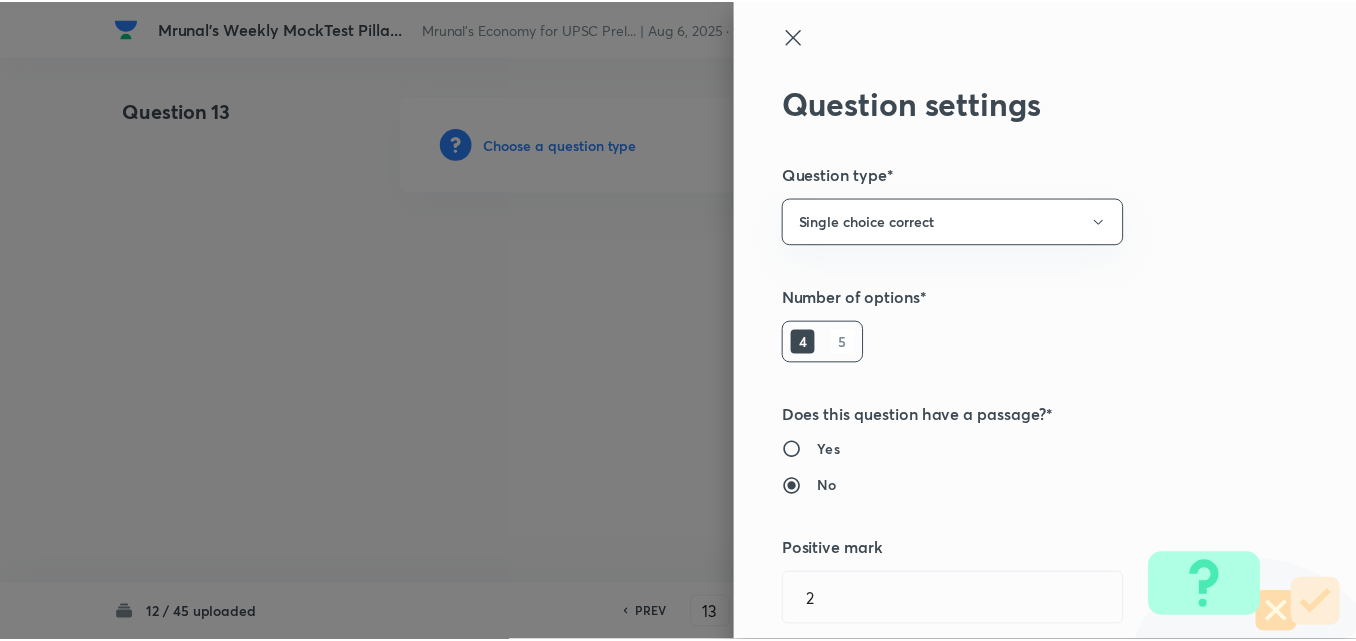 scroll, scrollTop: 400, scrollLeft: 0, axis: vertical 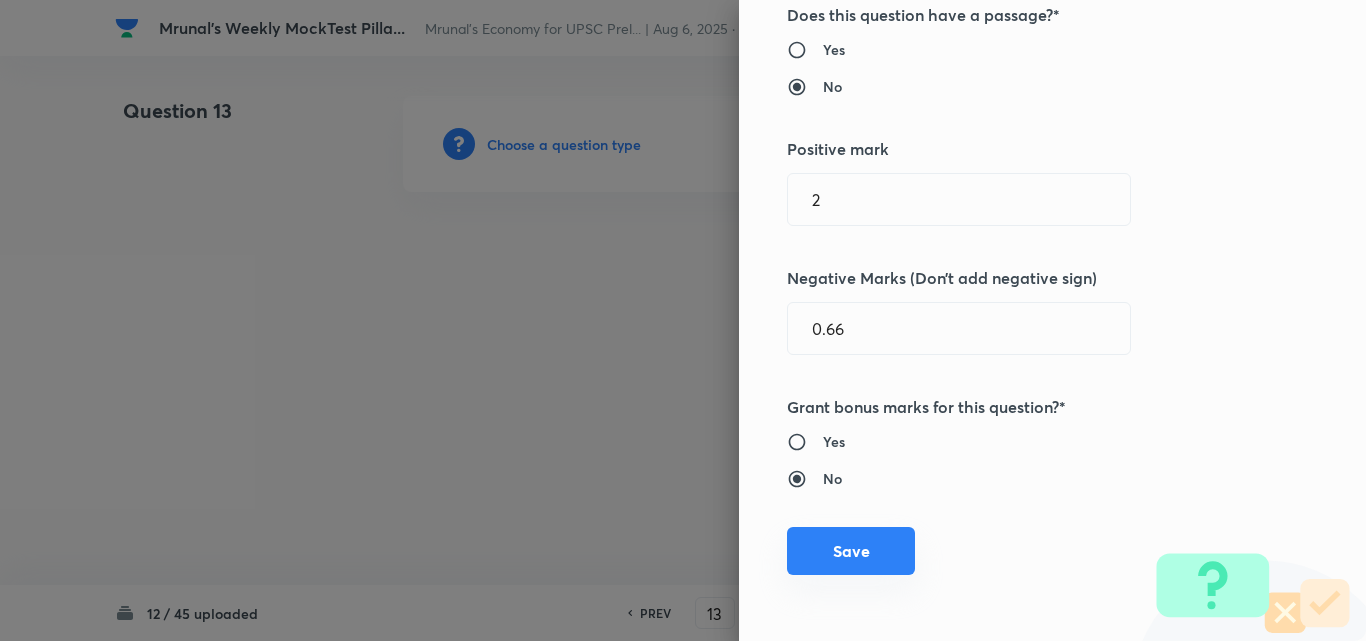 click on "Save" at bounding box center (851, 551) 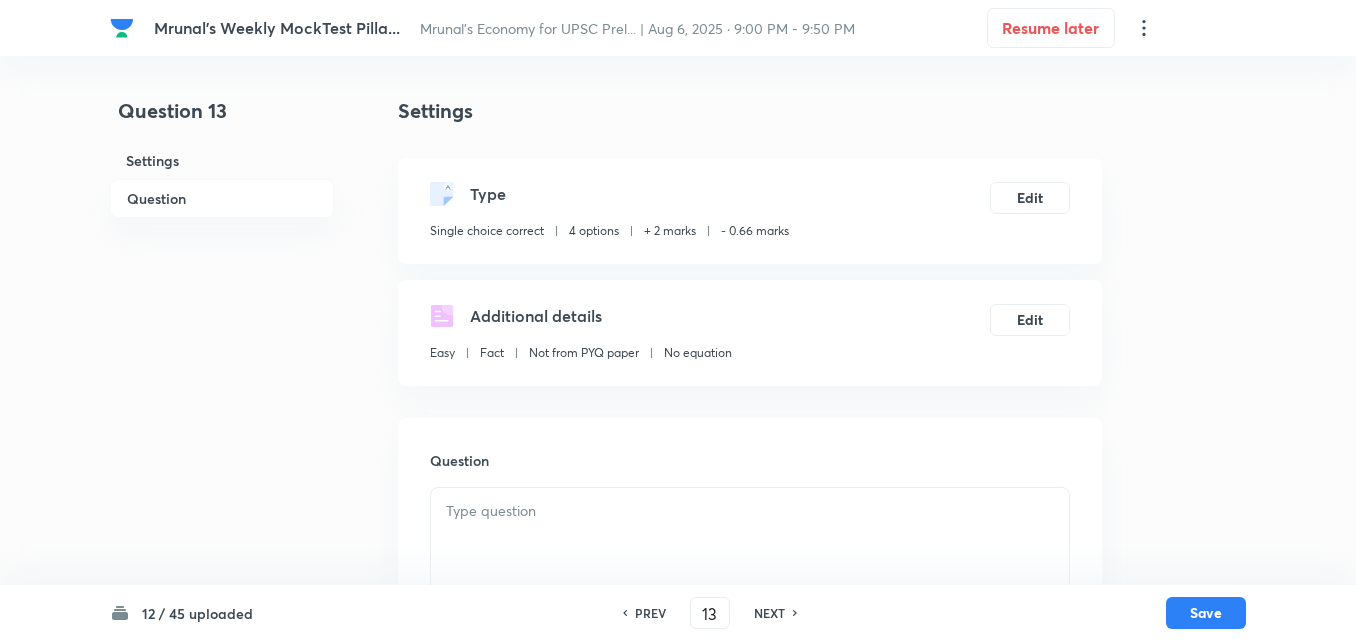 click on "Question" at bounding box center [222, 198] 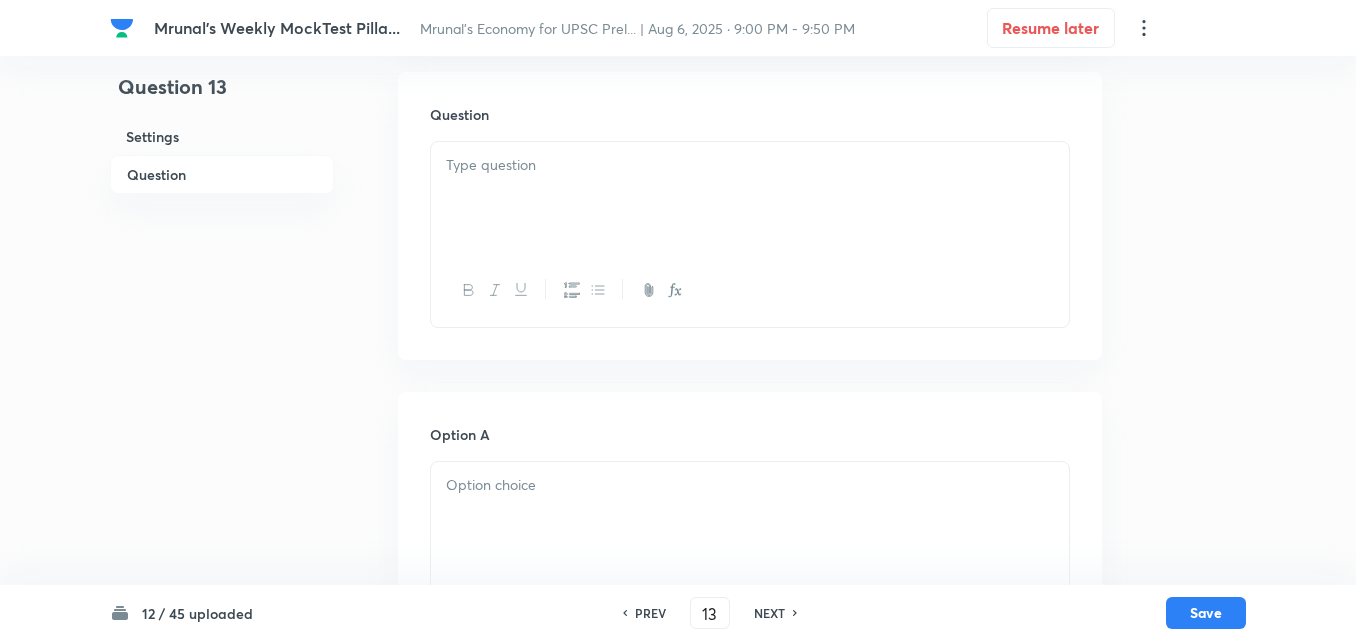 click at bounding box center [750, 198] 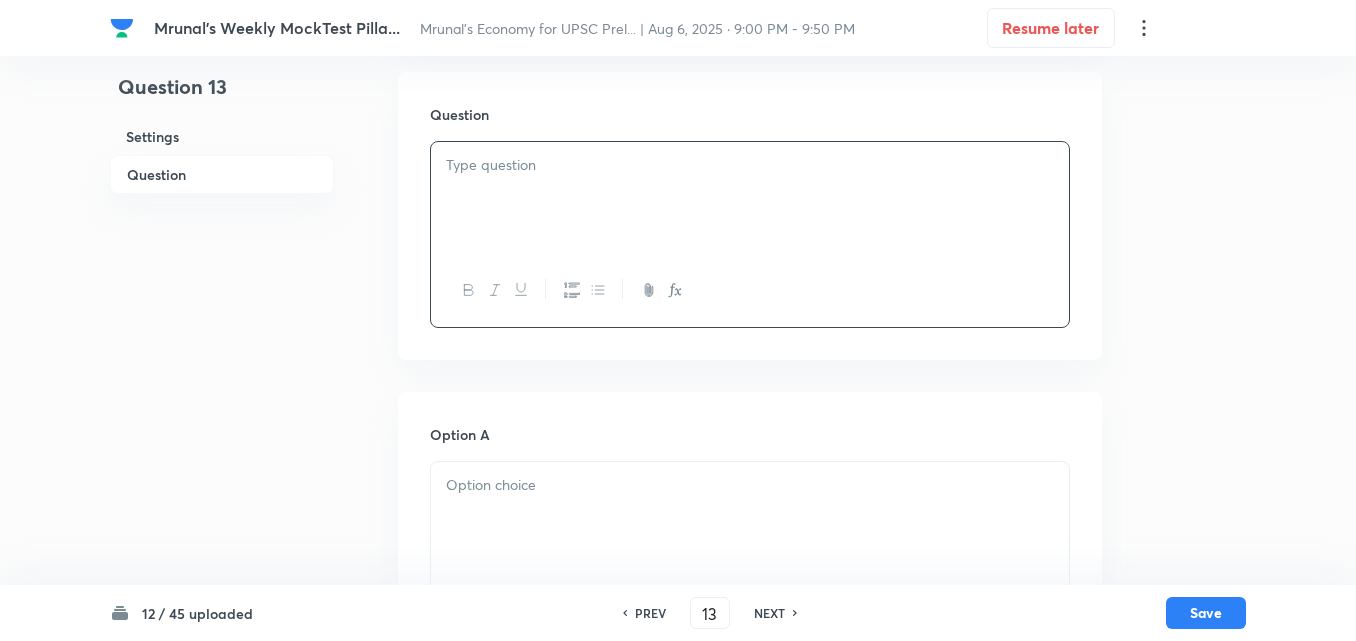 click at bounding box center [750, 198] 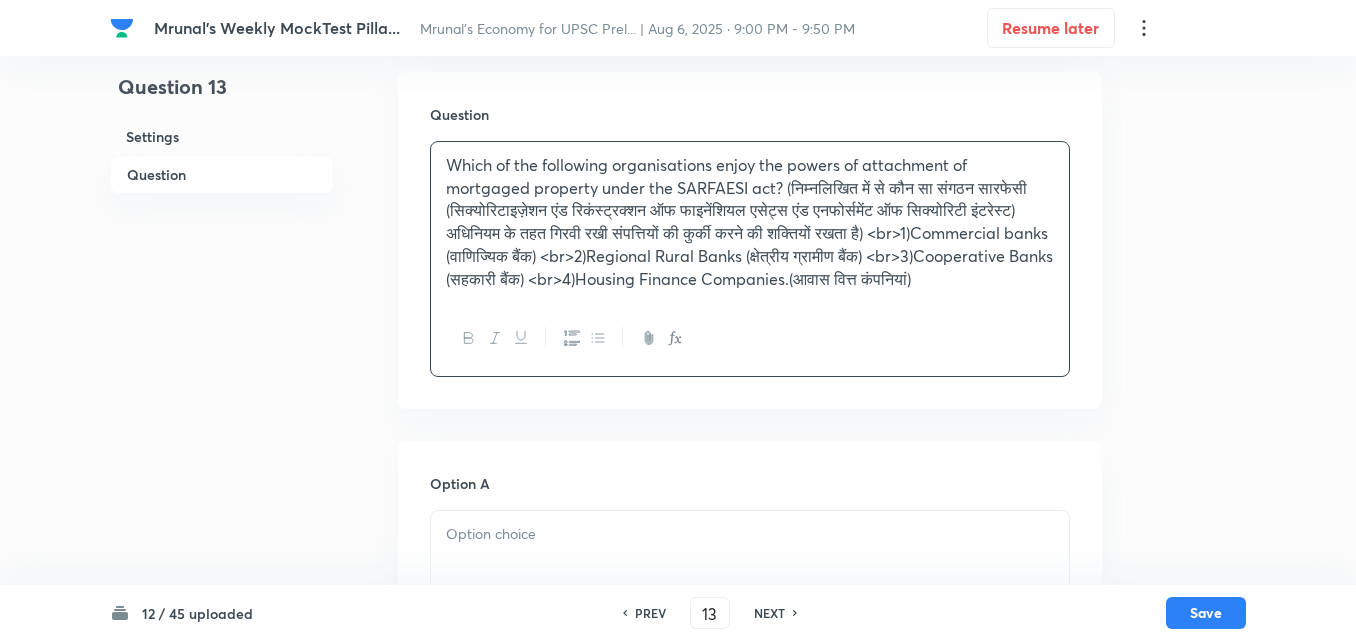 drag, startPoint x: 661, startPoint y: 177, endPoint x: 680, endPoint y: 186, distance: 21.023796 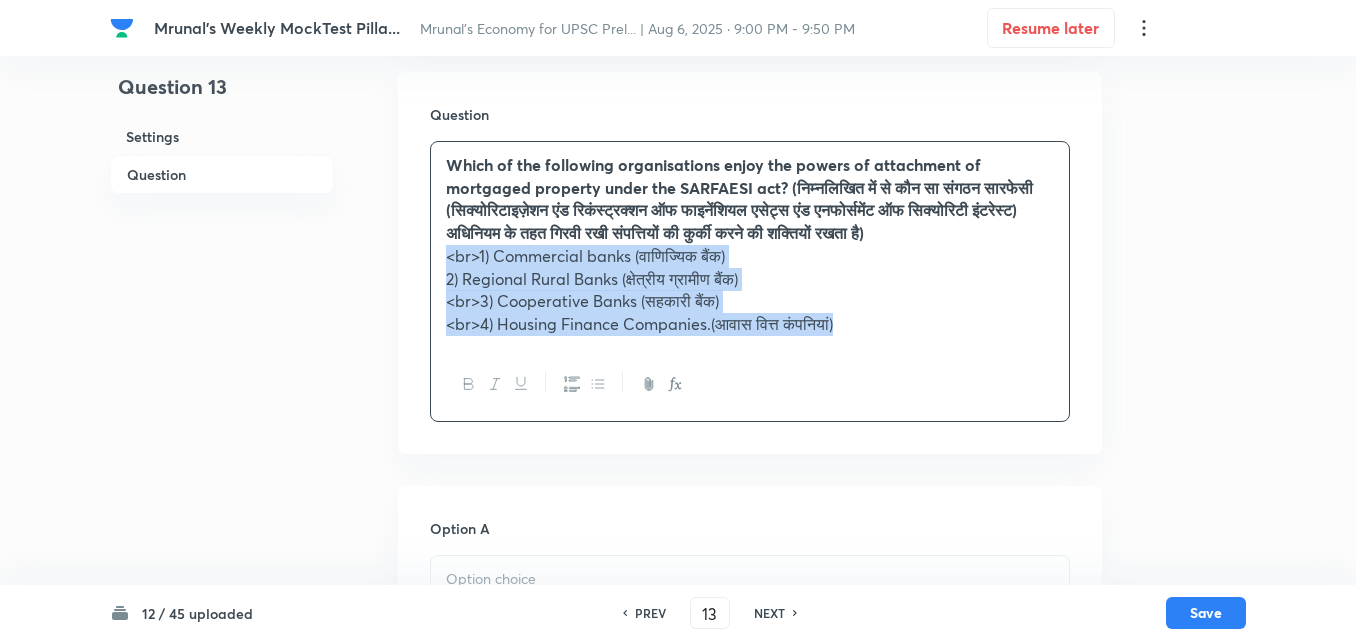 drag, startPoint x: 575, startPoint y: 409, endPoint x: 564, endPoint y: 408, distance: 11.045361 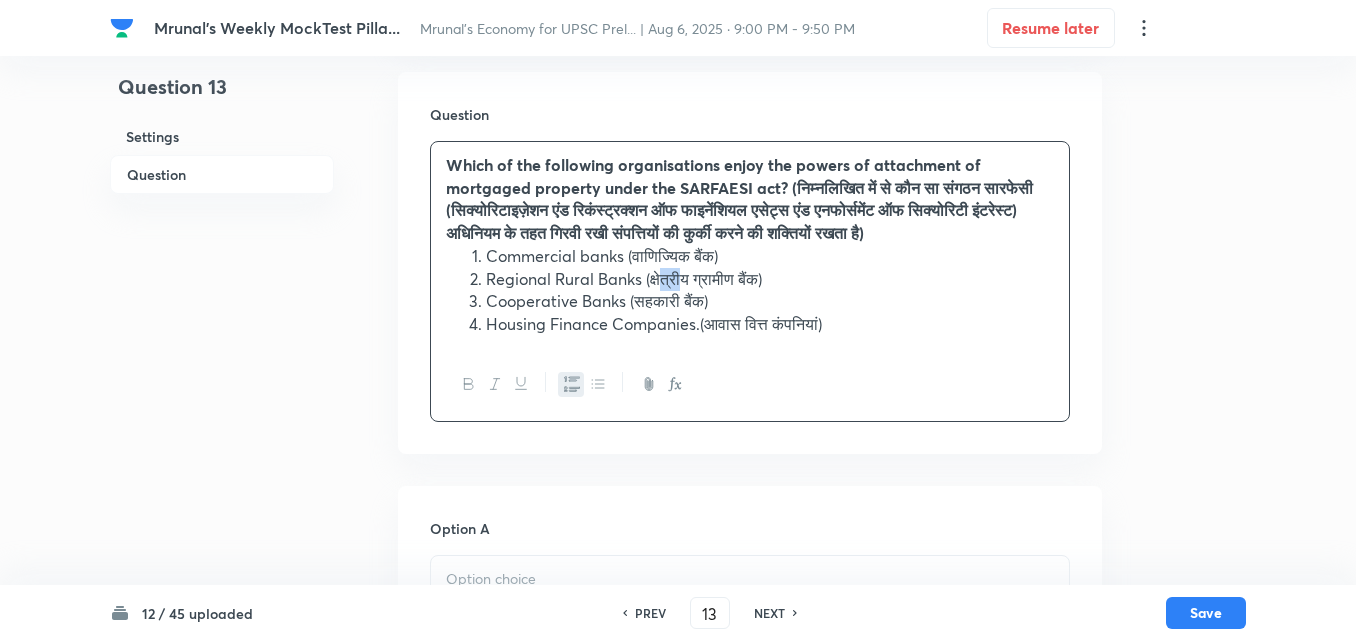 click on "Regional Rural Banks (क्षेत्रीय ग्रामीण बैंक)" at bounding box center (770, 279) 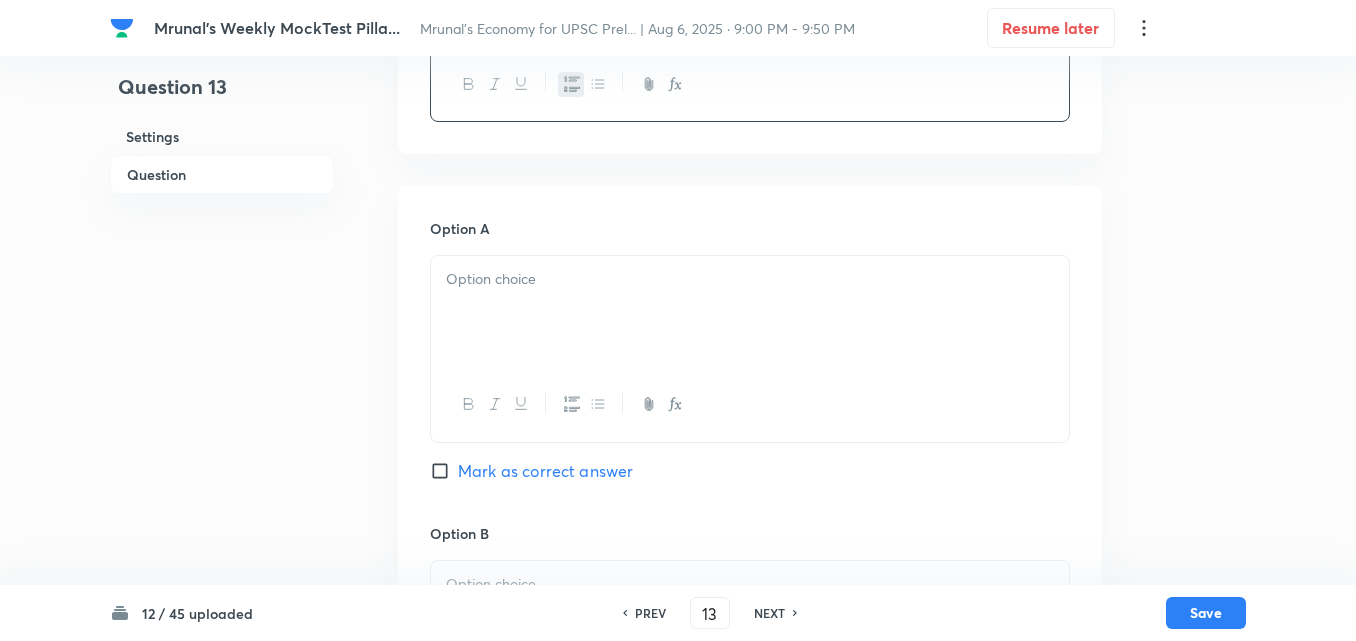 click at bounding box center (750, 312) 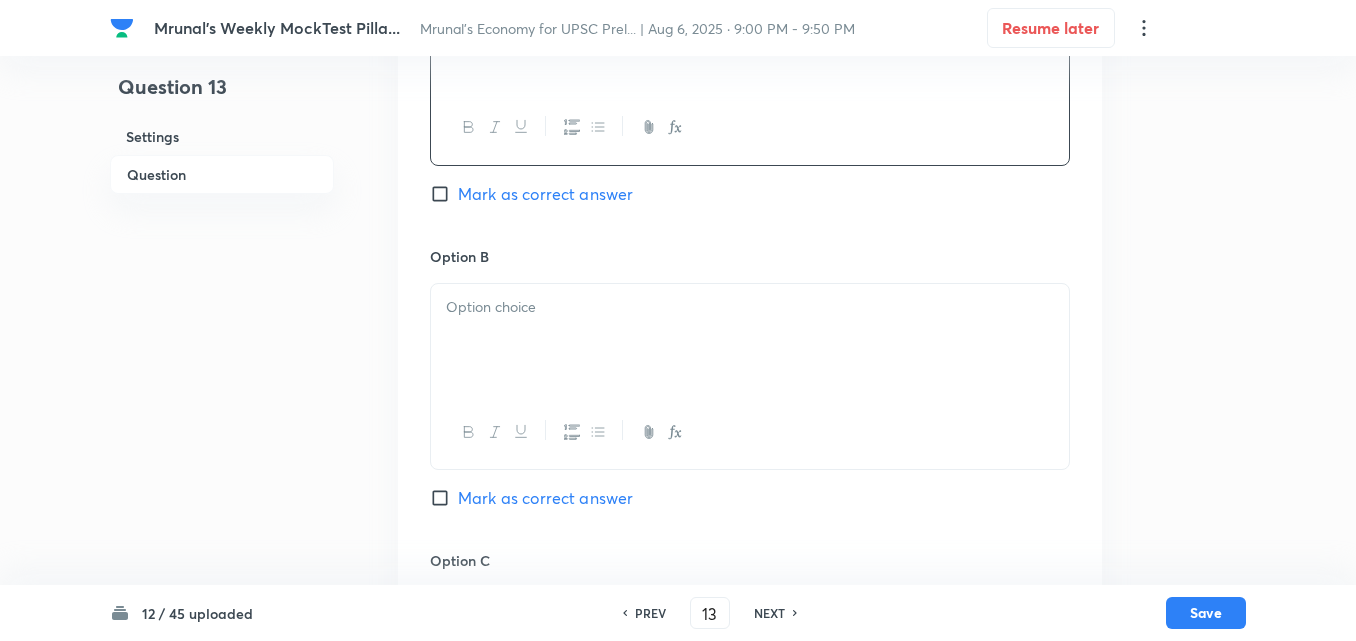 scroll, scrollTop: 946, scrollLeft: 0, axis: vertical 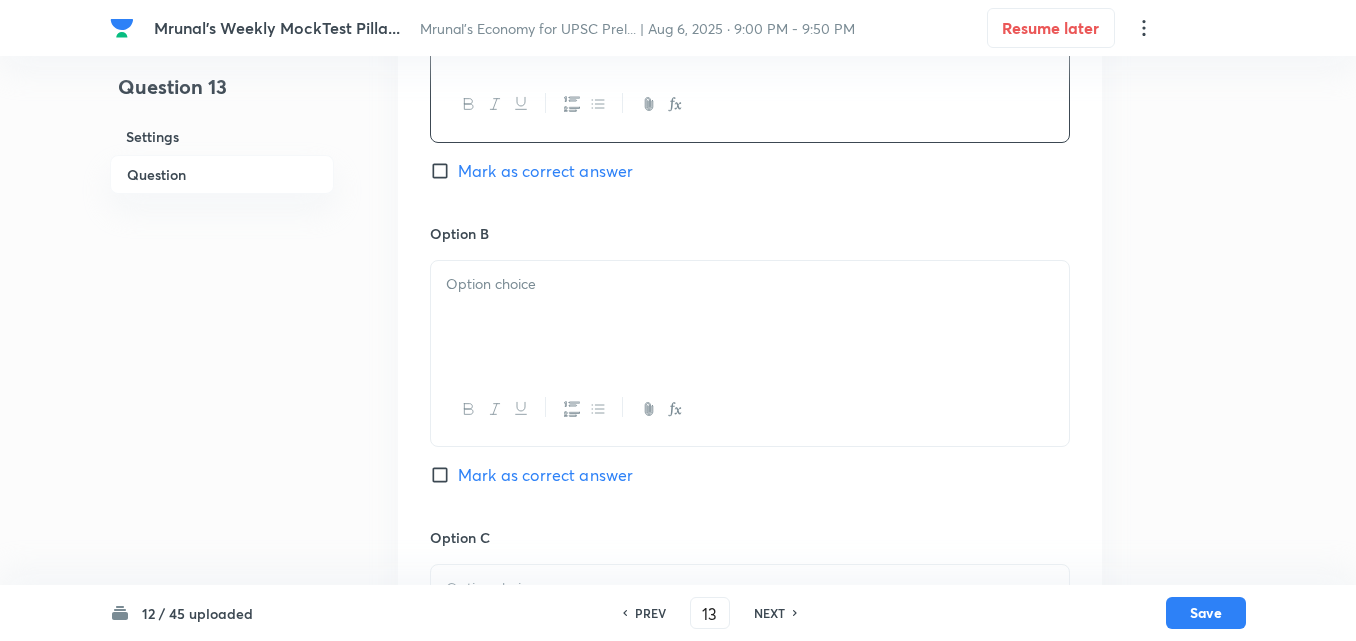 click at bounding box center [750, 317] 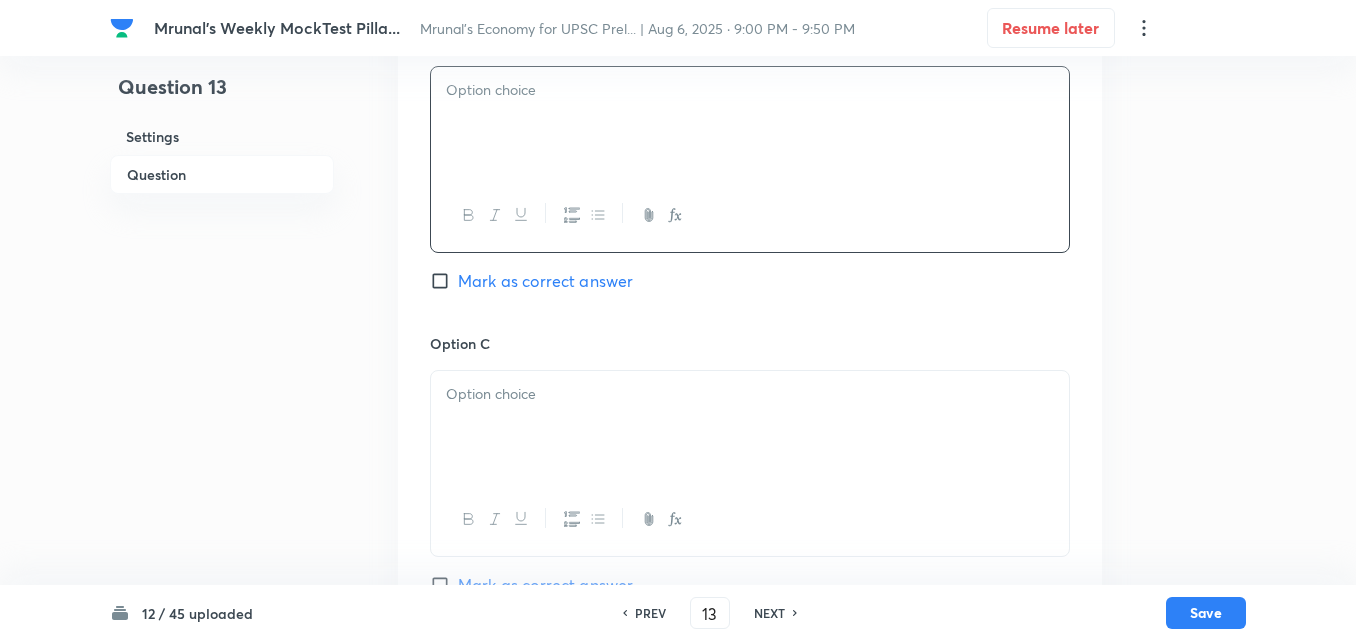 scroll, scrollTop: 1046, scrollLeft: 0, axis: vertical 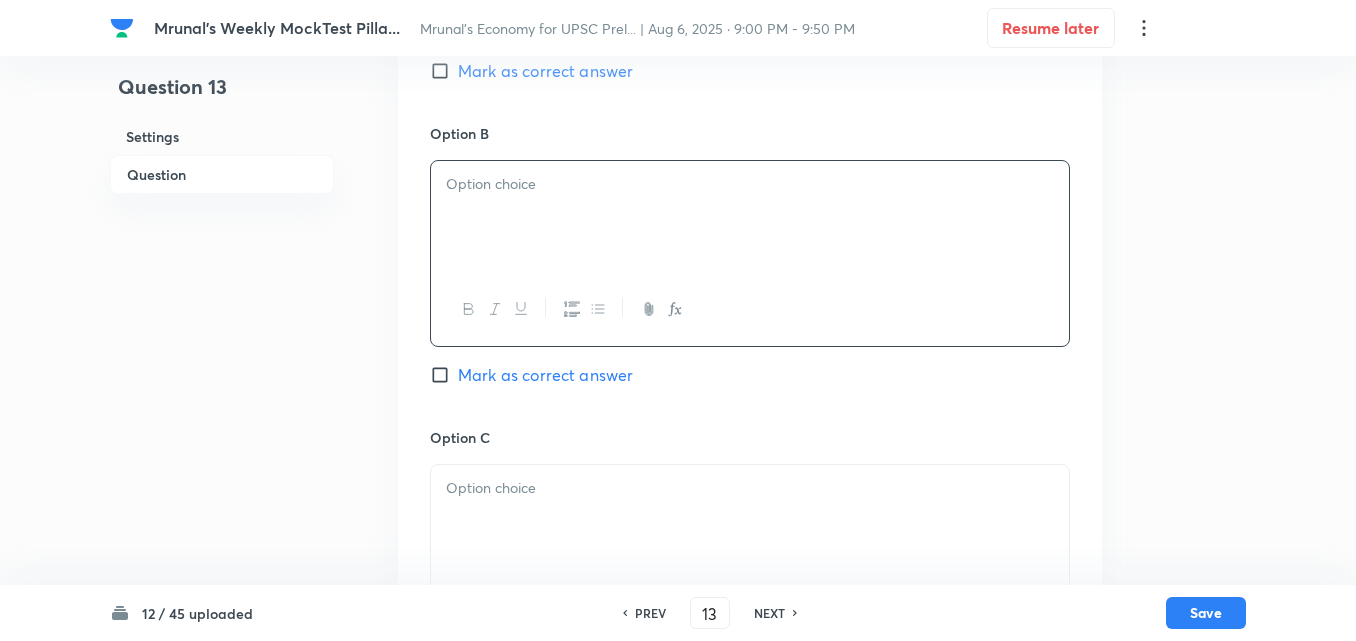 click at bounding box center [750, 217] 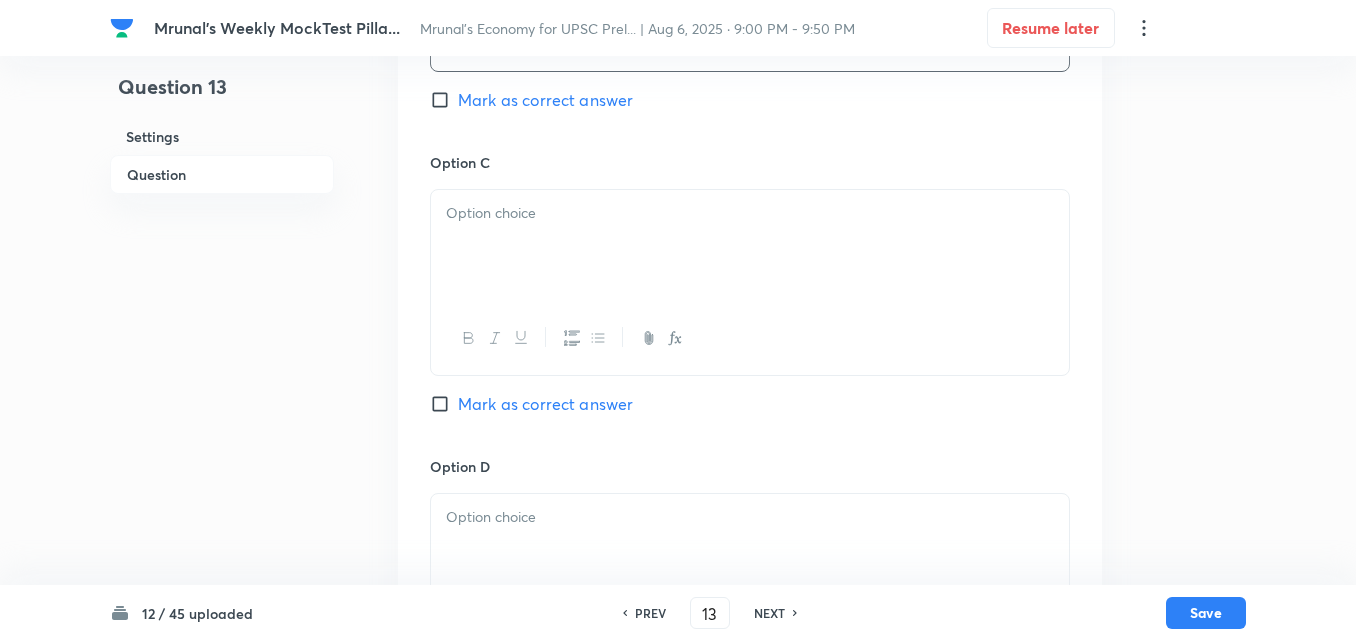 scroll, scrollTop: 1346, scrollLeft: 0, axis: vertical 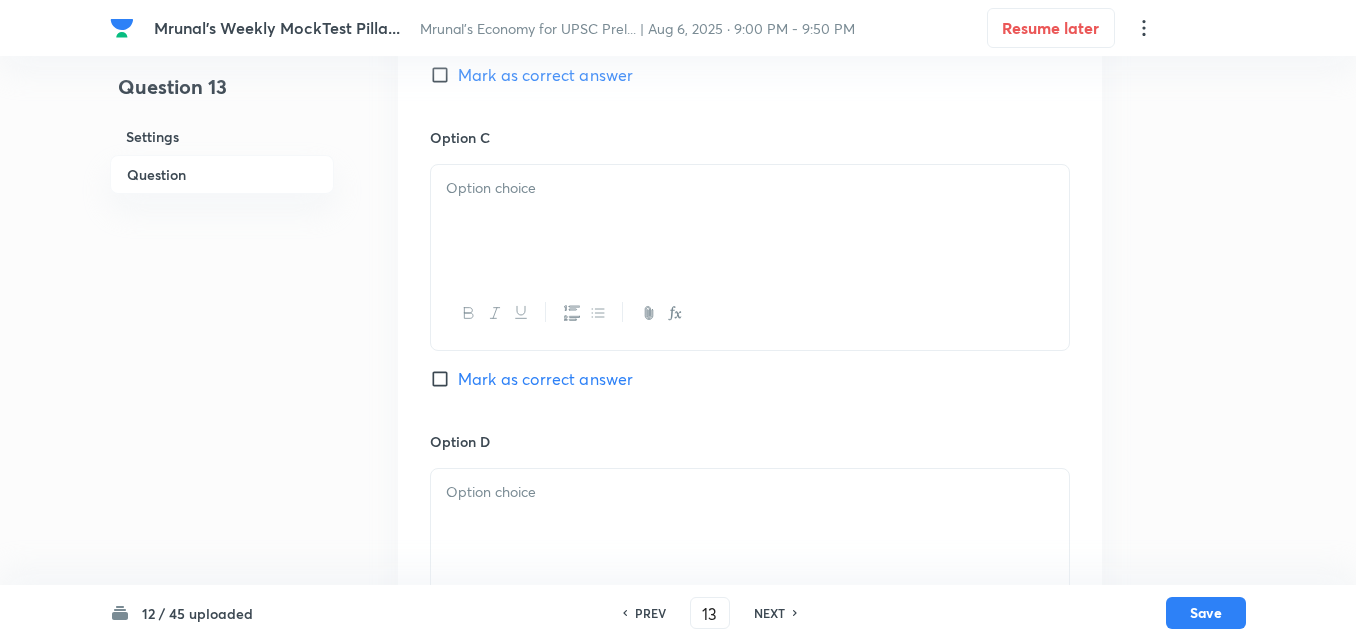 click at bounding box center (750, 221) 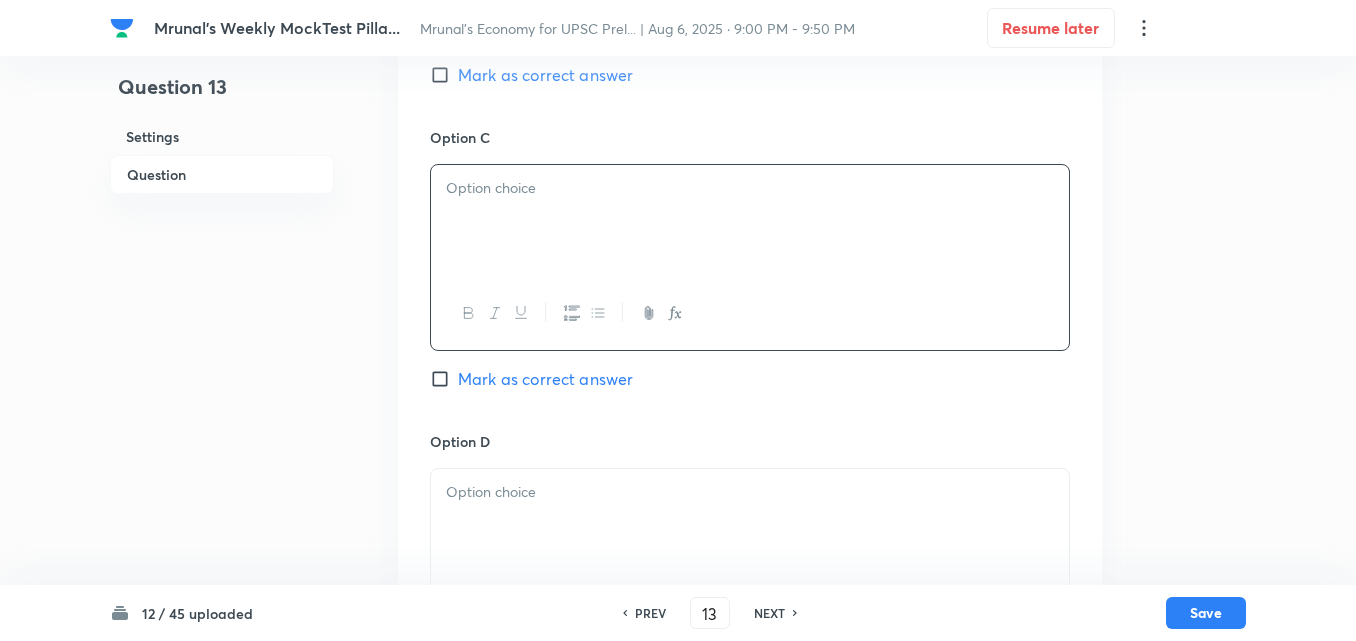 paste 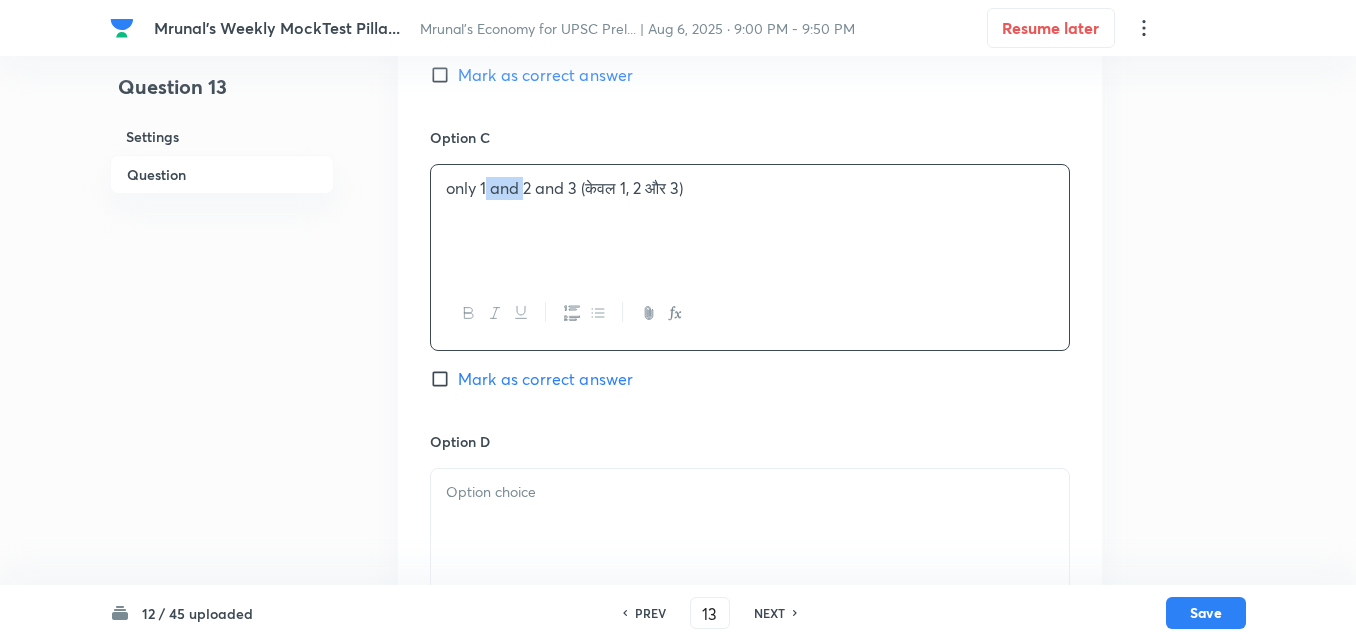 type 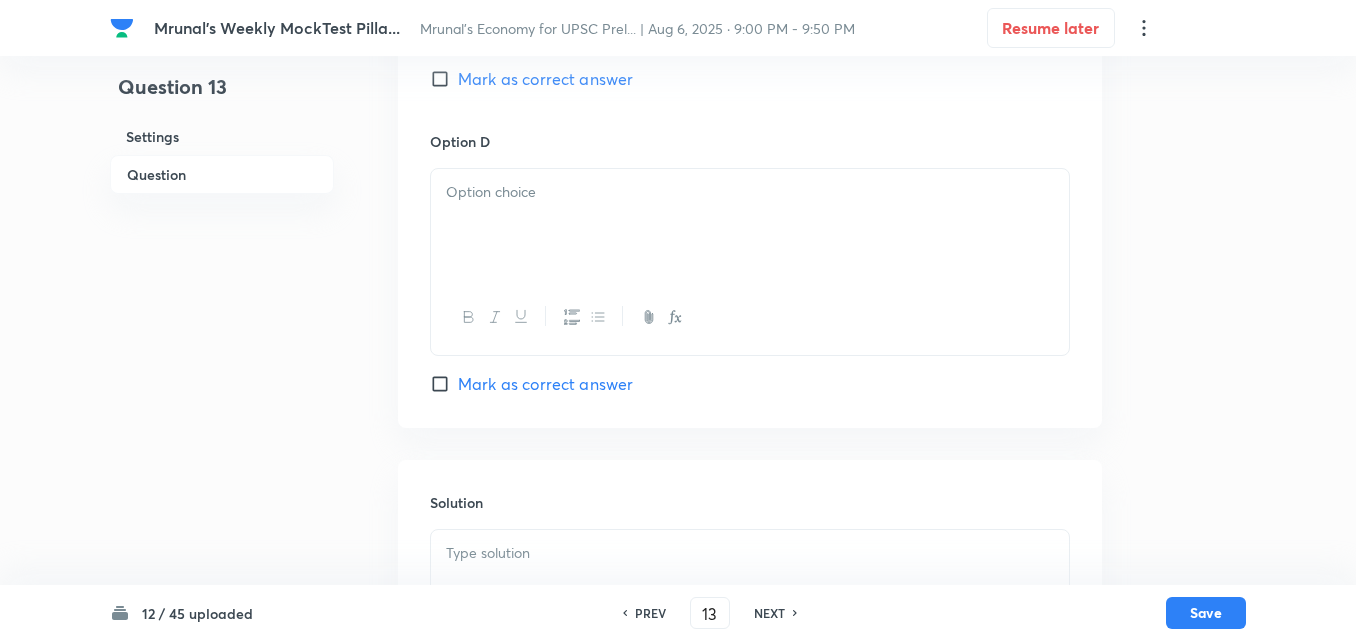 click at bounding box center [750, 225] 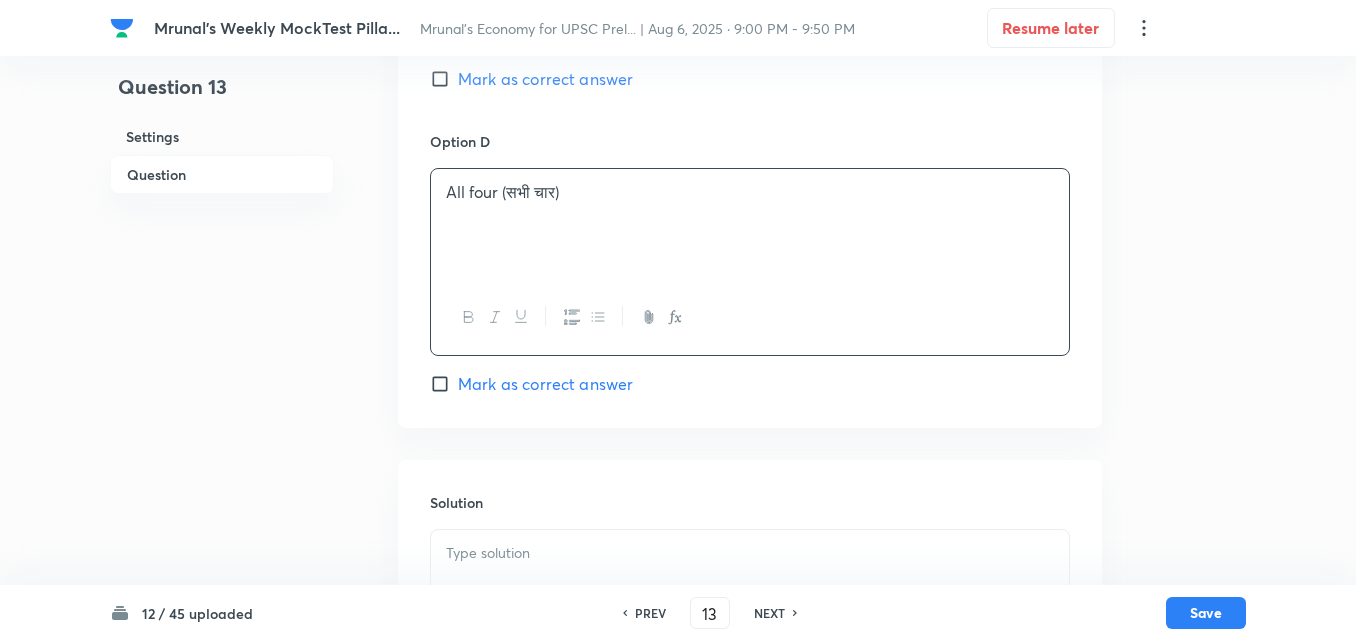 scroll, scrollTop: 1746, scrollLeft: 0, axis: vertical 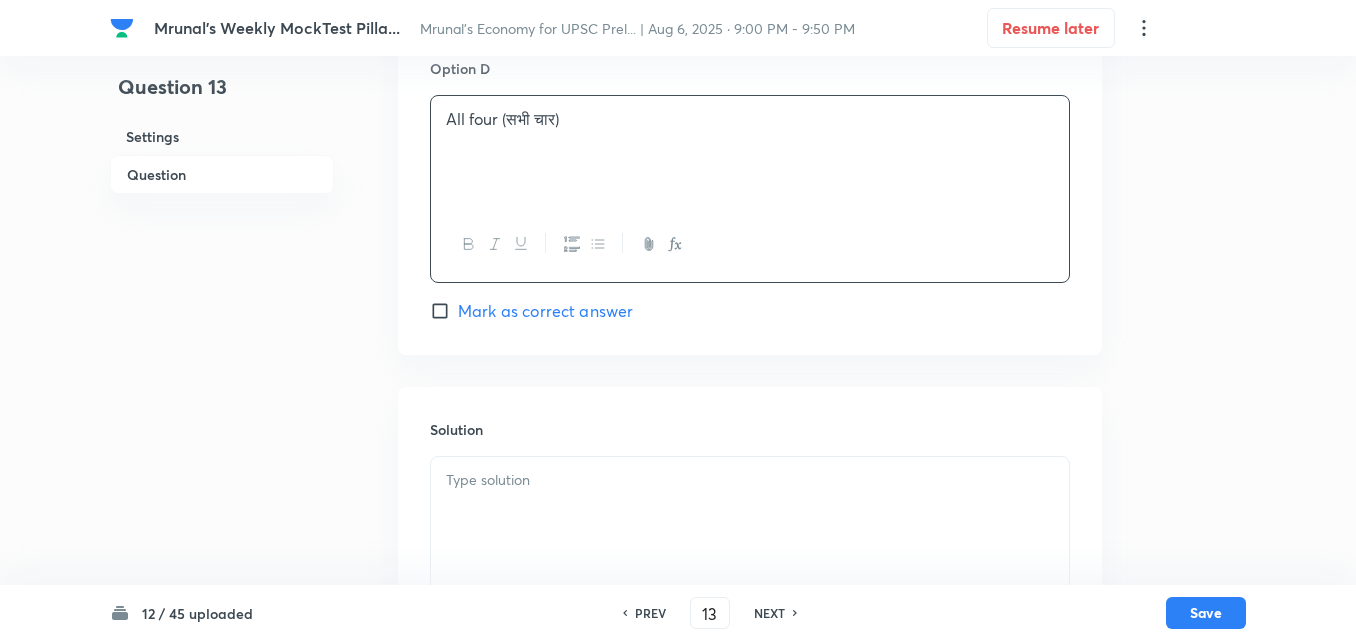 click on "Question Which of the following organisations enjoy the powers of attachment of mortgaged property under the SARFAESI act? (निम्नलिखित में से कौन सा संगठन सारफेसी (सिक्योरिटाइज़ेशन एंड रिकंस्ट्रक्शन ऑफ फाइनेंशियल एसेट्स एंड एनफोर्समेंट ऑफ सिक्योरिटी इंटरेस्ट) अधिनियम के तहत गिरवी रखी संपत्तियों की कुर्की करने की शक्तियों रखता है) Commercial banks (वाणिज्यिक बैंक) Regional Rural Banks (क्षेत्रीय ग्रामीण बैंक) Cooperative Banks (सहकारी बैंक) Housing Finance Companies.(आवास वित्त कंपनियां) Option A only 1 and 4 (केवल 1 और 4) Option B" at bounding box center (750, -313) 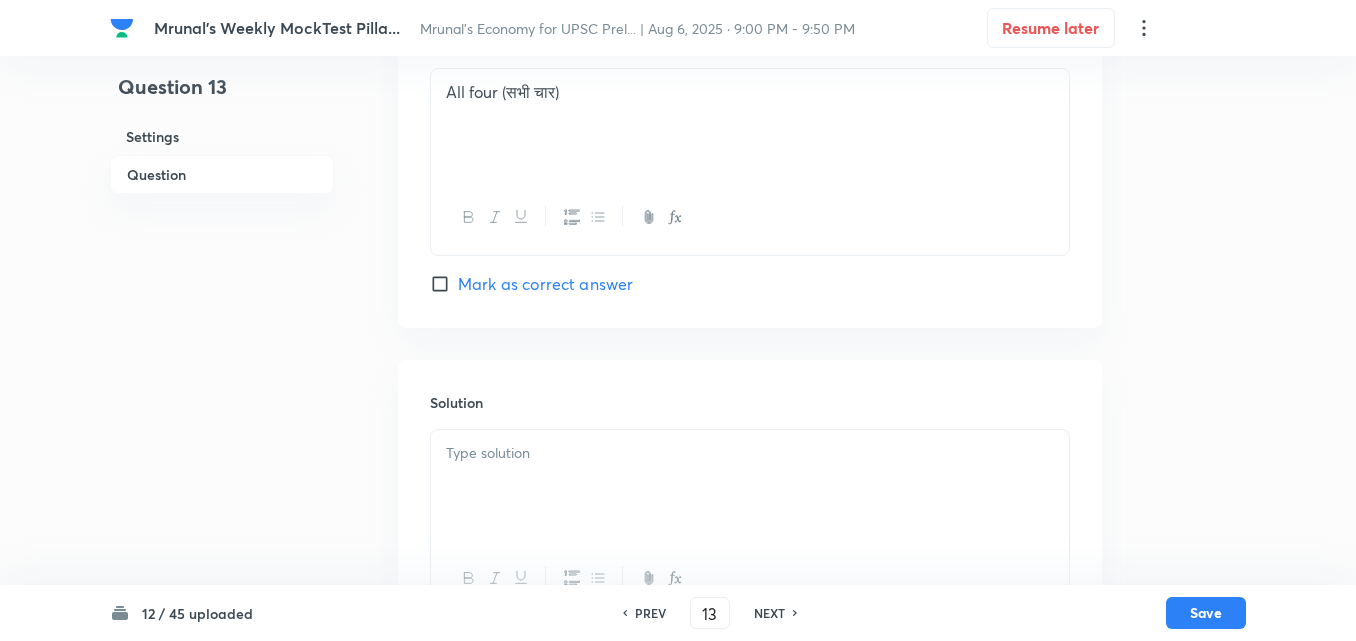 click on "Mark as correct answer" at bounding box center [545, 284] 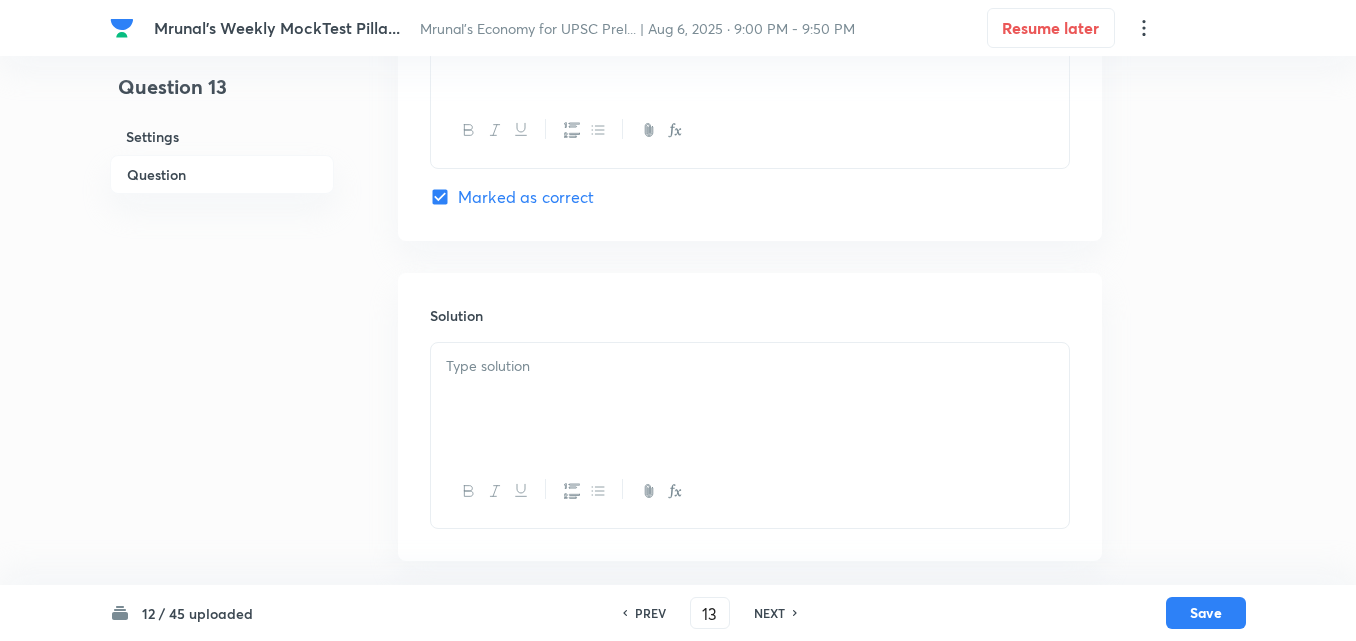 scroll, scrollTop: 1856, scrollLeft: 0, axis: vertical 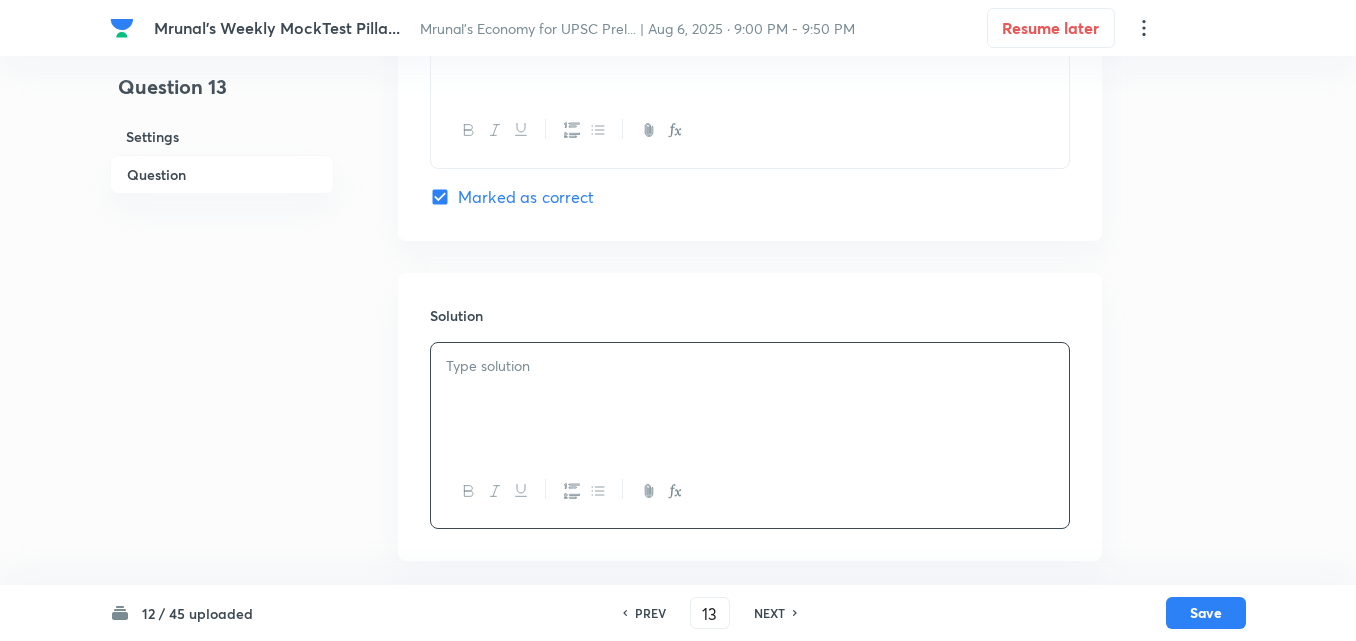 click at bounding box center (750, 366) 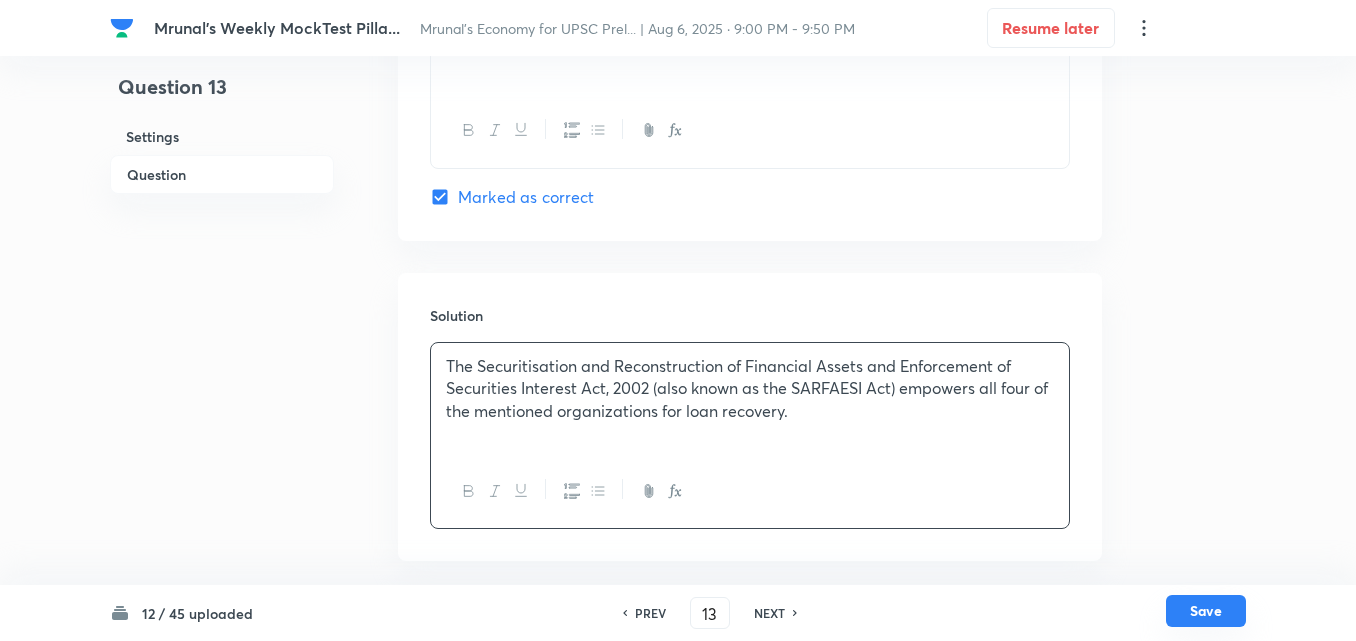 click on "Save" at bounding box center [1206, 611] 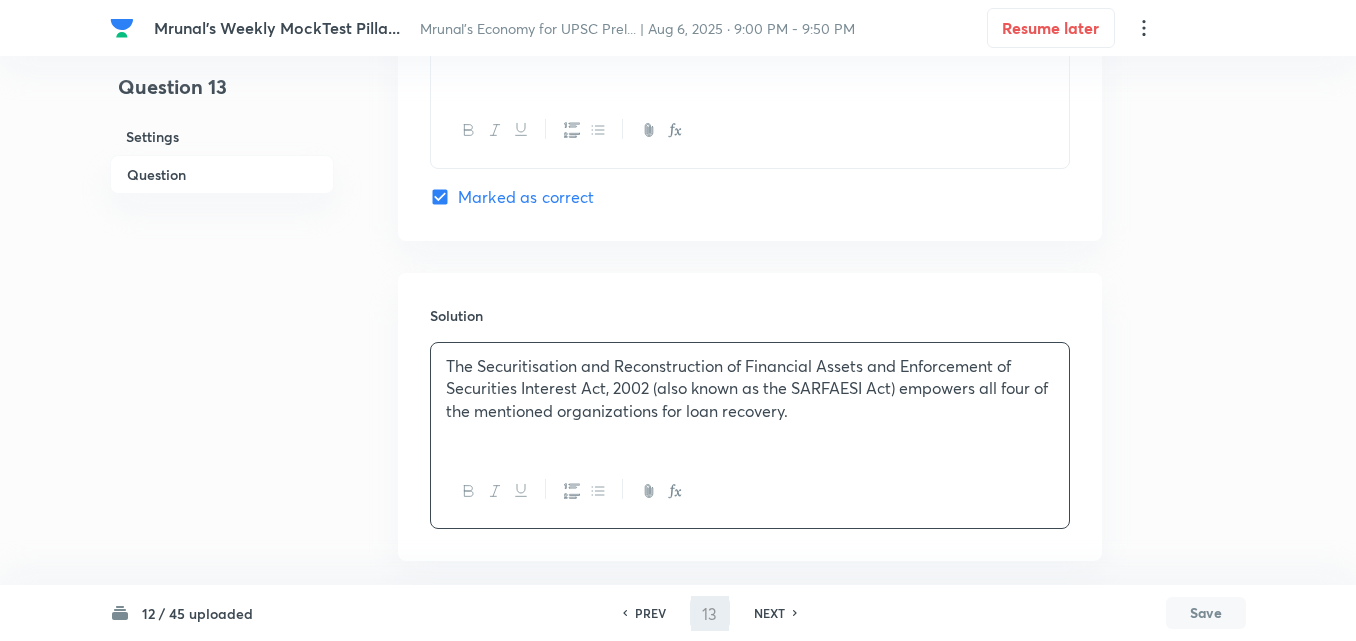 type on "14" 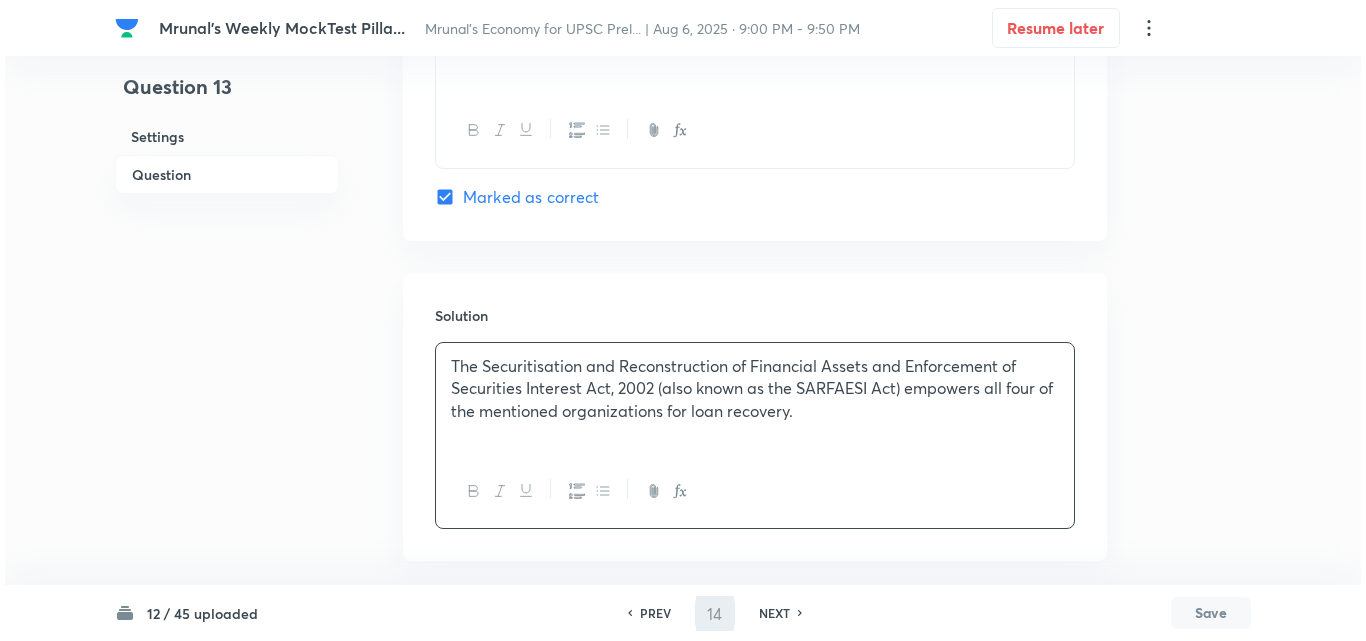 scroll, scrollTop: 0, scrollLeft: 0, axis: both 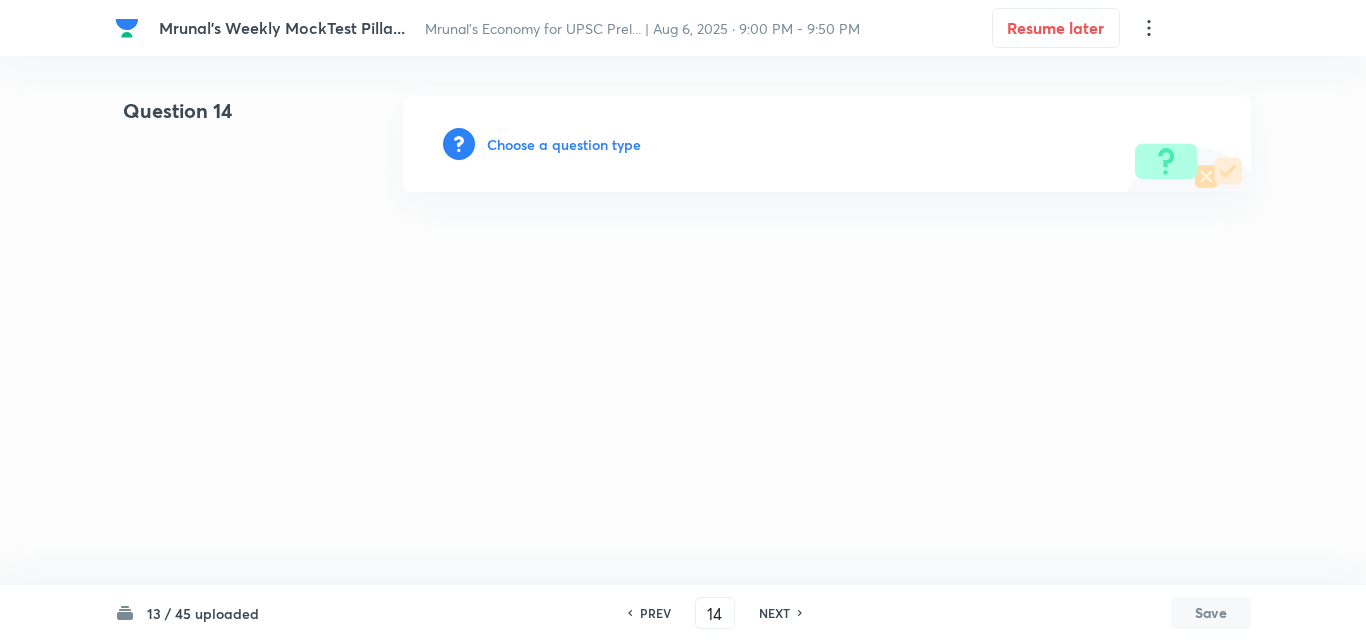 click on "Choose a question type" at bounding box center [564, 144] 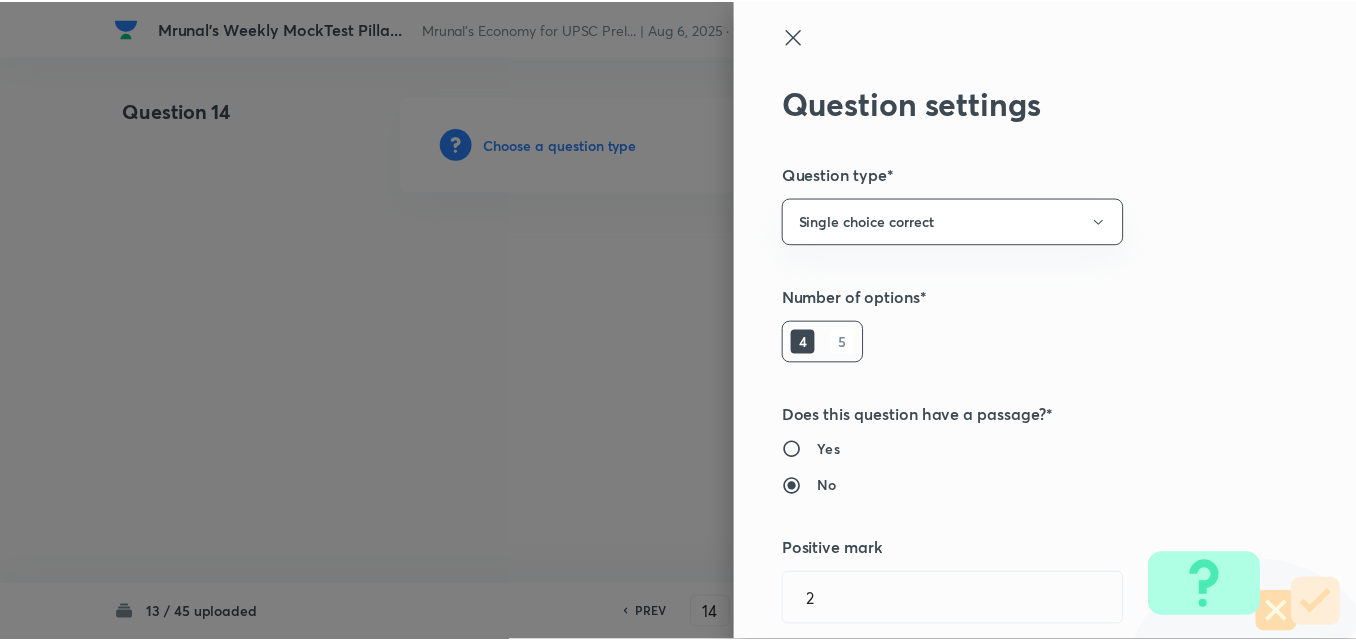 scroll, scrollTop: 400, scrollLeft: 0, axis: vertical 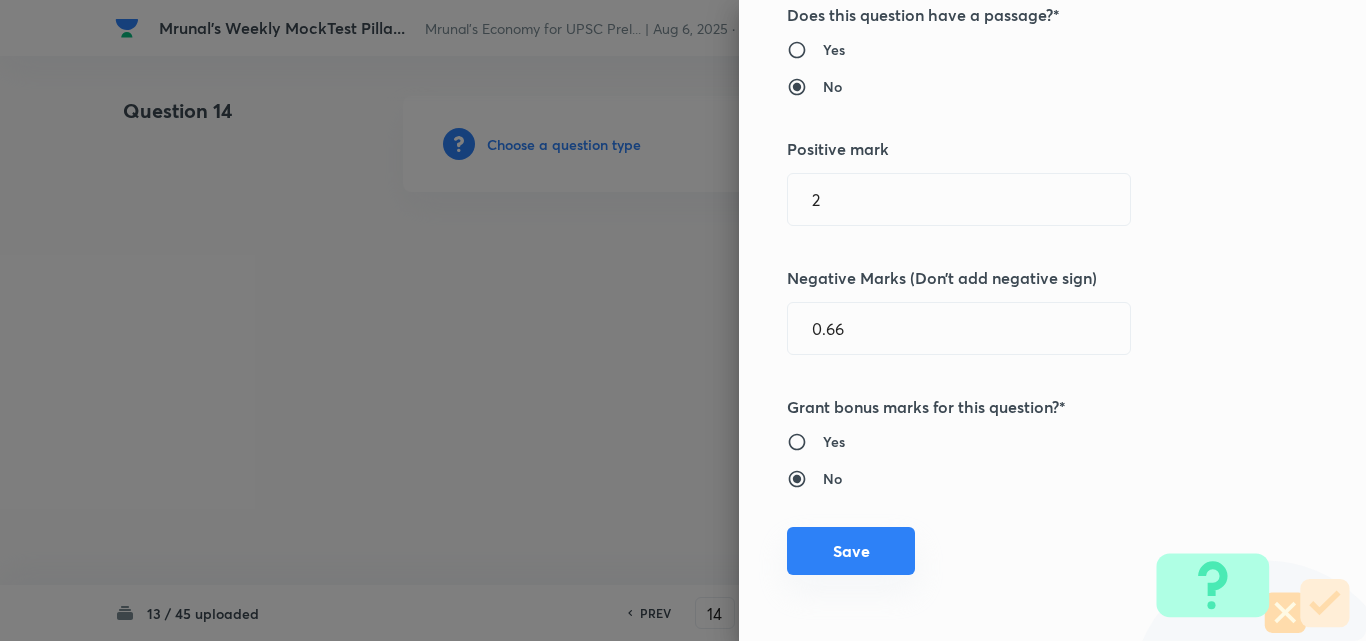 click on "Save" at bounding box center (851, 551) 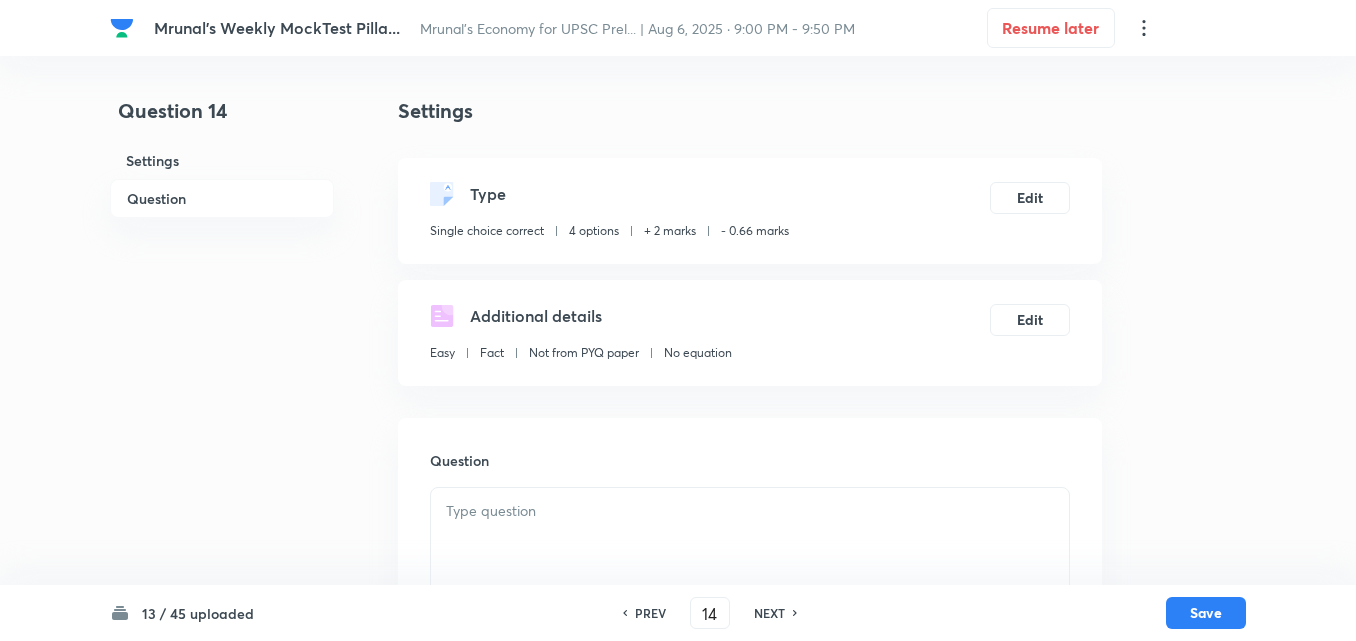 click on "Question" at bounding box center [222, 198] 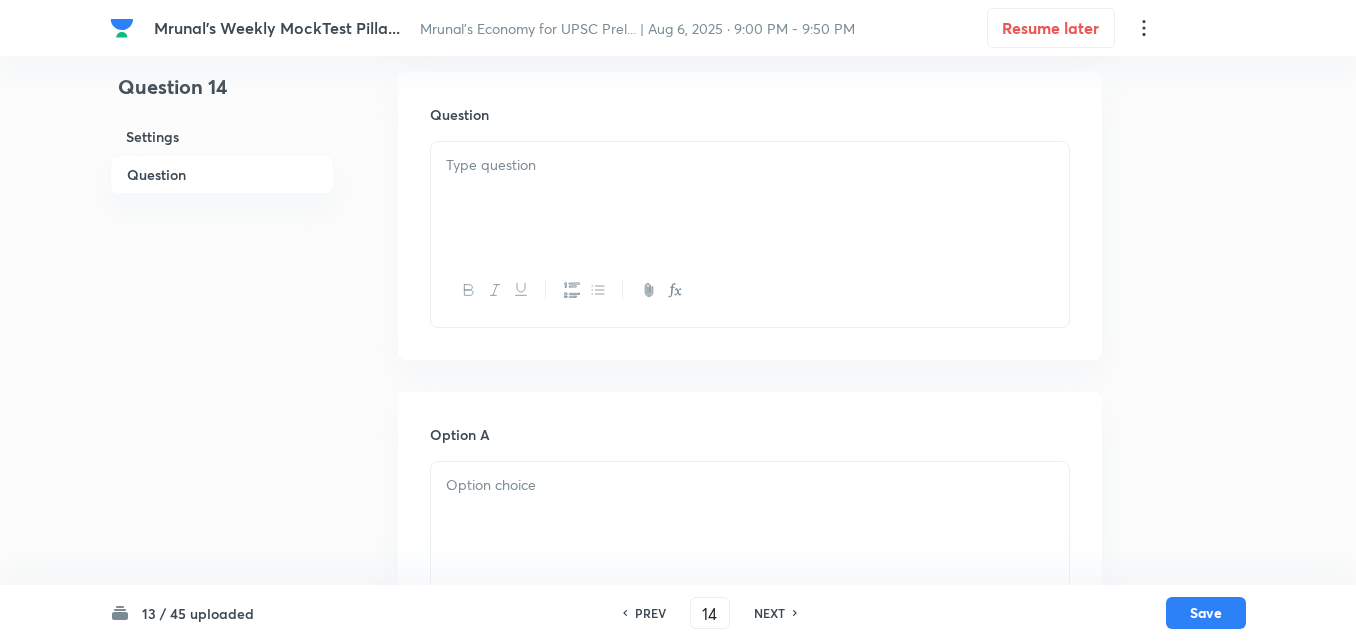click at bounding box center (750, 198) 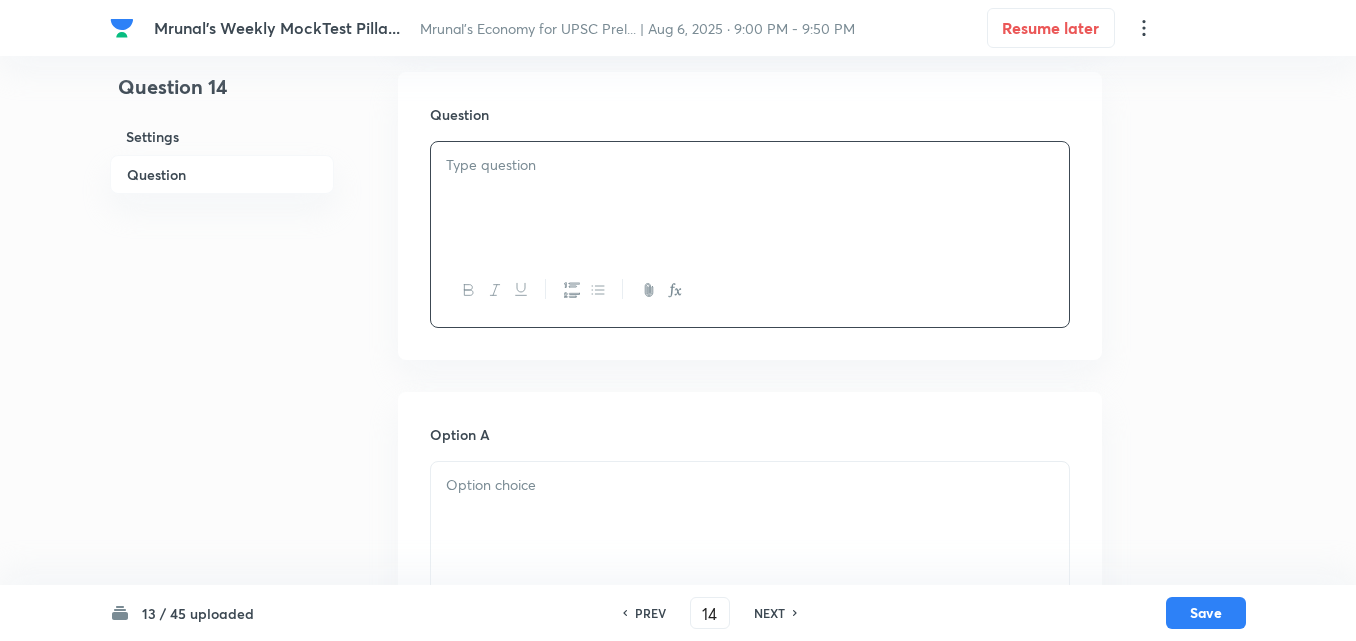 click at bounding box center [750, 198] 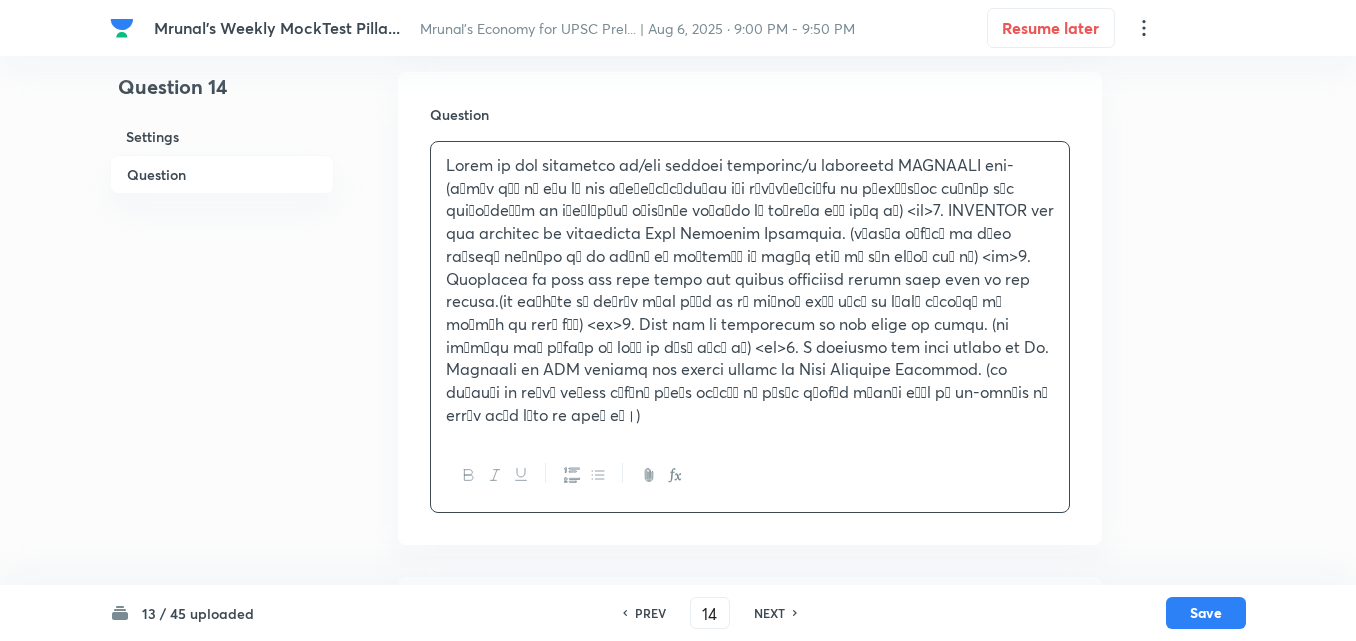 click at bounding box center [750, 290] 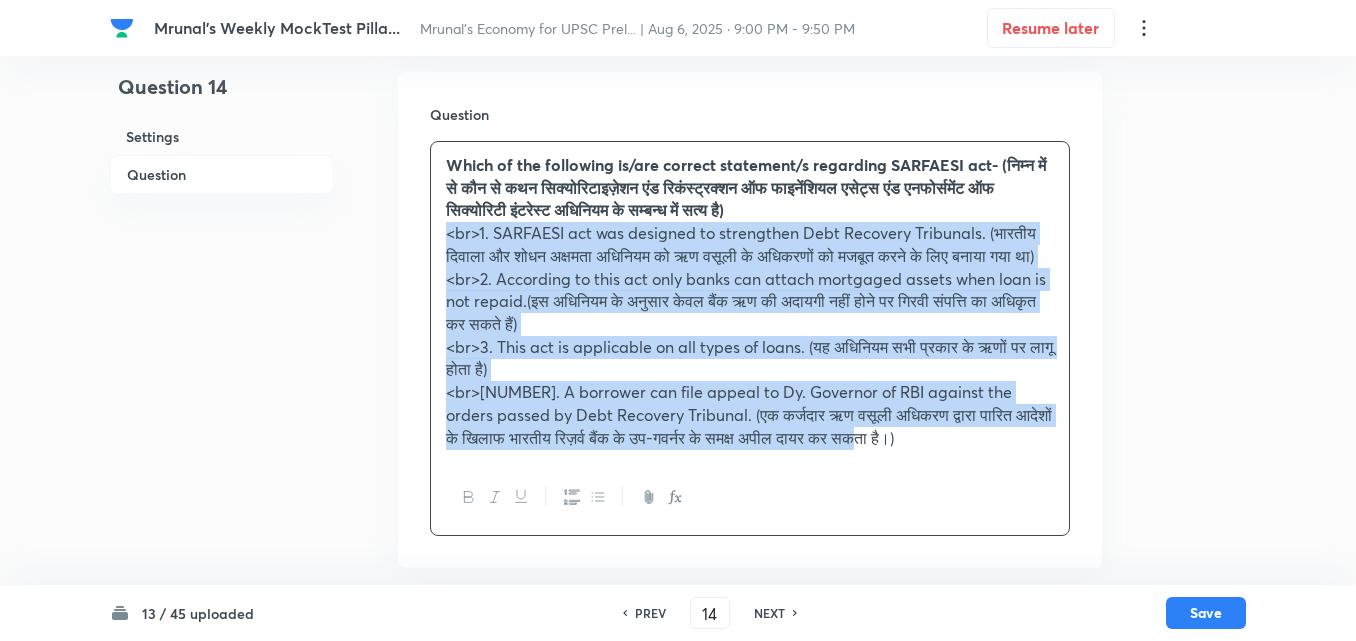 click 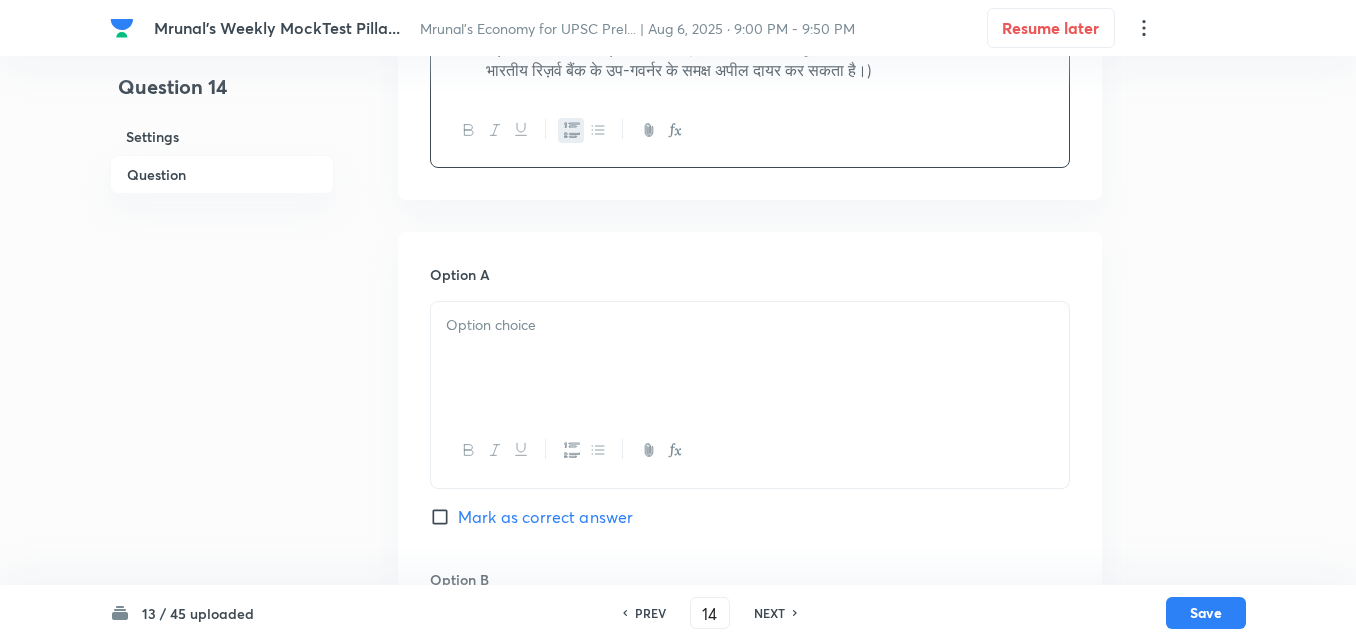 scroll, scrollTop: 746, scrollLeft: 0, axis: vertical 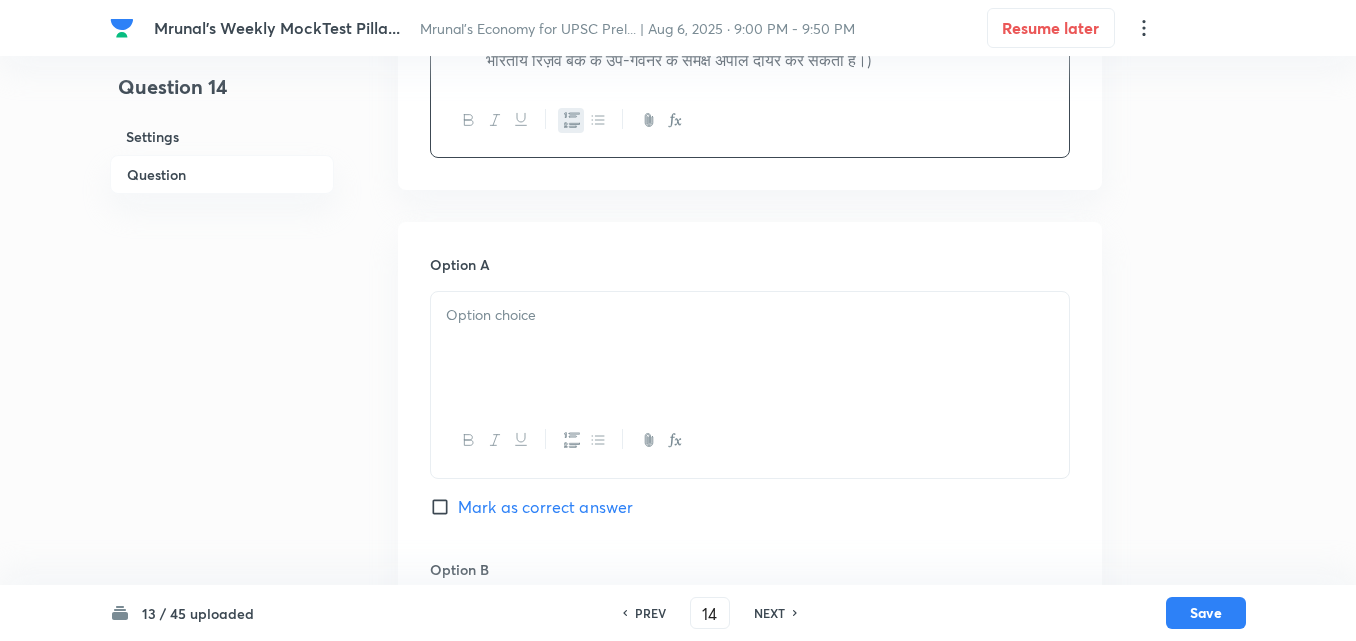click at bounding box center (750, 348) 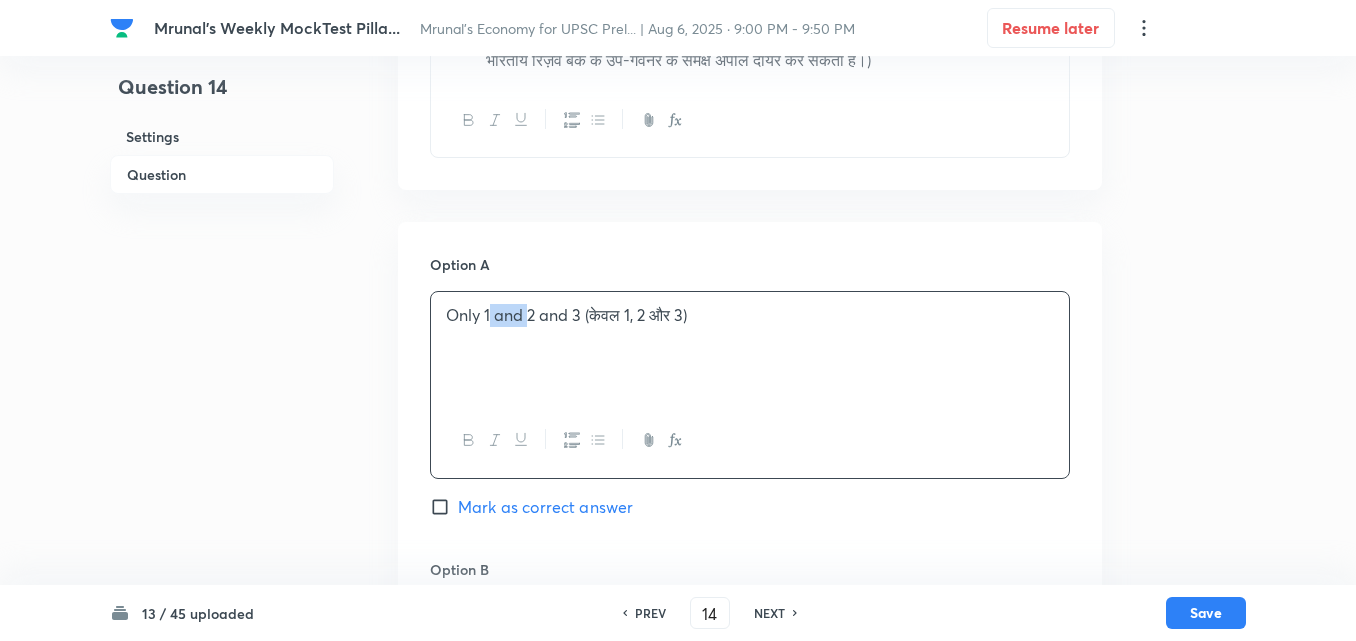 type 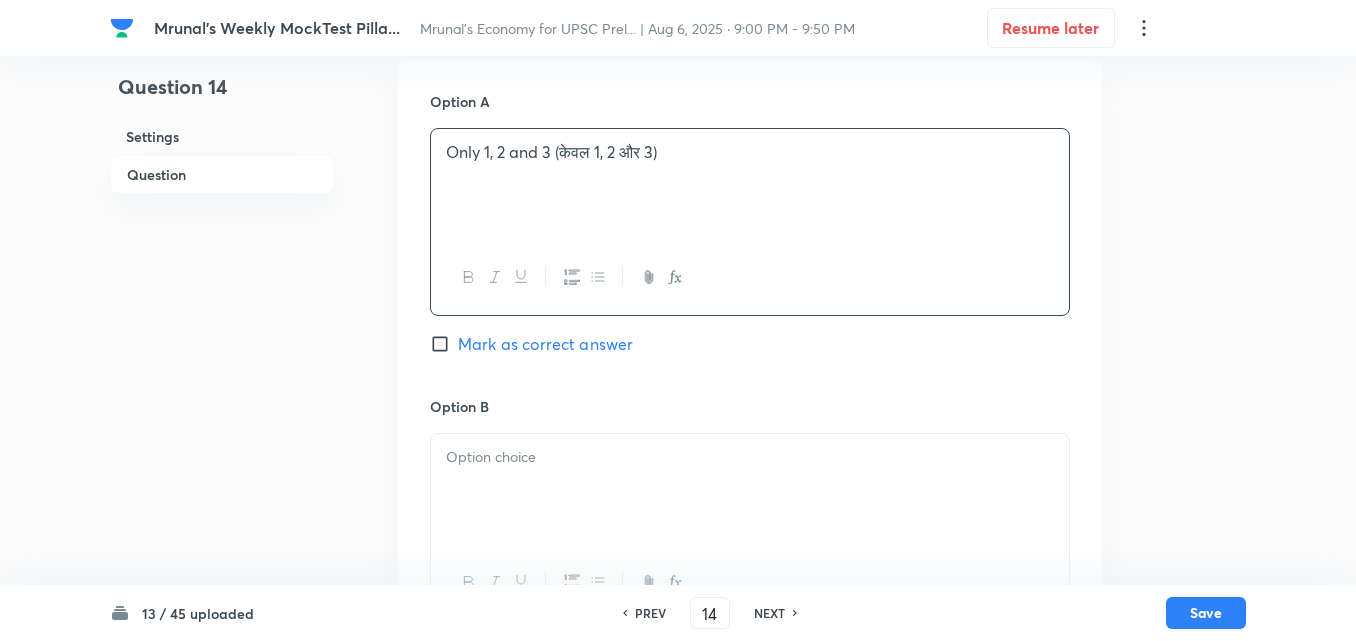 scroll, scrollTop: 1046, scrollLeft: 0, axis: vertical 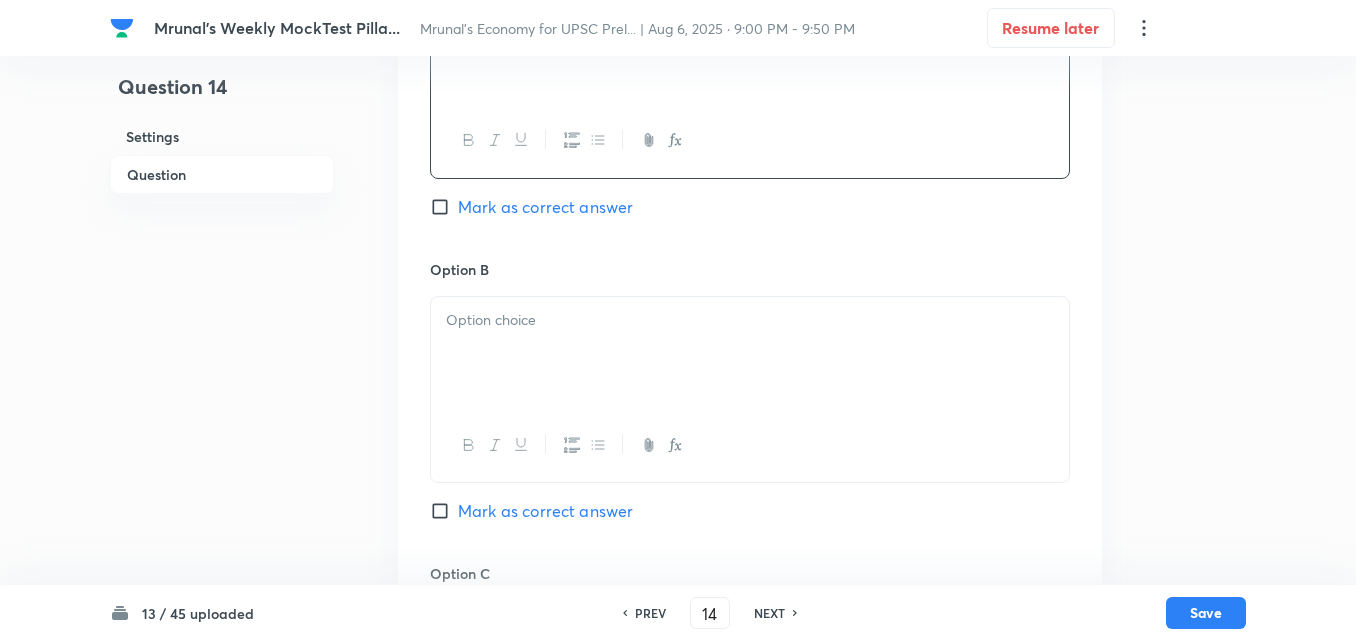 click at bounding box center (750, 353) 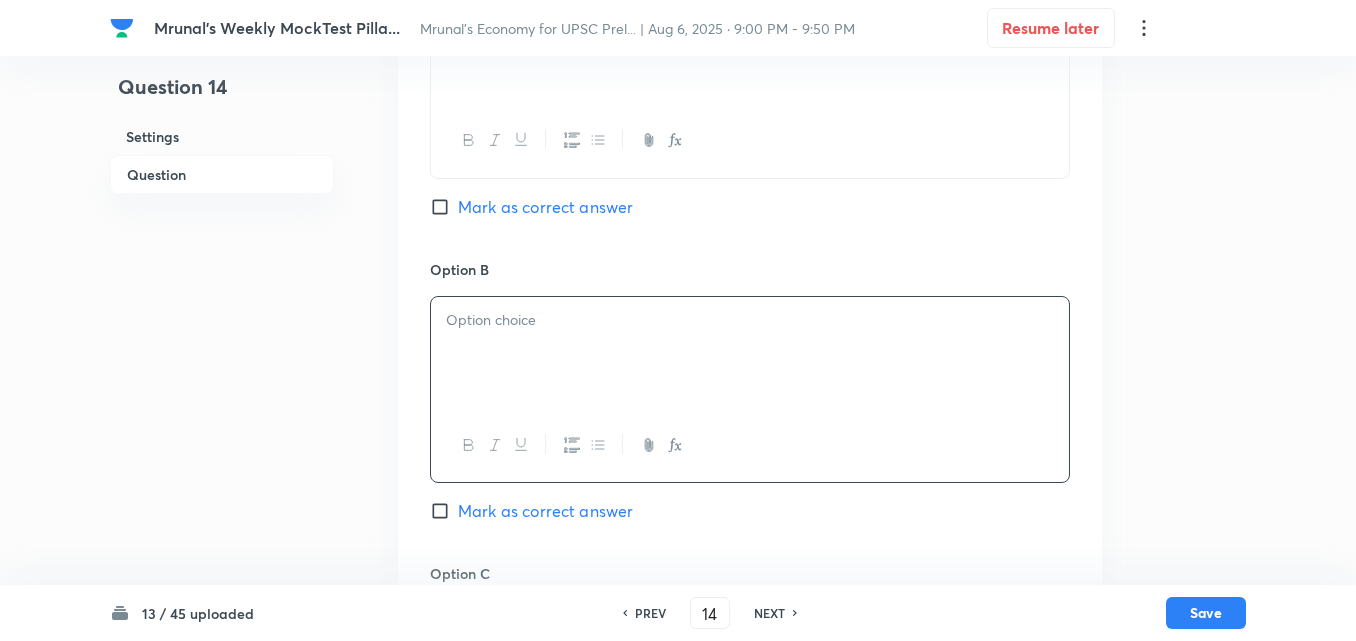 paste 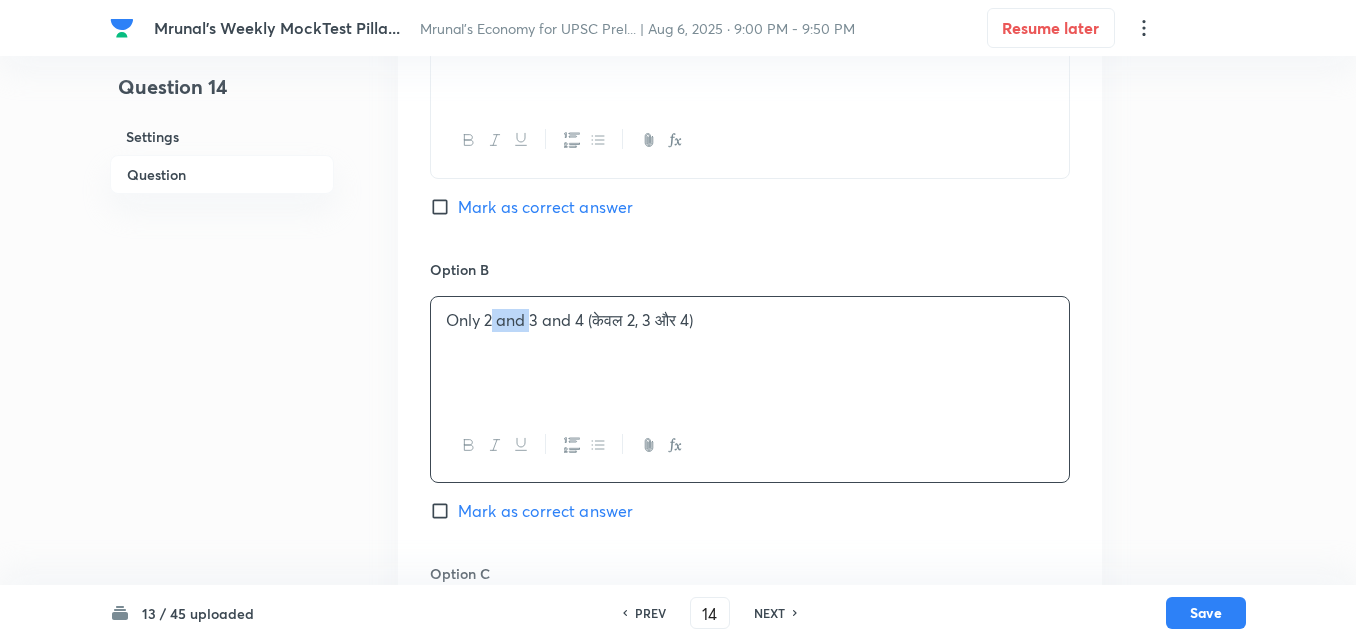 type 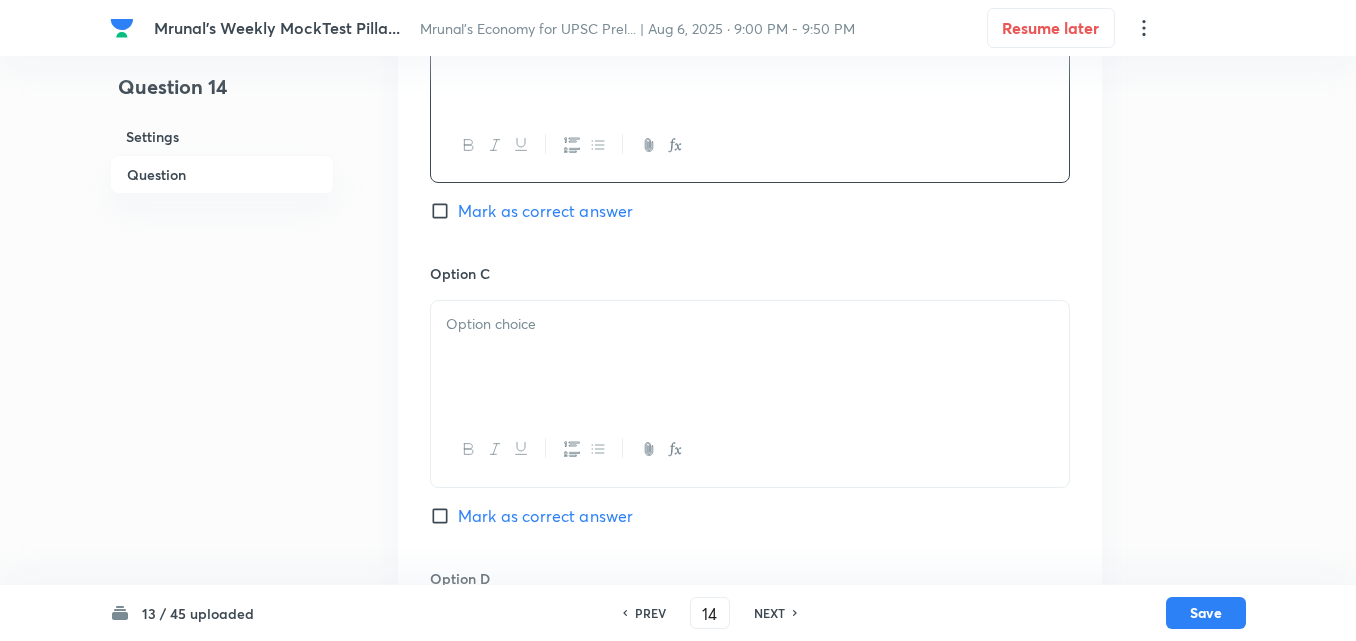 click at bounding box center [750, 357] 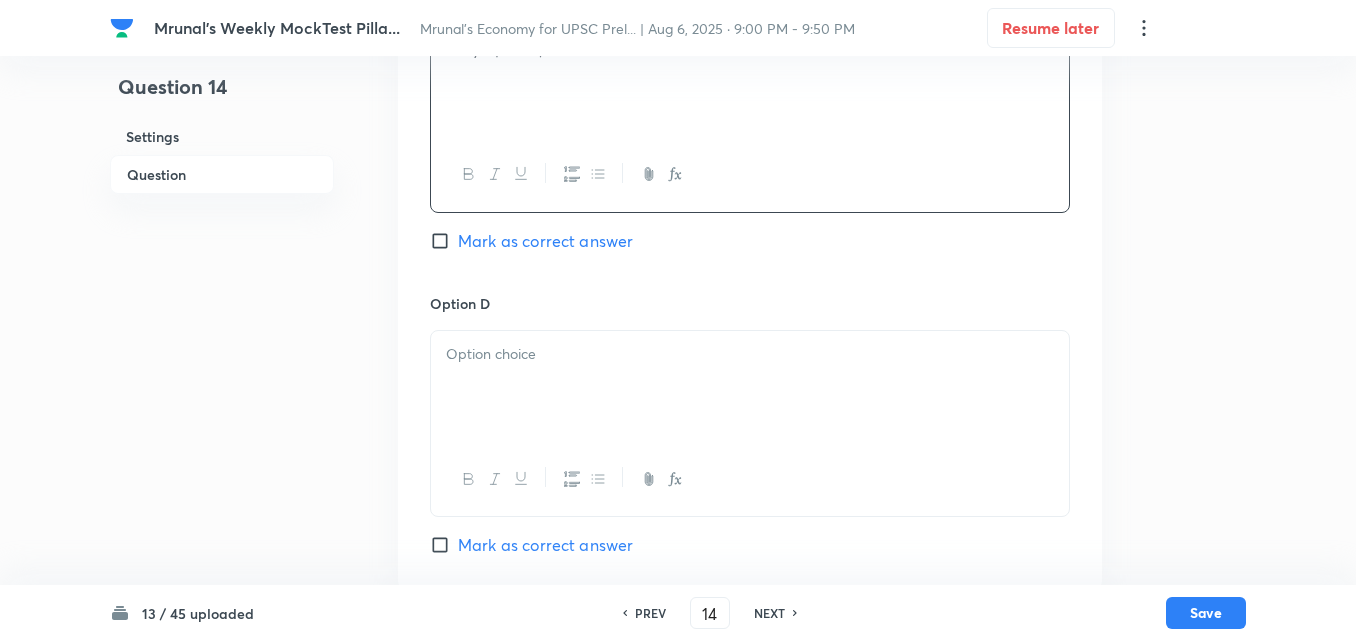 scroll, scrollTop: 1646, scrollLeft: 0, axis: vertical 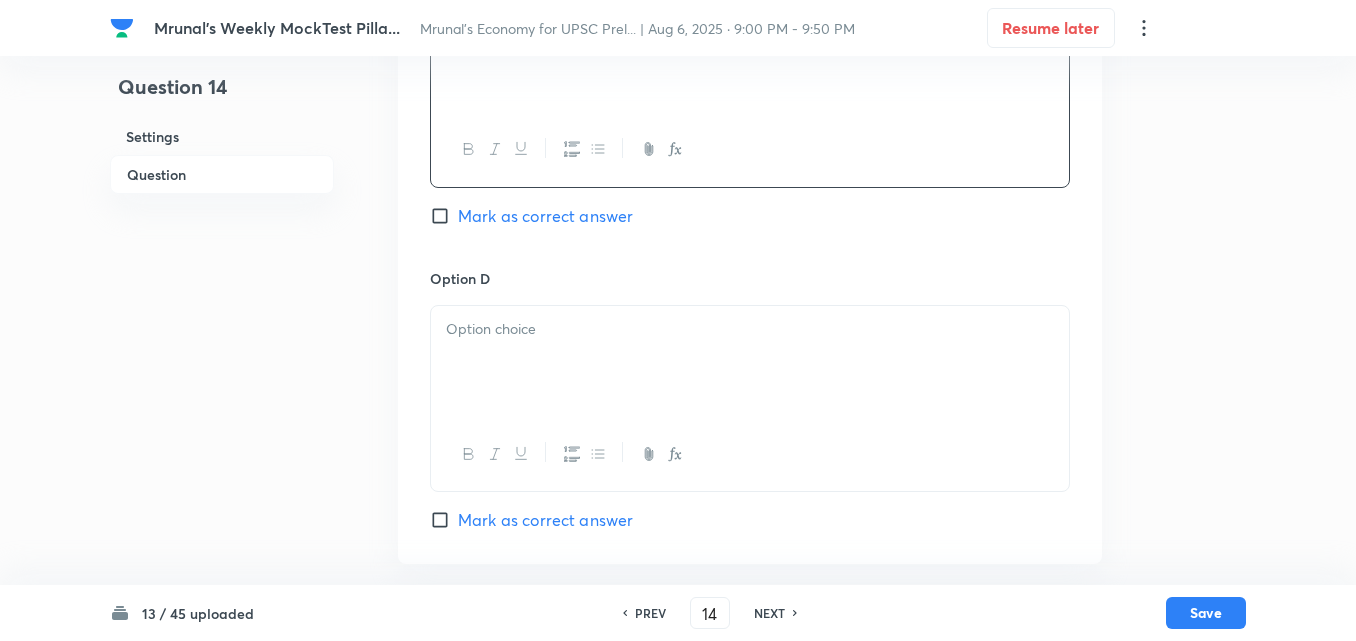click at bounding box center [750, 362] 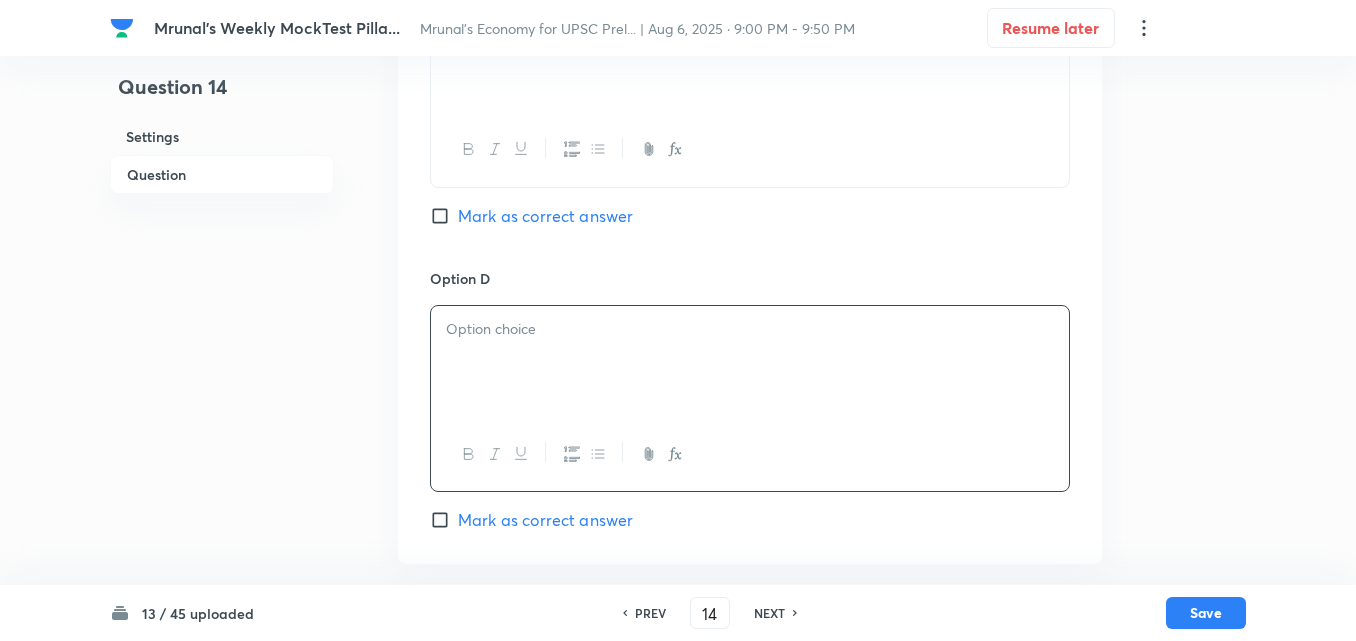 paste 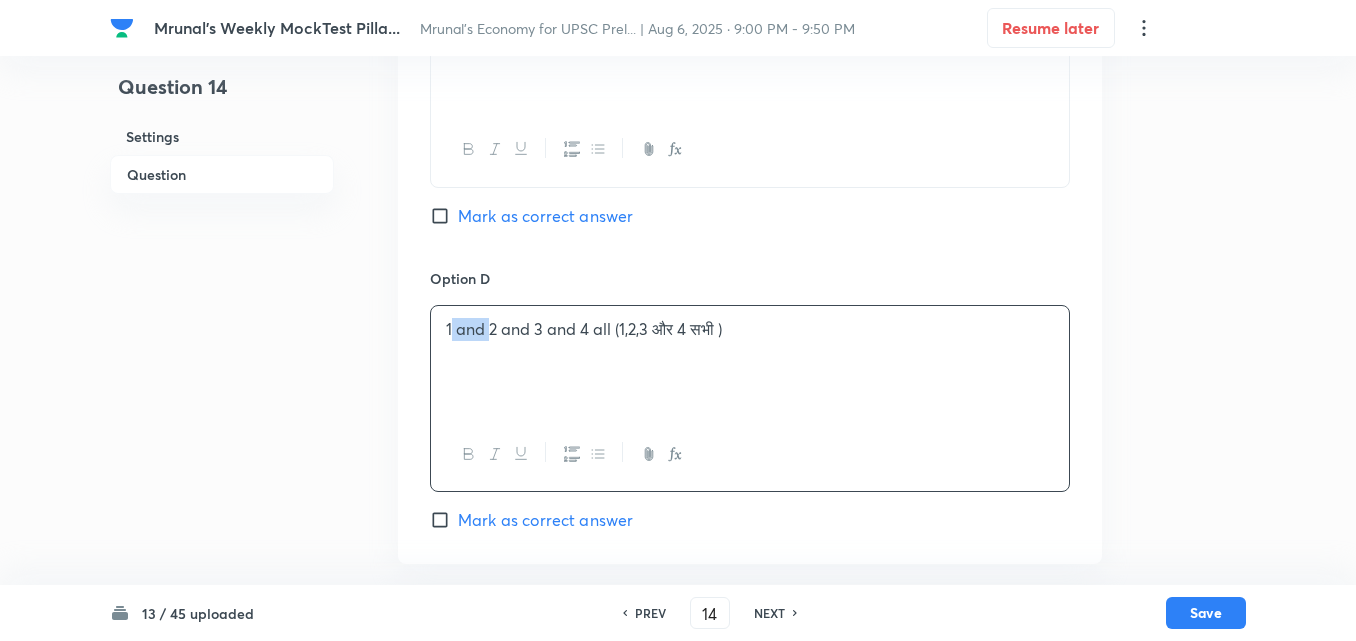 type 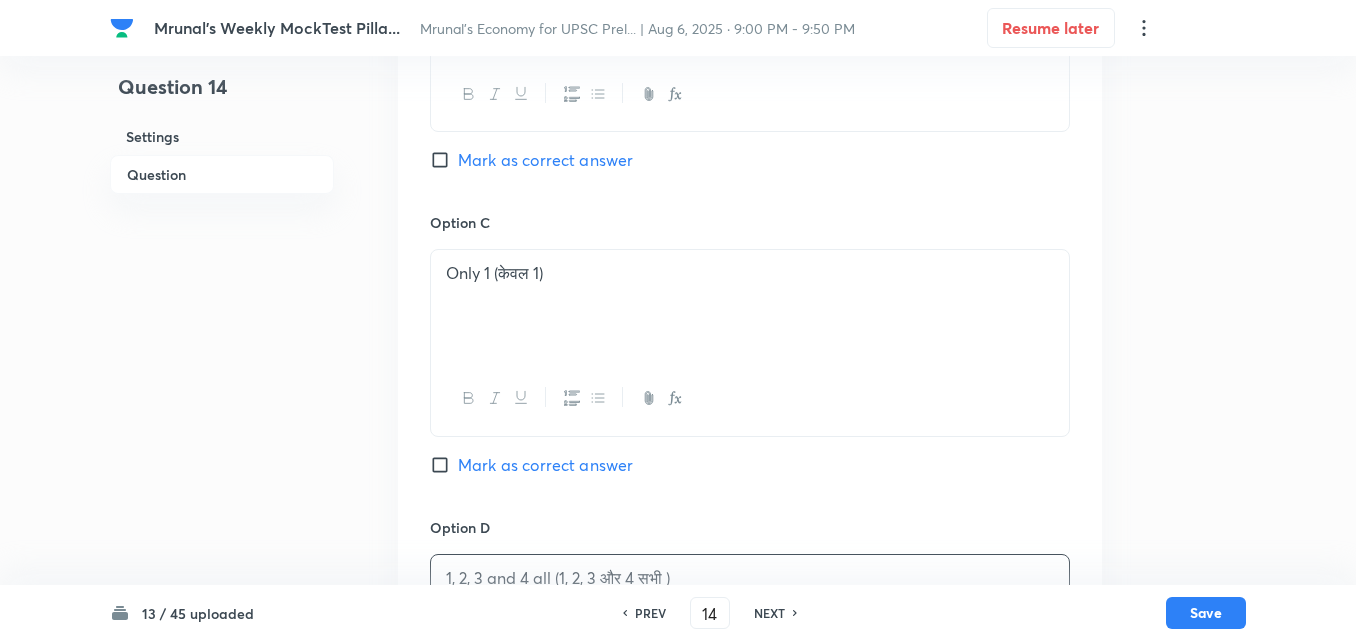scroll, scrollTop: 1446, scrollLeft: 0, axis: vertical 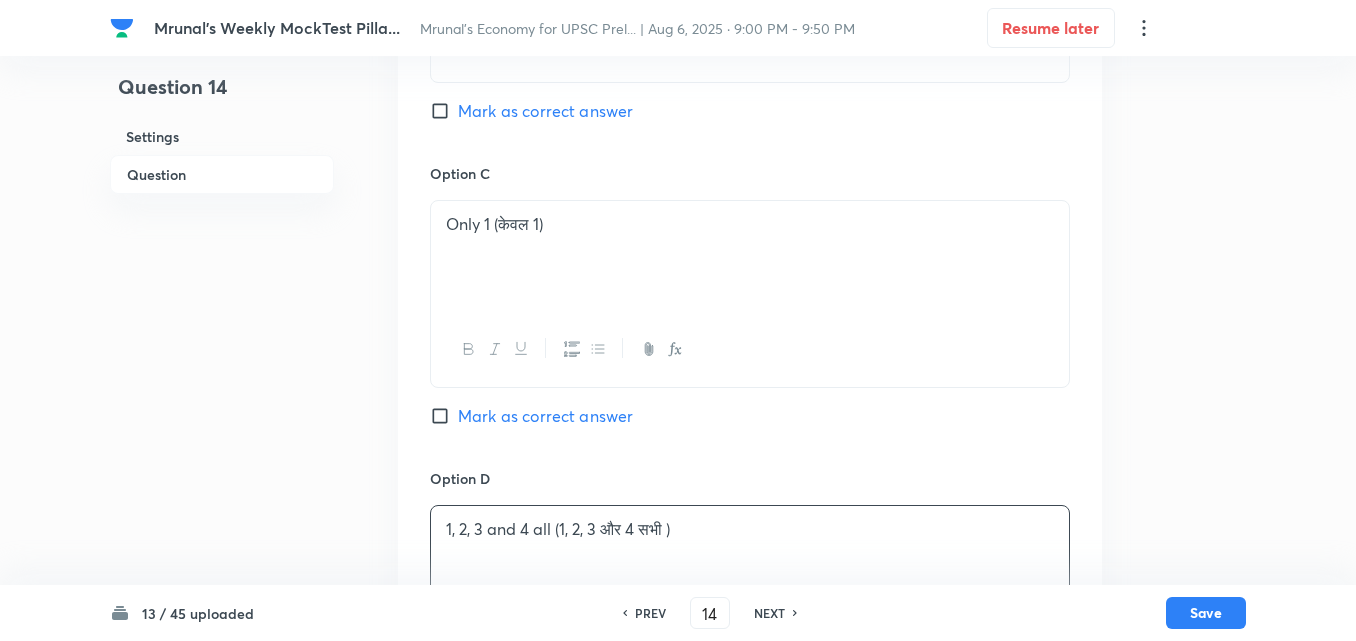 drag, startPoint x: 542, startPoint y: 410, endPoint x: 550, endPoint y: 383, distance: 28.160255 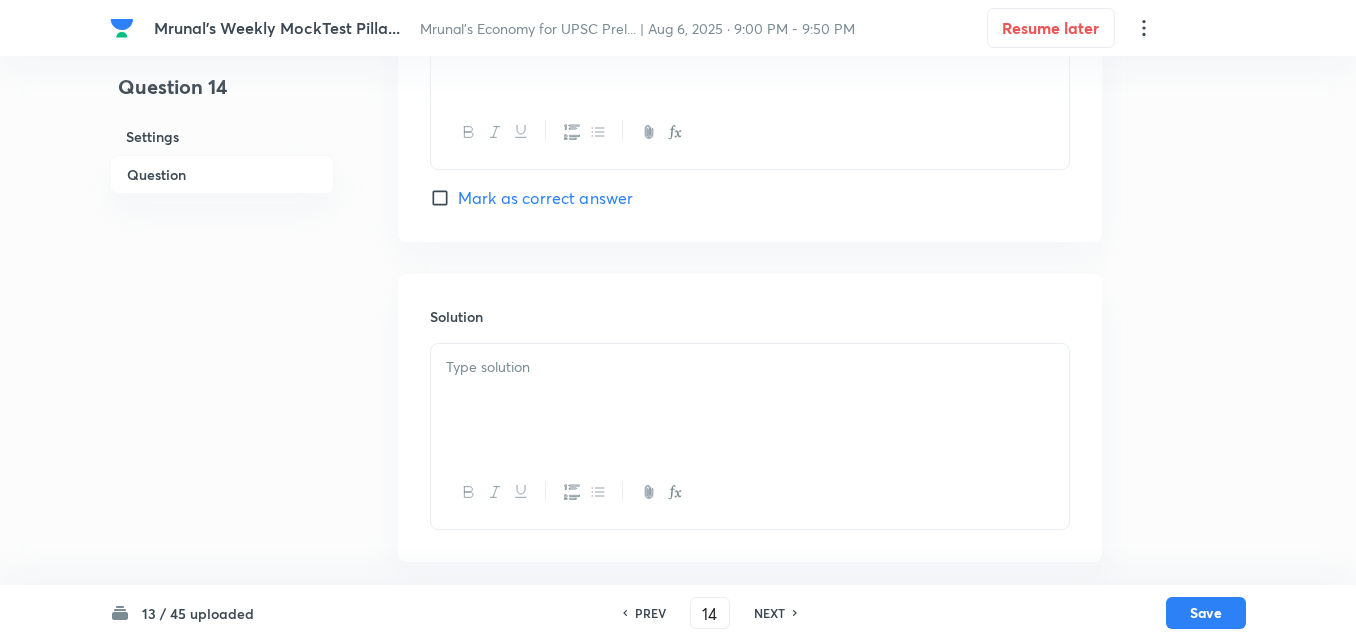 scroll, scrollTop: 1969, scrollLeft: 0, axis: vertical 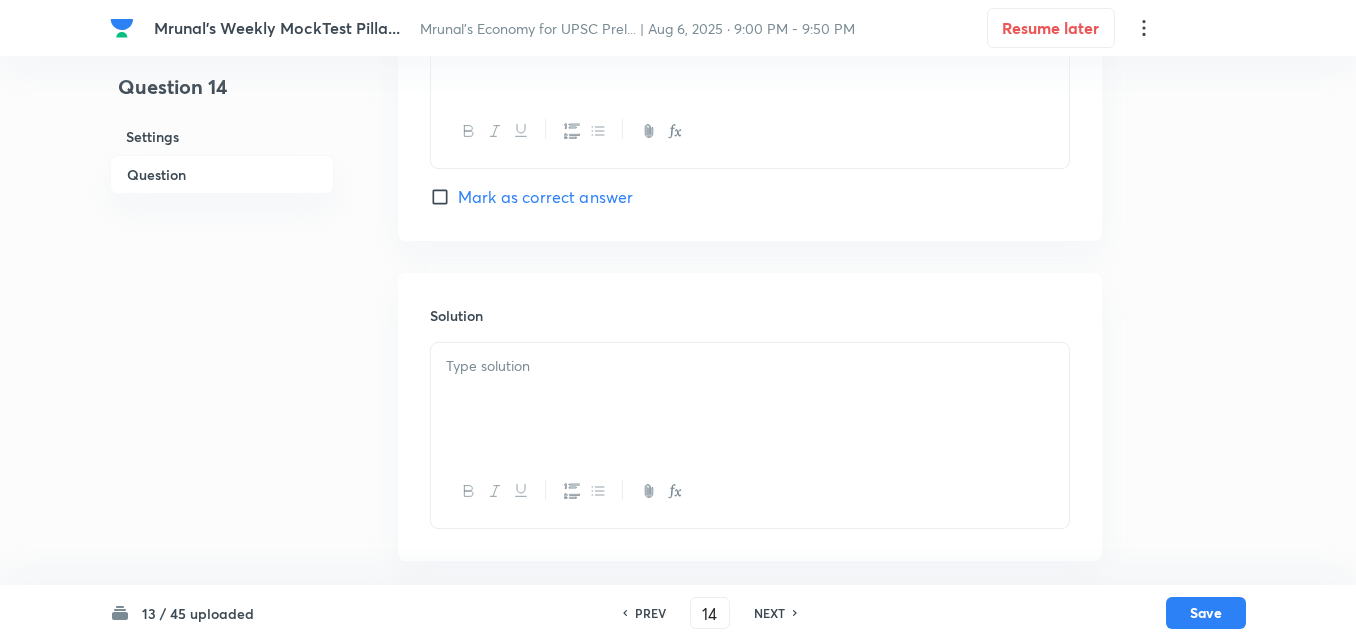 click at bounding box center [750, 399] 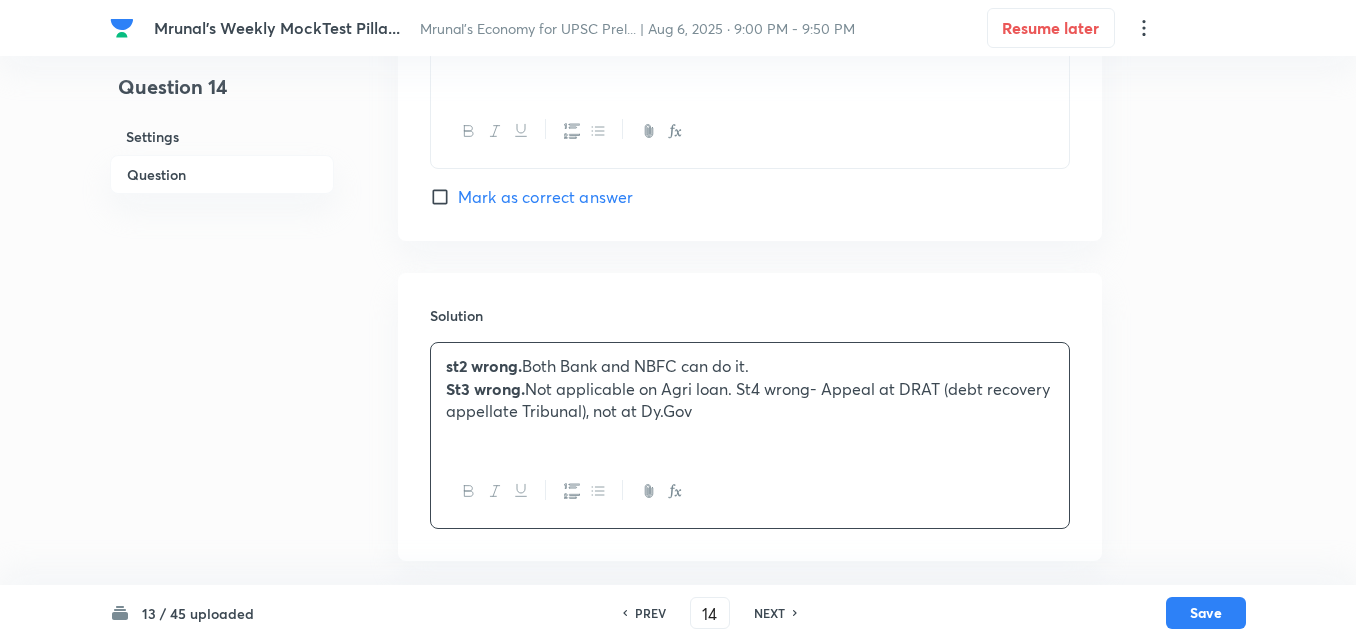 click on "St3 wrong. Not applicable on Agri loan. St4 wrong- Appeal at DRAT (debt recovery appellate Tribunal), not at Dy.[TITLE]" at bounding box center [750, 400] 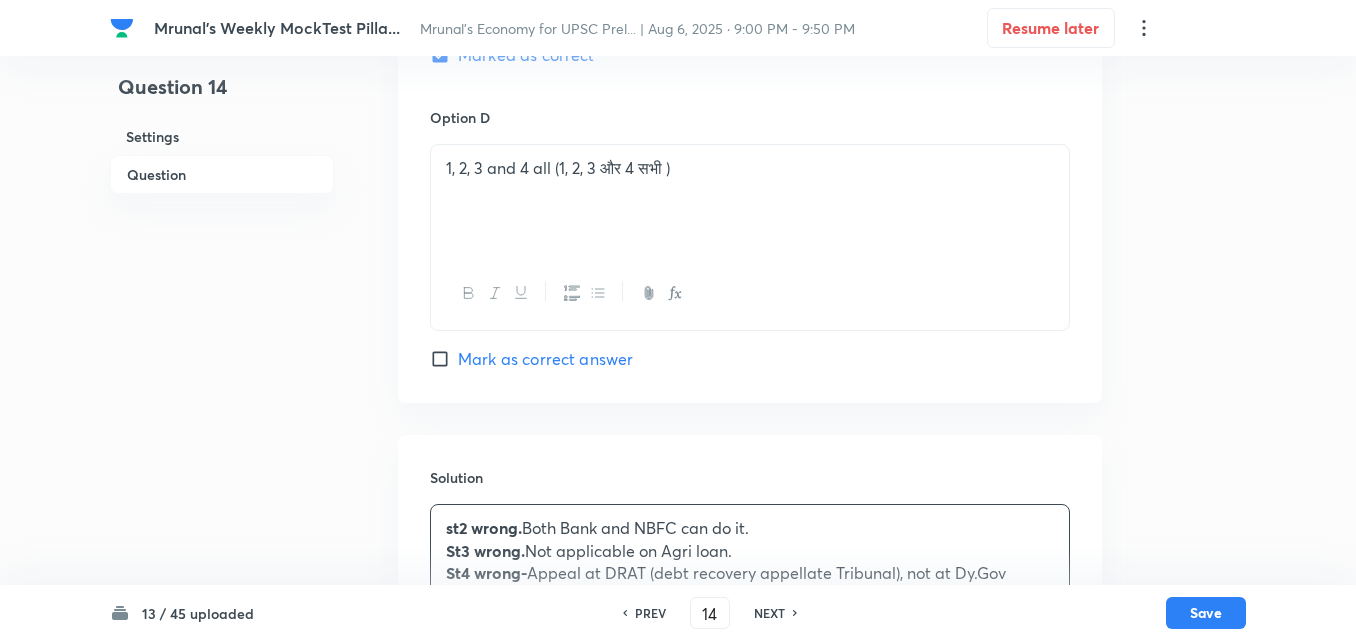 scroll, scrollTop: 1969, scrollLeft: 0, axis: vertical 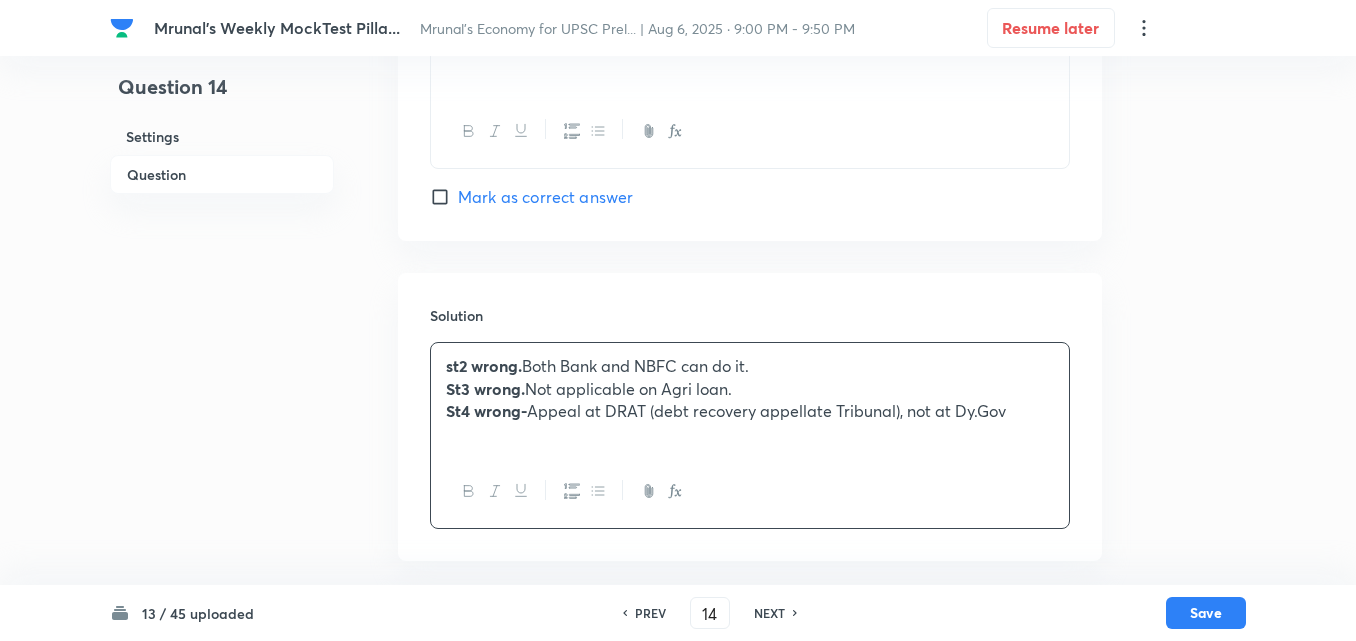 click on "[NUMBER] / [NUMBER] uploaded
PREV [NUMBER] ​ NEXT Save" at bounding box center (678, 613) 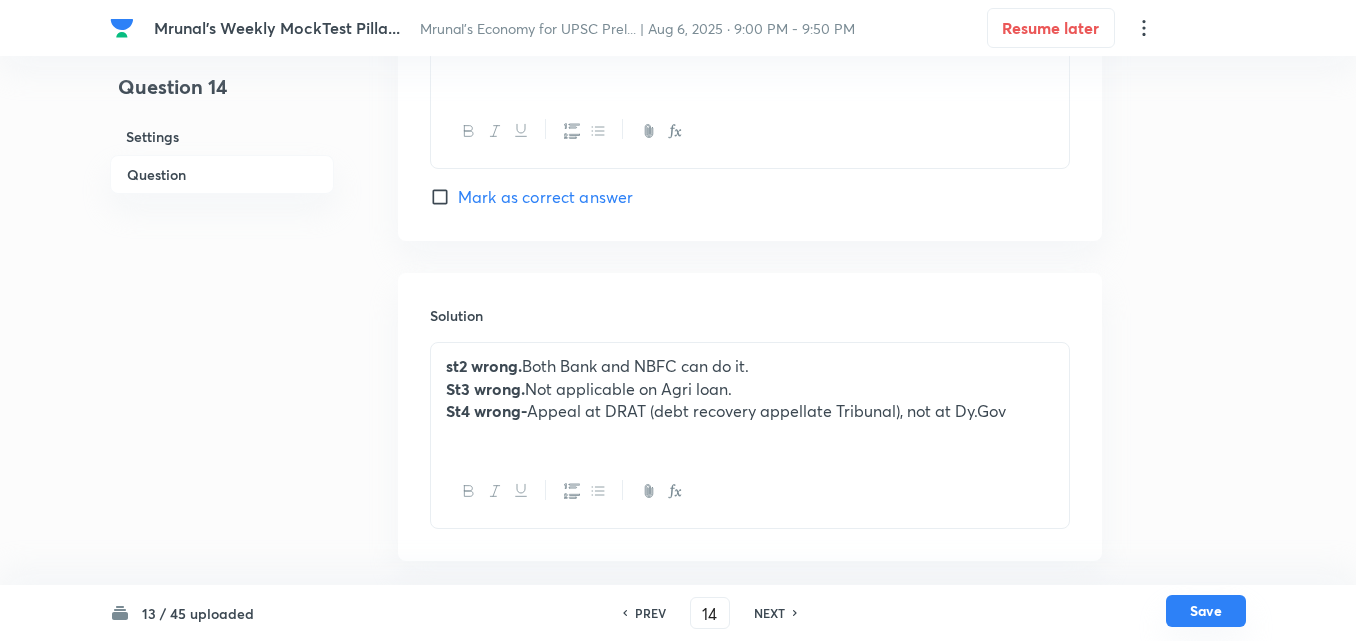 click on "Save" at bounding box center [1206, 611] 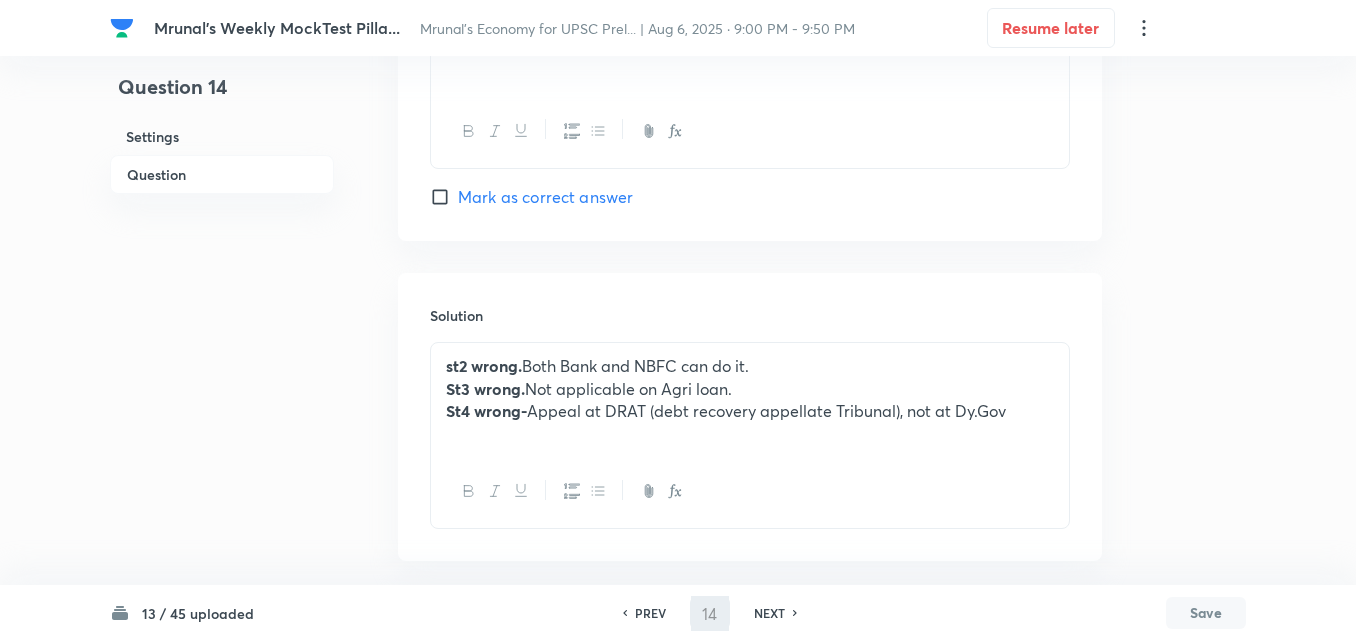 type on "15" 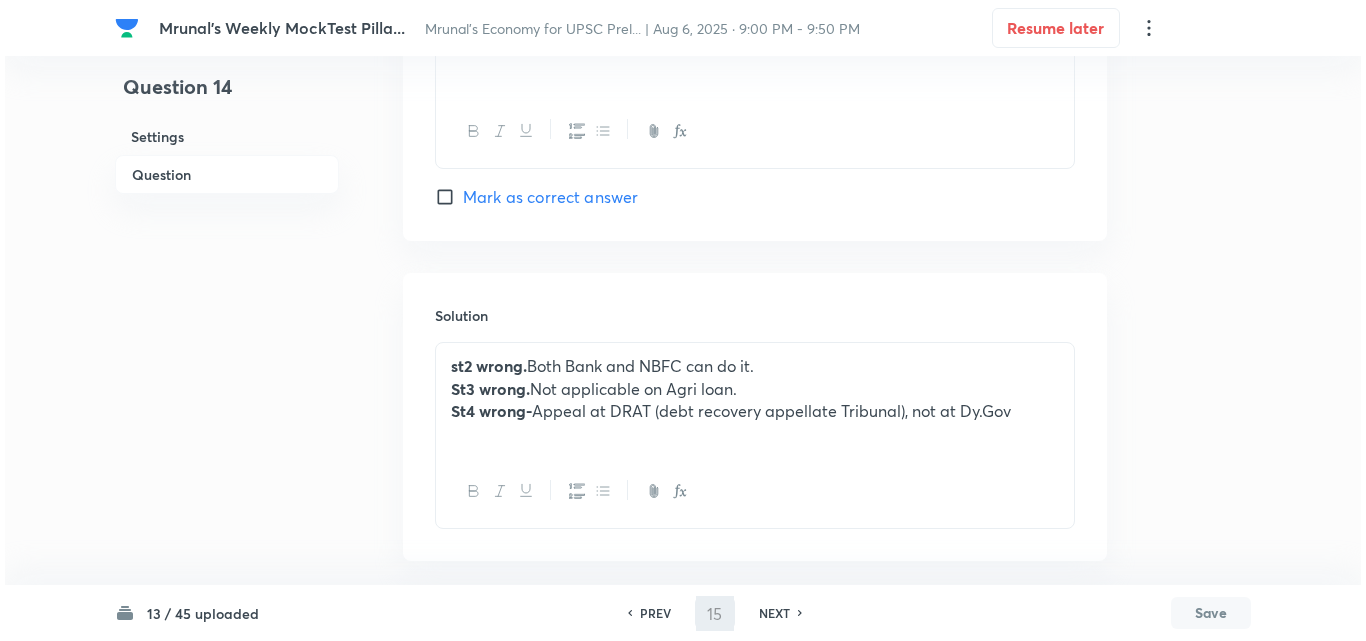 scroll, scrollTop: 0, scrollLeft: 0, axis: both 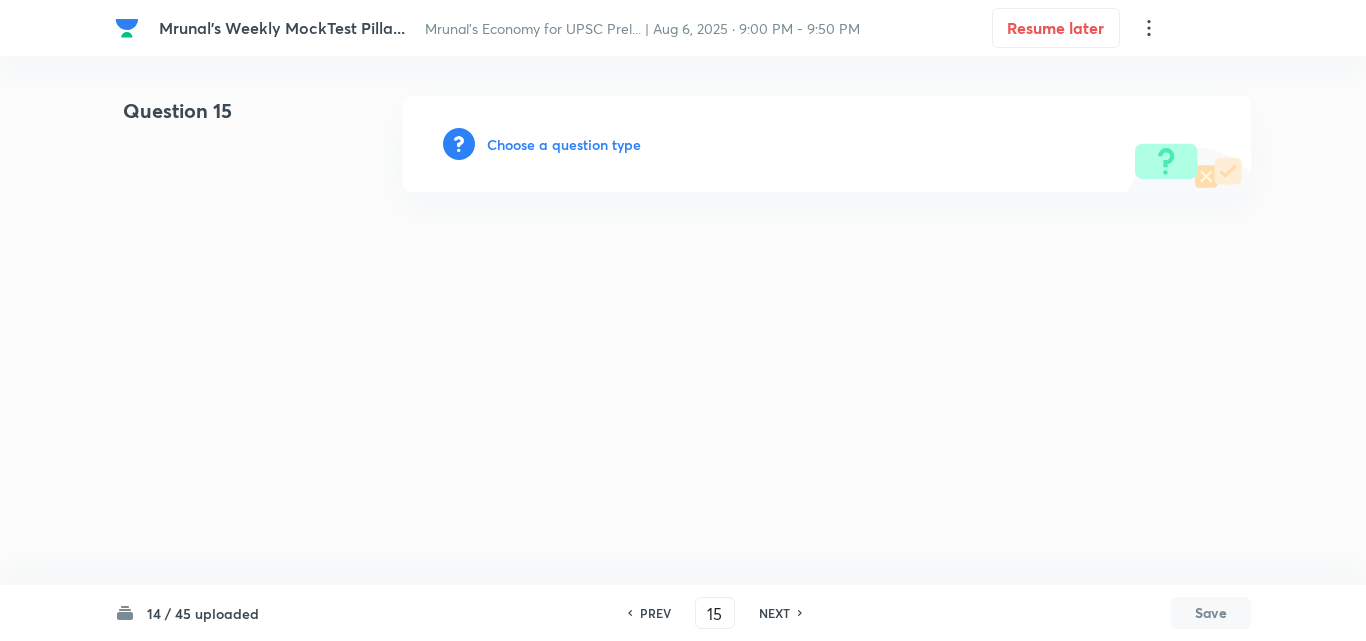 click on "Choose a question type" at bounding box center (564, 144) 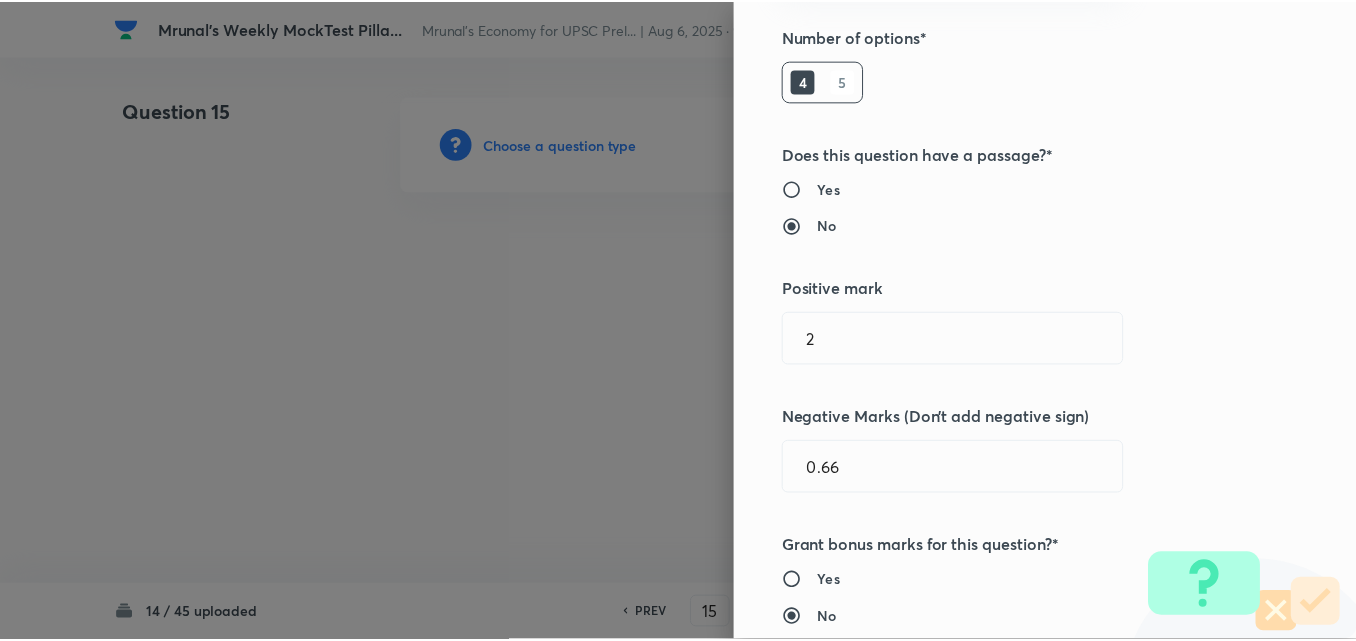 scroll, scrollTop: 400, scrollLeft: 0, axis: vertical 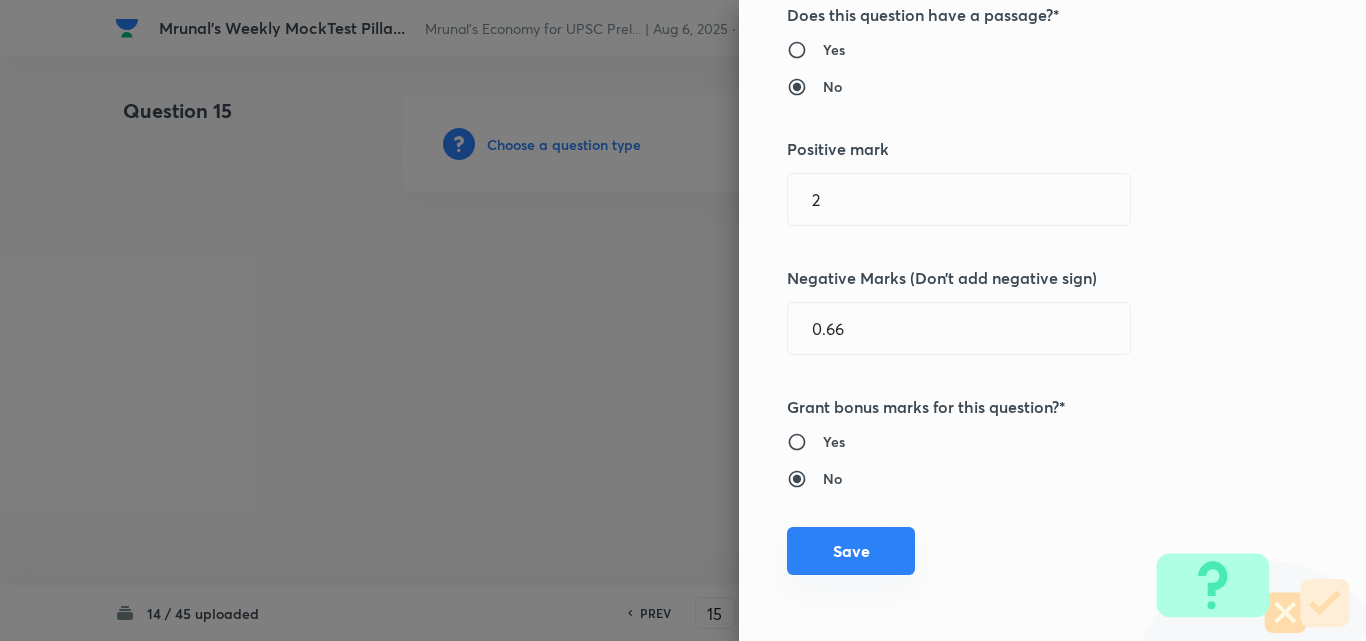 click on "Save" at bounding box center (851, 551) 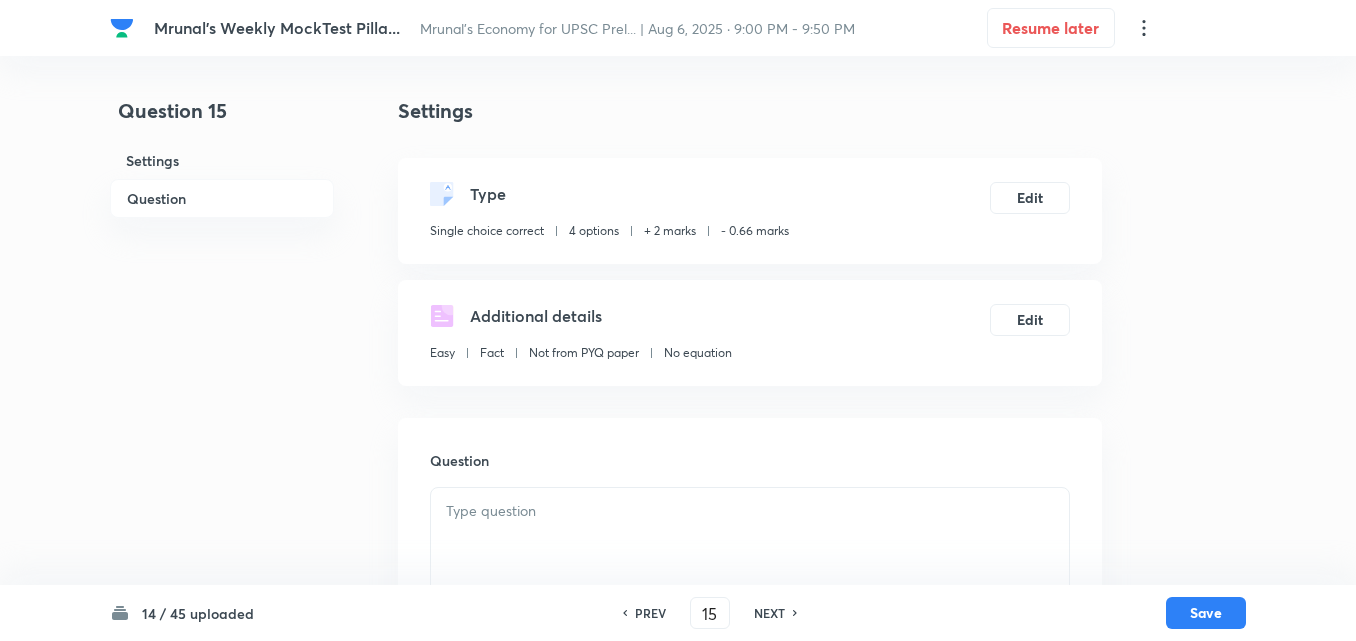 click on "Question" at bounding box center [222, 198] 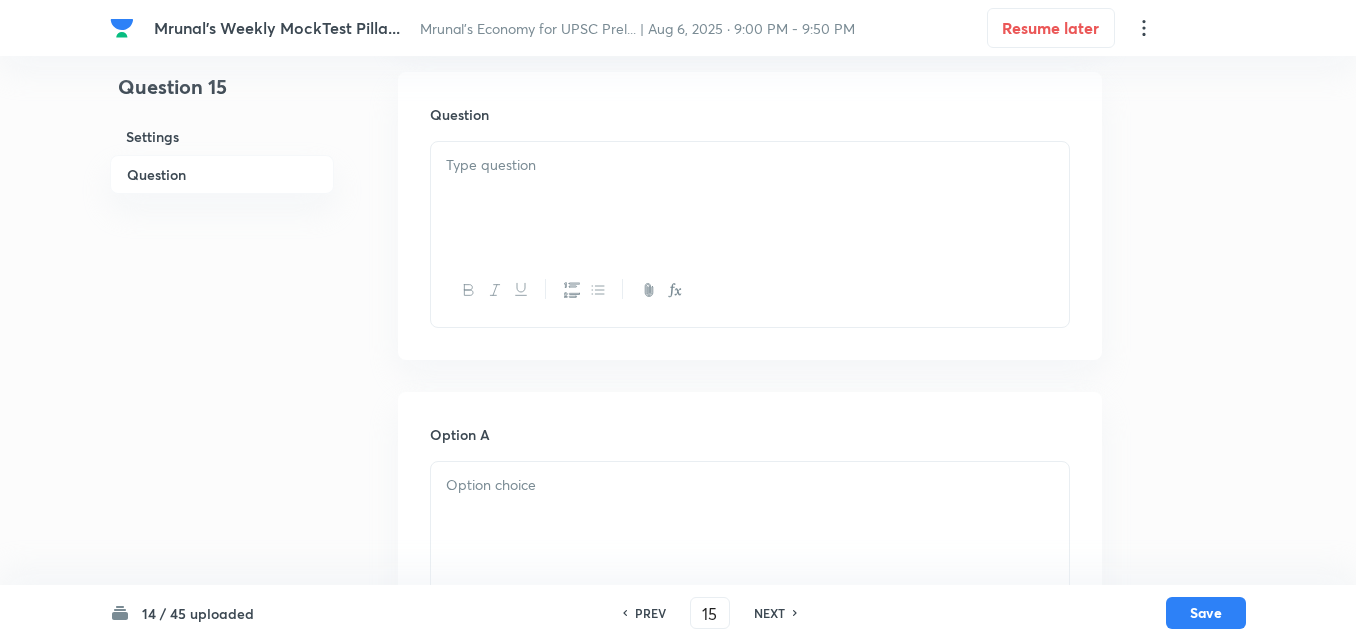 click at bounding box center (750, 198) 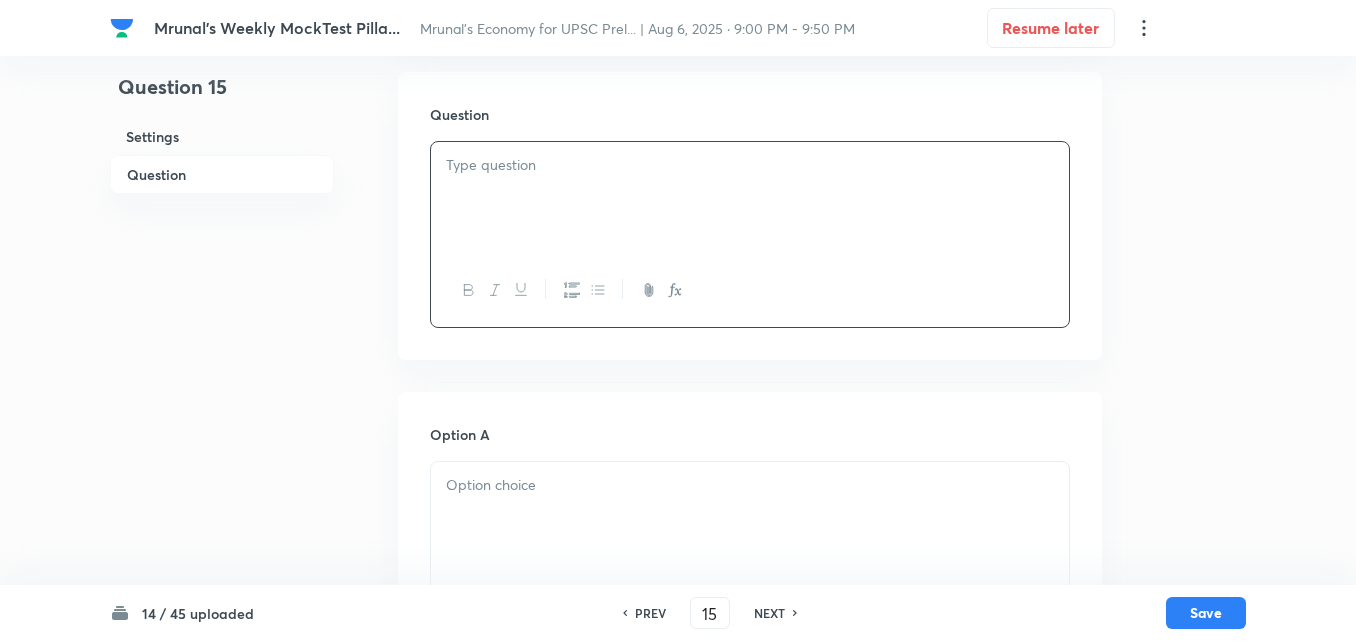 click at bounding box center [750, 198] 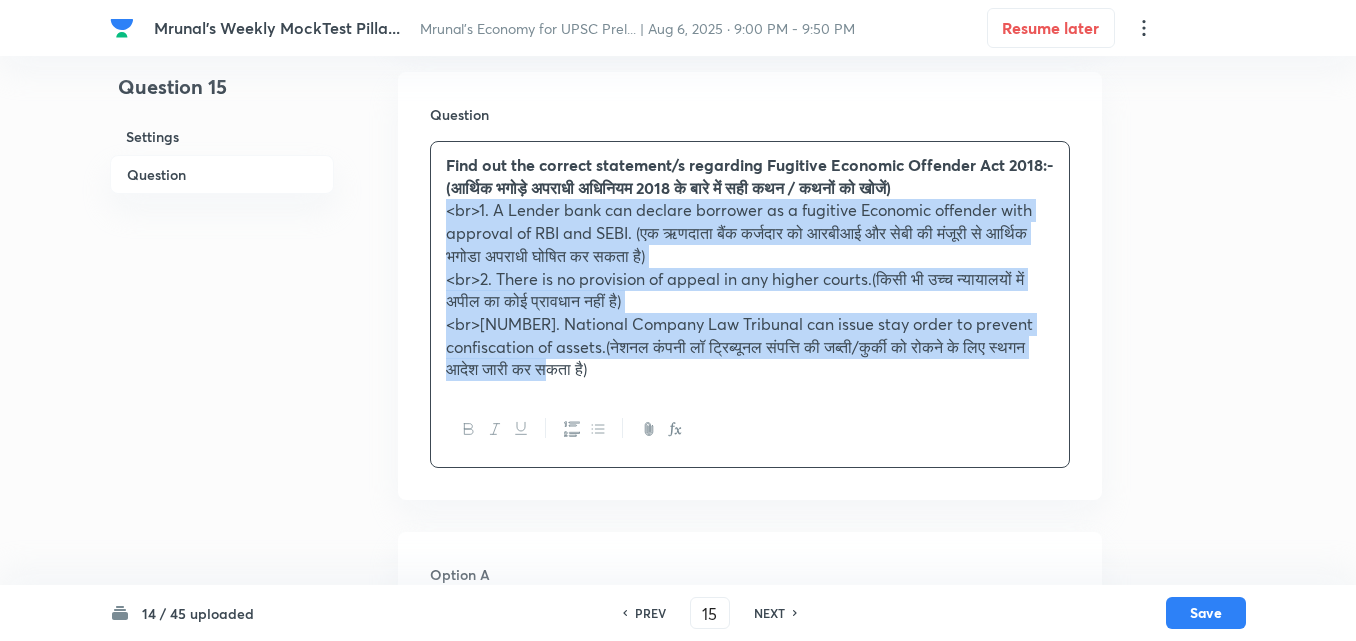click 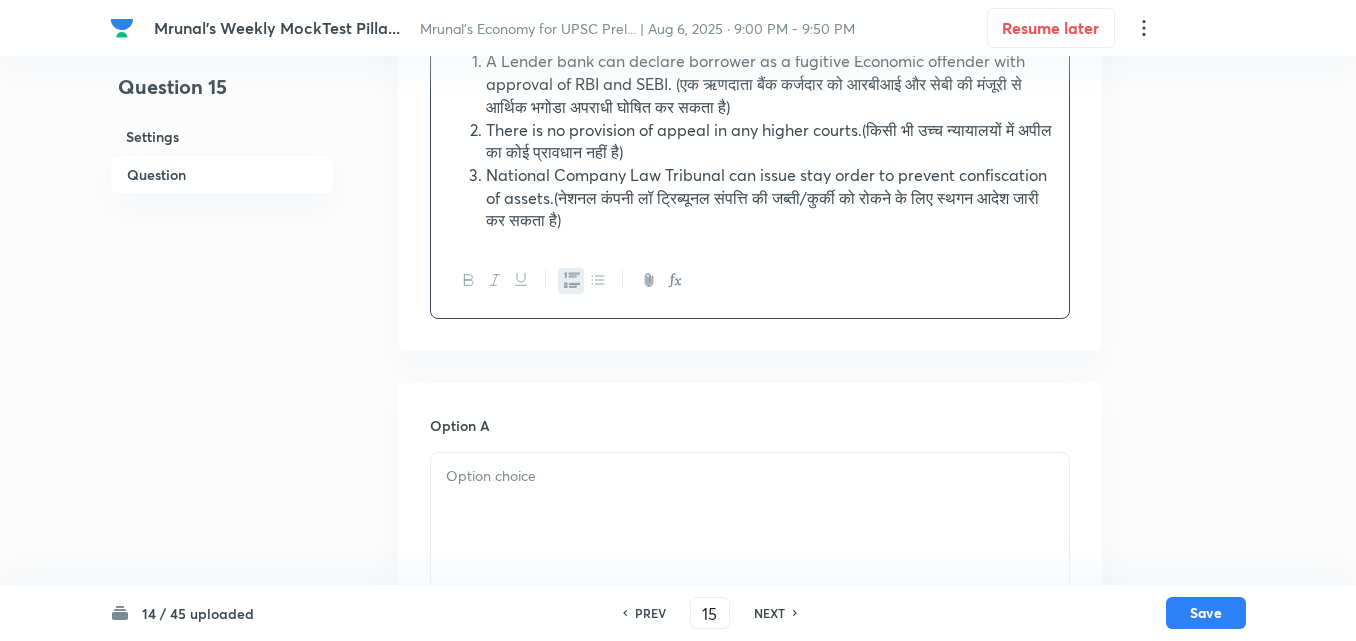 scroll, scrollTop: 646, scrollLeft: 0, axis: vertical 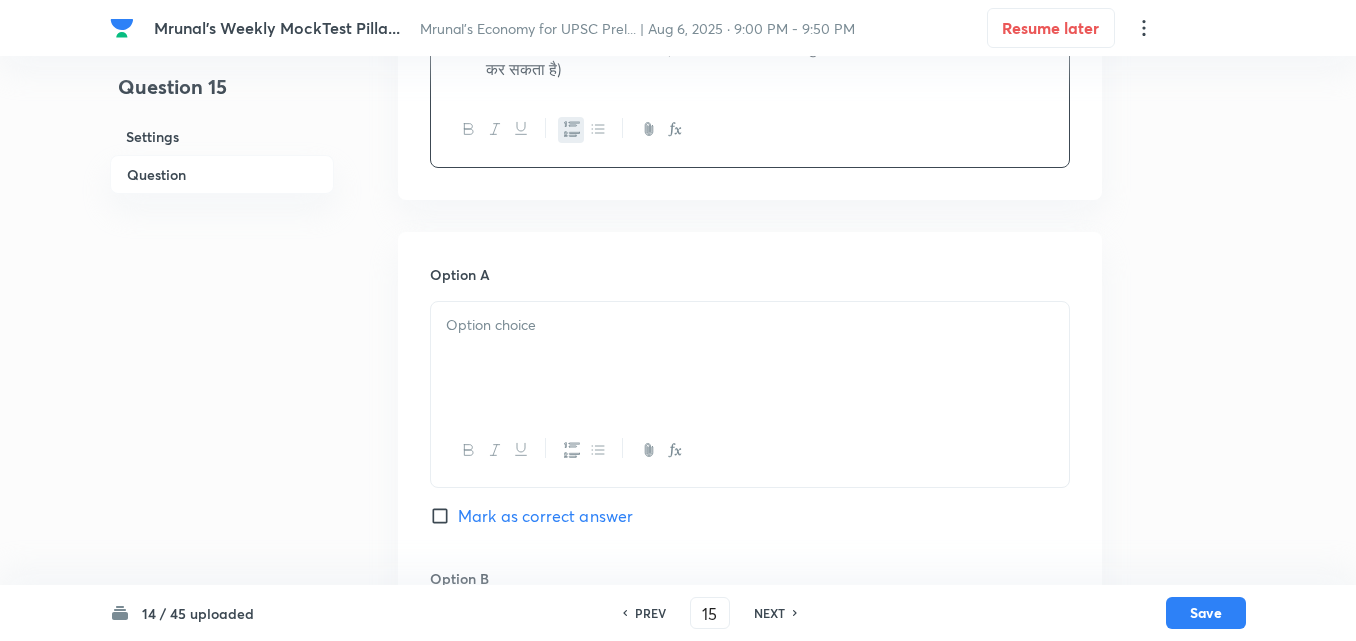 click at bounding box center (750, 358) 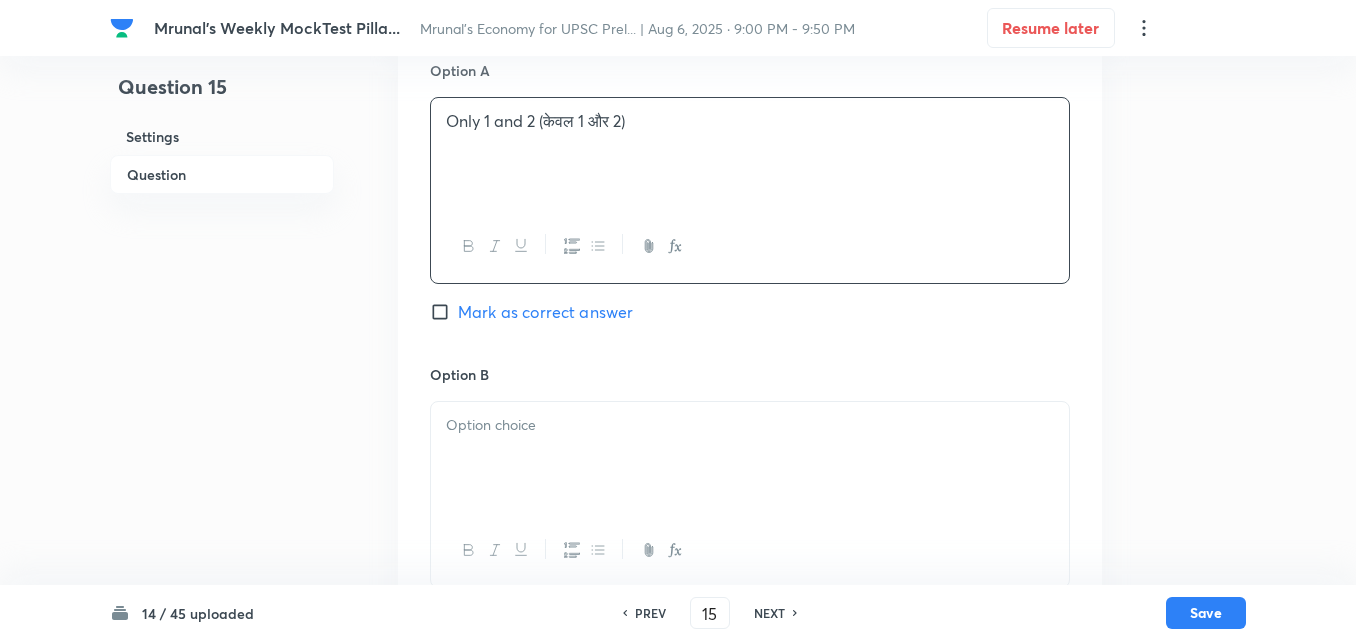 scroll, scrollTop: 1046, scrollLeft: 0, axis: vertical 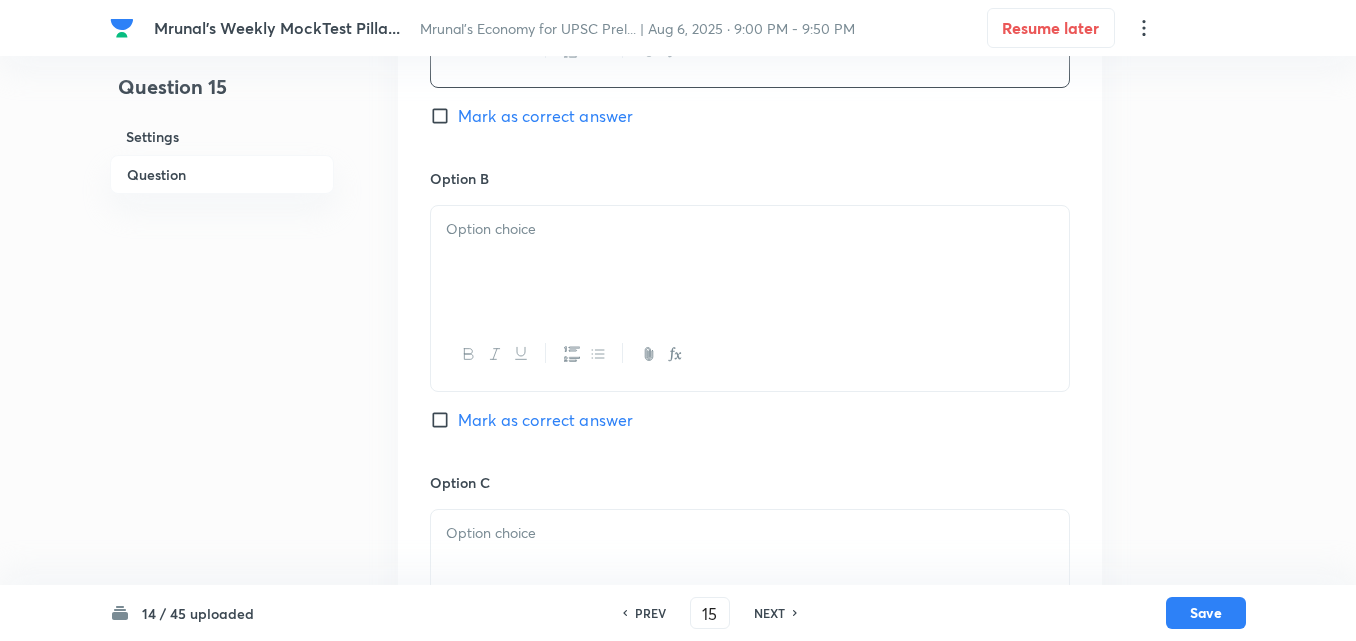 click at bounding box center [750, 229] 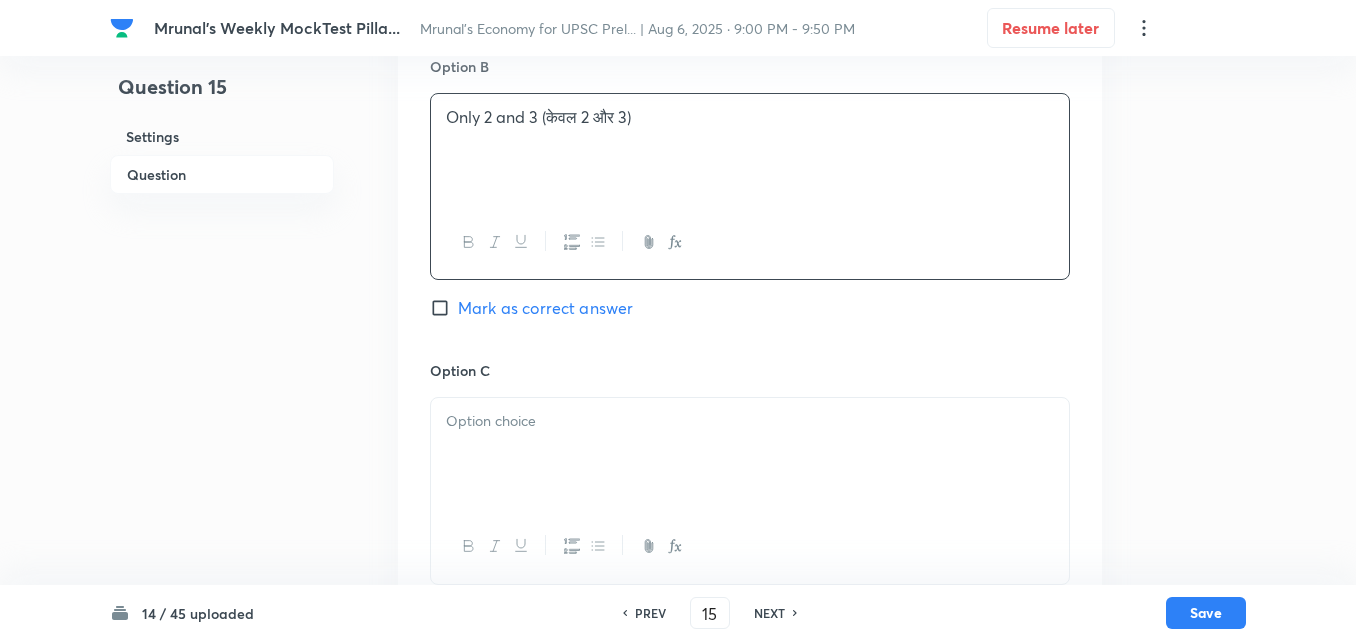 scroll, scrollTop: 1346, scrollLeft: 0, axis: vertical 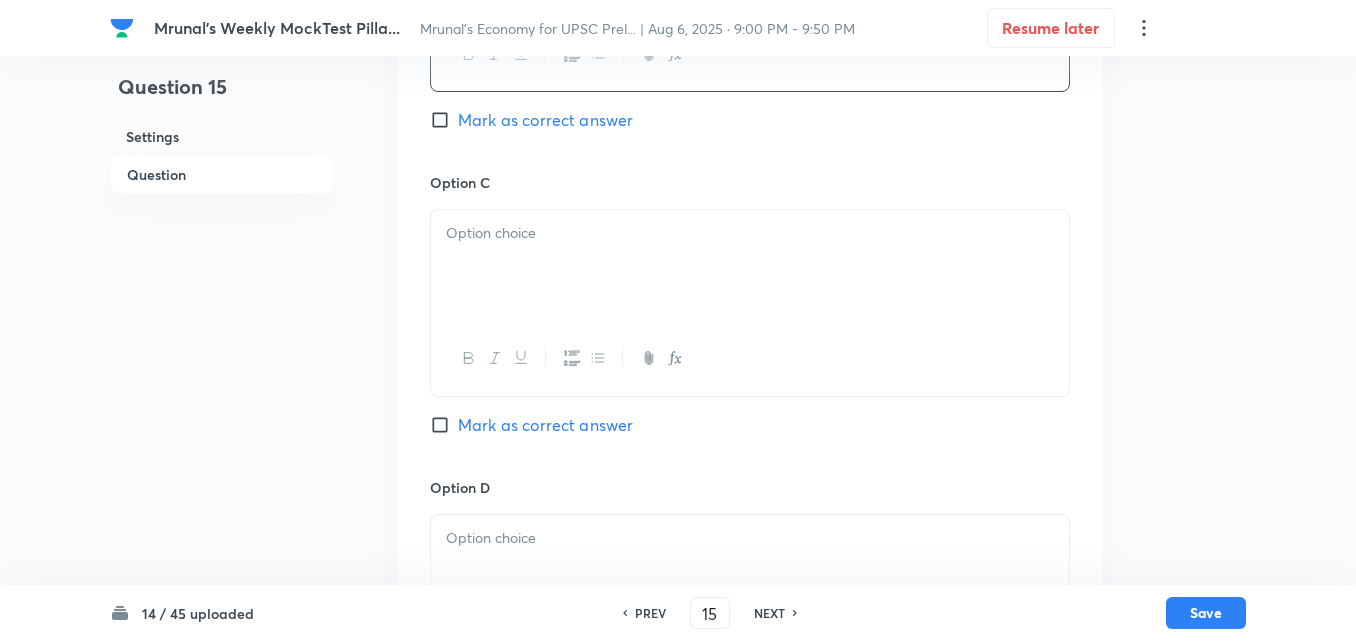 click at bounding box center [750, 266] 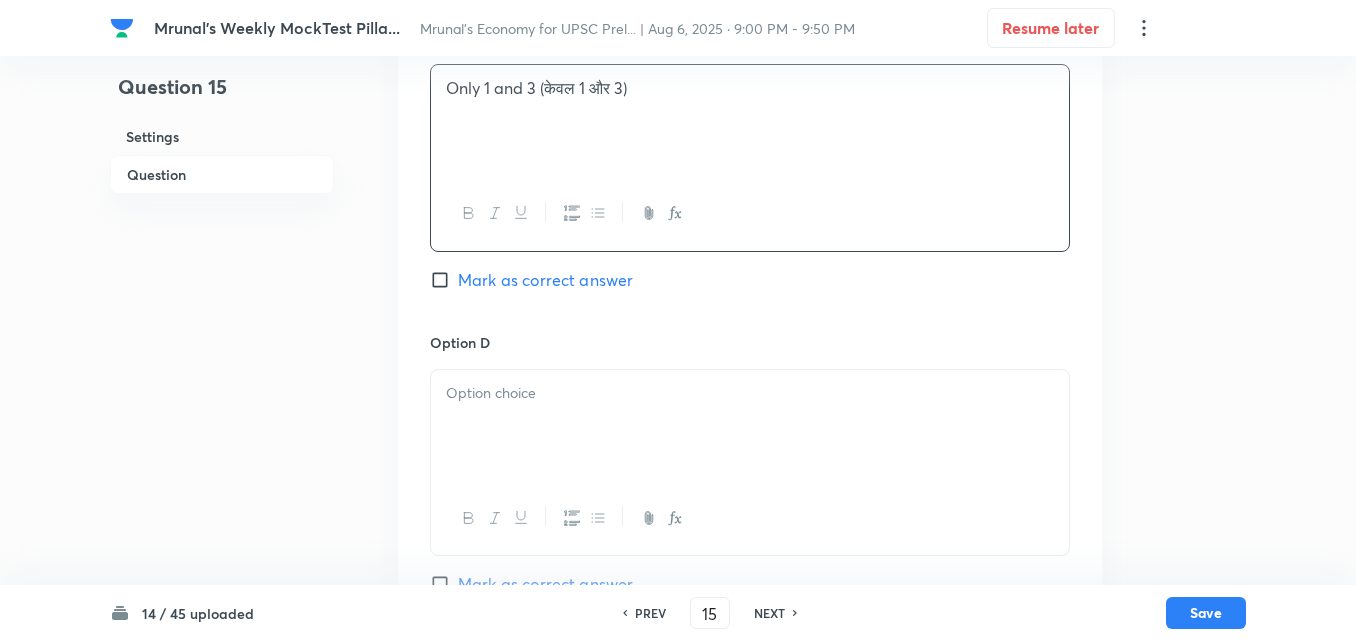 scroll, scrollTop: 1646, scrollLeft: 0, axis: vertical 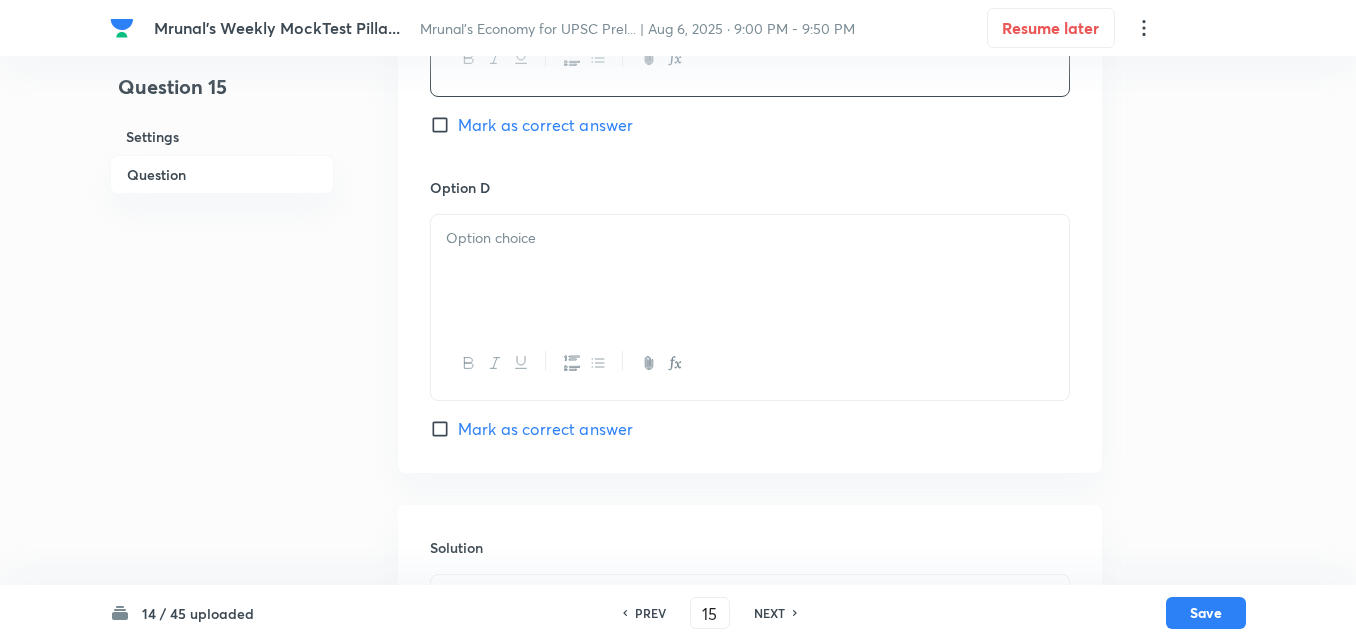 click at bounding box center (750, 271) 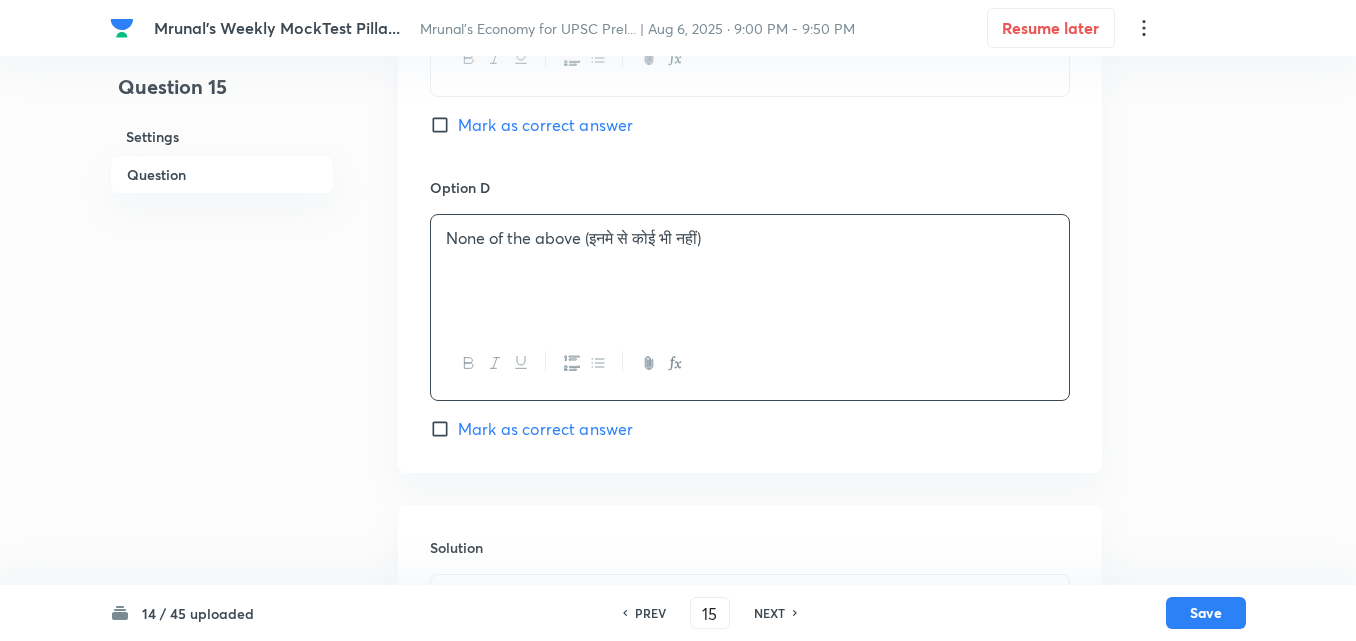 click on "Mark as correct answer" at bounding box center [545, 429] 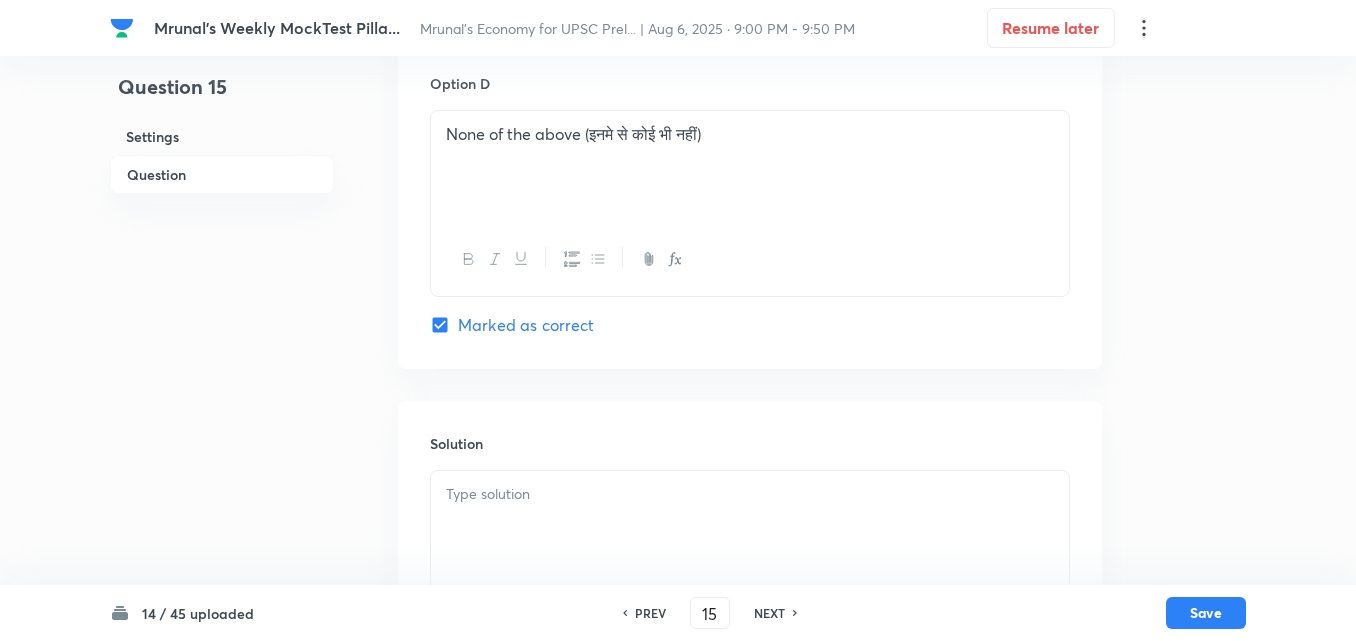 scroll, scrollTop: 1879, scrollLeft: 0, axis: vertical 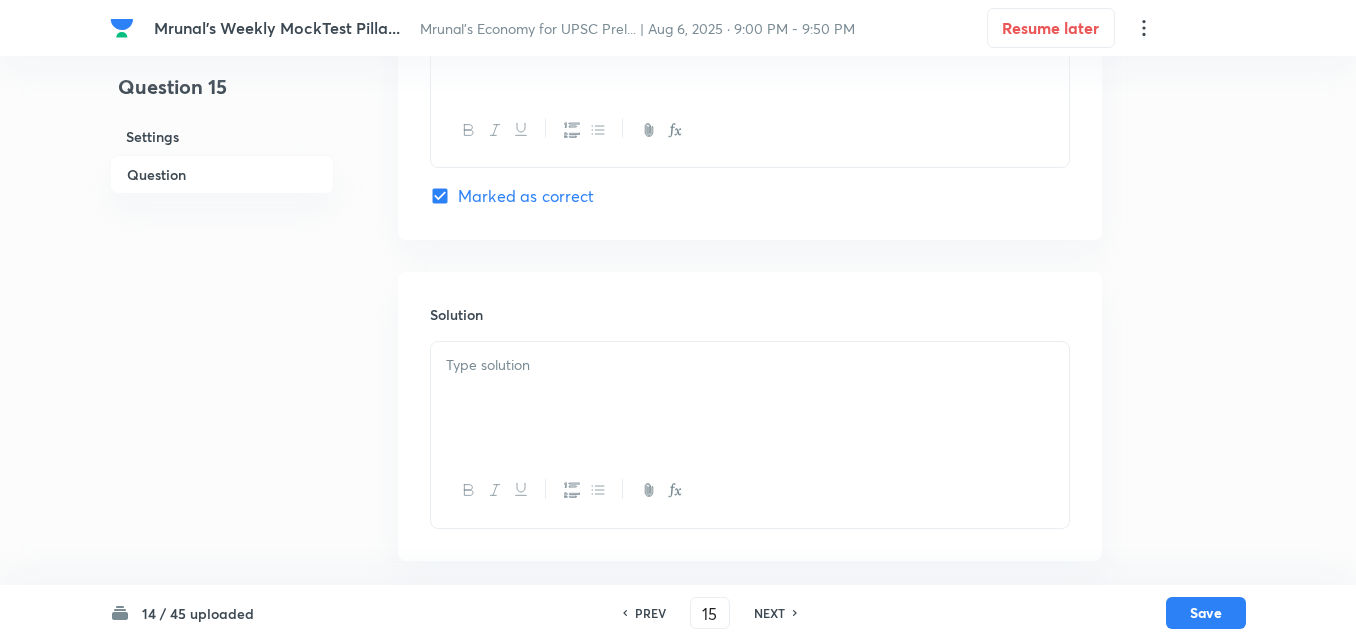 click at bounding box center (750, 398) 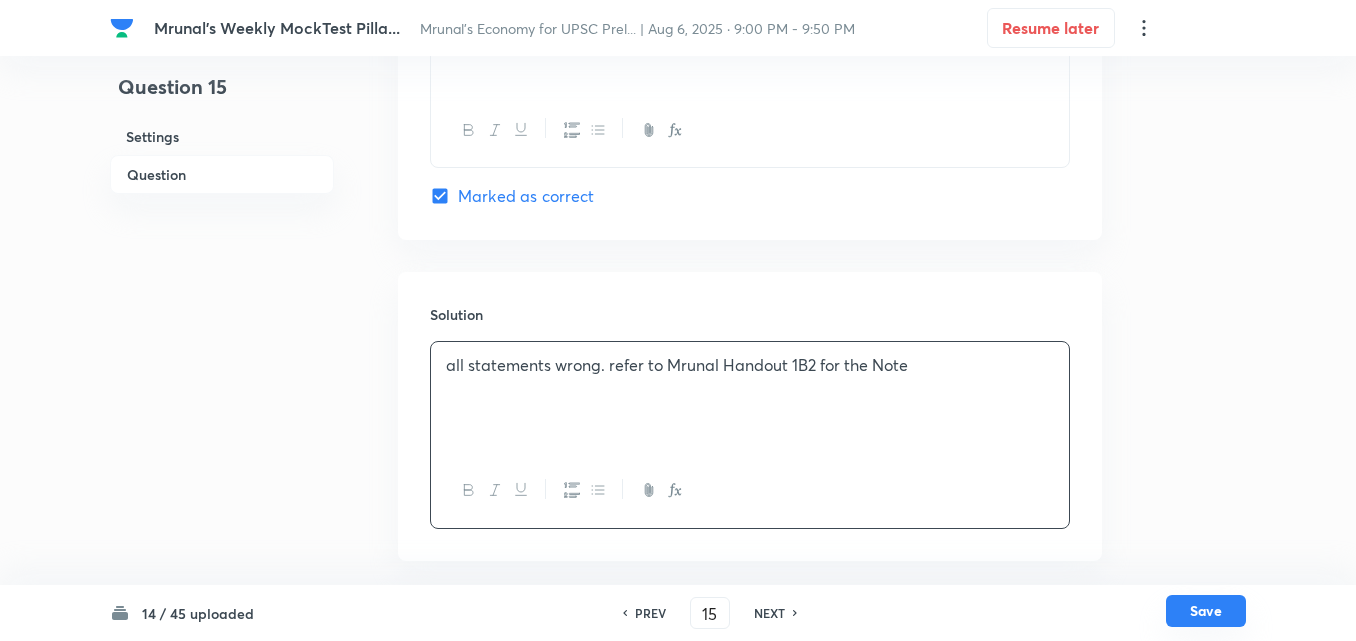 click on "Save" at bounding box center [1206, 611] 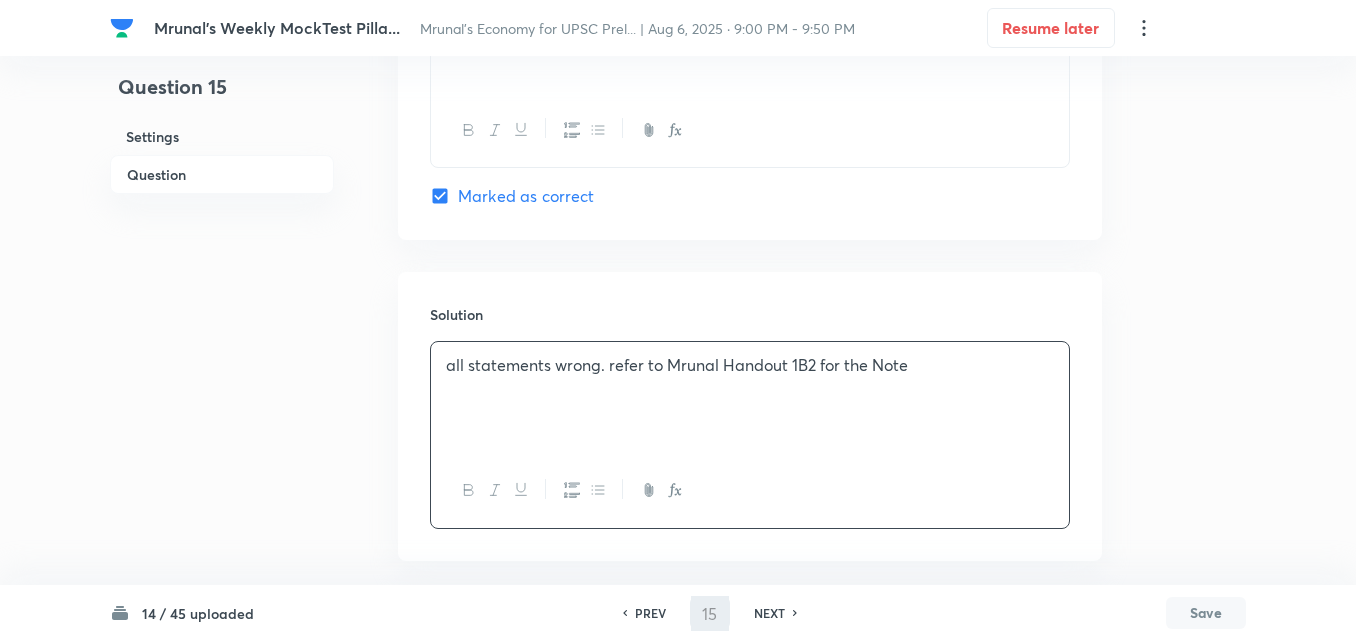 type on "16" 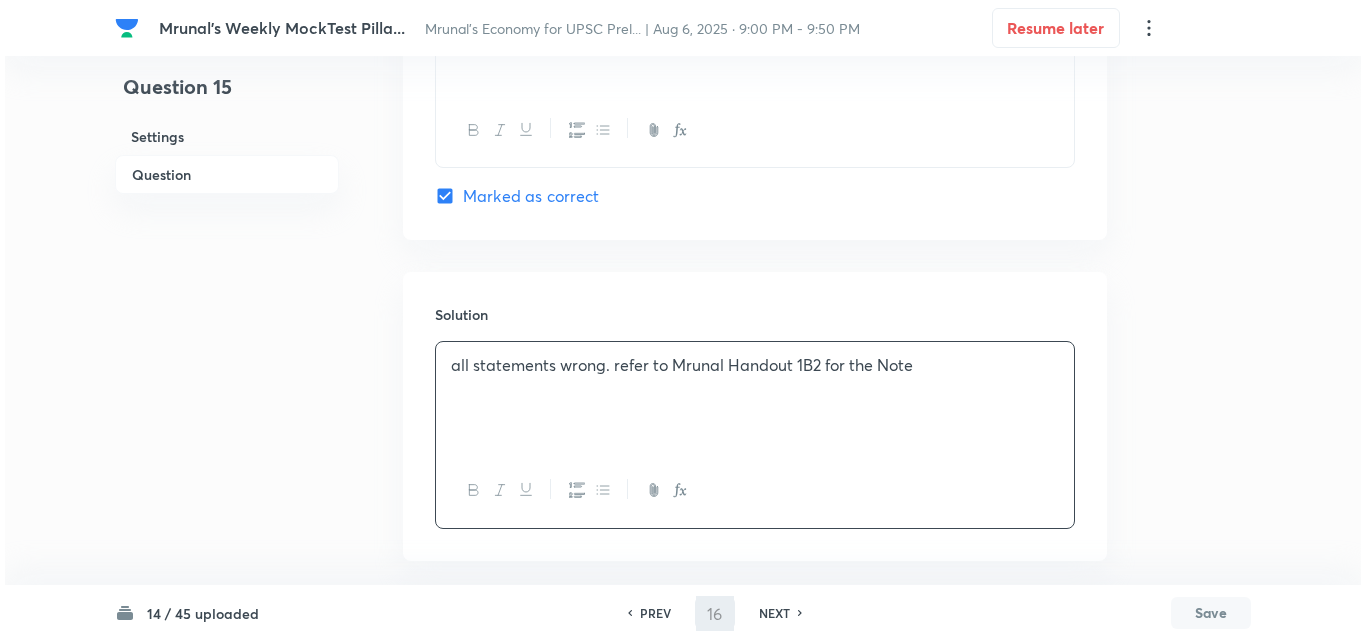 scroll, scrollTop: 0, scrollLeft: 0, axis: both 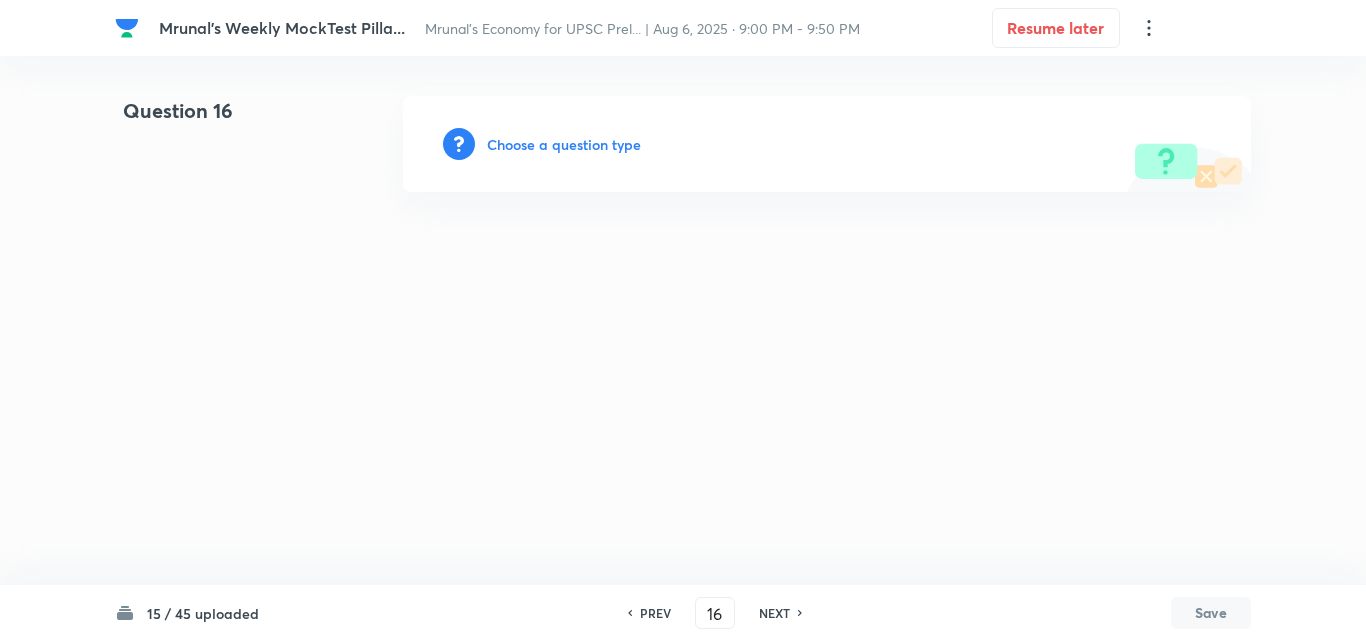 click on "Choose a question type" at bounding box center (827, 144) 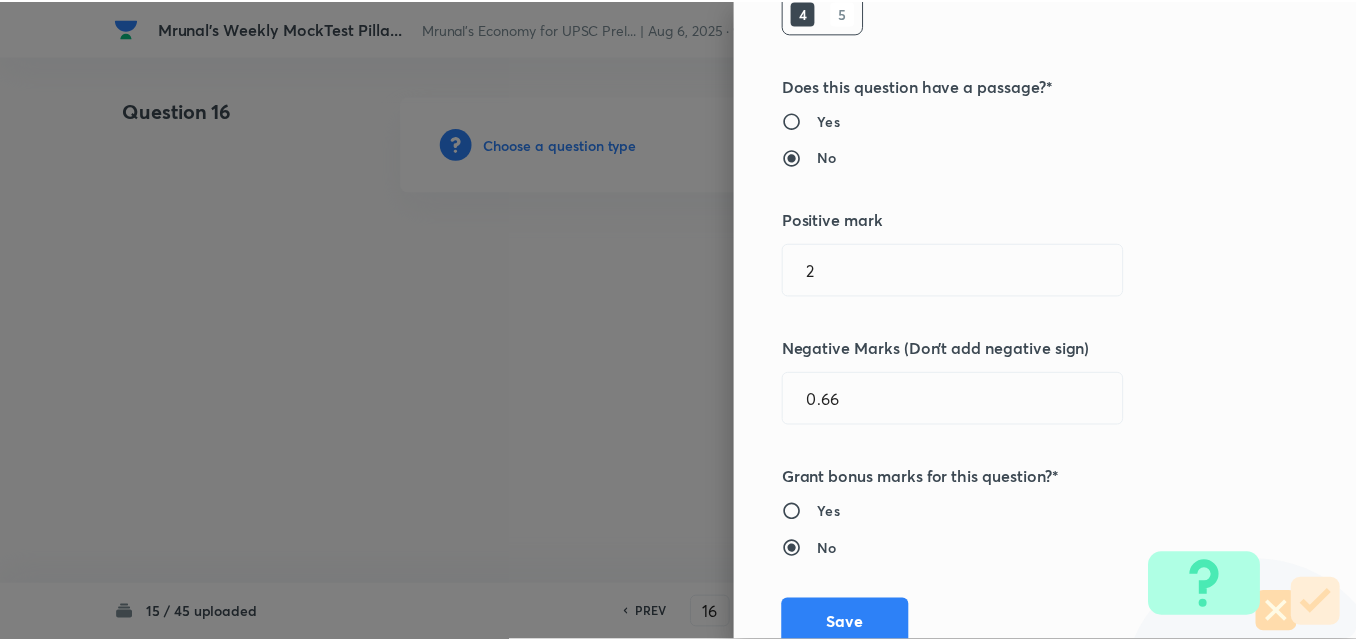 scroll, scrollTop: 400, scrollLeft: 0, axis: vertical 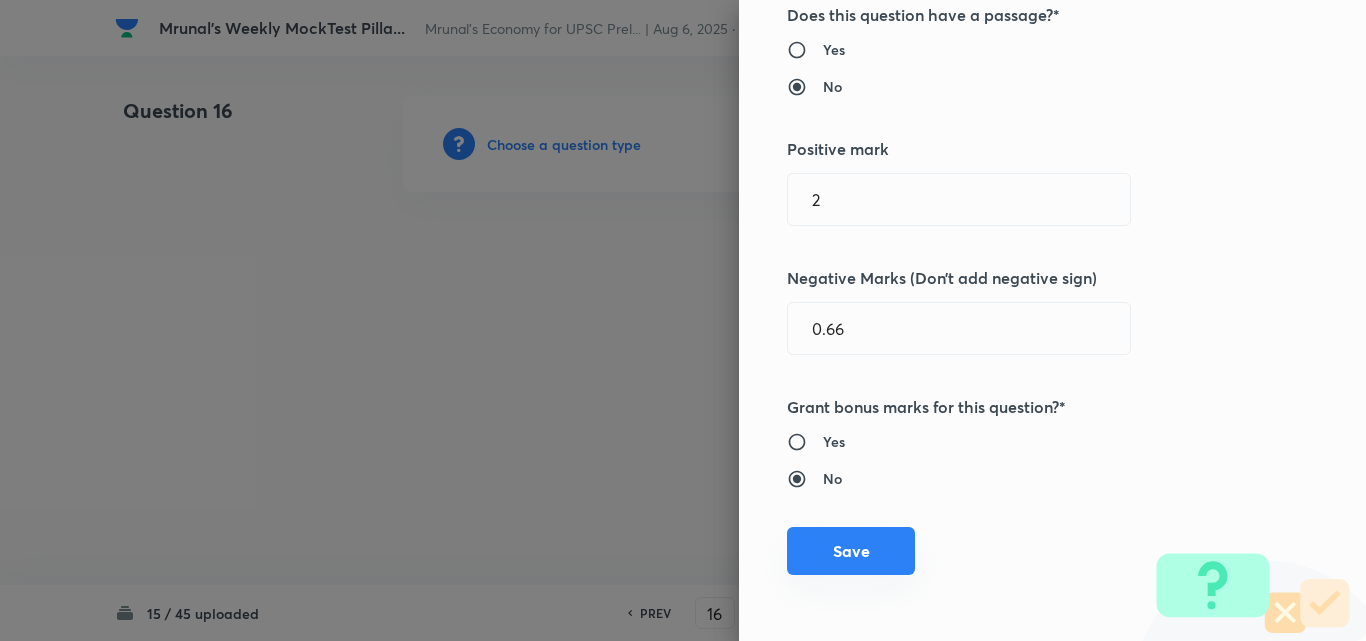 click on "Save" at bounding box center (851, 551) 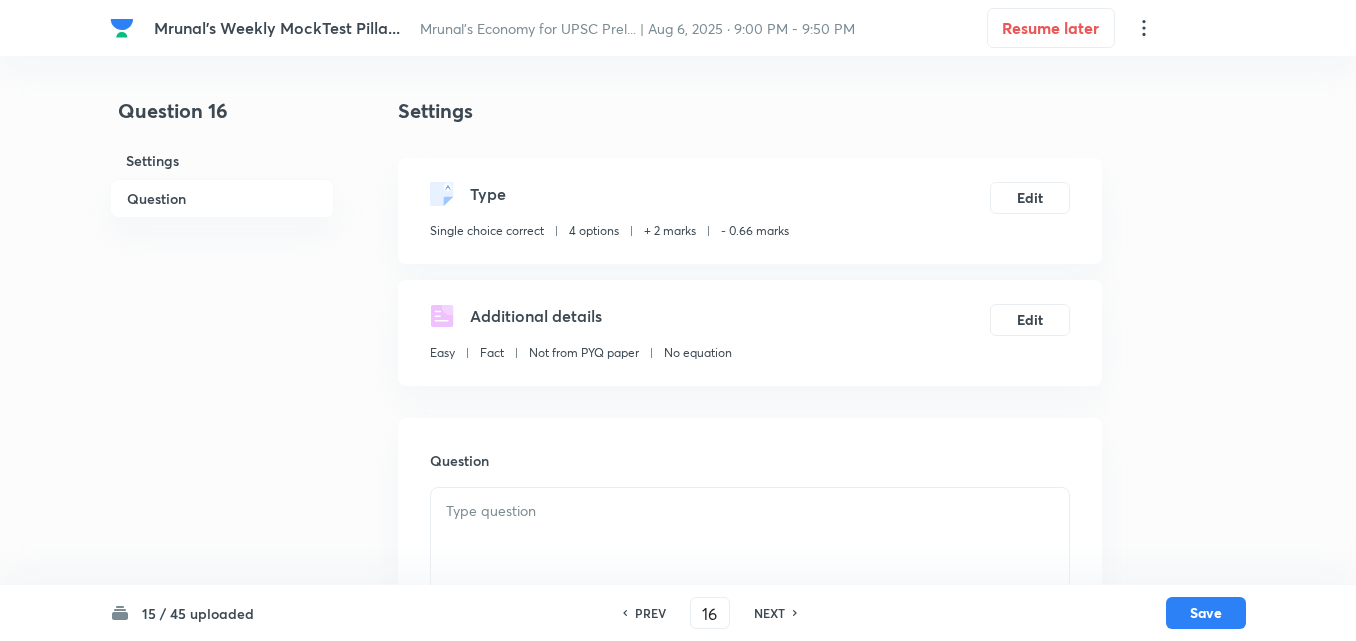 click on "Question" at bounding box center (222, 198) 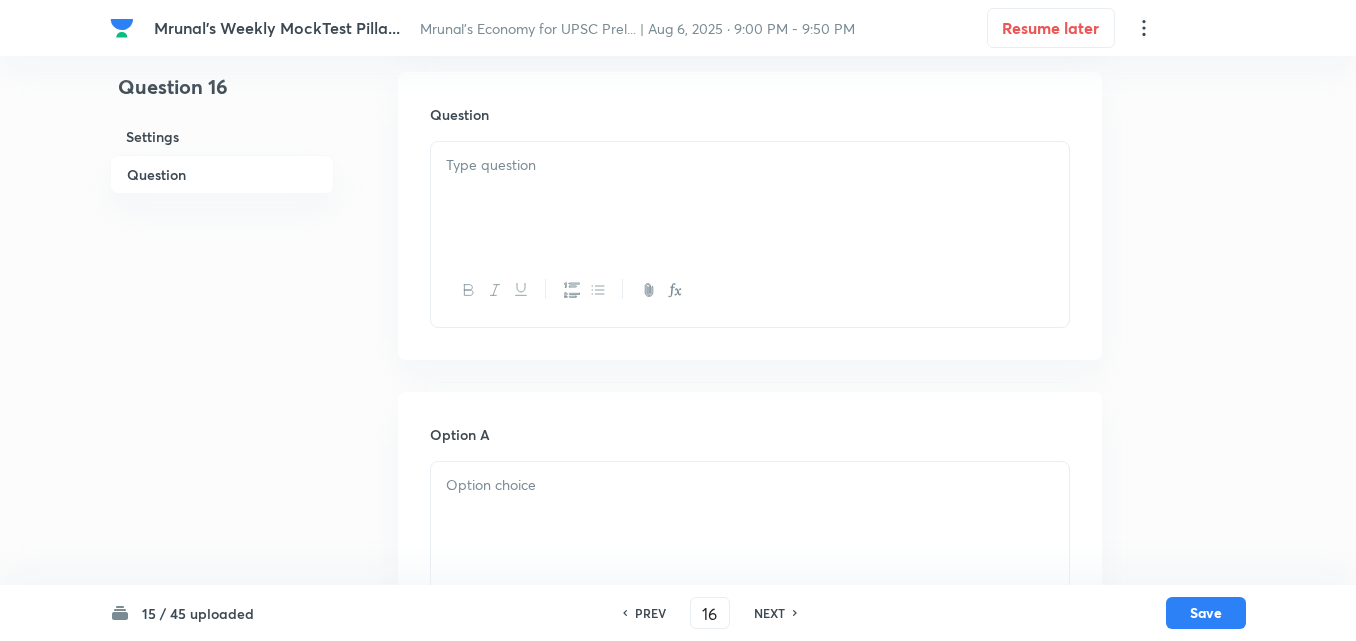 click at bounding box center [750, 198] 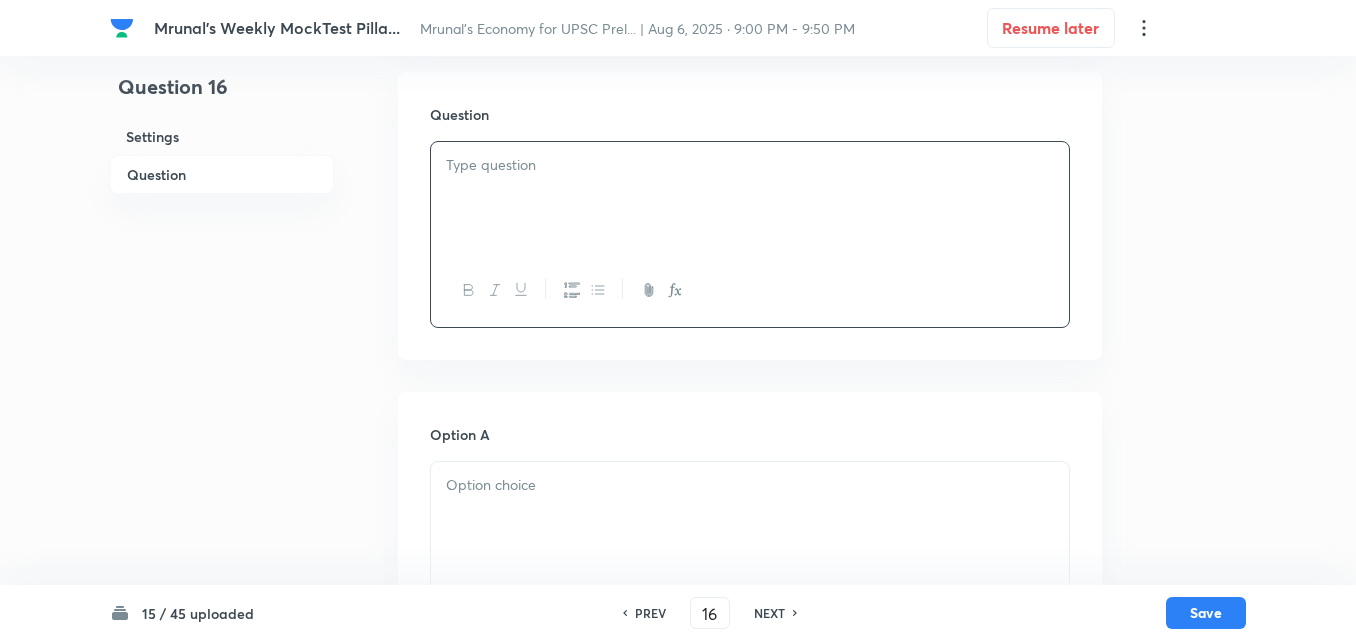 click at bounding box center (750, 198) 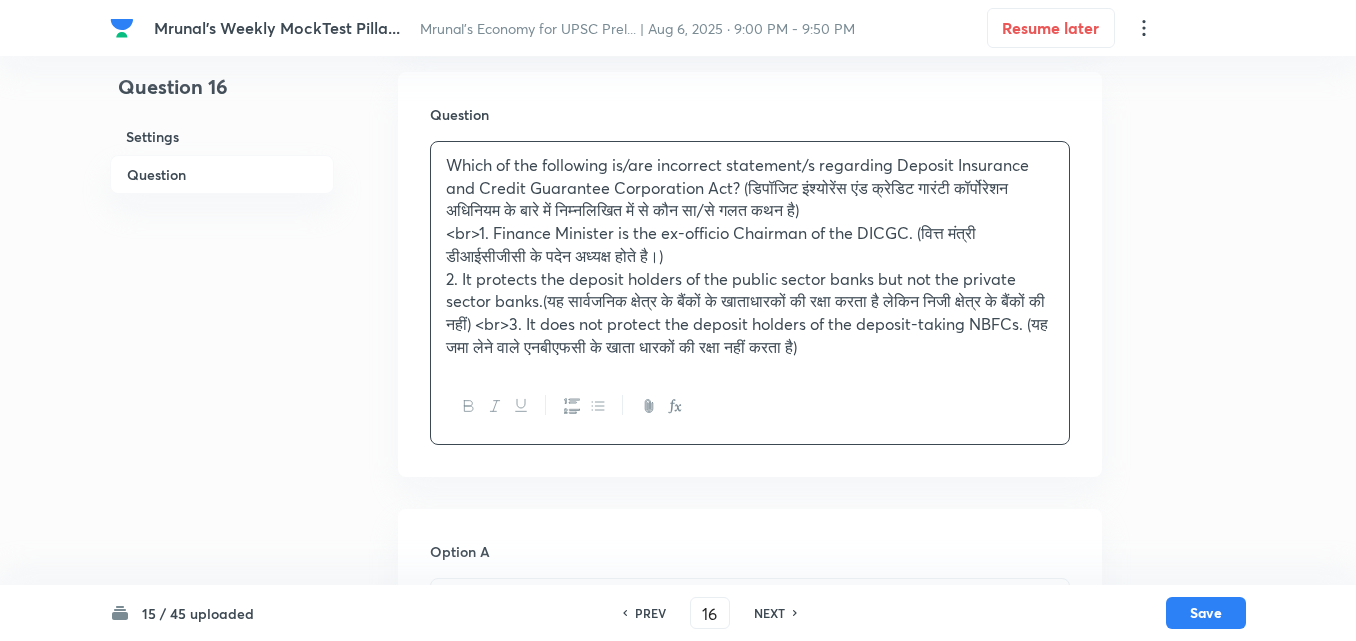 click on "2. It protects the deposit holders of the public sector banks but not the private sector banks.(यह सार्वजनिक क्षेत्र के बैंकों के खाताधारकों की रक्षा करता है लेकिन निजी क्षेत्र के बैंकों की नहीं) <br>3. It does not protect the deposit holders of the deposit-taking NBFCs. (यह जमा लेने वाले एनबीएफसी के खाता धारकों की रक्षा नहीं करता है)" at bounding box center (750, 313) 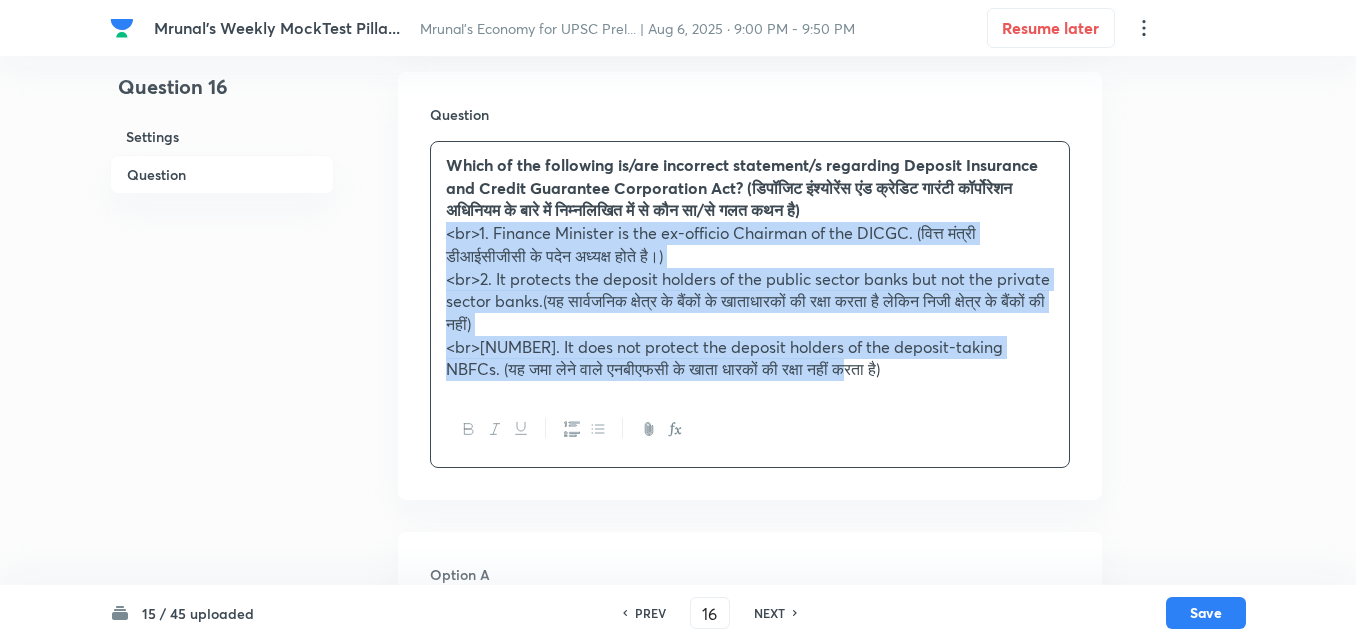 click 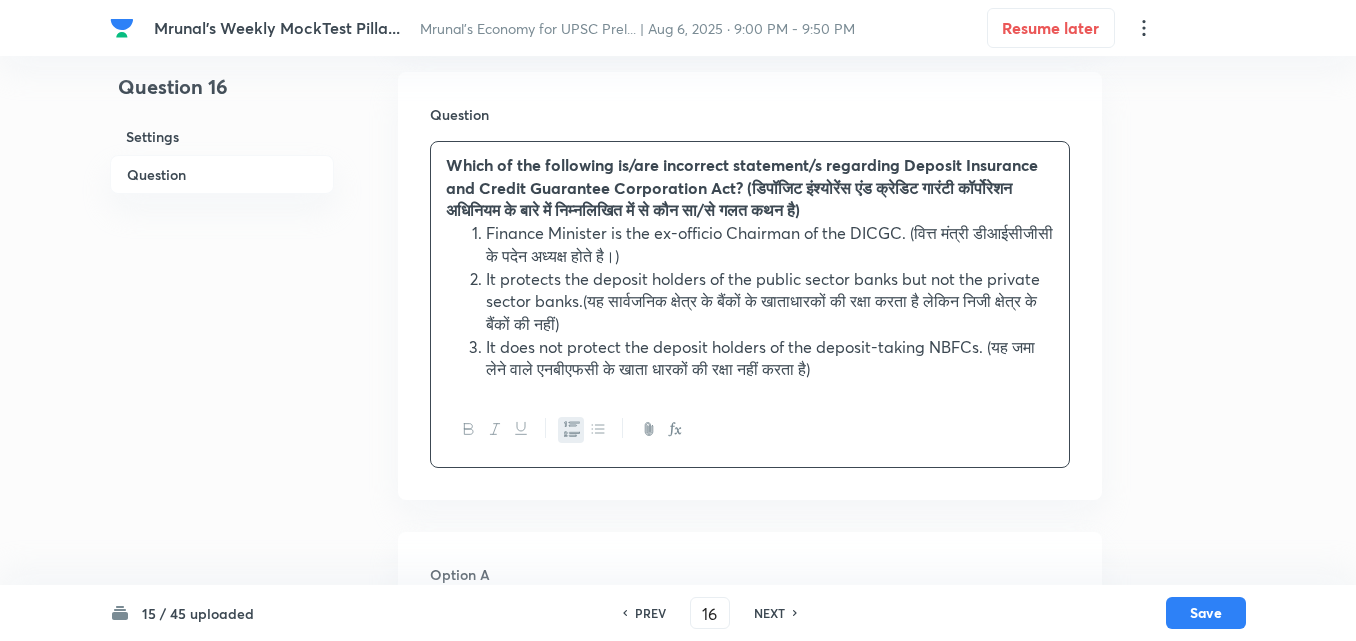 scroll, scrollTop: 646, scrollLeft: 0, axis: vertical 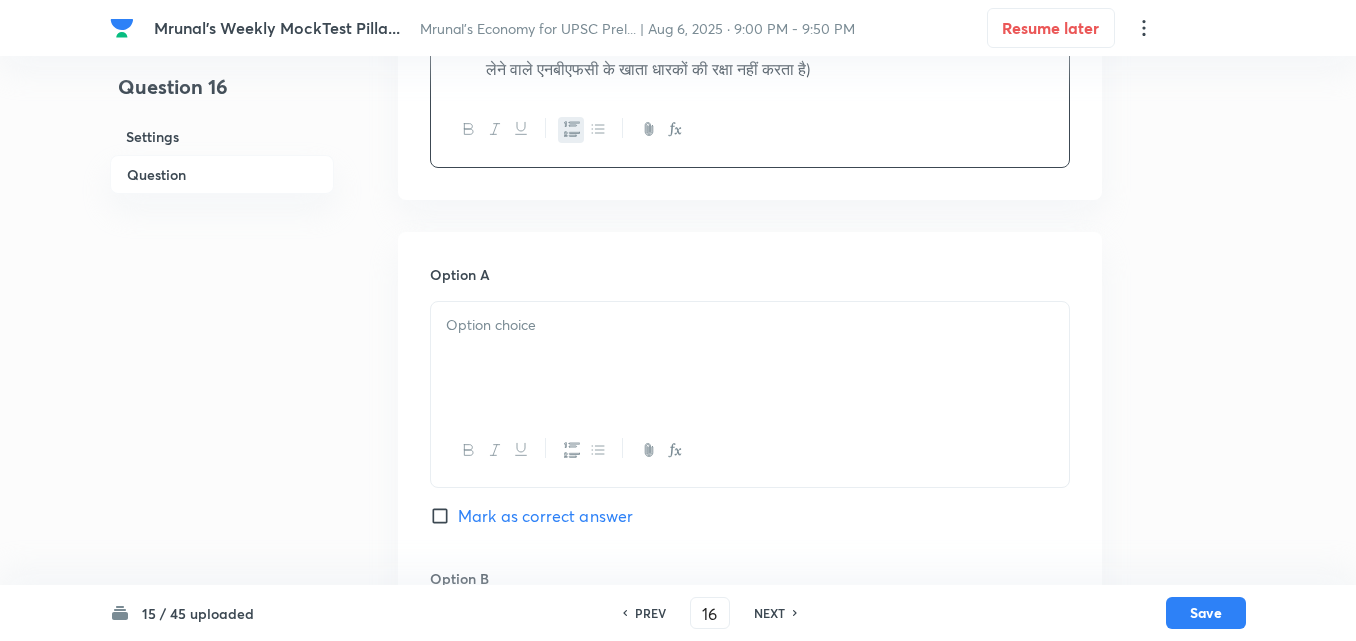 click at bounding box center (750, 358) 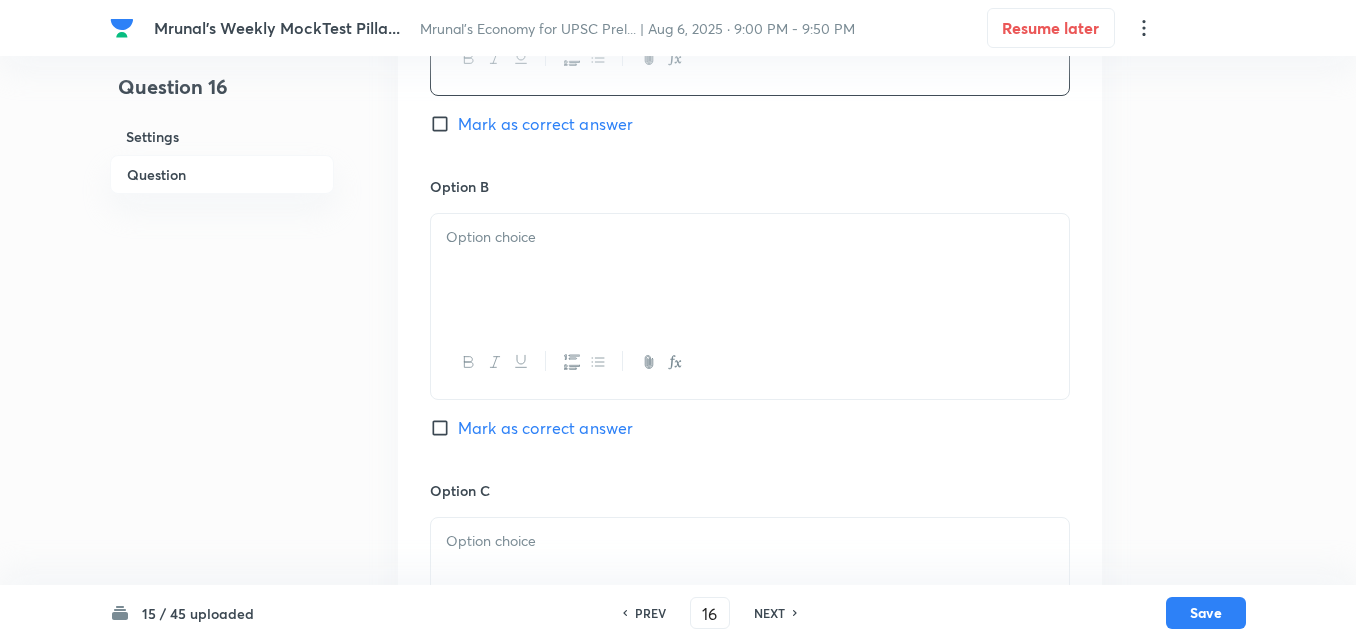 scroll, scrollTop: 1046, scrollLeft: 0, axis: vertical 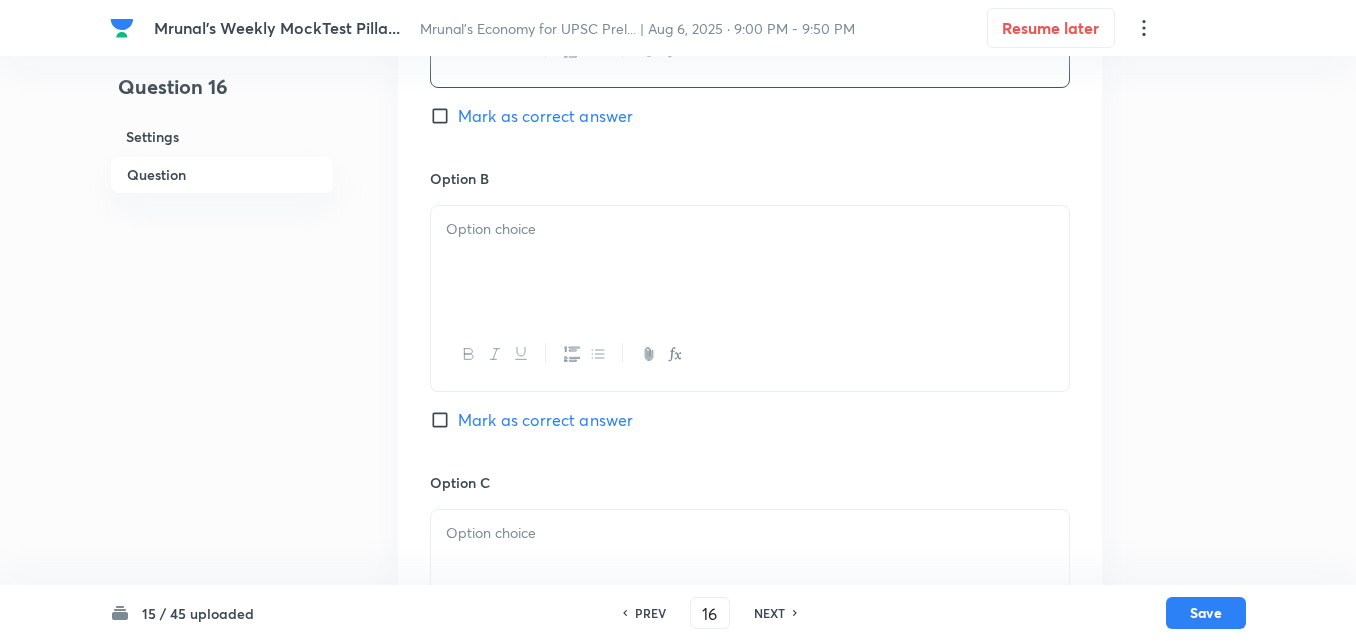 click at bounding box center (750, 262) 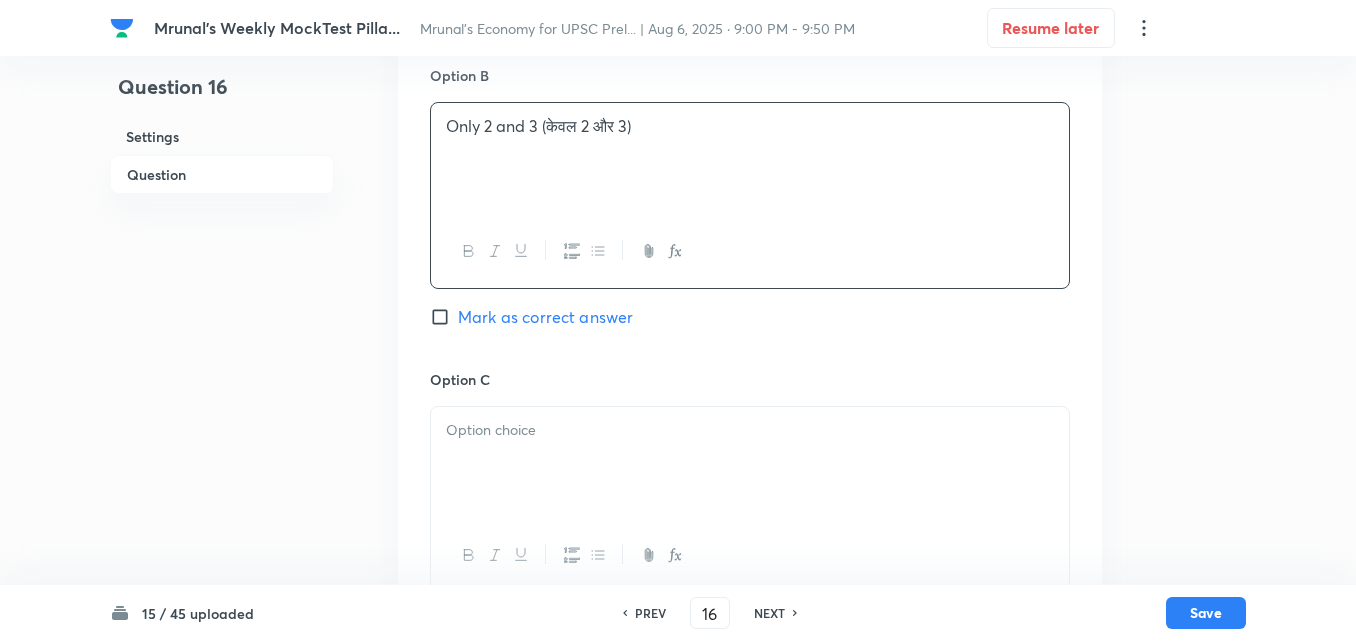 scroll, scrollTop: 1346, scrollLeft: 0, axis: vertical 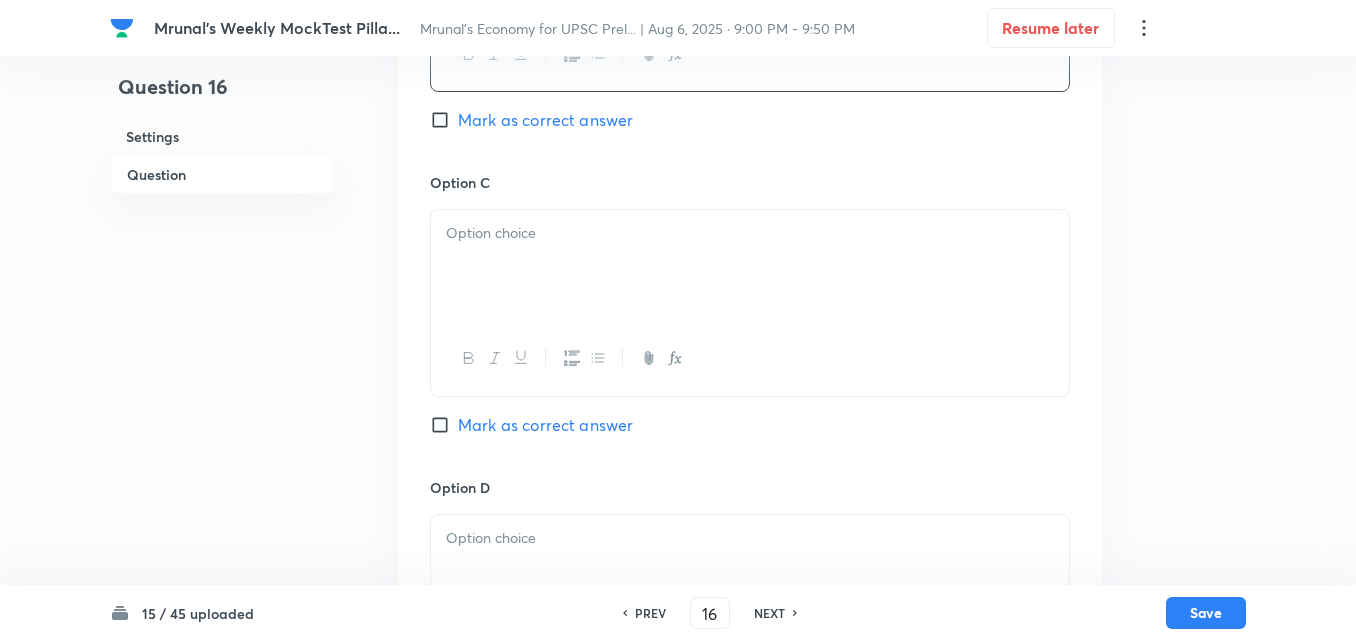 click at bounding box center (750, 266) 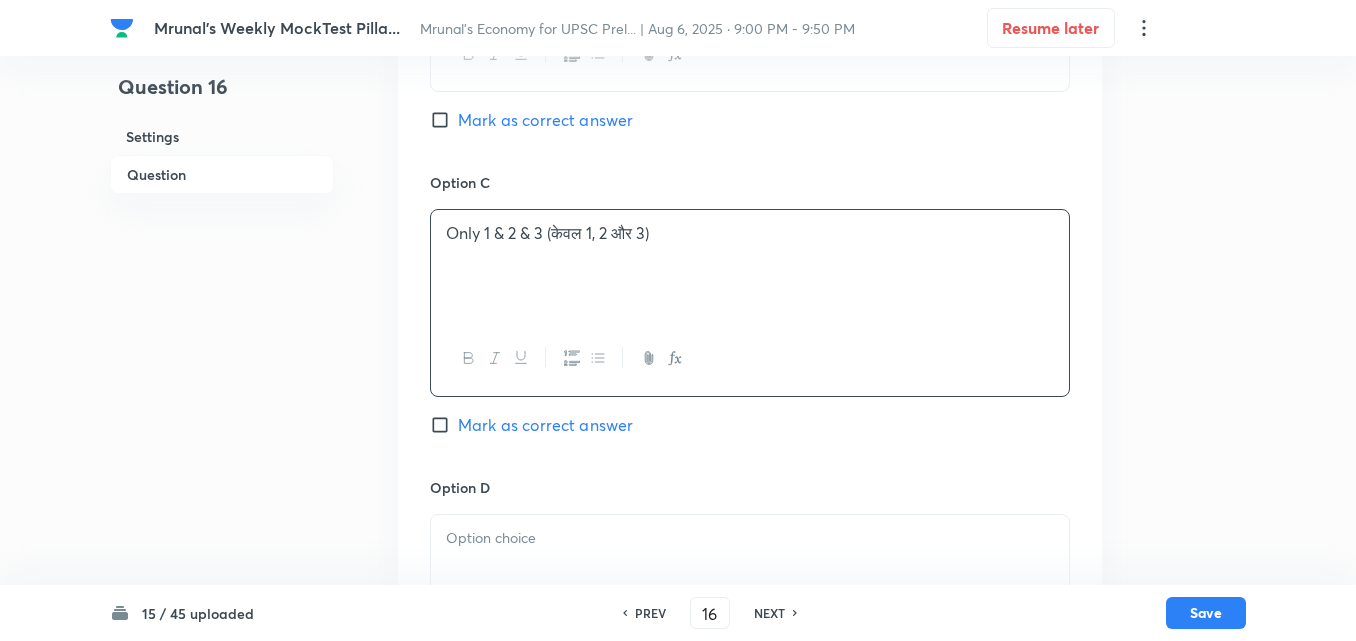 click on "Only 1 & 2 & 3 (केवल 1, 2 और 3)" at bounding box center (750, 233) 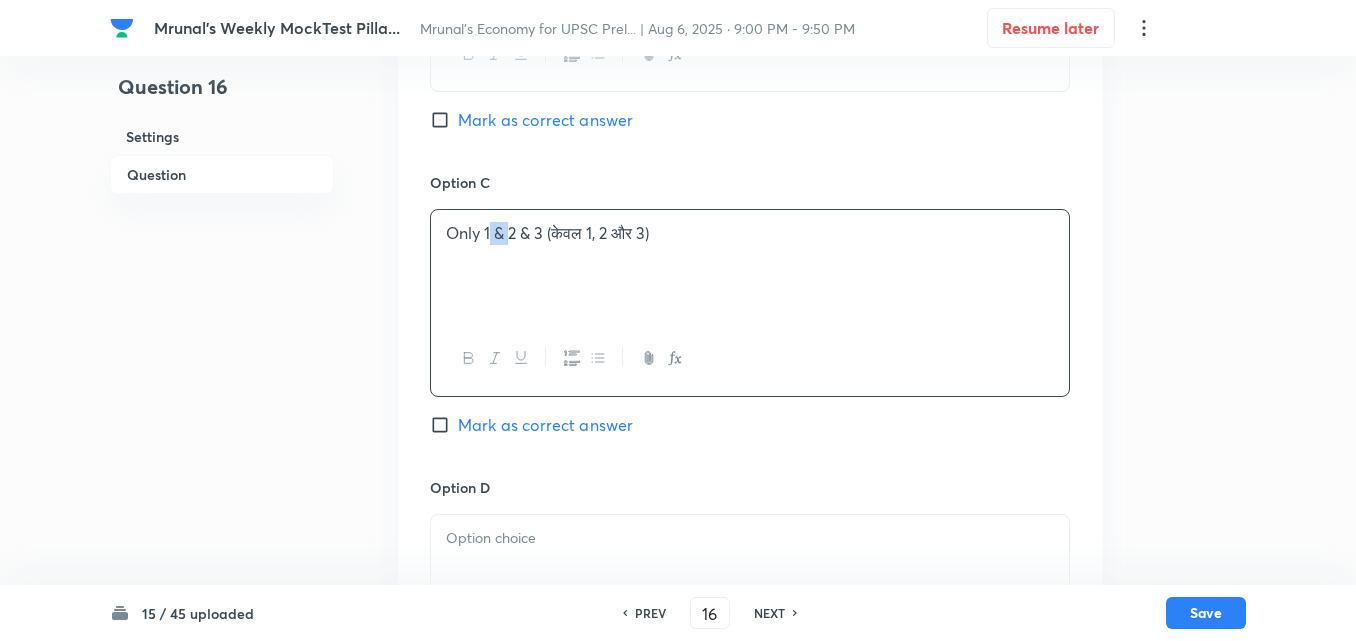 type 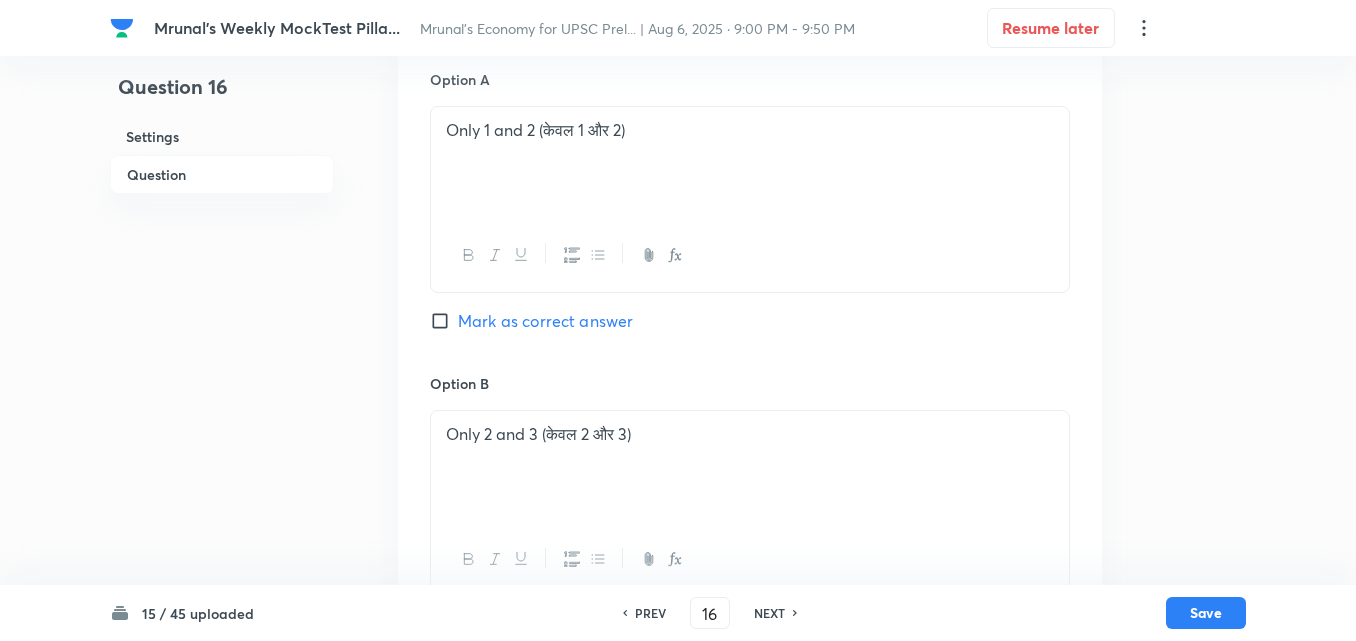 scroll, scrollTop: 746, scrollLeft: 0, axis: vertical 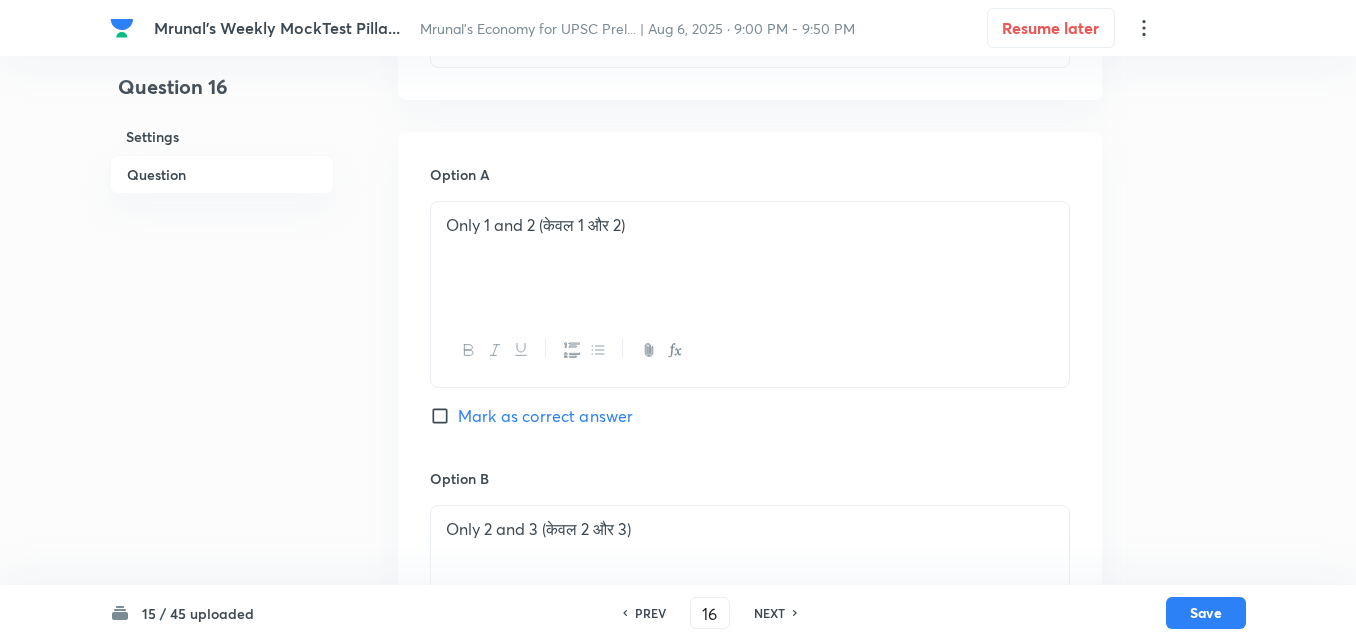 click on "Mark as correct answer" at bounding box center (545, 416) 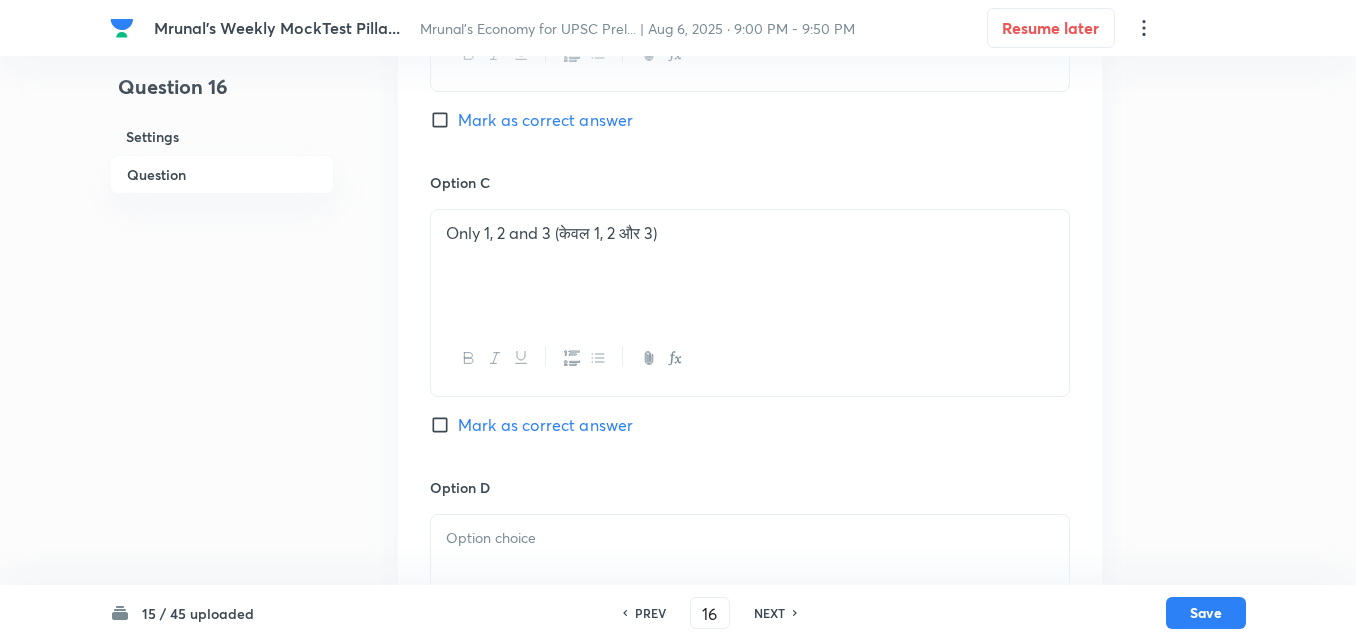 scroll, scrollTop: 1746, scrollLeft: 0, axis: vertical 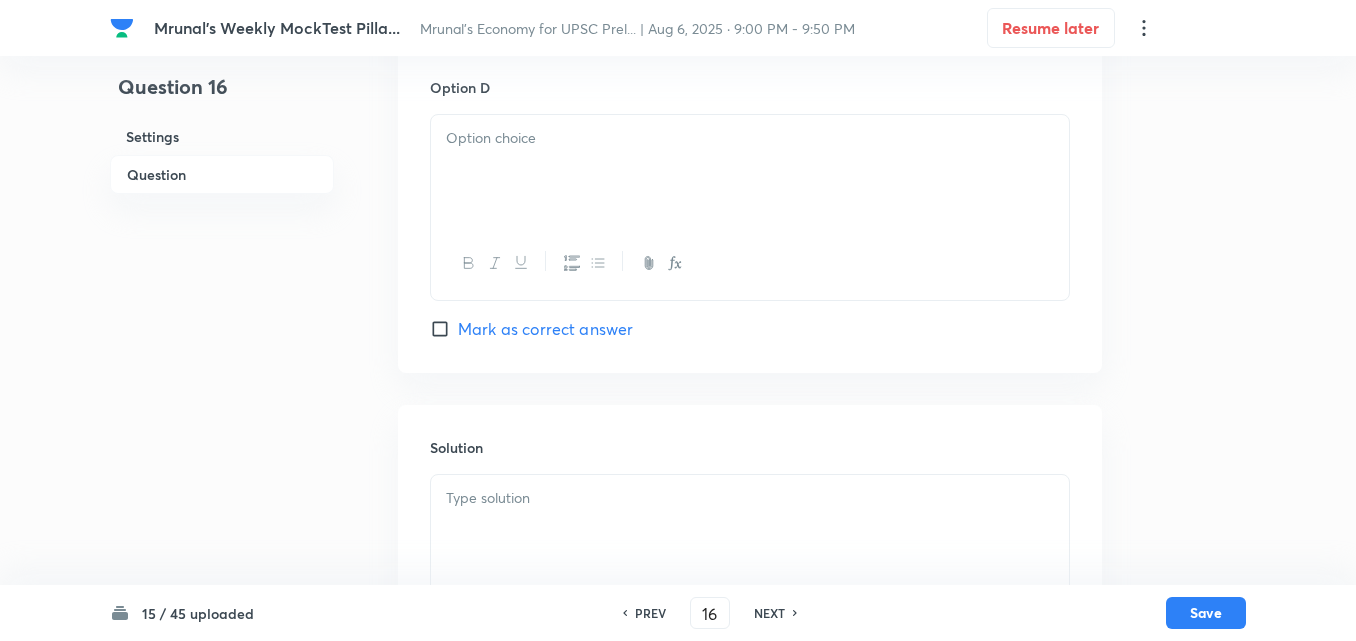 click at bounding box center (750, 171) 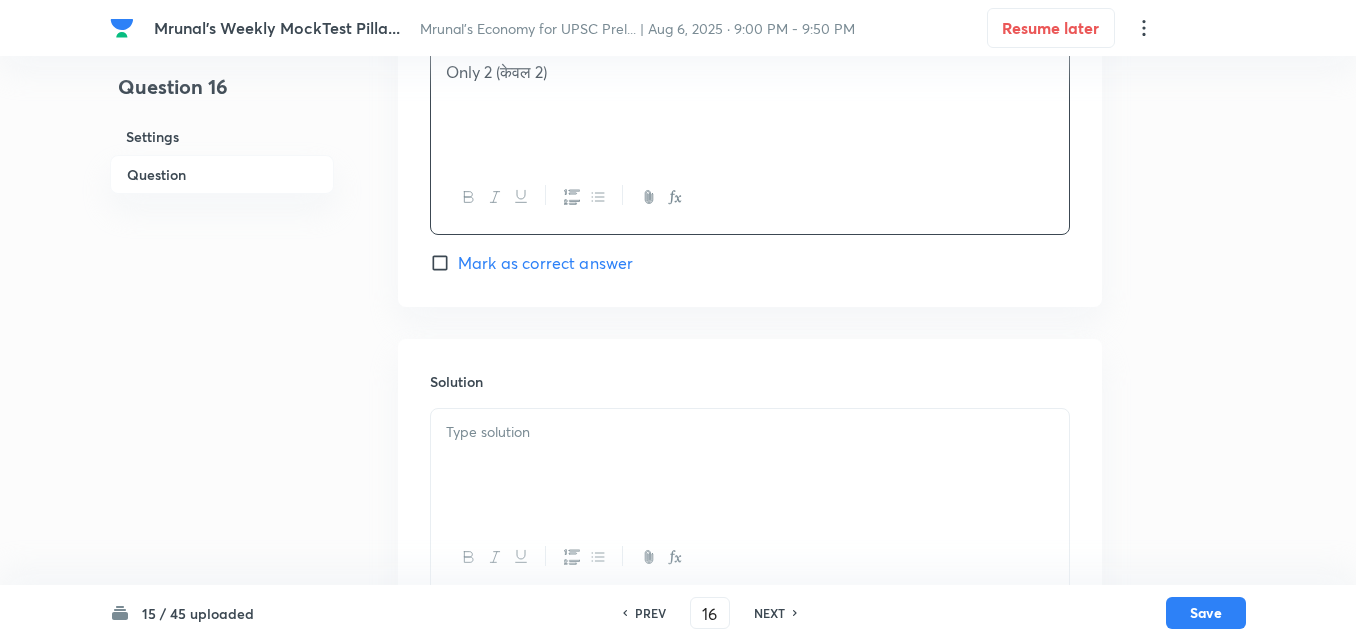 scroll, scrollTop: 1879, scrollLeft: 0, axis: vertical 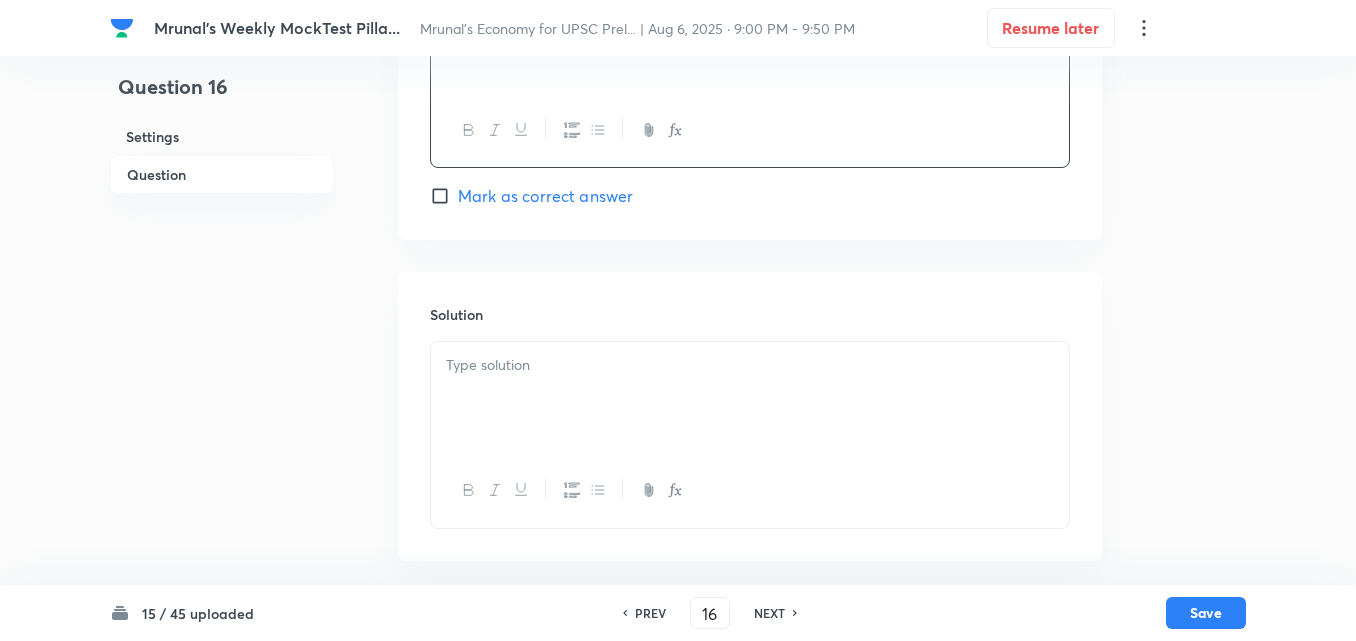 click at bounding box center [750, 398] 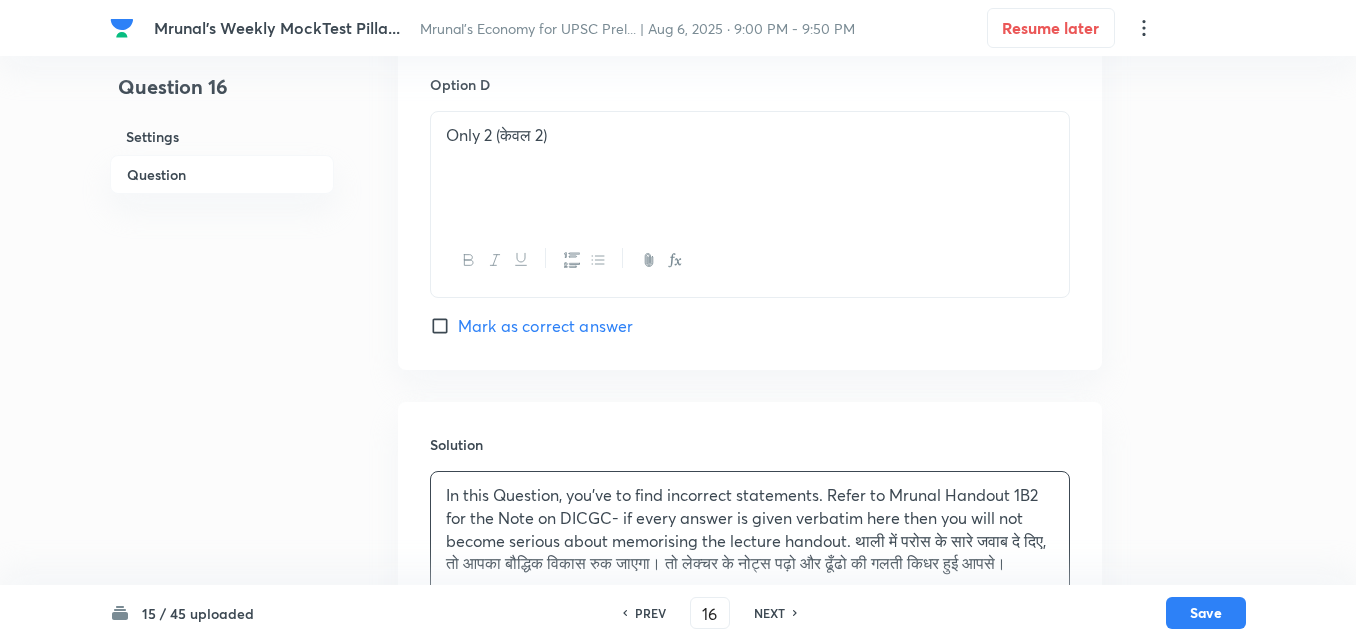 scroll, scrollTop: 1904, scrollLeft: 0, axis: vertical 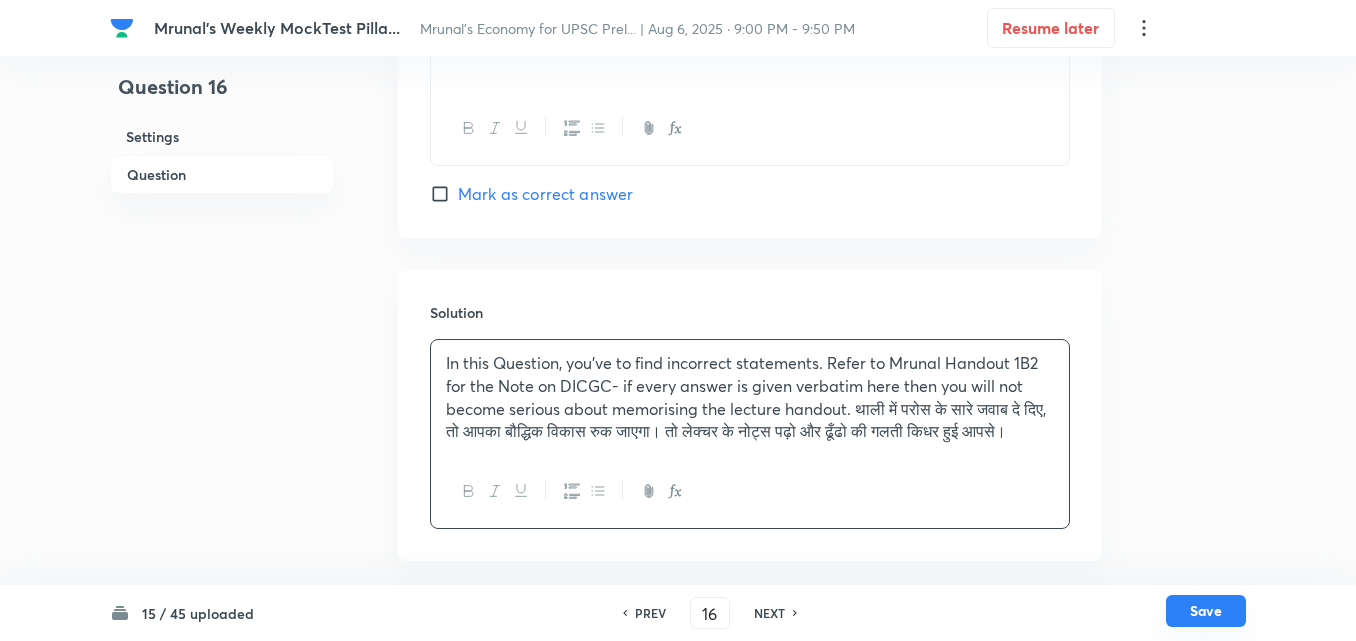 click on "Save" at bounding box center [1206, 611] 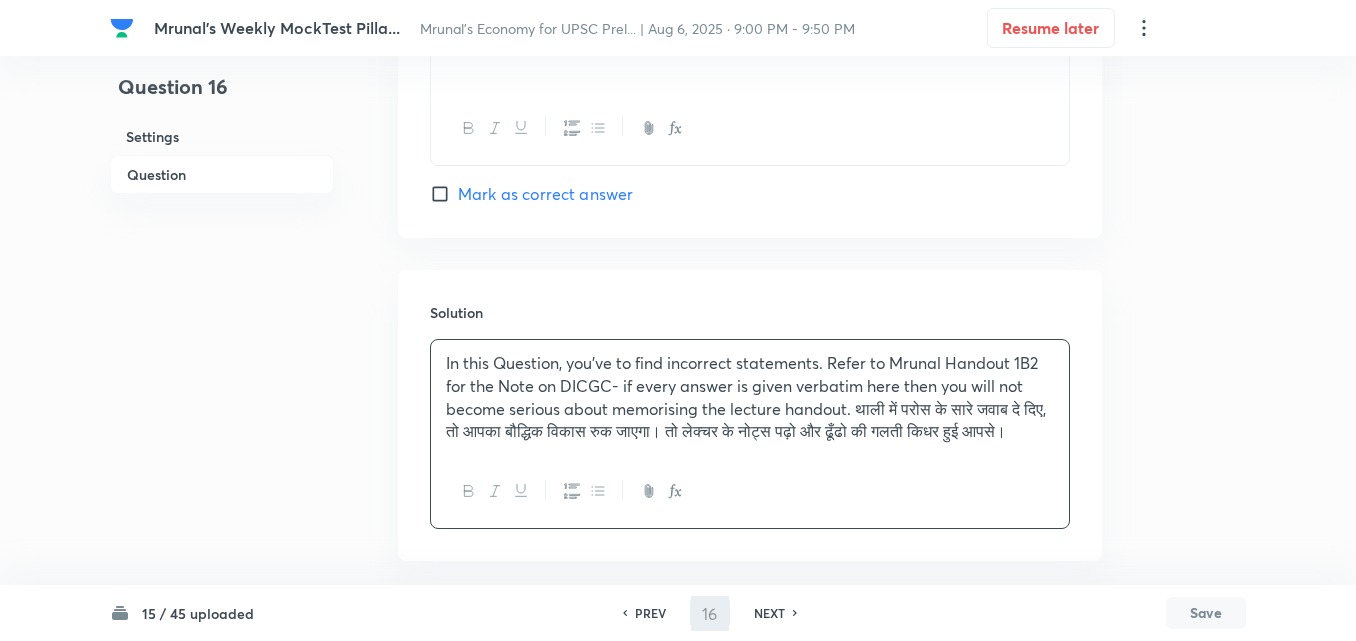 type on "17" 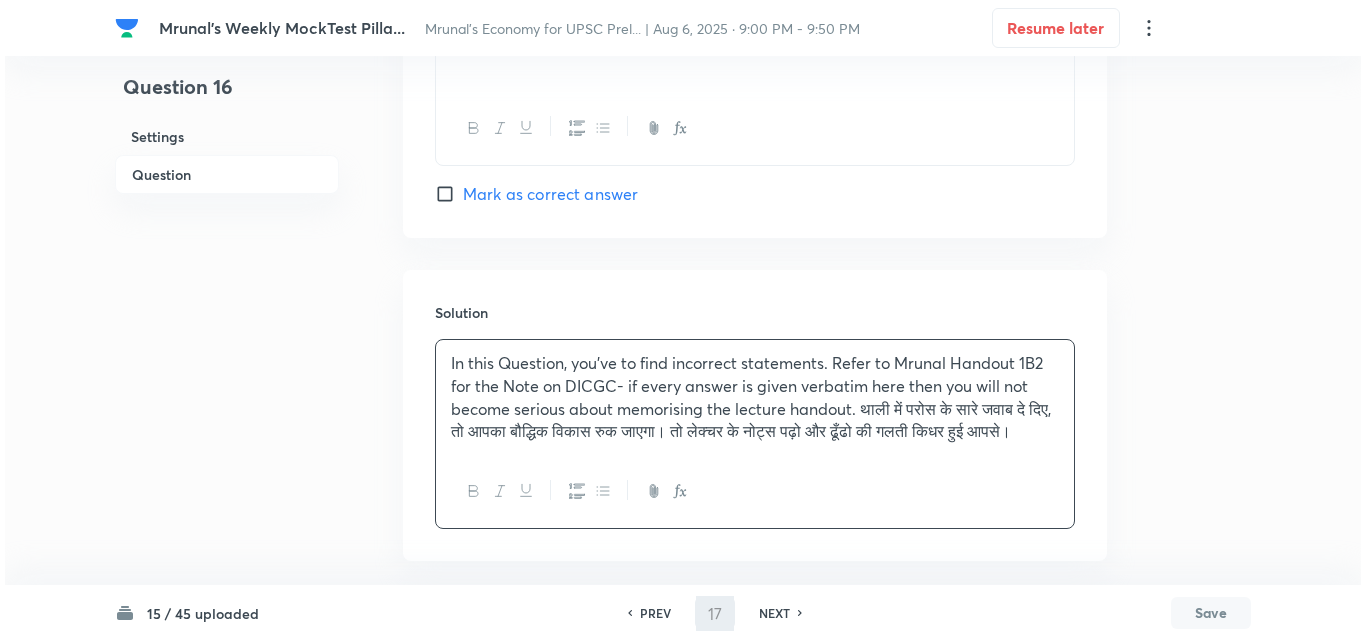 scroll, scrollTop: 0, scrollLeft: 0, axis: both 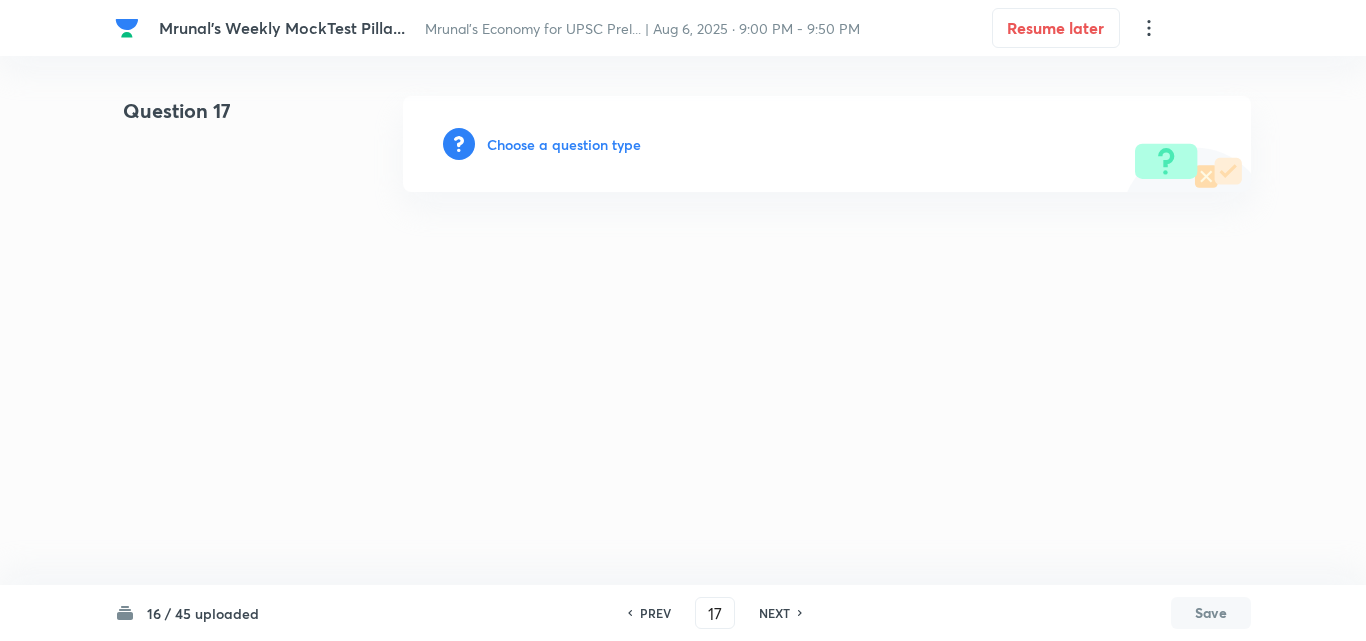 click on "Choose a question type" at bounding box center (564, 144) 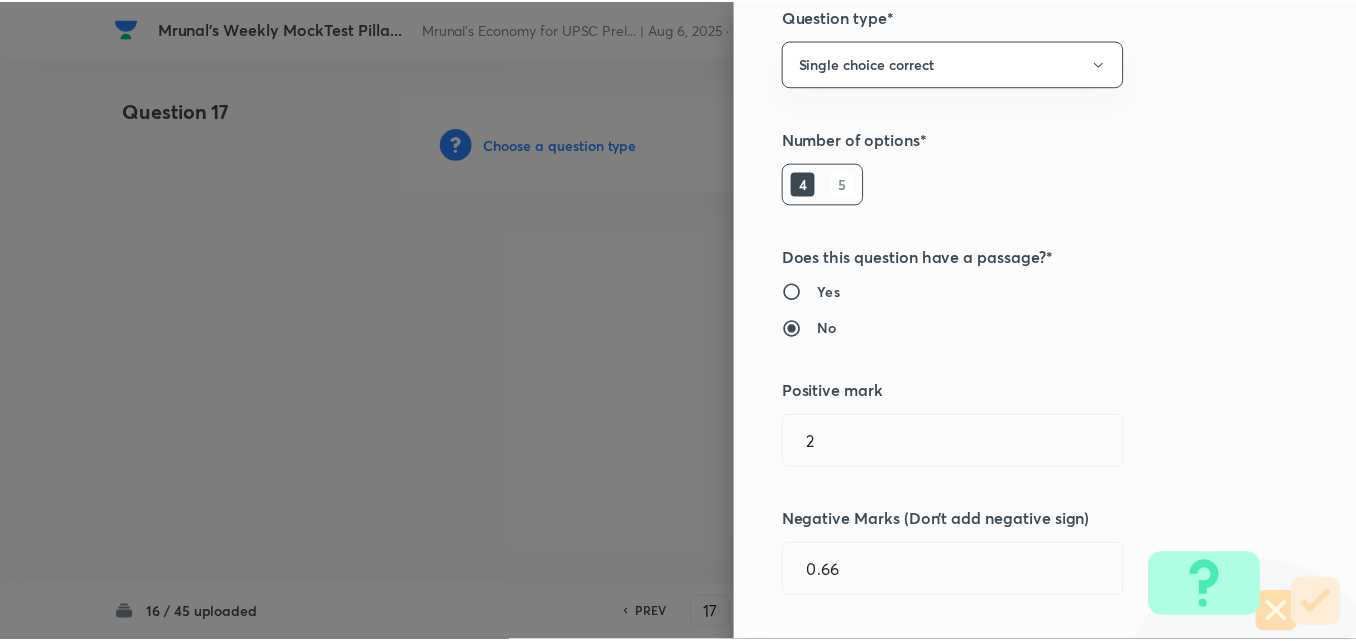 scroll, scrollTop: 400, scrollLeft: 0, axis: vertical 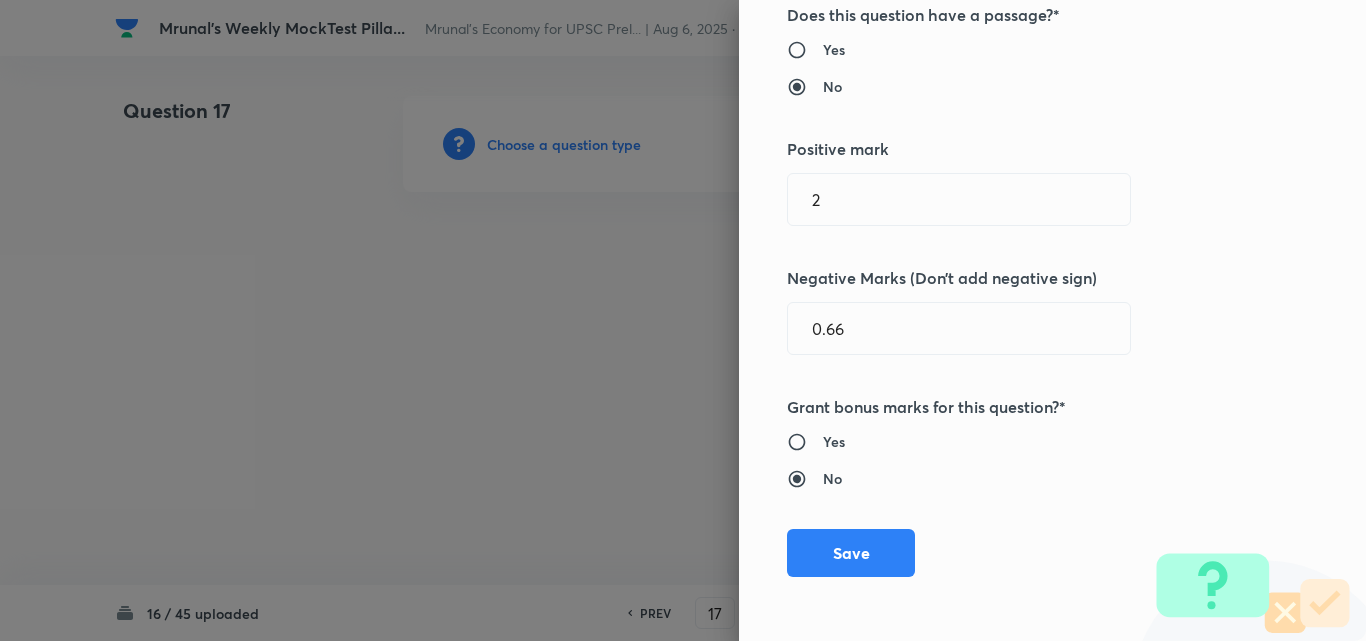 click on "Save" at bounding box center (851, 553) 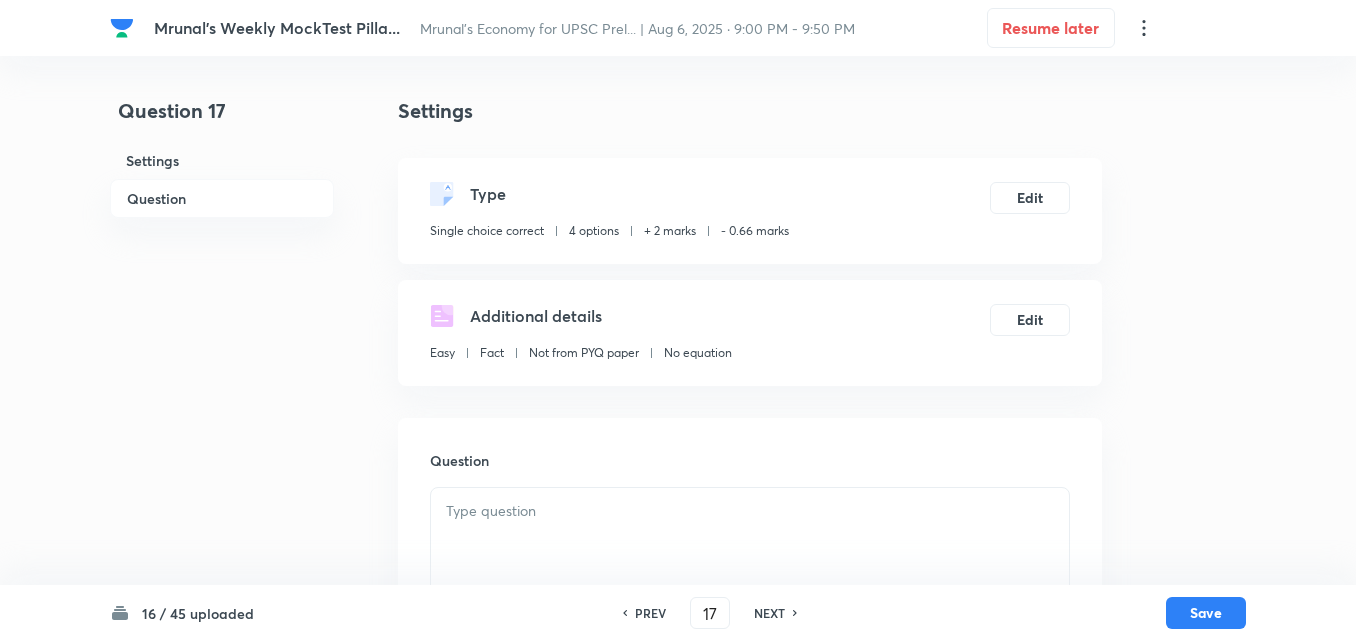 click on "Question" at bounding box center (222, 198) 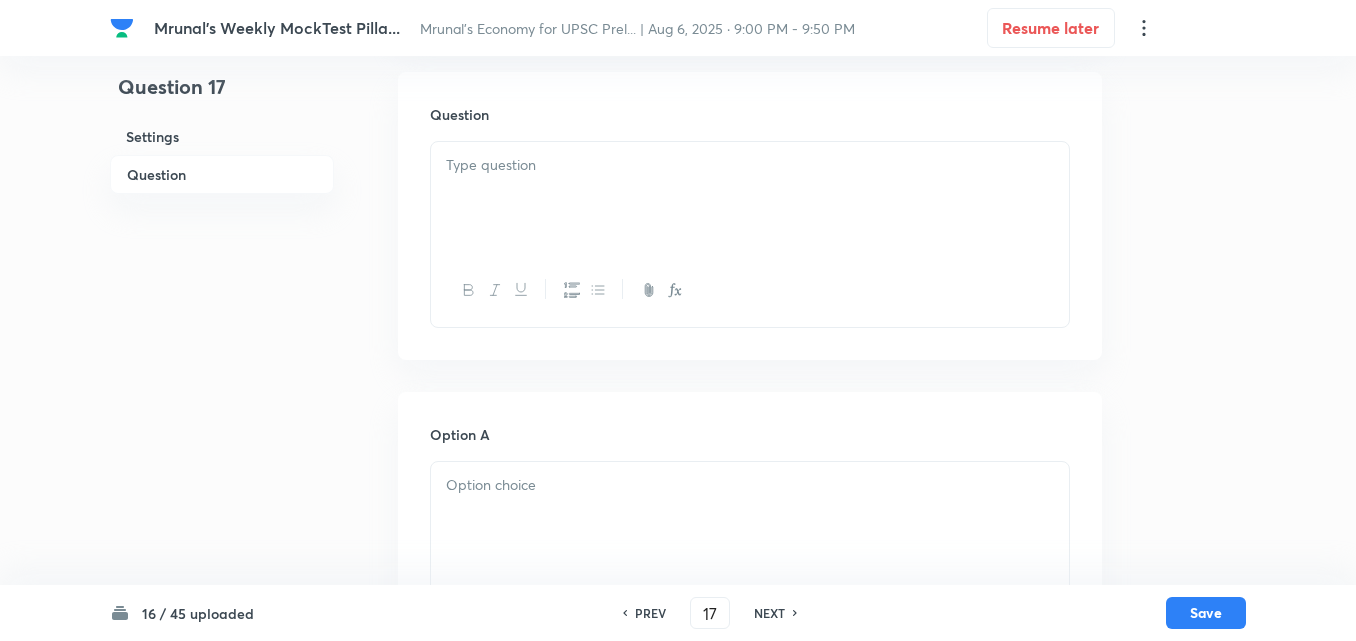 click at bounding box center (750, 198) 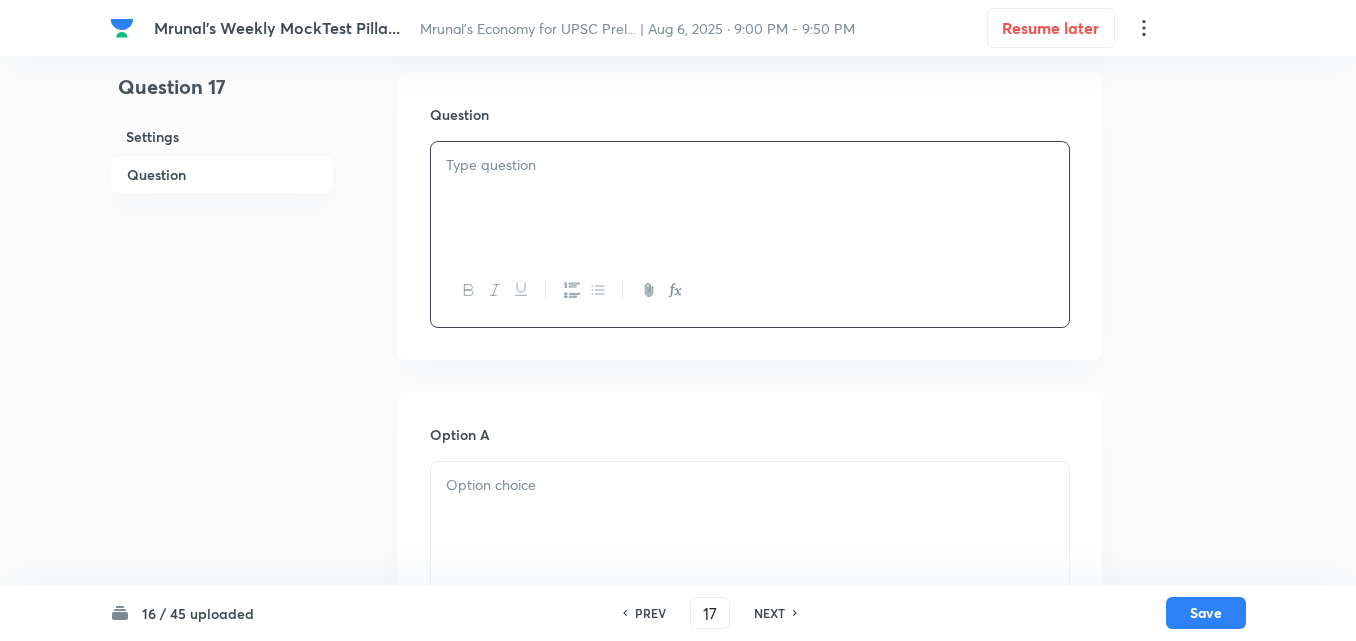 click at bounding box center (750, 198) 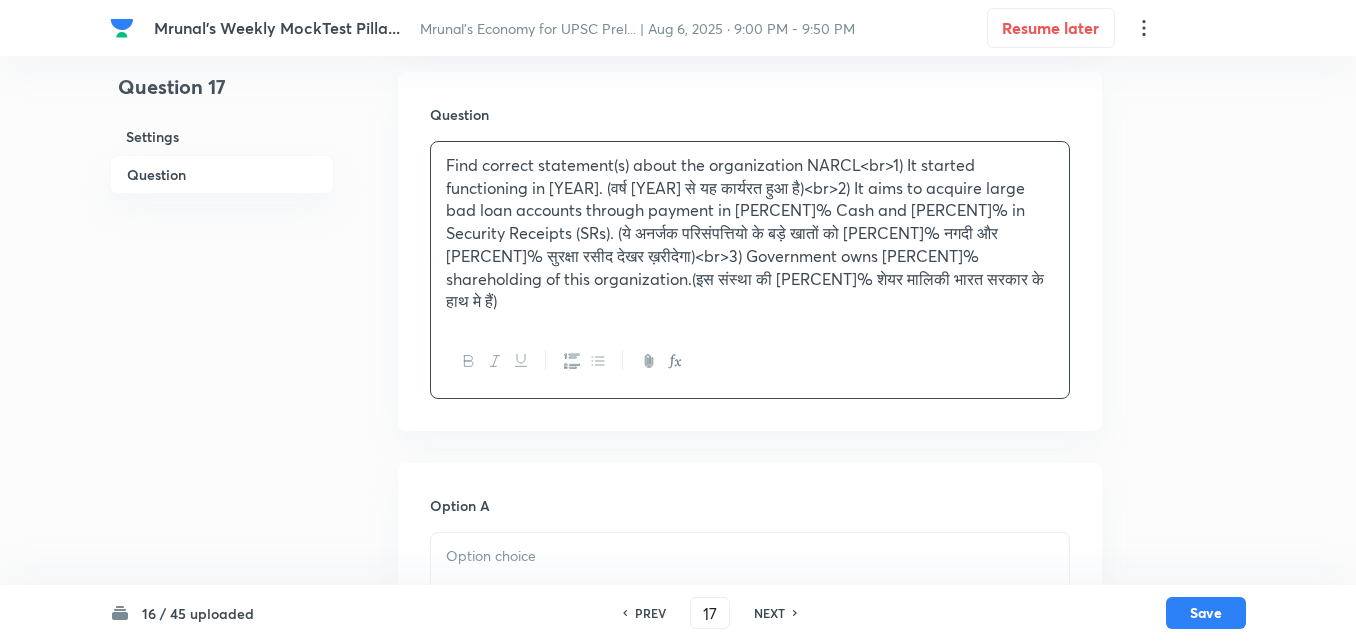 click on "Find correct statement(s) about the organization NARCL<br>1) It started functioning in [YEAR]. (वर्ष [YEAR] से यह कार्यरत हुआ है)<br>2) It aims to acquire large bad loan accounts through payment in [PERCENT]% Cash and [PERCENT]% in Security Receipts (SRs). (ये अनर्जक परिसंपत्तियो के बड़े खातों को [PERCENT]% नगदी और [PERCENT]% सुरक्षा रसीद देखर ख़रीदेगा)<br>3) Government owns [PERCENT]% shareholding of this organization.(इस संस्था की [PERCENT]% शेयर मालिकी भारत सरकार के हाथ मे हैं)" at bounding box center (750, 233) 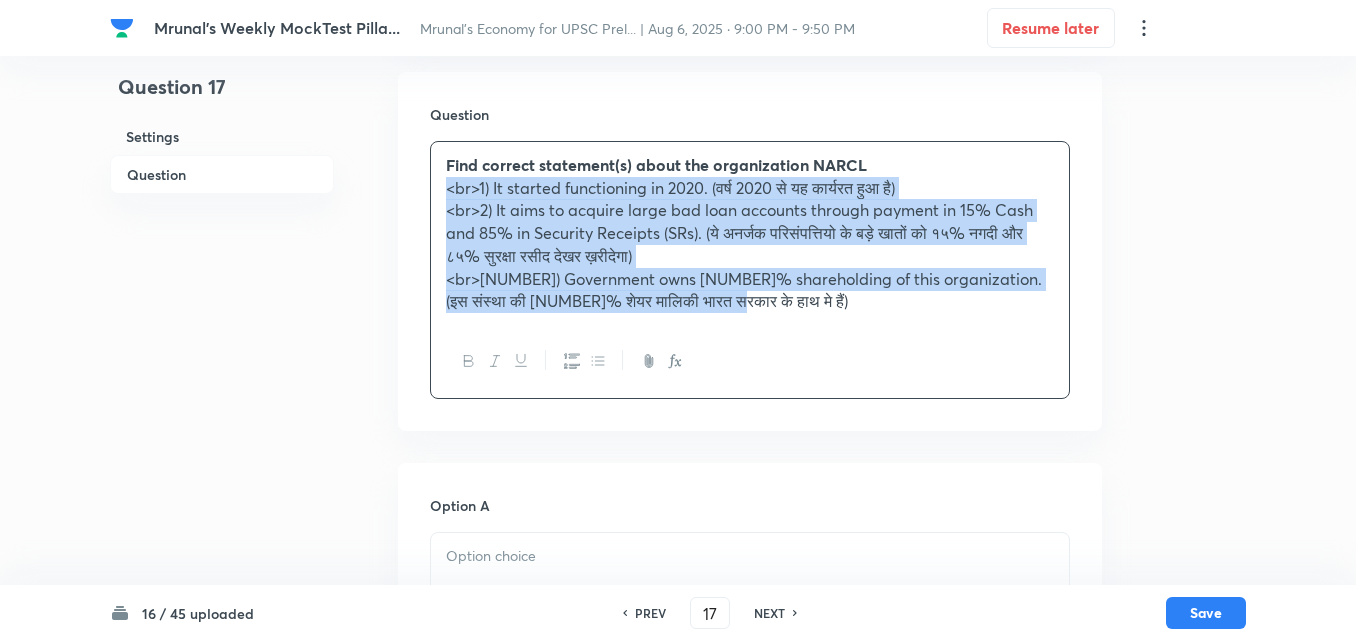 drag, startPoint x: 574, startPoint y: 357, endPoint x: 545, endPoint y: 340, distance: 33.61547 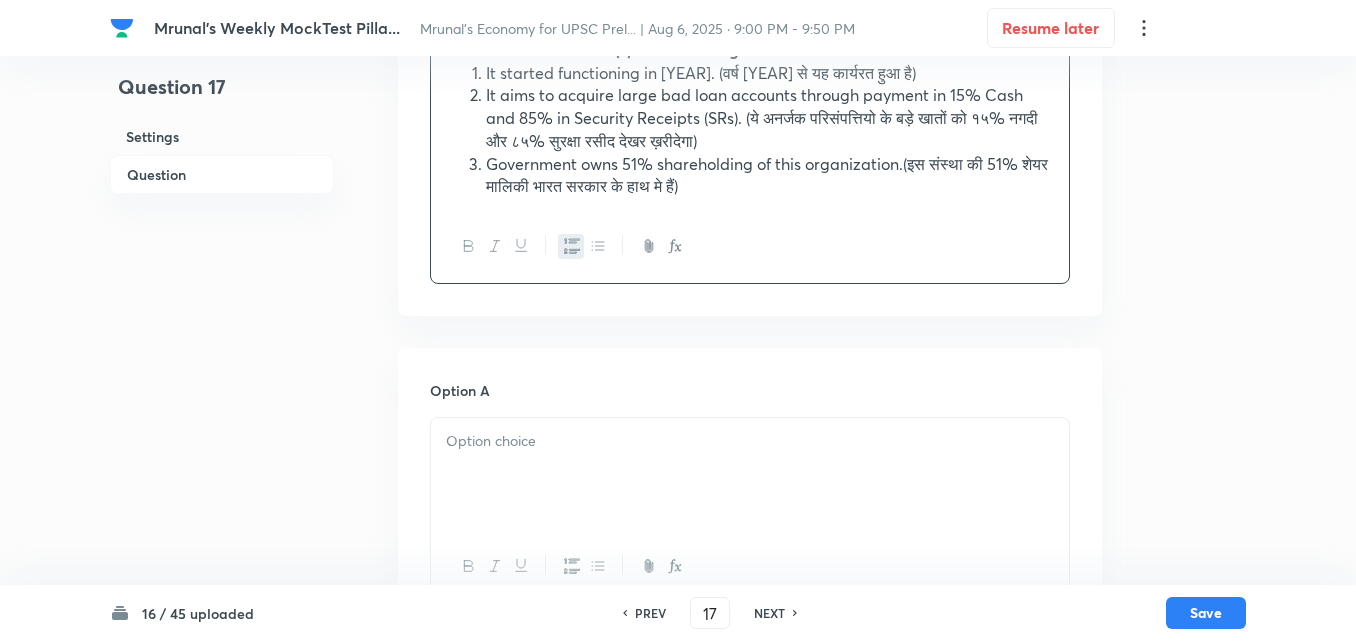 scroll, scrollTop: 646, scrollLeft: 0, axis: vertical 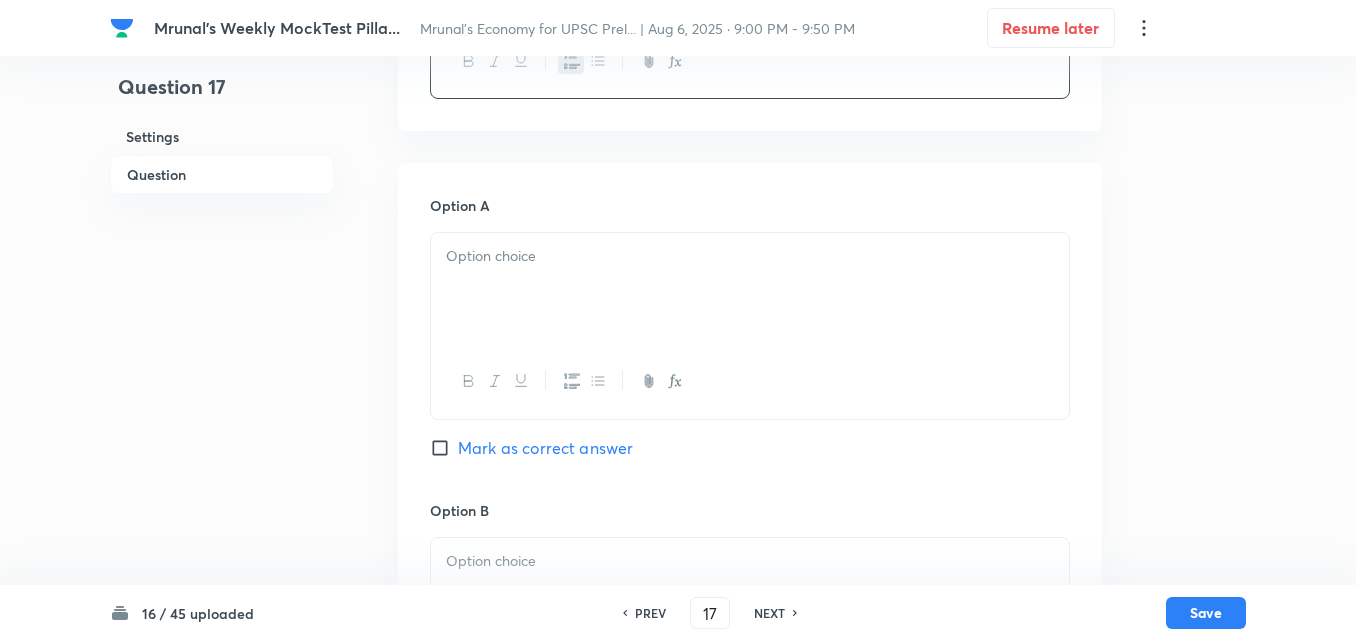click at bounding box center (750, 289) 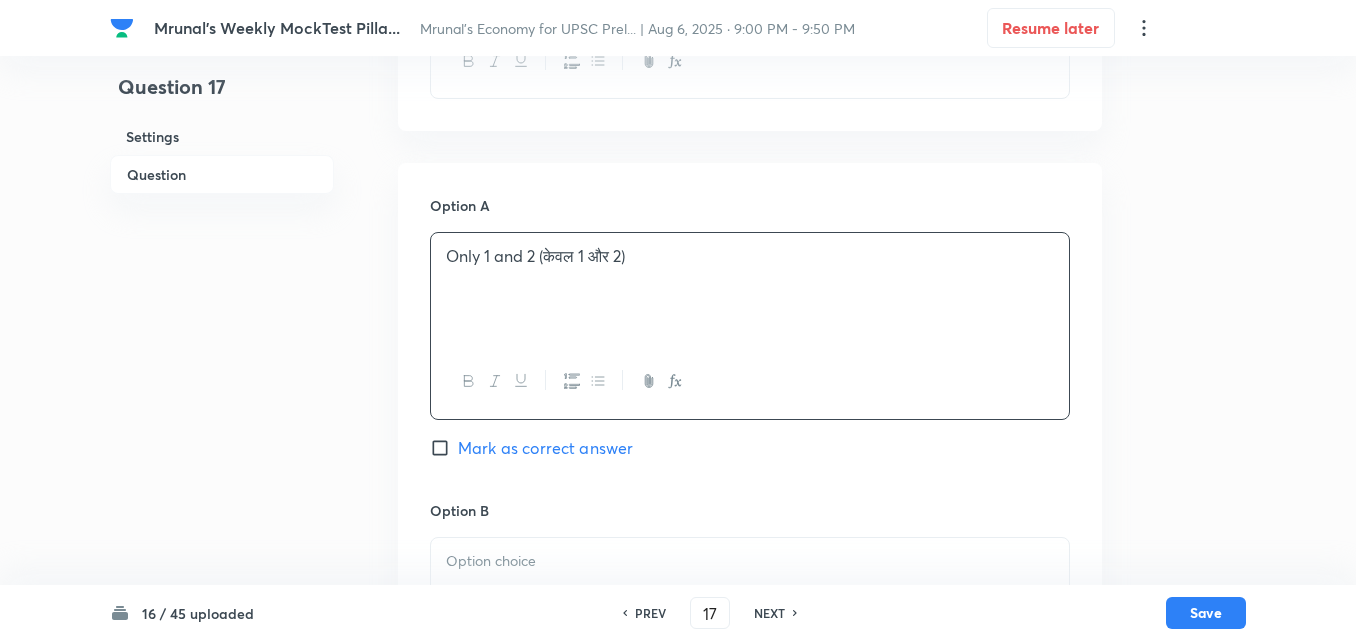 scroll, scrollTop: 1046, scrollLeft: 0, axis: vertical 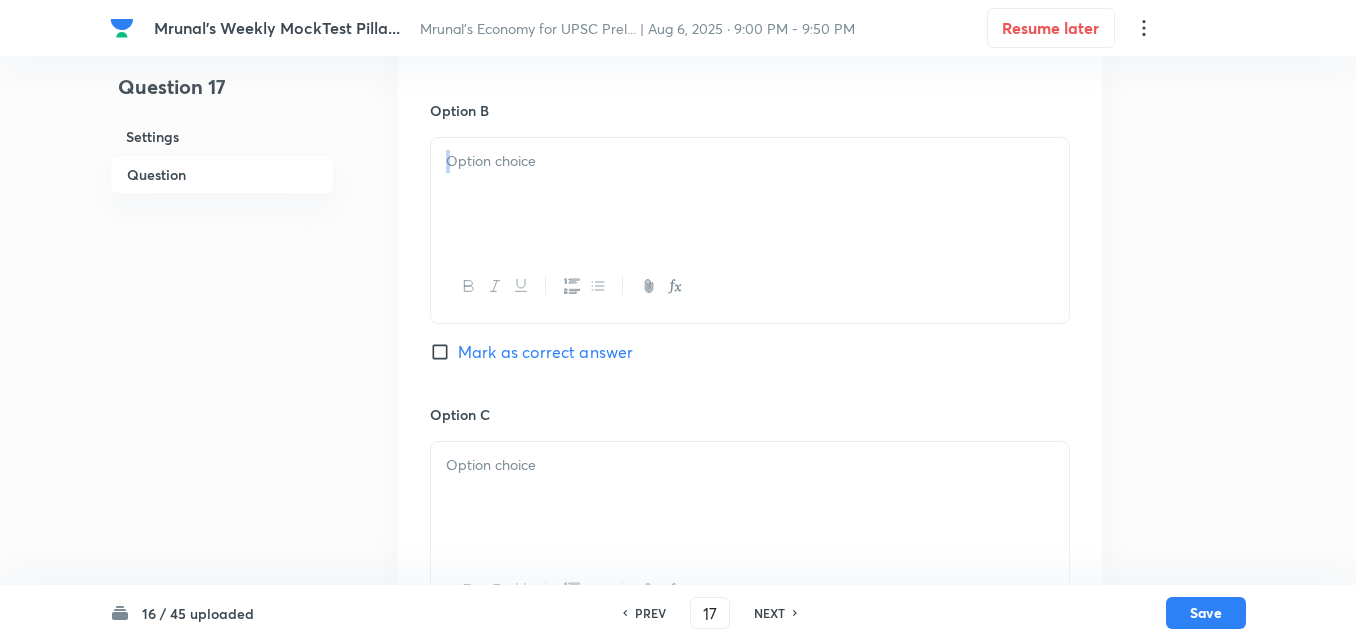 click at bounding box center (750, 230) 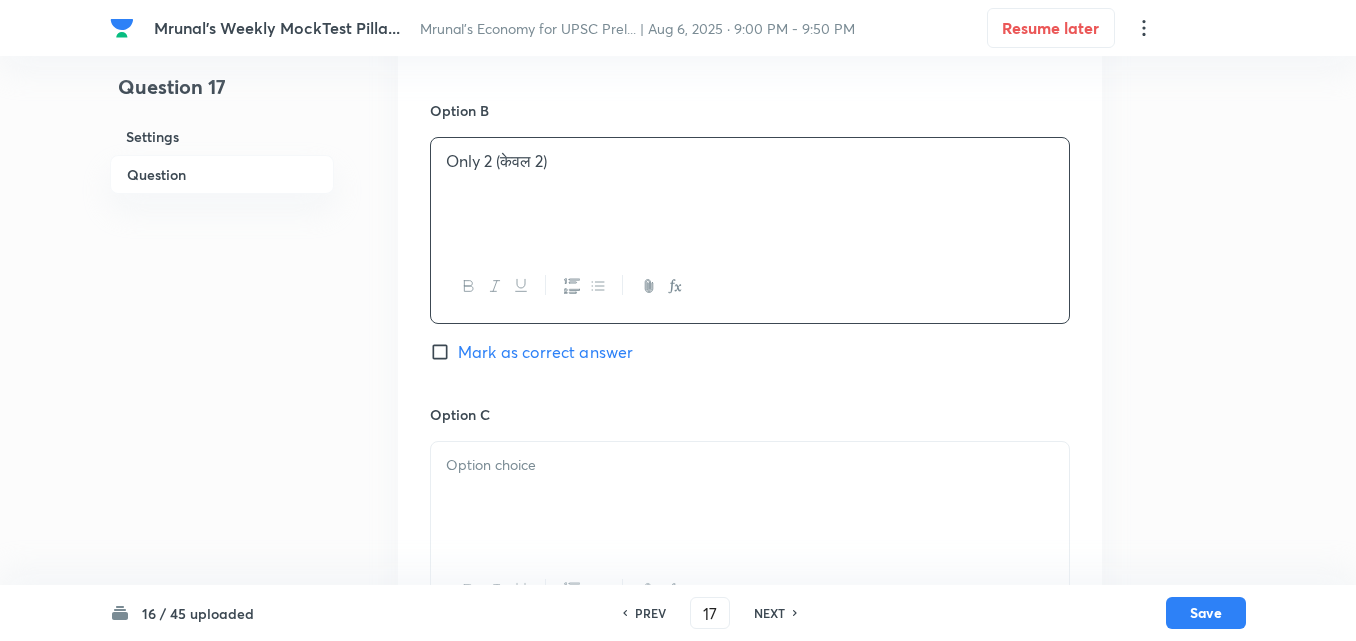 click on "Mark as correct answer" at bounding box center [545, 352] 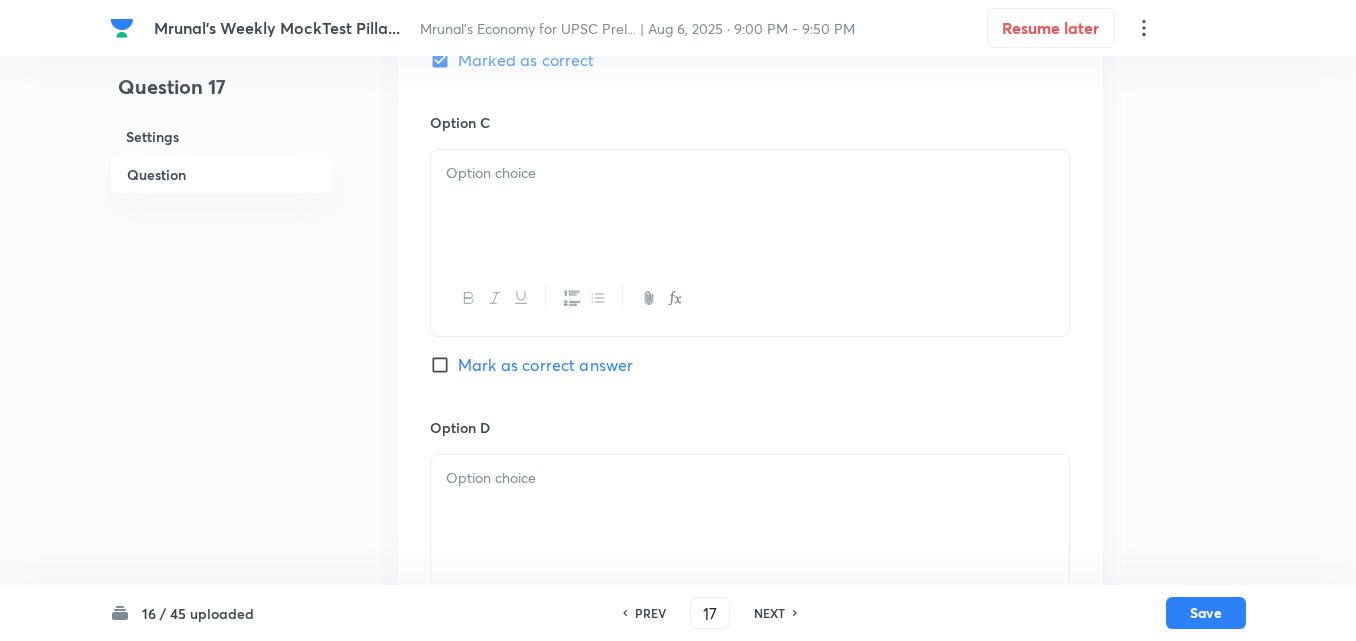 scroll, scrollTop: 1346, scrollLeft: 0, axis: vertical 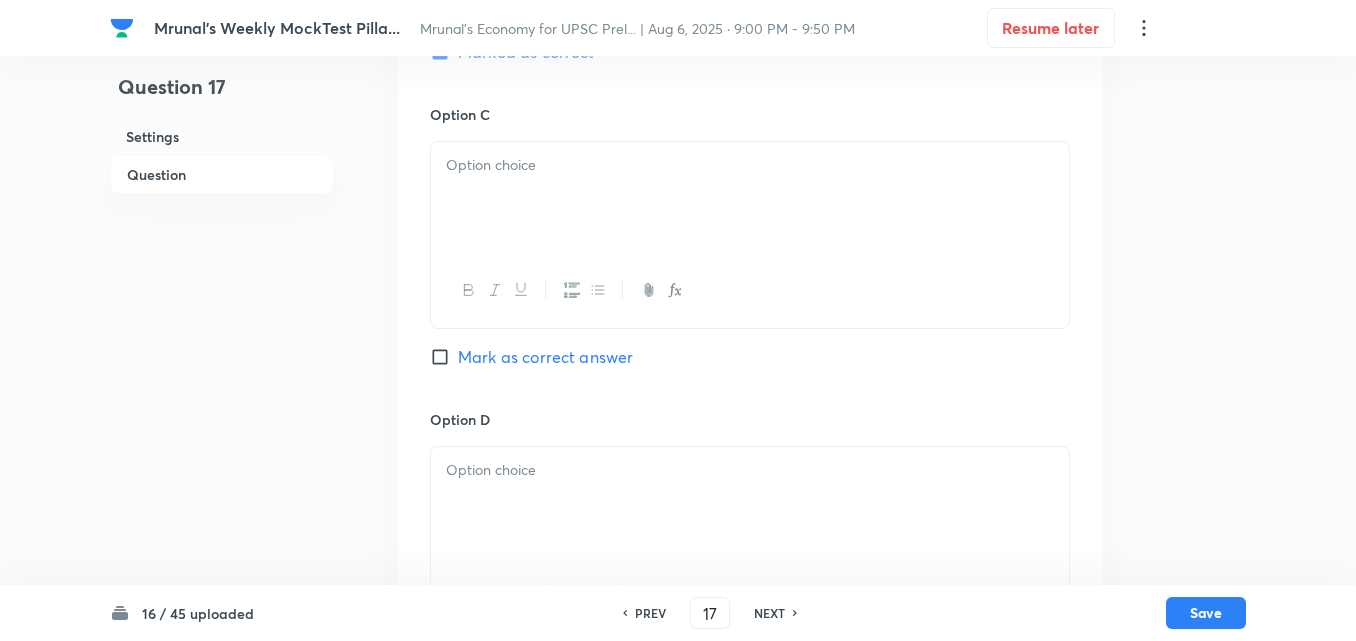 click at bounding box center (750, 198) 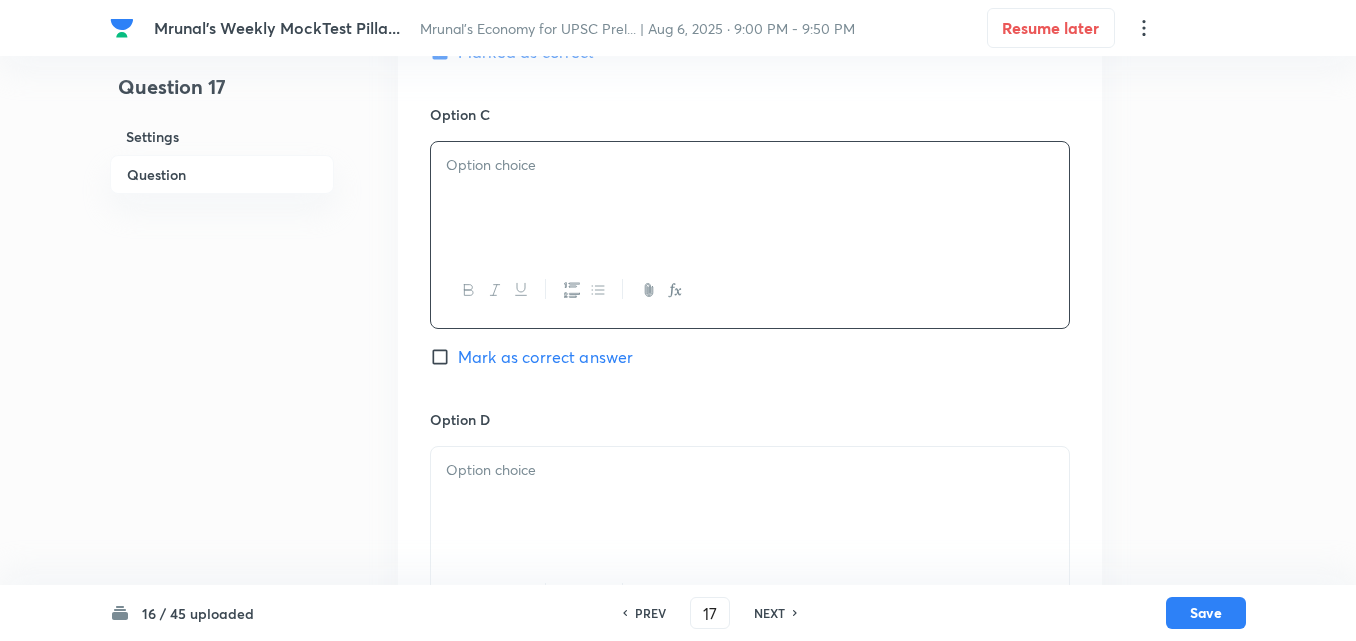 paste 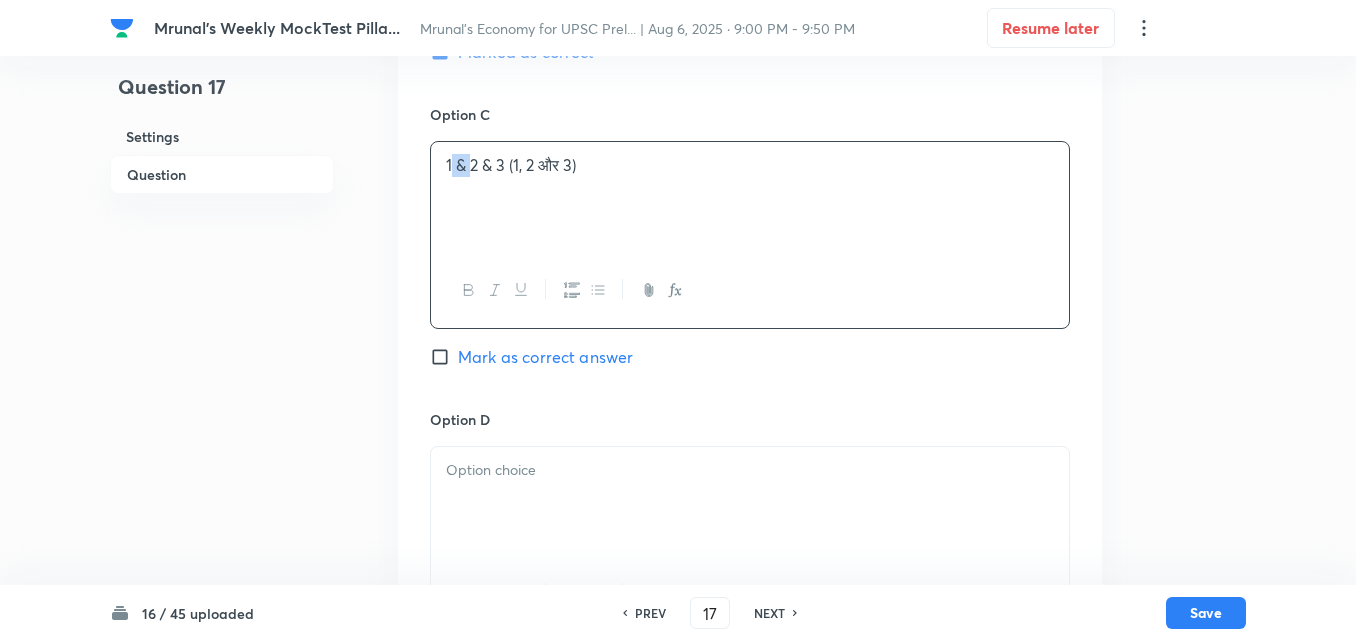 type 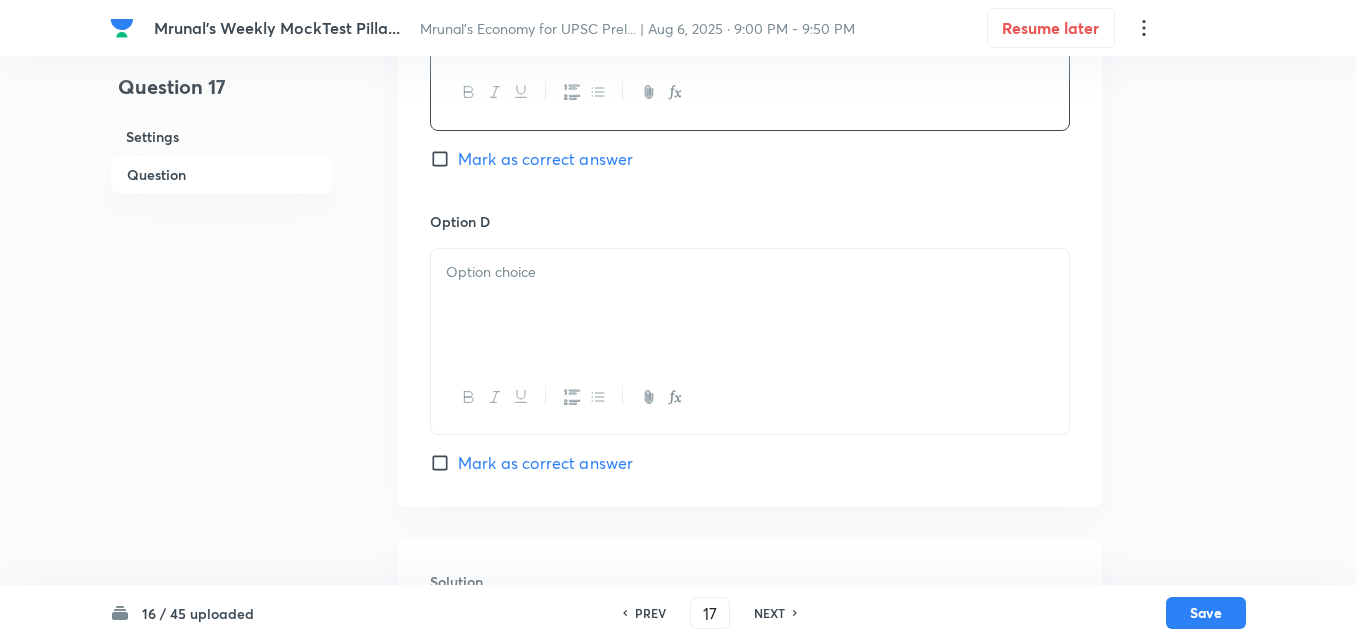 scroll, scrollTop: 1546, scrollLeft: 0, axis: vertical 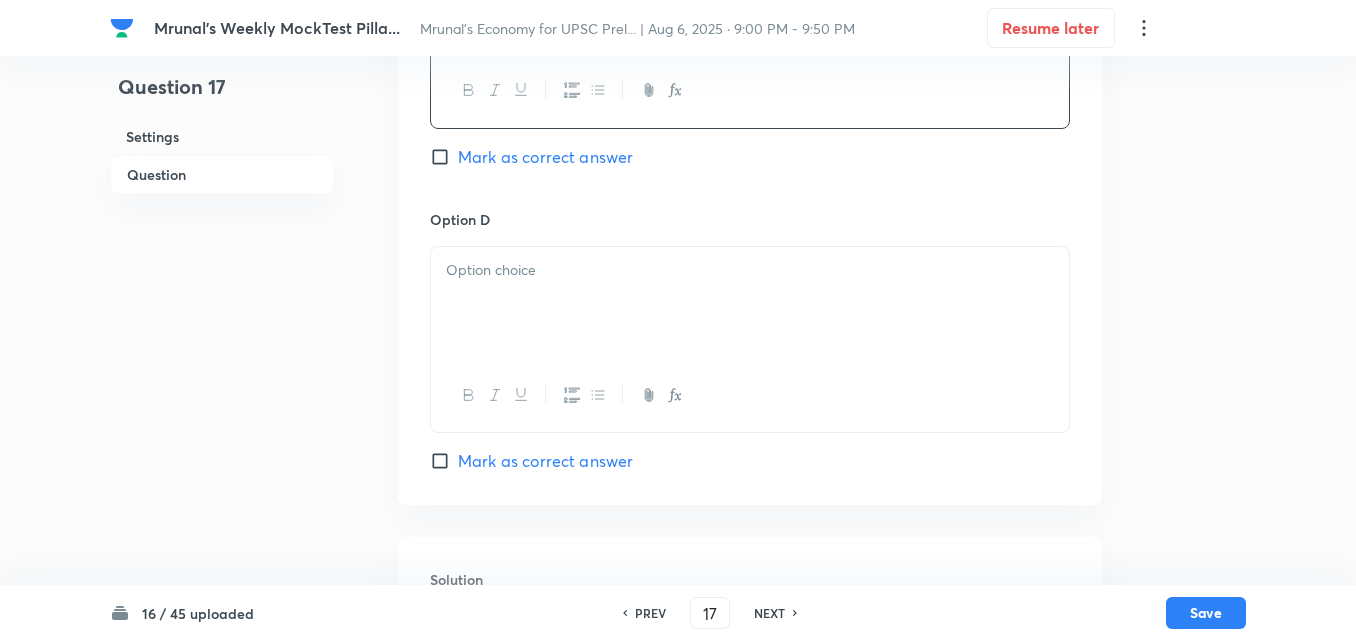 click at bounding box center [750, 303] 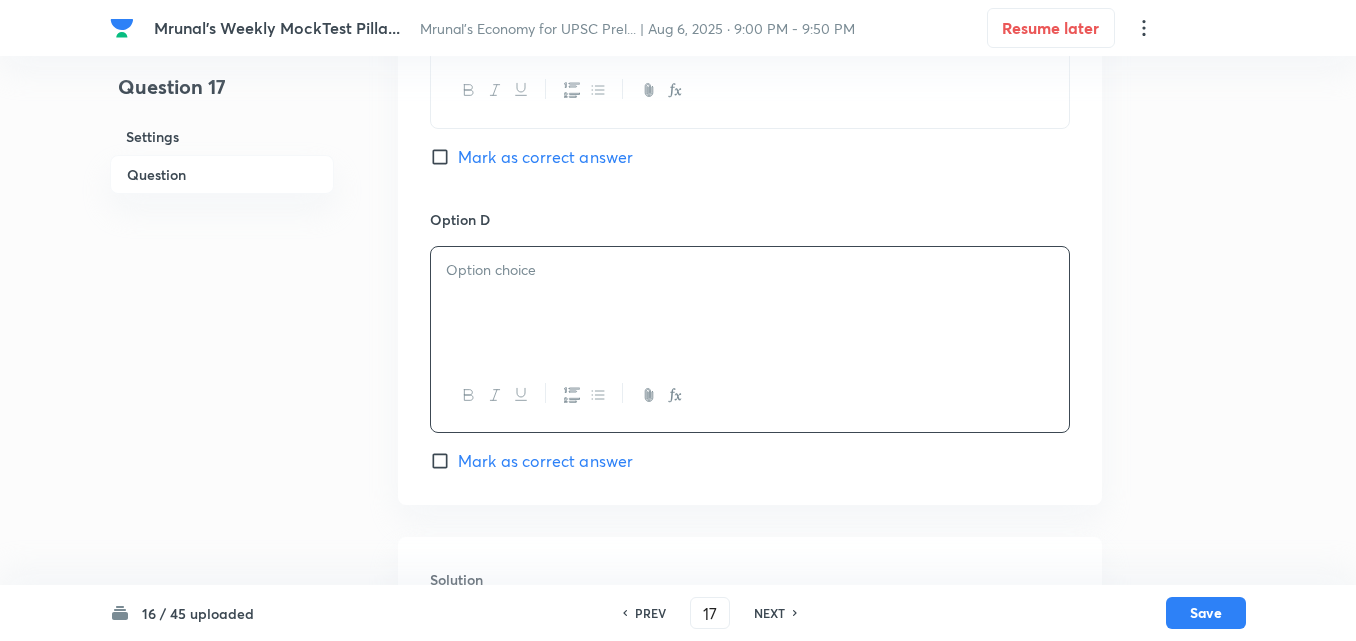 paste 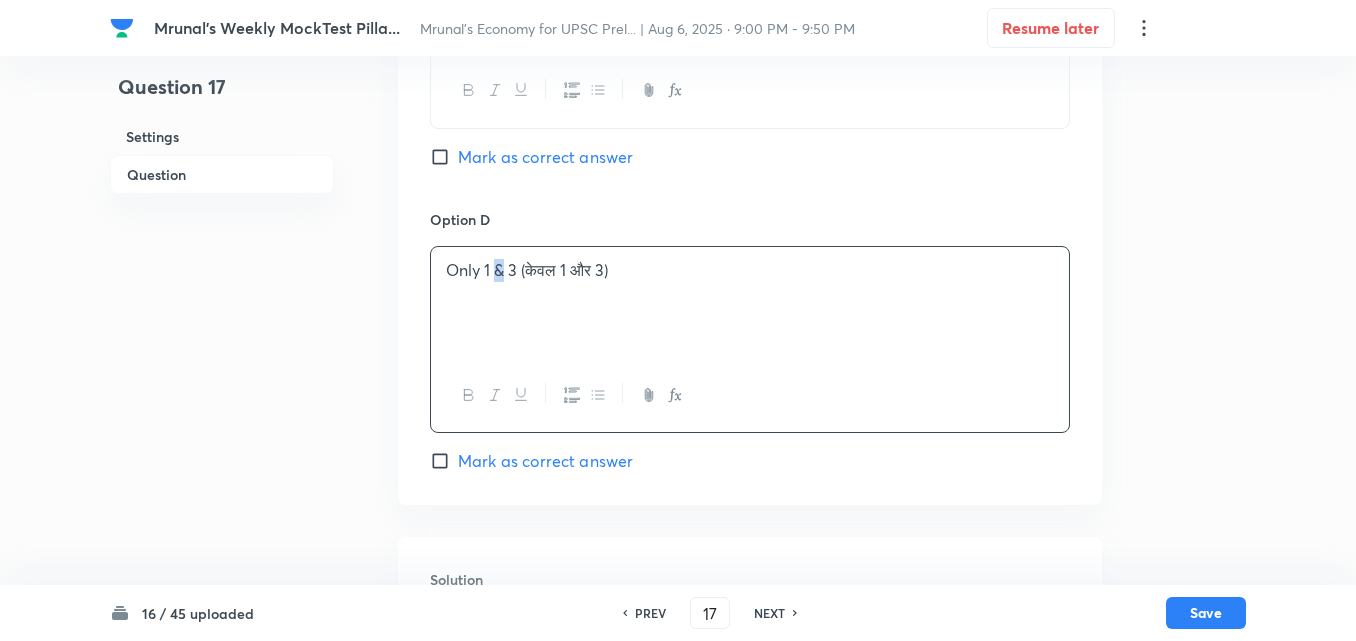 type 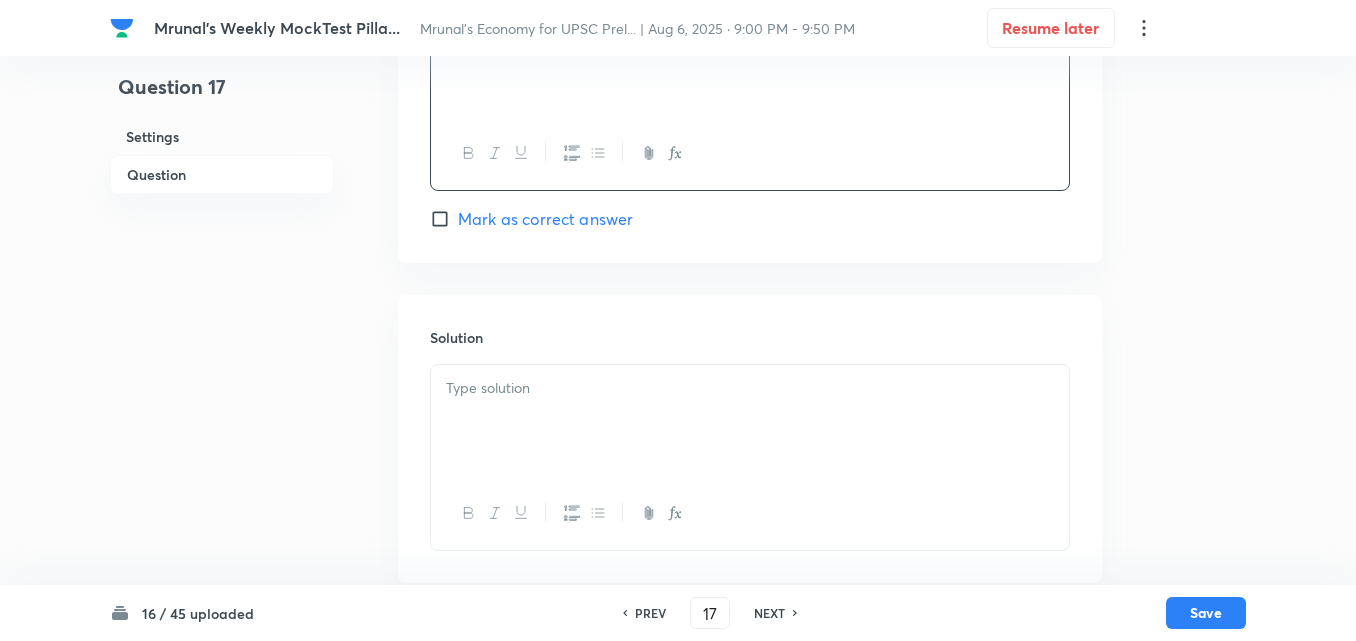 scroll, scrollTop: 1810, scrollLeft: 0, axis: vertical 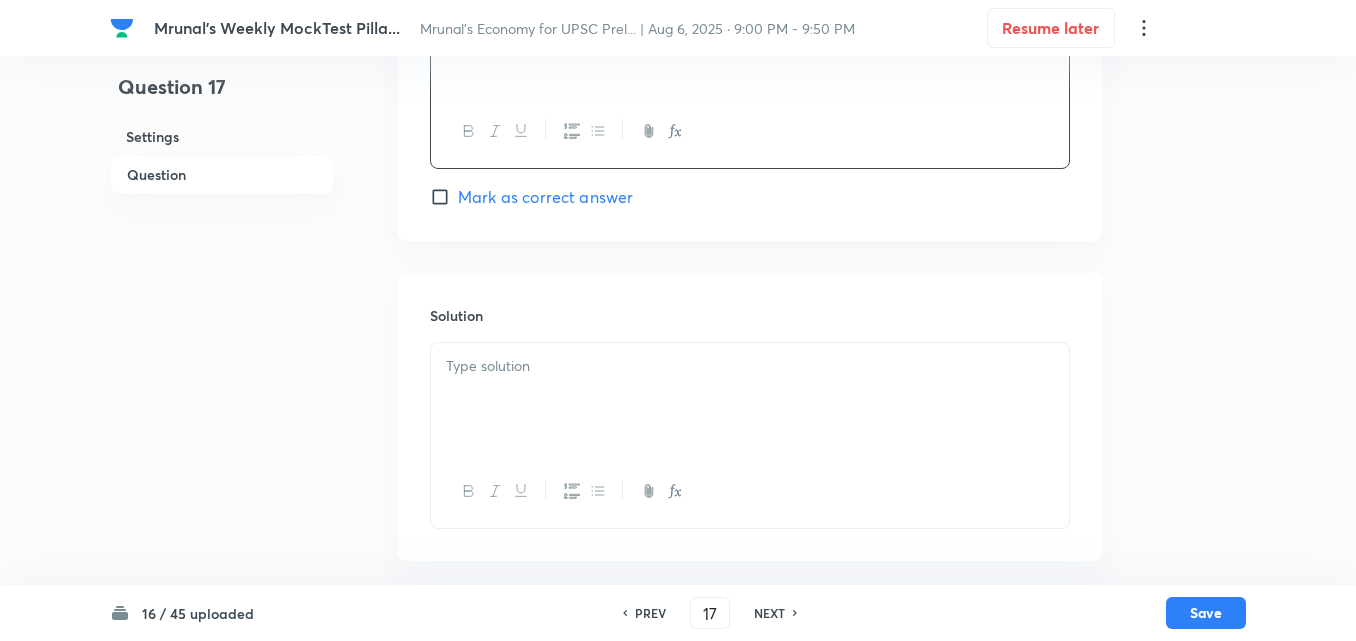 click at bounding box center (750, 399) 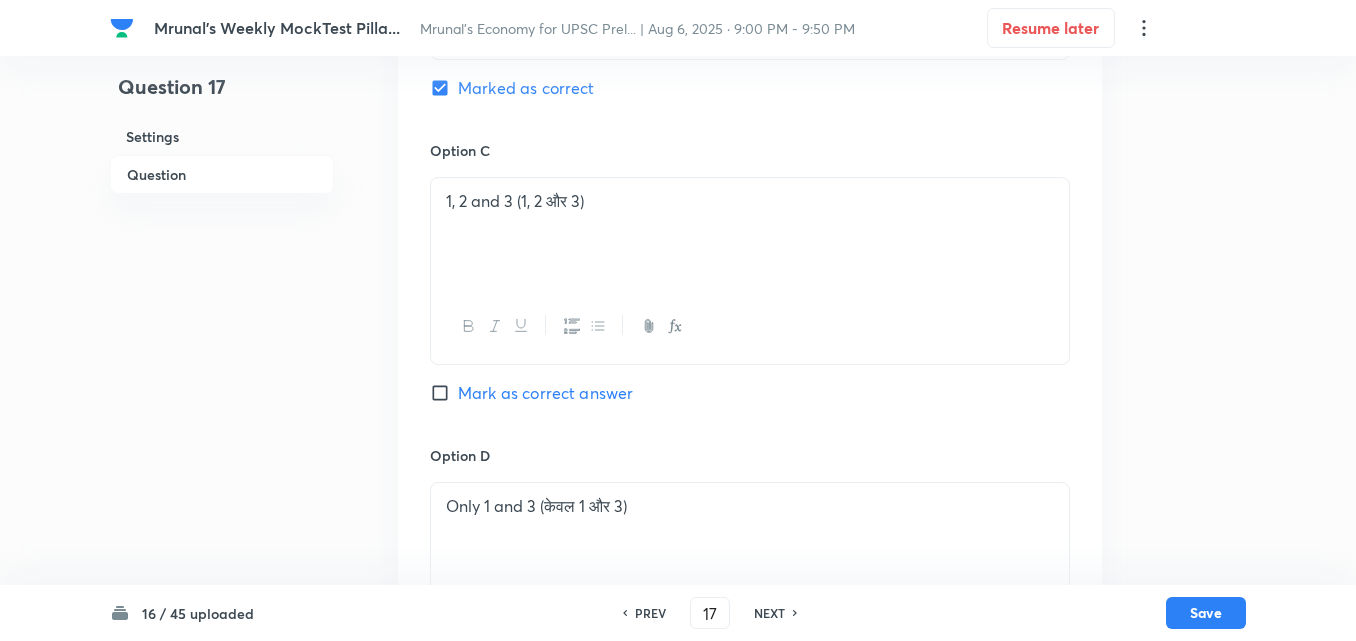 scroll, scrollTop: 1836, scrollLeft: 0, axis: vertical 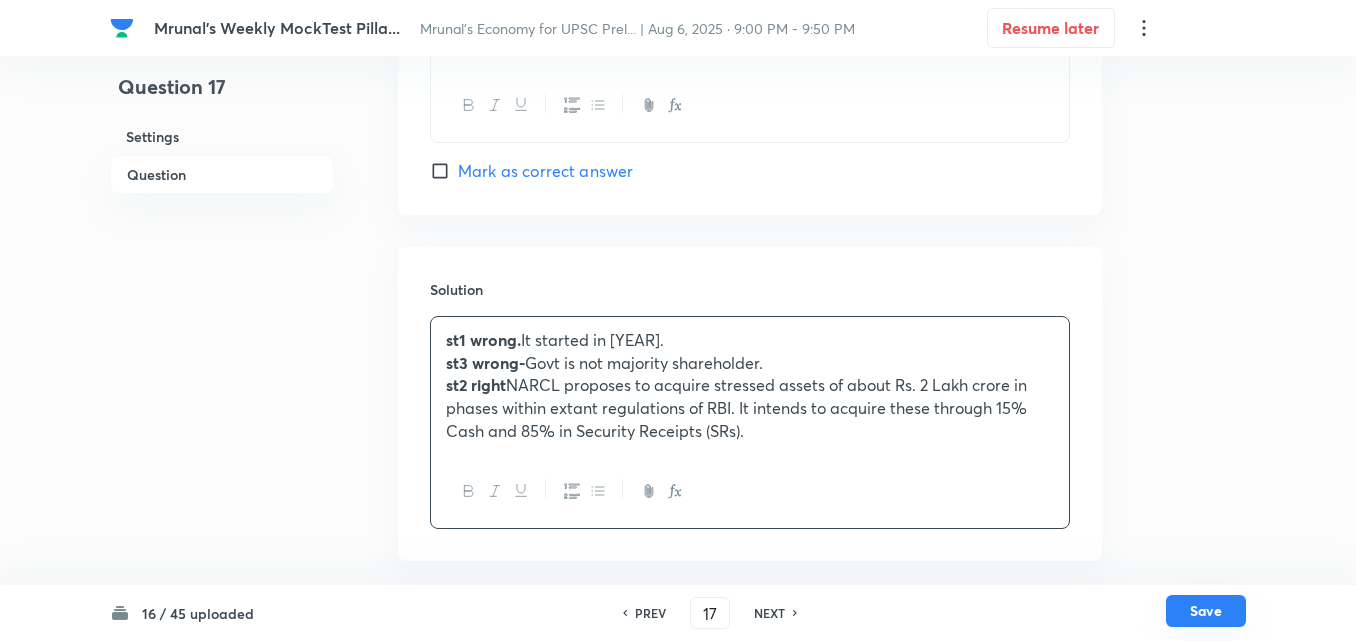click on "Save" at bounding box center [1206, 611] 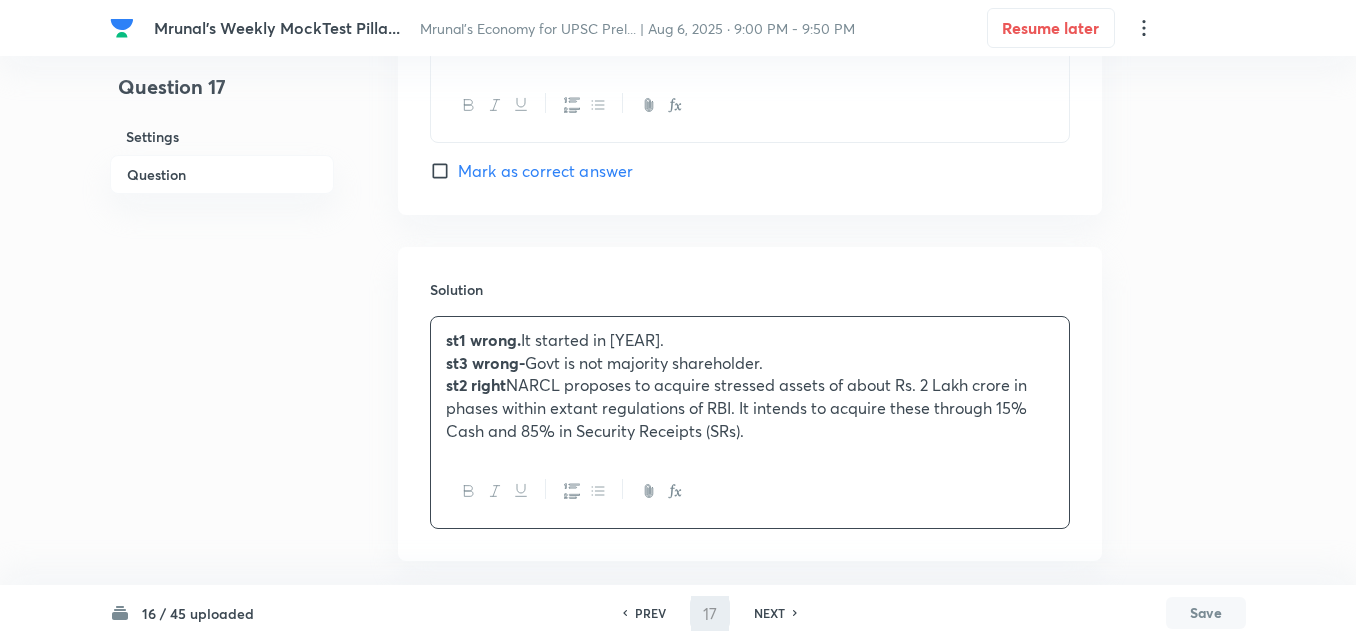 type on "18" 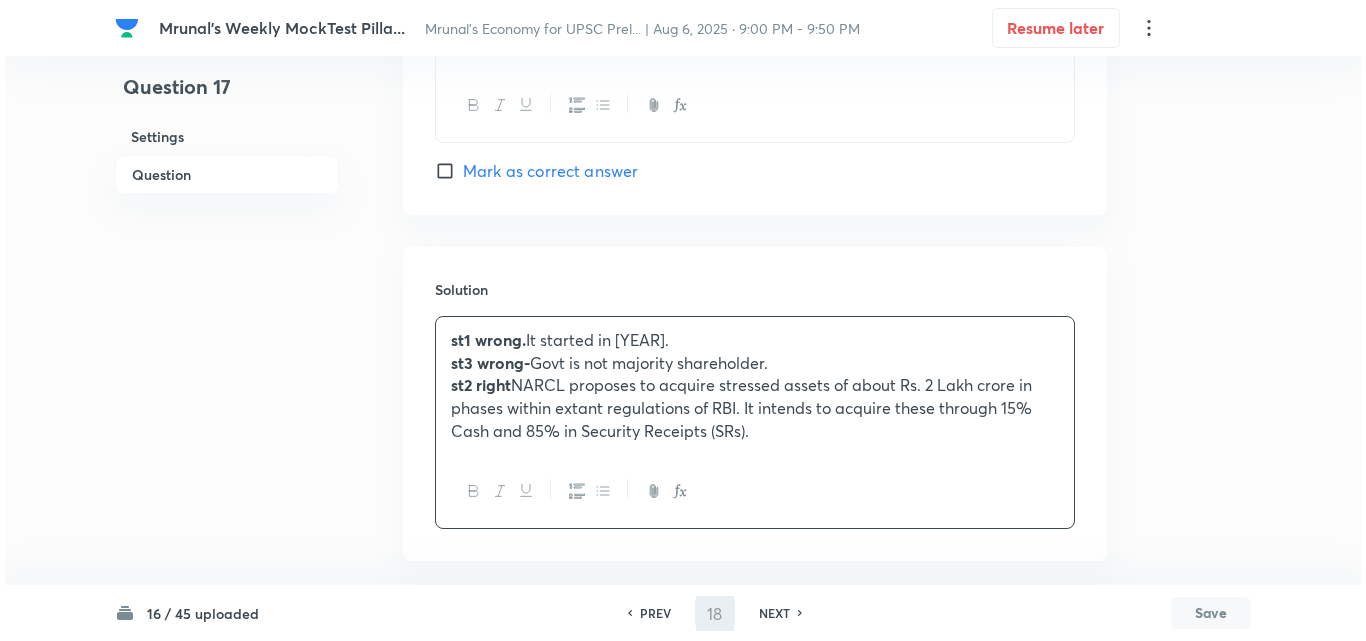 scroll, scrollTop: 0, scrollLeft: 0, axis: both 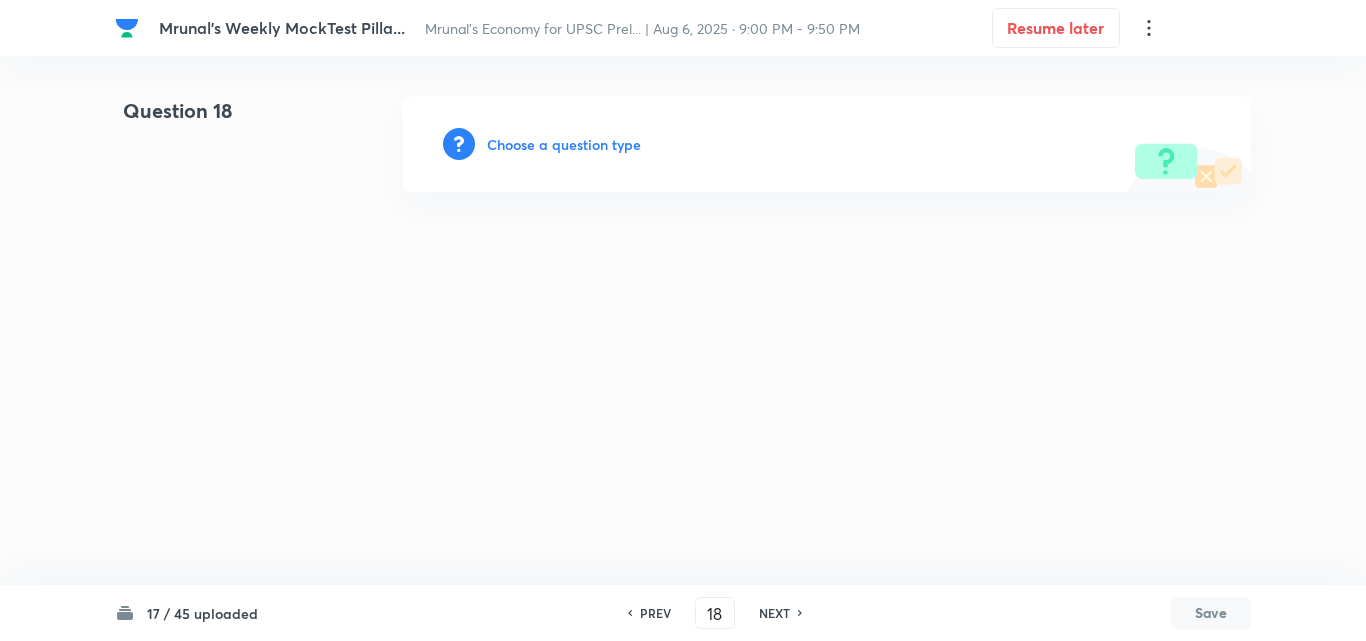 click on "Choose a question type" at bounding box center (827, 144) 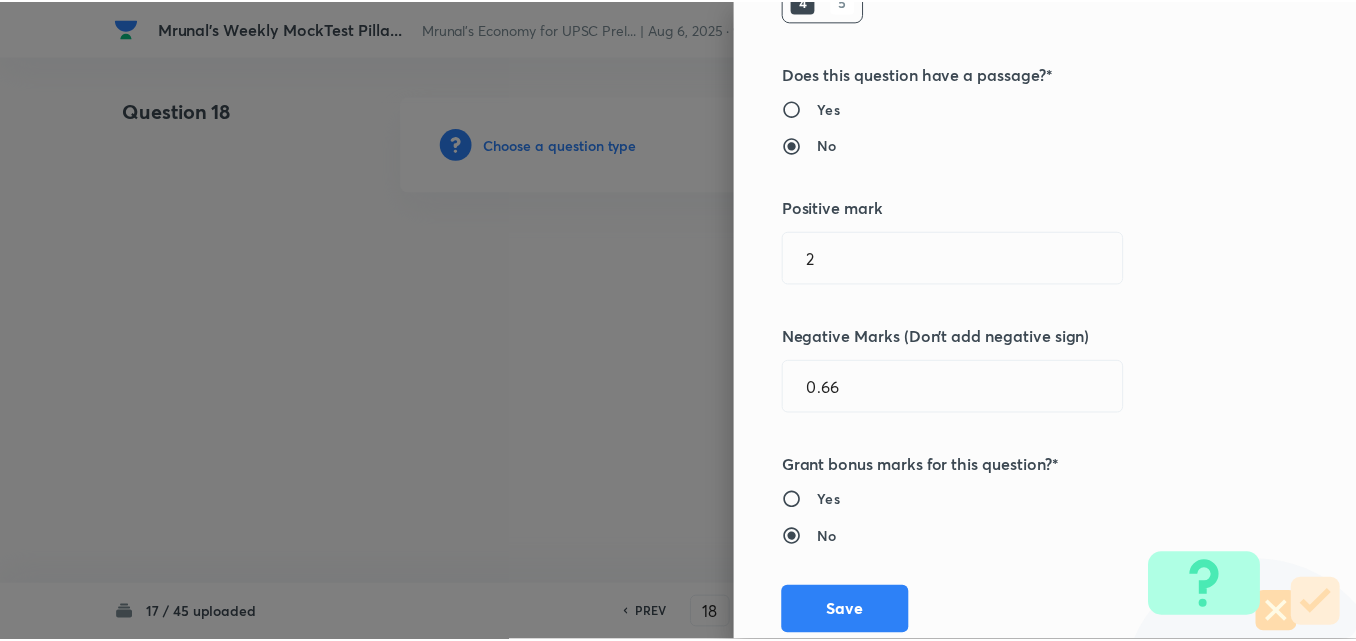 scroll, scrollTop: 400, scrollLeft: 0, axis: vertical 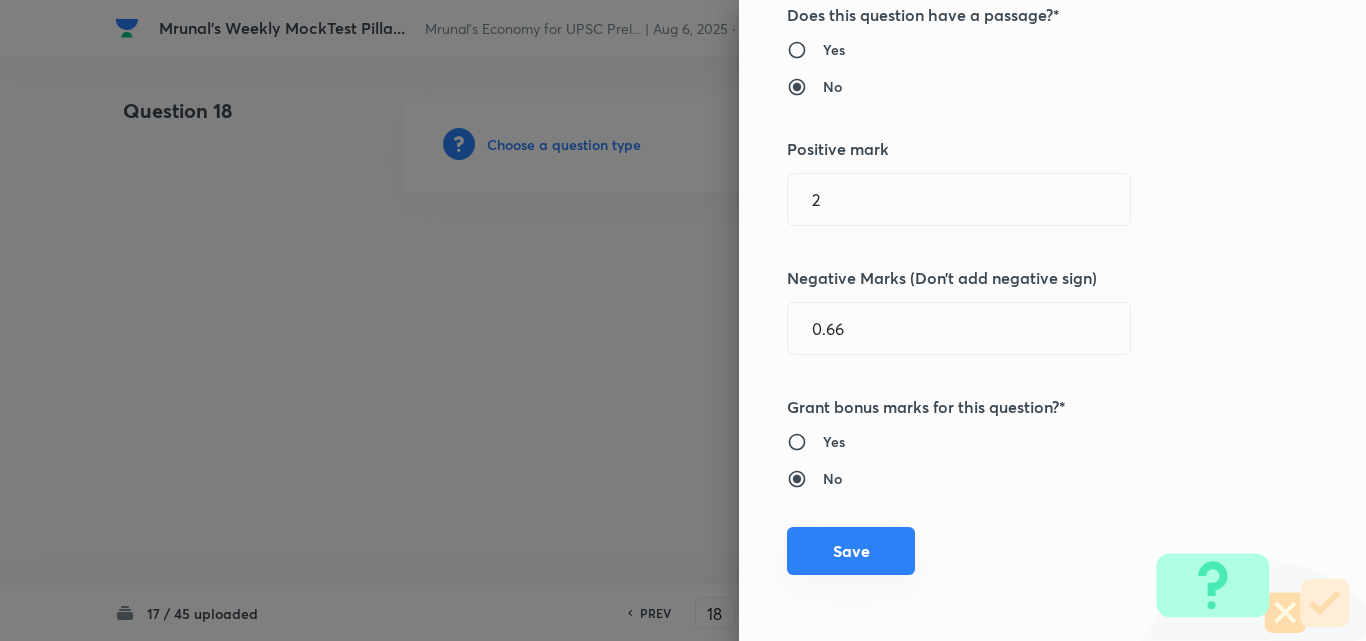 click on "Save" at bounding box center [851, 551] 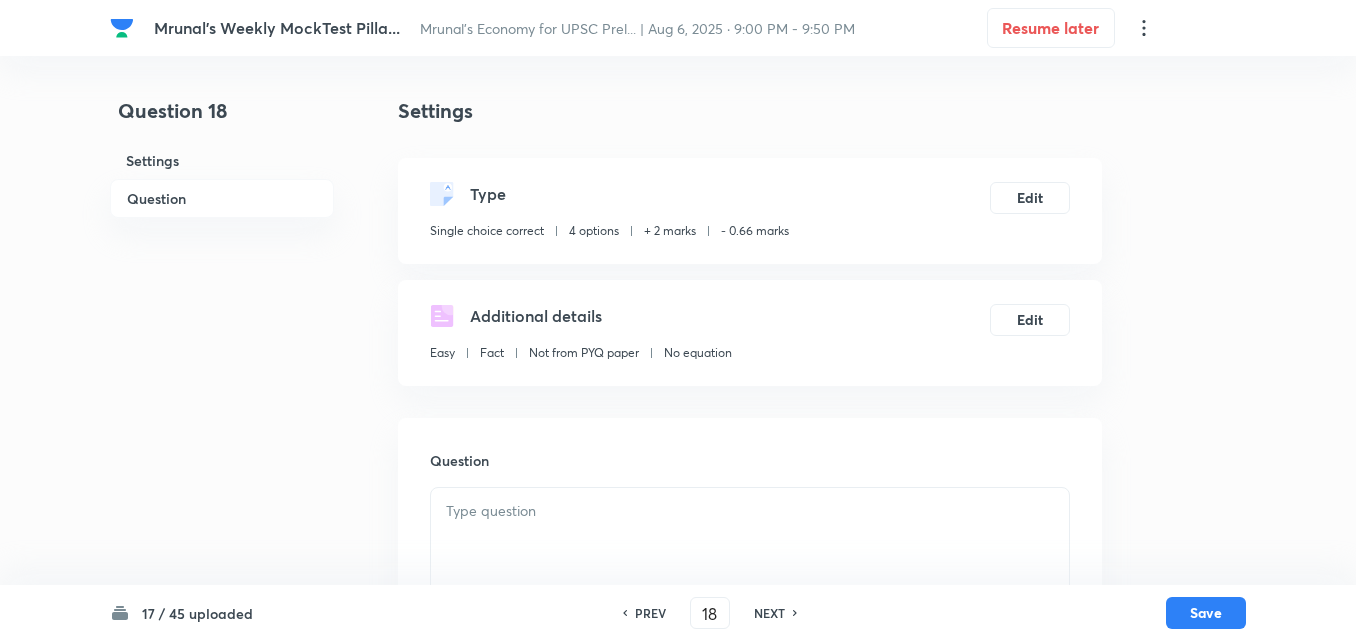 click on "Question" at bounding box center [222, 198] 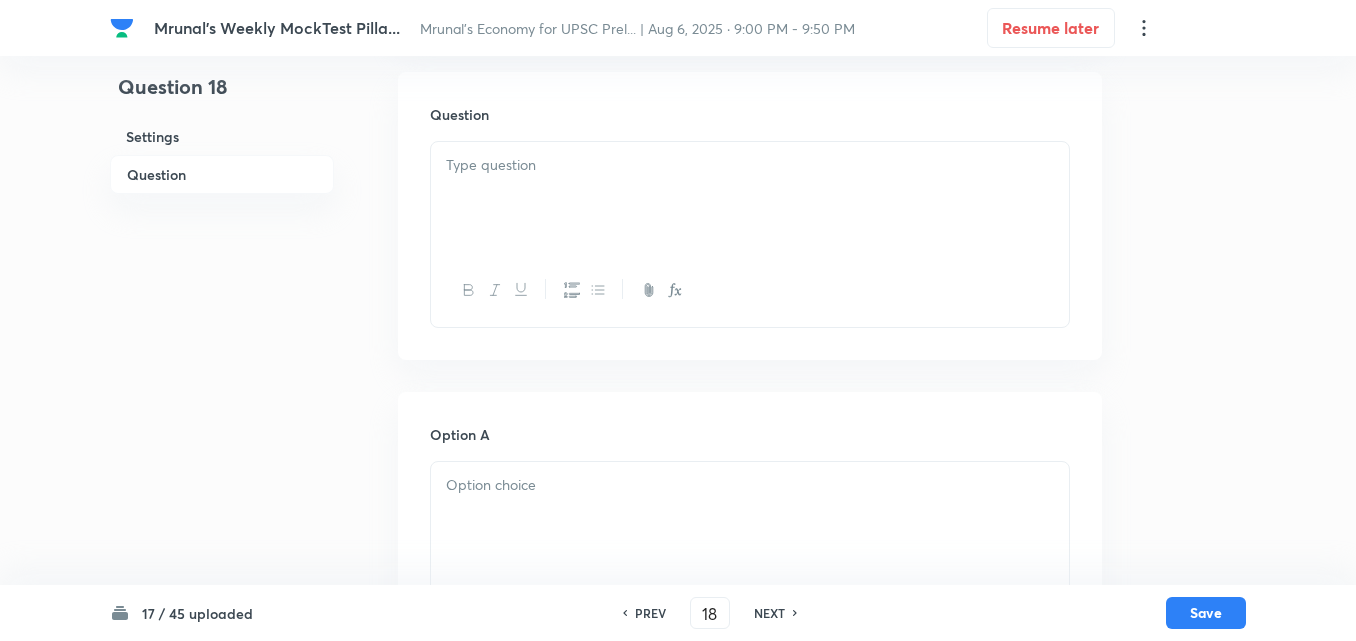 click at bounding box center [750, 198] 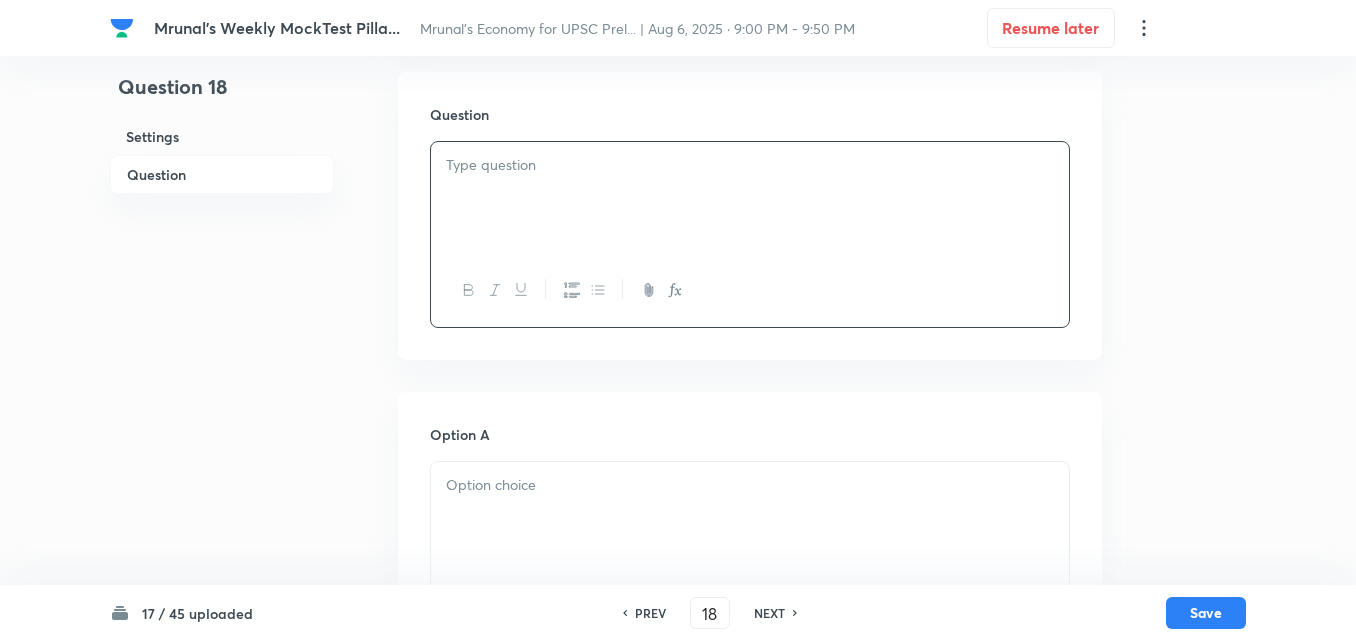 click at bounding box center [750, 165] 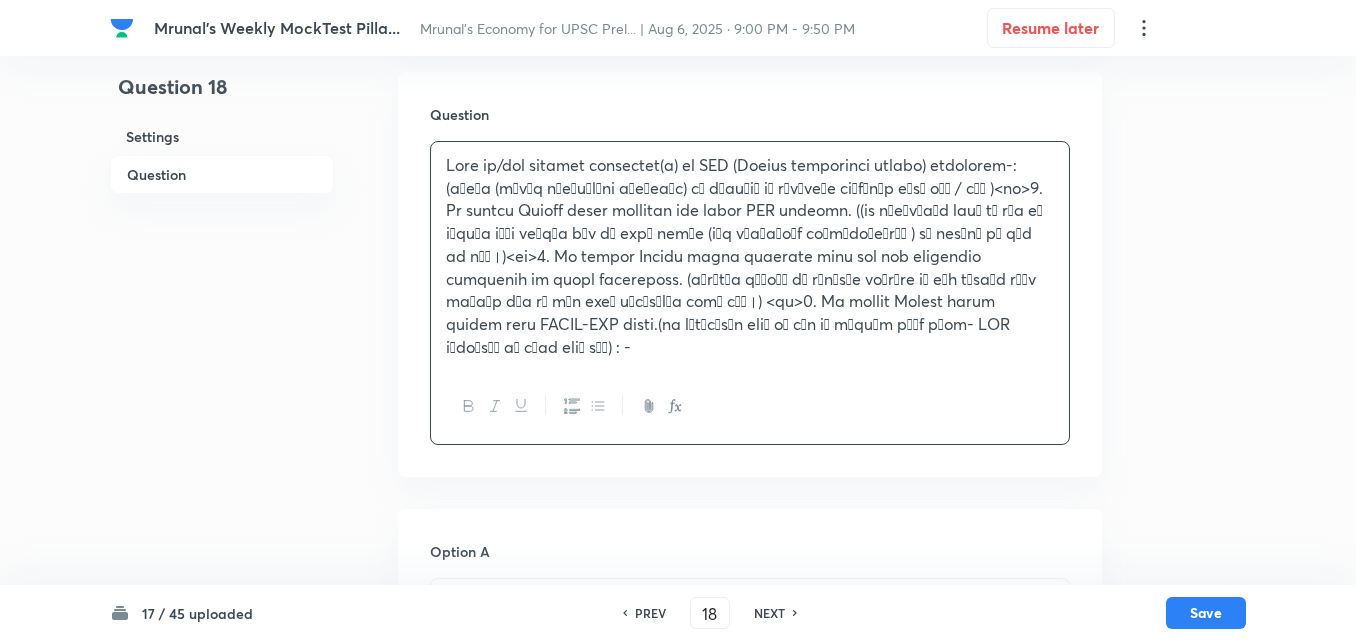 click at bounding box center (750, 256) 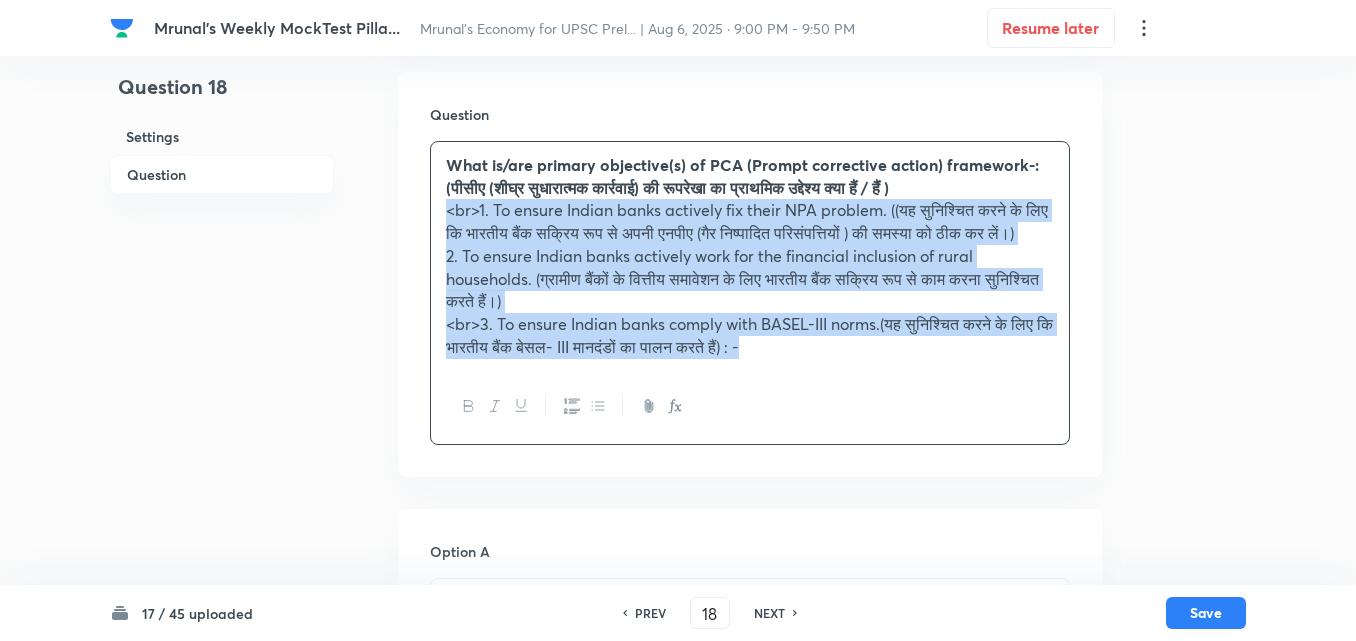 click at bounding box center (571, 406) 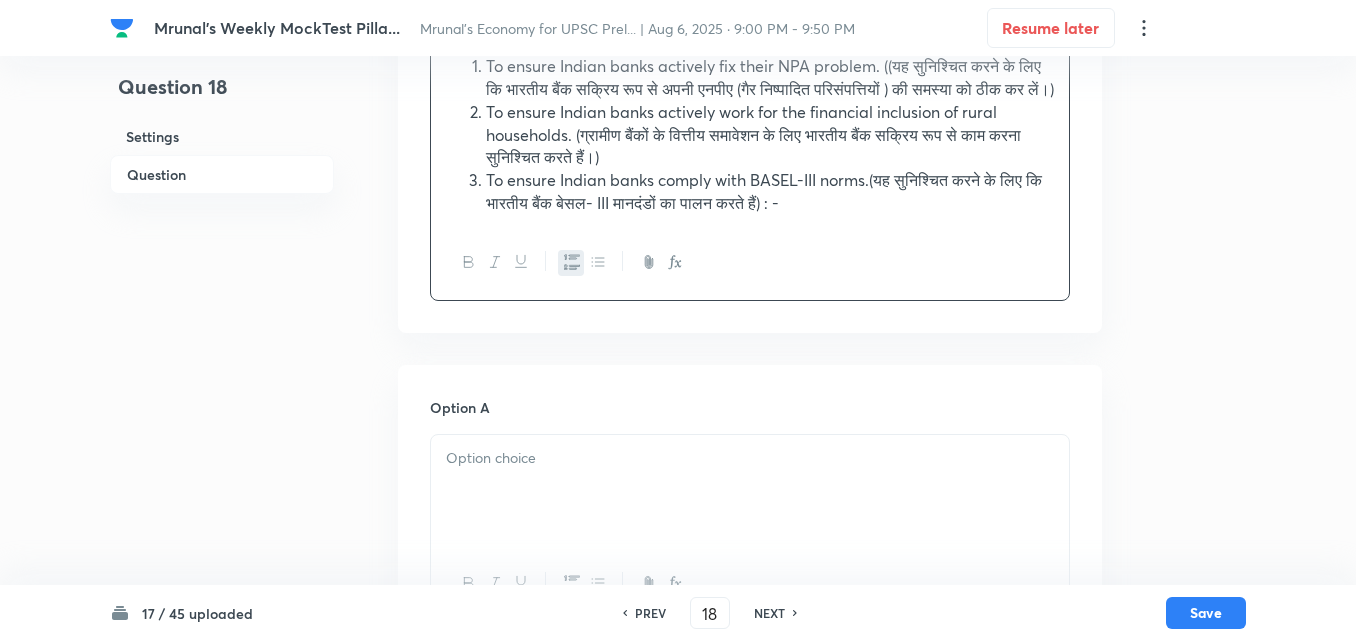 scroll, scrollTop: 646, scrollLeft: 0, axis: vertical 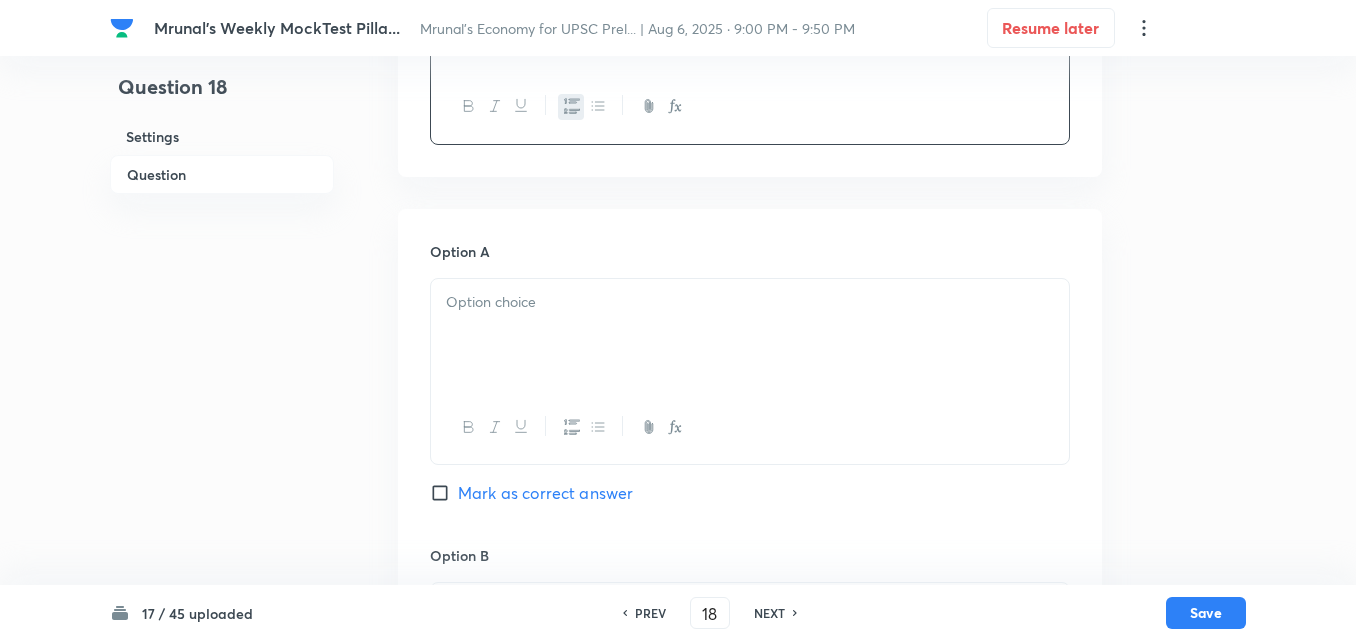 click at bounding box center (750, 335) 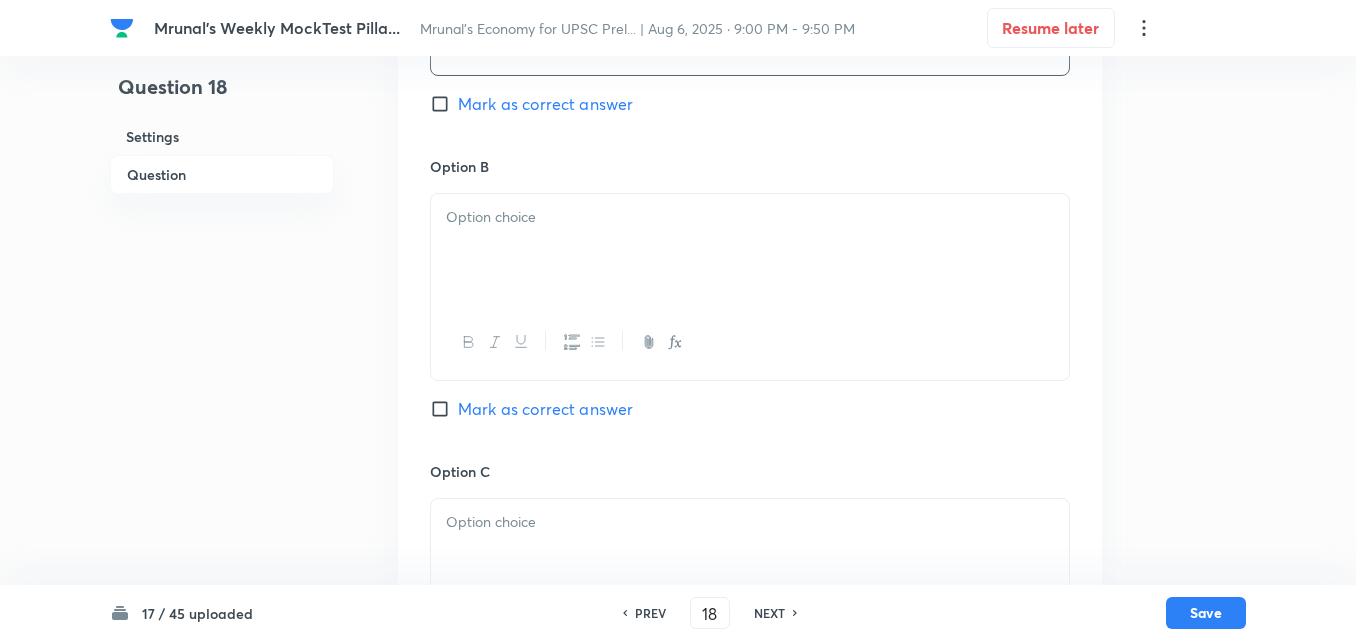 scroll, scrollTop: 1046, scrollLeft: 0, axis: vertical 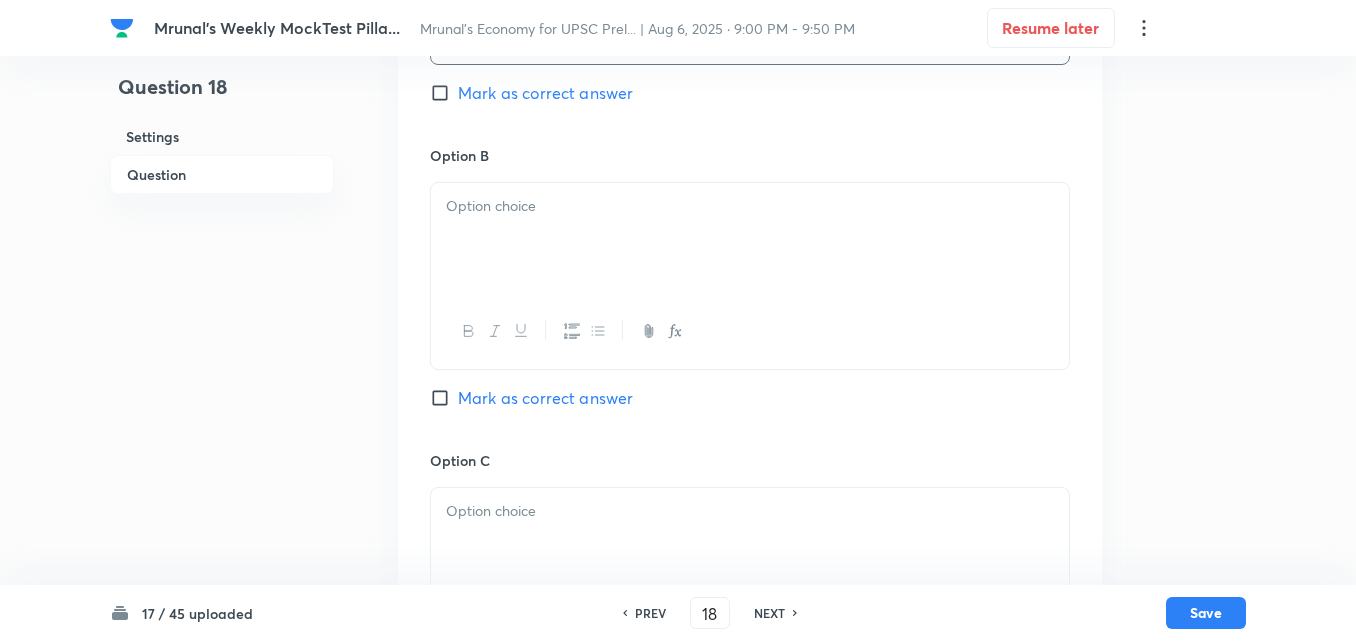 click at bounding box center (750, 239) 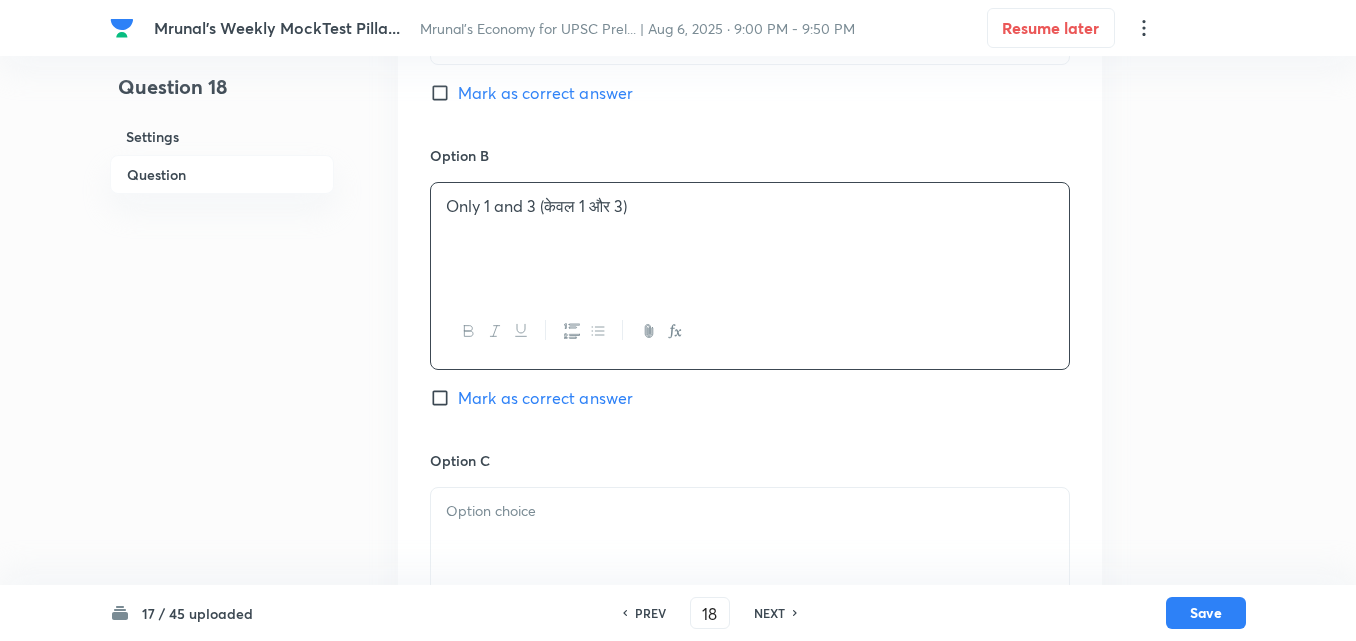 click on "Mark as correct answer" at bounding box center [545, 398] 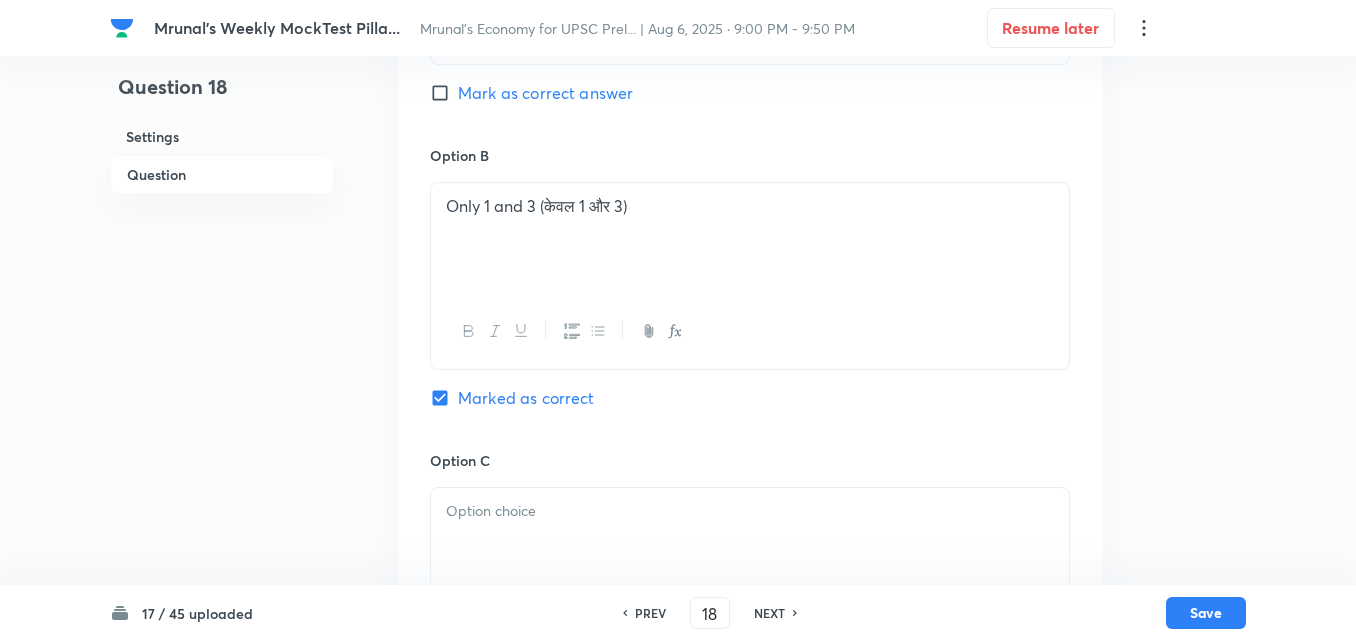 scroll, scrollTop: 1346, scrollLeft: 0, axis: vertical 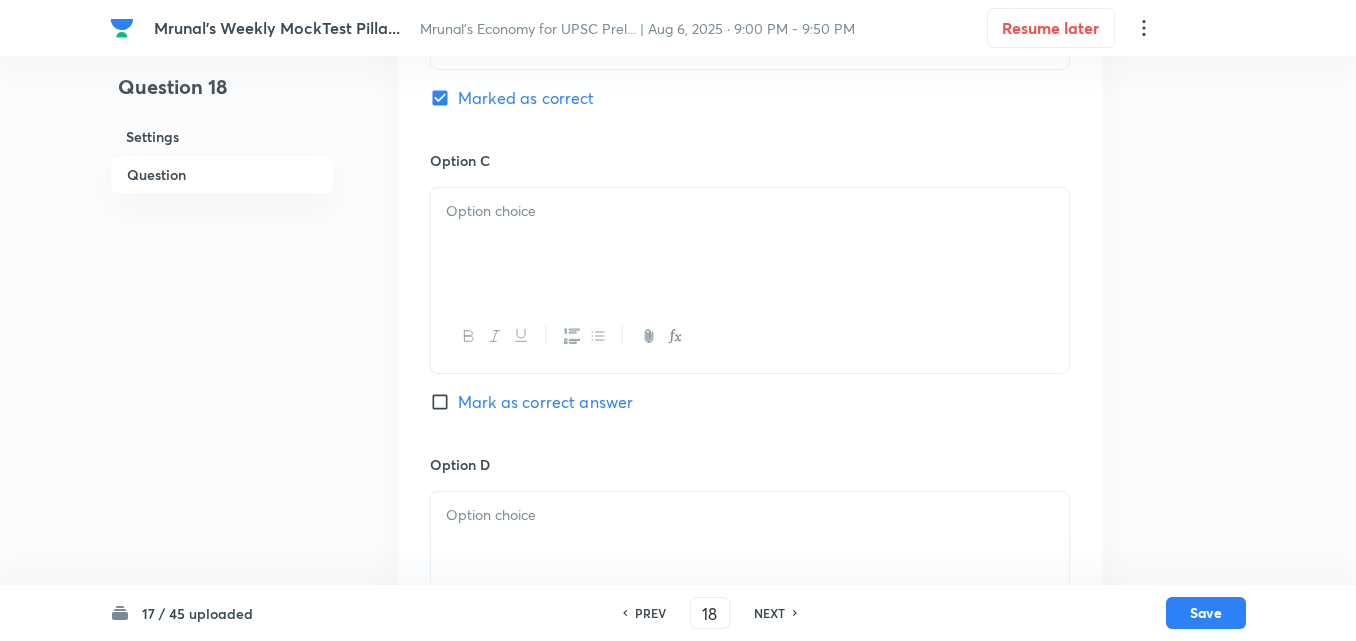 click at bounding box center (750, 244) 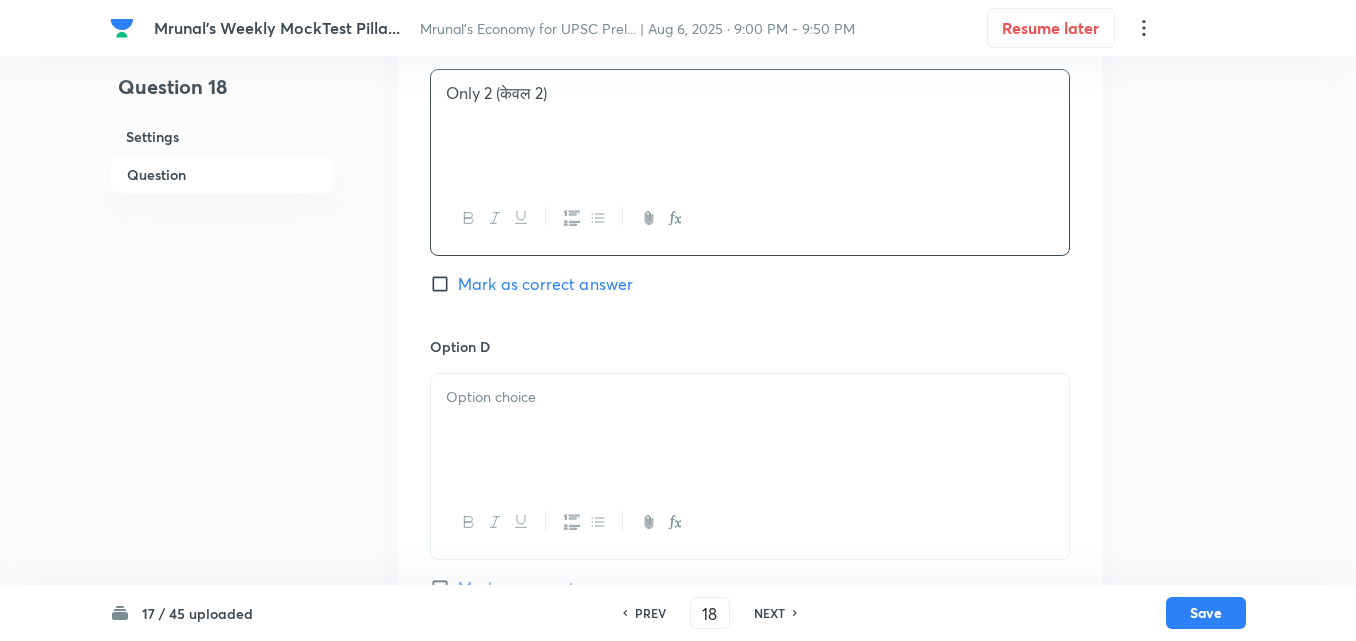 scroll, scrollTop: 1646, scrollLeft: 0, axis: vertical 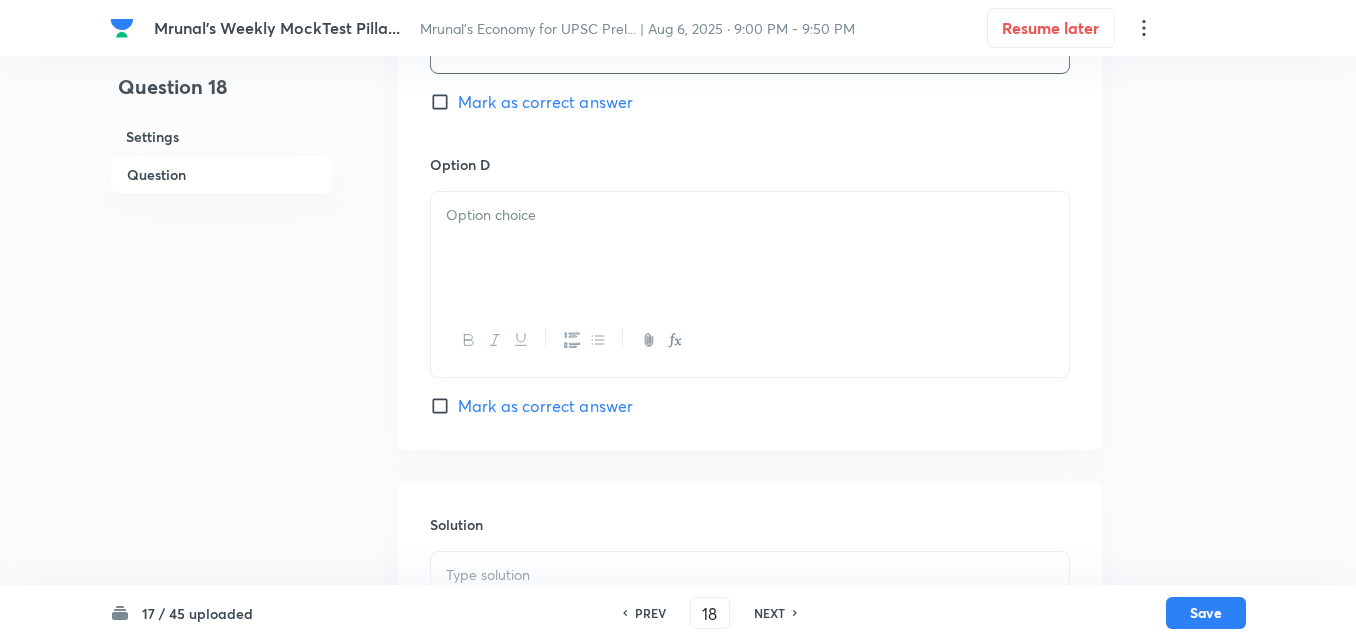 click at bounding box center [750, 248] 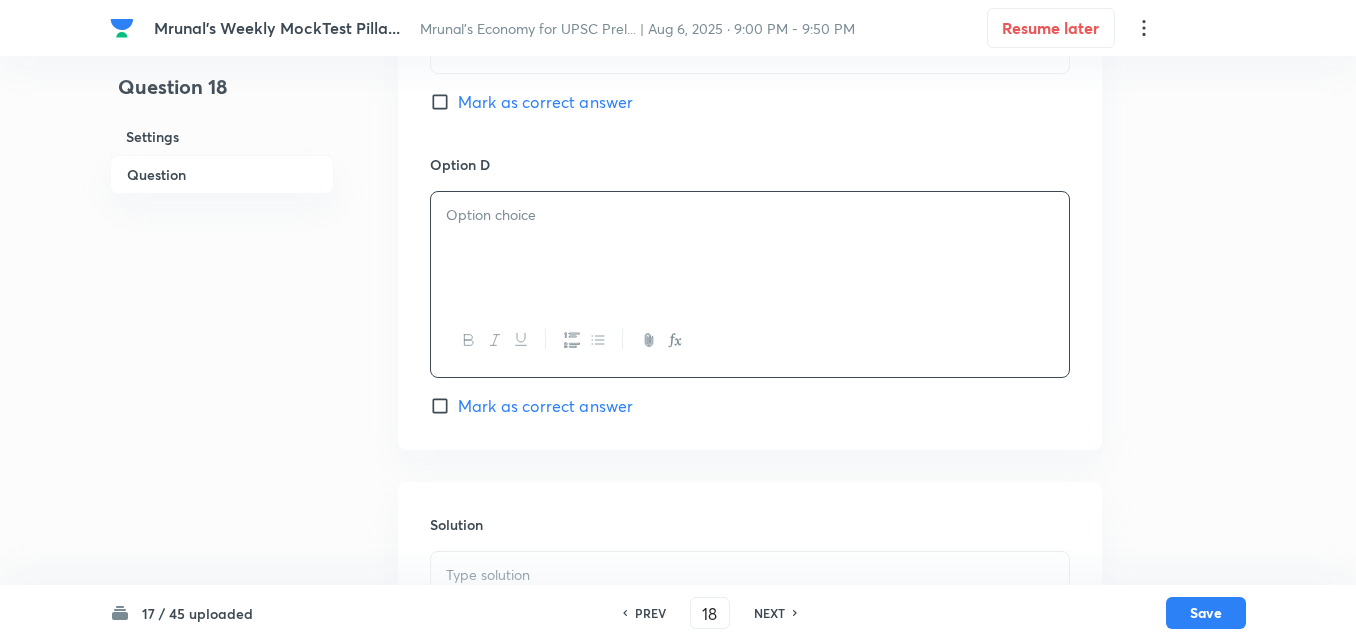 paste 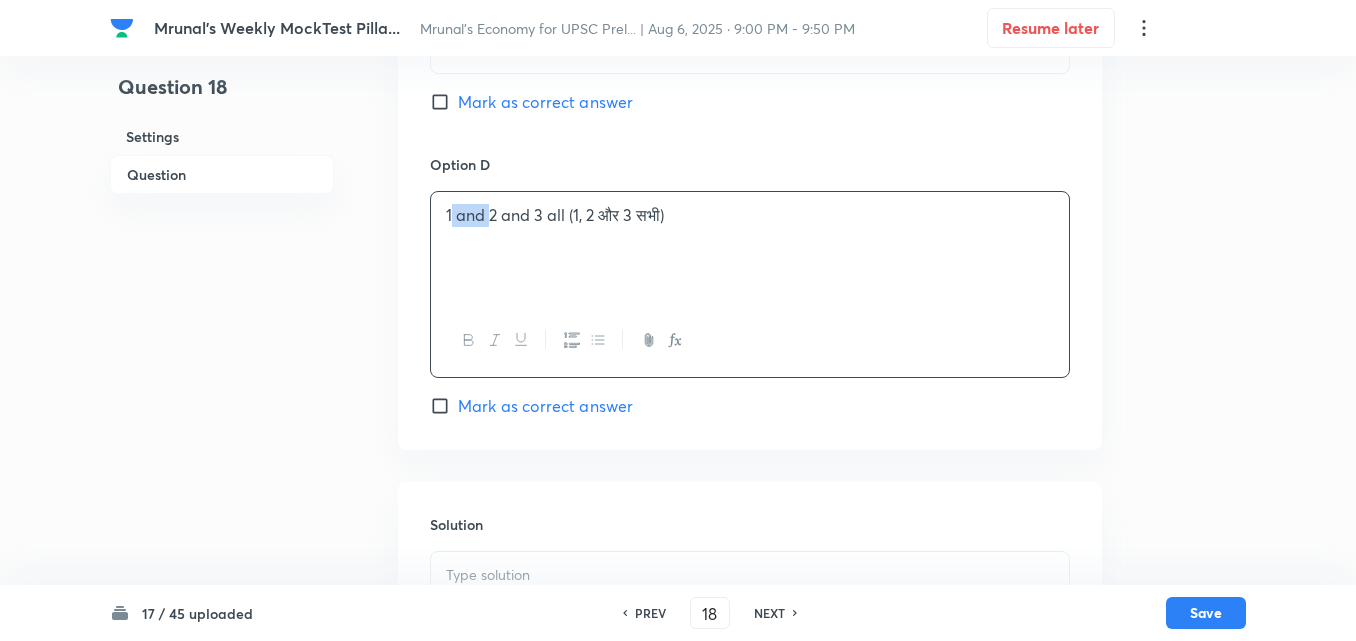 type 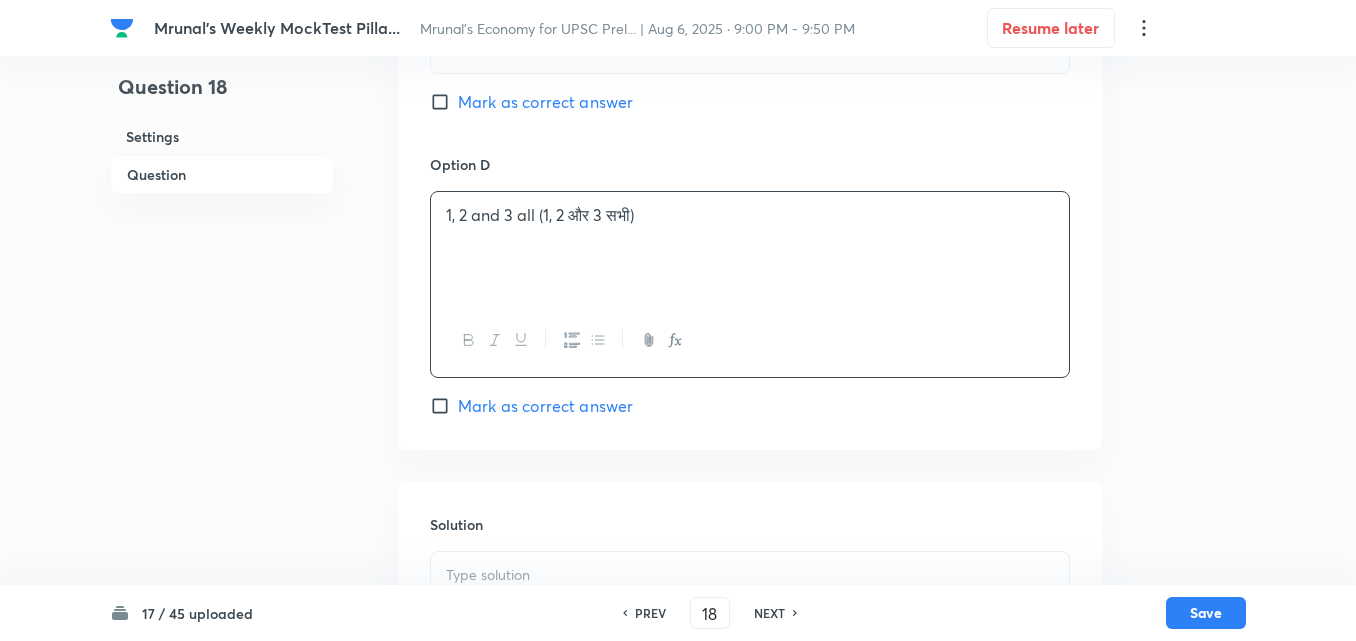 scroll, scrollTop: 1879, scrollLeft: 0, axis: vertical 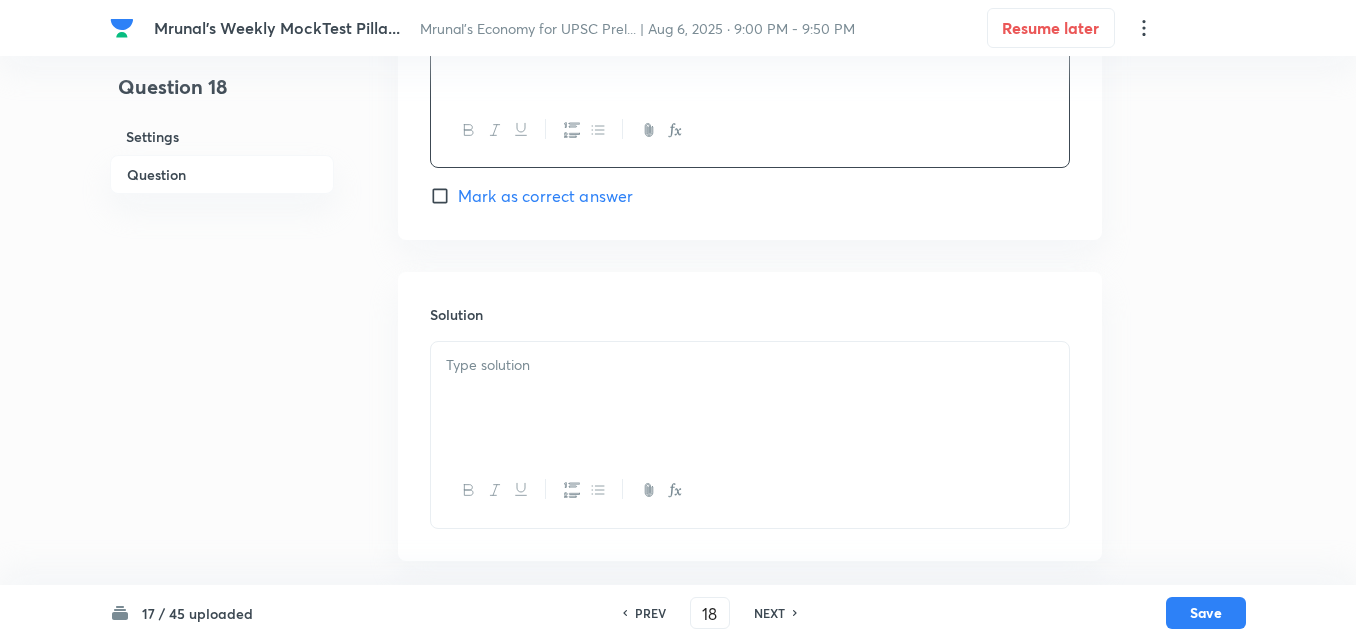 click at bounding box center (750, 365) 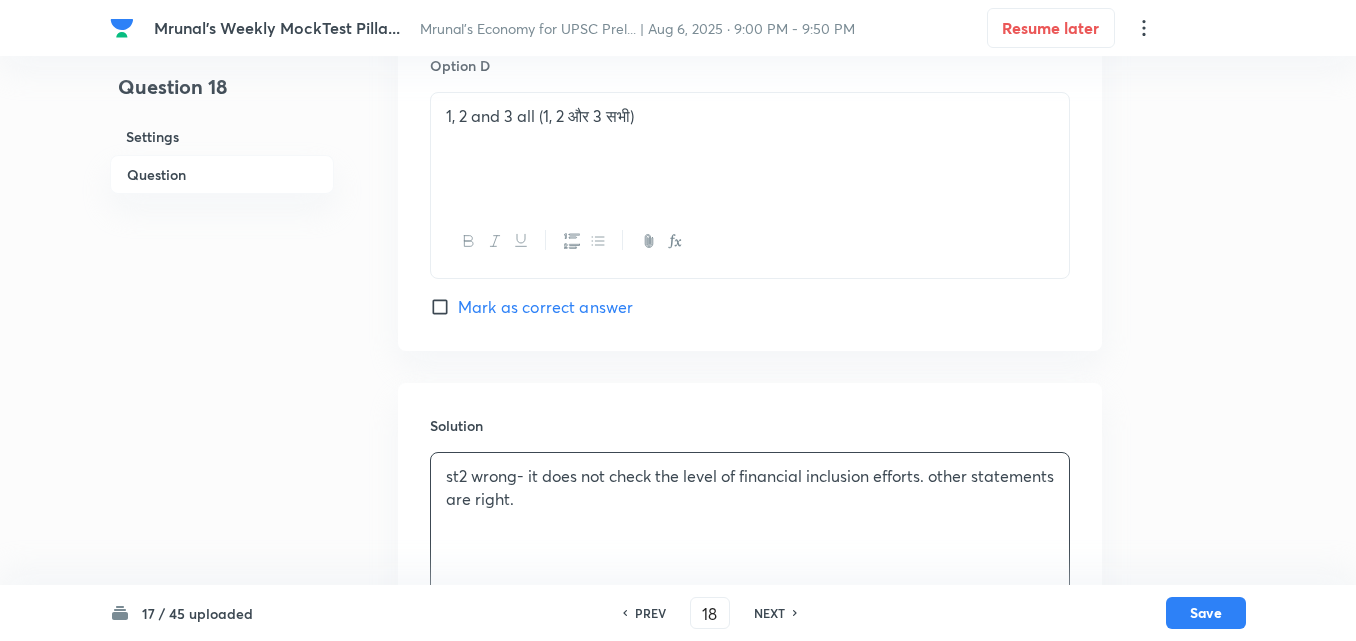 scroll, scrollTop: 1879, scrollLeft: 0, axis: vertical 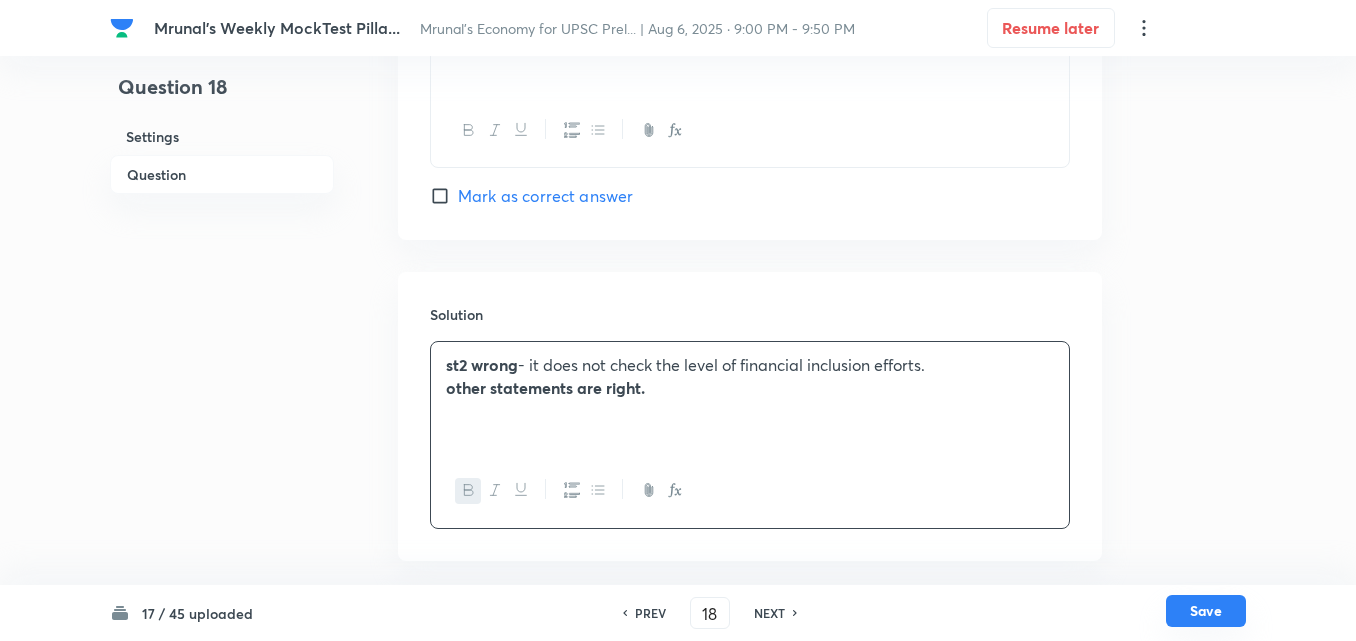 click on "Save" at bounding box center (1206, 611) 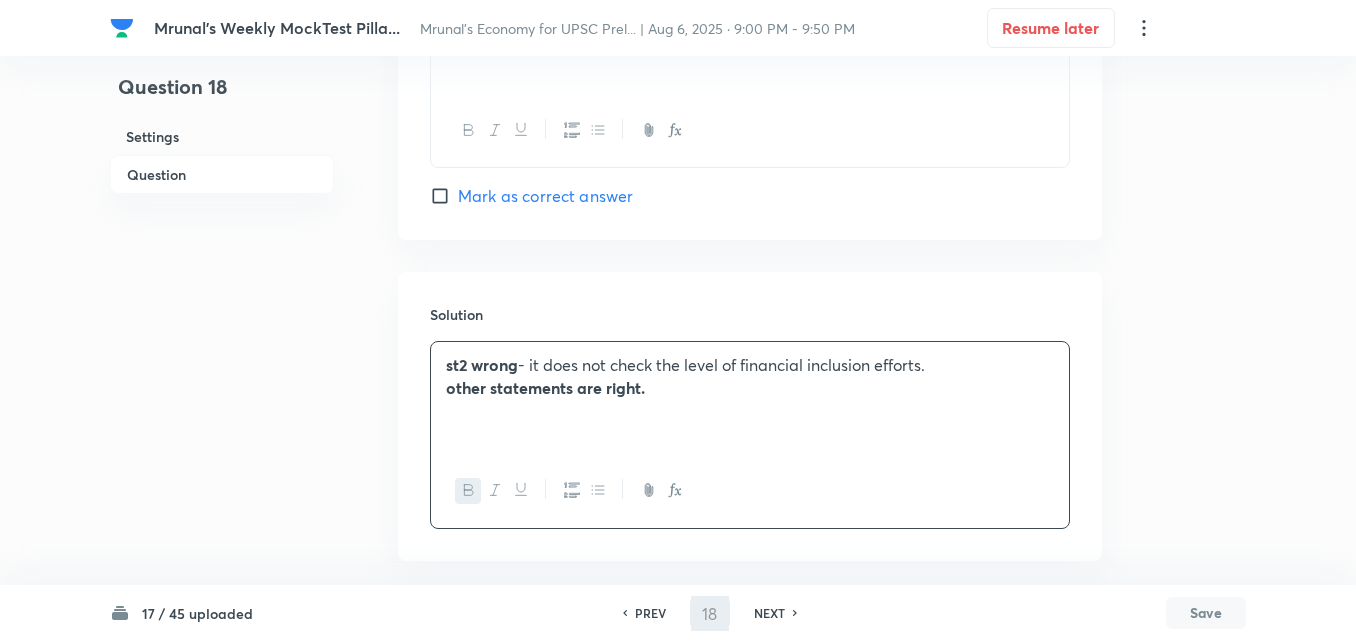 type on "19" 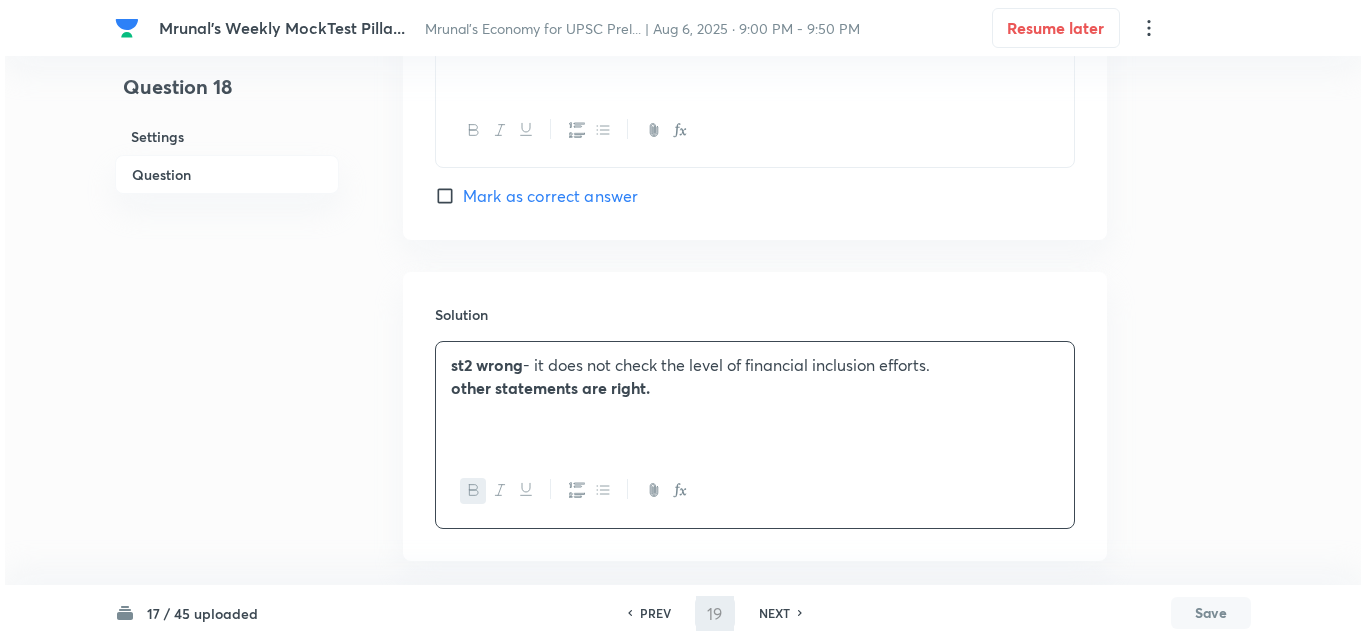 scroll, scrollTop: 0, scrollLeft: 0, axis: both 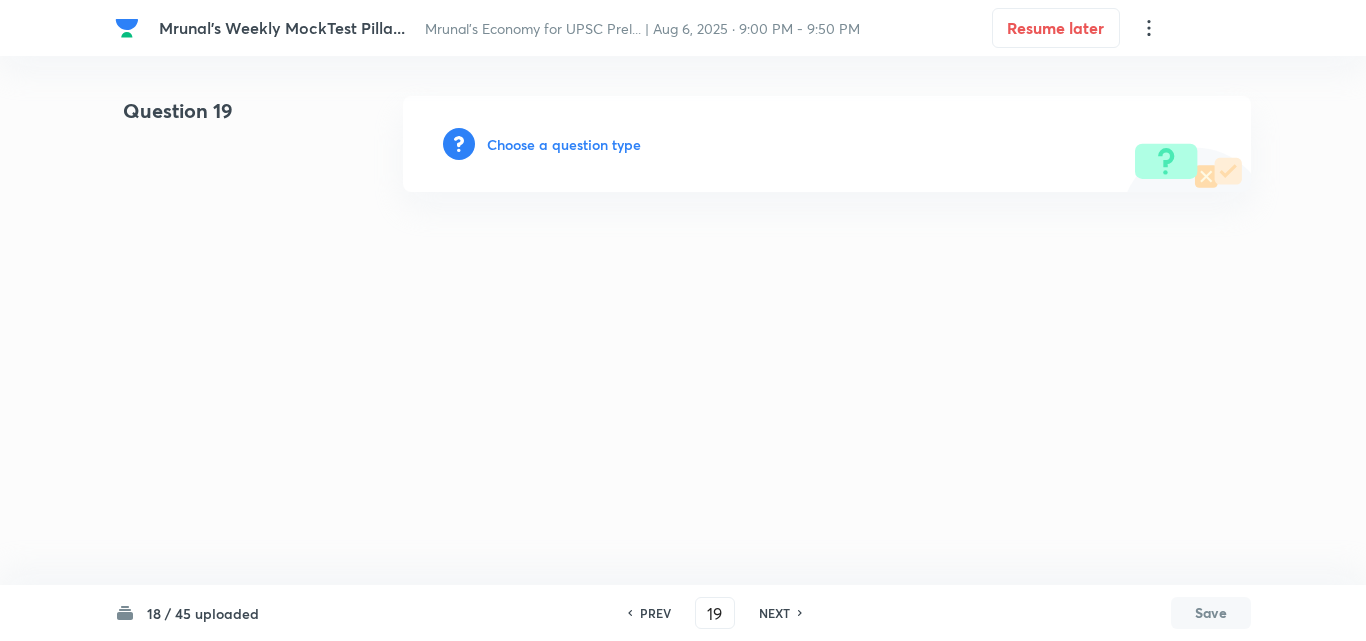 click on "Choose a question type" at bounding box center [564, 144] 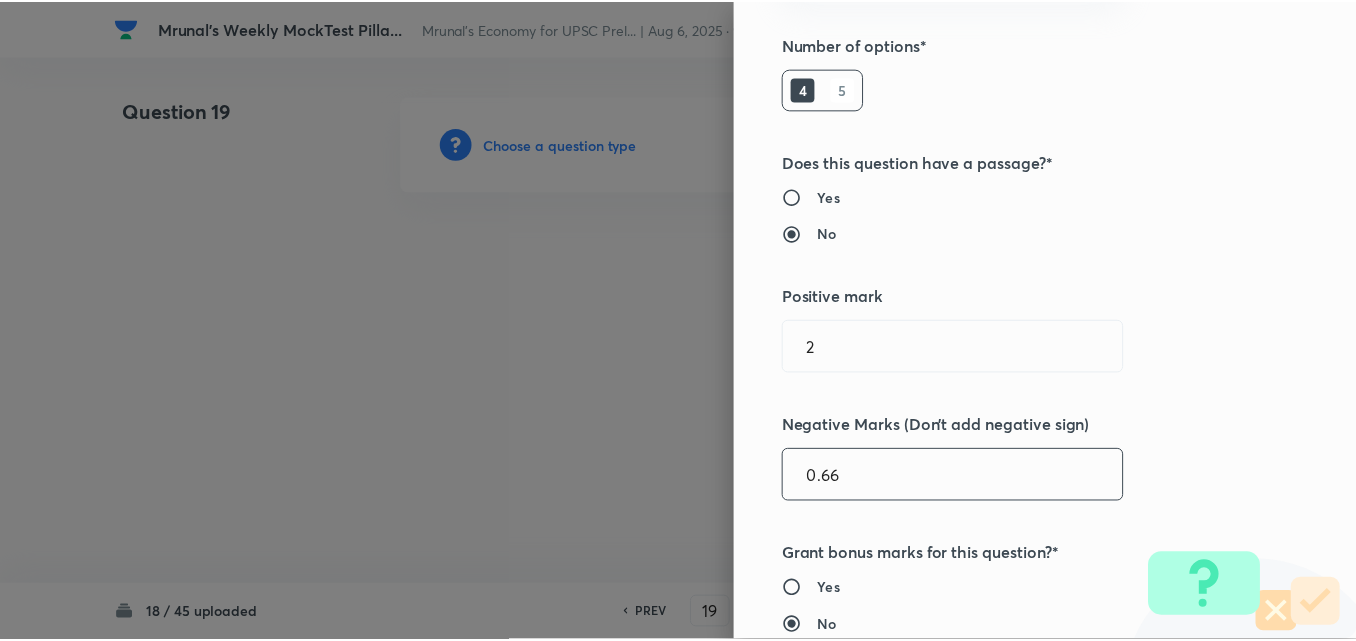 scroll, scrollTop: 400, scrollLeft: 0, axis: vertical 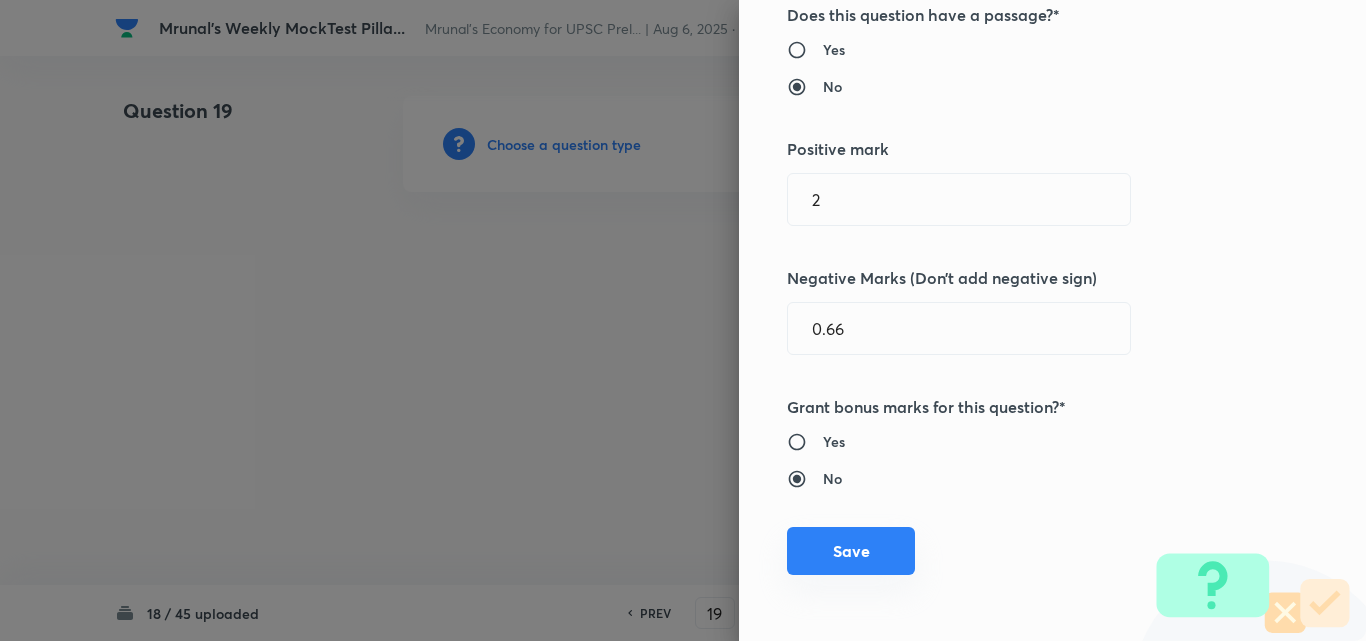 click on "Save" at bounding box center [851, 551] 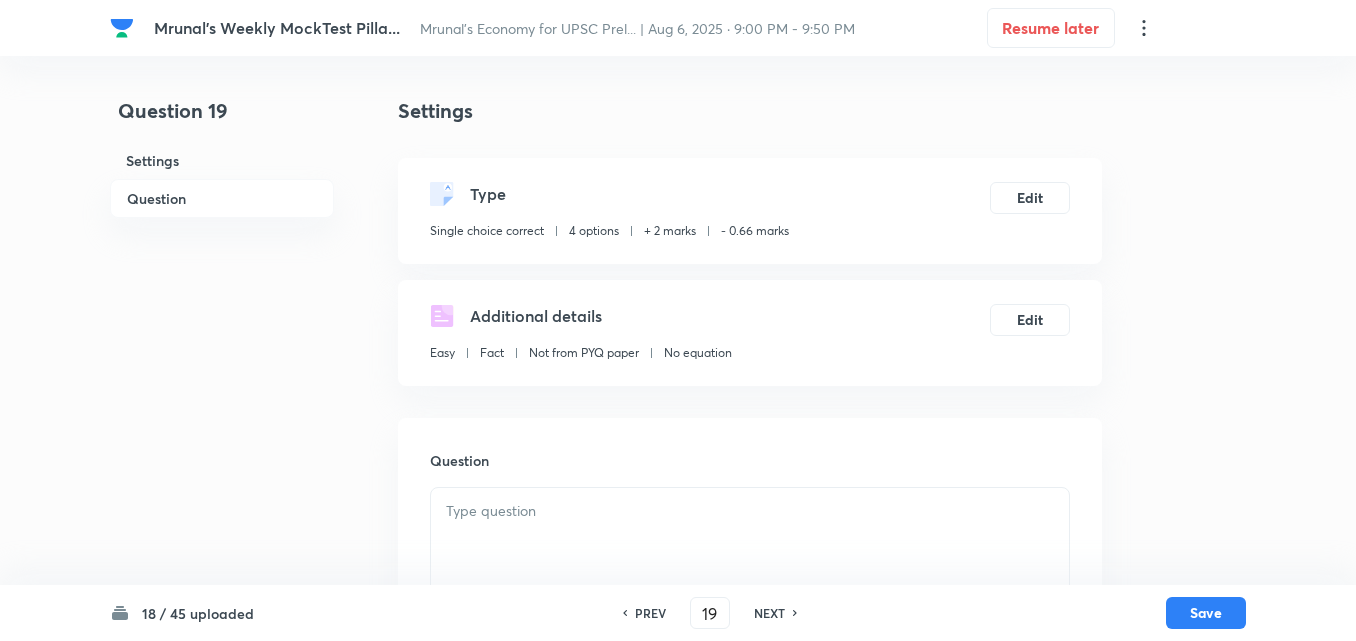 click on "Question" at bounding box center [222, 198] 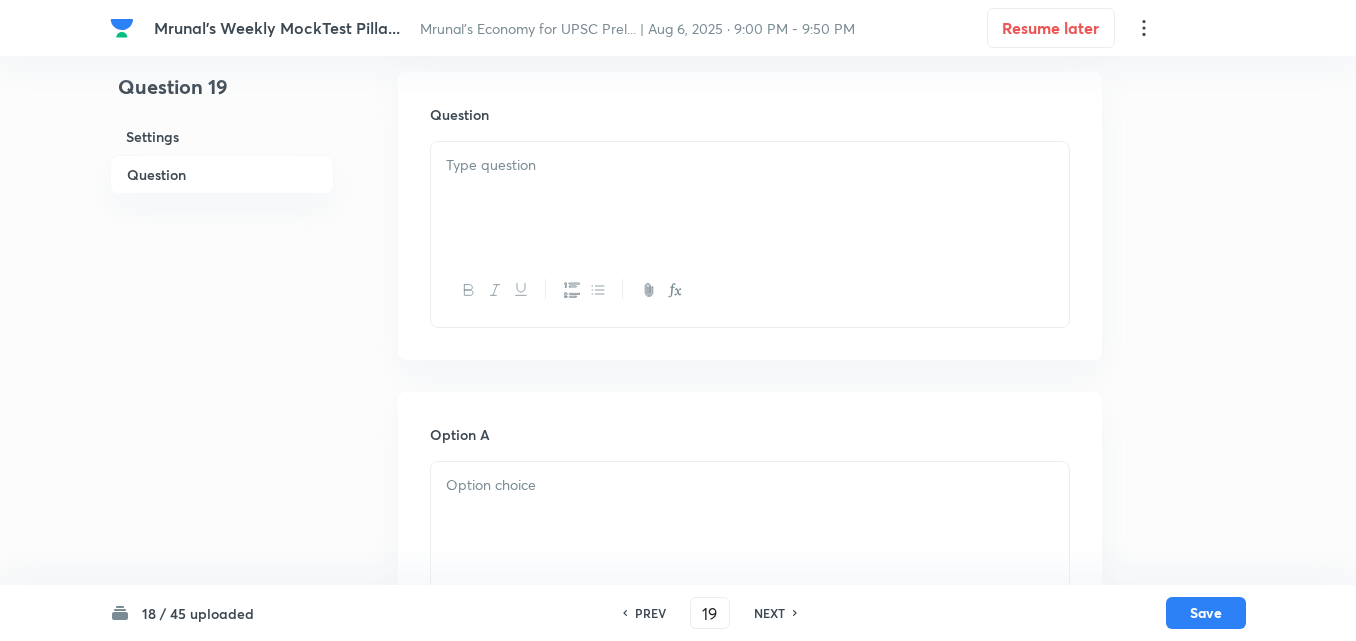 click at bounding box center [750, 198] 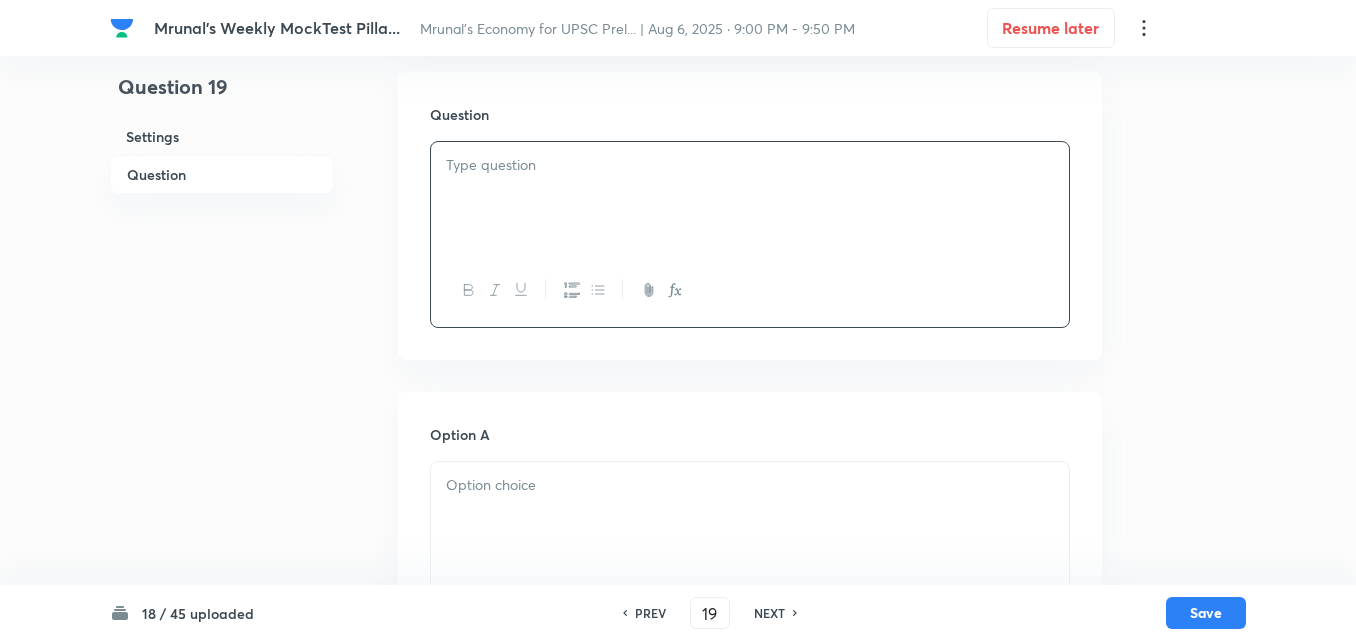 click at bounding box center [750, 198] 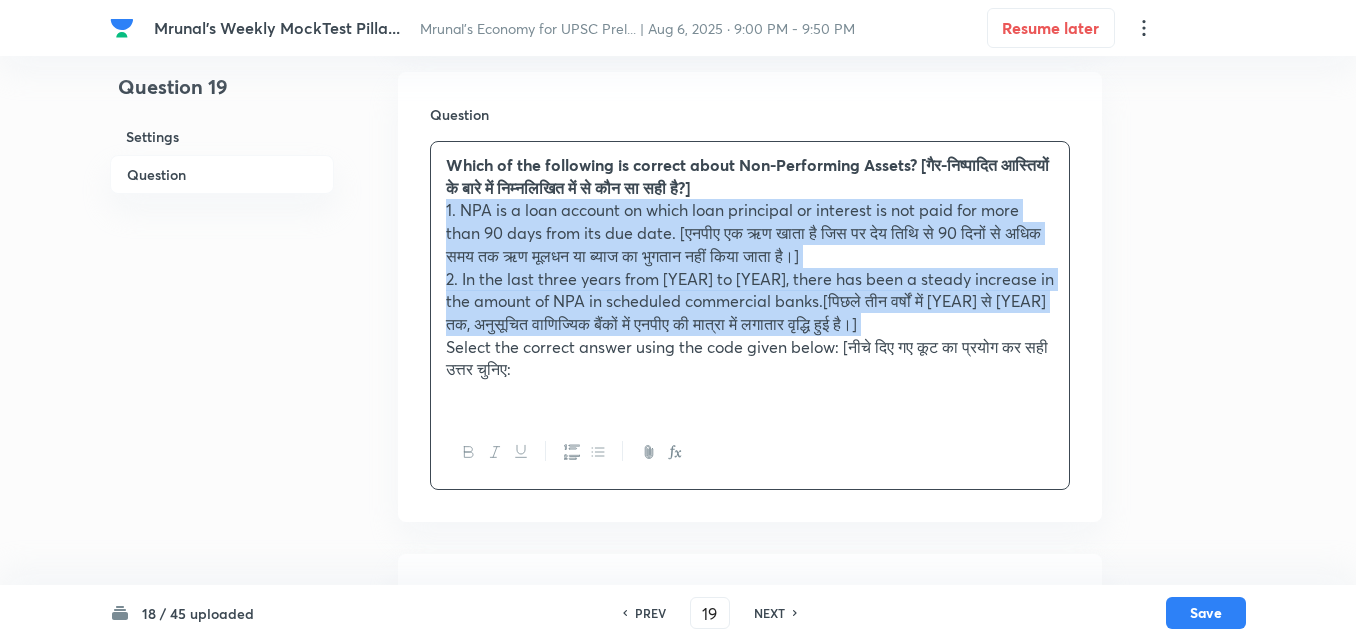 drag, startPoint x: 567, startPoint y: 453, endPoint x: 543, endPoint y: 449, distance: 24.33105 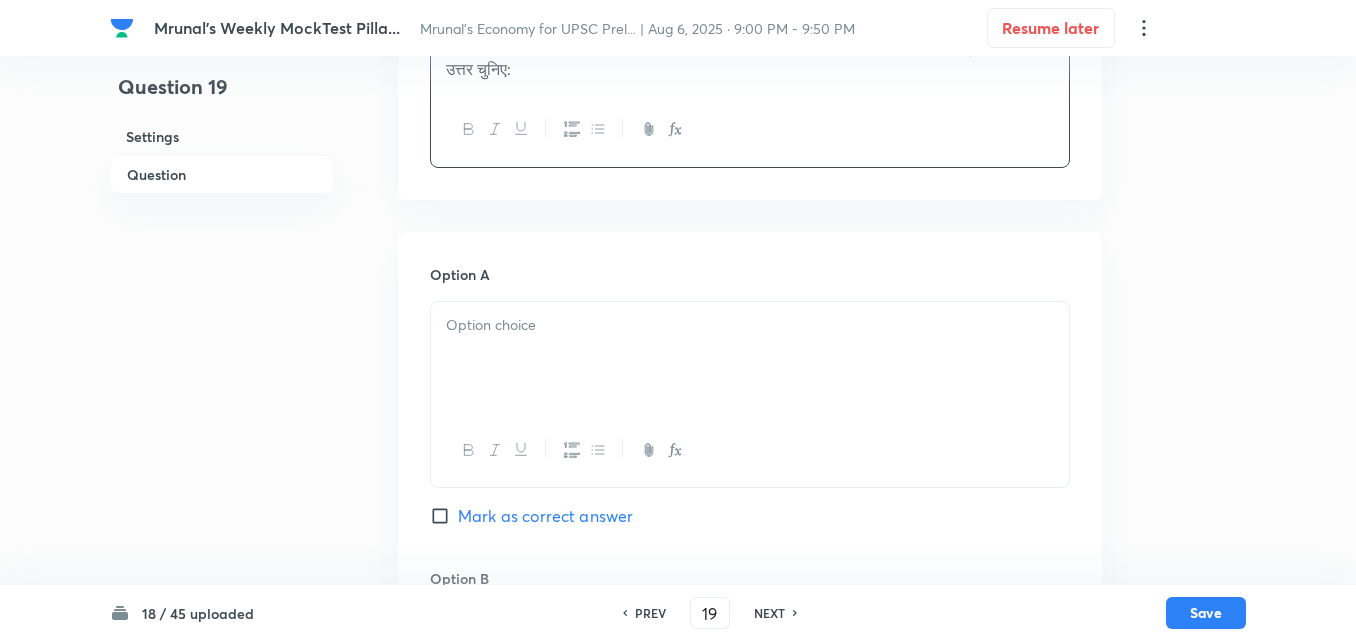 click at bounding box center (750, 358) 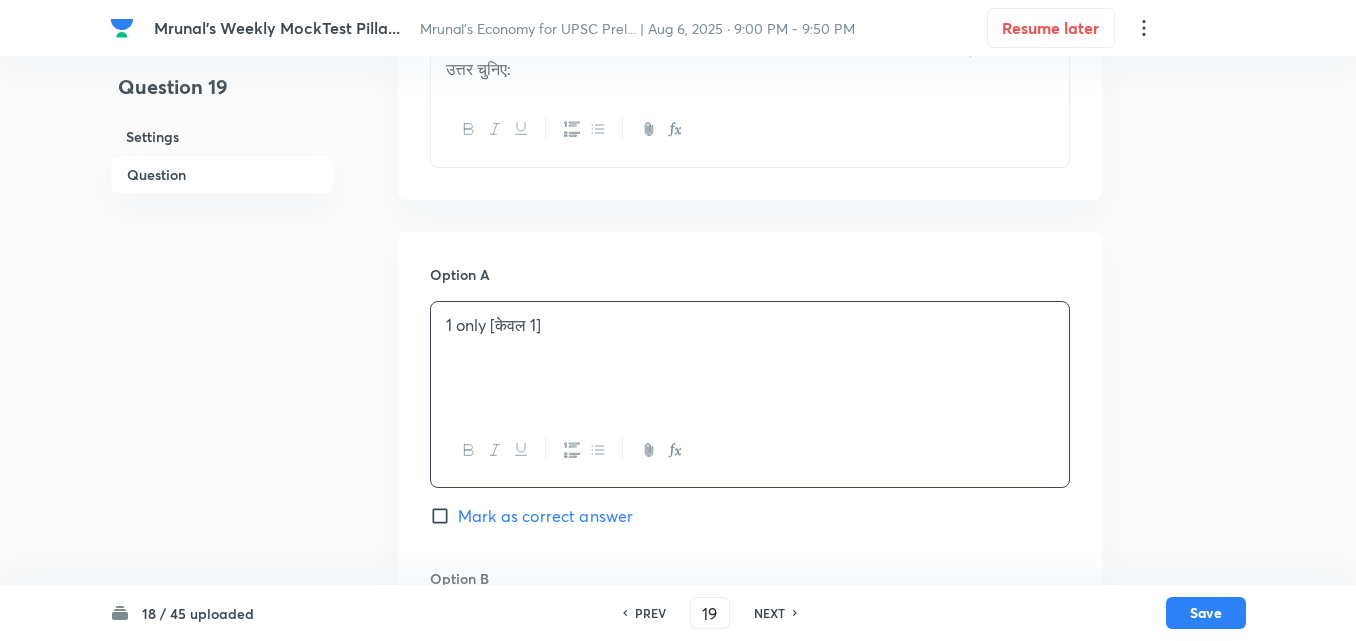 scroll, scrollTop: 946, scrollLeft: 0, axis: vertical 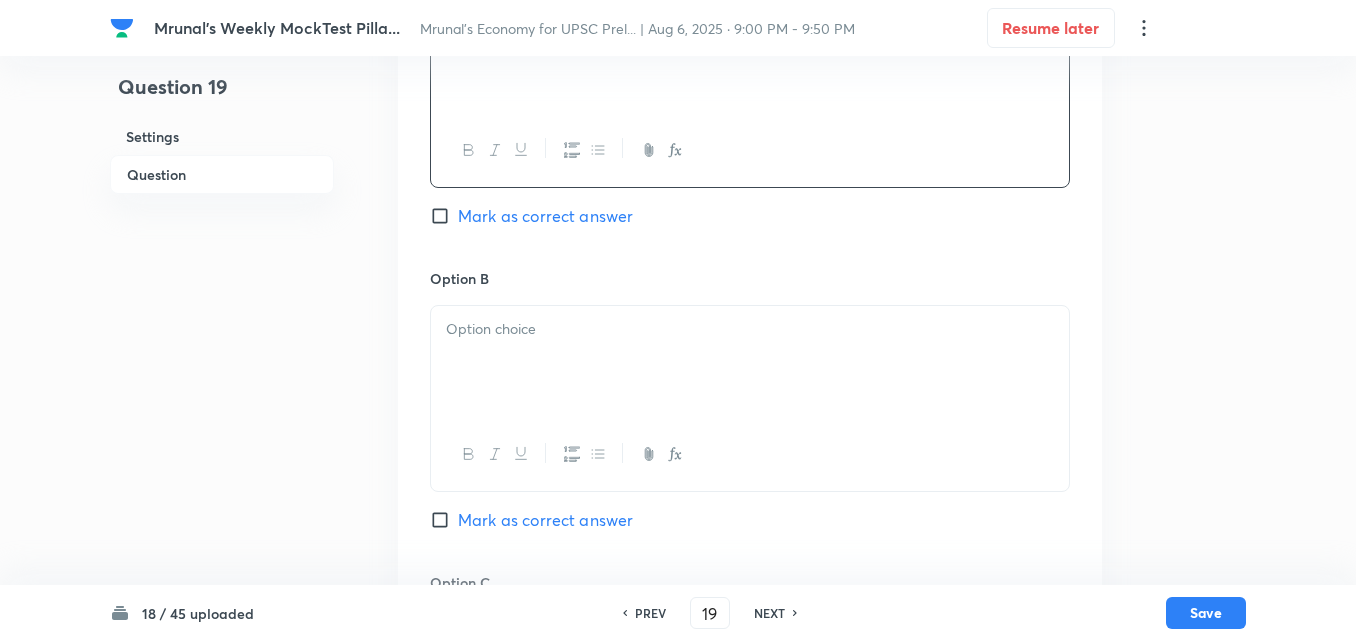 click at bounding box center (750, 362) 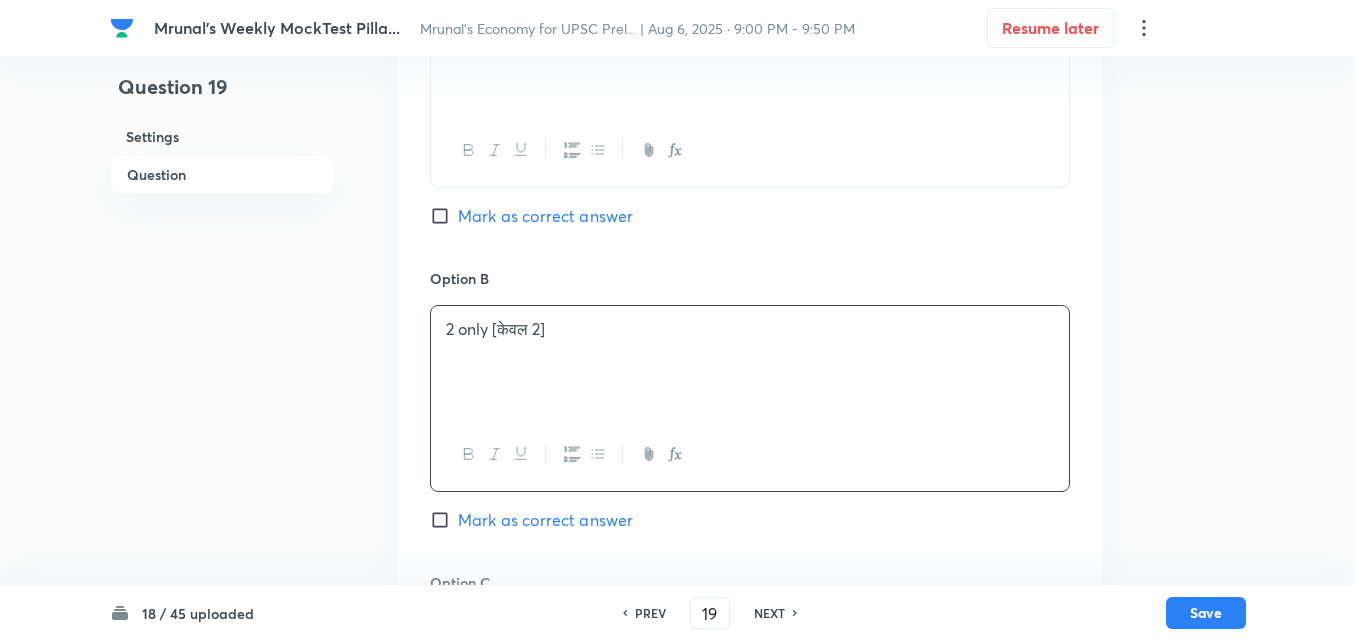 scroll, scrollTop: 1346, scrollLeft: 0, axis: vertical 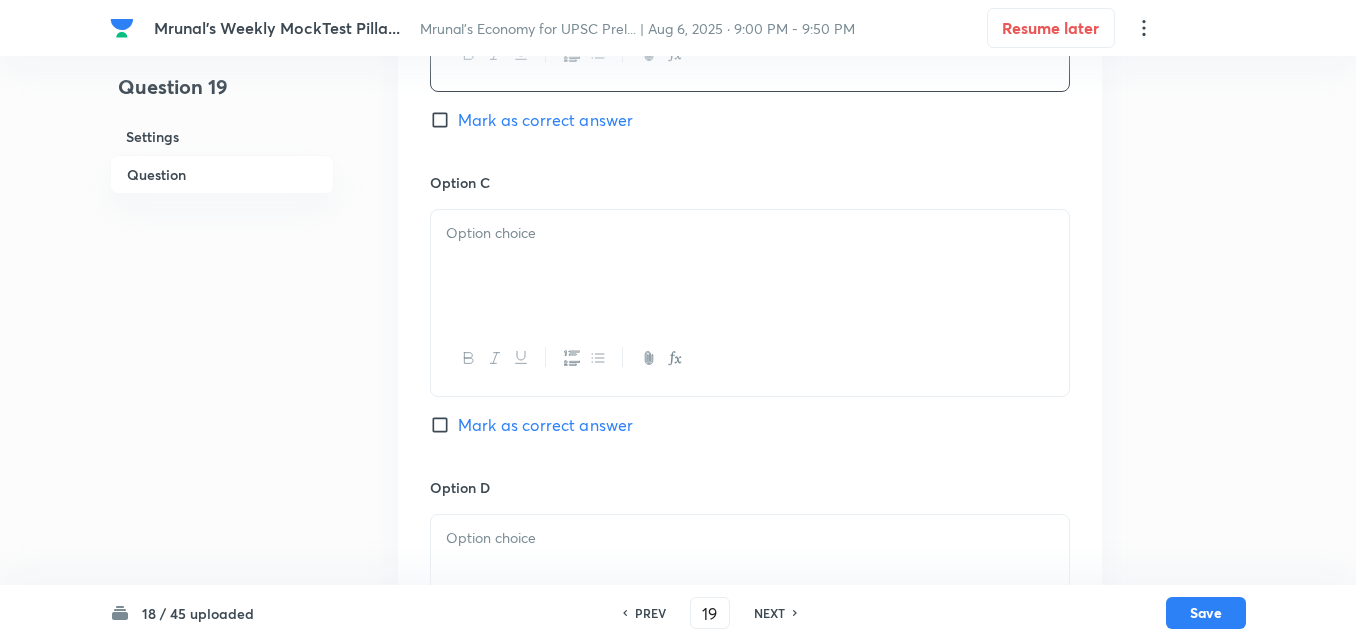 click at bounding box center (750, 266) 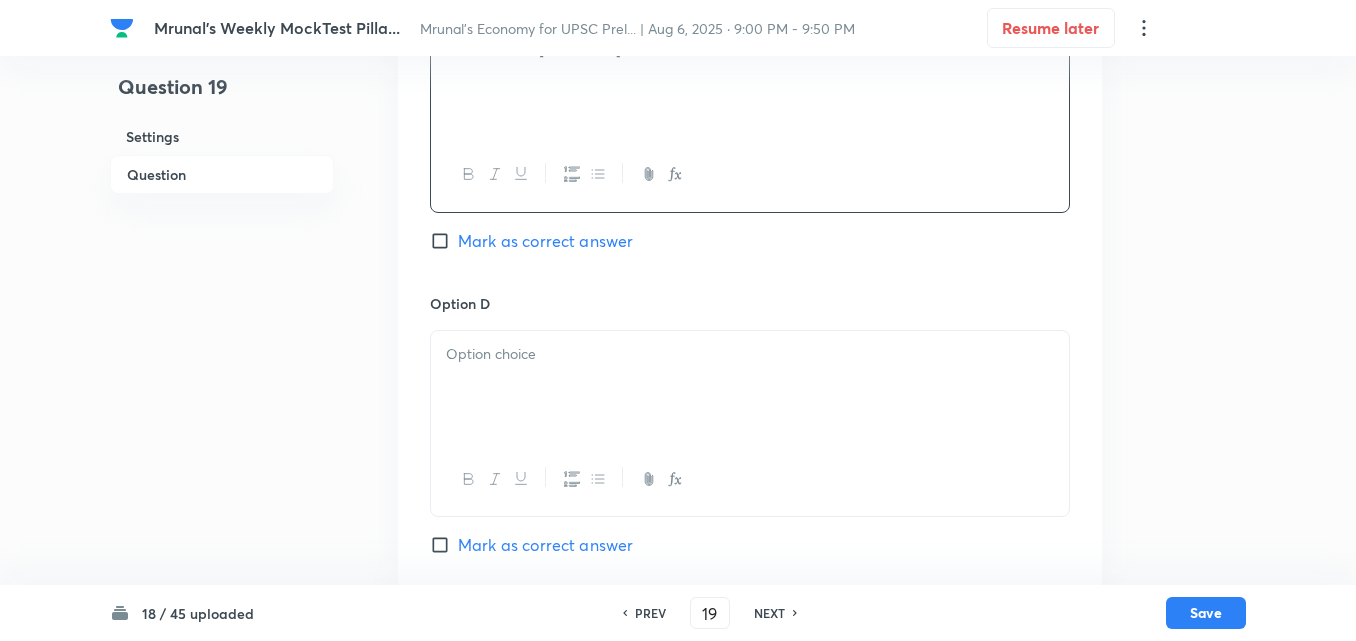 scroll, scrollTop: 1546, scrollLeft: 0, axis: vertical 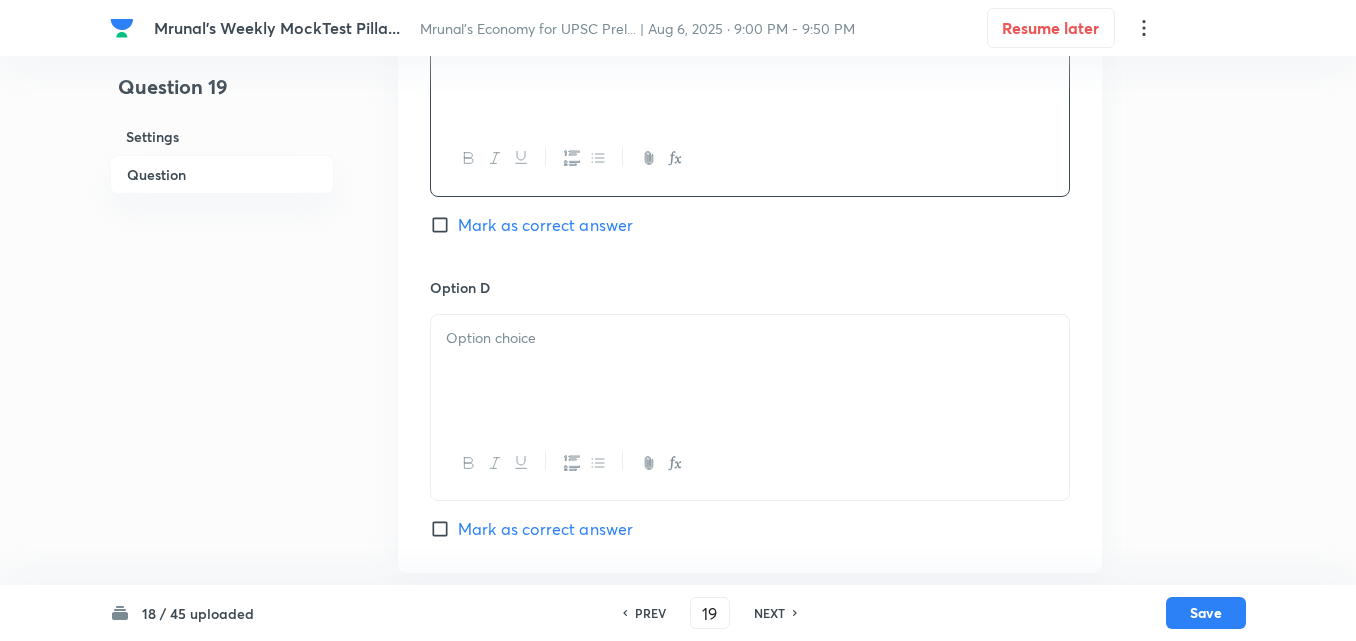 click at bounding box center [750, 338] 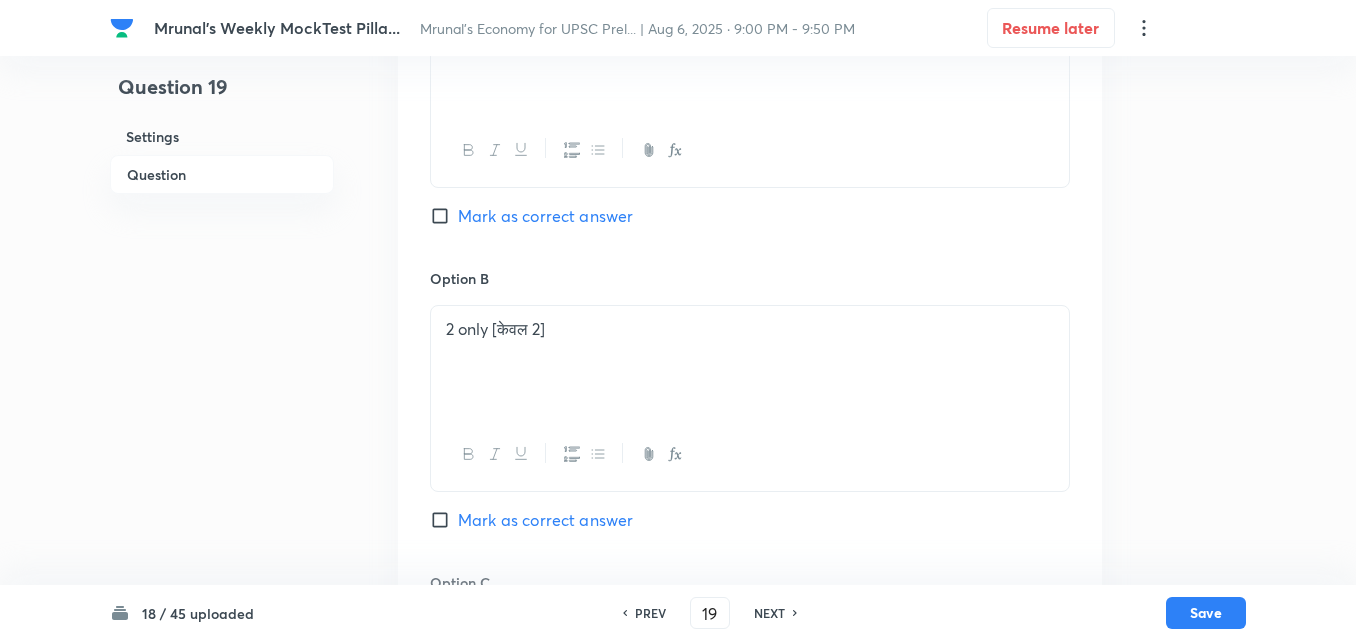 click on "Mark as correct answer" at bounding box center [545, 216] 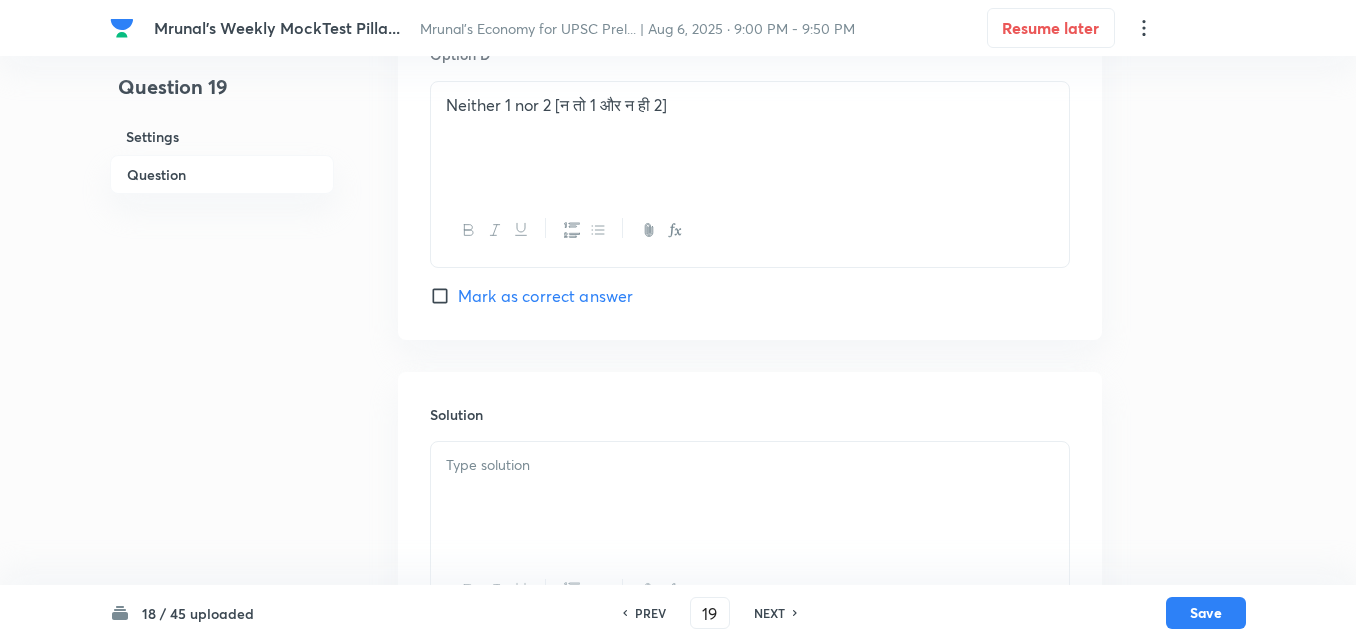 scroll, scrollTop: 1879, scrollLeft: 0, axis: vertical 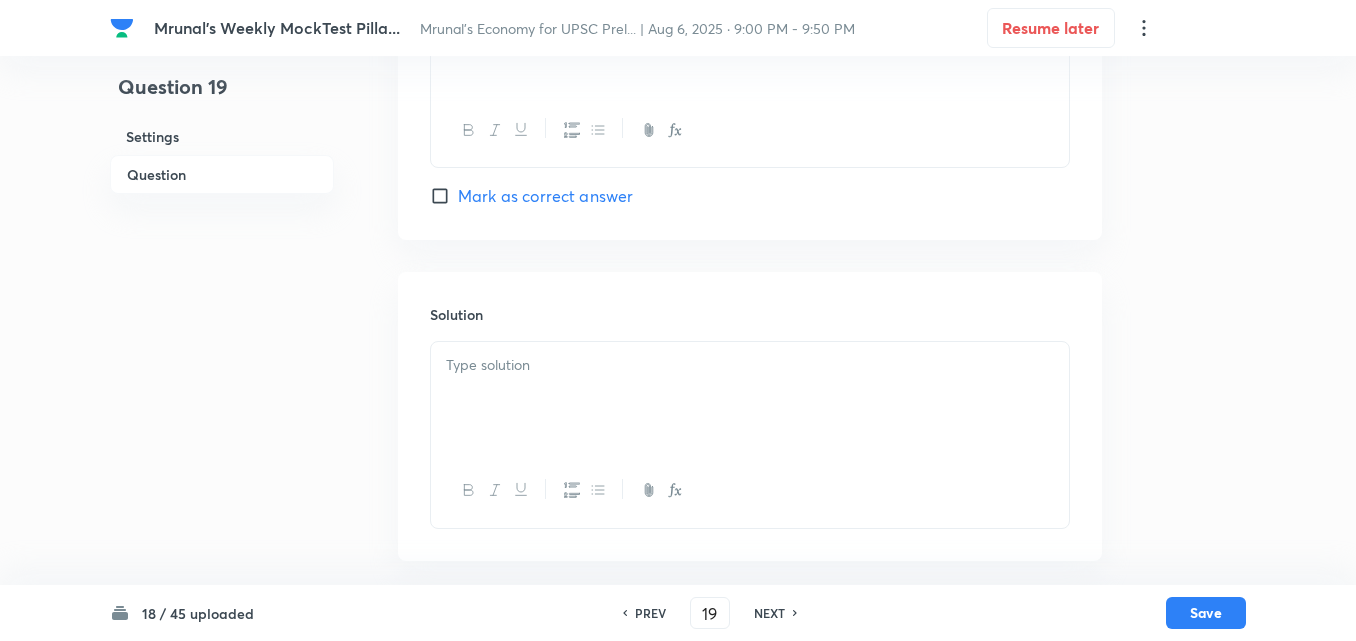 click at bounding box center [750, 398] 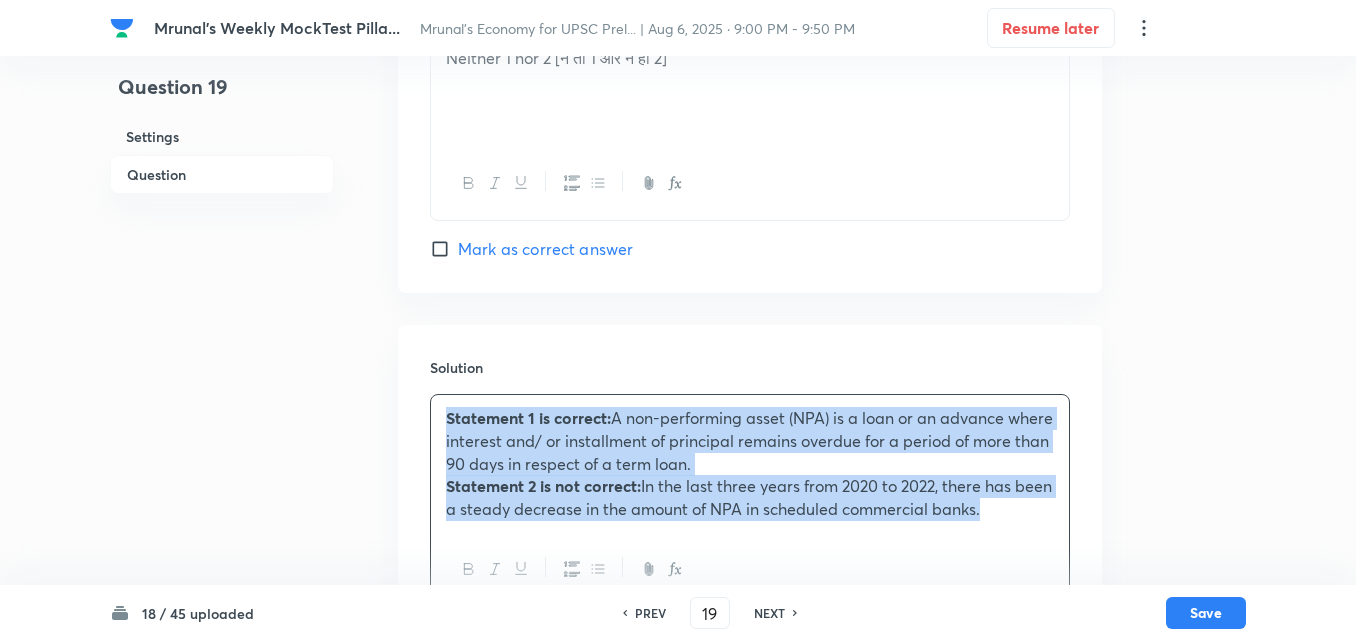 scroll, scrollTop: 1904, scrollLeft: 0, axis: vertical 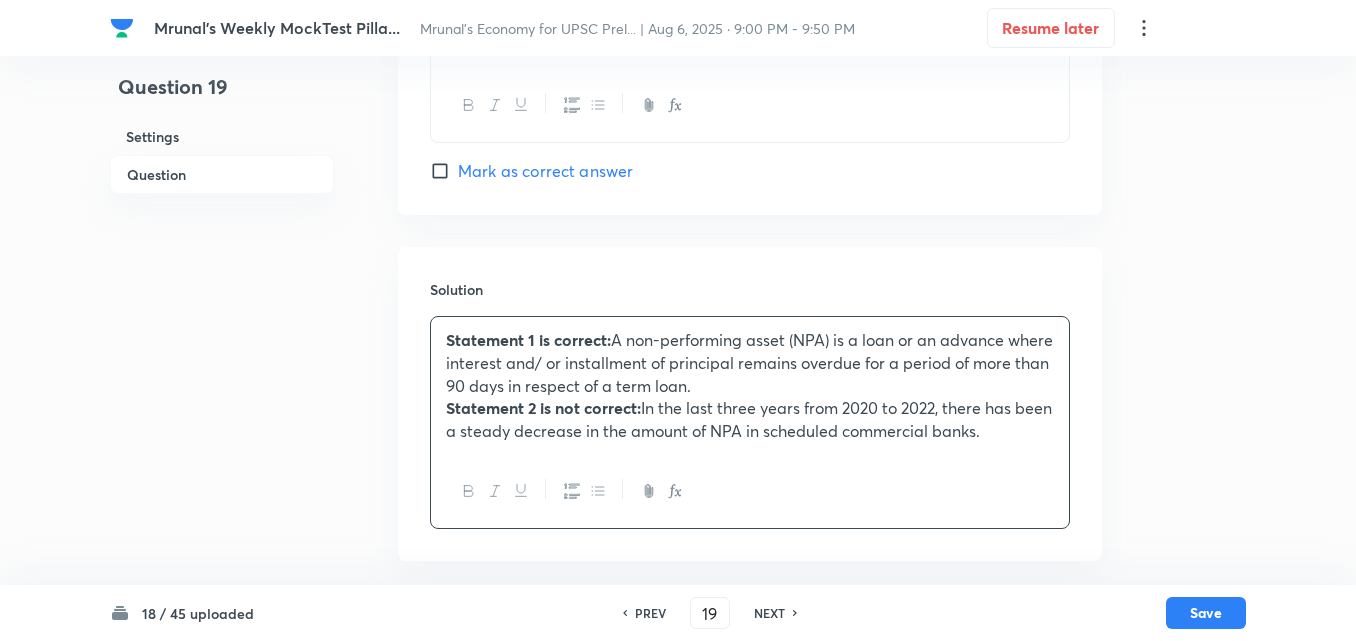 click at bounding box center (750, 491) 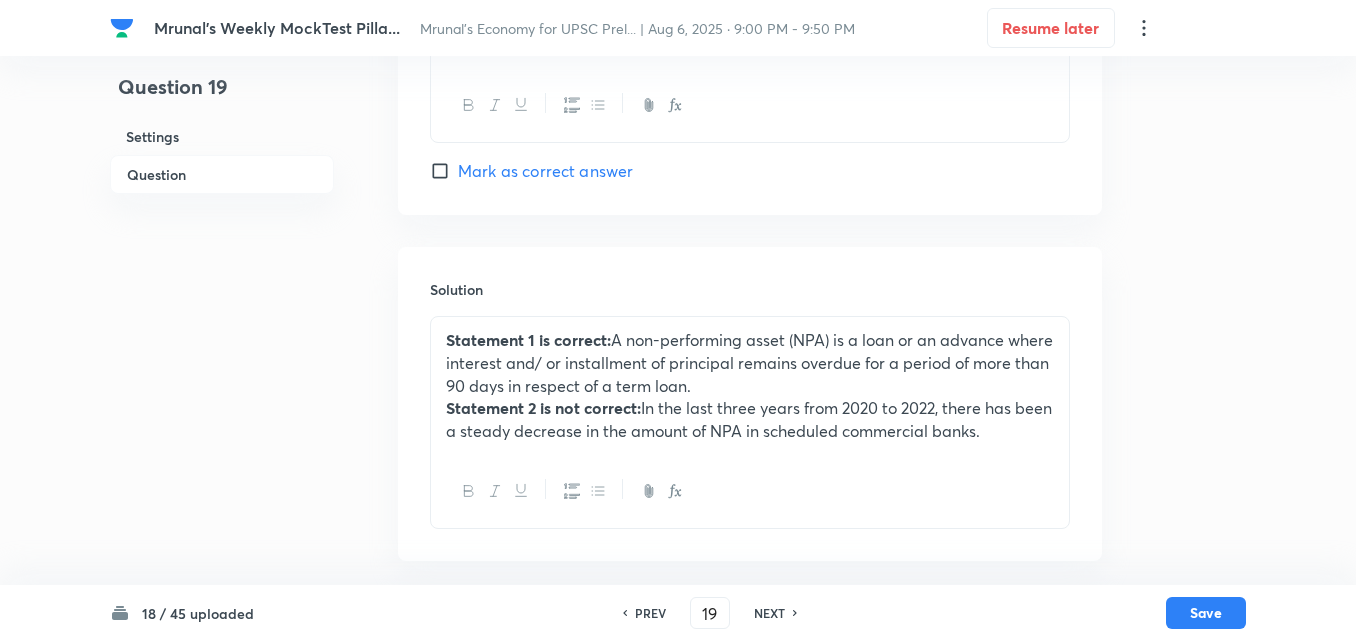 click on "18 / 45 uploaded
PREV 19 ​ NEXT Save" at bounding box center (678, 613) 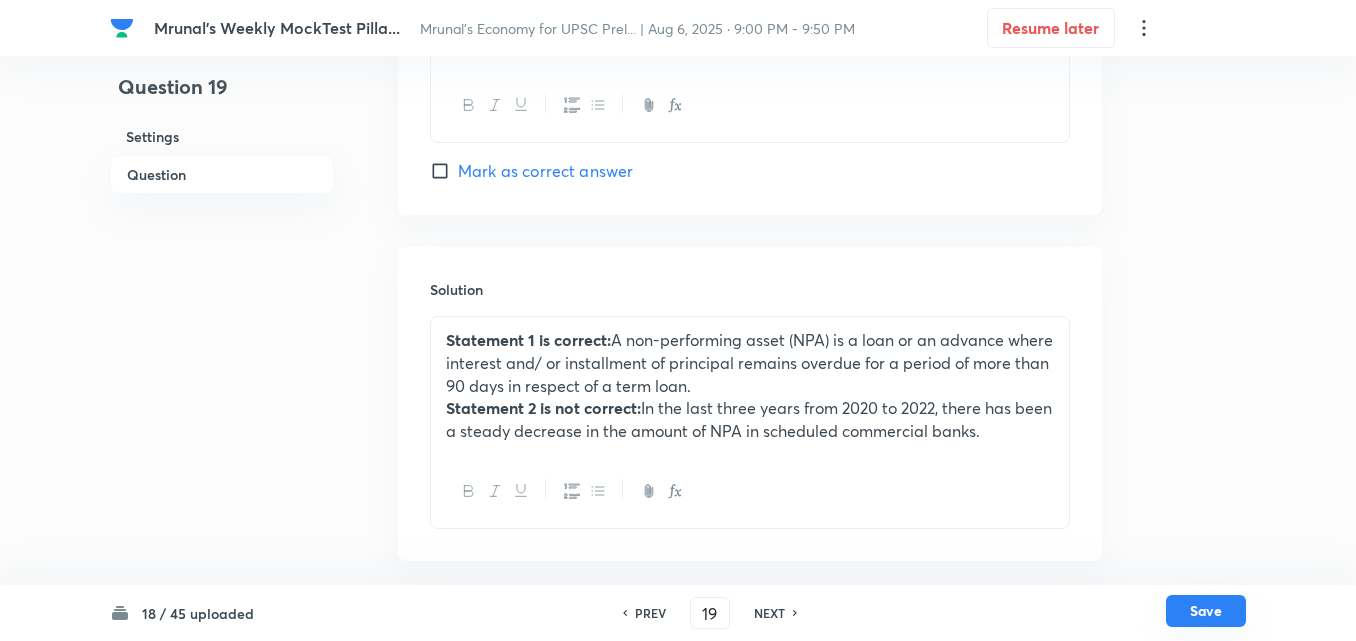 click on "Save" at bounding box center [1206, 611] 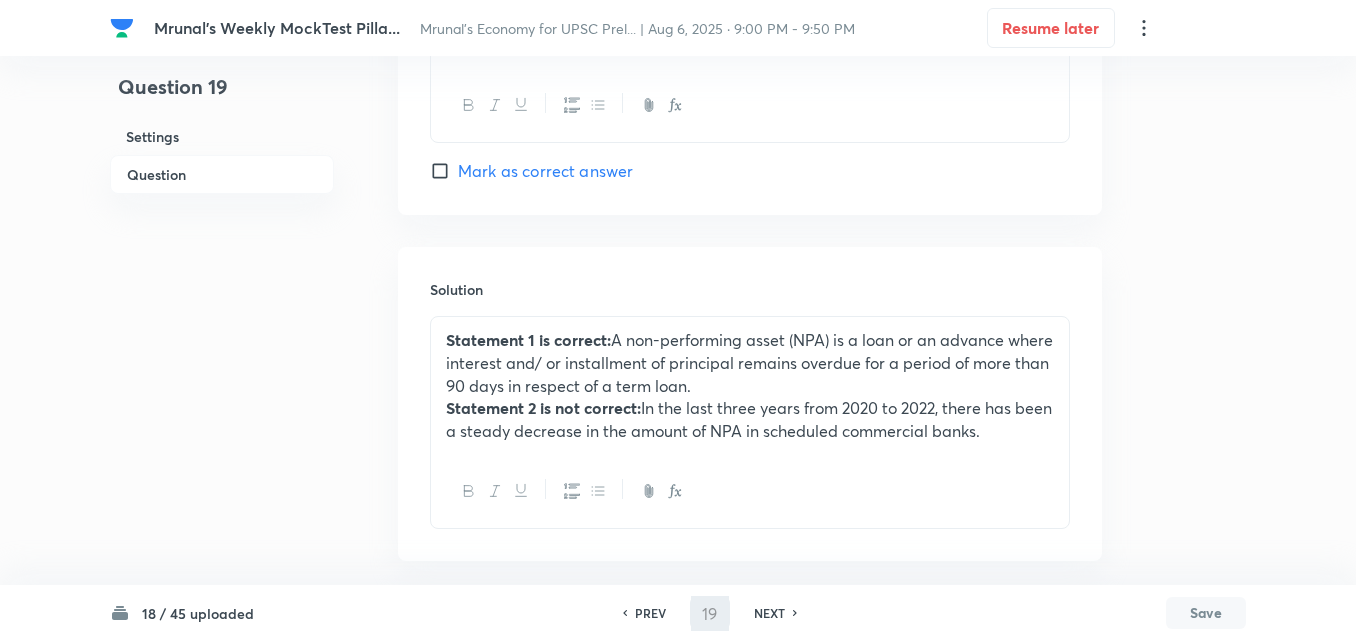 type on "20" 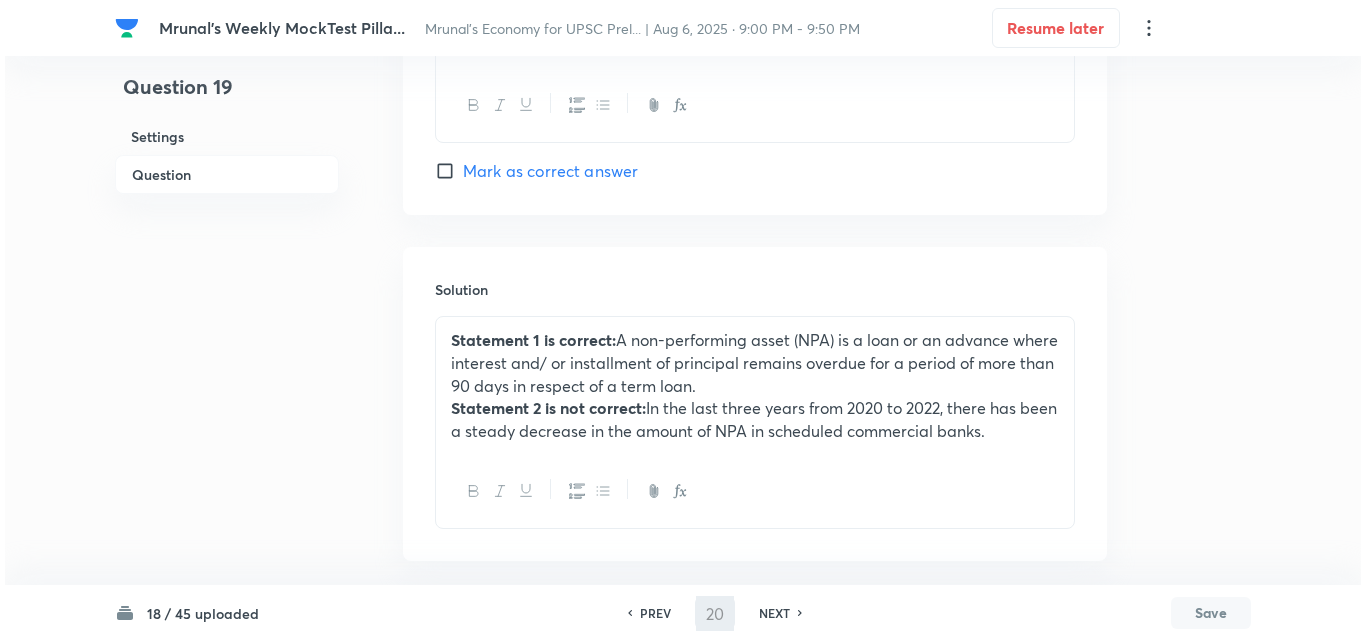scroll, scrollTop: 0, scrollLeft: 0, axis: both 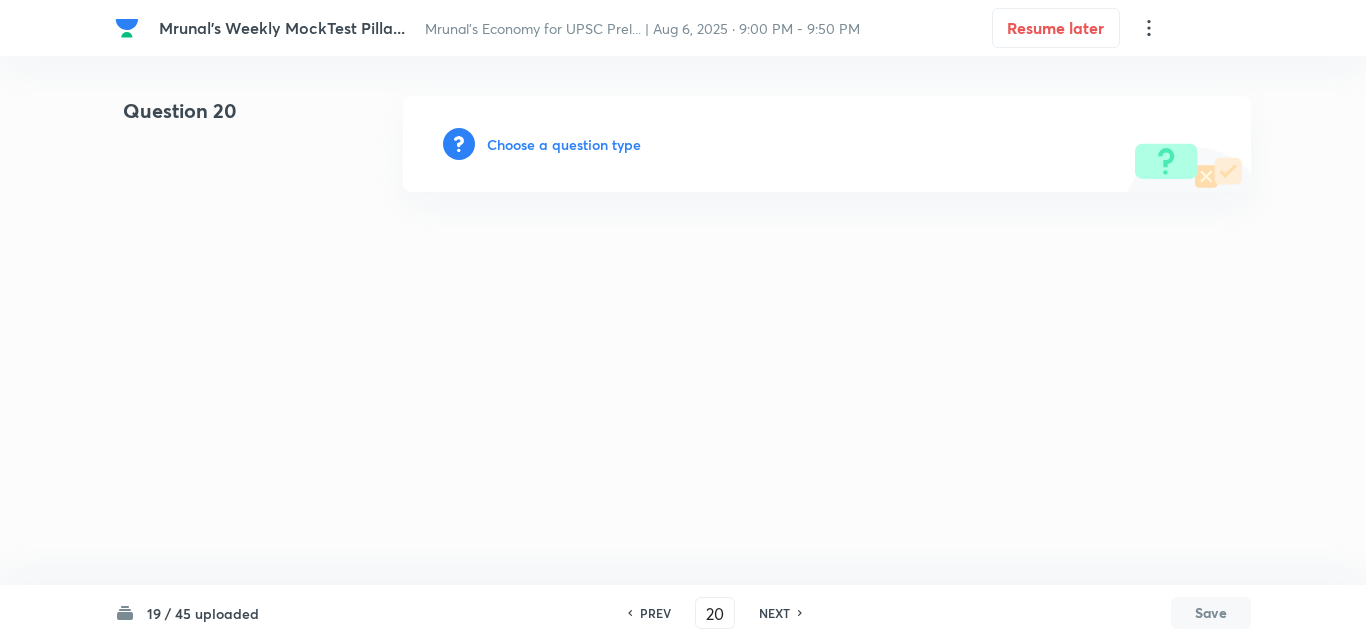 click on "Choose a question type" at bounding box center (564, 144) 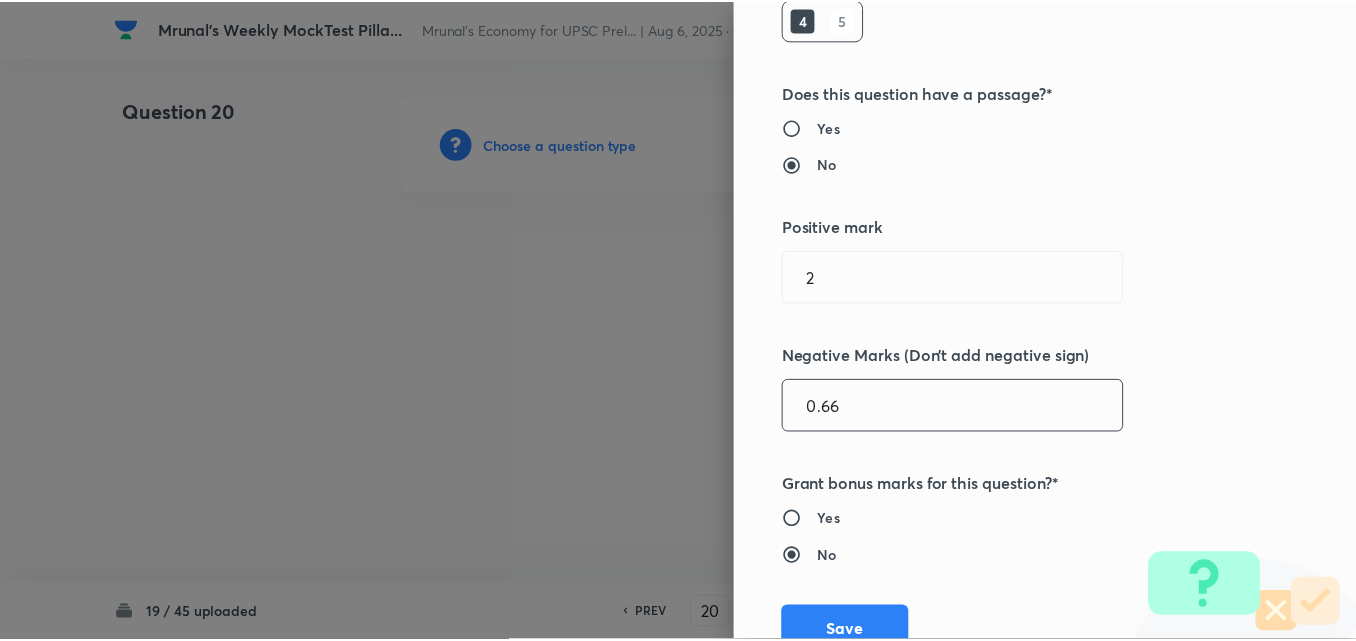 scroll, scrollTop: 400, scrollLeft: 0, axis: vertical 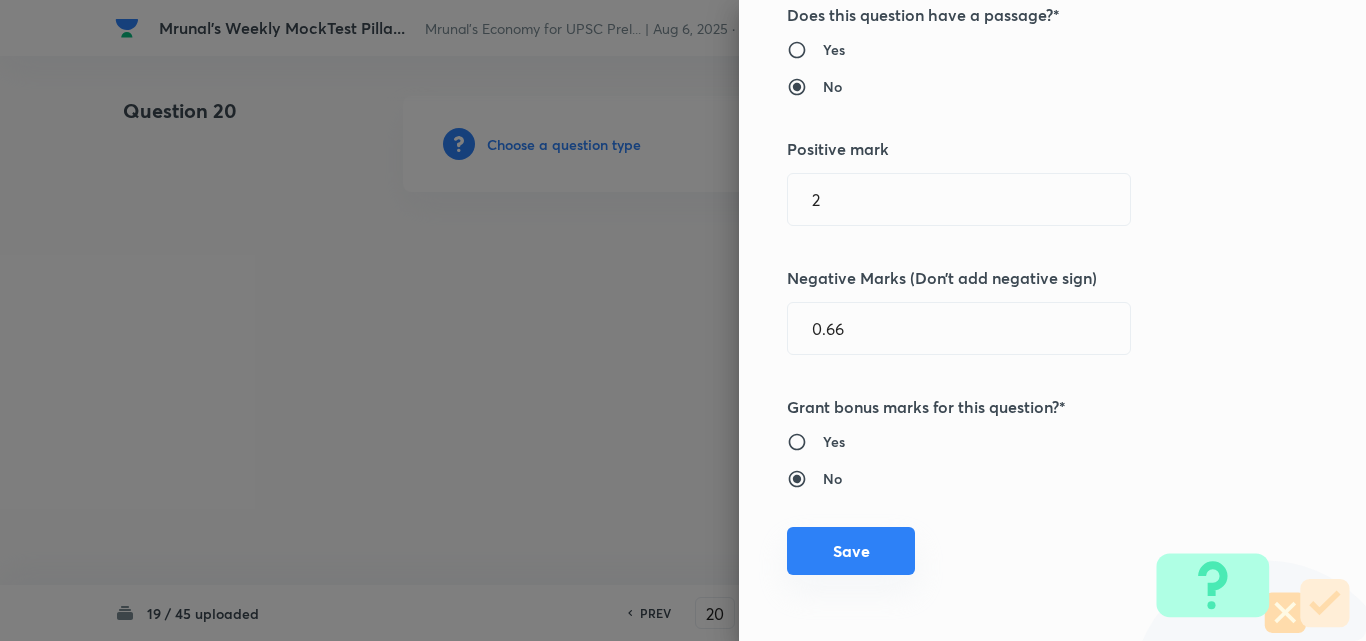 click on "Save" at bounding box center [851, 551] 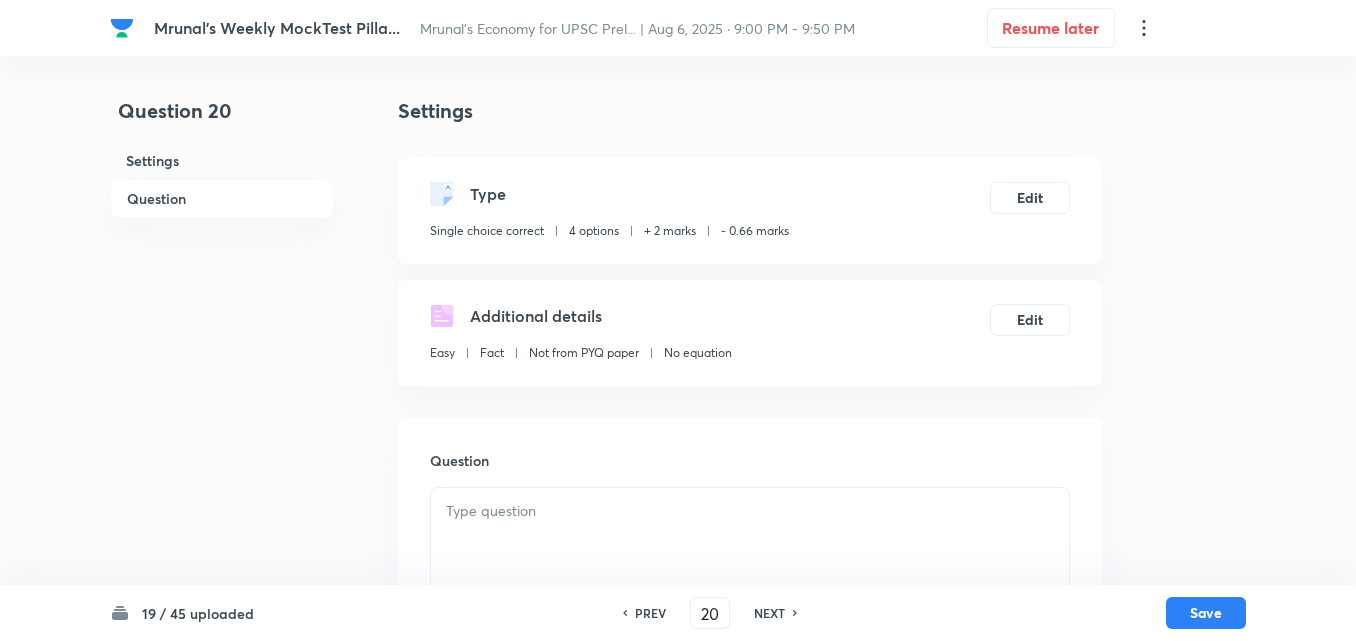 click on "Settings" at bounding box center [222, 160] 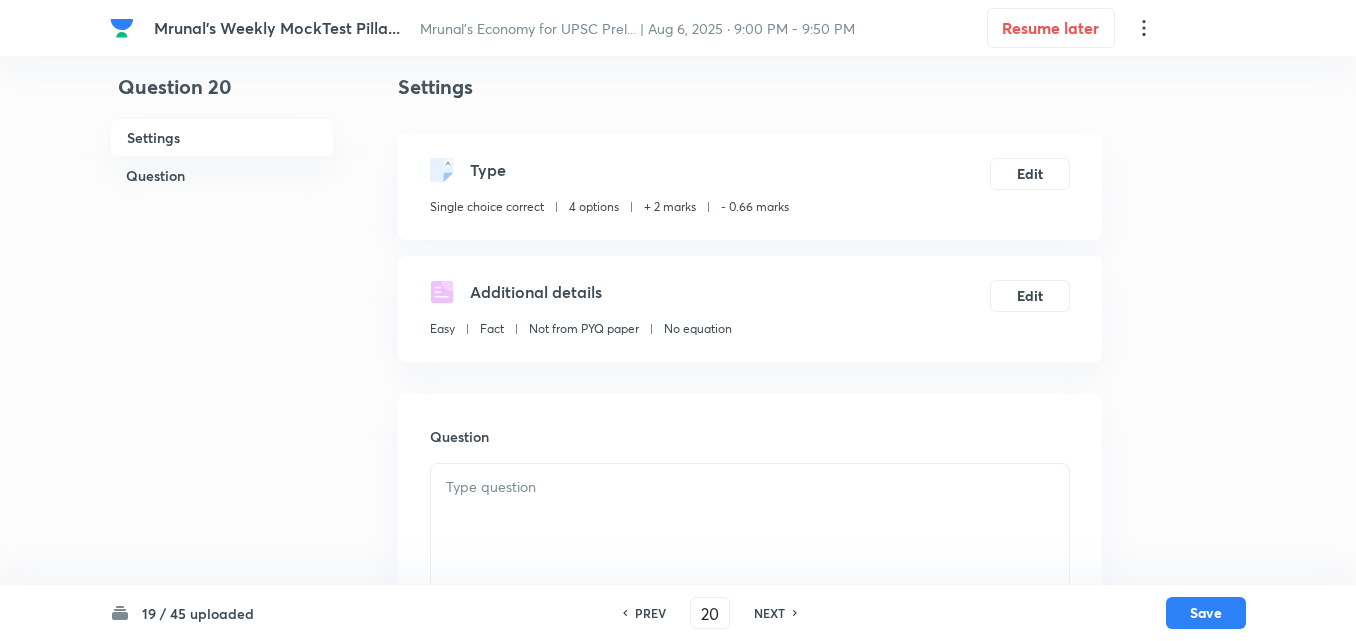 click on "Question" at bounding box center (222, 175) 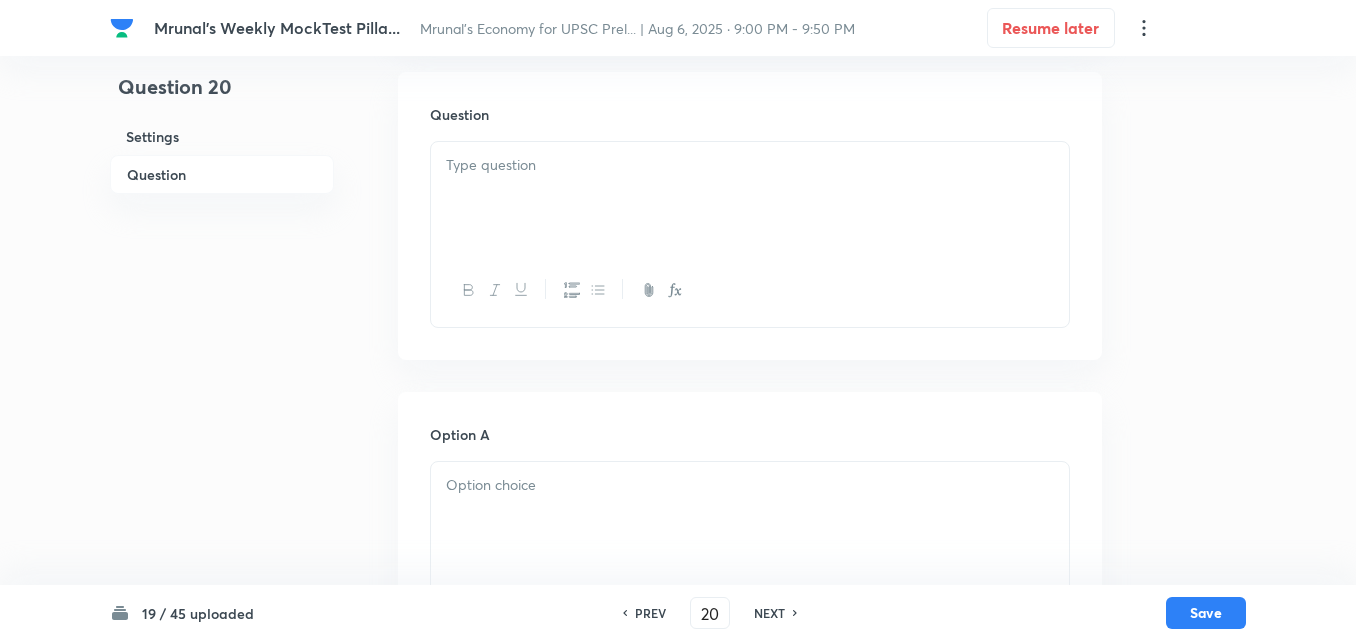 drag, startPoint x: 566, startPoint y: 187, endPoint x: 586, endPoint y: 194, distance: 21.189621 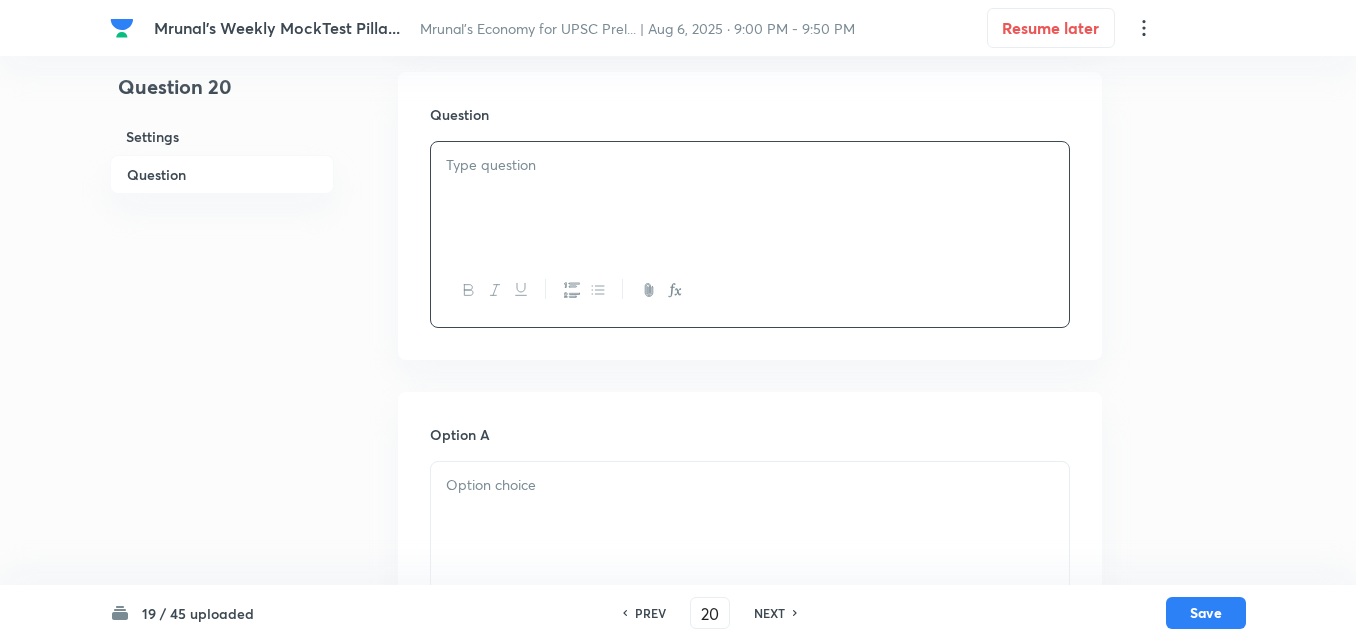 click at bounding box center [750, 198] 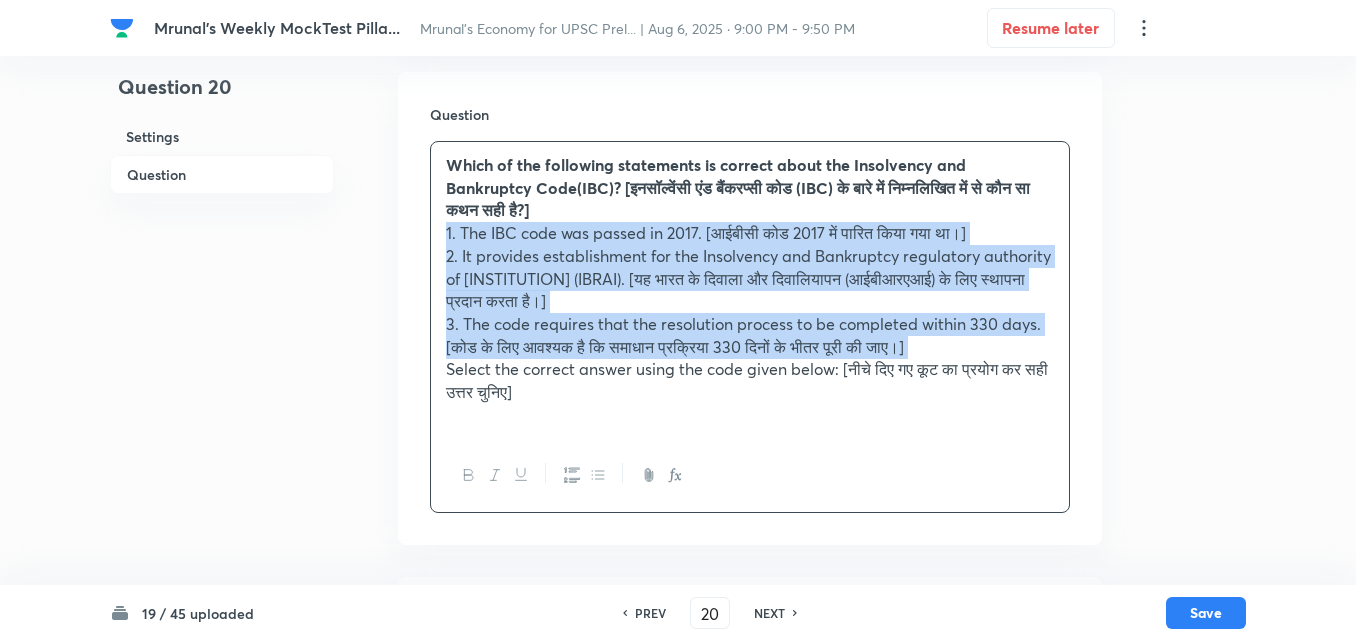 click at bounding box center [571, 475] 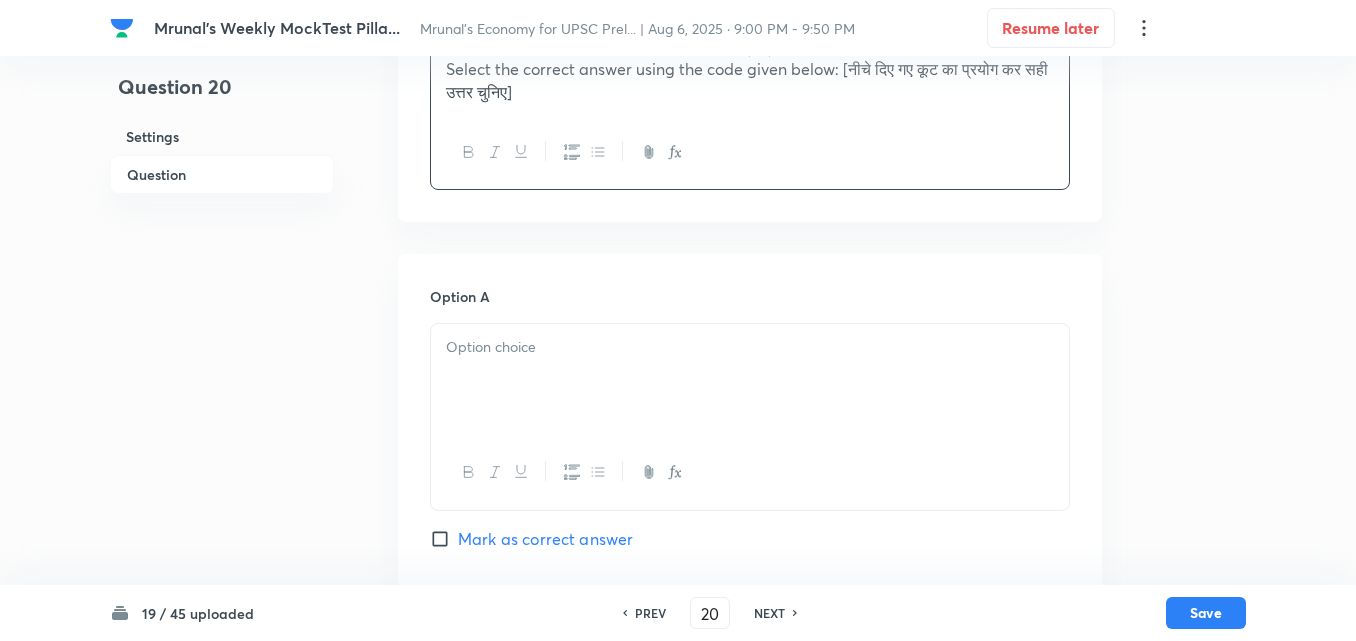 click at bounding box center (750, 380) 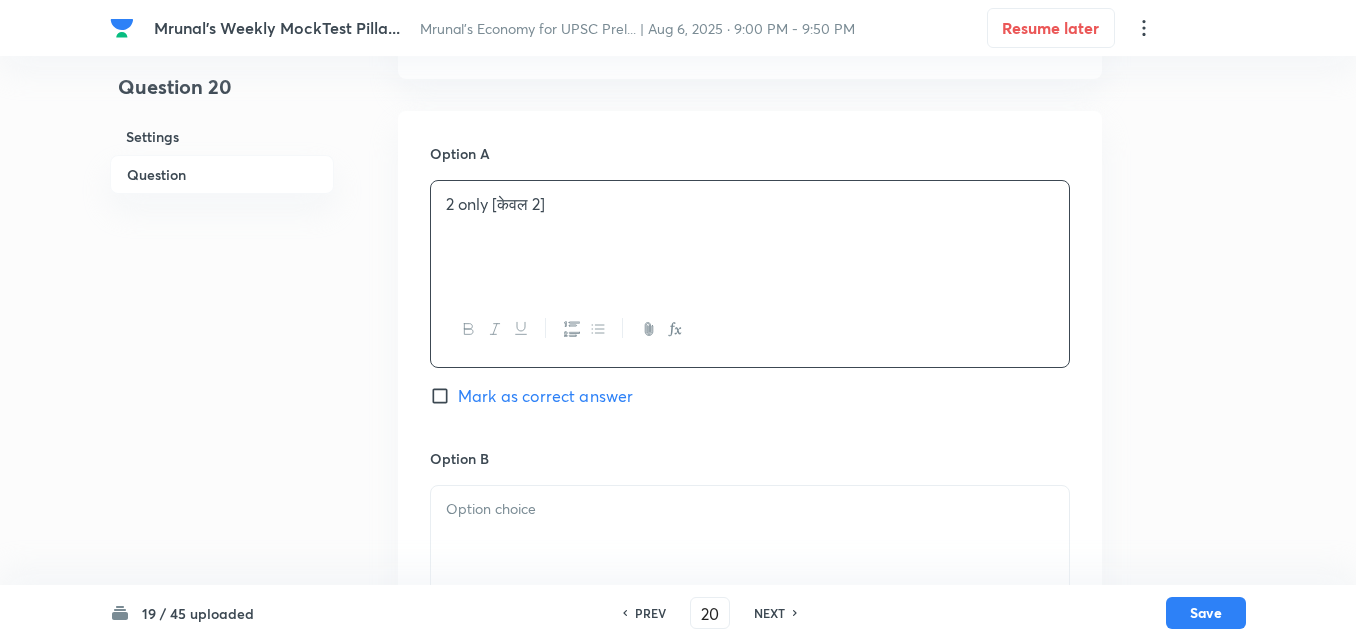 scroll, scrollTop: 946, scrollLeft: 0, axis: vertical 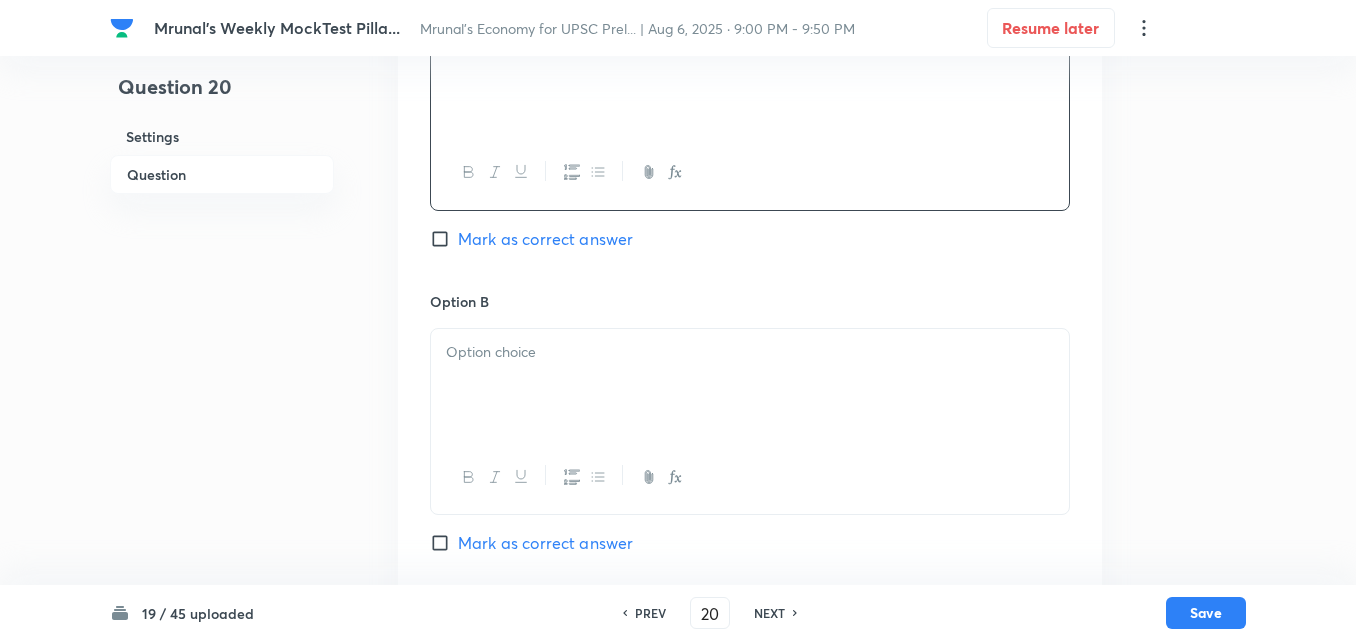 click at bounding box center [750, 352] 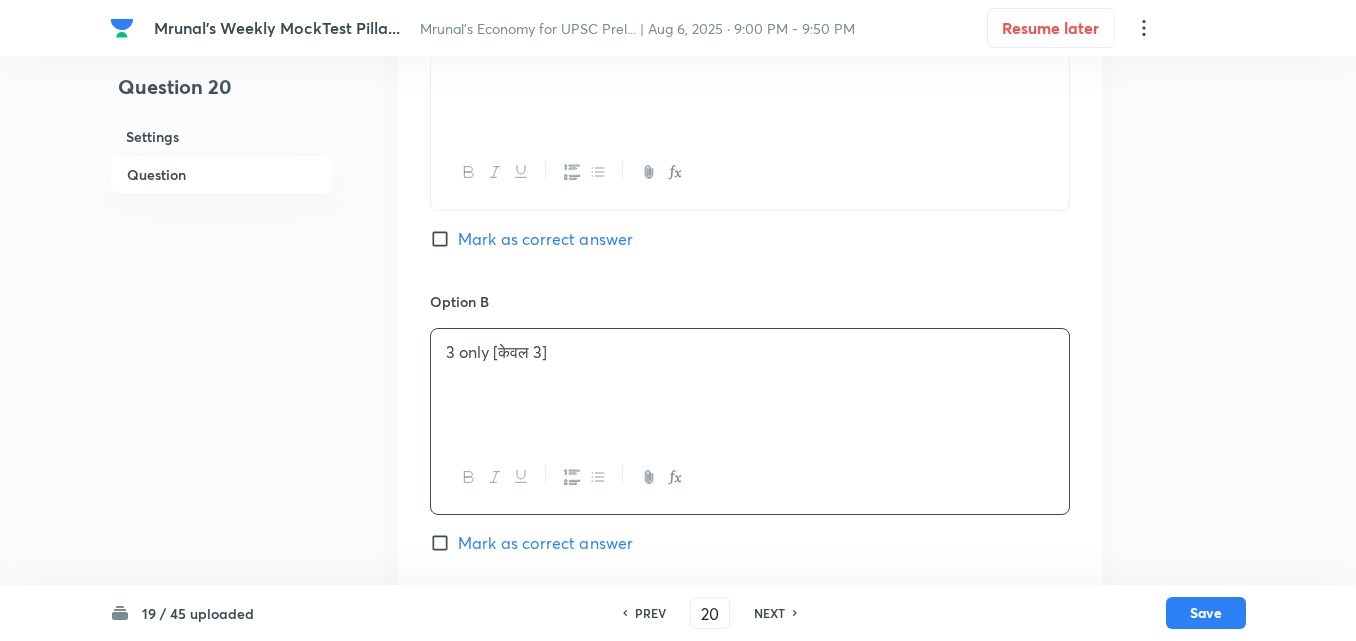 click on "Mark as correct answer" at bounding box center [545, 543] 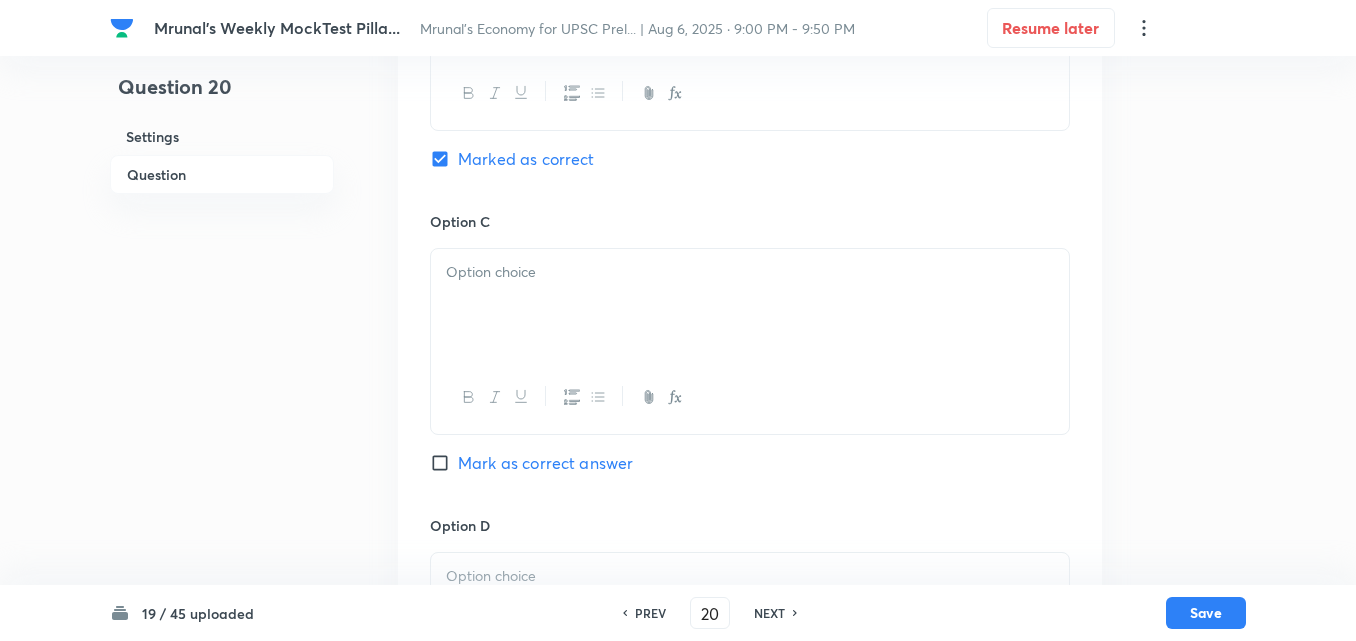 scroll, scrollTop: 1346, scrollLeft: 0, axis: vertical 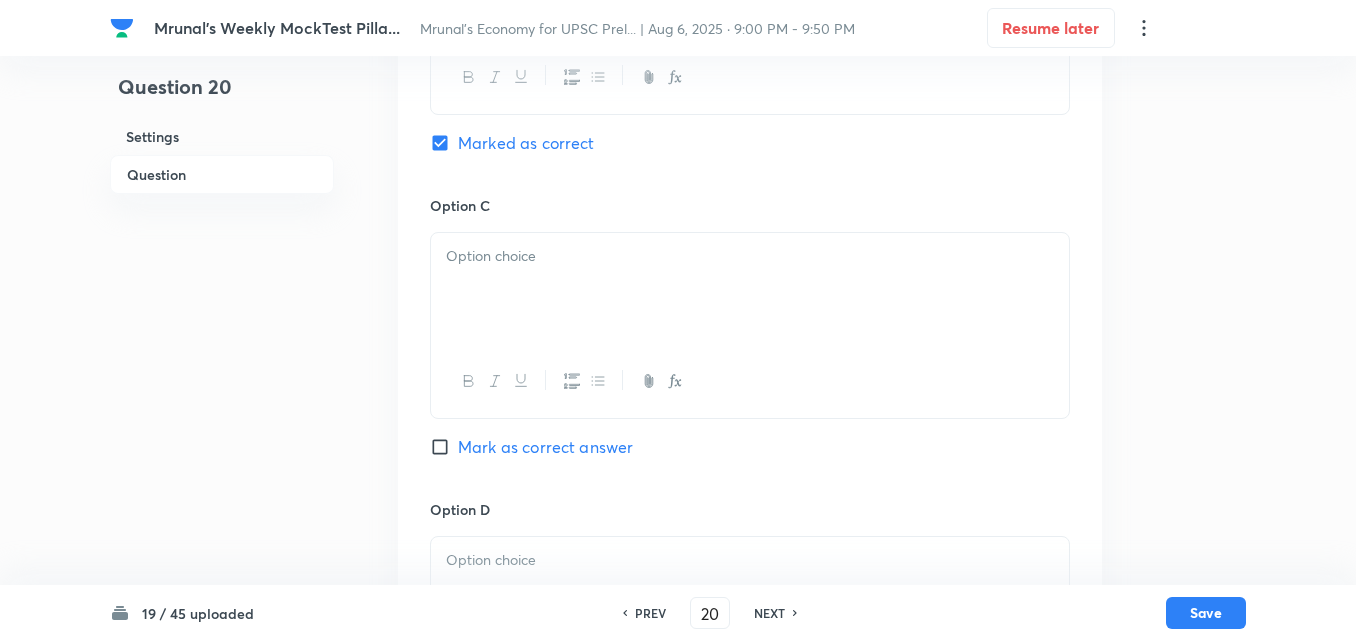 click at bounding box center [750, 289] 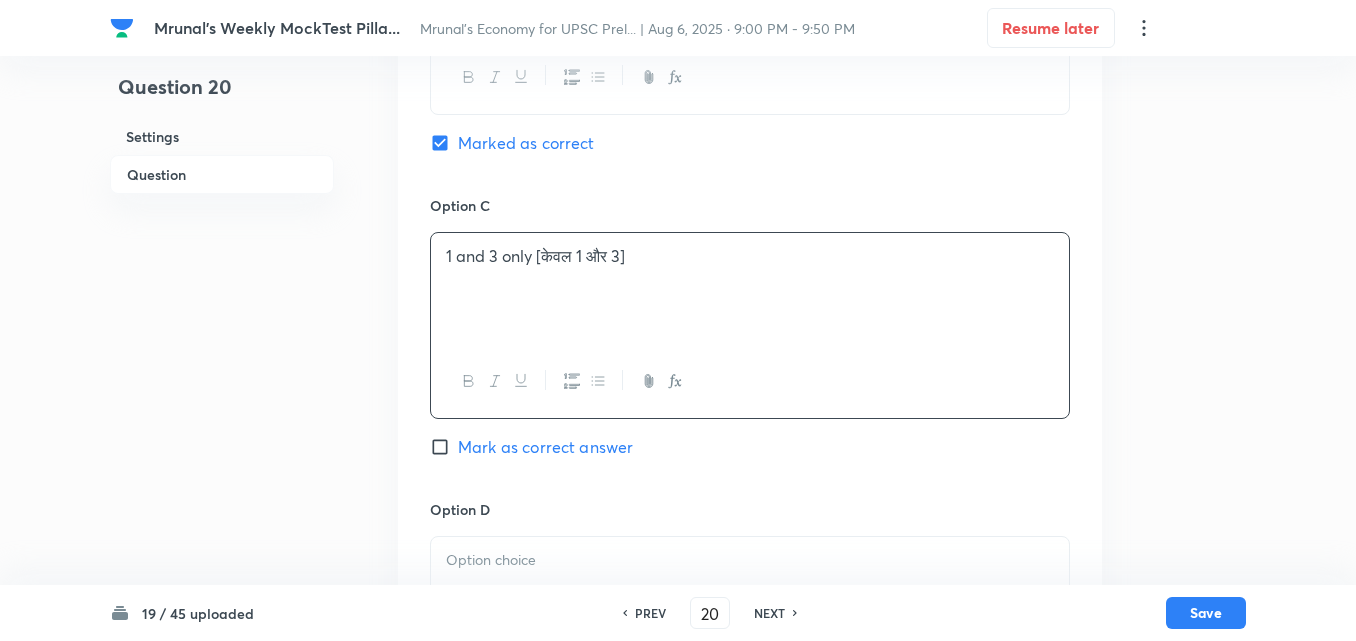 scroll, scrollTop: 1746, scrollLeft: 0, axis: vertical 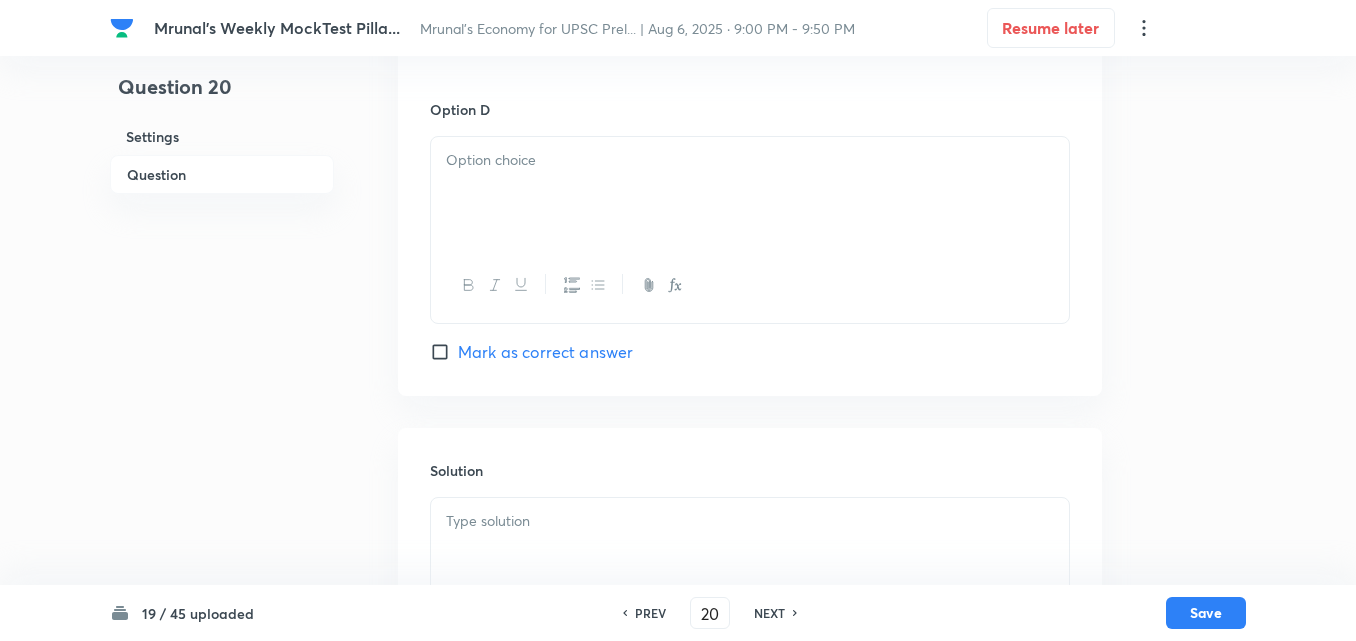 click at bounding box center [750, 193] 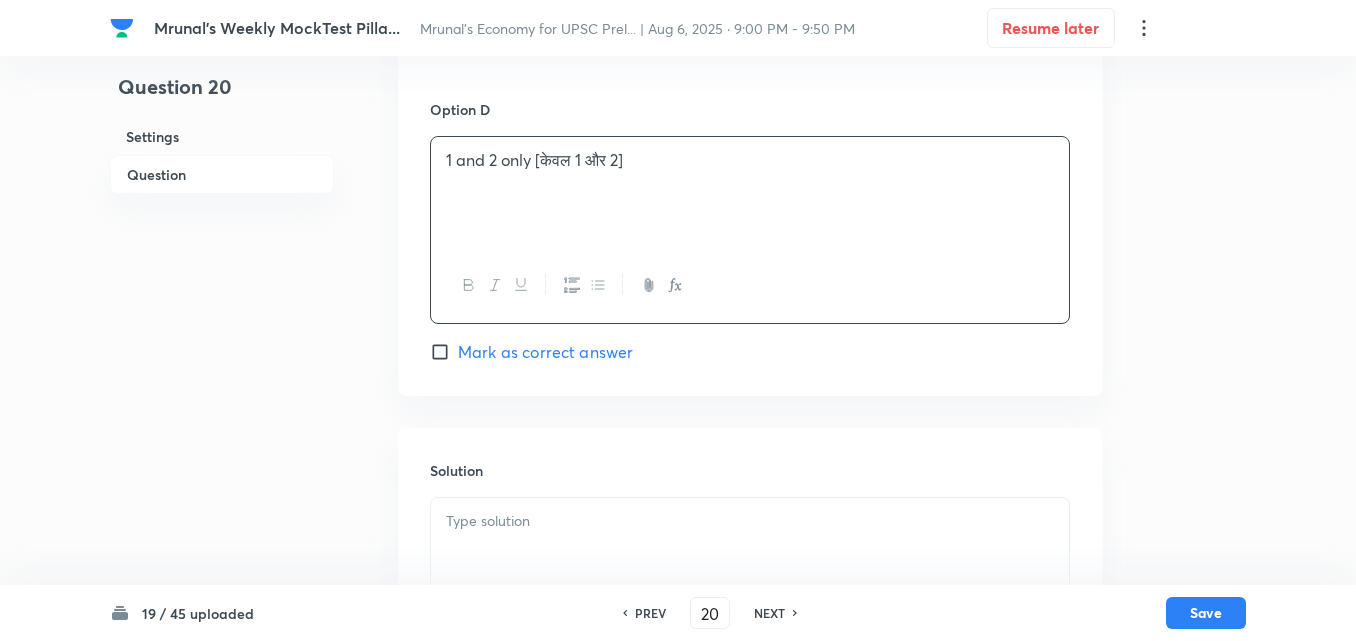 scroll, scrollTop: 1901, scrollLeft: 0, axis: vertical 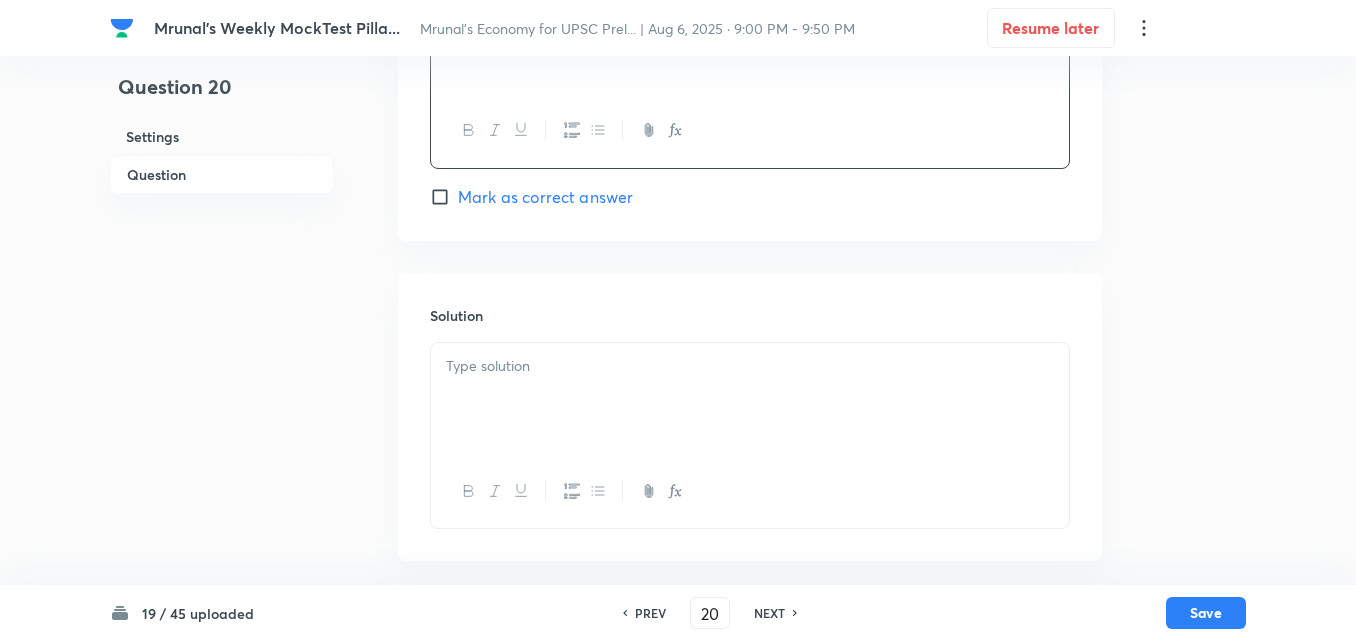 click at bounding box center (750, 366) 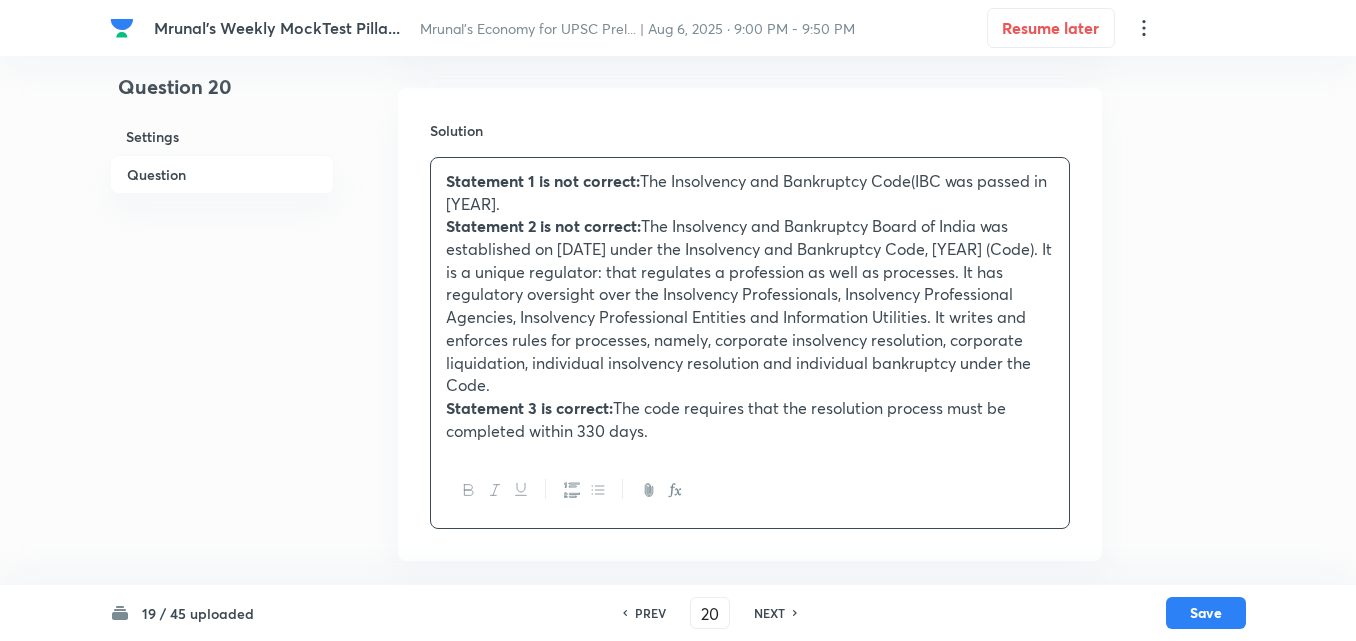 scroll, scrollTop: 2086, scrollLeft: 0, axis: vertical 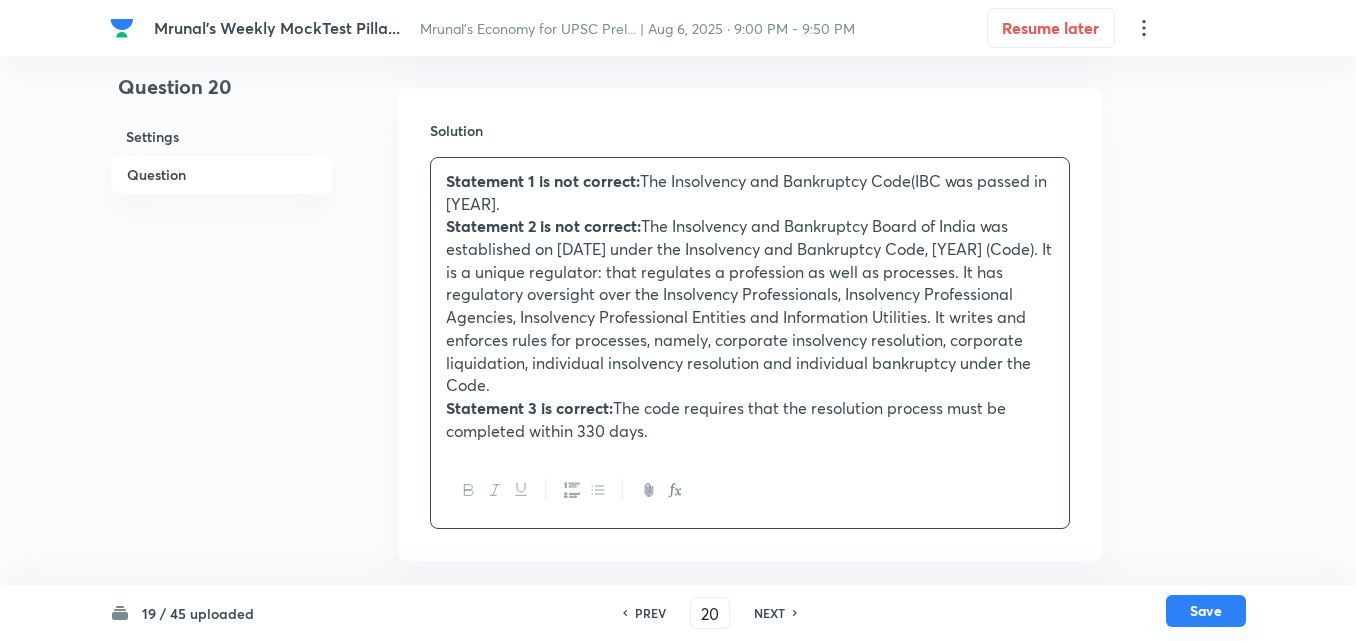 click on "Save" at bounding box center [1206, 611] 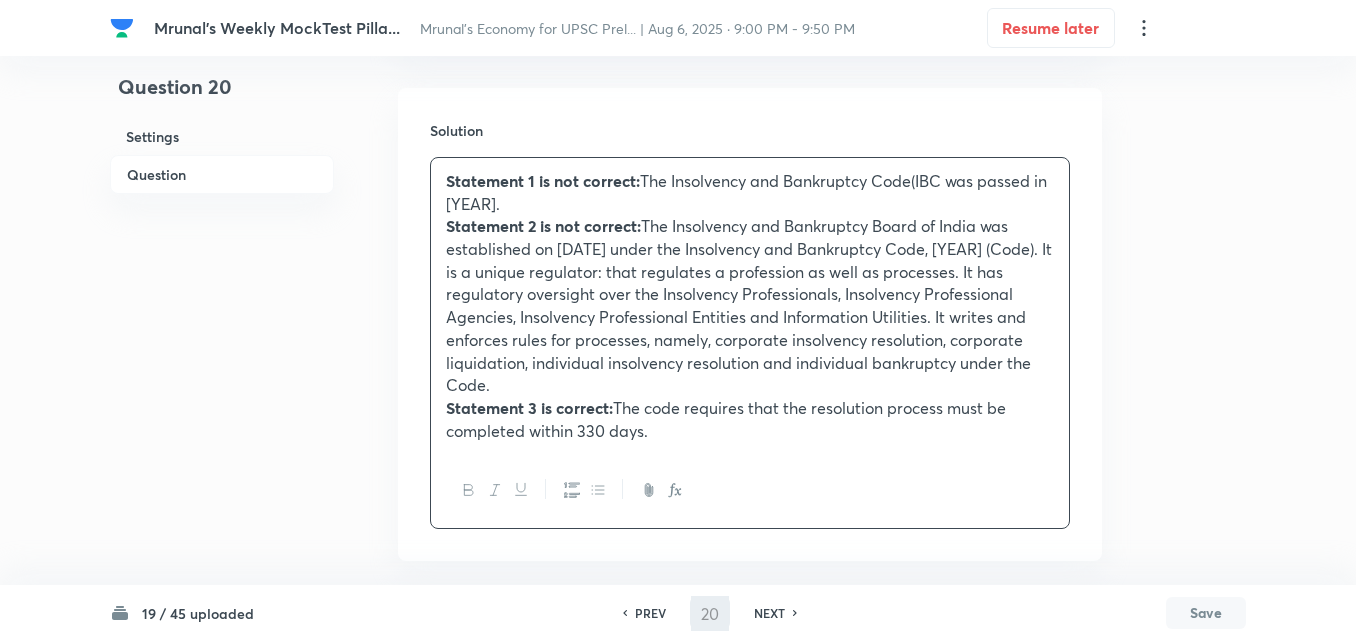 type on "21" 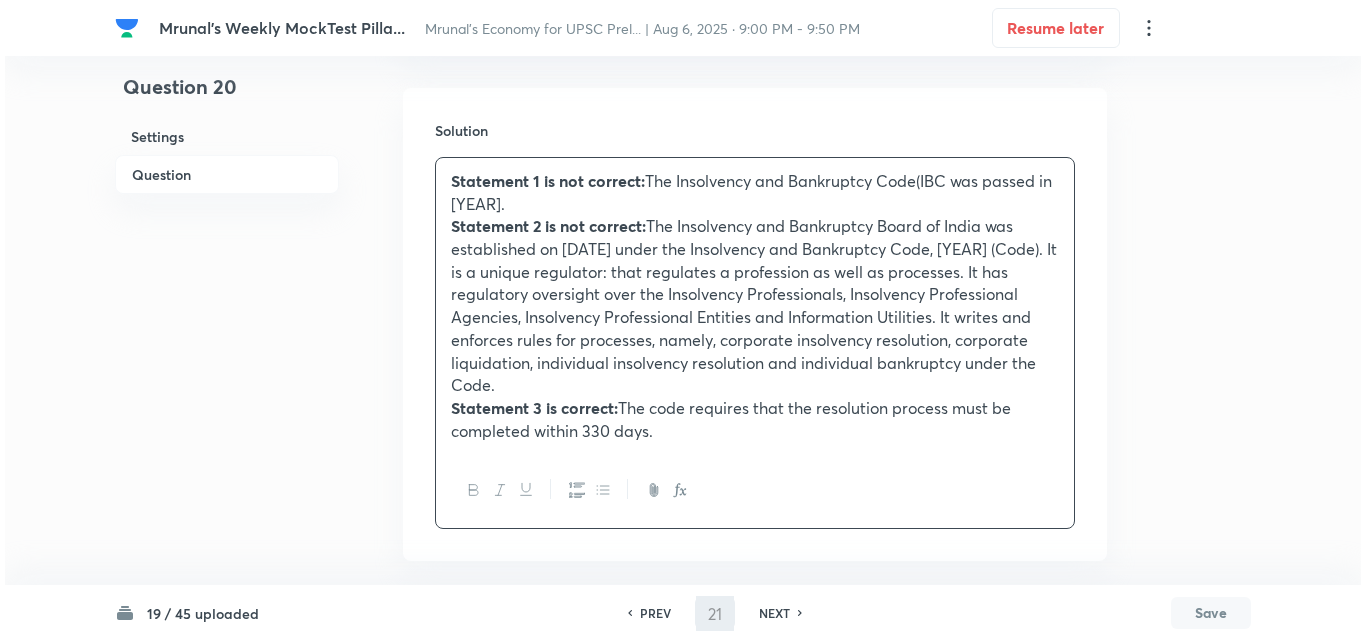 scroll, scrollTop: 0, scrollLeft: 0, axis: both 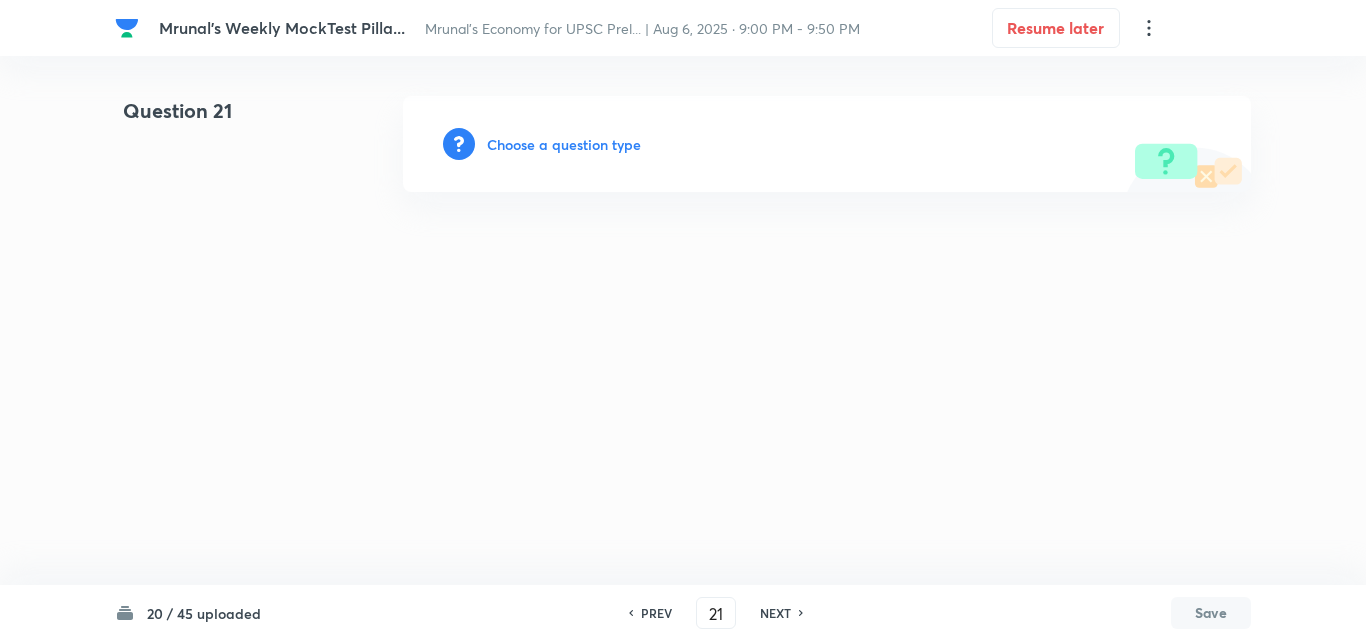 click on "Choose a question type" at bounding box center [564, 144] 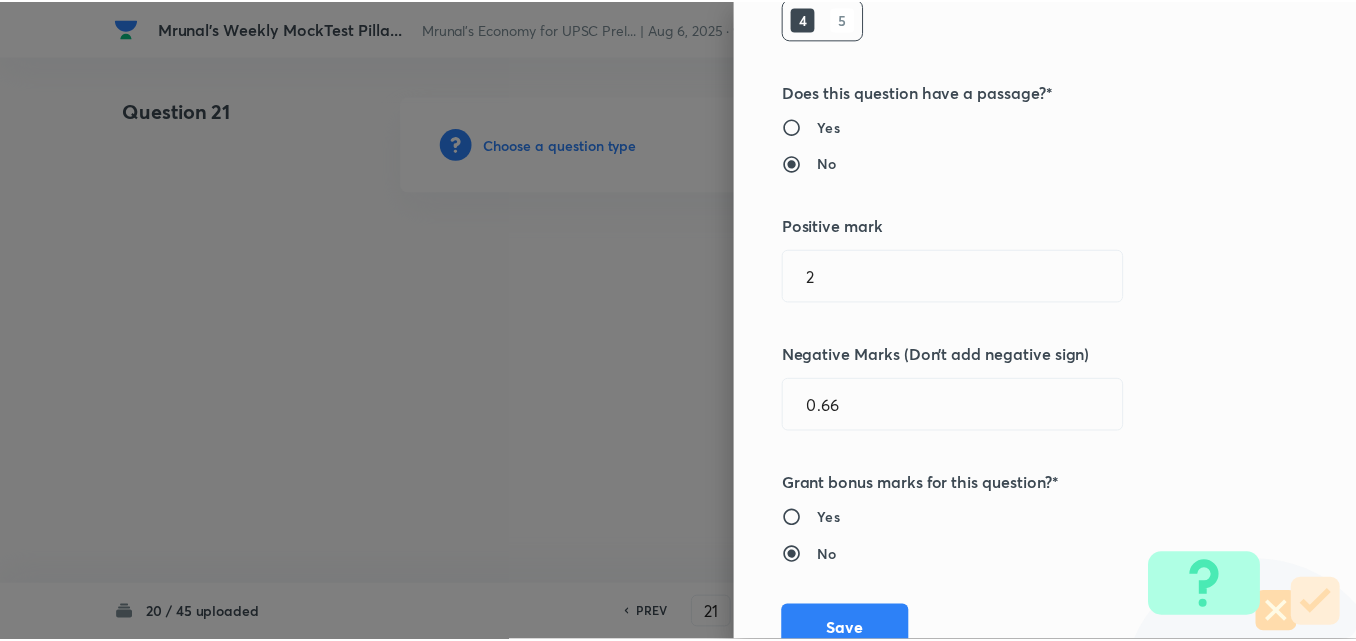 scroll, scrollTop: 400, scrollLeft: 0, axis: vertical 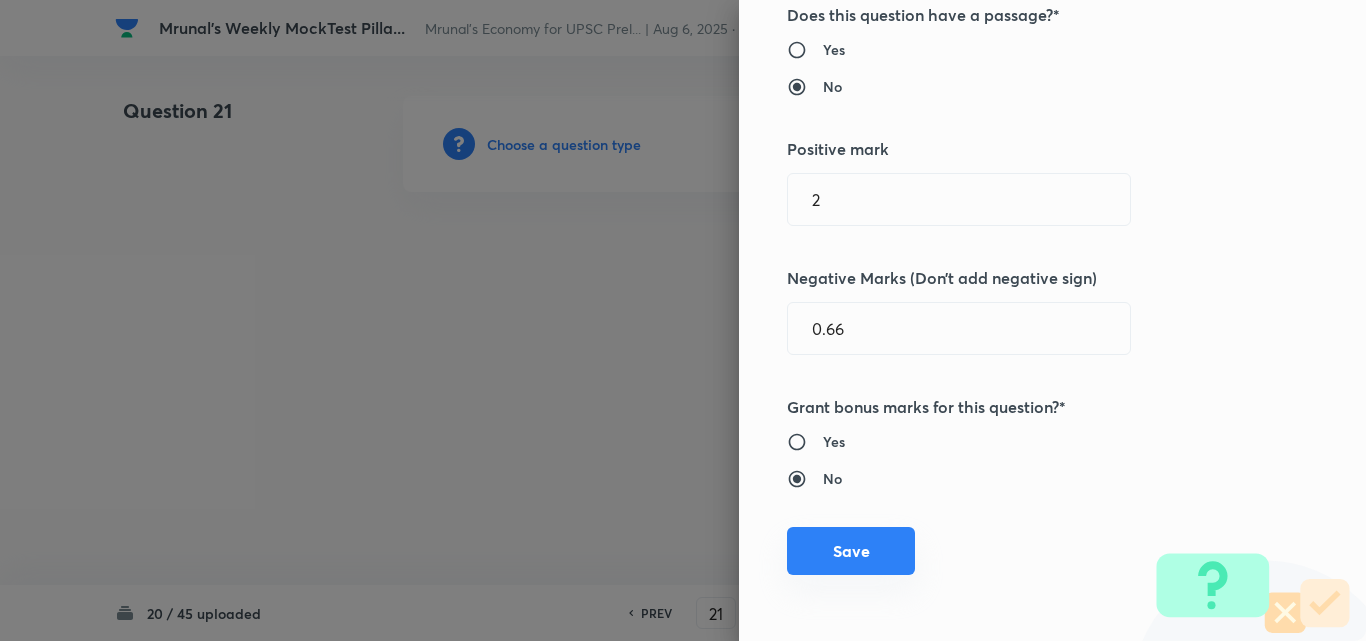 drag, startPoint x: 879, startPoint y: 544, endPoint x: 864, endPoint y: 529, distance: 21.213203 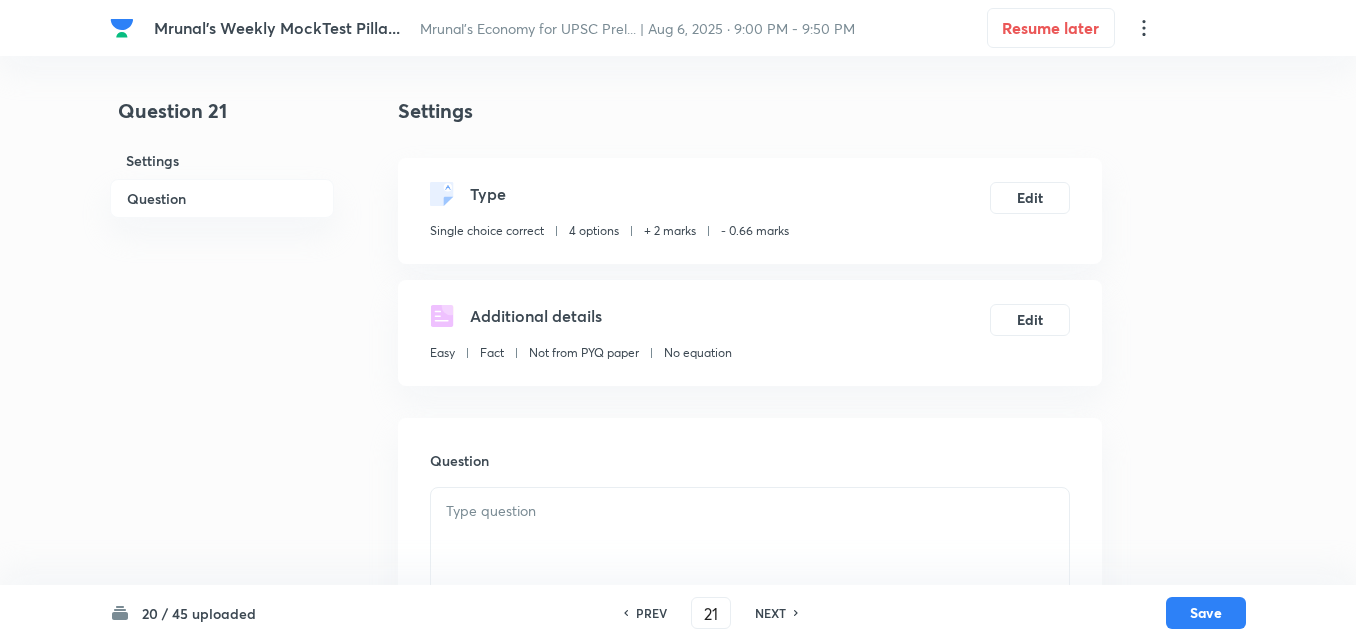 click on "Question" at bounding box center [222, 198] 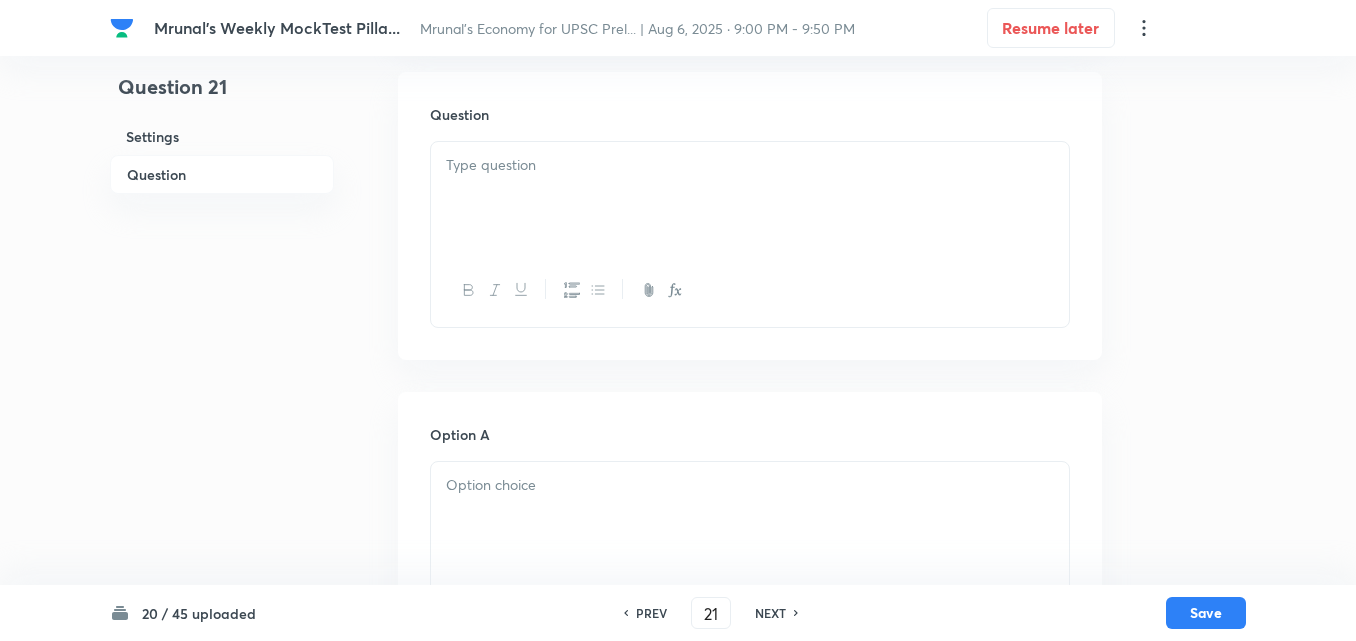 drag, startPoint x: 607, startPoint y: 186, endPoint x: 627, endPoint y: 189, distance: 20.22375 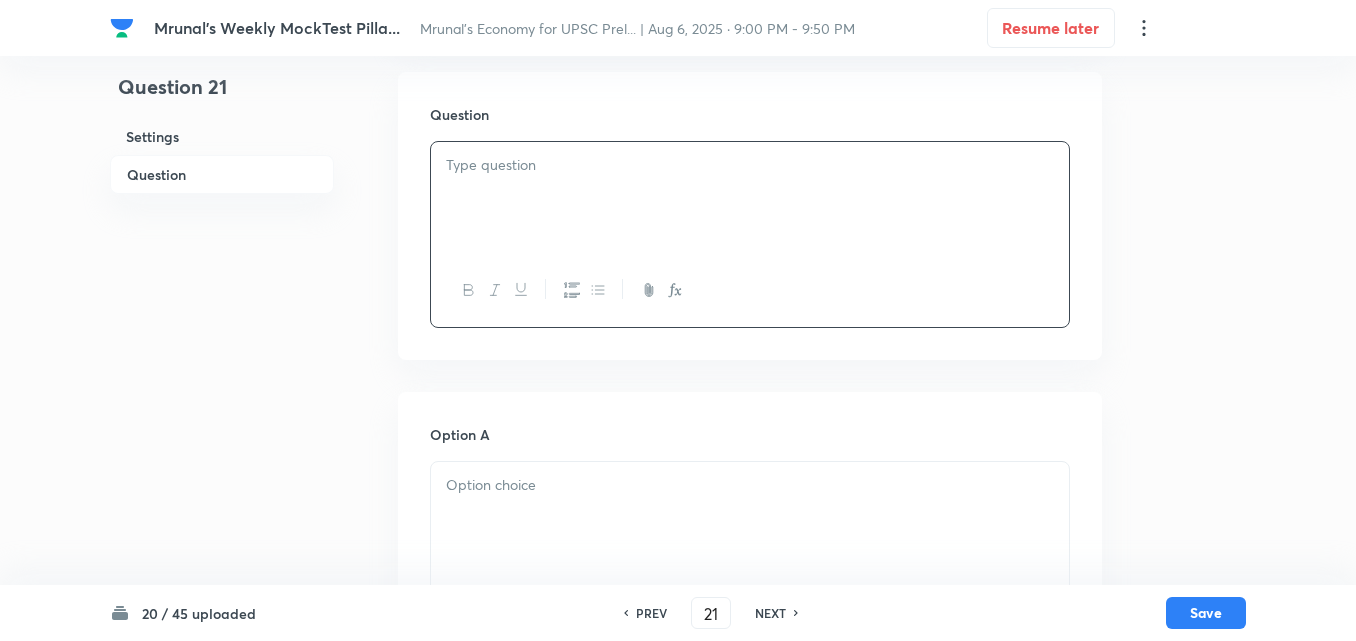 click at bounding box center (750, 198) 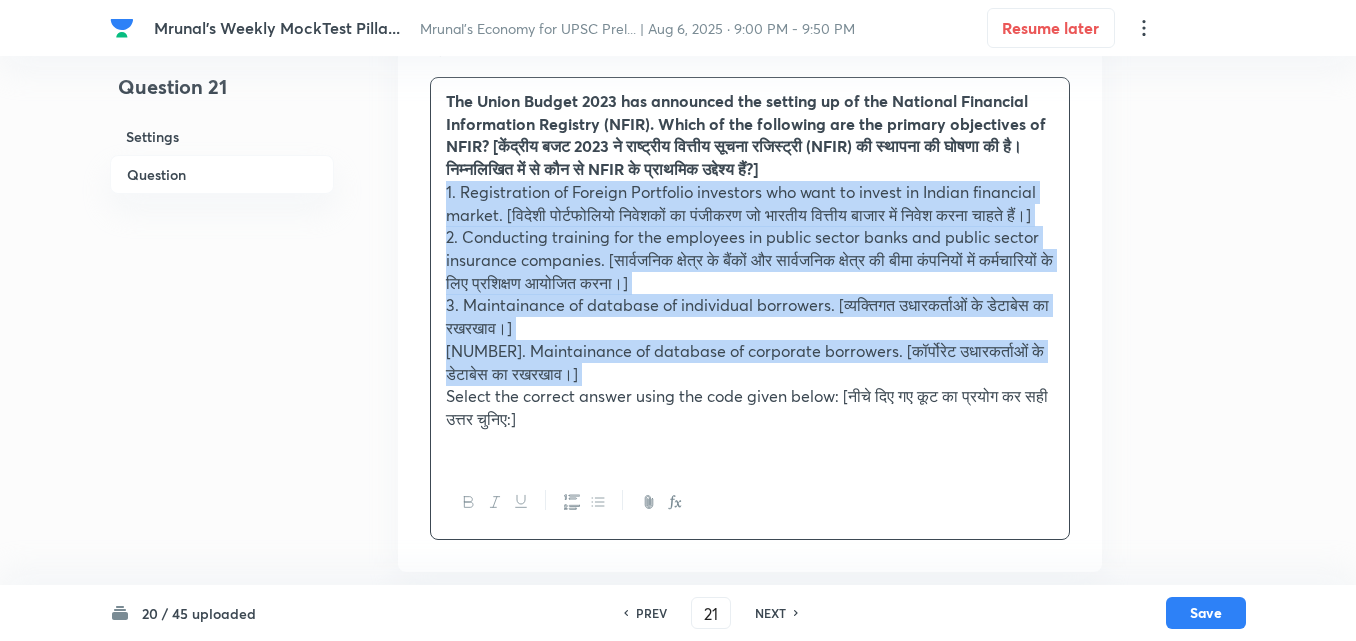 scroll, scrollTop: 446, scrollLeft: 0, axis: vertical 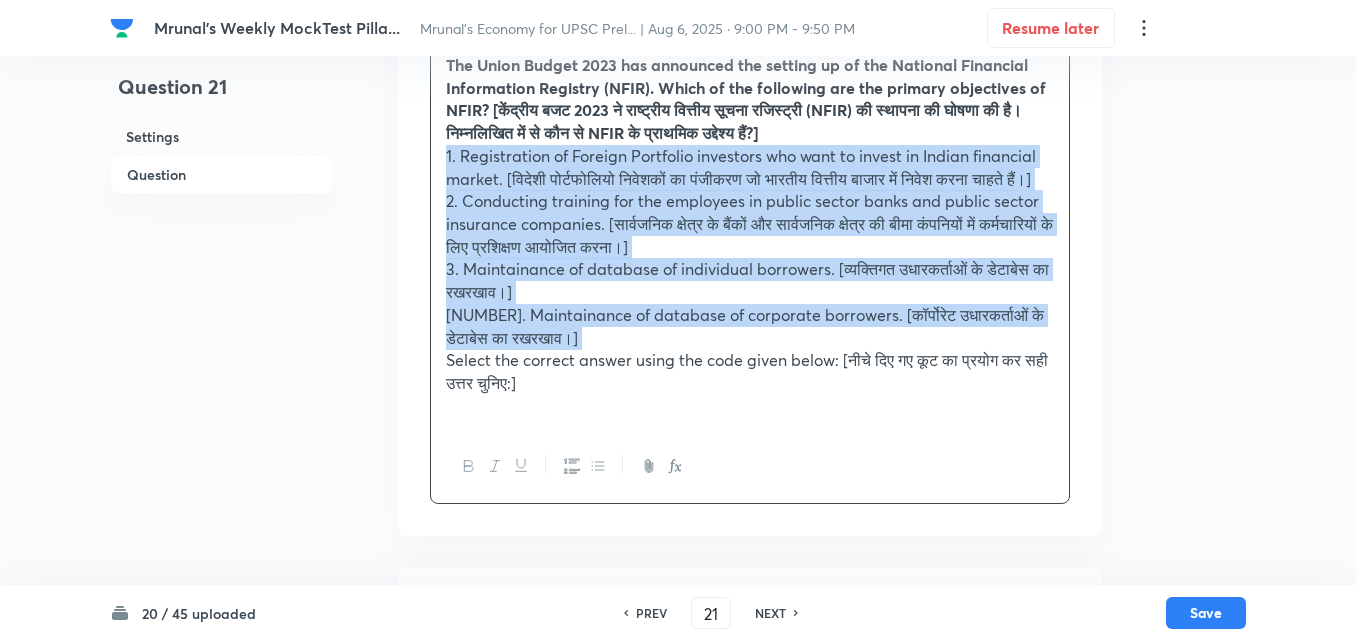 click 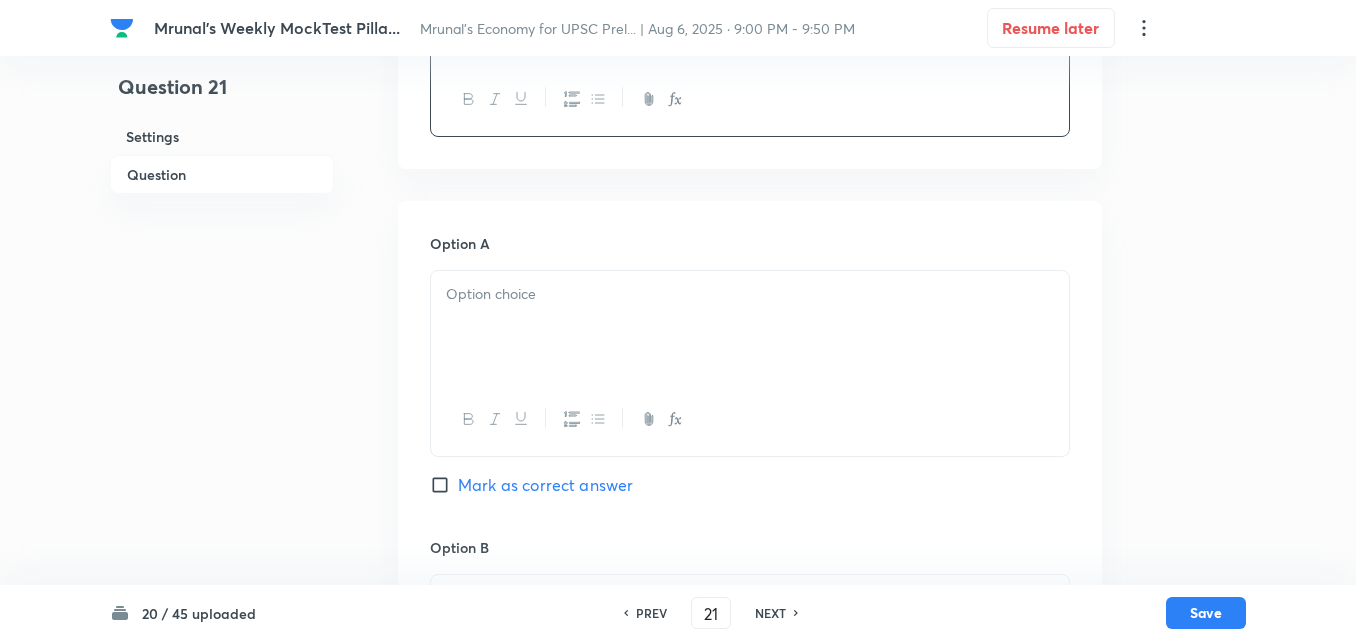 scroll, scrollTop: 846, scrollLeft: 0, axis: vertical 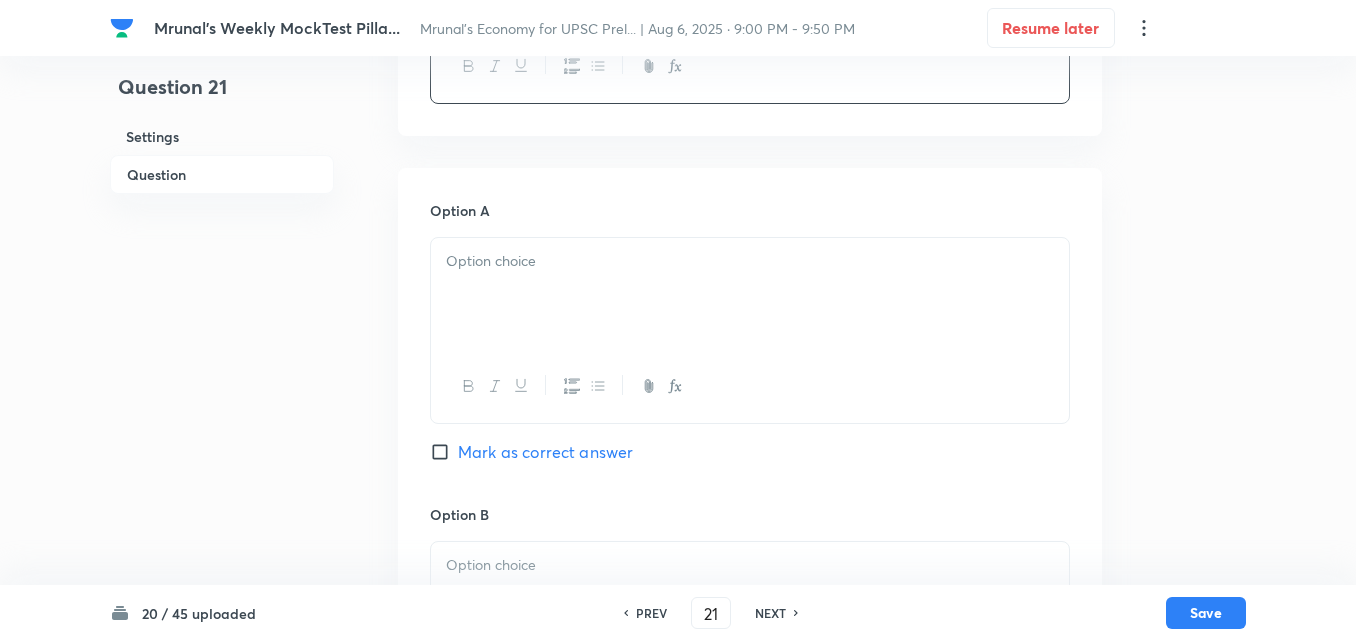 click at bounding box center [750, 294] 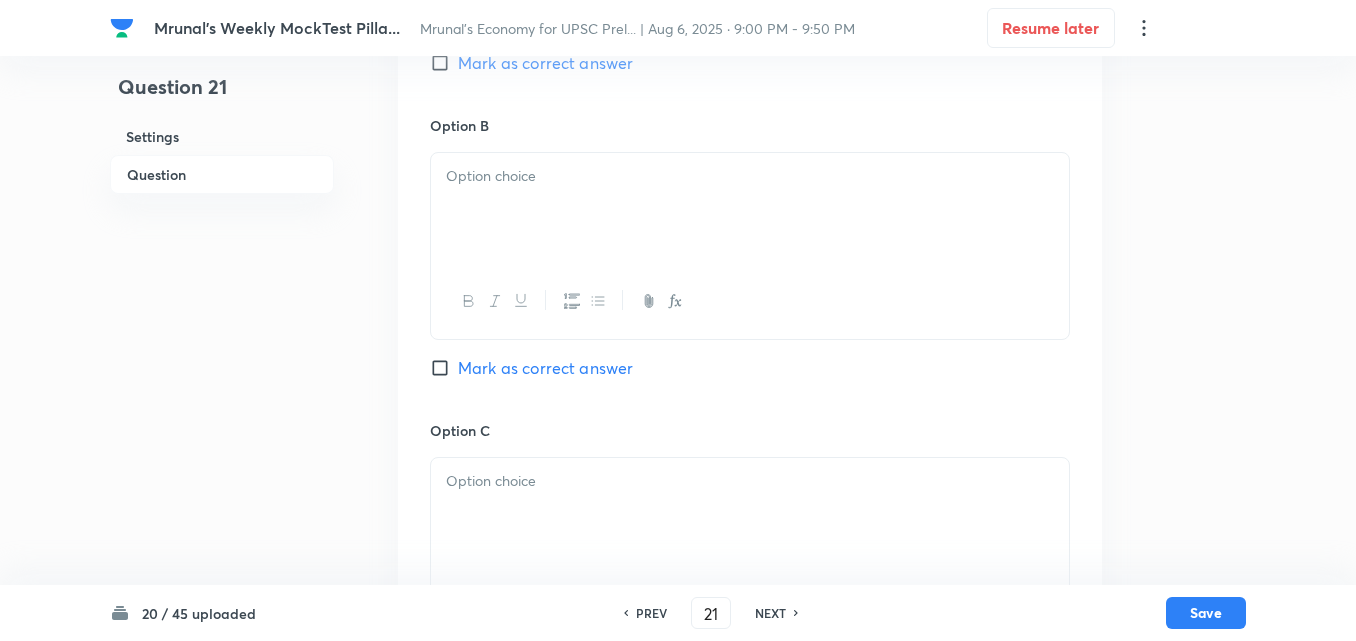scroll, scrollTop: 1246, scrollLeft: 0, axis: vertical 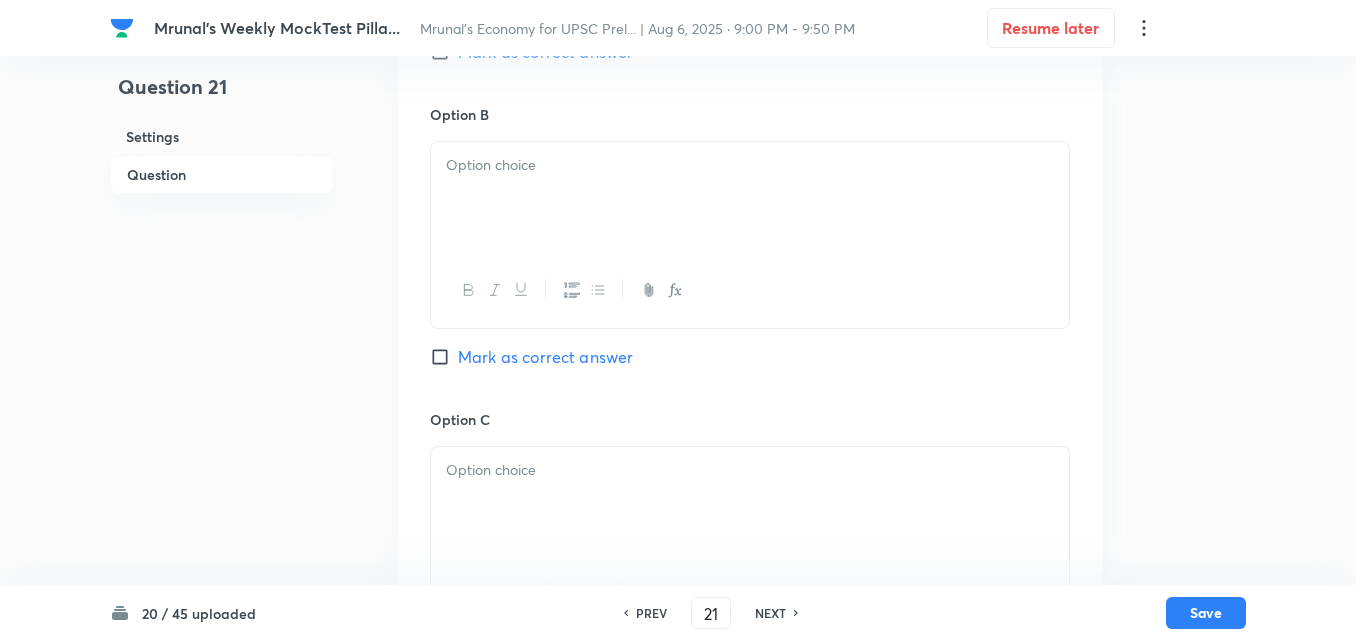 click at bounding box center [750, 198] 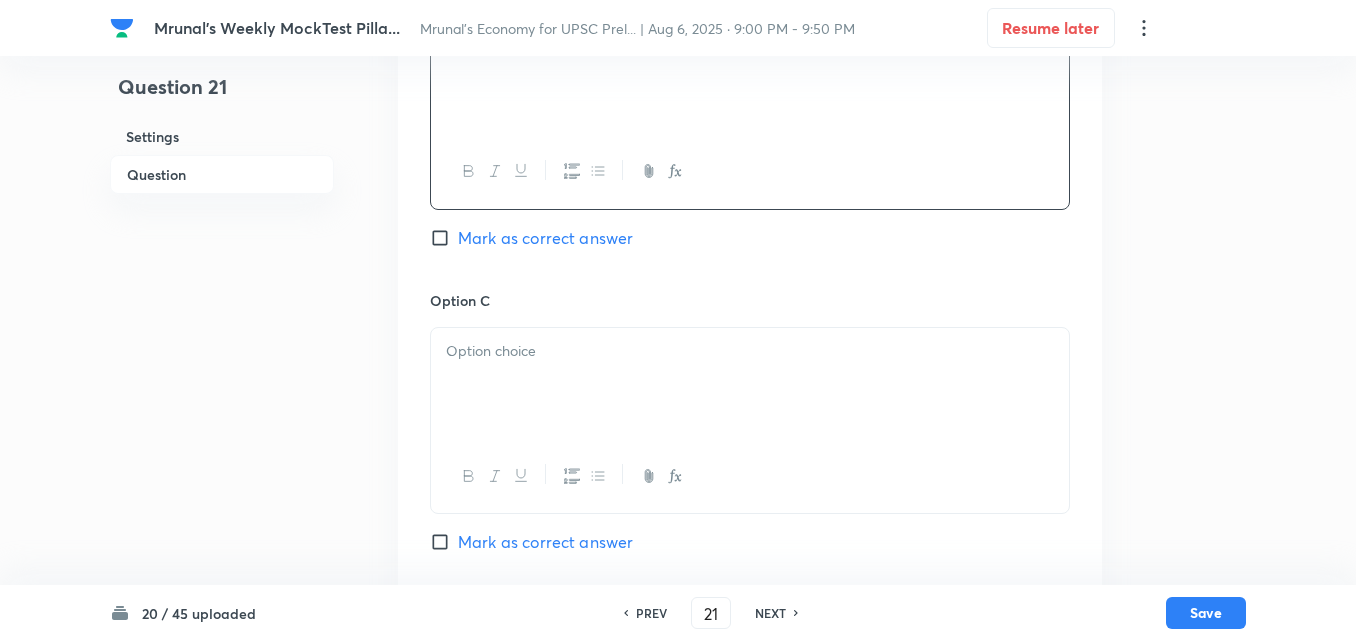 scroll, scrollTop: 1546, scrollLeft: 0, axis: vertical 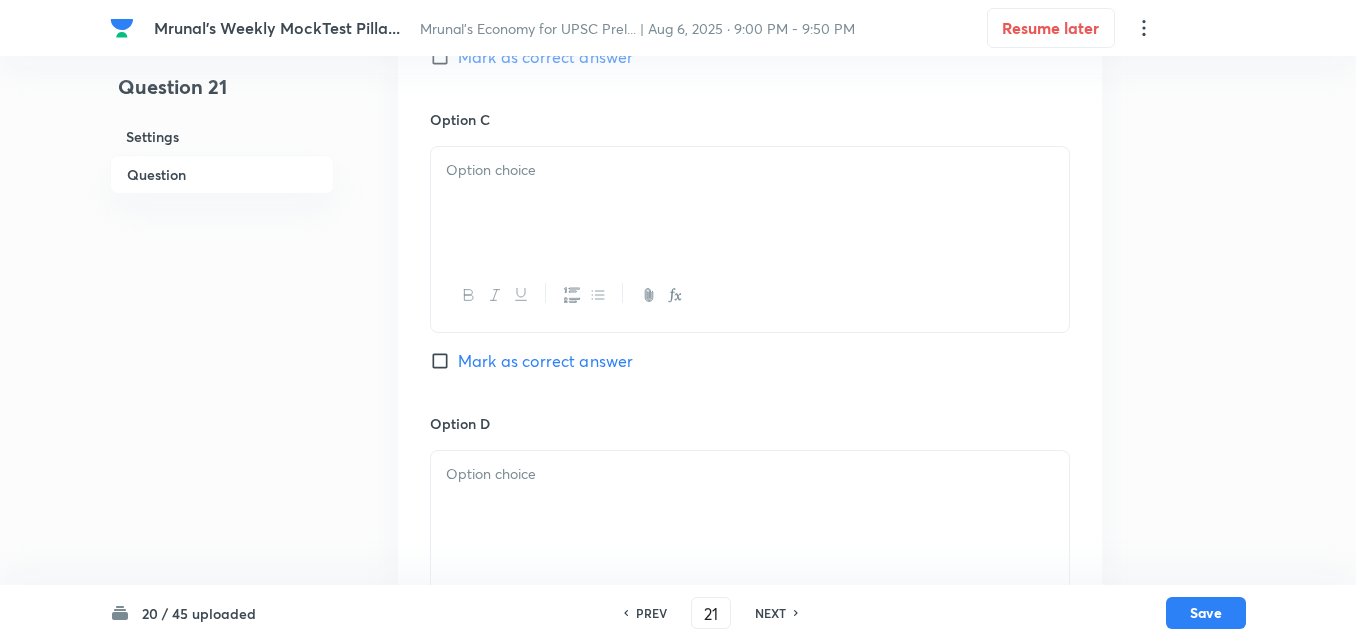 click at bounding box center (750, 203) 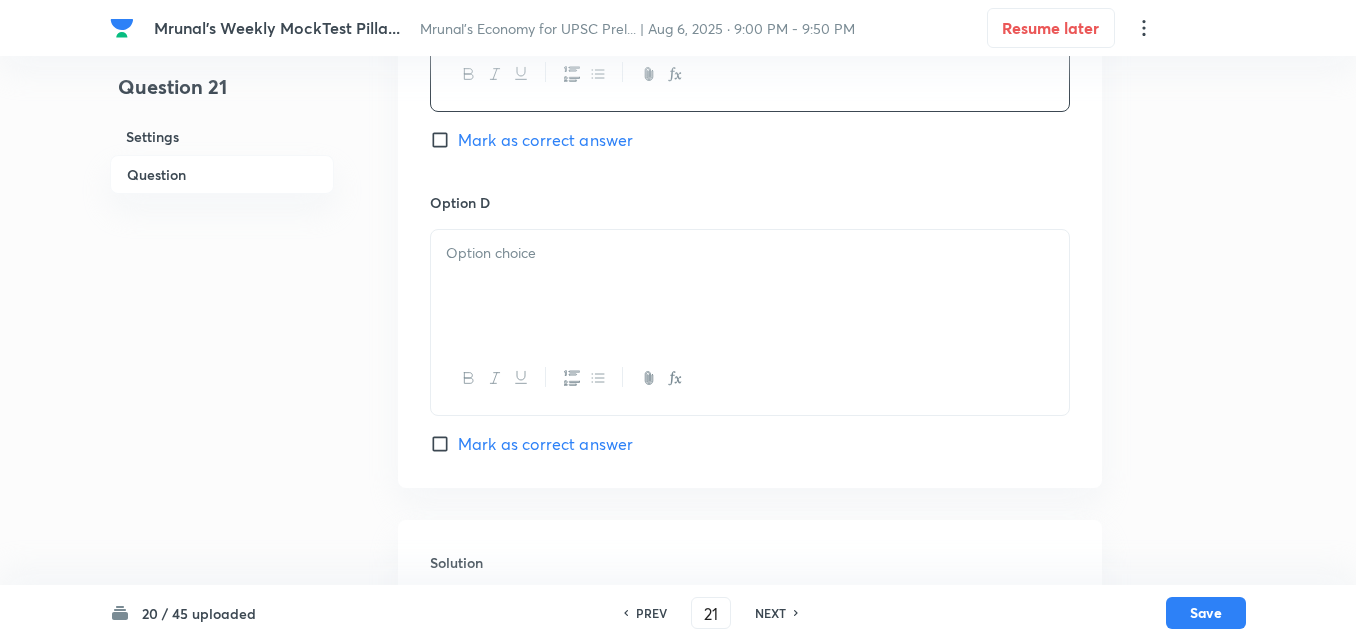 scroll, scrollTop: 1846, scrollLeft: 0, axis: vertical 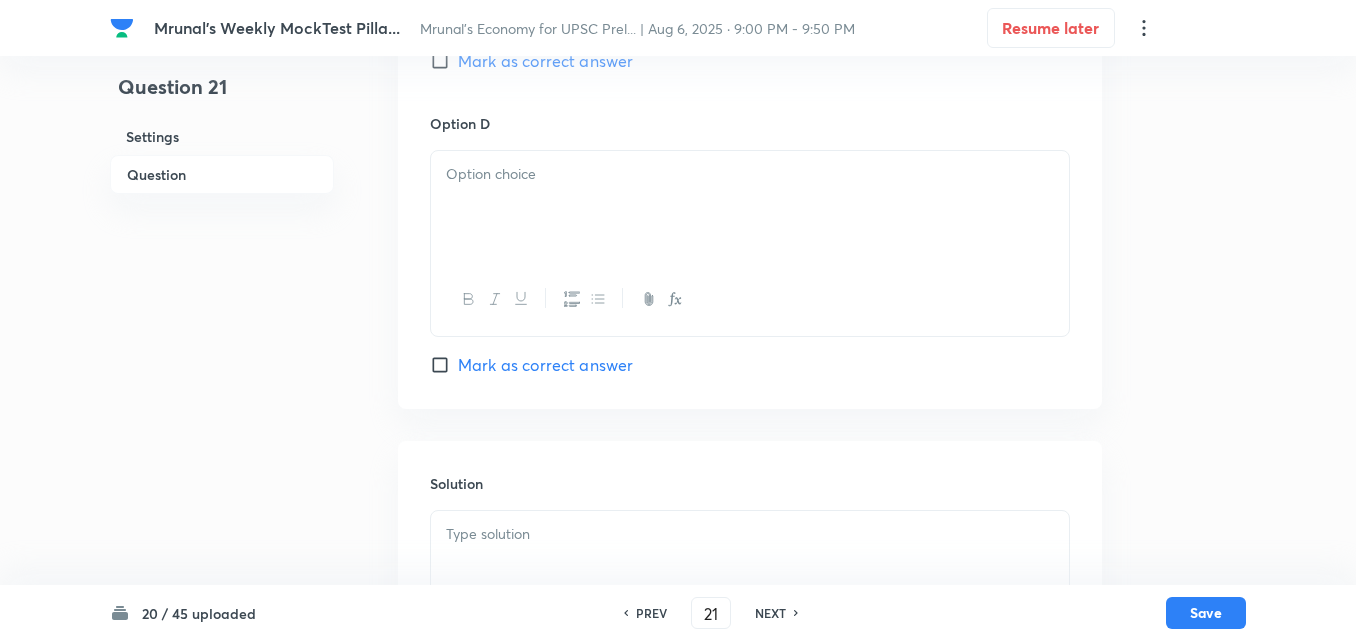 click at bounding box center [750, 207] 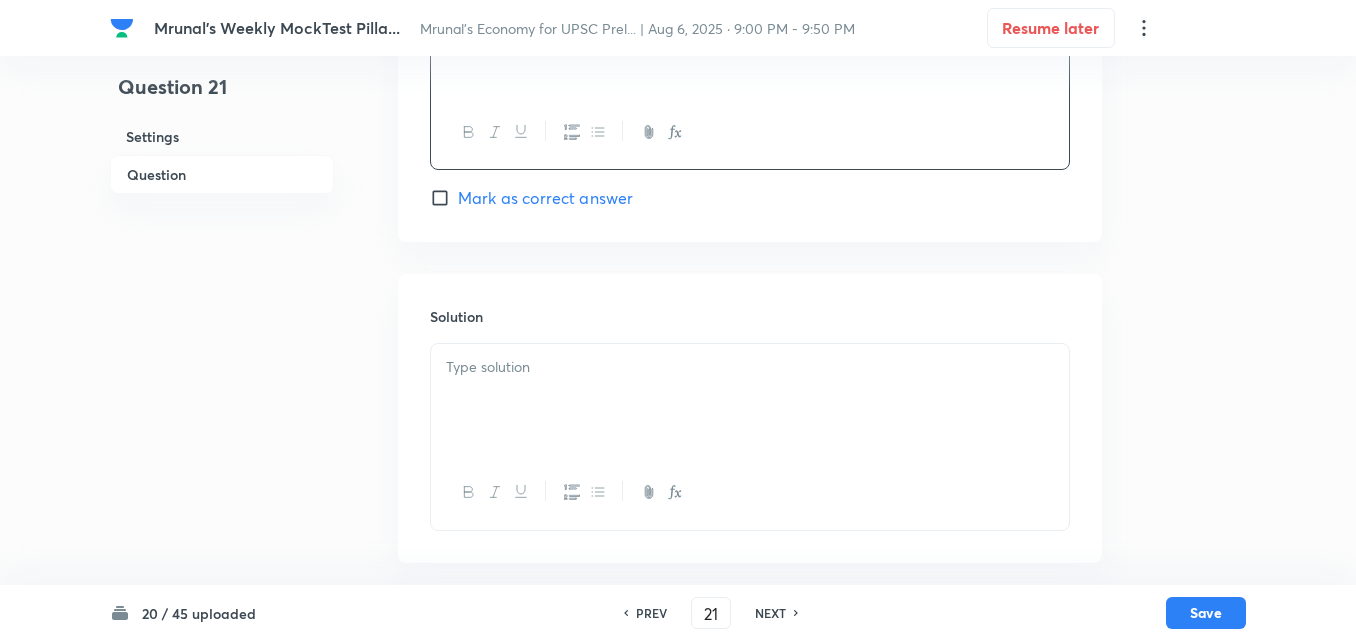 scroll, scrollTop: 2015, scrollLeft: 0, axis: vertical 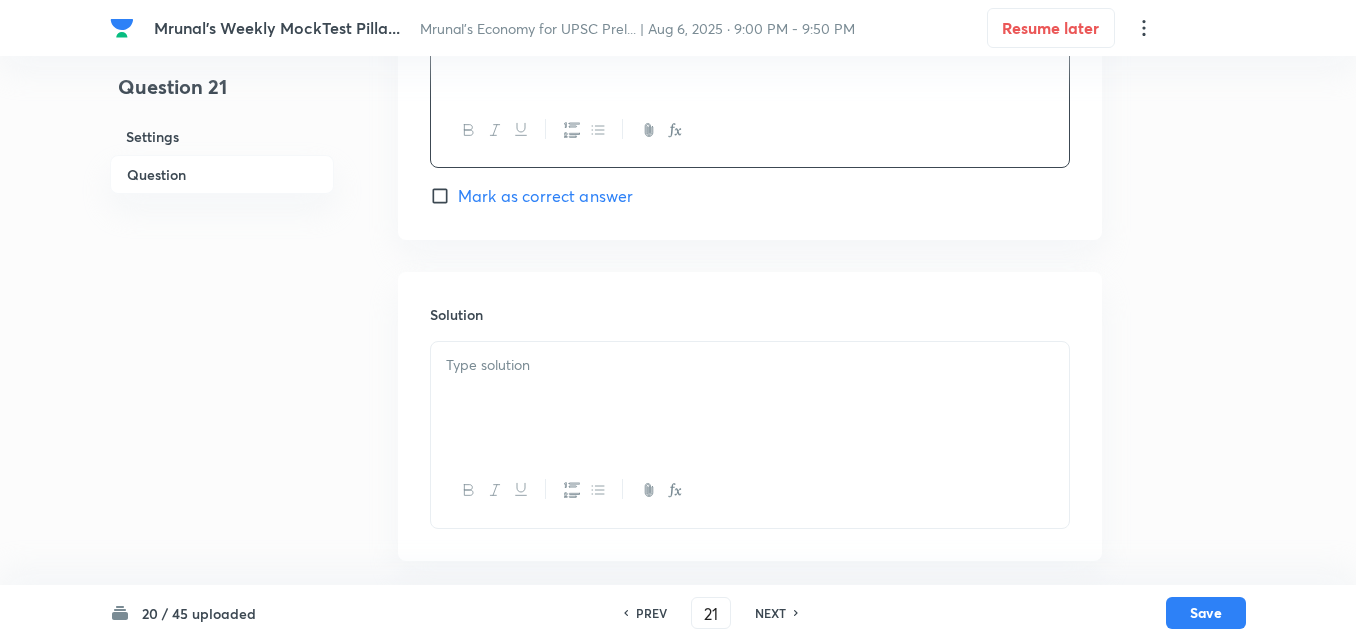 click on "Mark as correct answer" at bounding box center (545, 196) 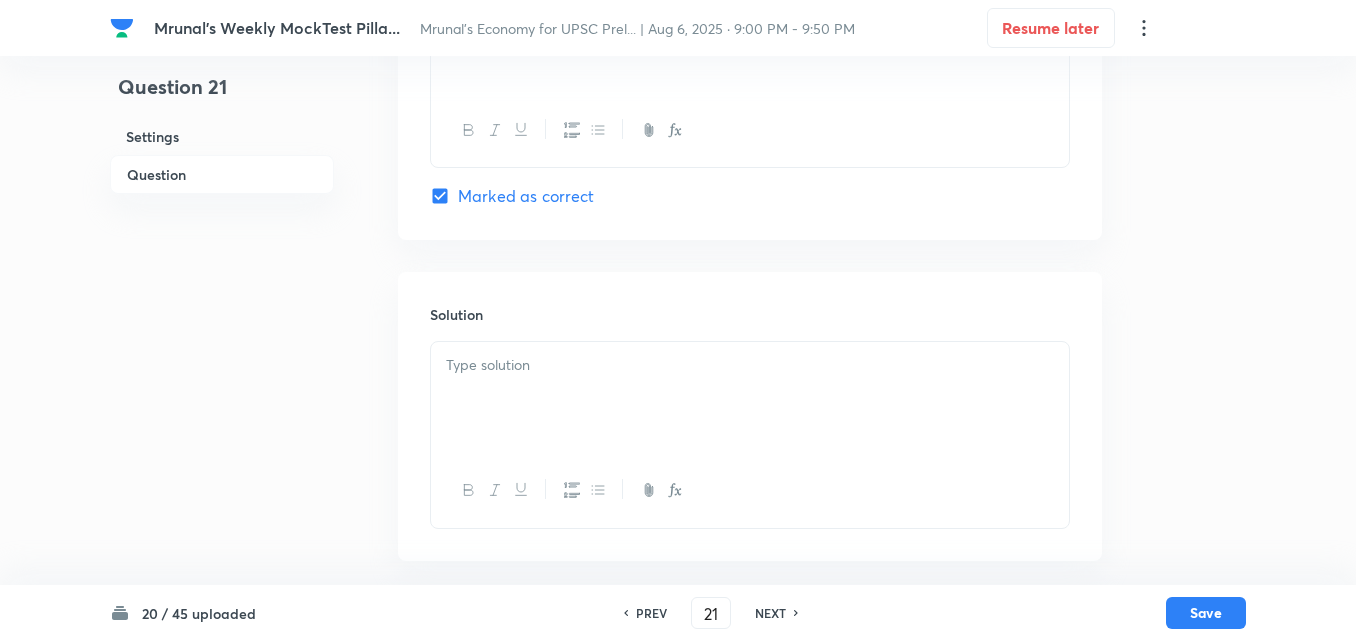 drag, startPoint x: 535, startPoint y: 325, endPoint x: 534, endPoint y: 356, distance: 31.016125 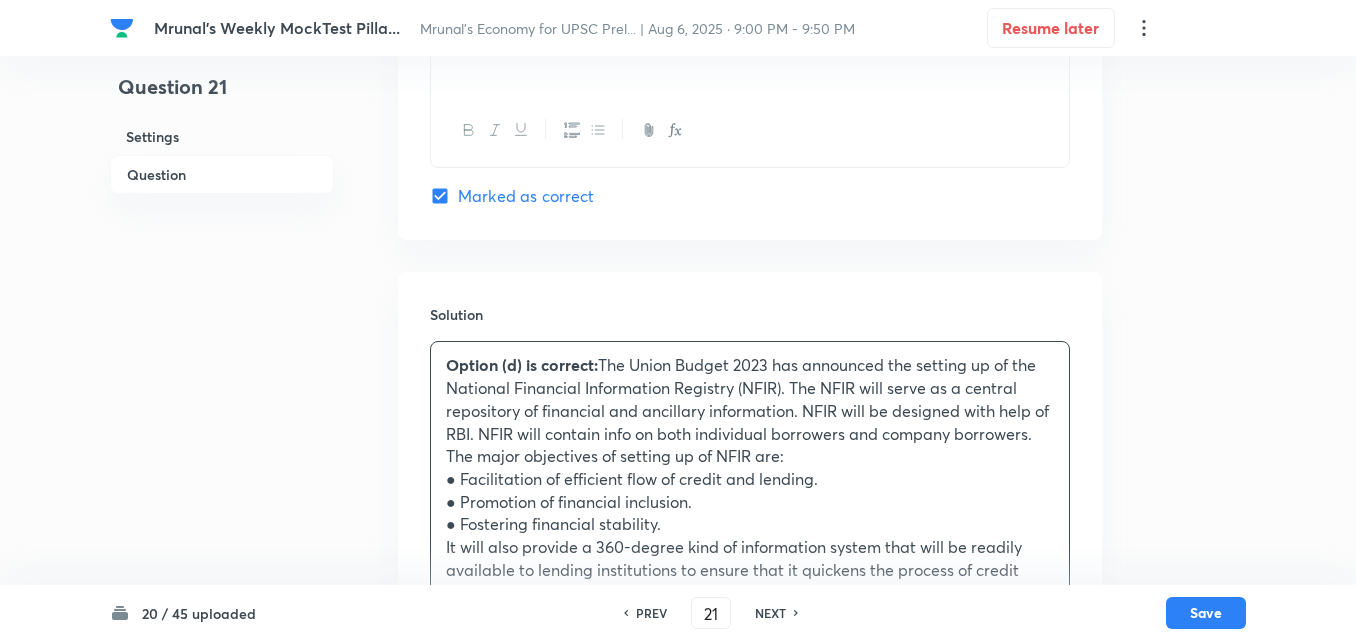 scroll, scrollTop: 2222, scrollLeft: 0, axis: vertical 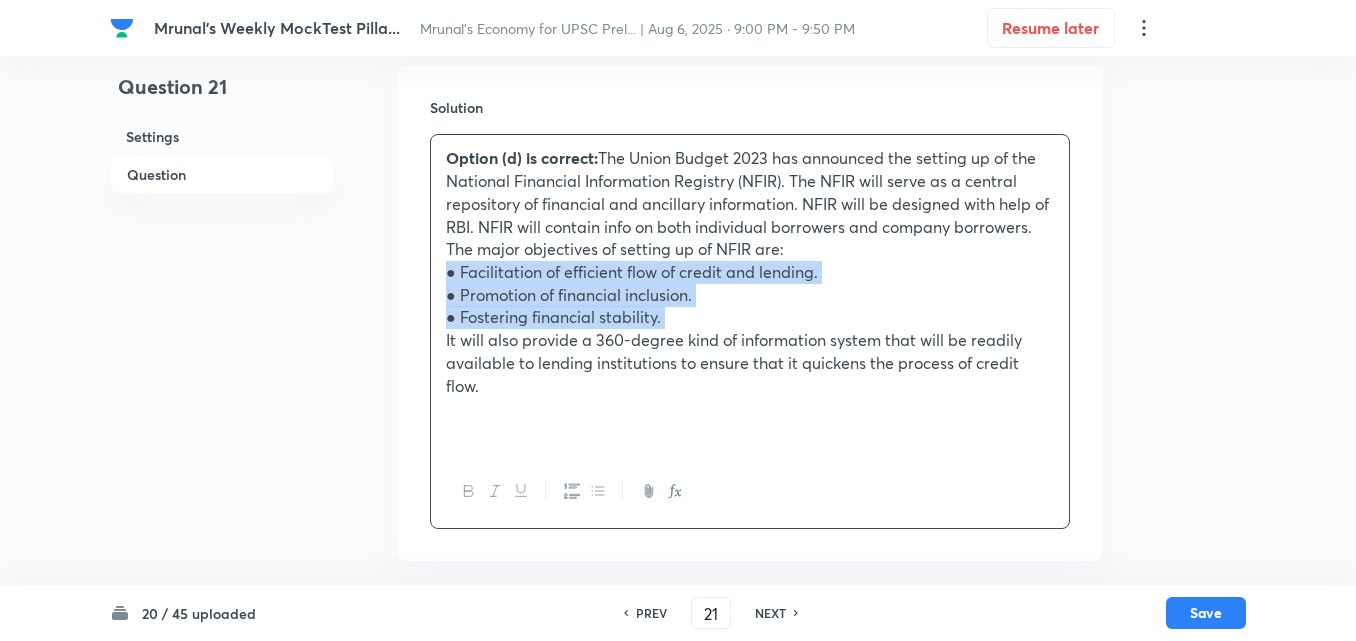 click at bounding box center [597, 491] 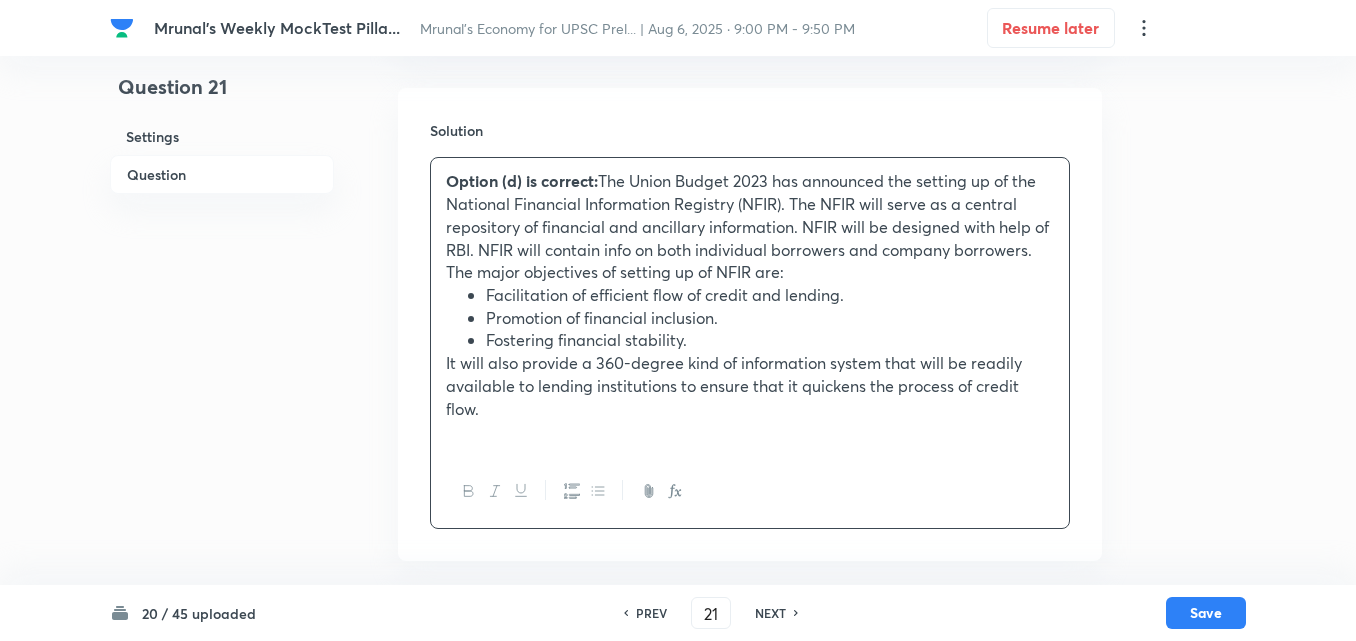 scroll, scrollTop: 2177, scrollLeft: 0, axis: vertical 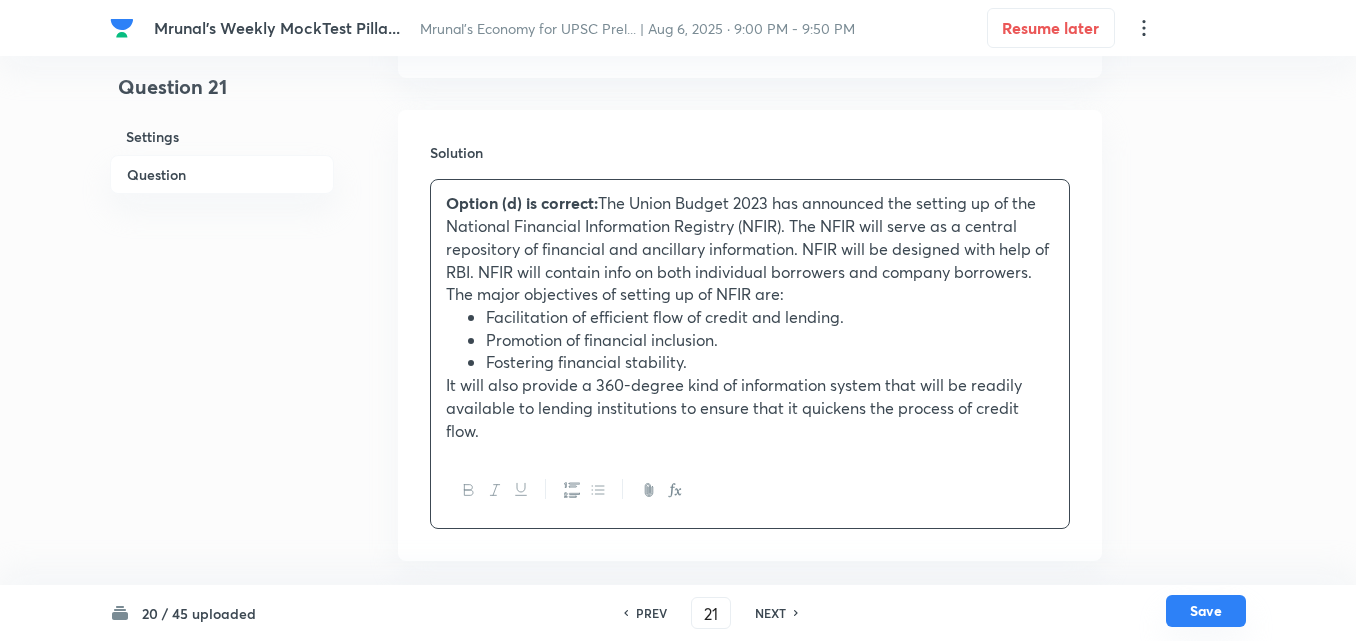 click on "Save" at bounding box center [1206, 611] 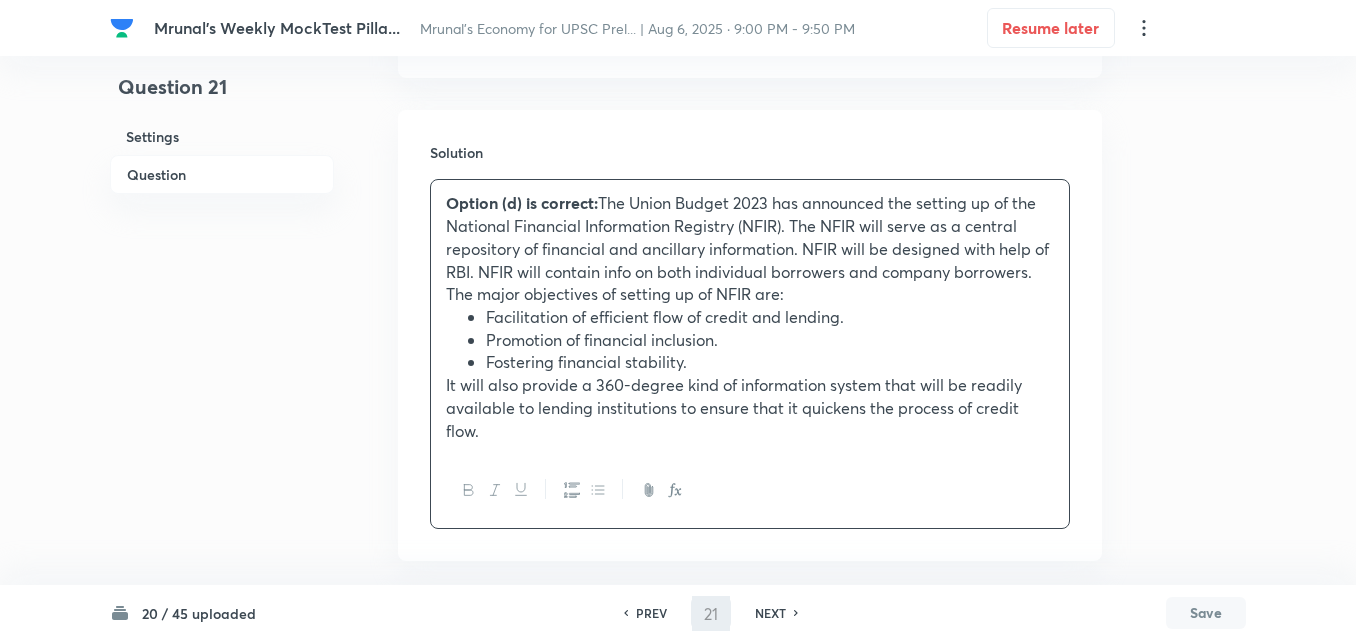 type on "22" 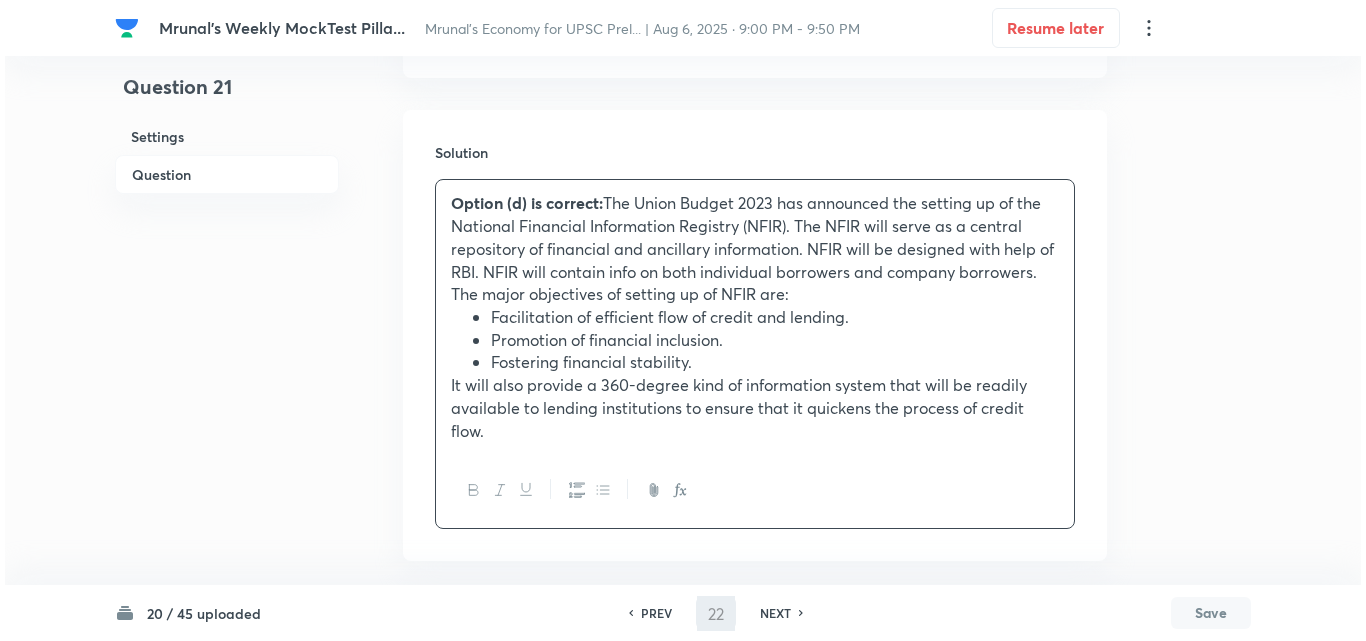 scroll, scrollTop: 0, scrollLeft: 0, axis: both 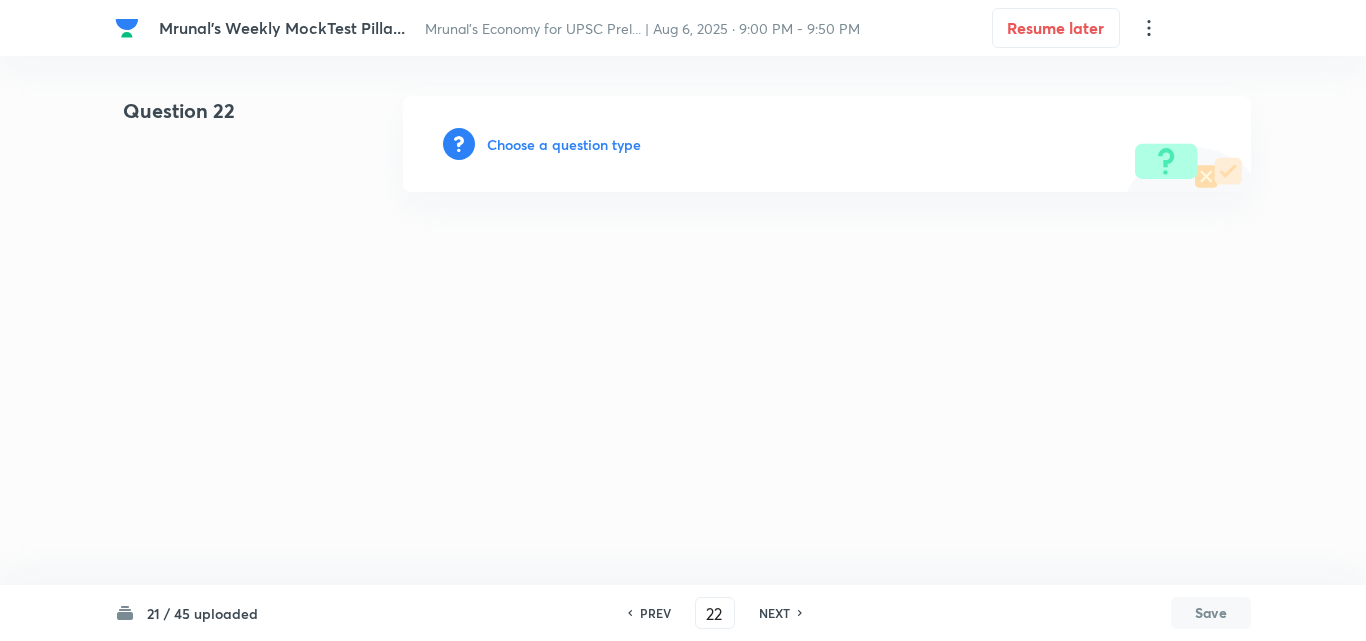 click on "Choose a question type" at bounding box center [827, 144] 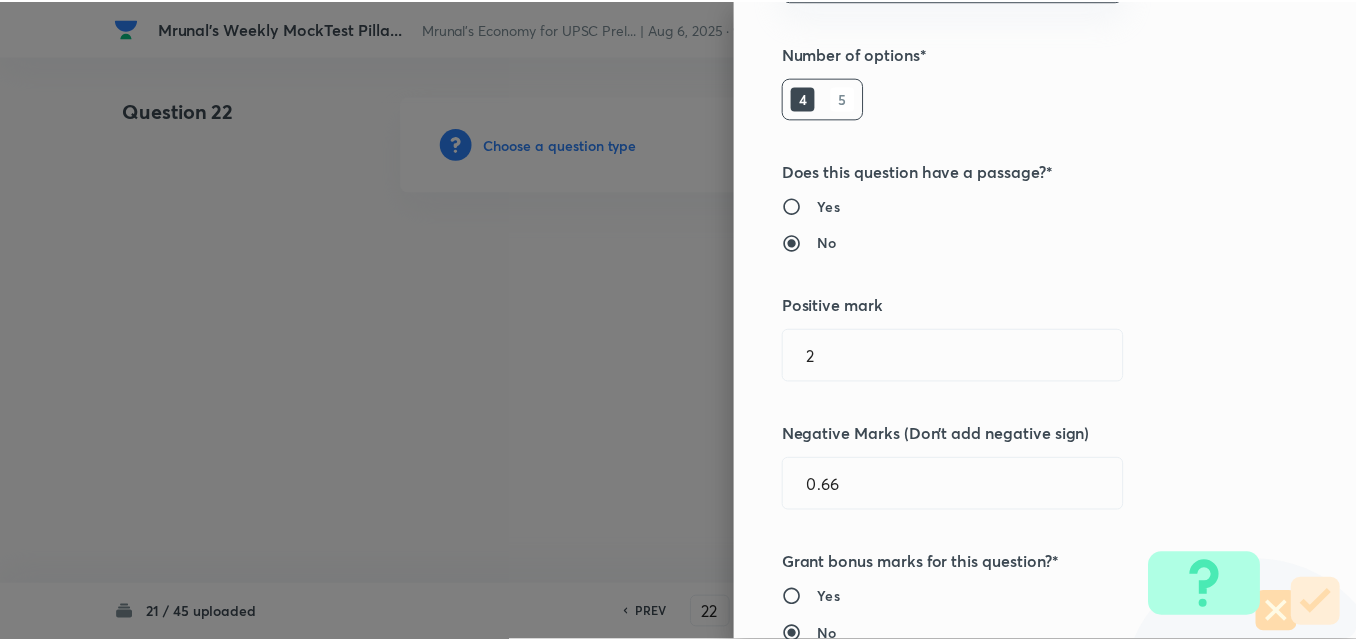 scroll, scrollTop: 400, scrollLeft: 0, axis: vertical 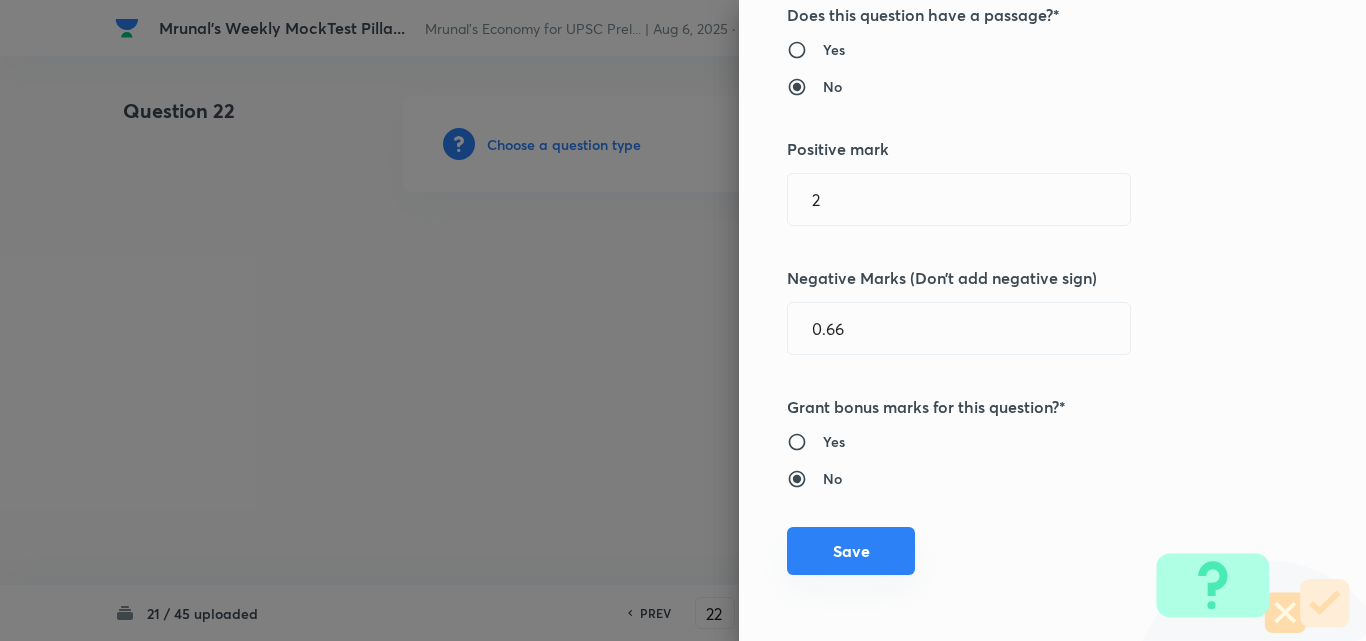 click on "Save" at bounding box center [851, 551] 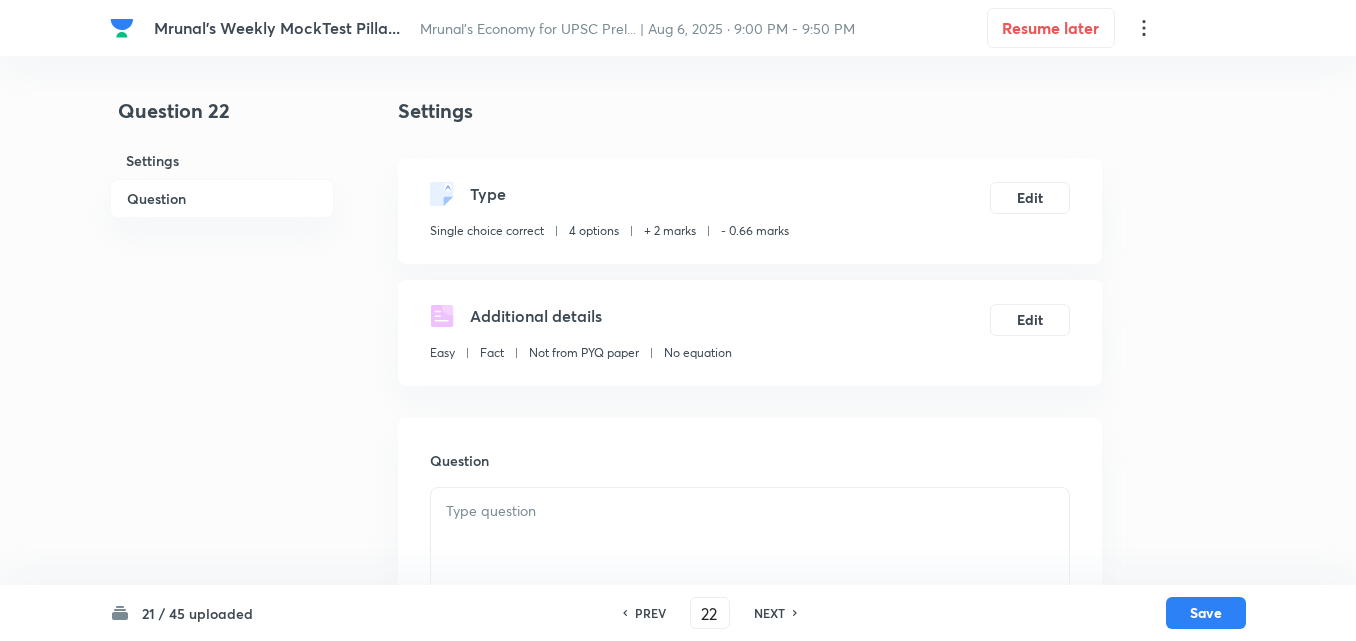 click on "Question" at bounding box center [222, 198] 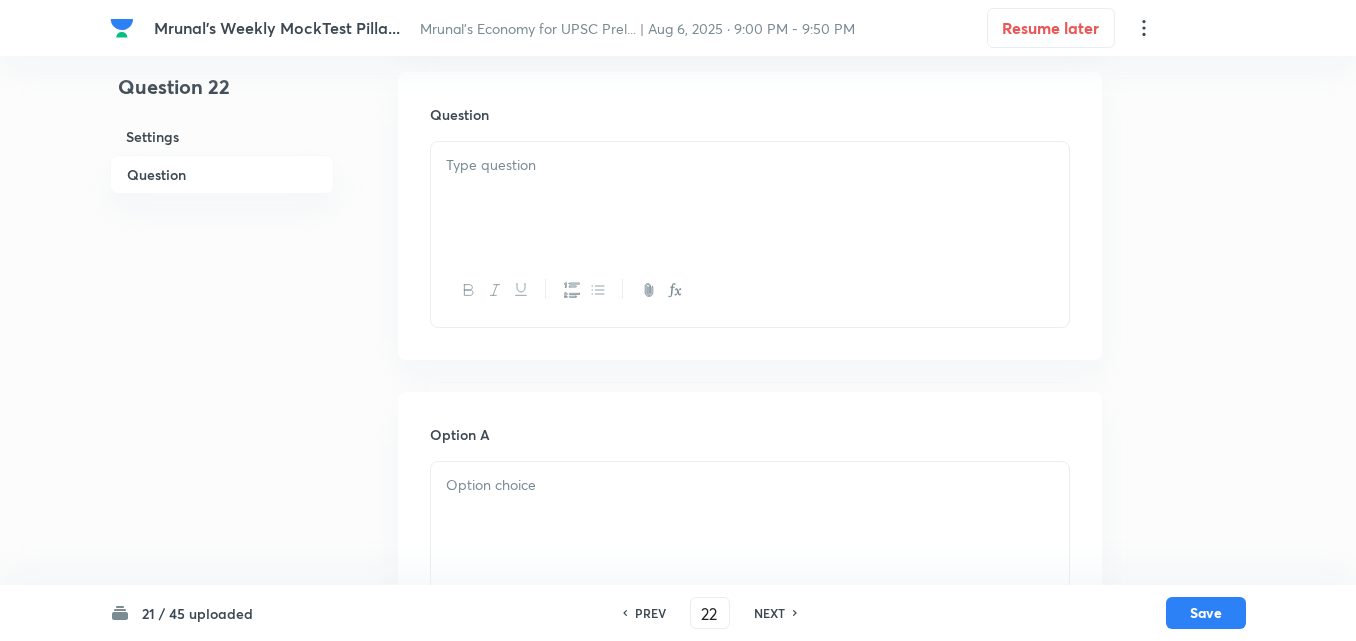 drag, startPoint x: 685, startPoint y: 218, endPoint x: 721, endPoint y: 222, distance: 36.221542 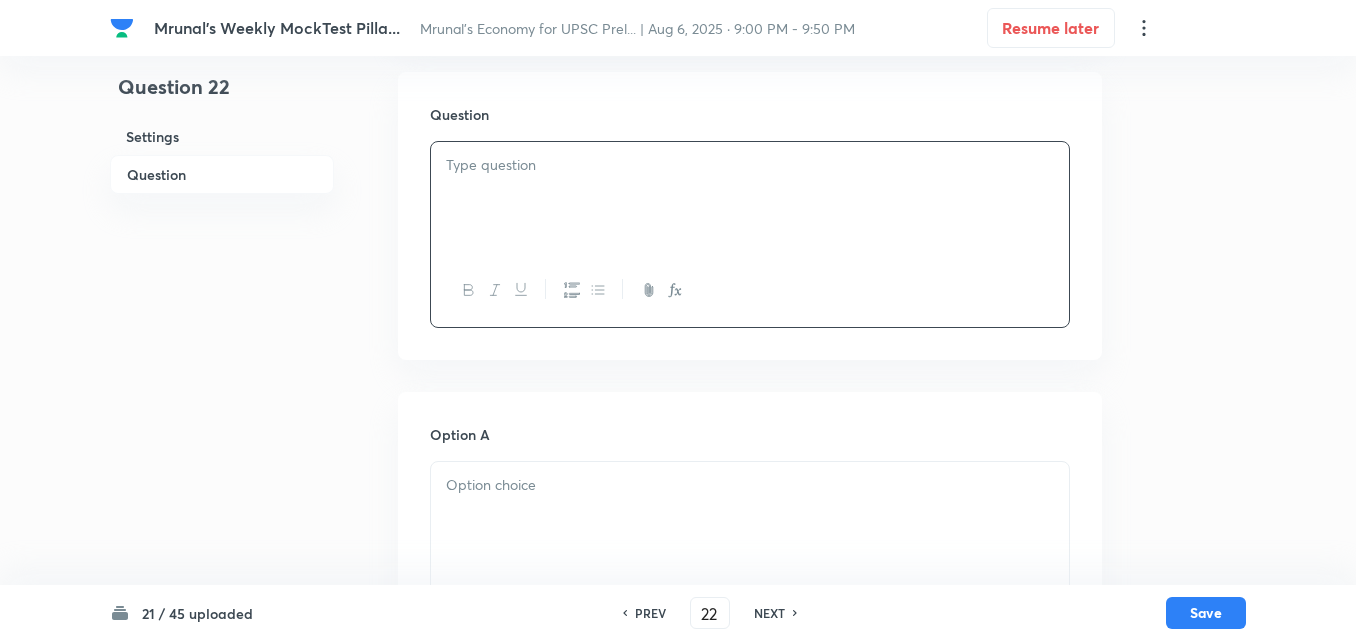 click at bounding box center (750, 198) 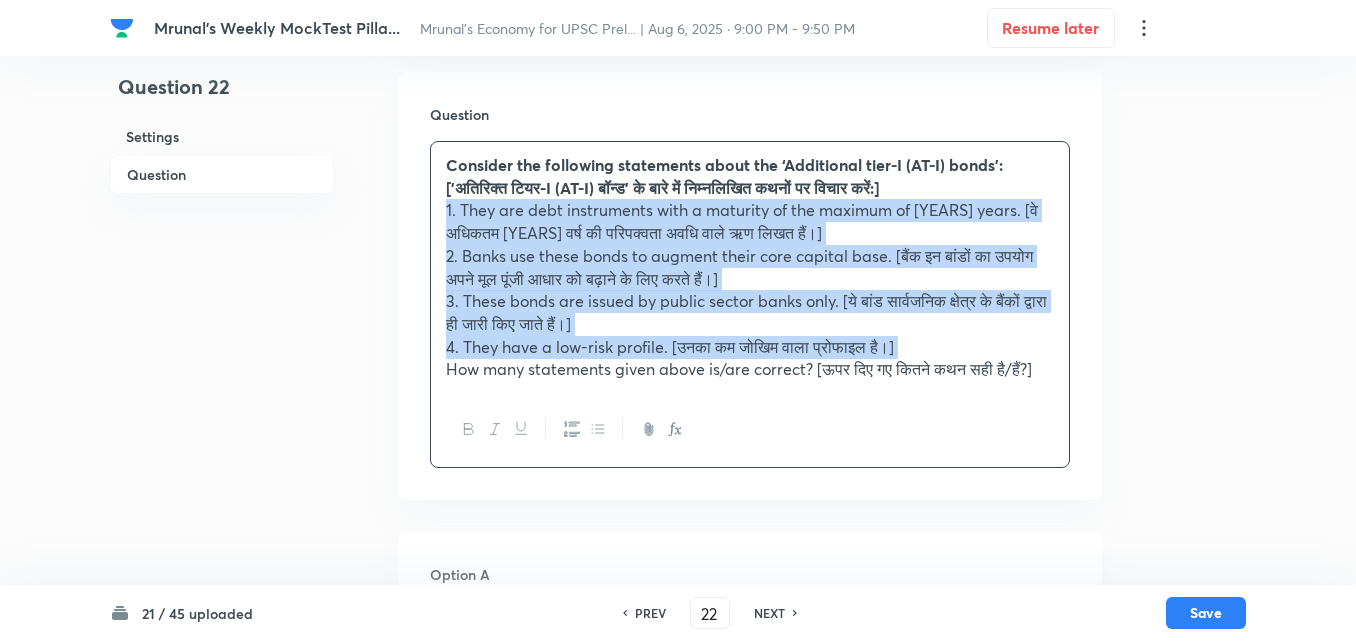 click at bounding box center (571, 429) 